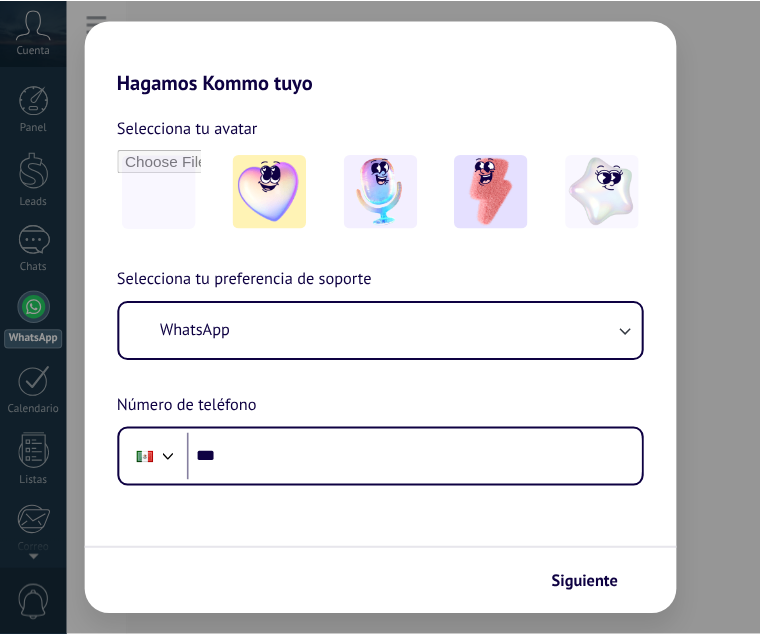 scroll, scrollTop: 0, scrollLeft: 0, axis: both 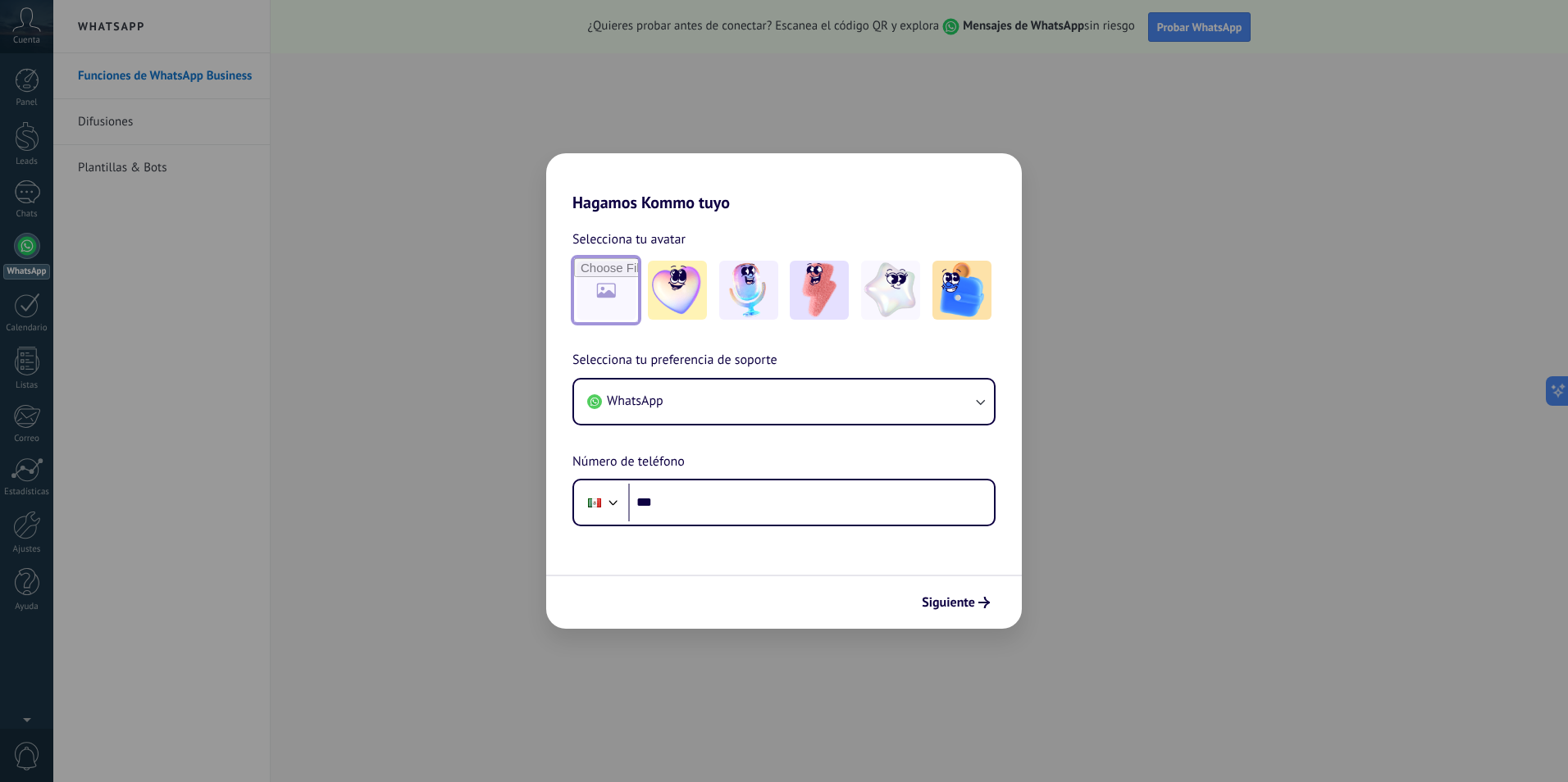 click at bounding box center [606, 290] 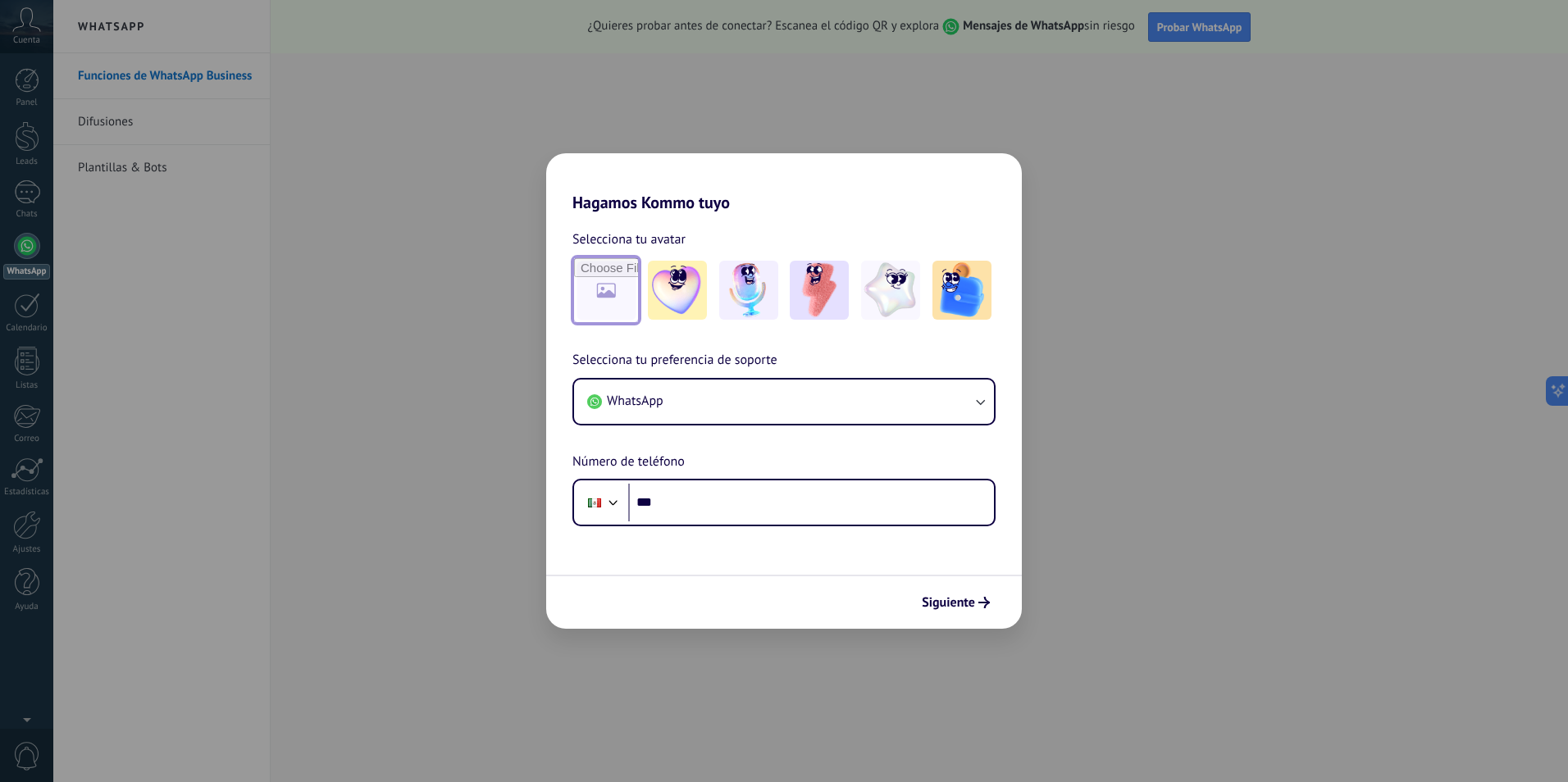 type on "**********" 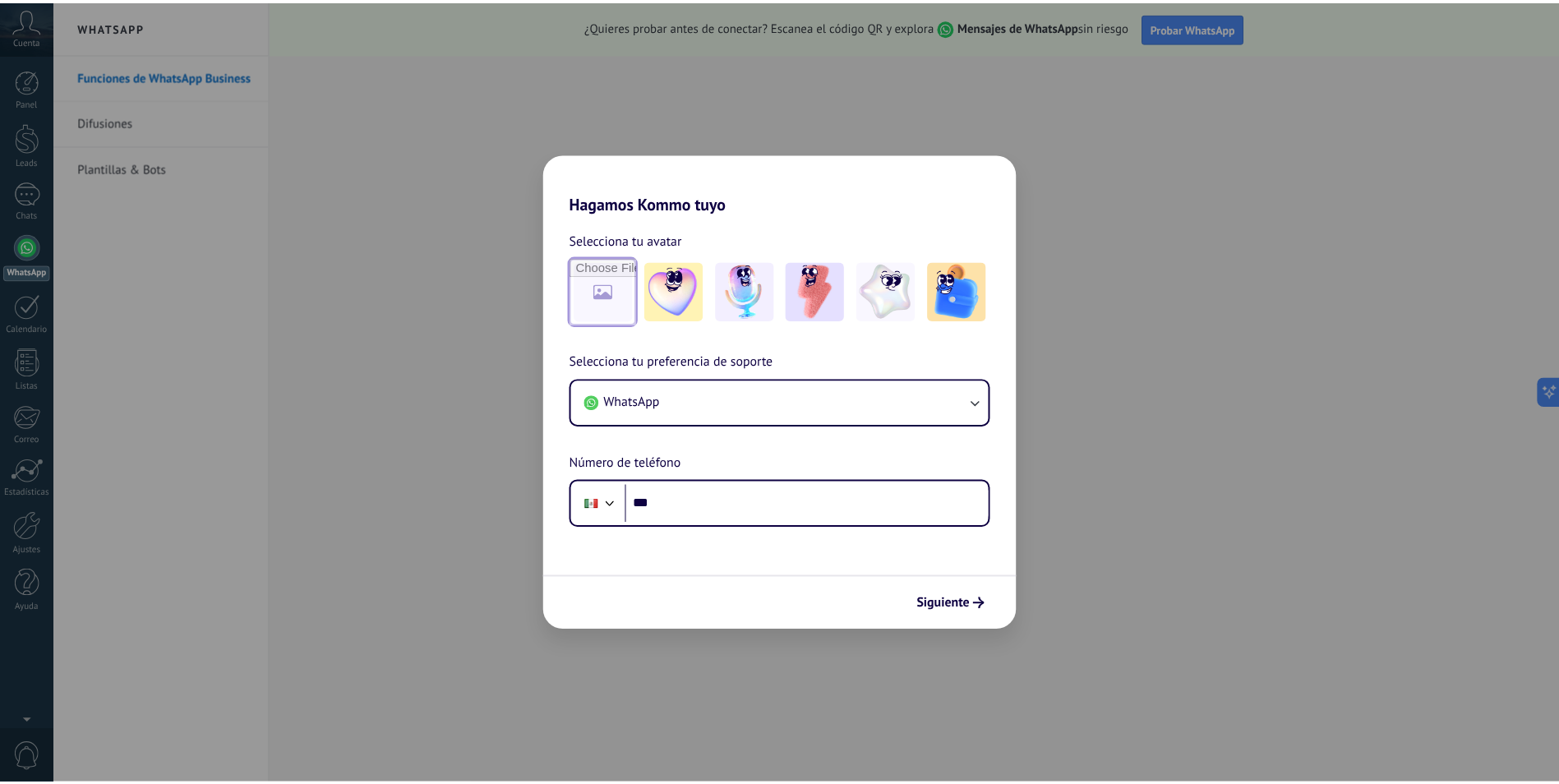 scroll, scrollTop: 0, scrollLeft: 0, axis: both 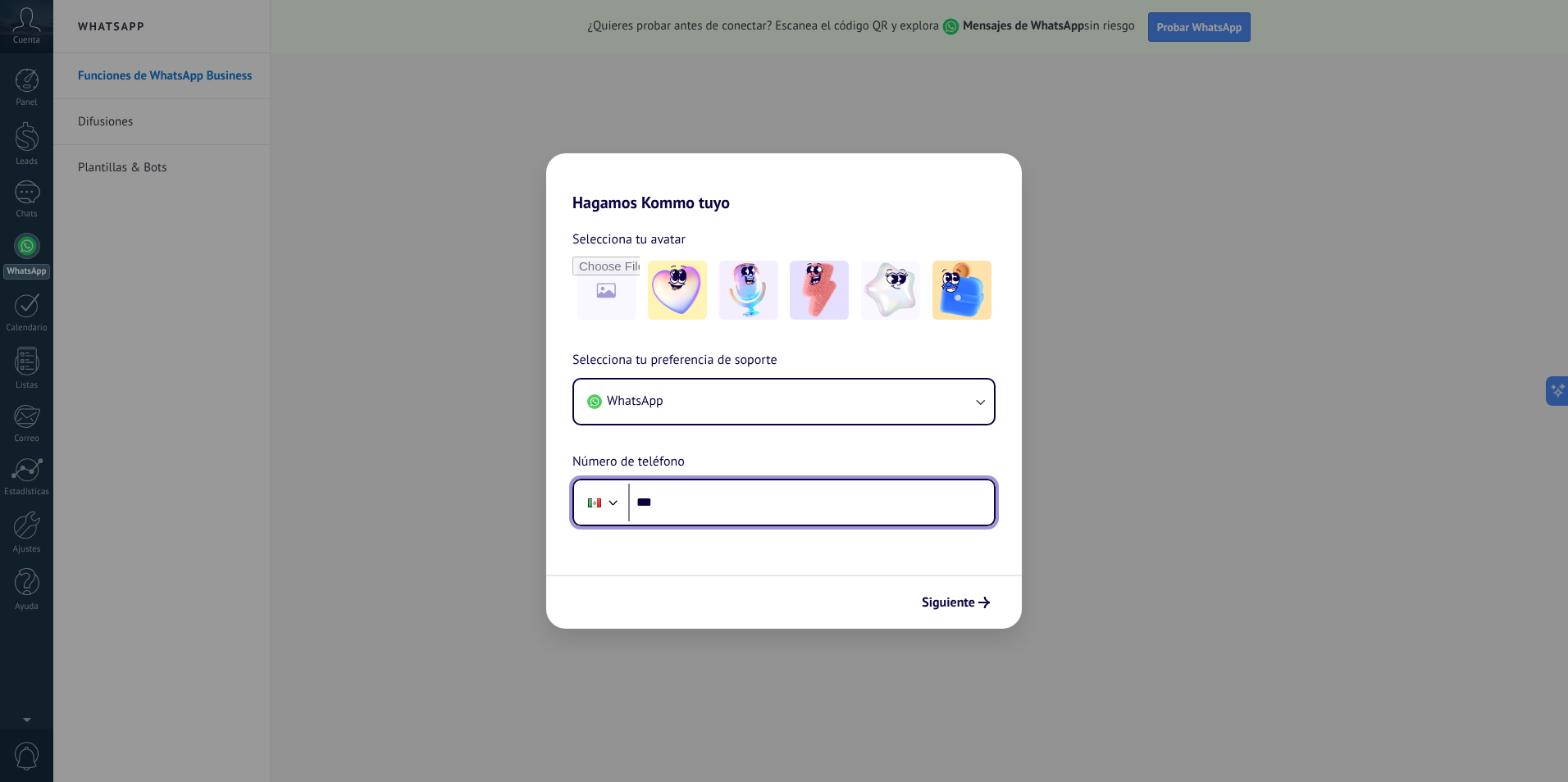 click on "***" at bounding box center (811, 502) 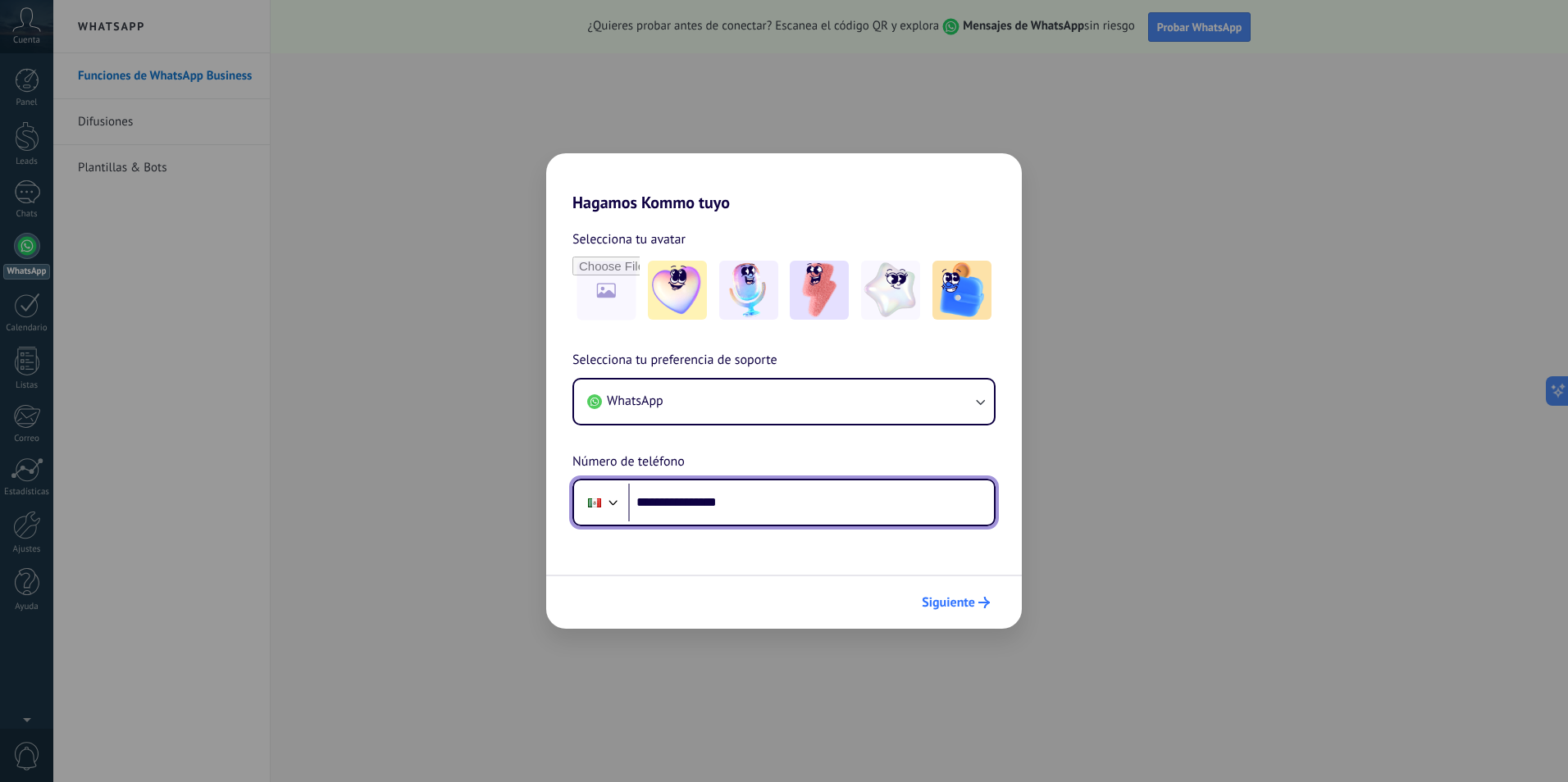 type on "**********" 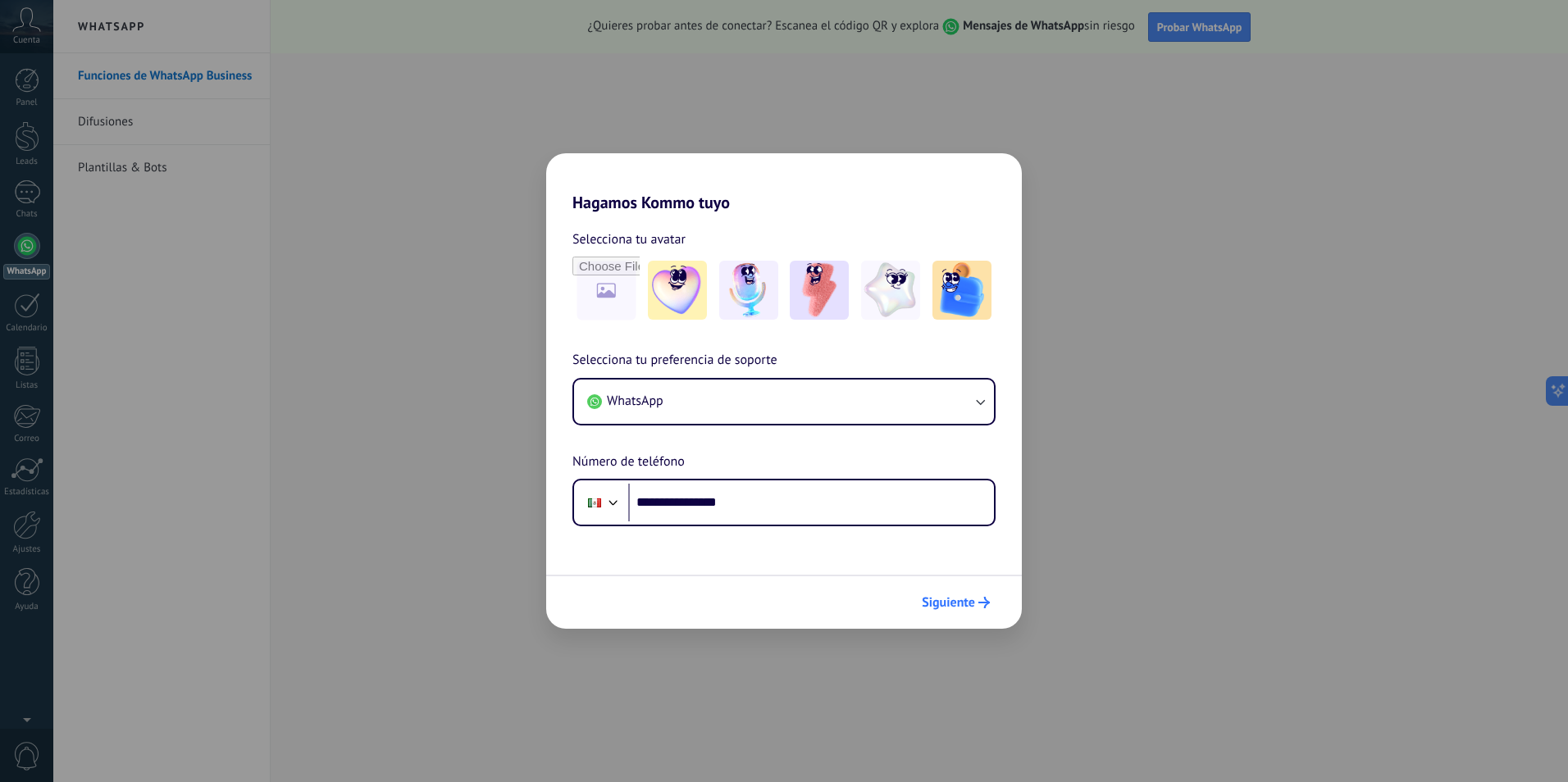 click on "Siguiente" at bounding box center [948, 602] 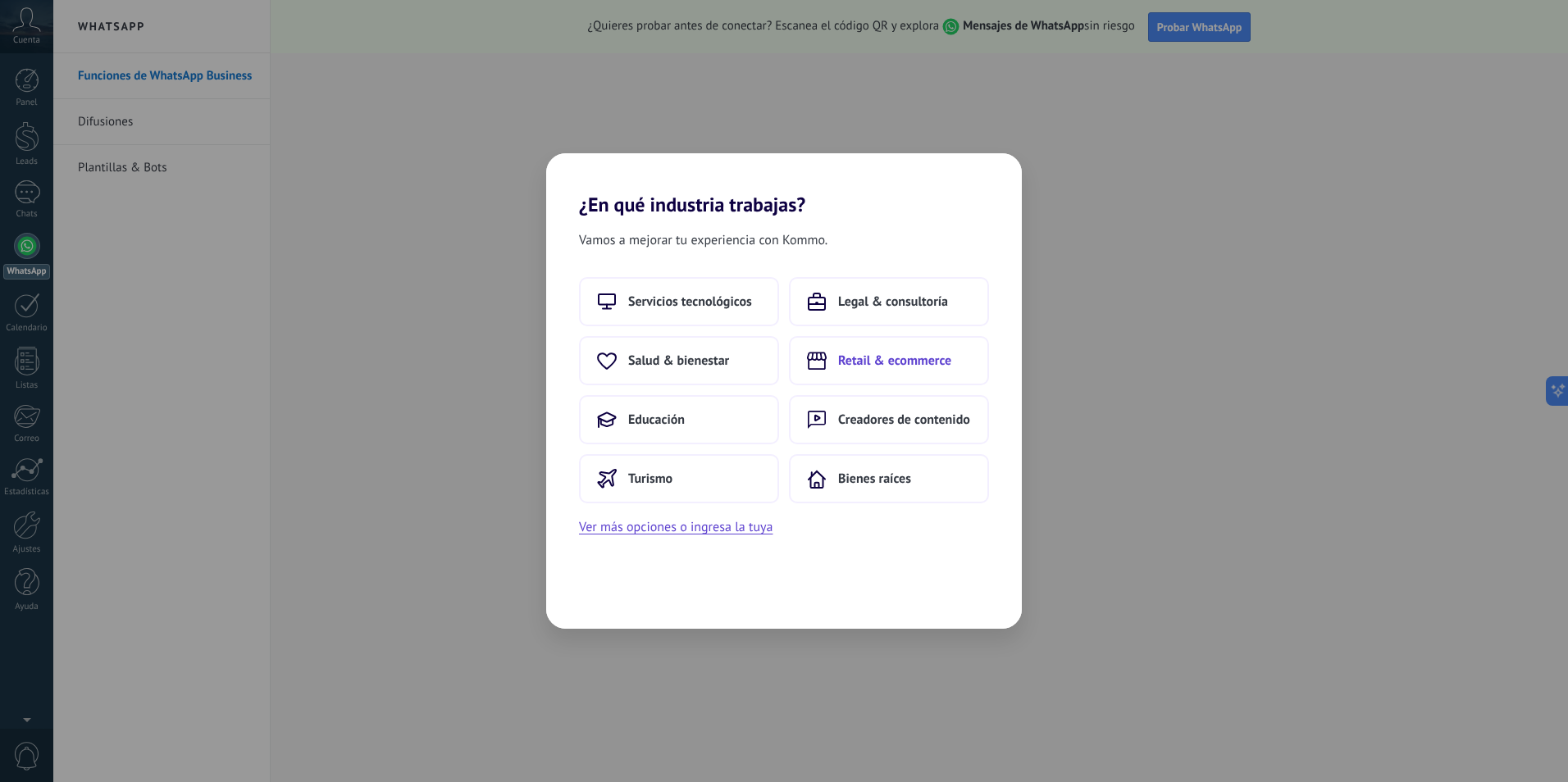 click on "Retail & ecommerce" at bounding box center [889, 361] 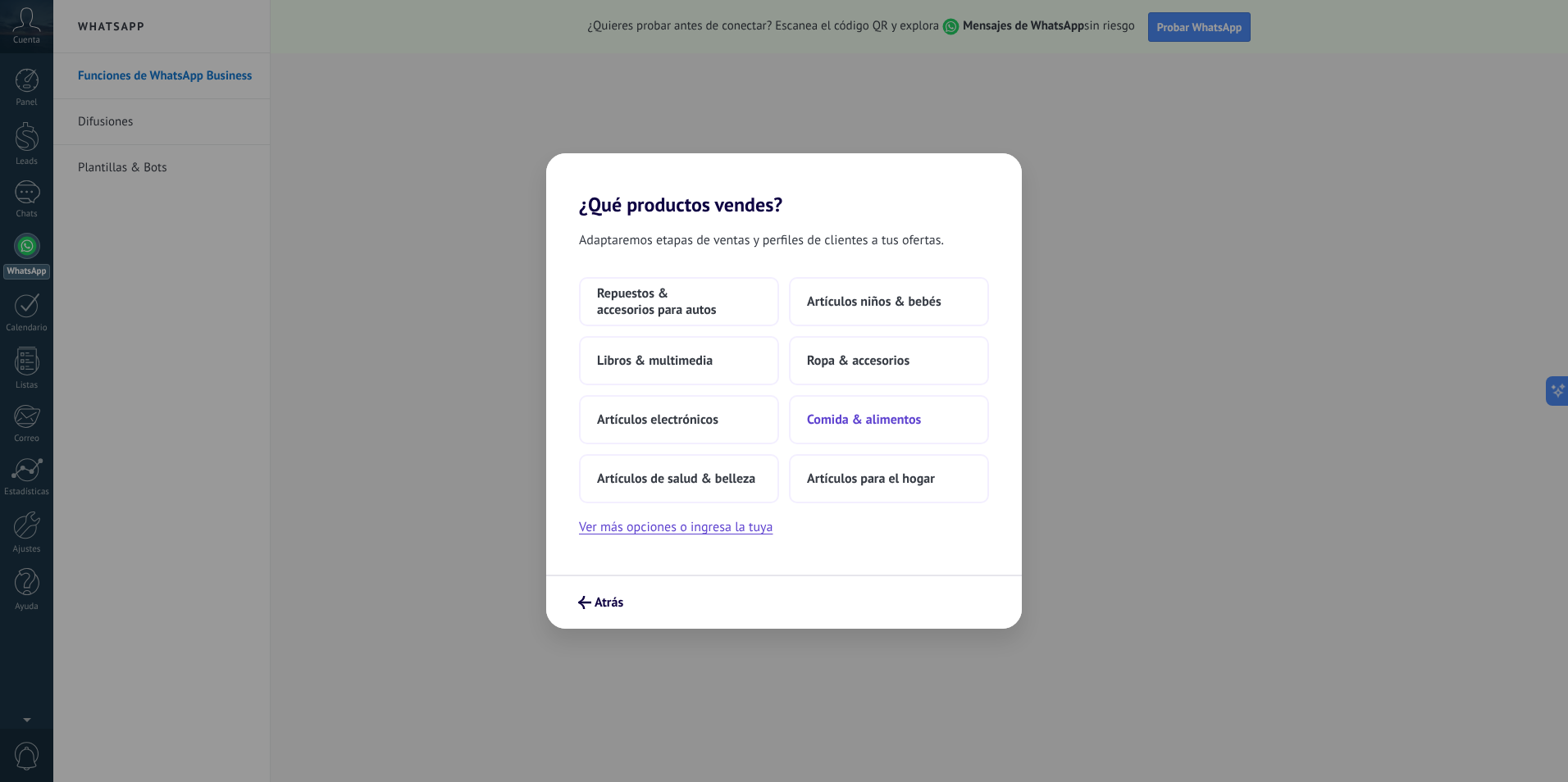 click on "Comida & alimentos" at bounding box center (864, 420) 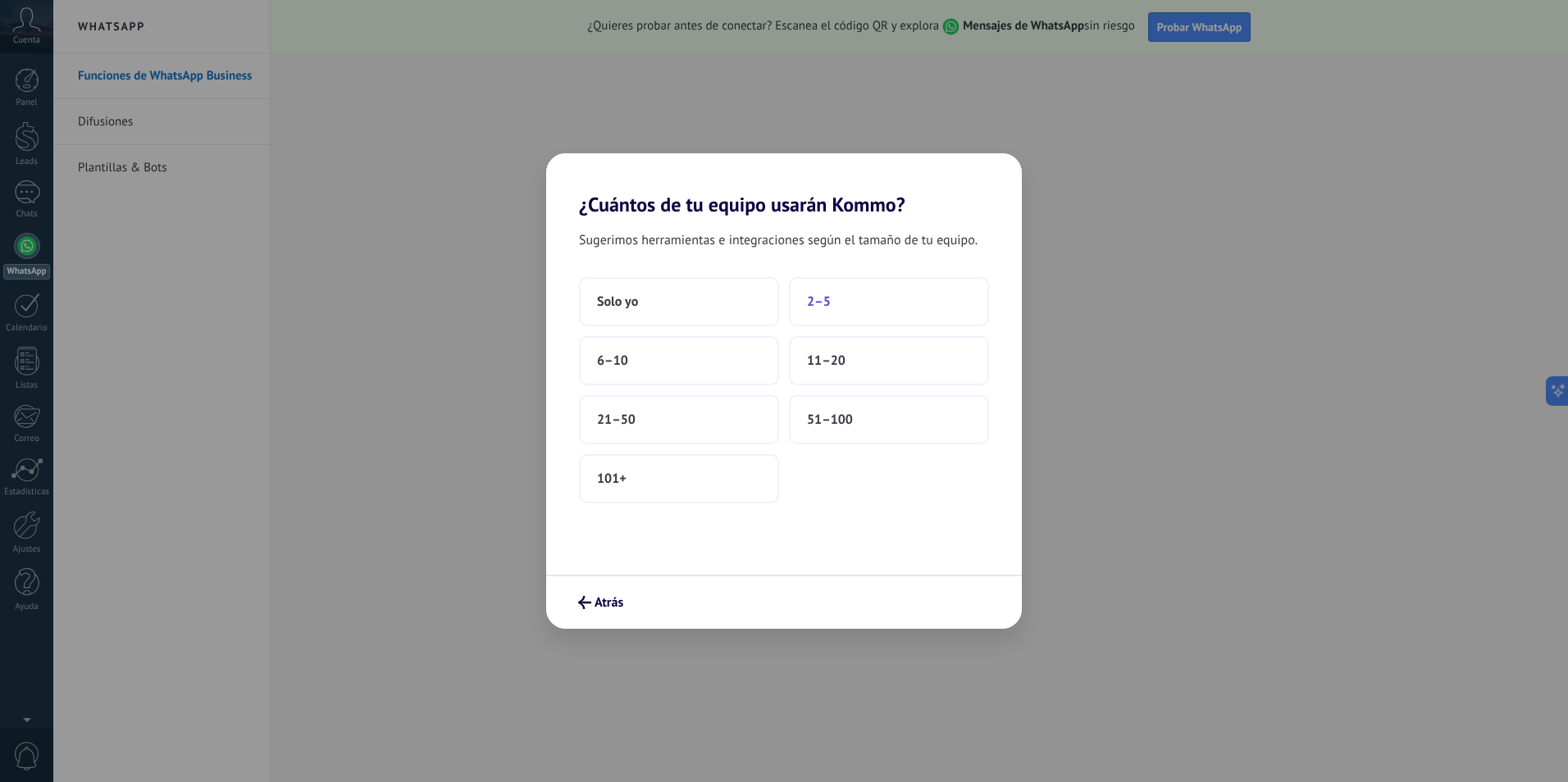 click on "2–5" at bounding box center [818, 302] 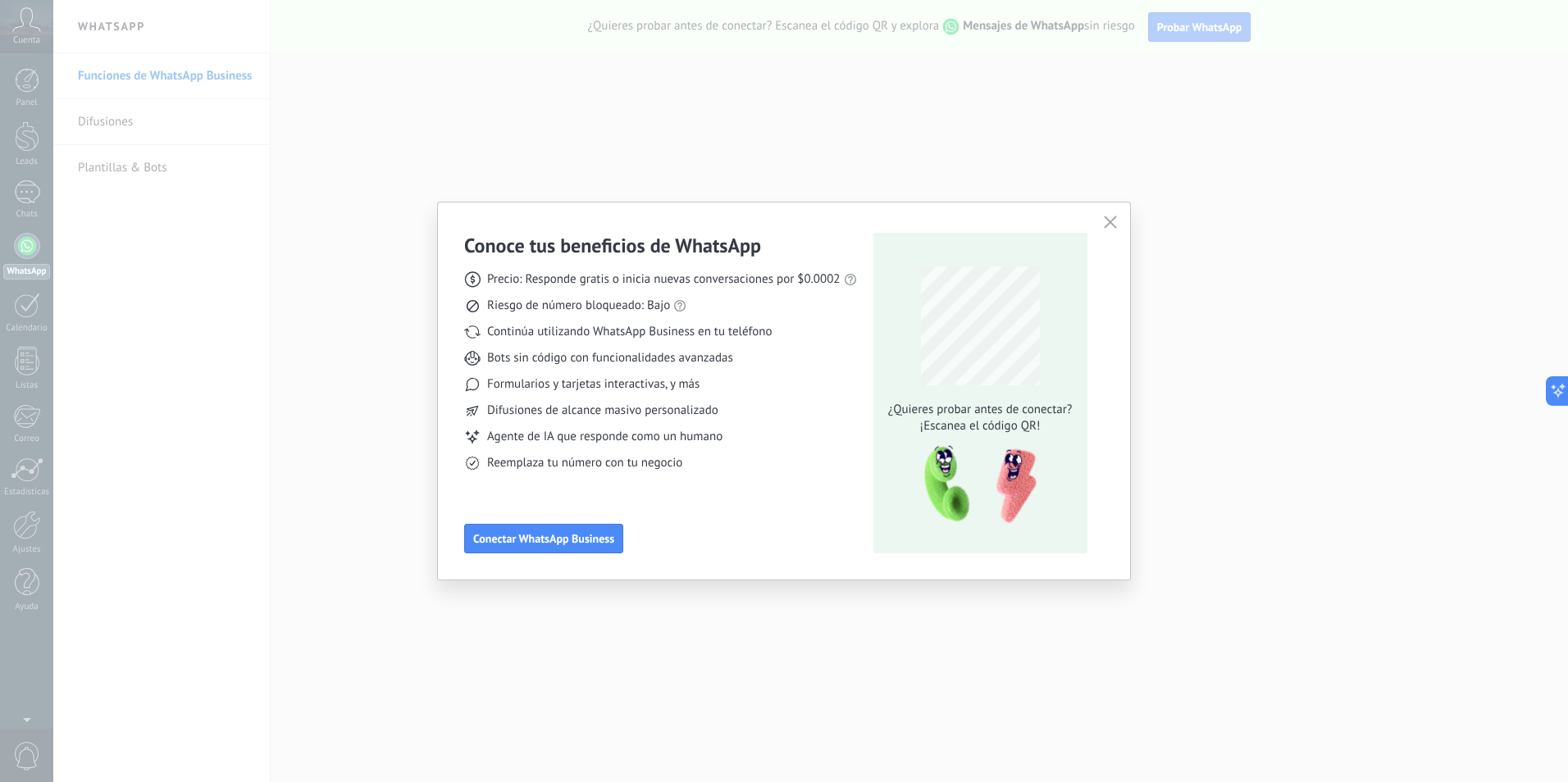 click 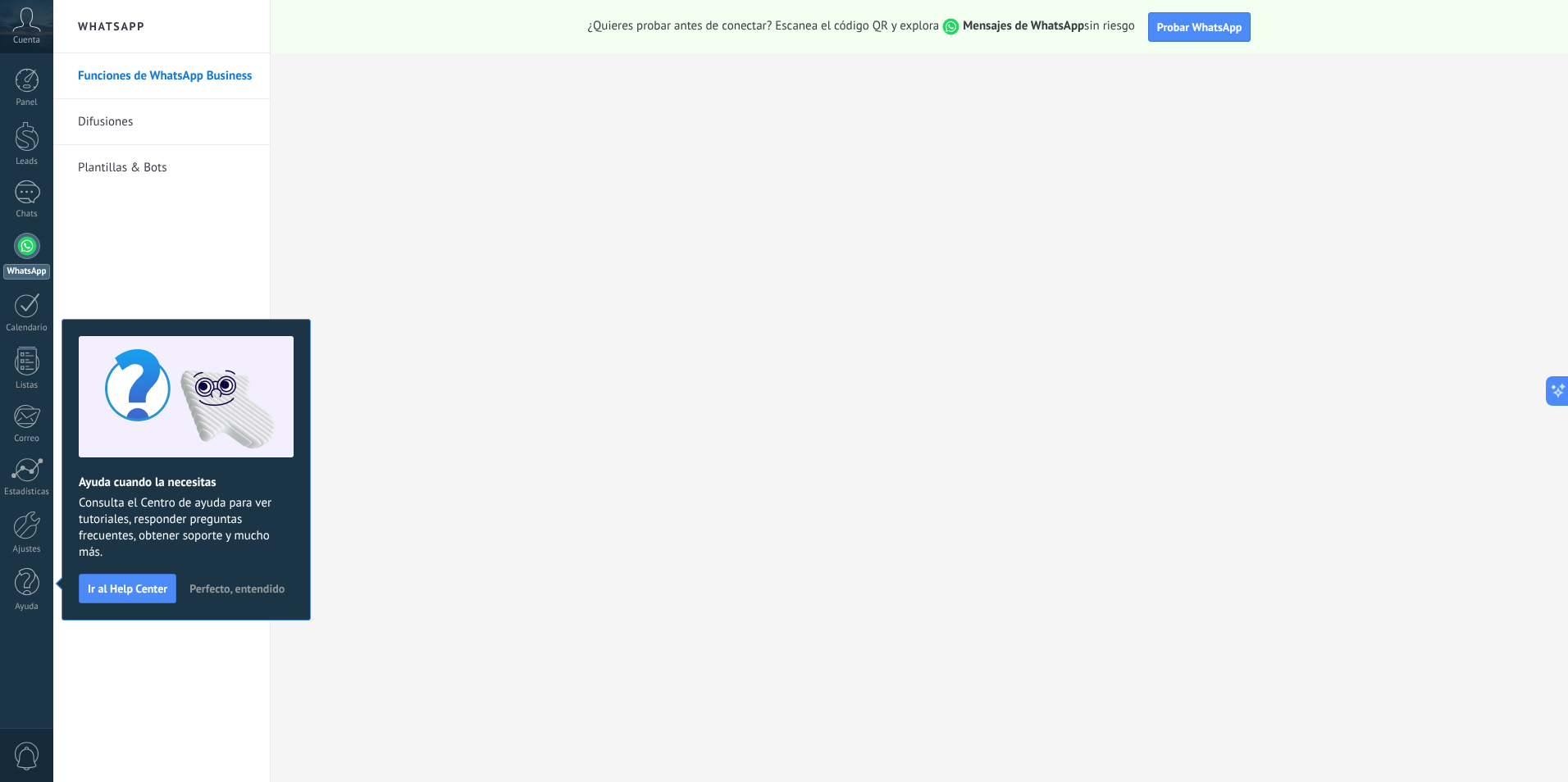 click on "Perfecto, entendido" at bounding box center [237, 589] 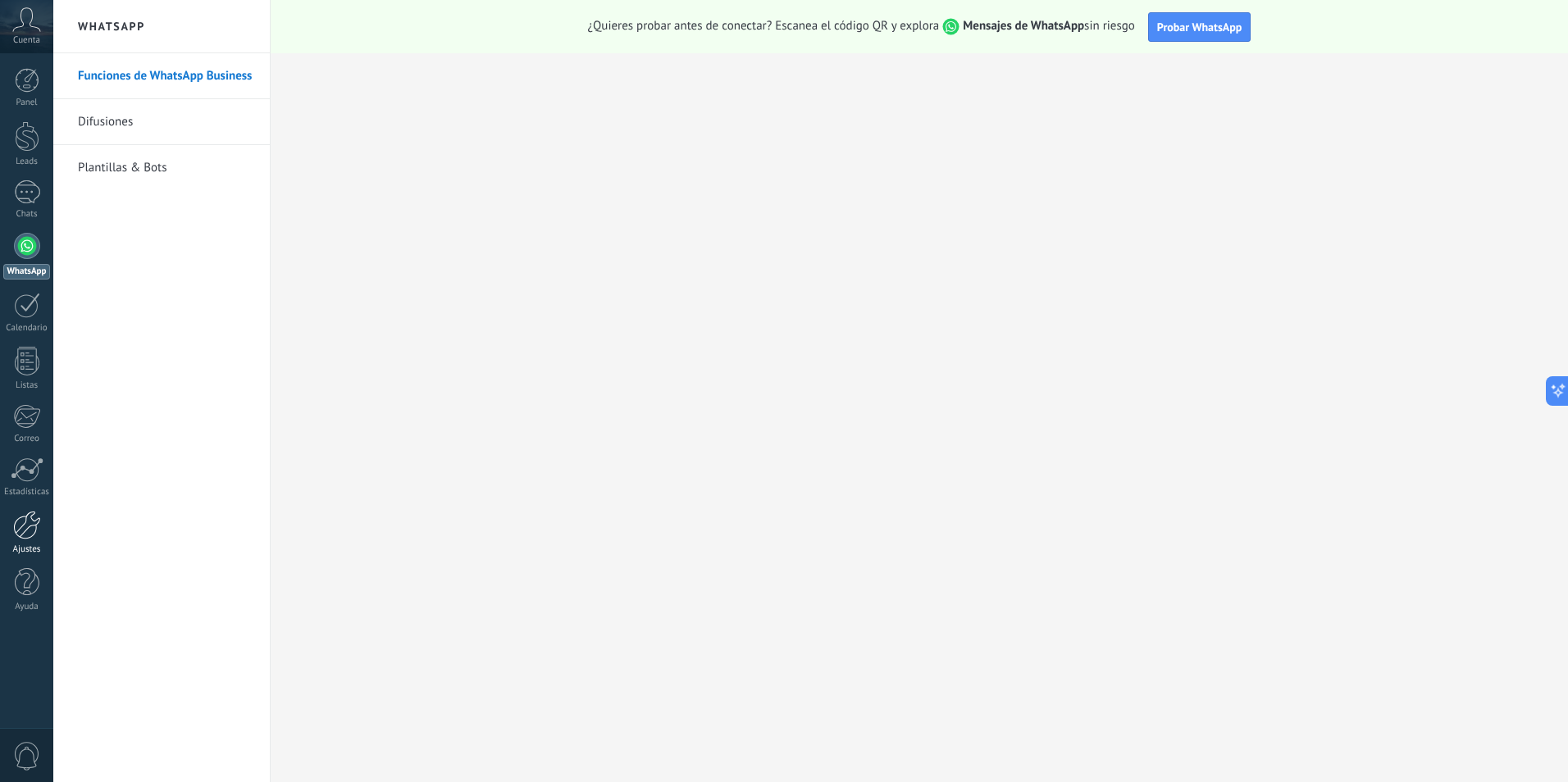 click at bounding box center [27, 525] 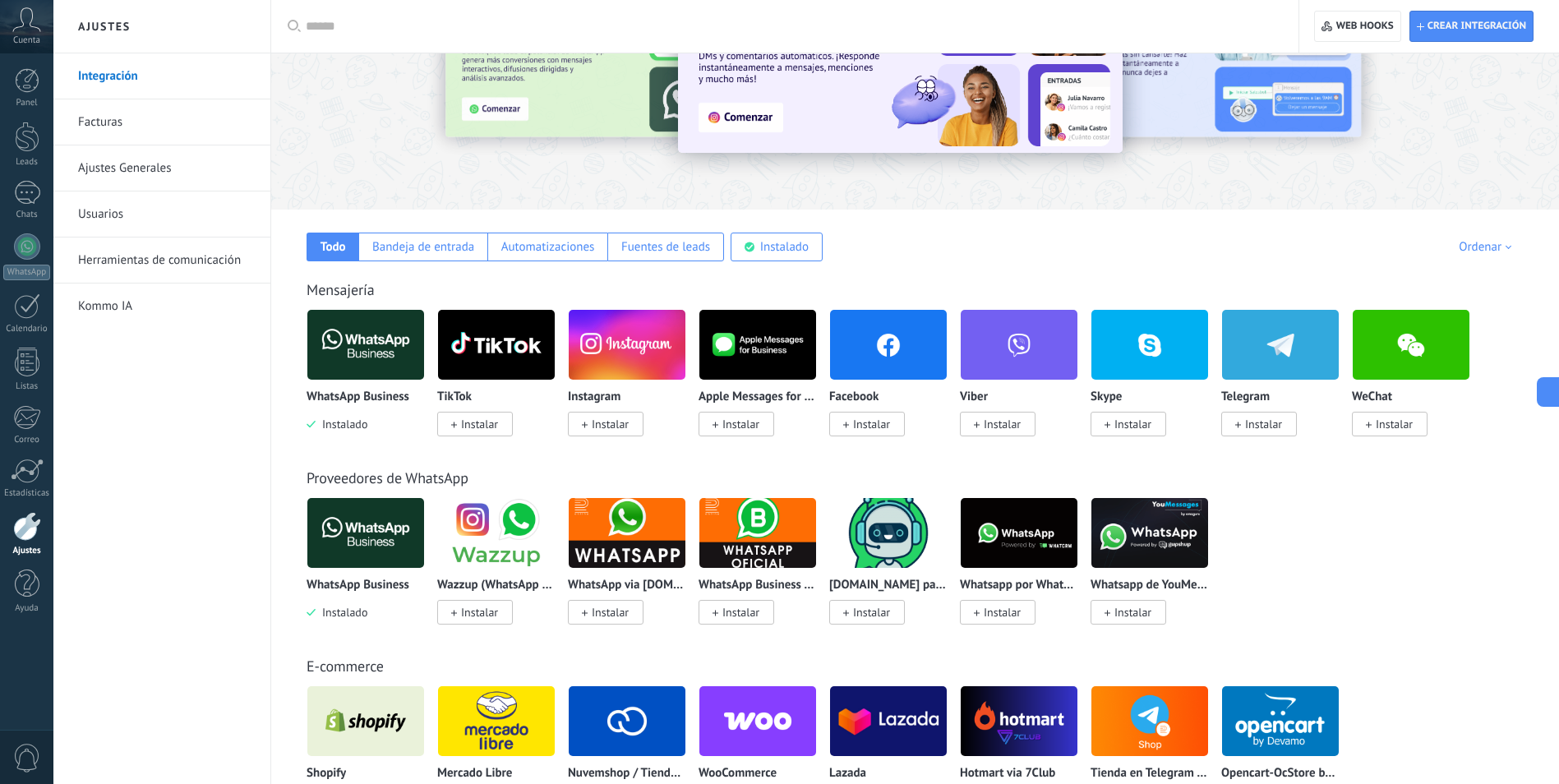 scroll, scrollTop: 82, scrollLeft: 0, axis: vertical 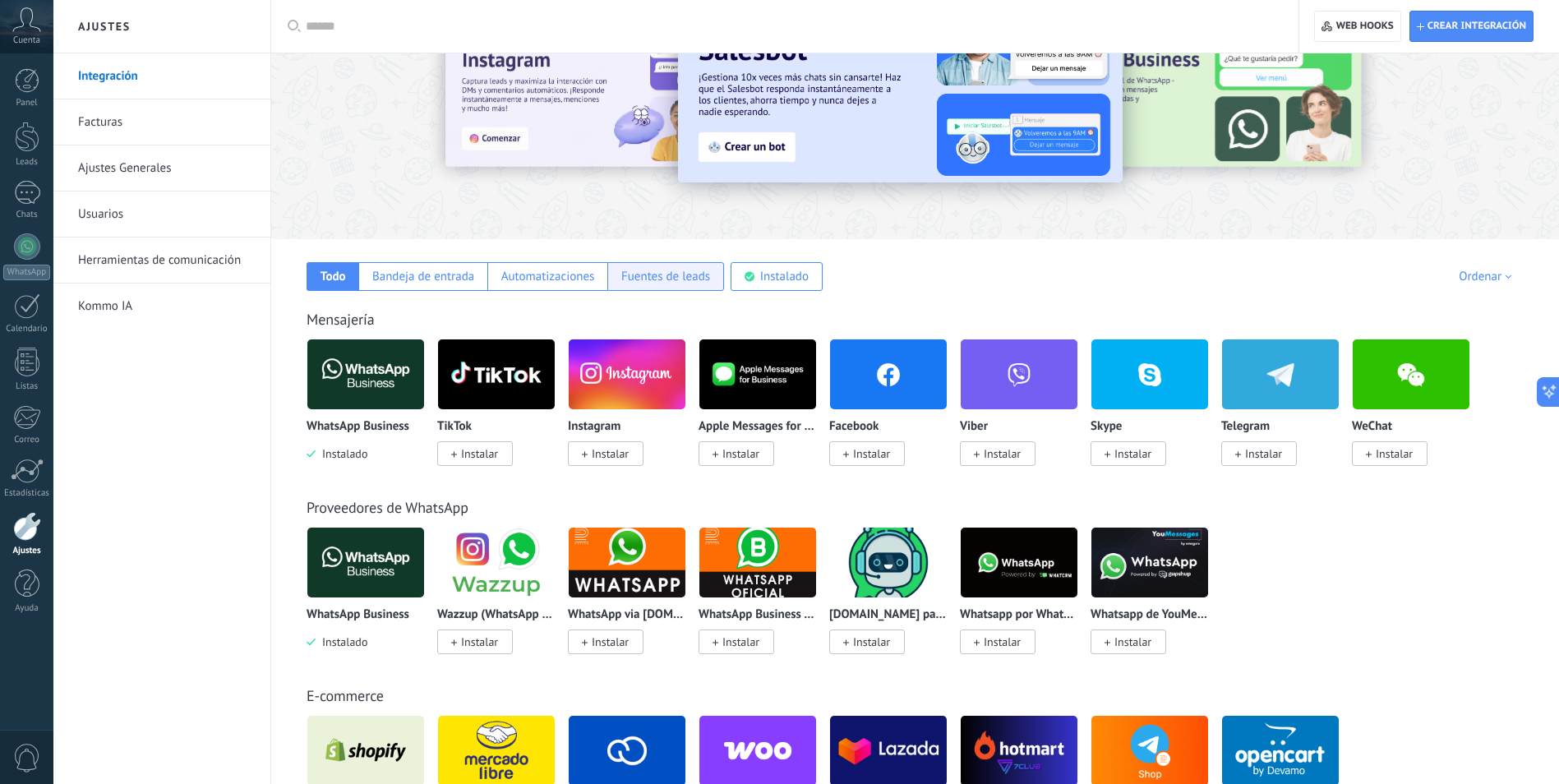 drag, startPoint x: 748, startPoint y: 277, endPoint x: 717, endPoint y: 279, distance: 31.064449 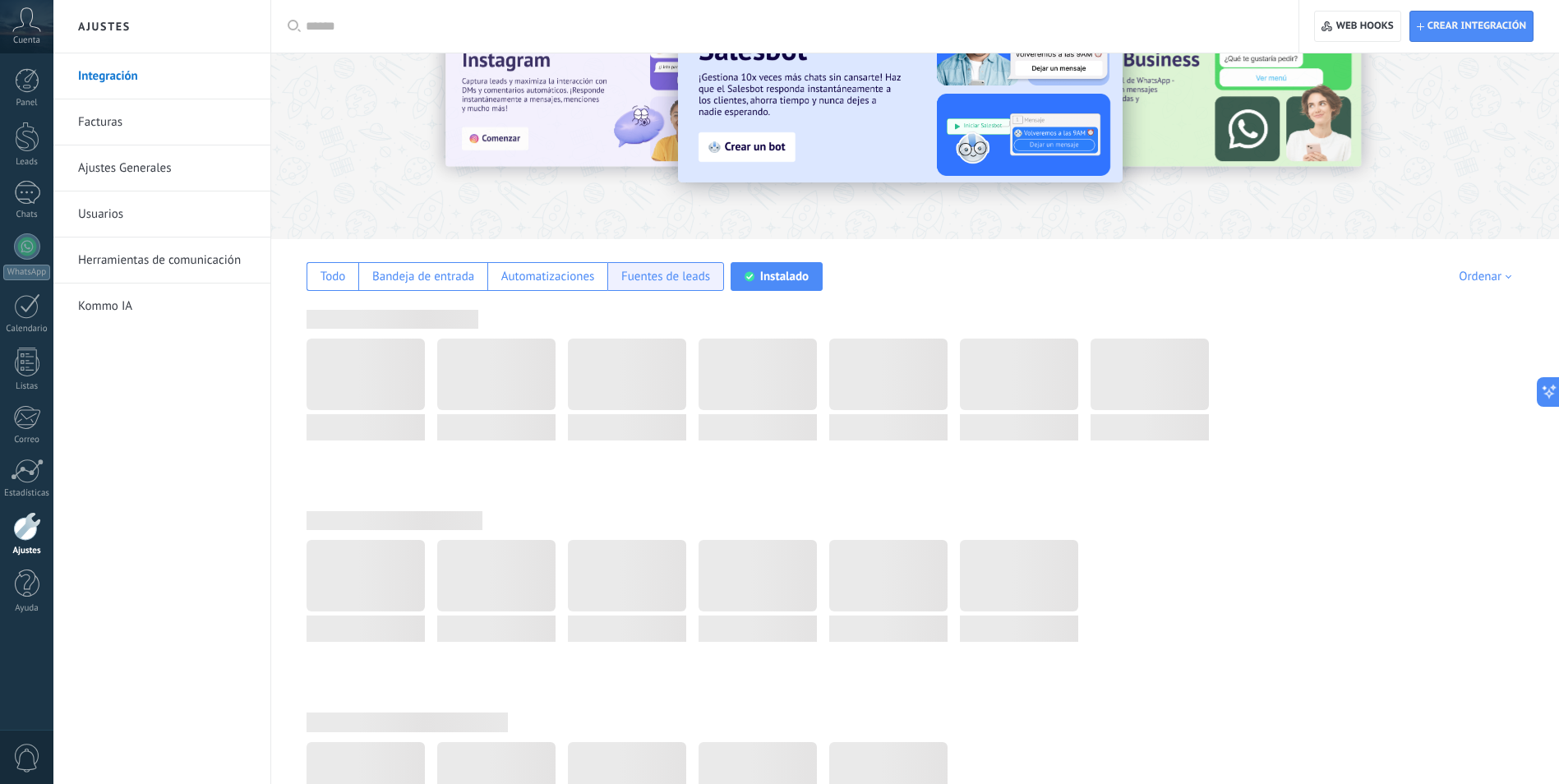 scroll, scrollTop: 0, scrollLeft: 0, axis: both 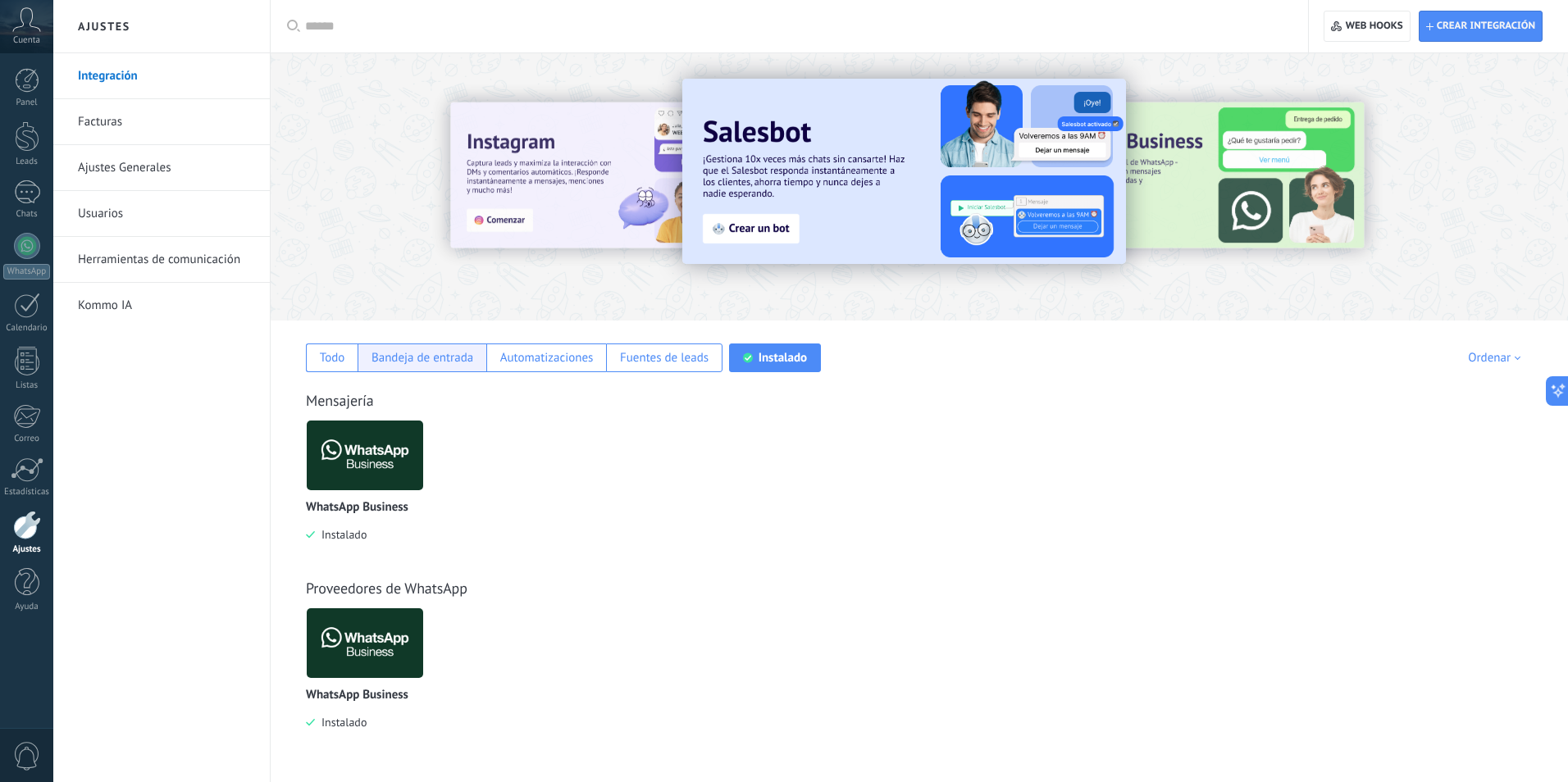 click on "Bandeja de entrada" at bounding box center (422, 357) 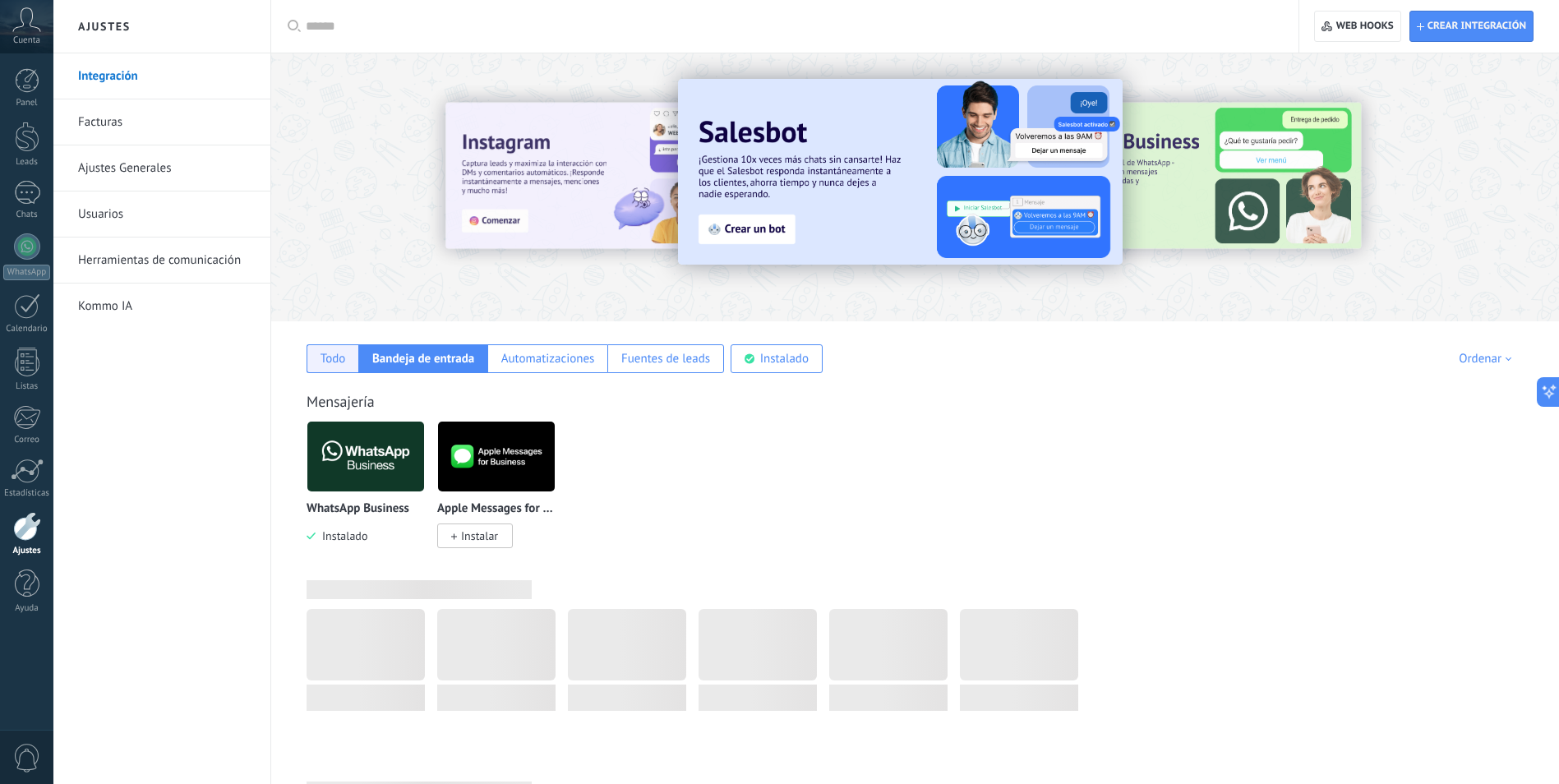 click on "Todo" at bounding box center [333, 358] 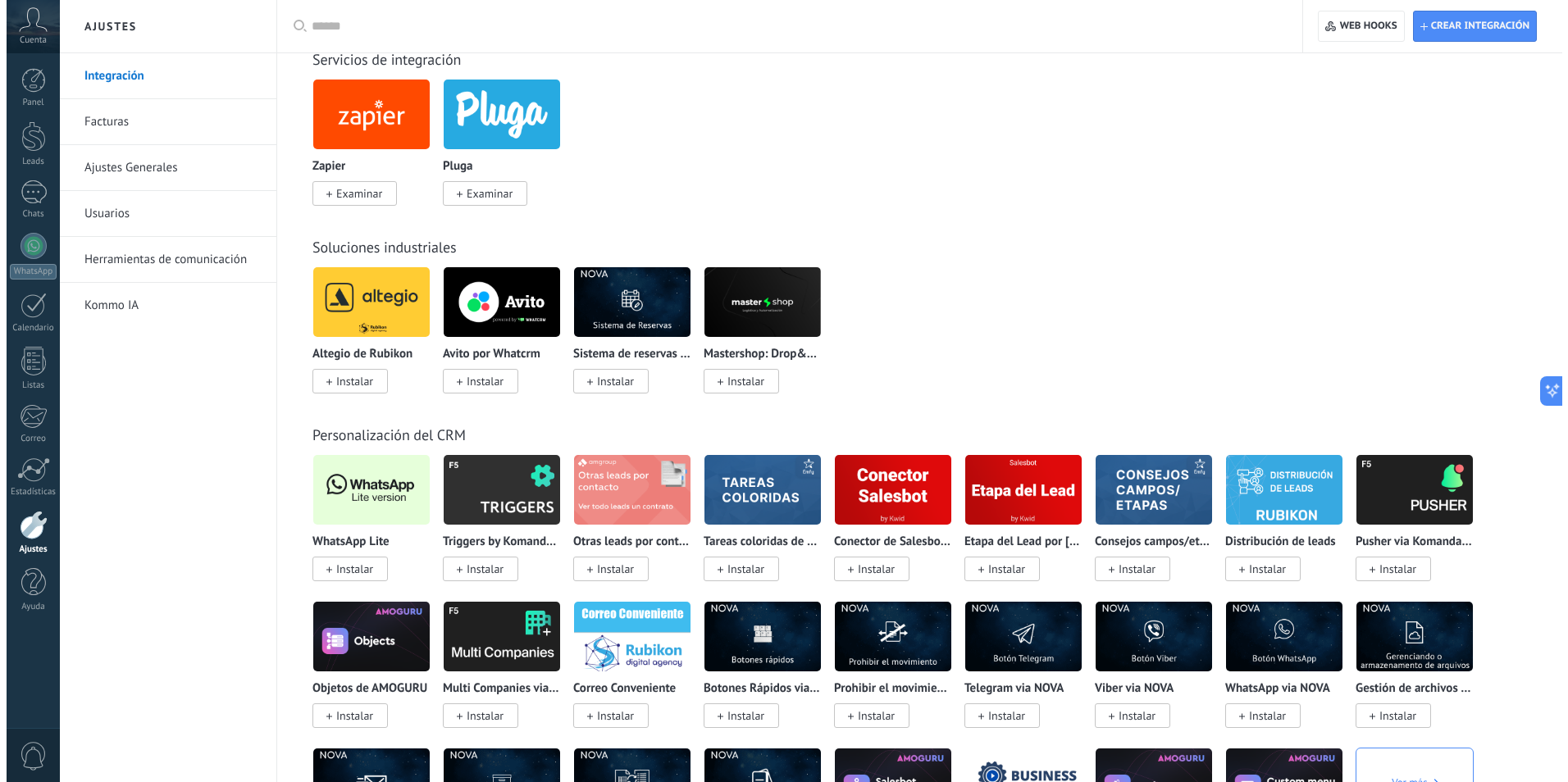 scroll, scrollTop: 2705, scrollLeft: 0, axis: vertical 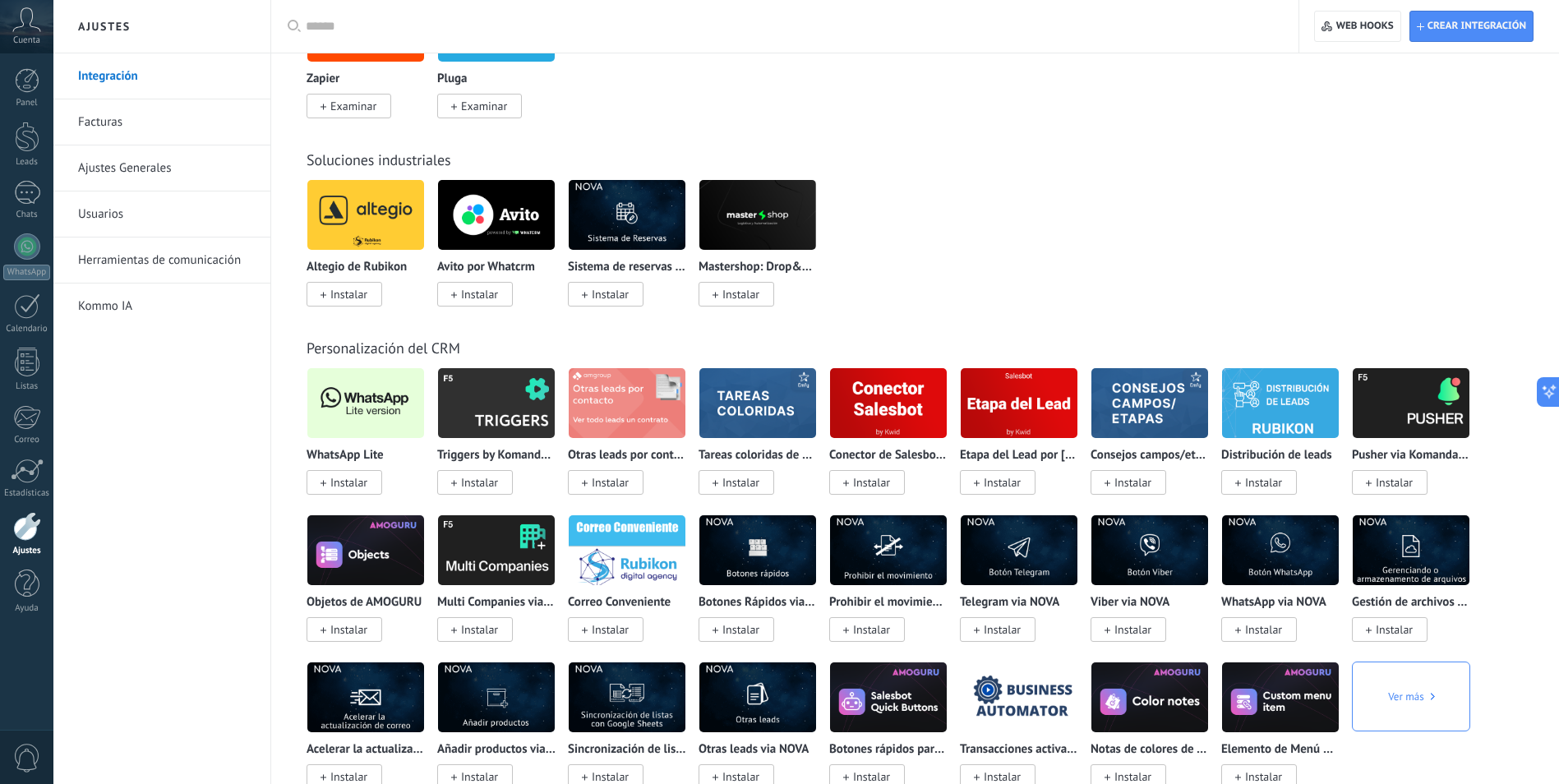 click on "Instalar" at bounding box center (348, 482) 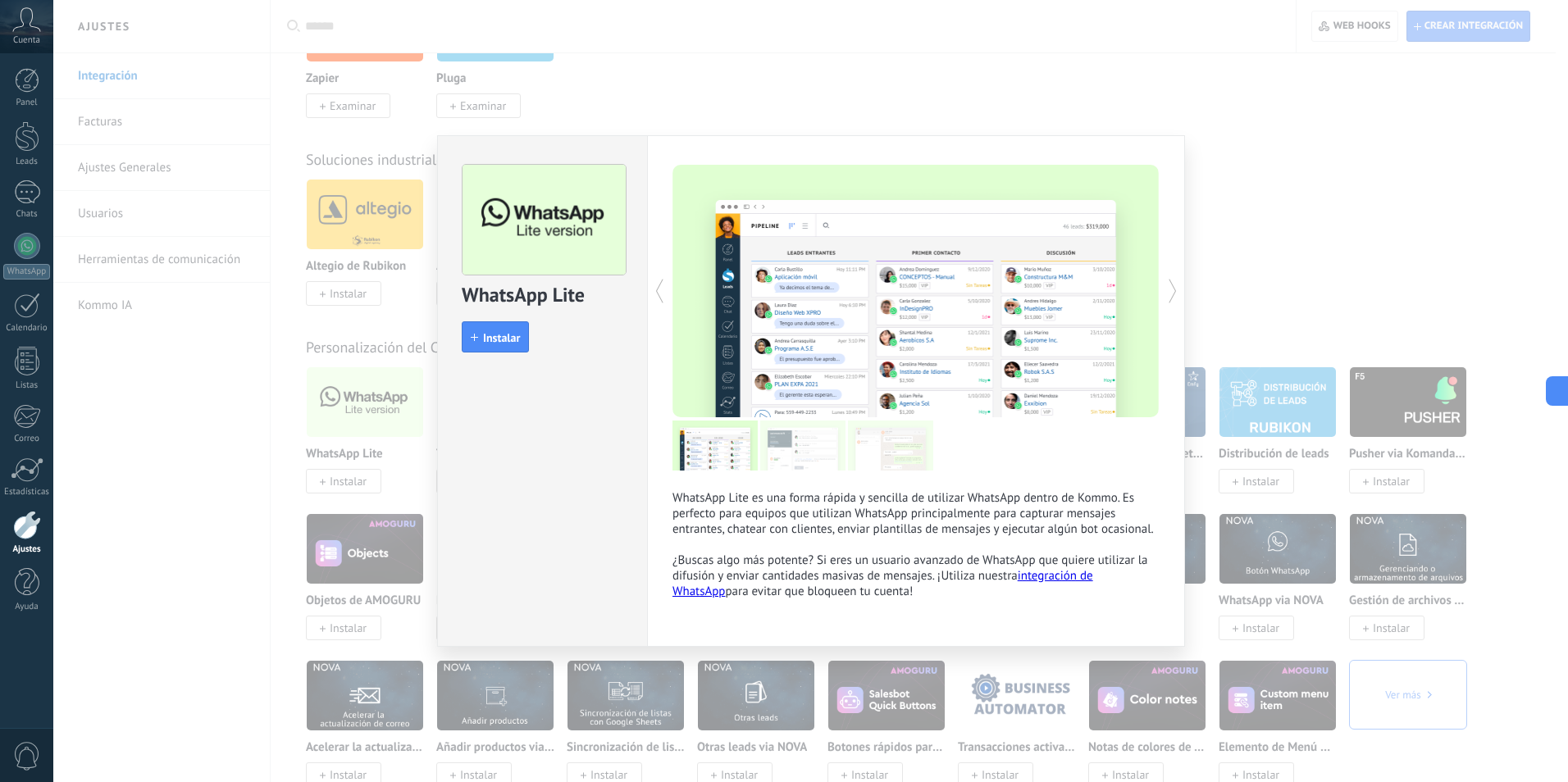 drag, startPoint x: 490, startPoint y: 337, endPoint x: 499, endPoint y: 333, distance: 10 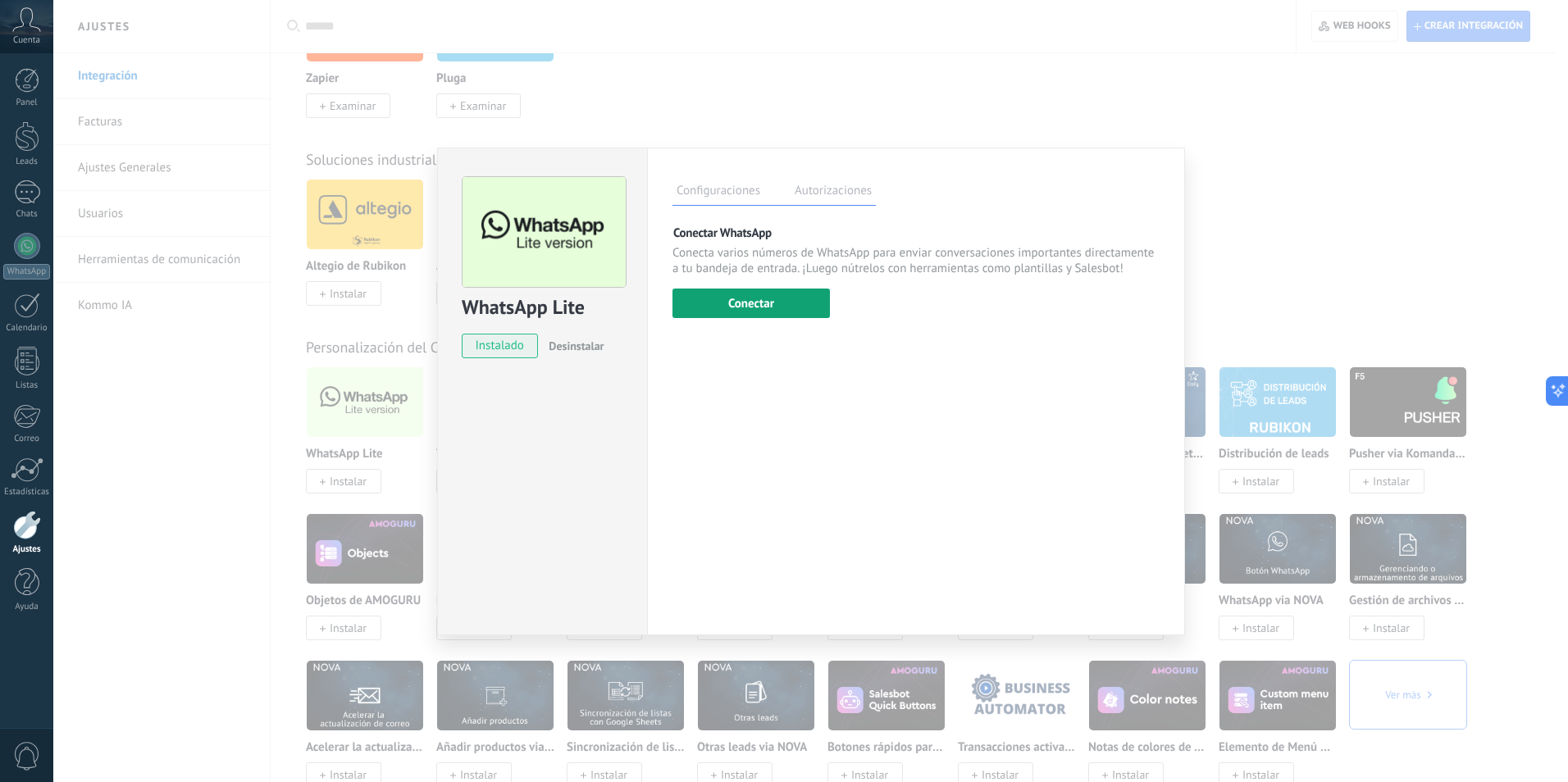 click on "Conectar" at bounding box center [751, 303] 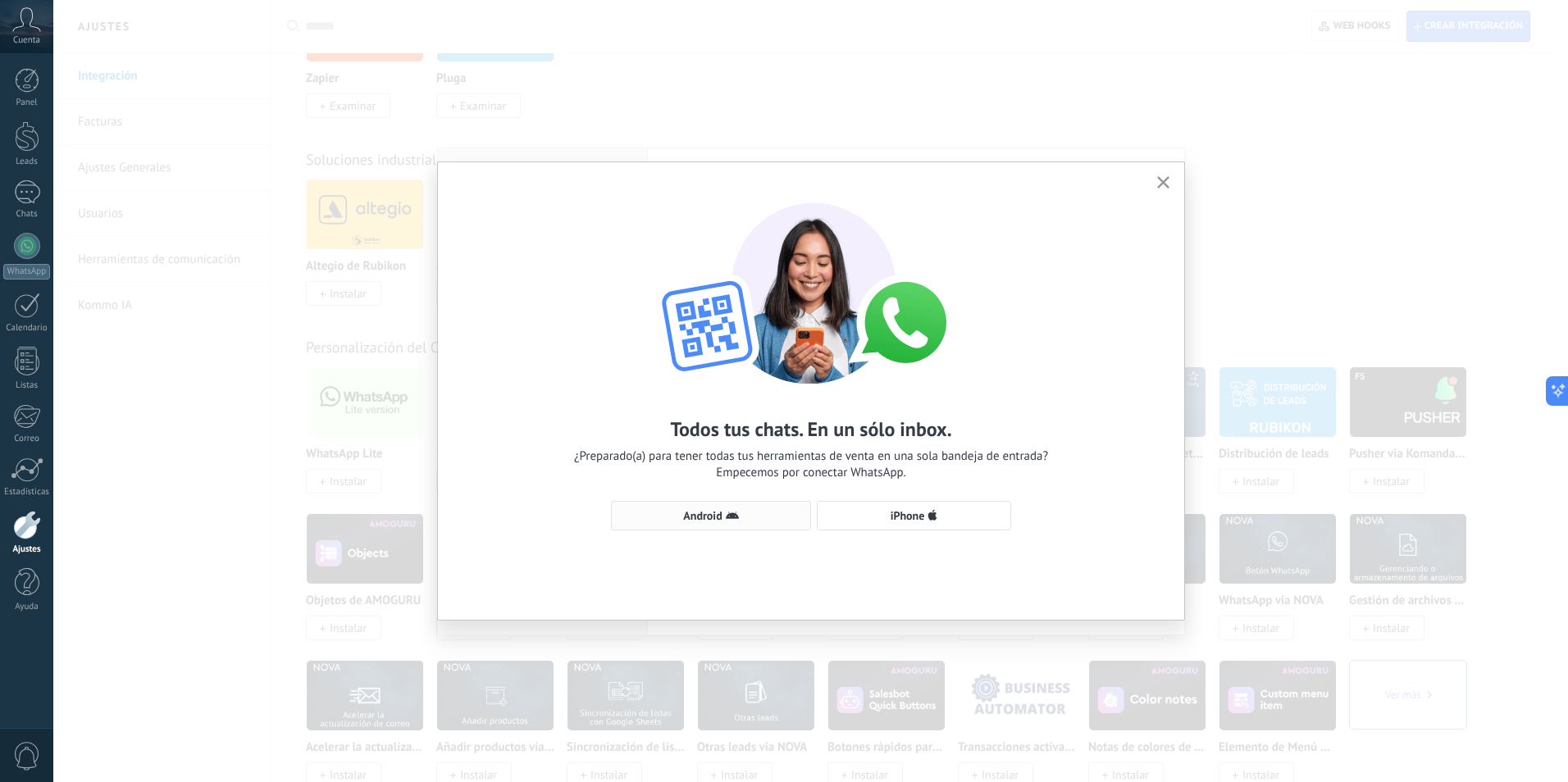 click on "Android" at bounding box center (711, 516) 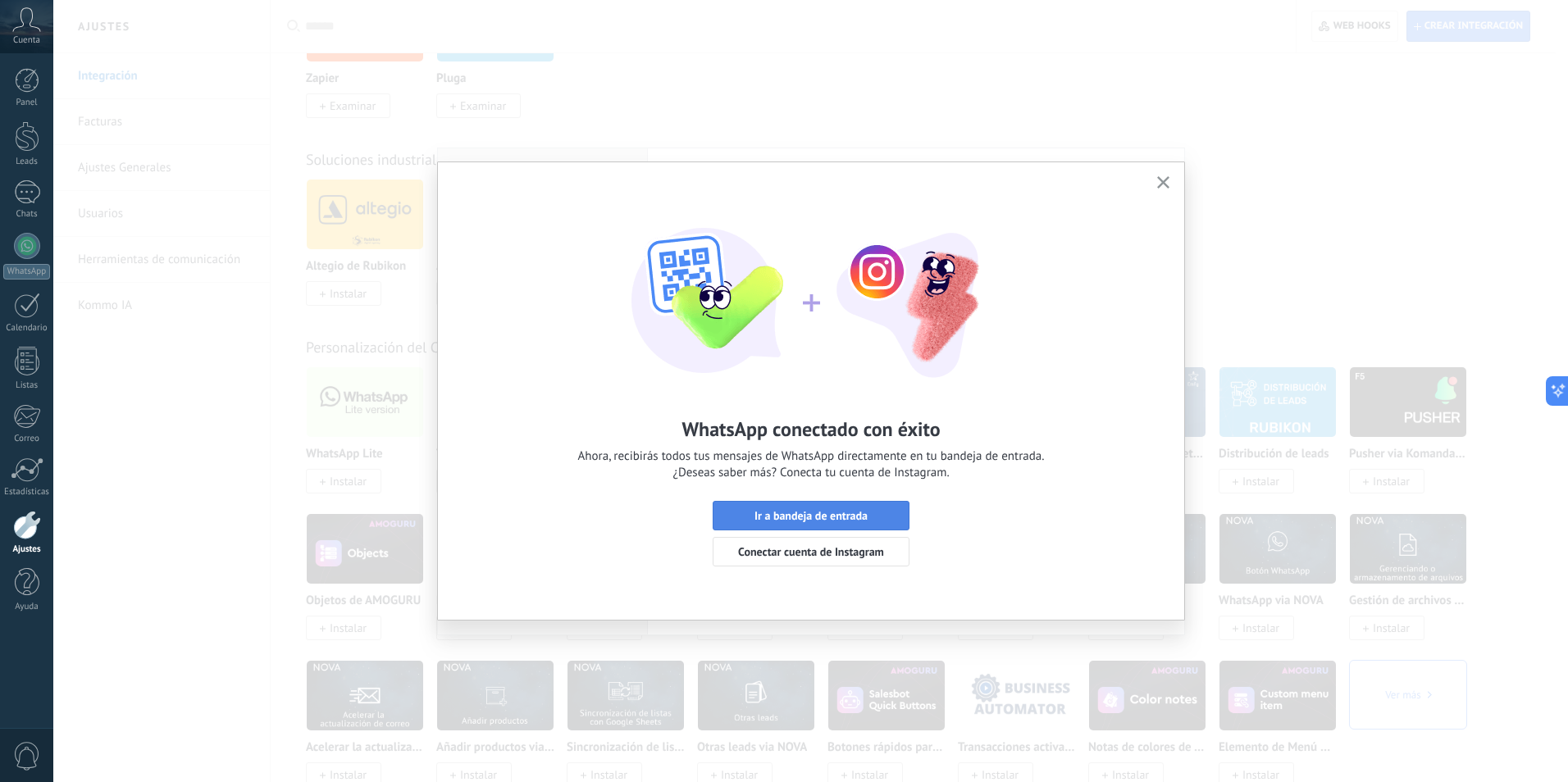 click on "Ir a bandeja de entrada" at bounding box center [811, 516] 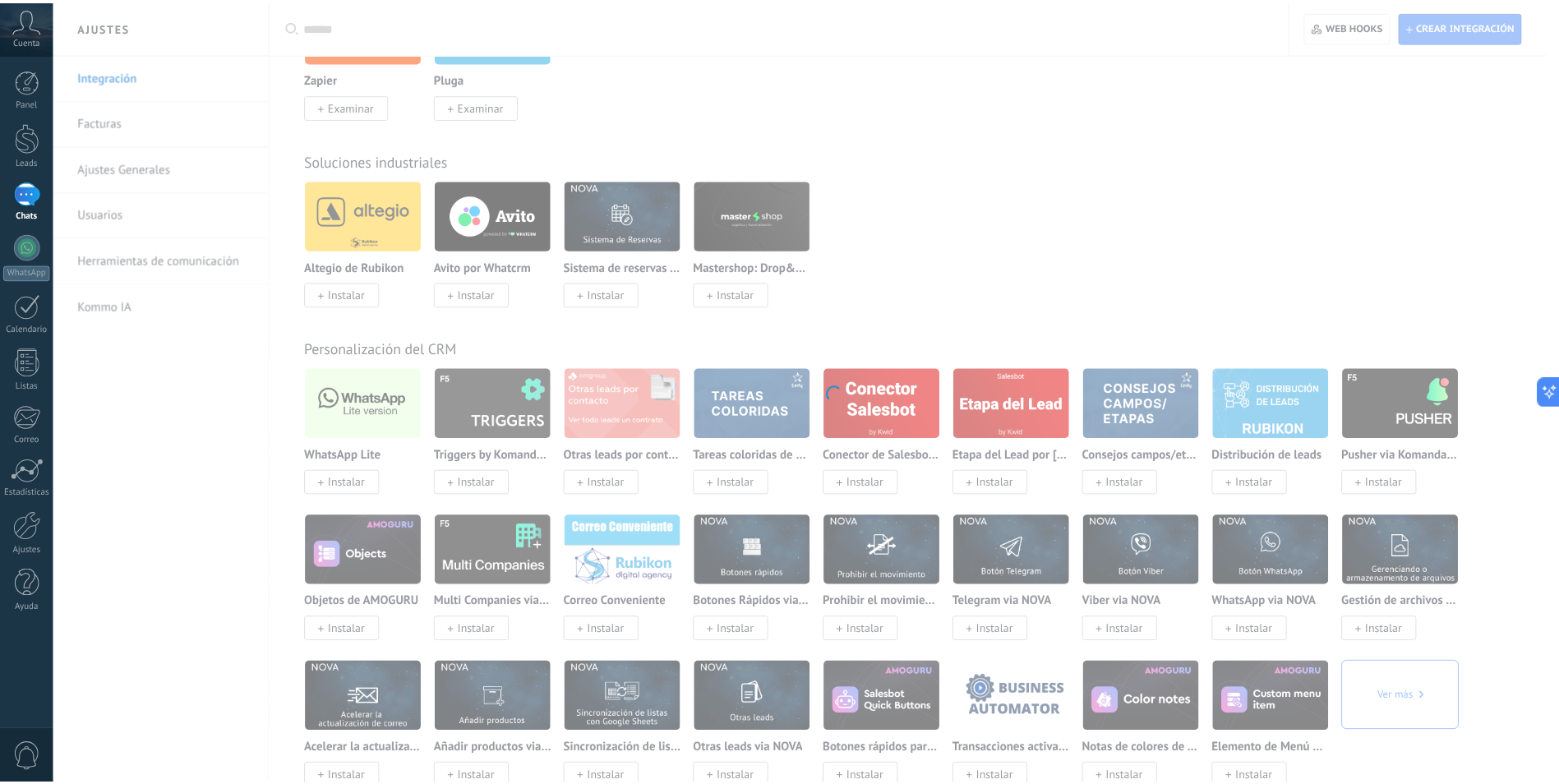 scroll, scrollTop: 0, scrollLeft: 0, axis: both 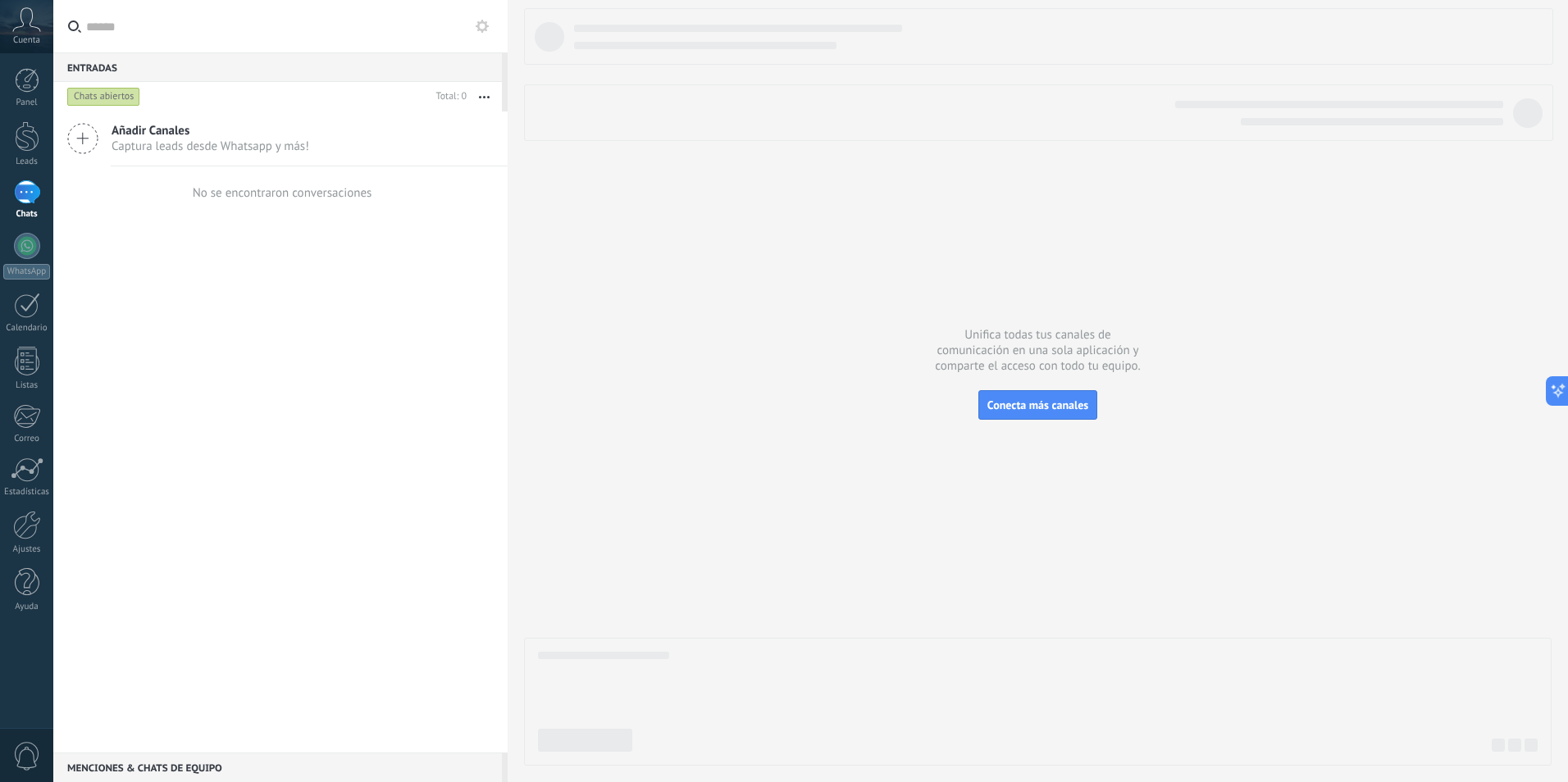 click 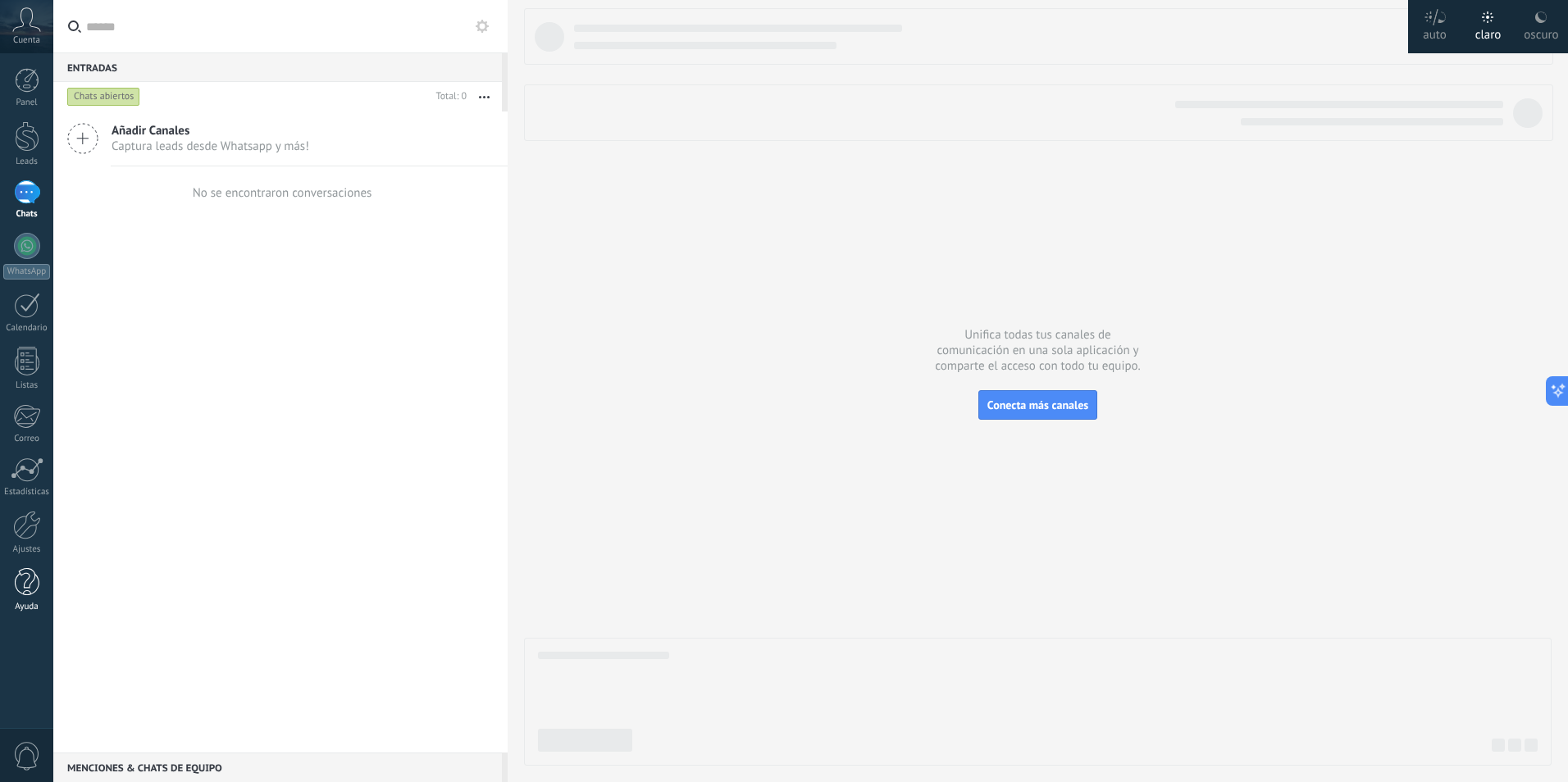 click at bounding box center [27, 582] 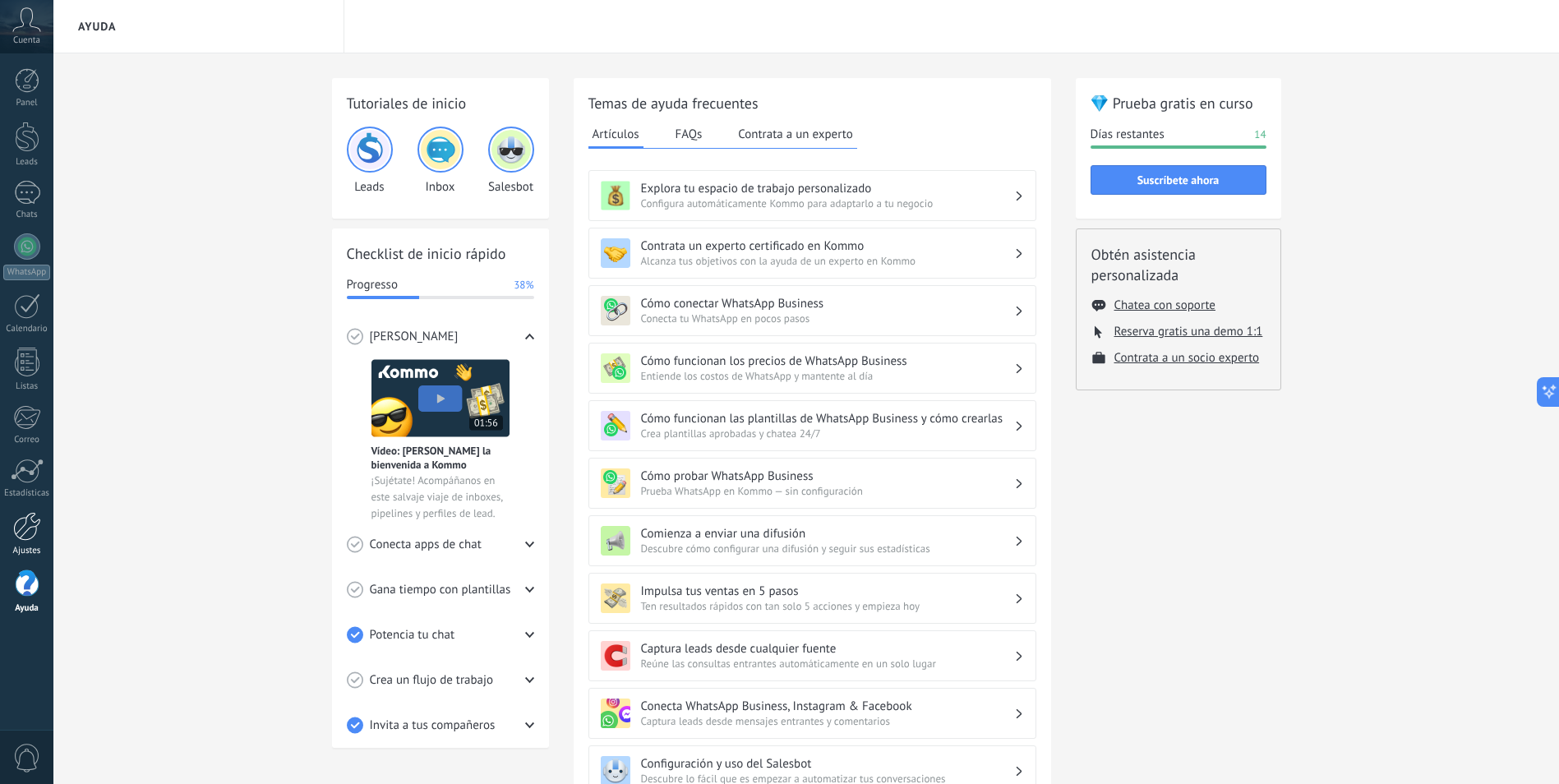 click on "Ajustes" at bounding box center (27, 551) 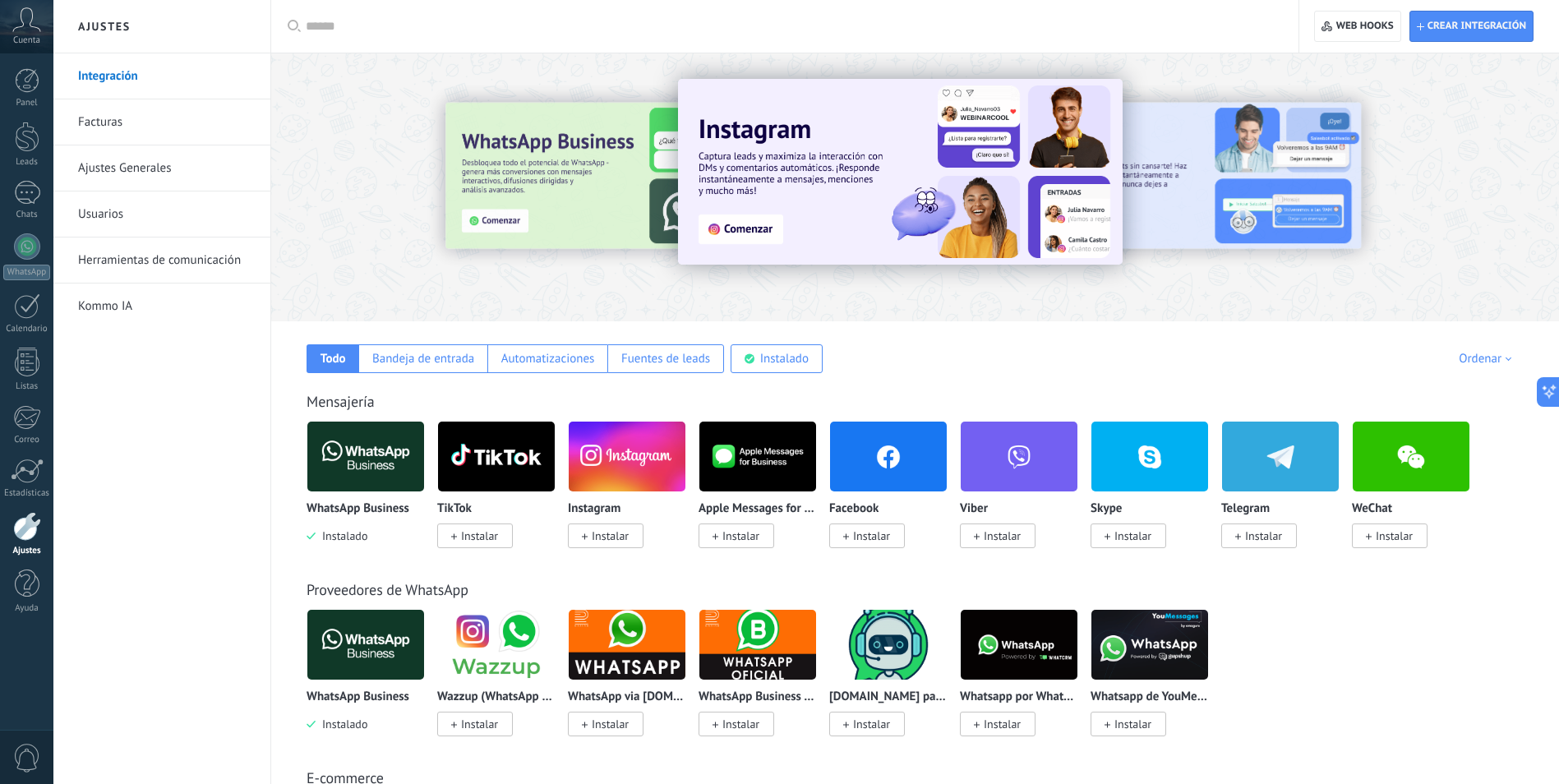 click on "Cuenta" at bounding box center [26, 40] 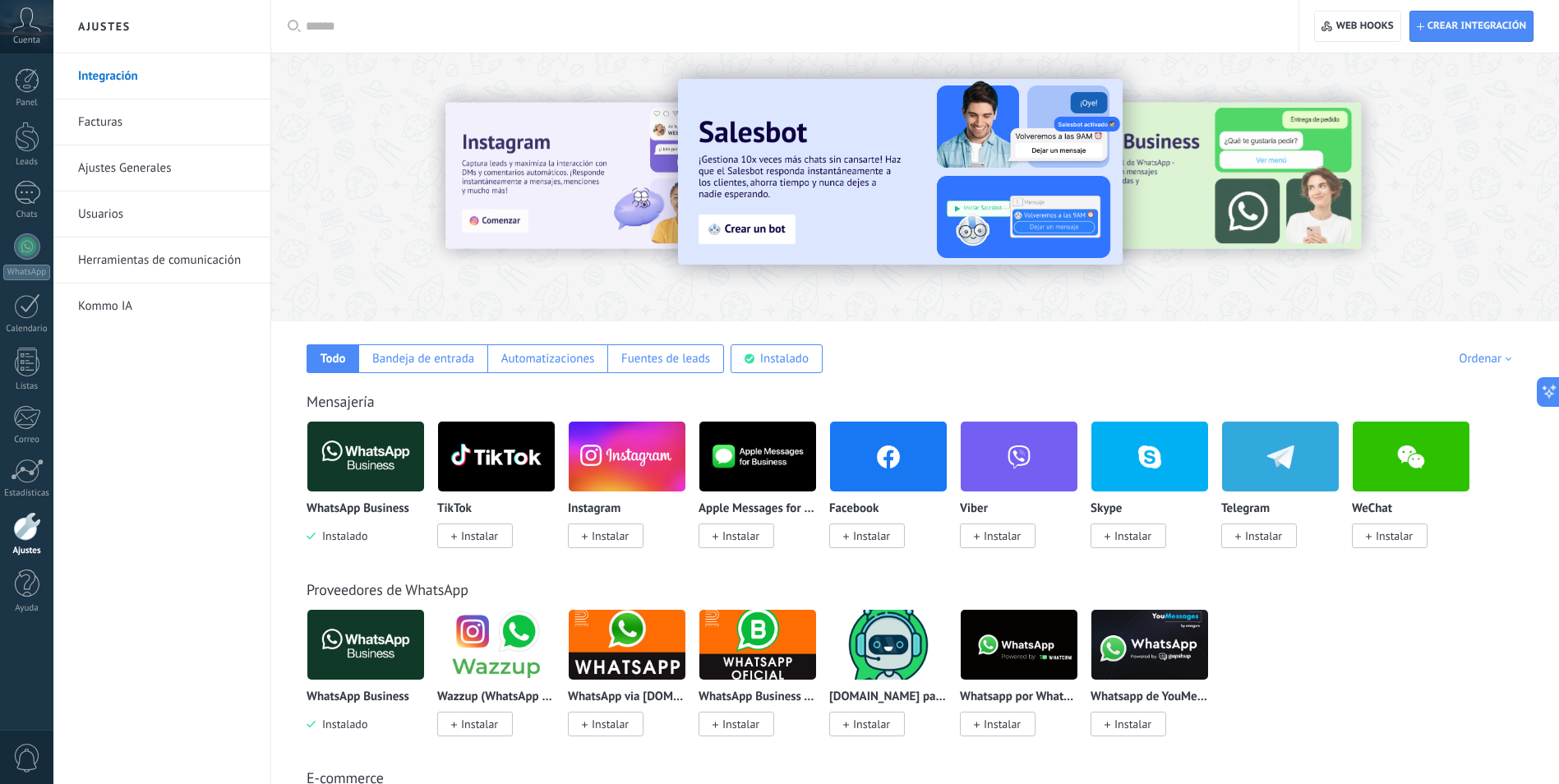 click on "0" at bounding box center [27, 758] 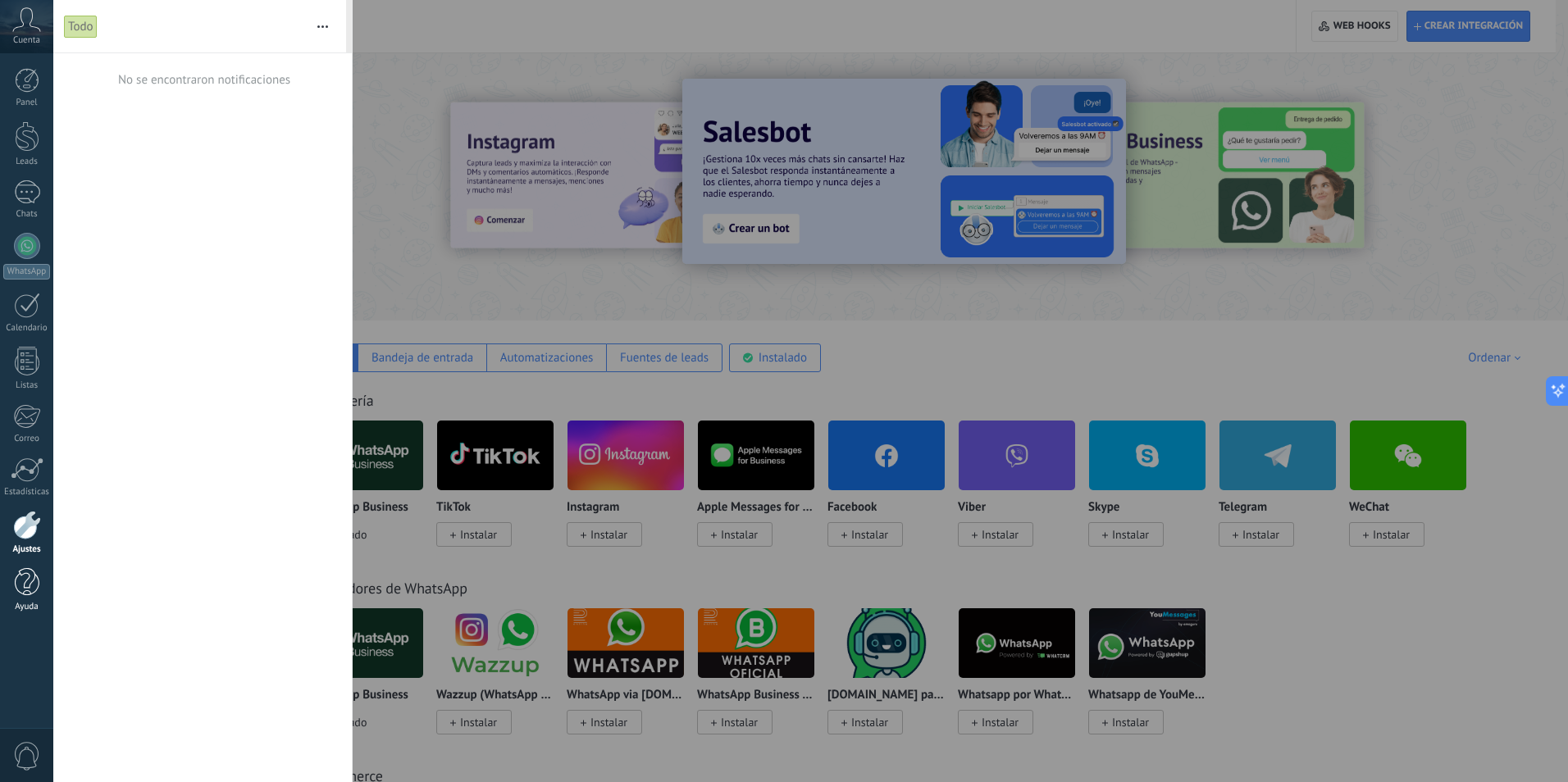 click on "Ayuda" at bounding box center (26, 590) 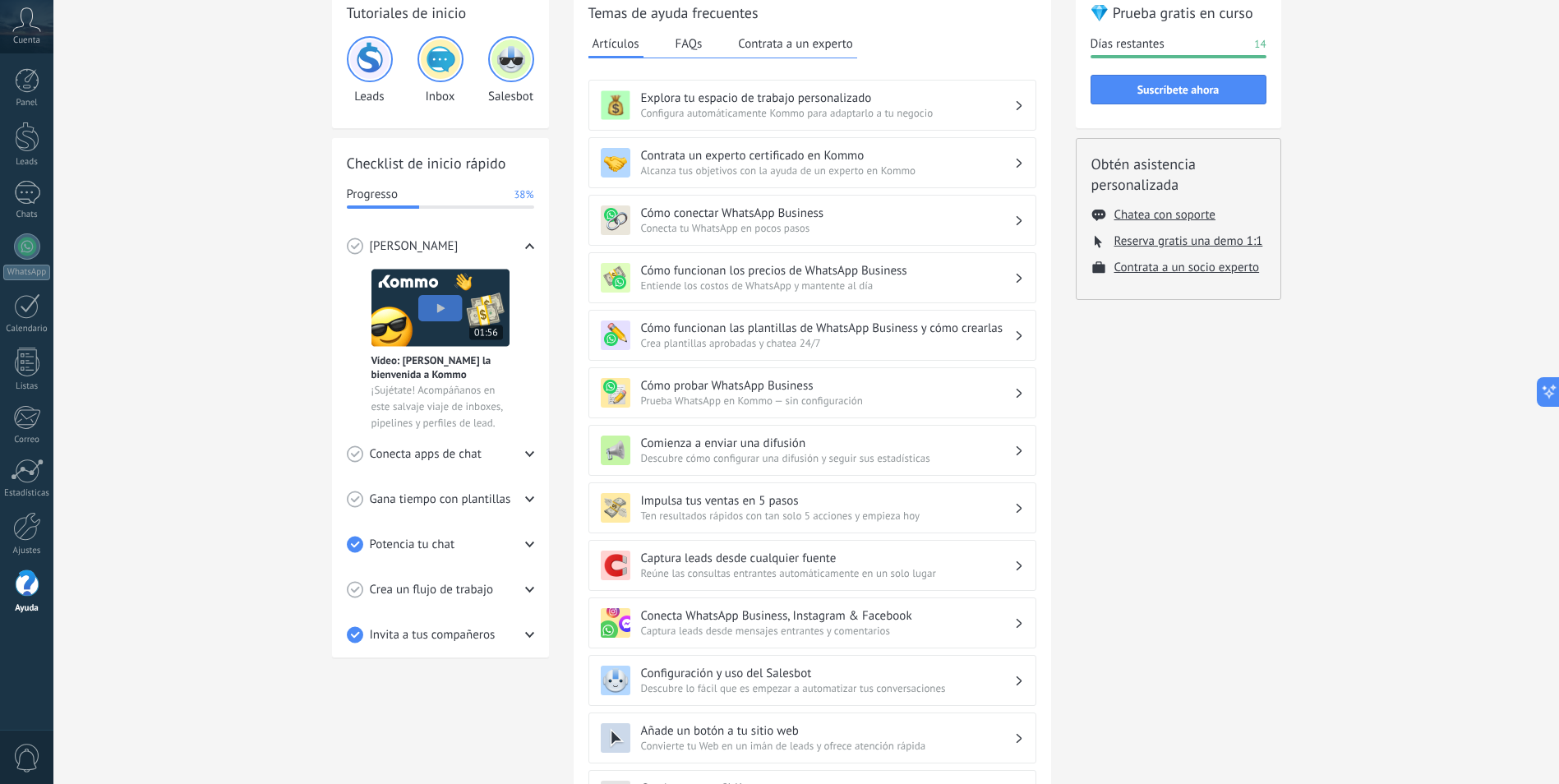 scroll, scrollTop: 233, scrollLeft: 0, axis: vertical 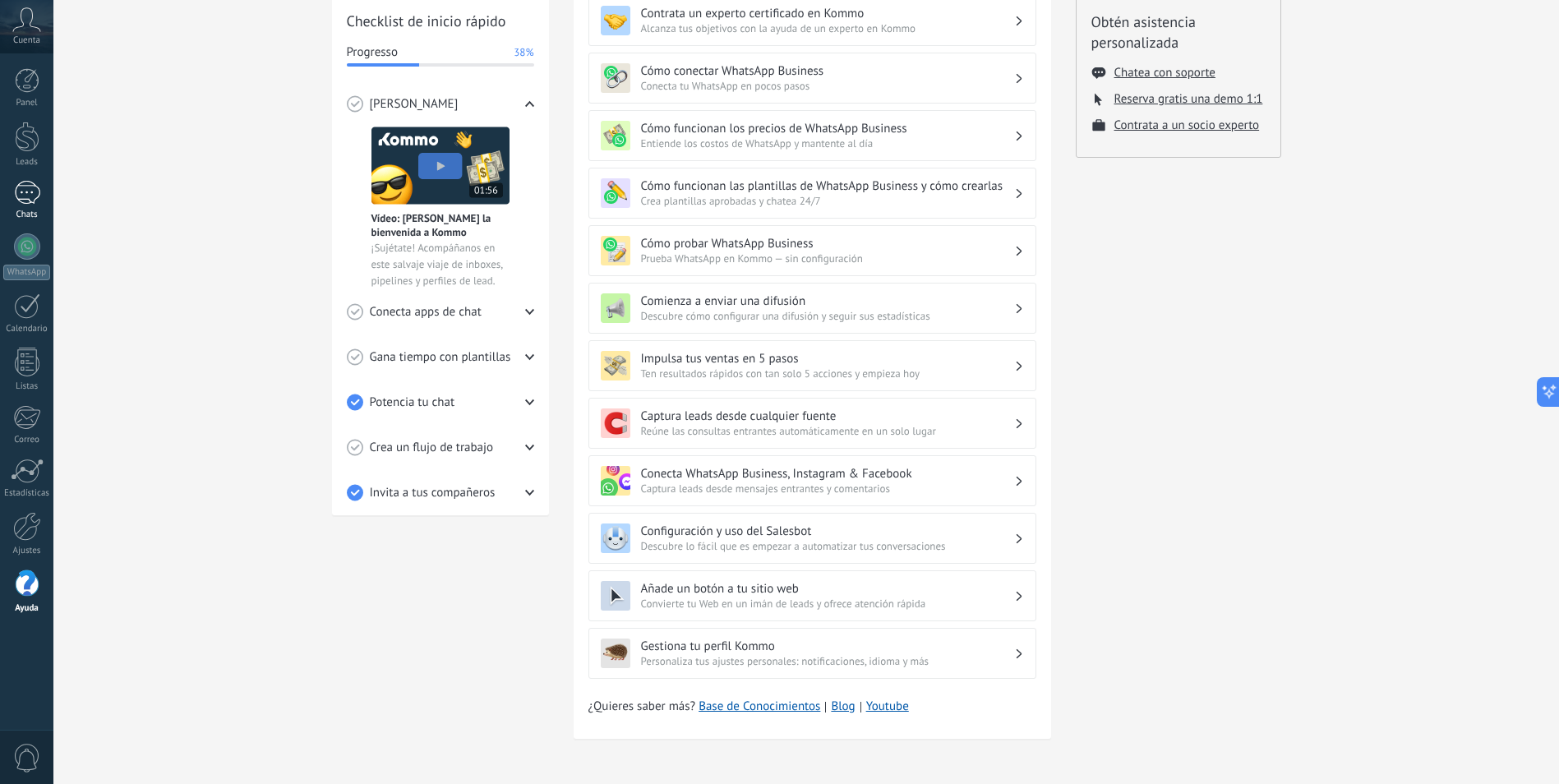 click on "Chats" at bounding box center [26, 201] 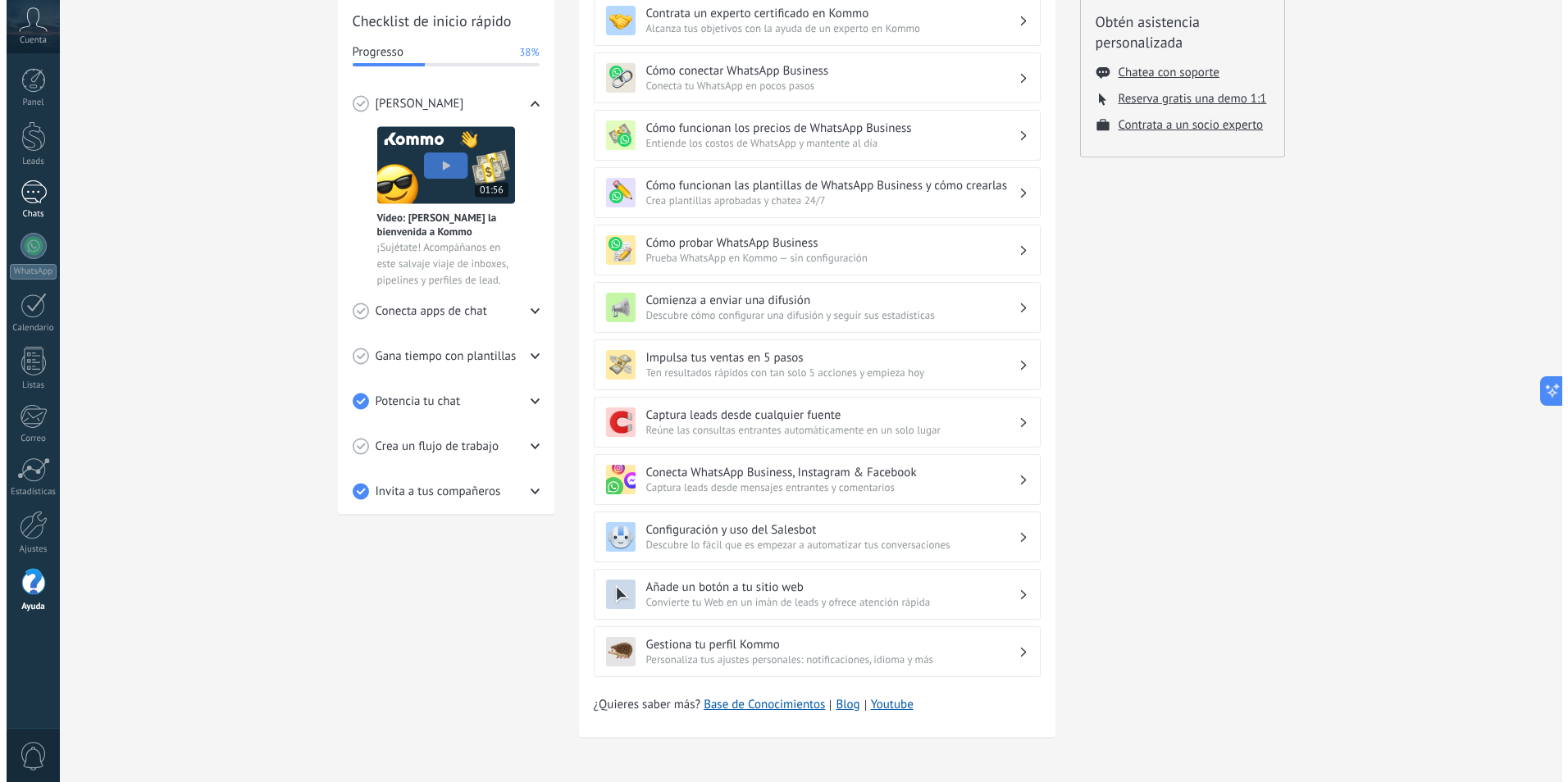 scroll, scrollTop: 0, scrollLeft: 0, axis: both 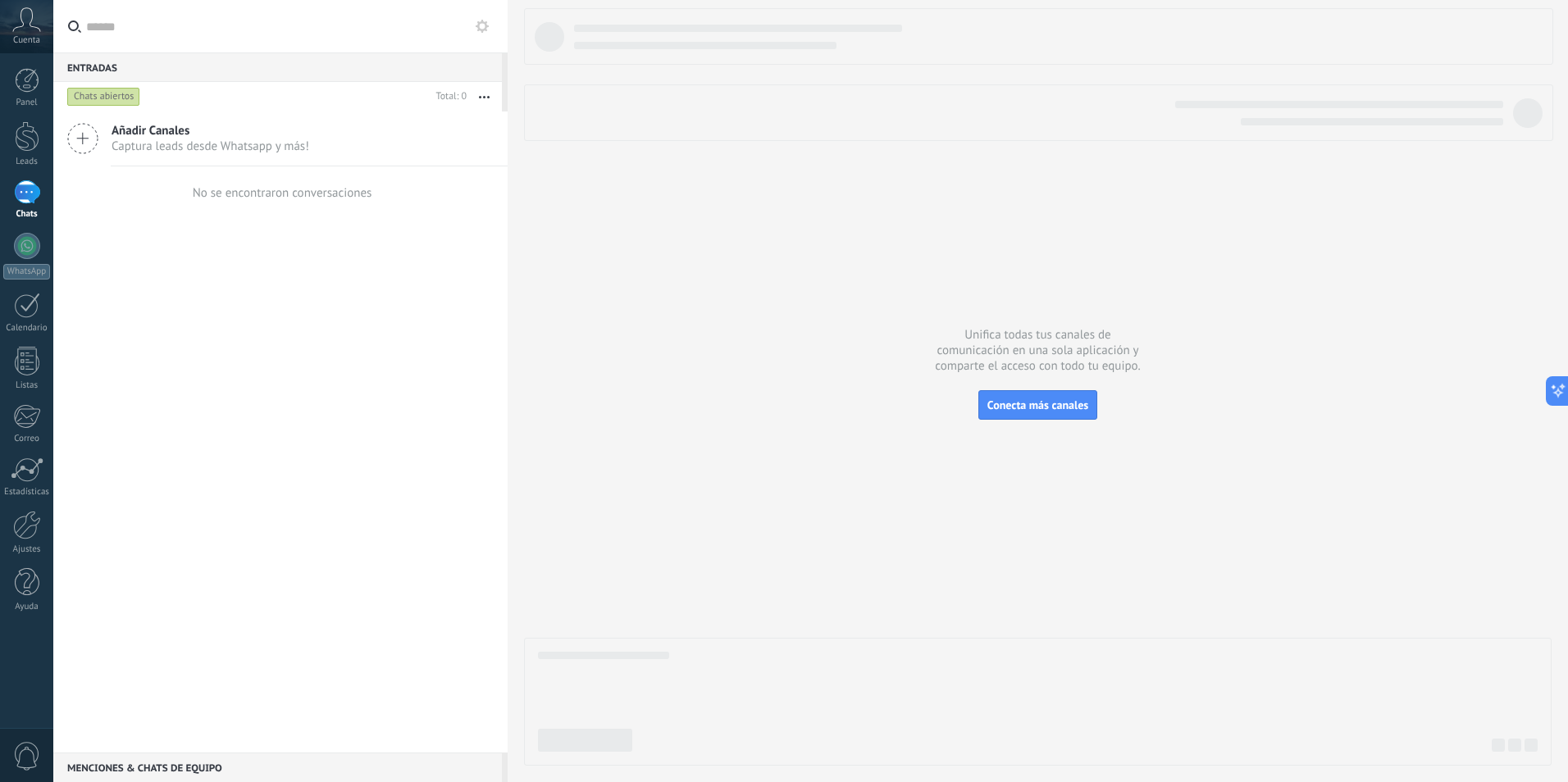 click 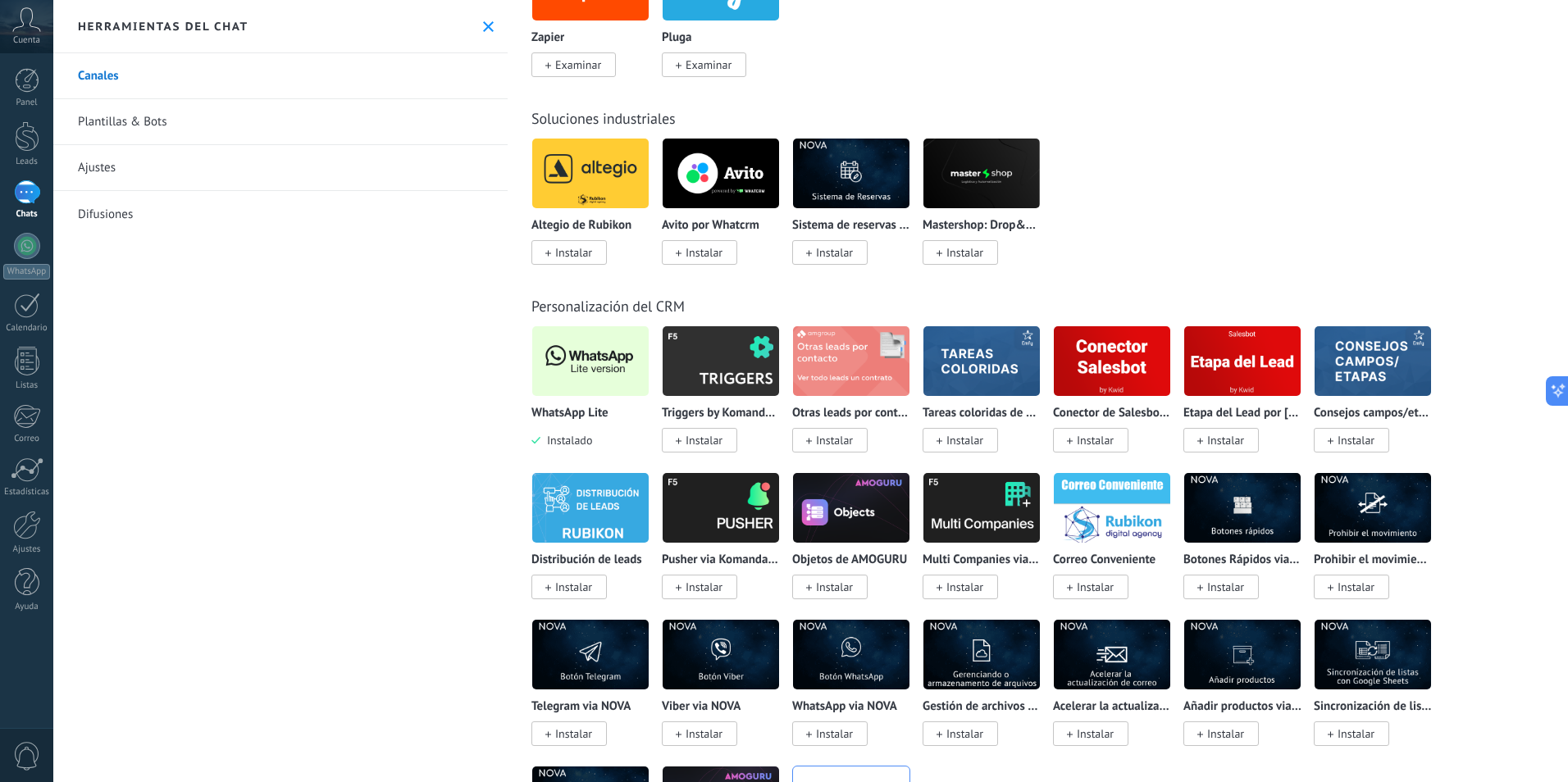 scroll, scrollTop: 3115, scrollLeft: 0, axis: vertical 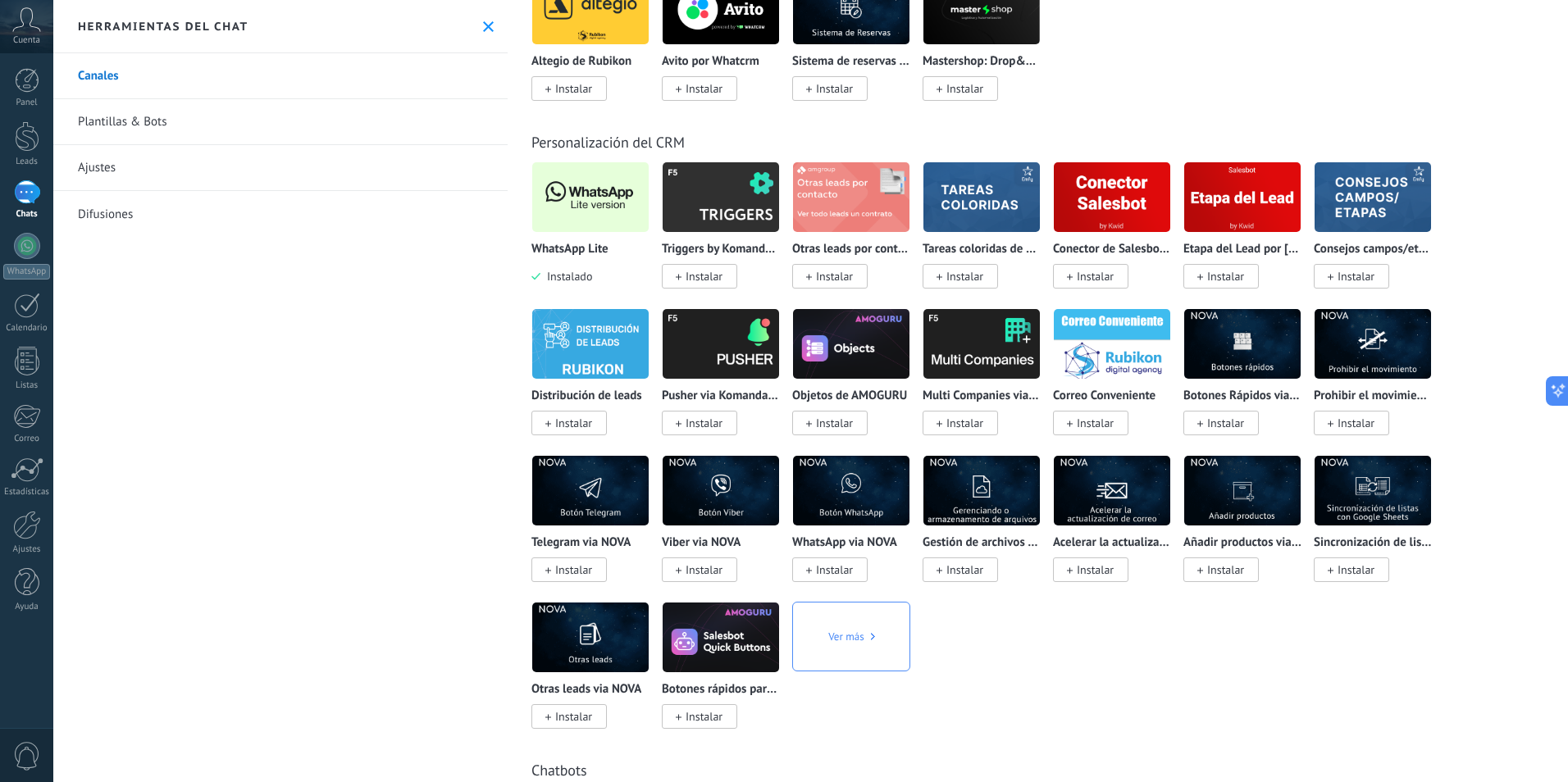 click 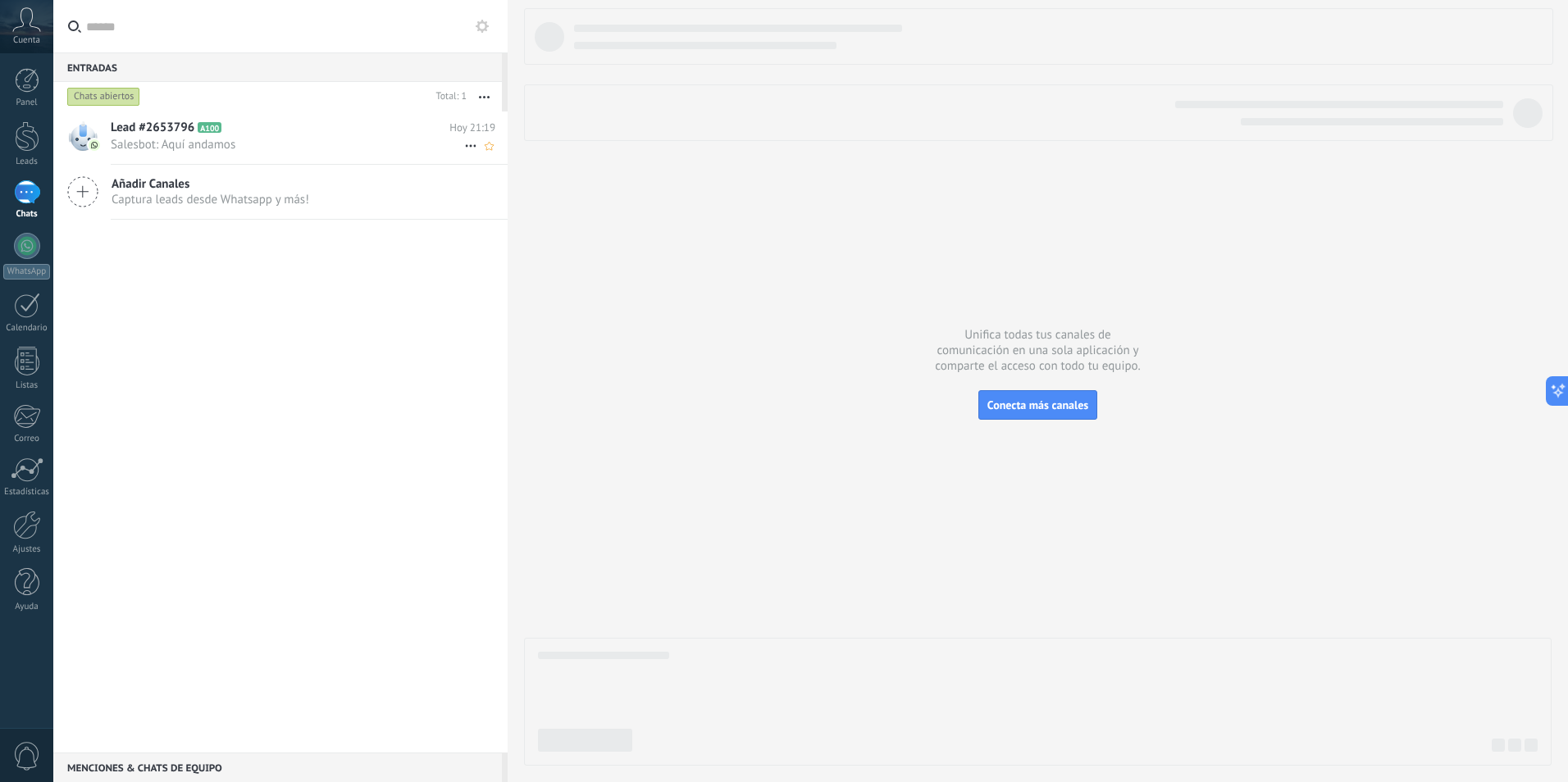 click on "Salesbot: Aquí andamos" at bounding box center (287, 144) 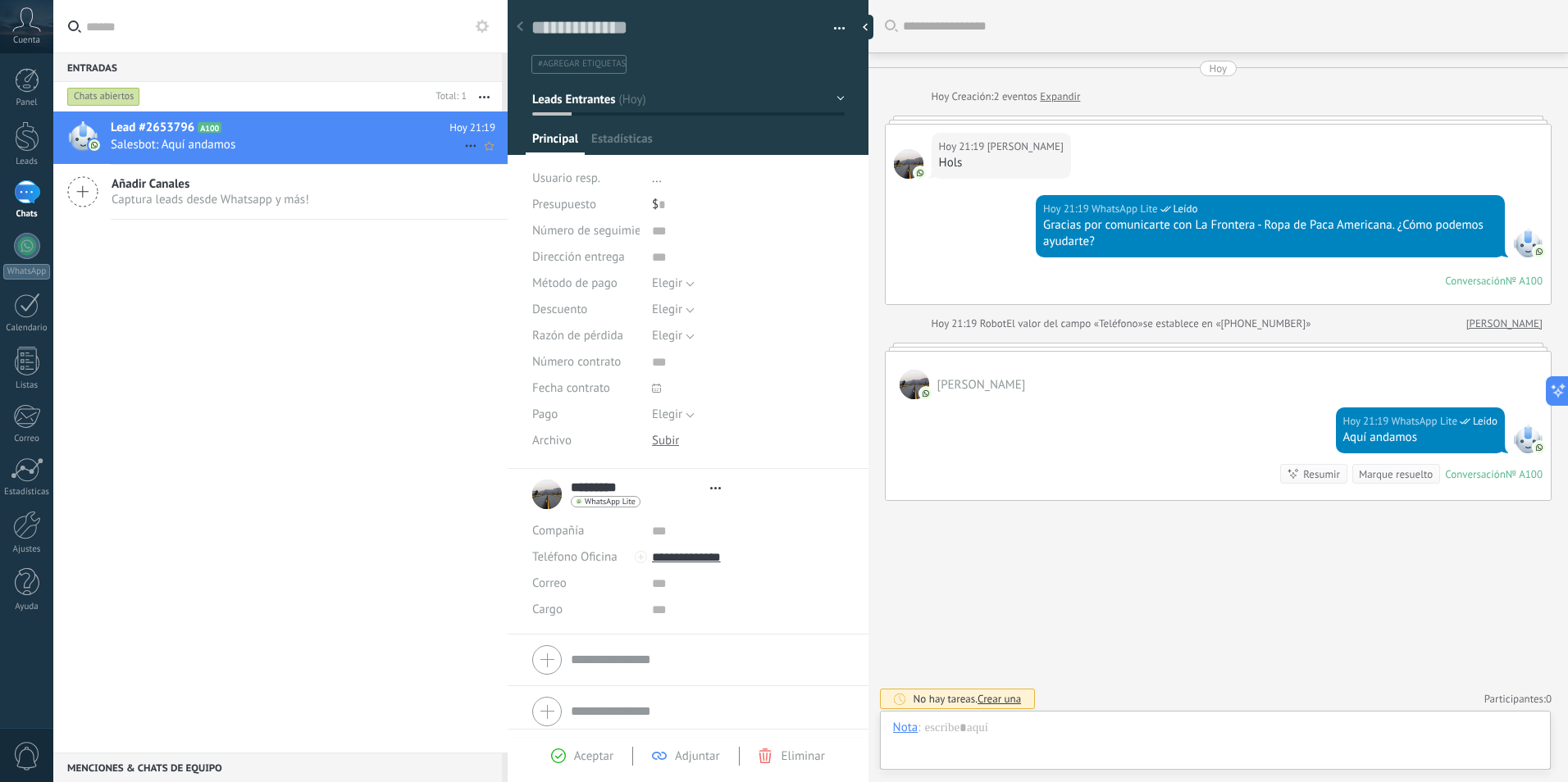 scroll, scrollTop: 5, scrollLeft: 0, axis: vertical 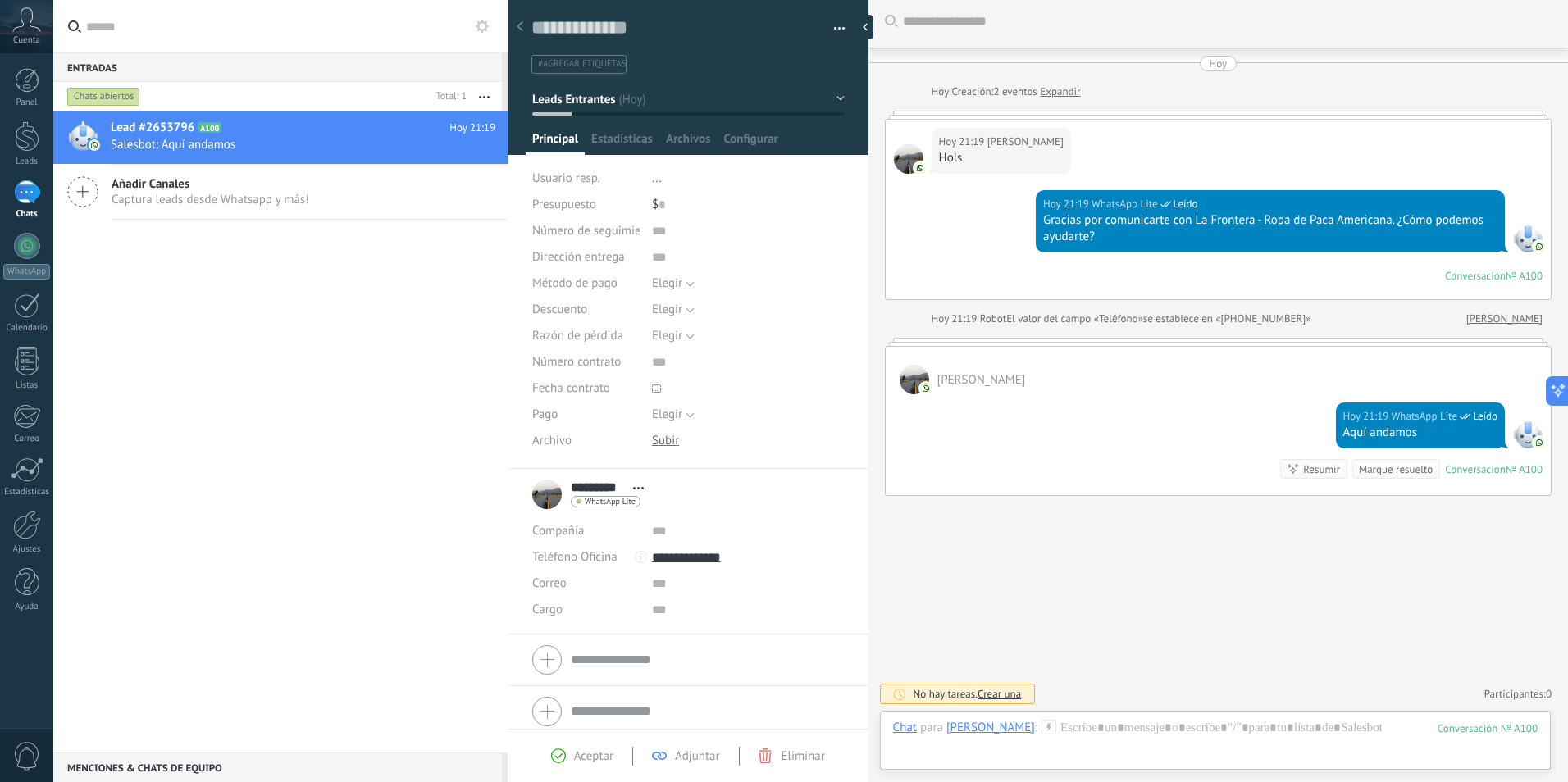 click on "Cuenta" at bounding box center [26, 40] 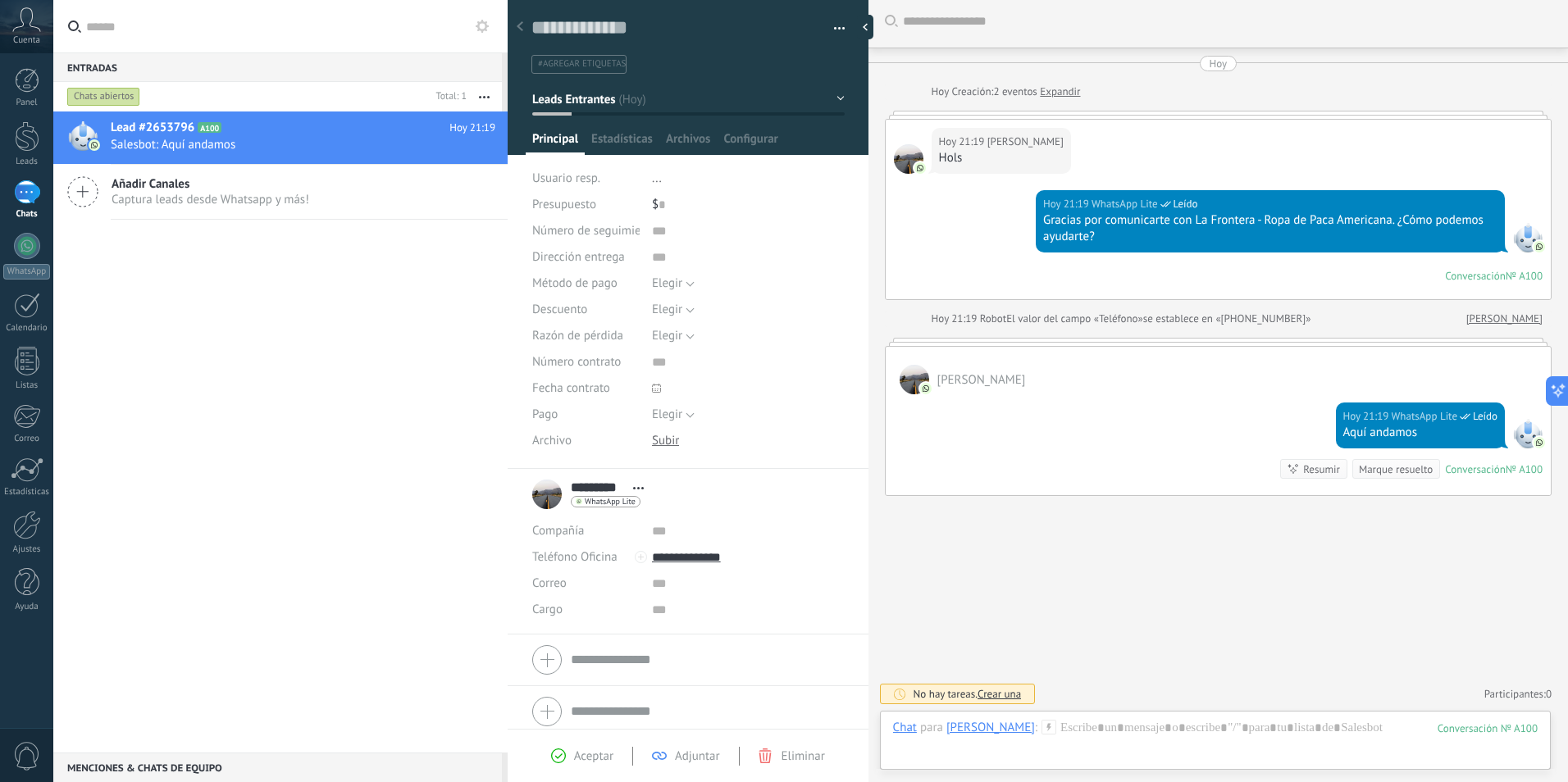 click on "Cuenta" at bounding box center (26, 26) 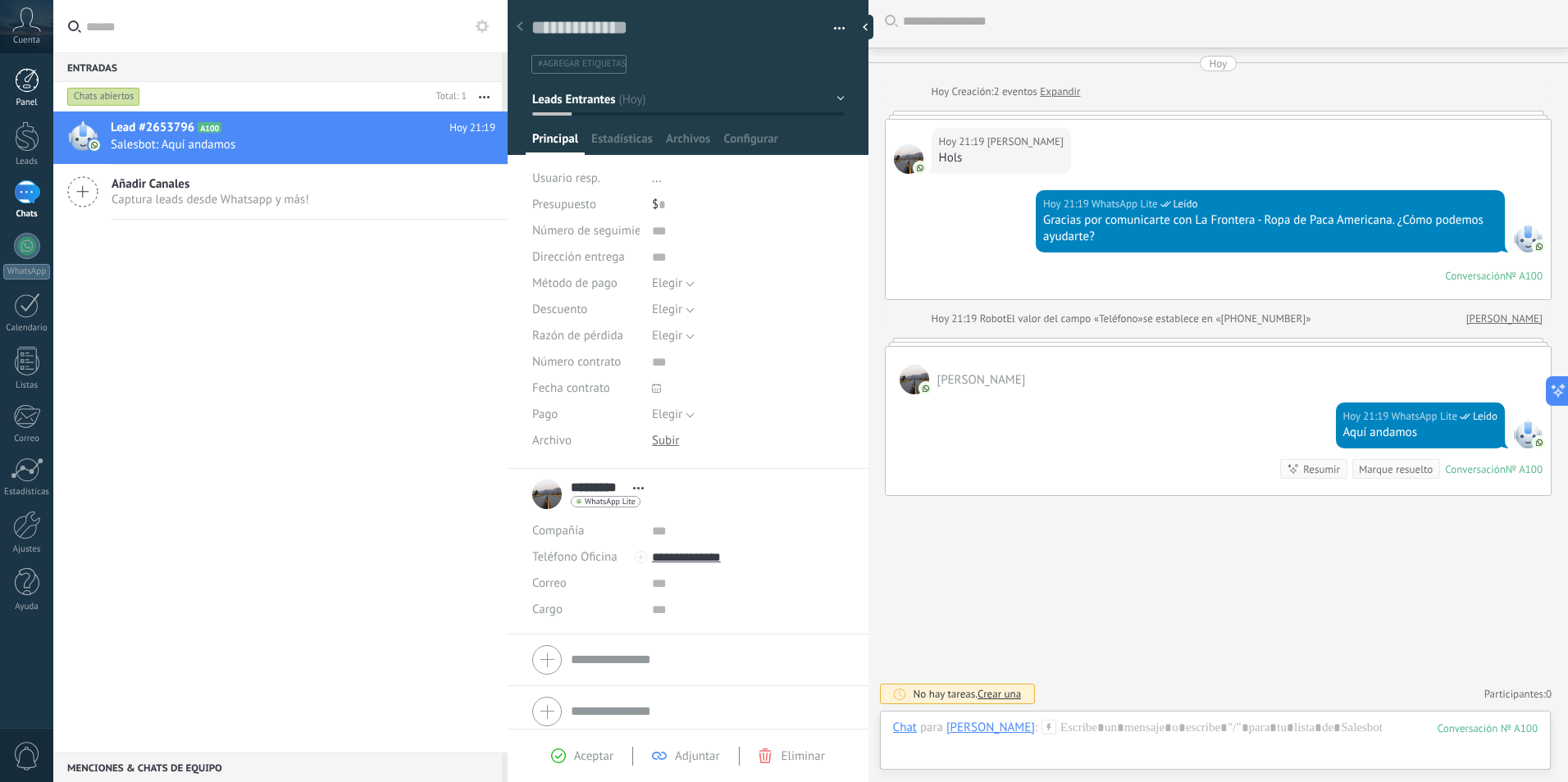 click on "Panel" at bounding box center [26, 88] 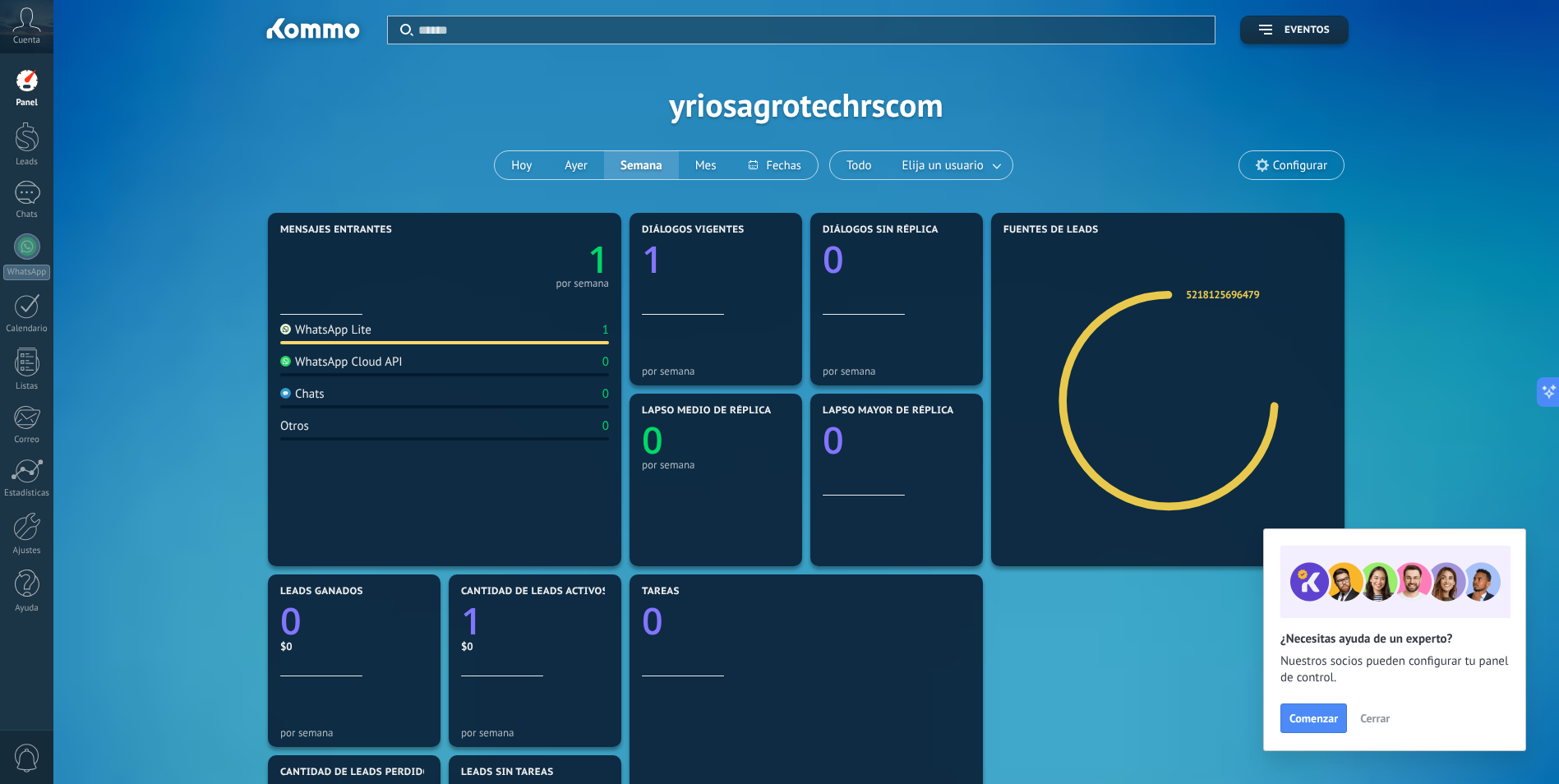 click on "Cerrar" at bounding box center (1375, 718) 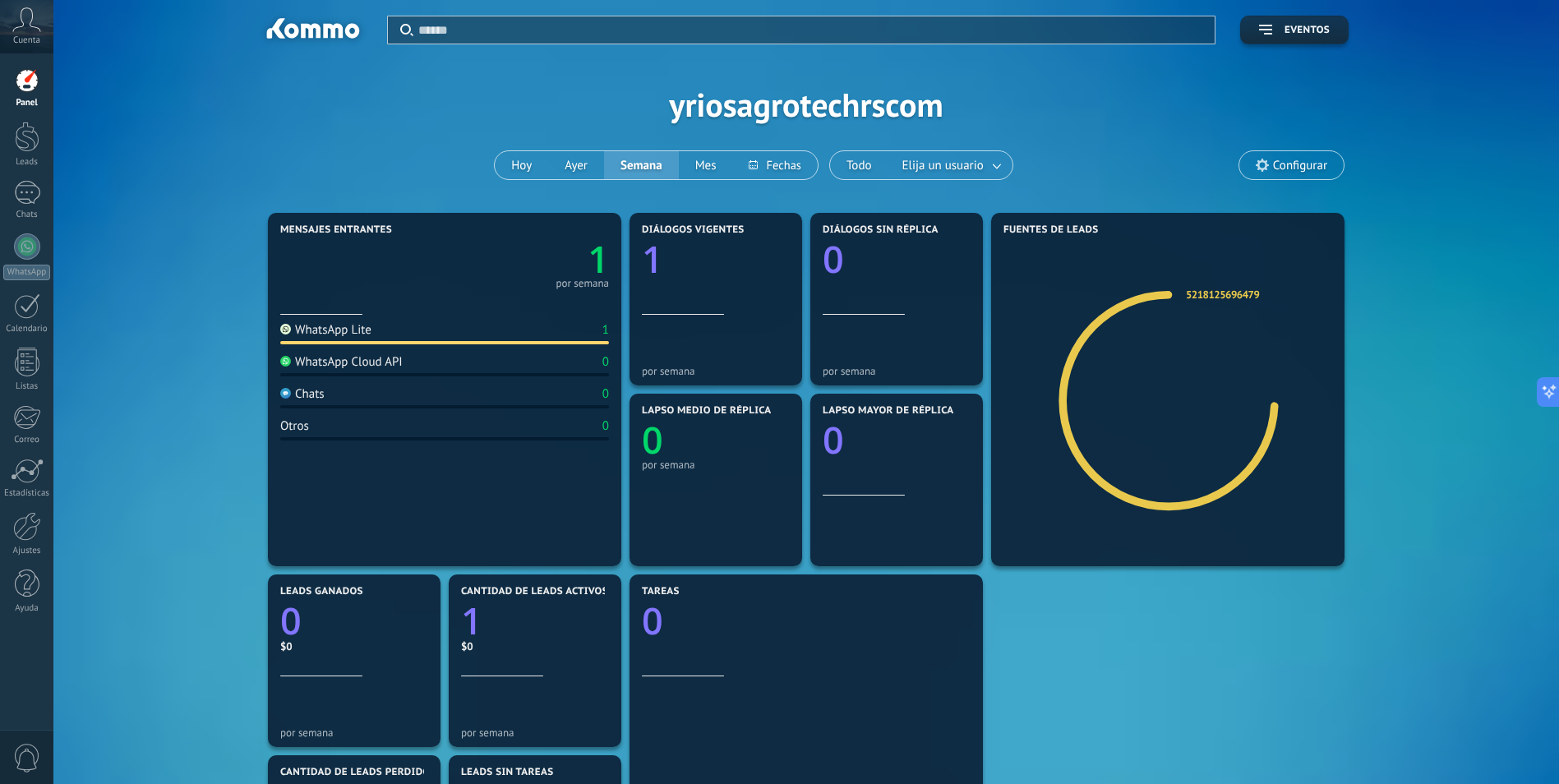 click 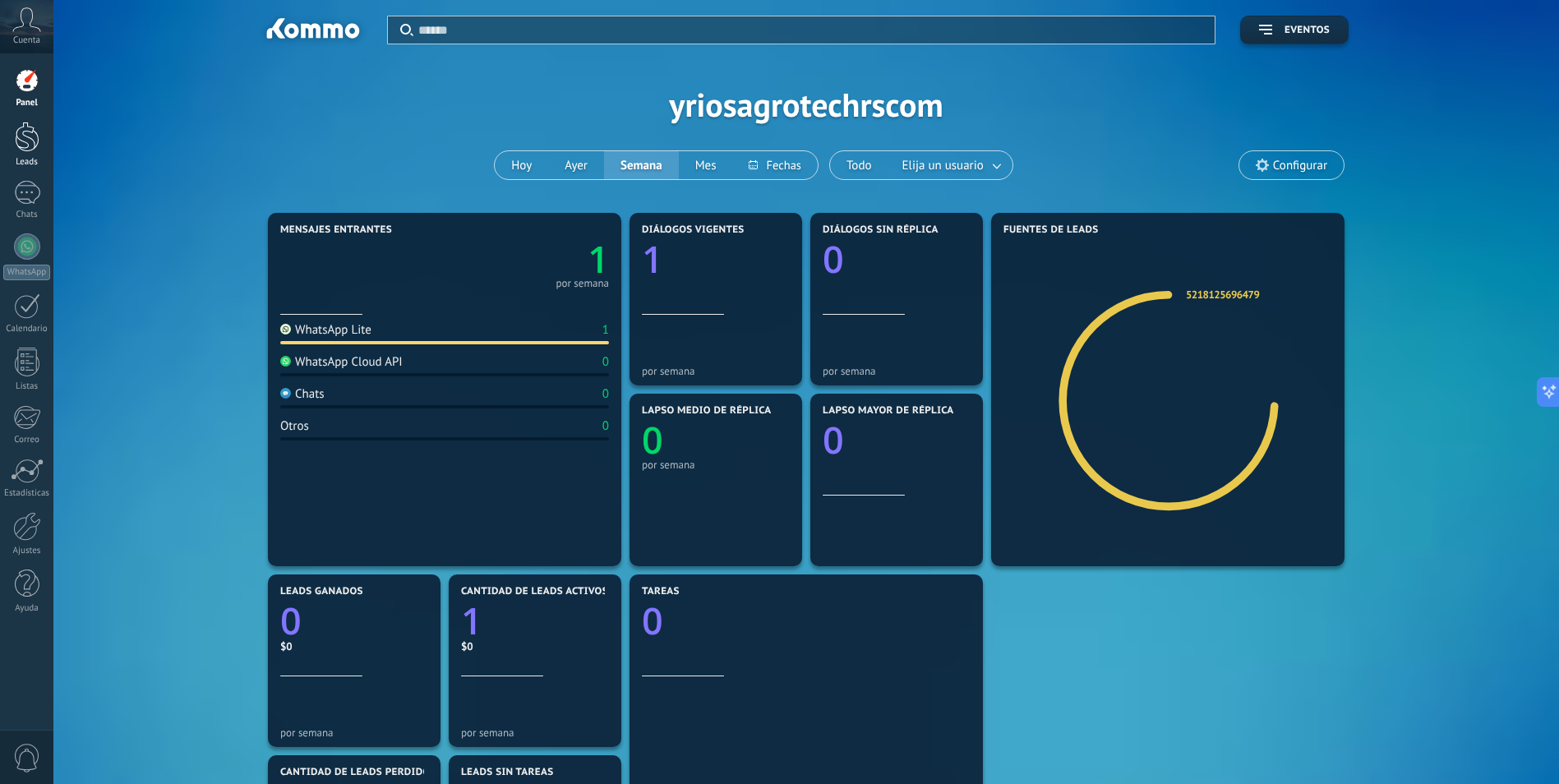 click at bounding box center (27, 136) 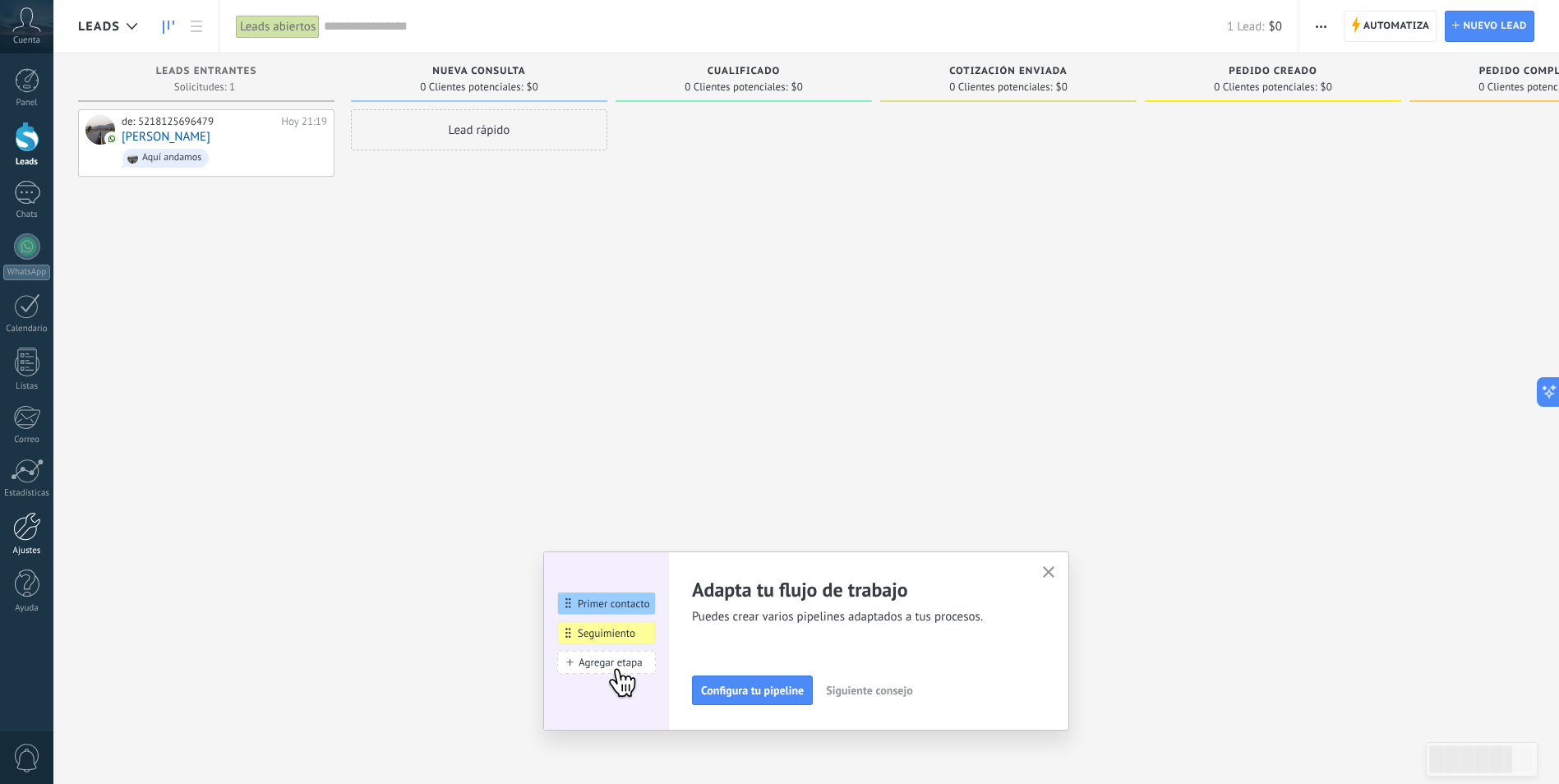 click on "Ajustes" at bounding box center (27, 551) 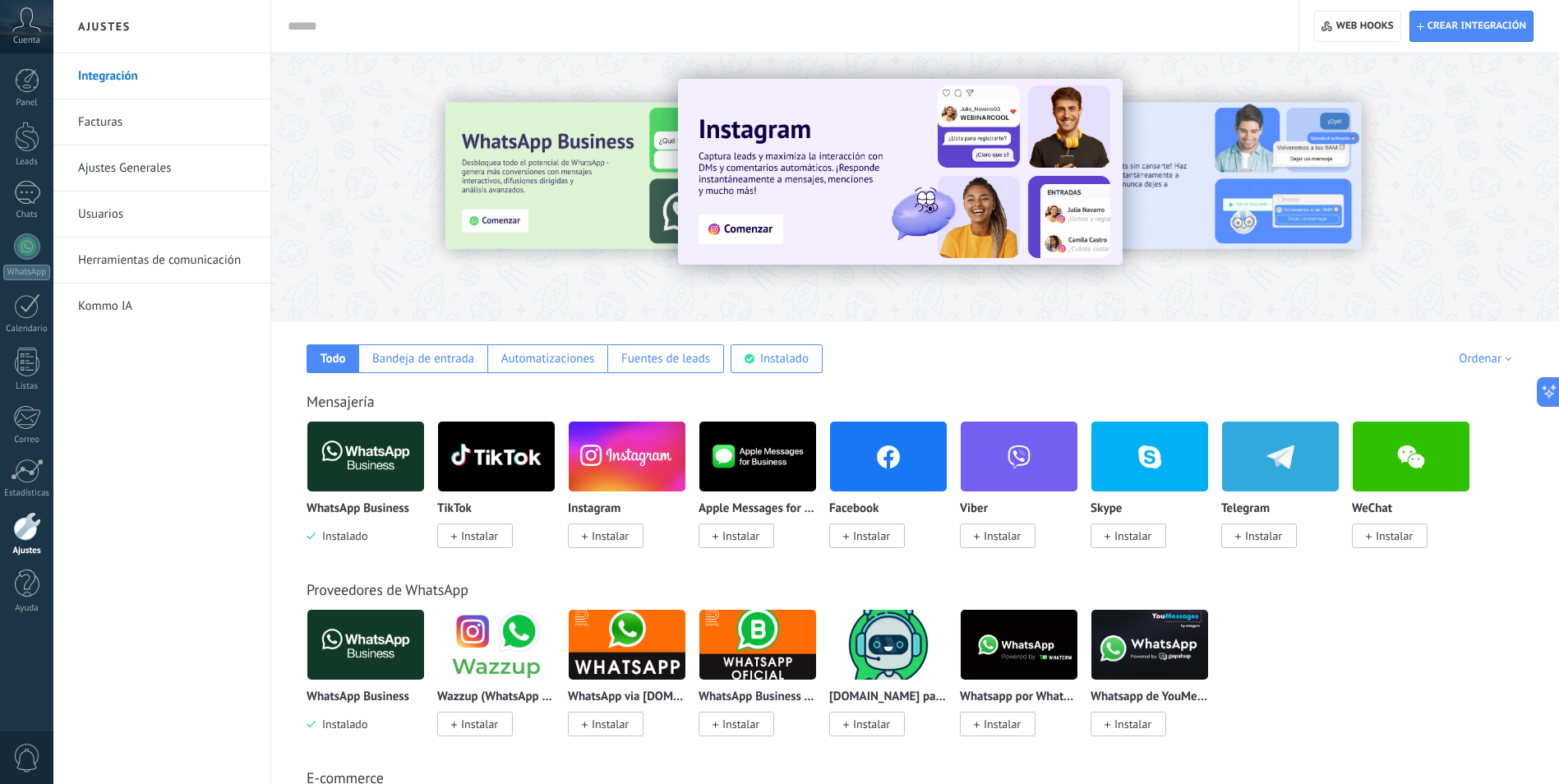 click on "Facturas" at bounding box center (166, 122) 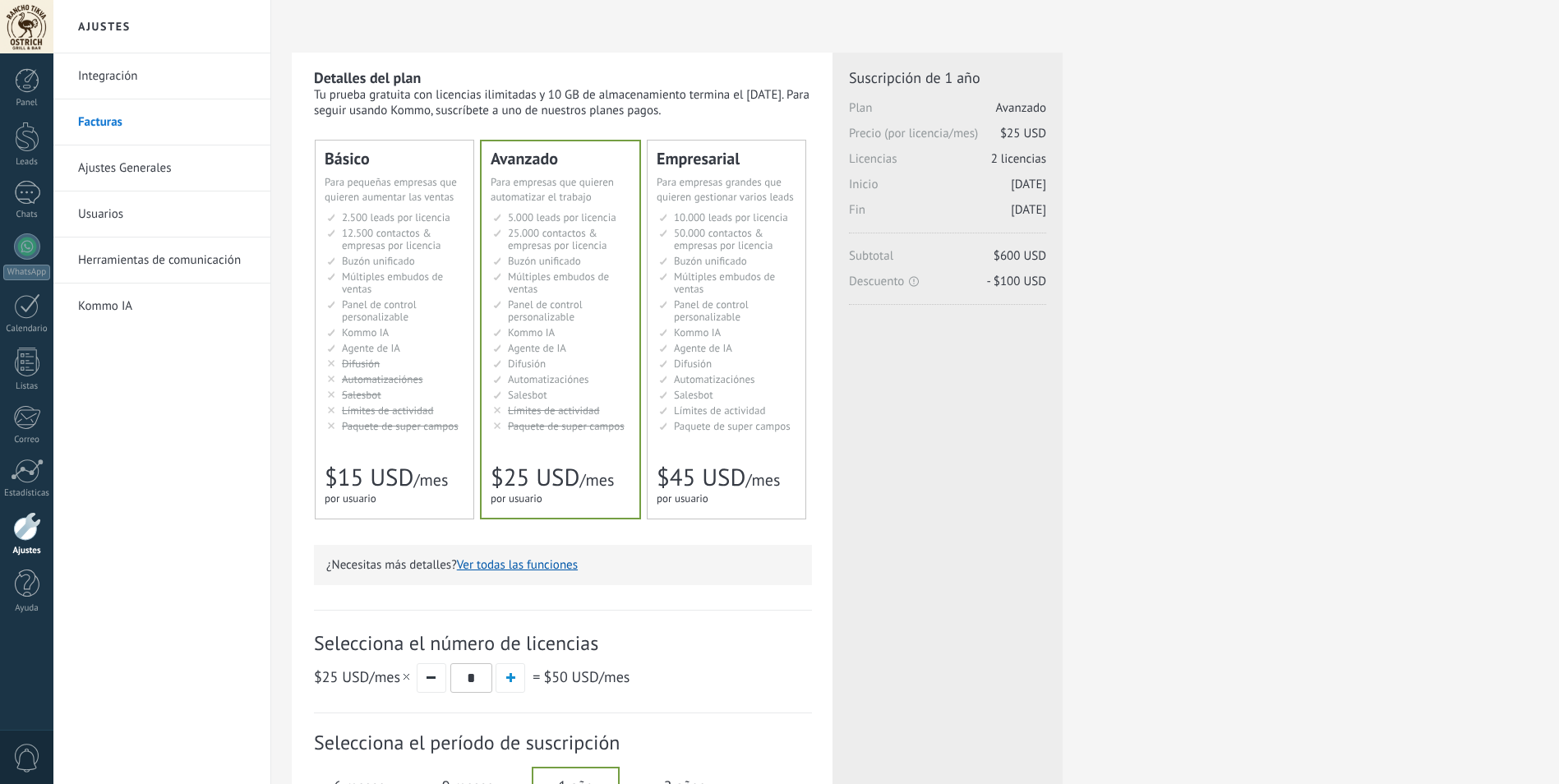 scroll, scrollTop: 0, scrollLeft: 0, axis: both 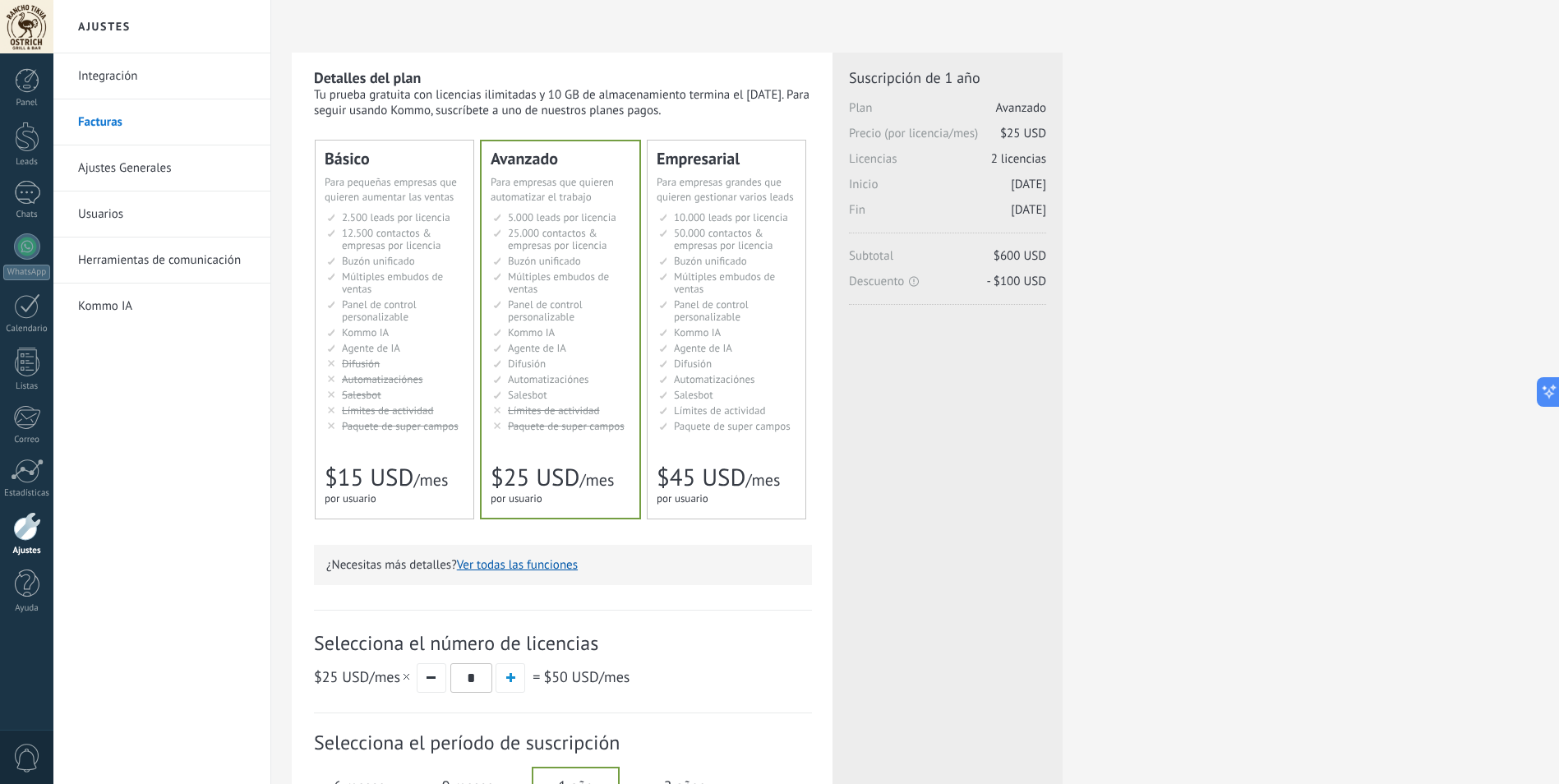 click on "Kommo IA" at bounding box center [166, 307] 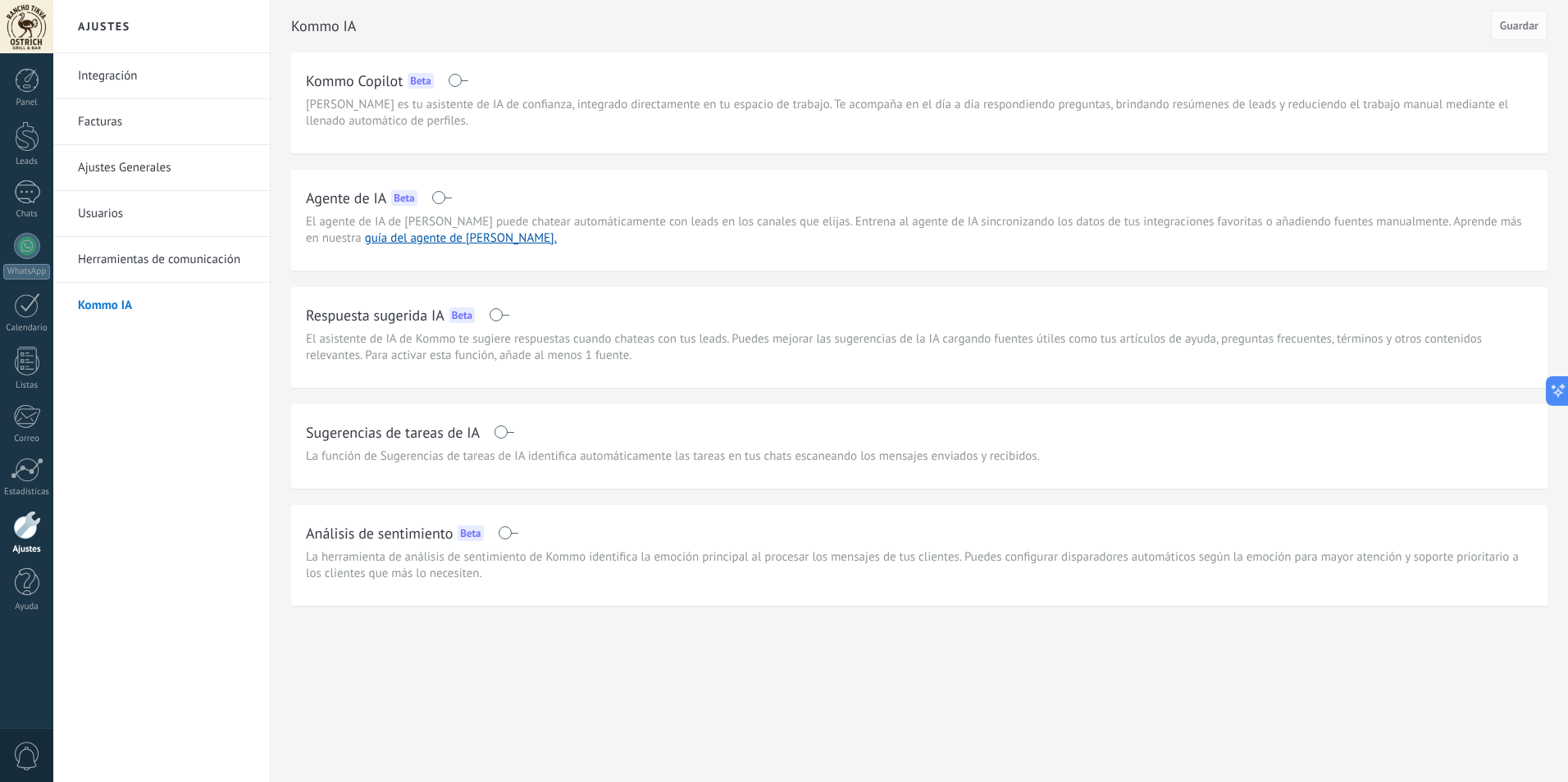click on "Integración" at bounding box center (166, 76) 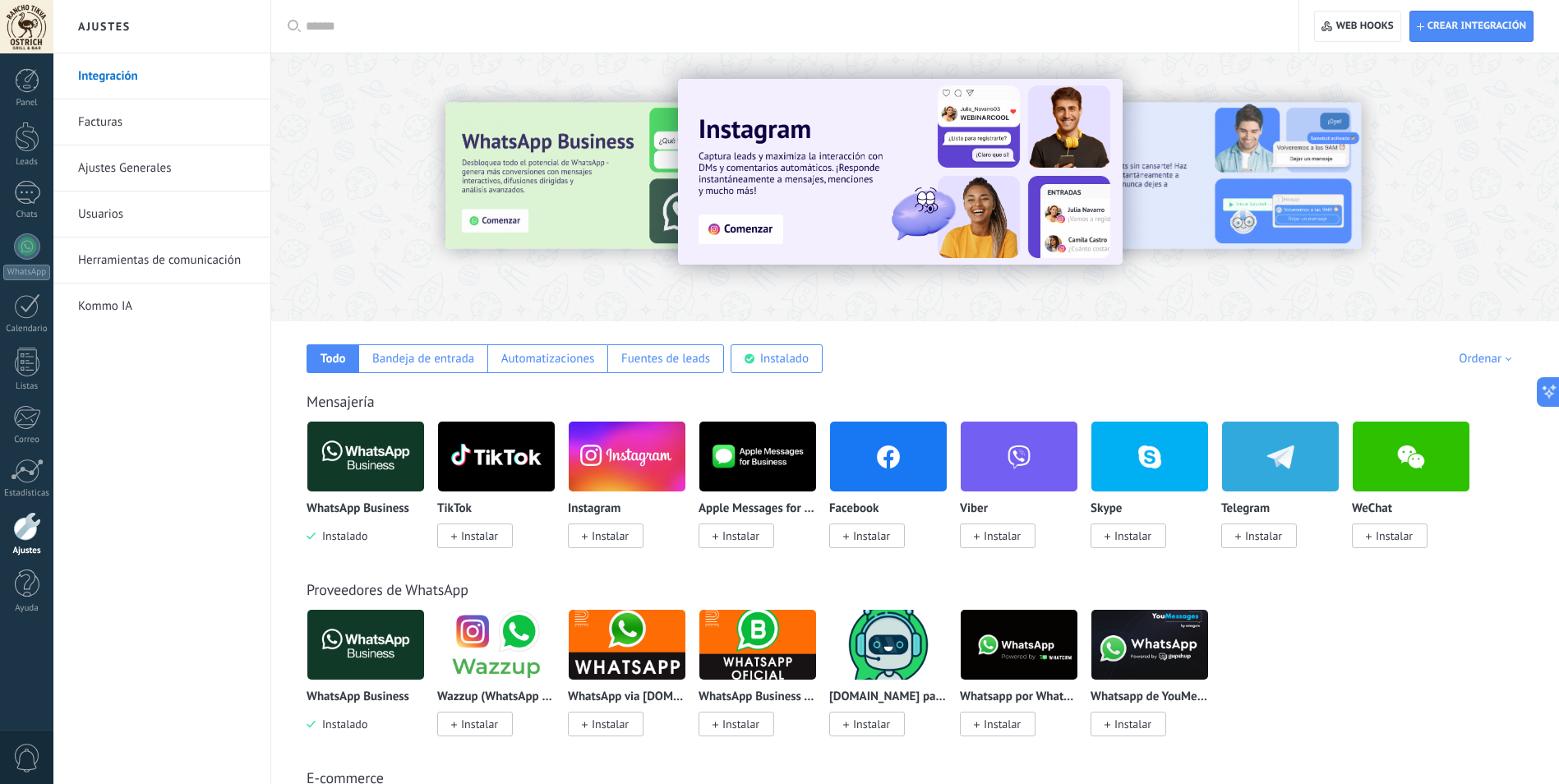 click on "Facturas" at bounding box center [166, 122] 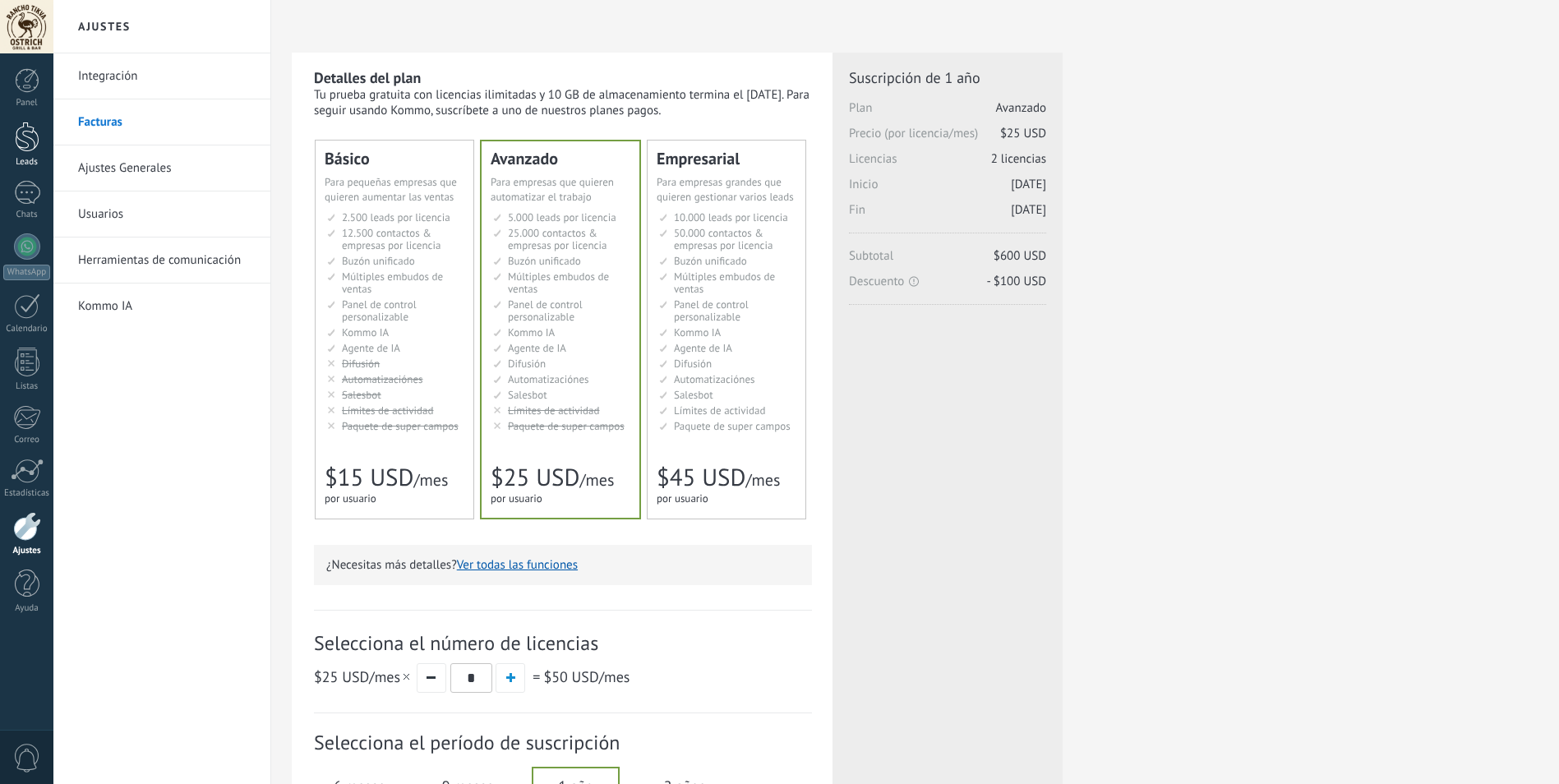 scroll, scrollTop: 0, scrollLeft: 0, axis: both 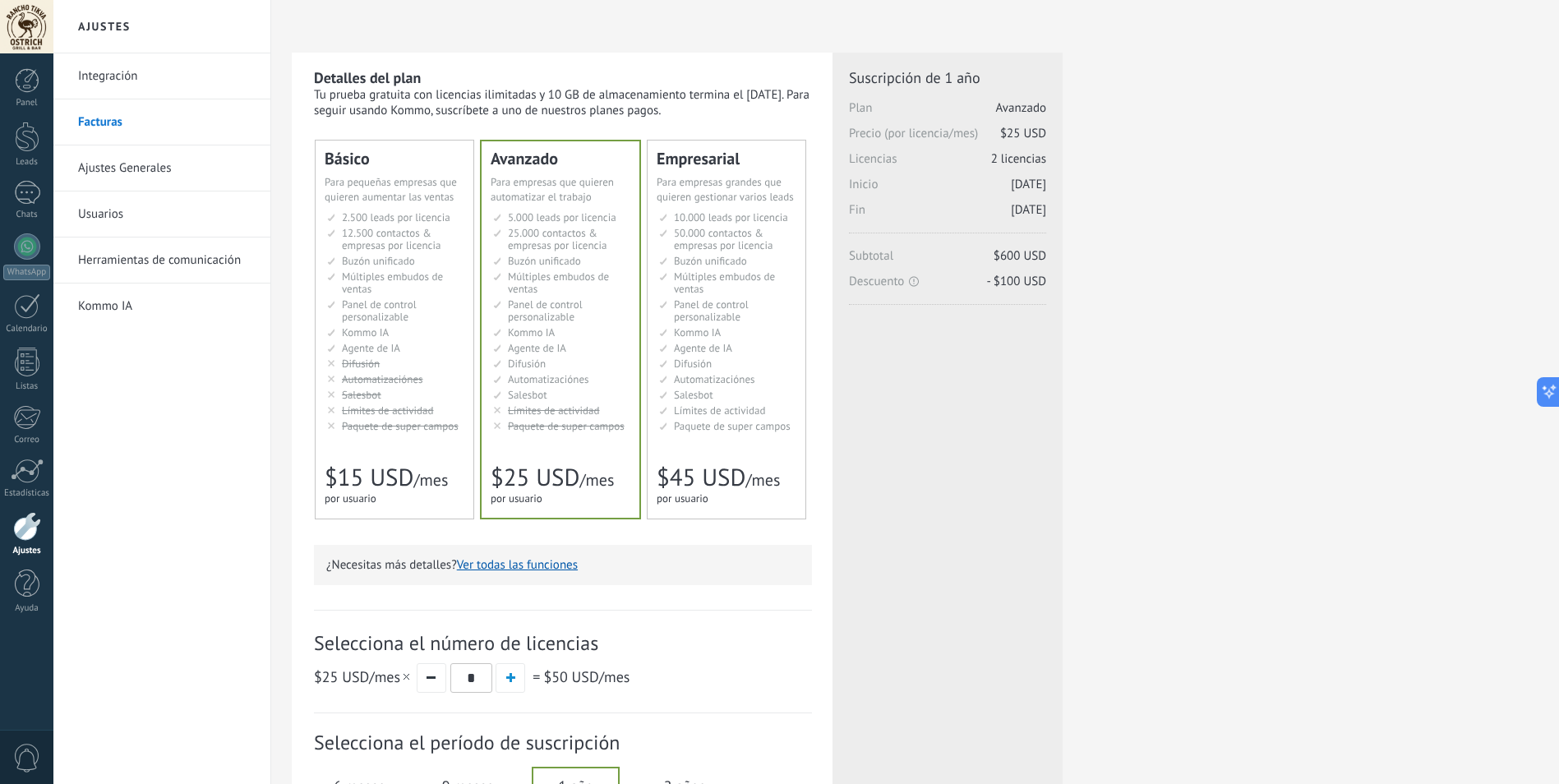 click on "Usuarios" at bounding box center (166, 214) 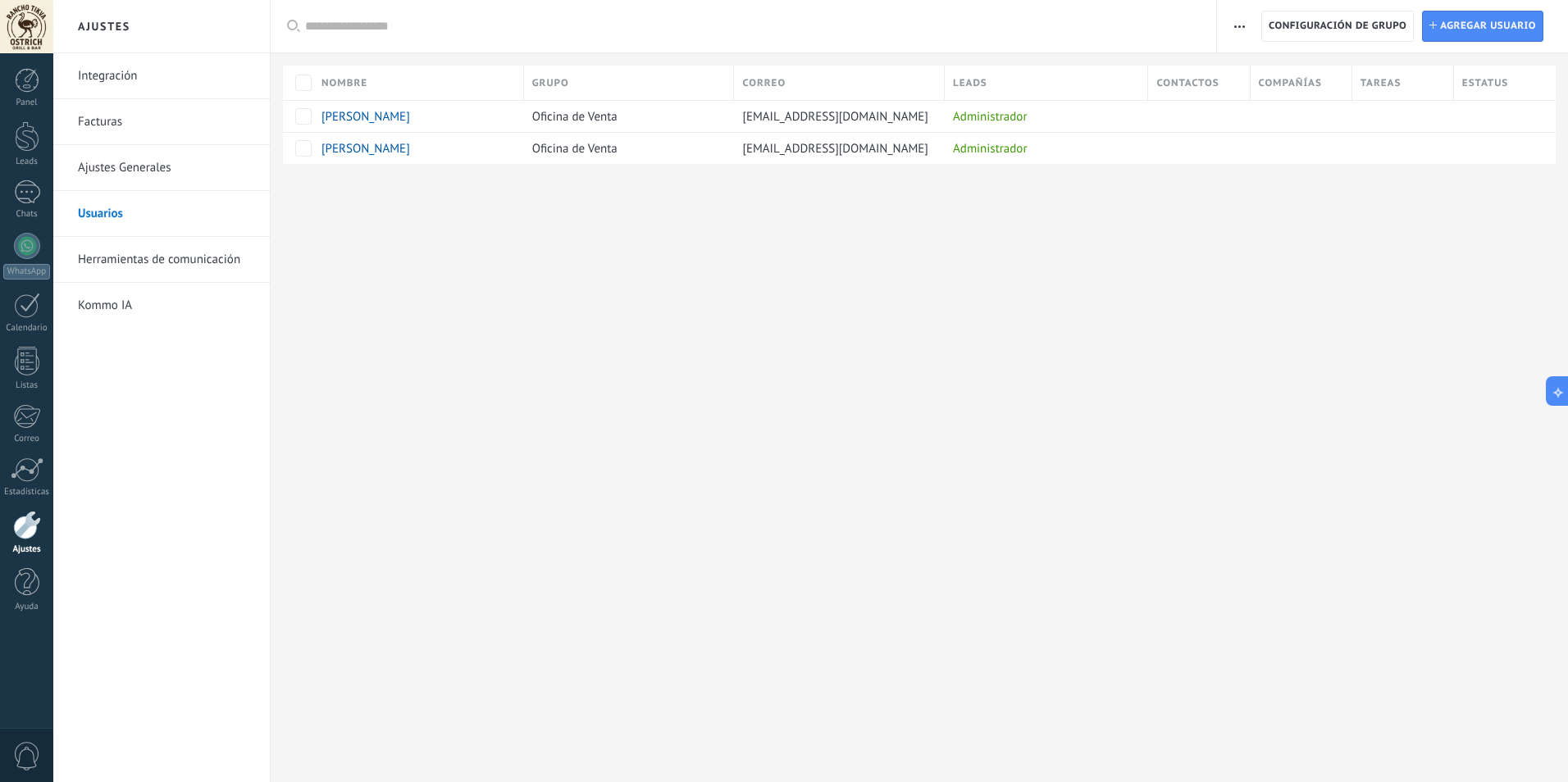 click on "Ajustes Integración Facturas Ajustes Generales Usuarios Herramientas de comunicación Kommo IA Registro de autorización Lista blanca de direcciones IP Límites de actividade Configuración de grupo Configuración de grupo Instalar Agregar usuario Aplicar Usuarios activos Usuarios inactivos Todo usuarios Administrador Usuarios libres Verificación en 2-pasos Guardar Seleccionar todo Oficina de Venta Usuarios libres Todos los grupos Seleccionar todo Administrador Todos los roles Ninguno Usuarios activos Usuarios inactivos Usuarios activos Seleccionar todo Usuarios con verificación en 2 pasos Usuarios sin verificación en 2 pasos Todos los tipos de verificación Aplicar Restablecer Nombre Grupo Correo Leads Contactos Compañías Tareas Estatus           Jose Lizarde Oficina de Venta contacto@flippermedia.mx Administrador           Yoab Rios Sarafanov Oficina de Venta yrios@agrotechrs.com Administrador Lamentablemente, no hay elementos con estos parámetros.  Mostrar todos" at bounding box center (810, 391) 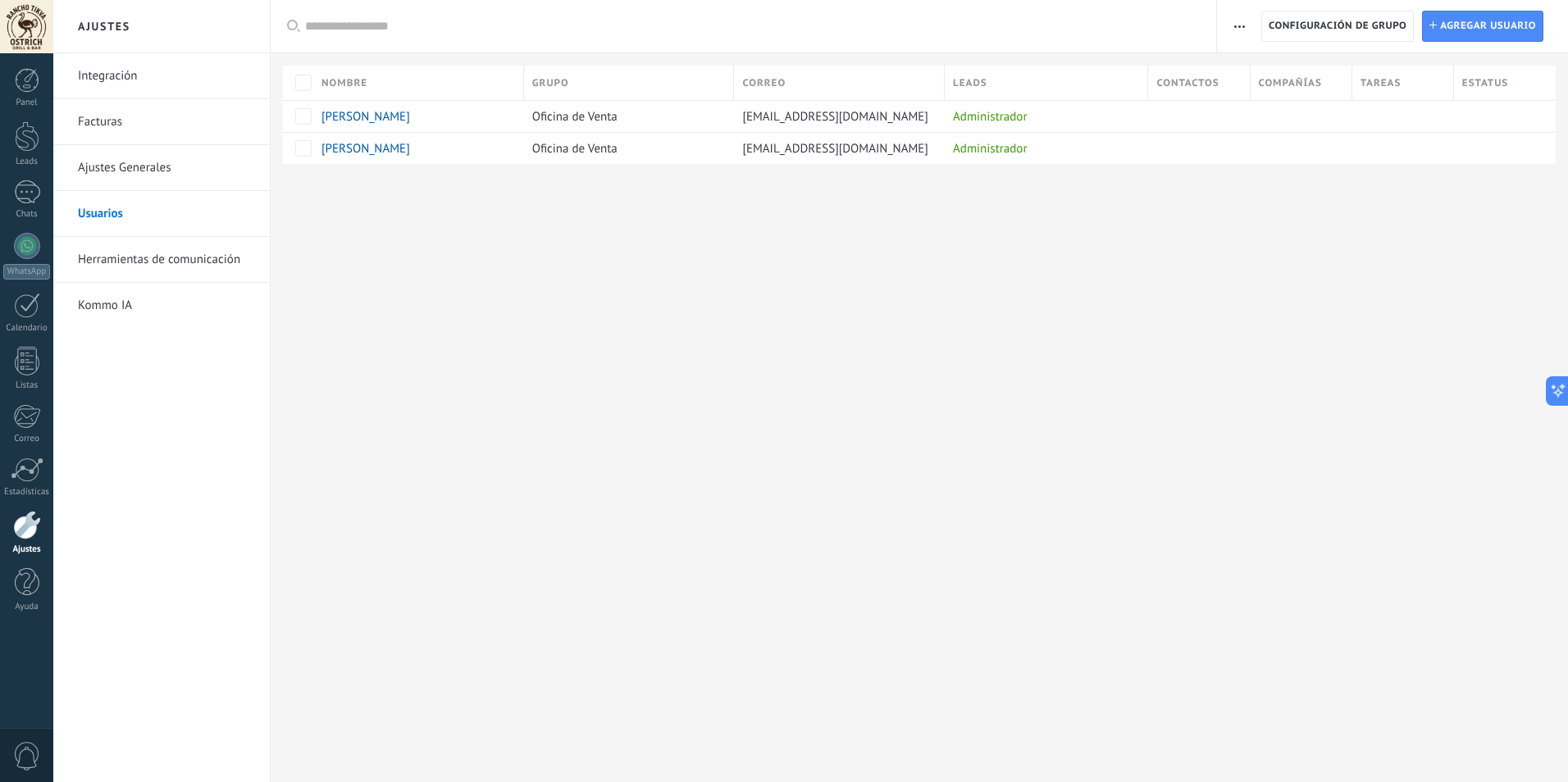 click on "Herramientas de comunicación" at bounding box center (166, 260) 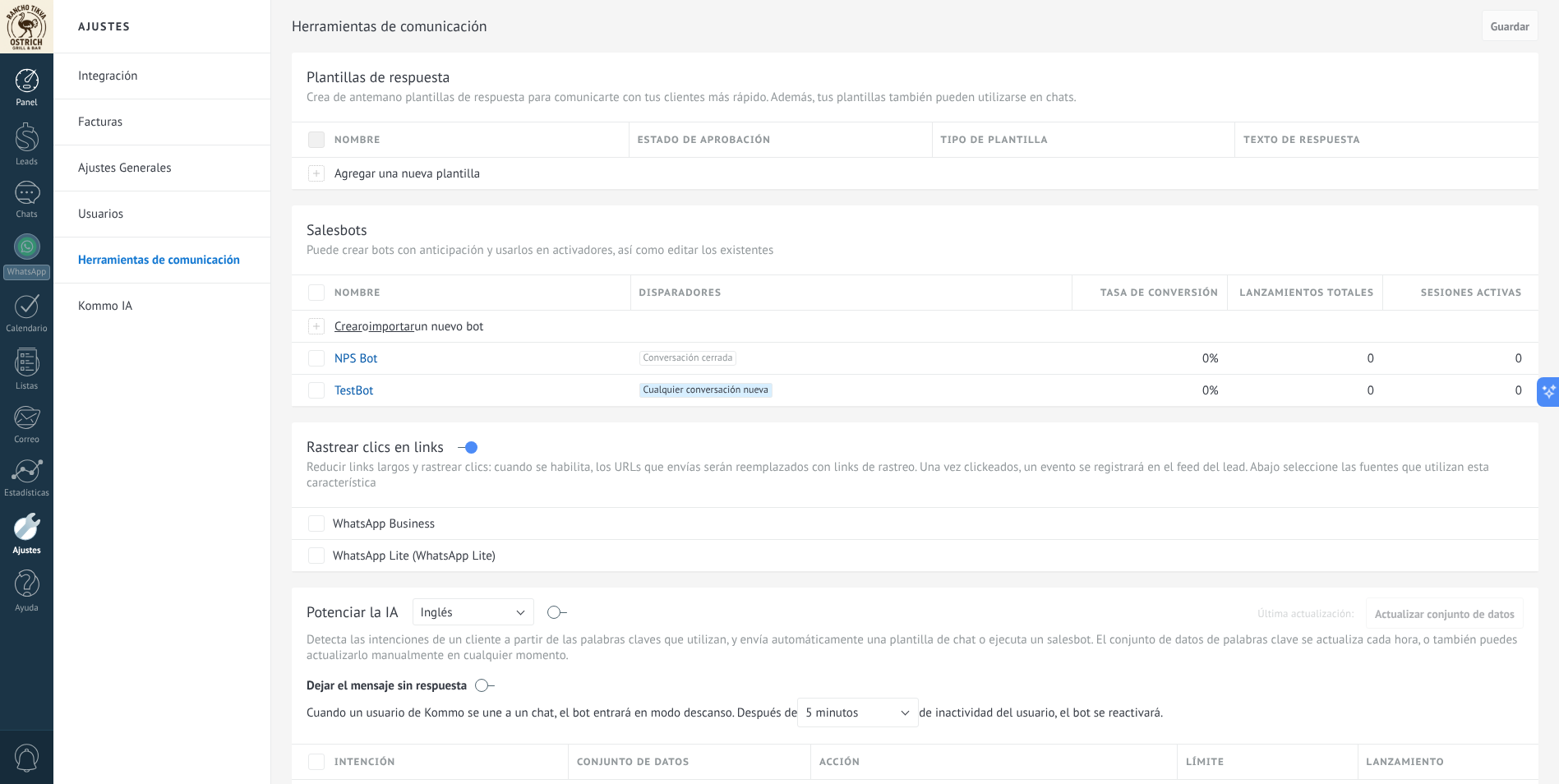 click at bounding box center (27, 81) 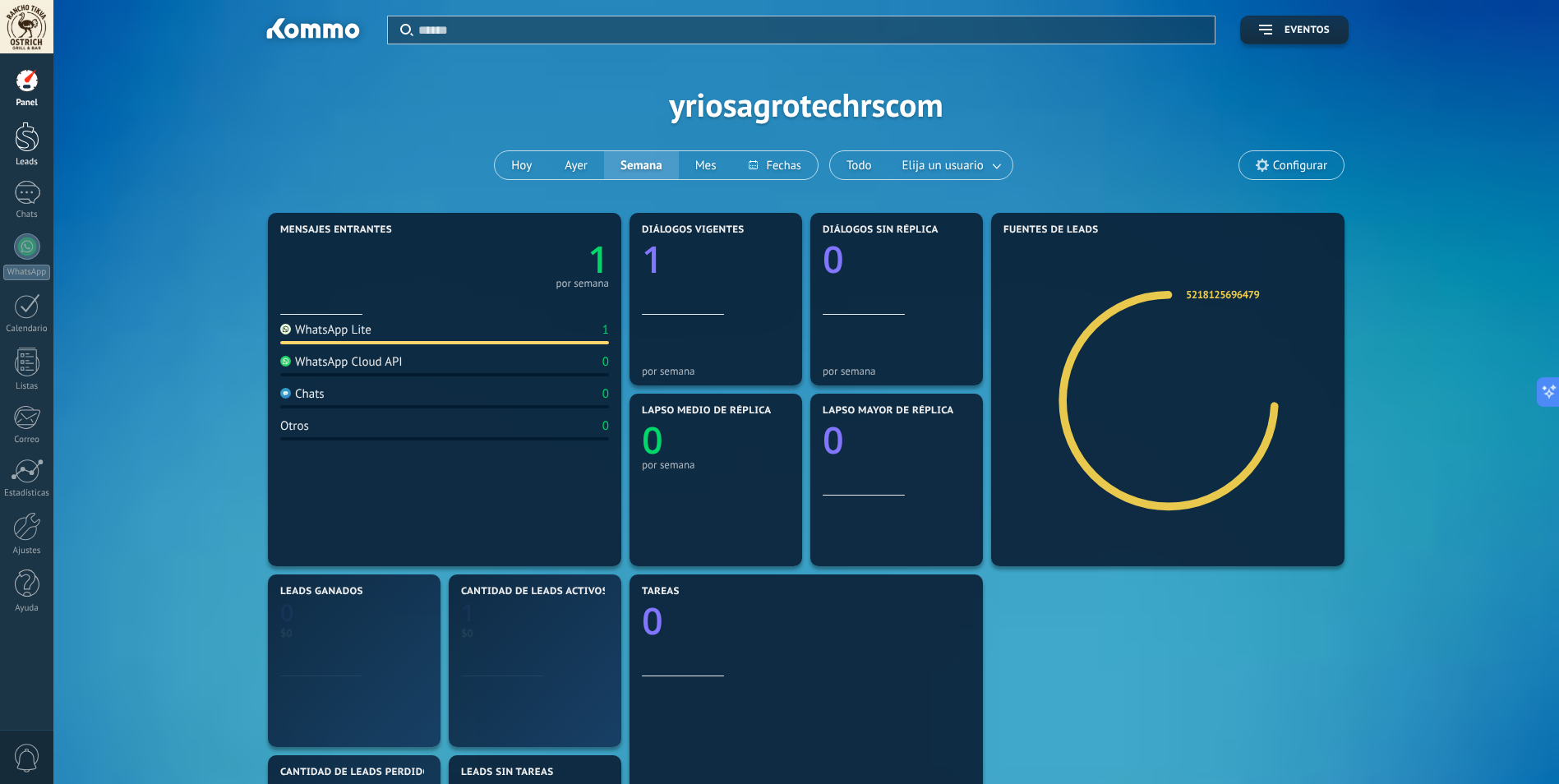 click on "Leads" at bounding box center (26, 145) 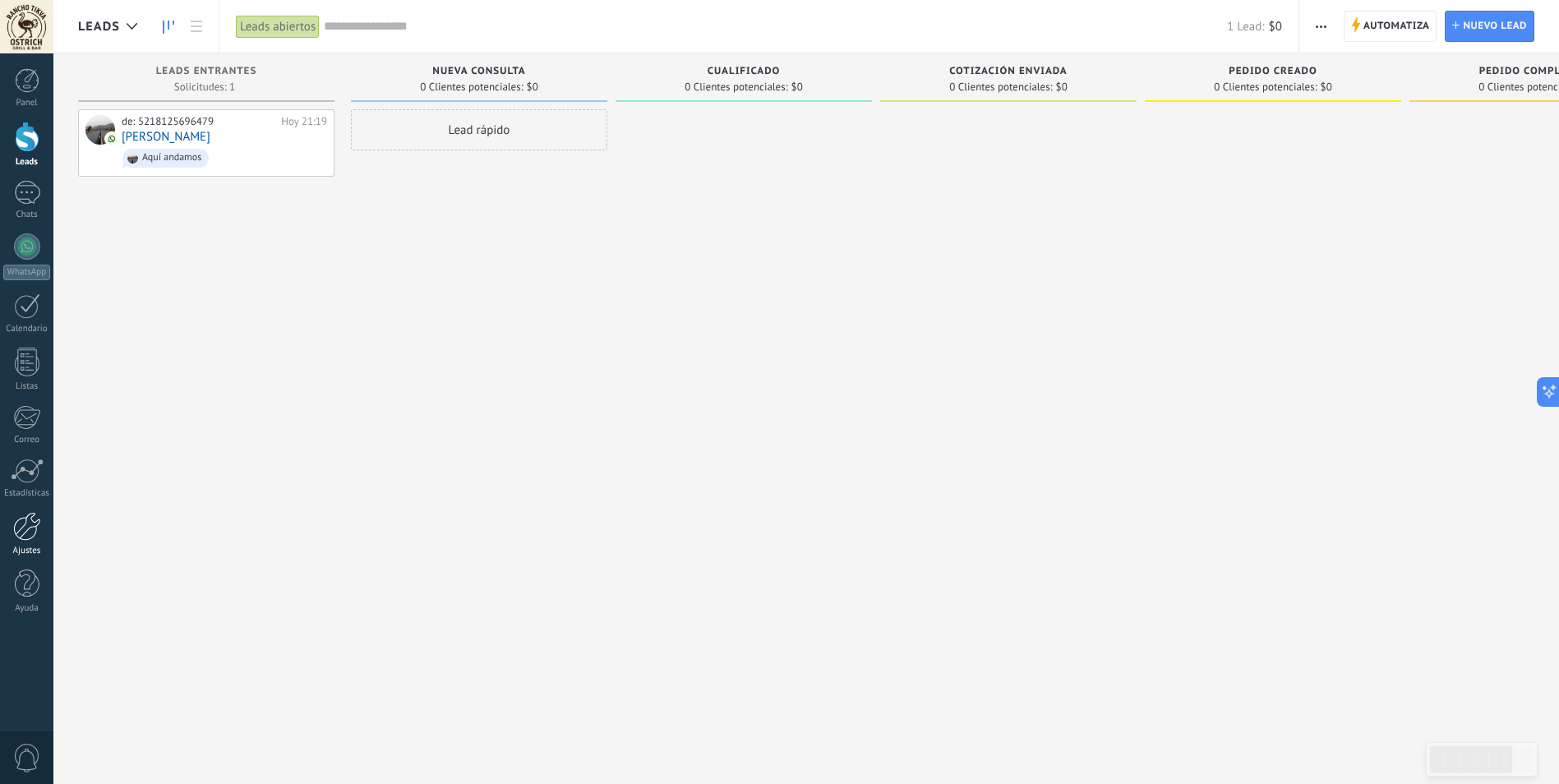 click at bounding box center [27, 526] 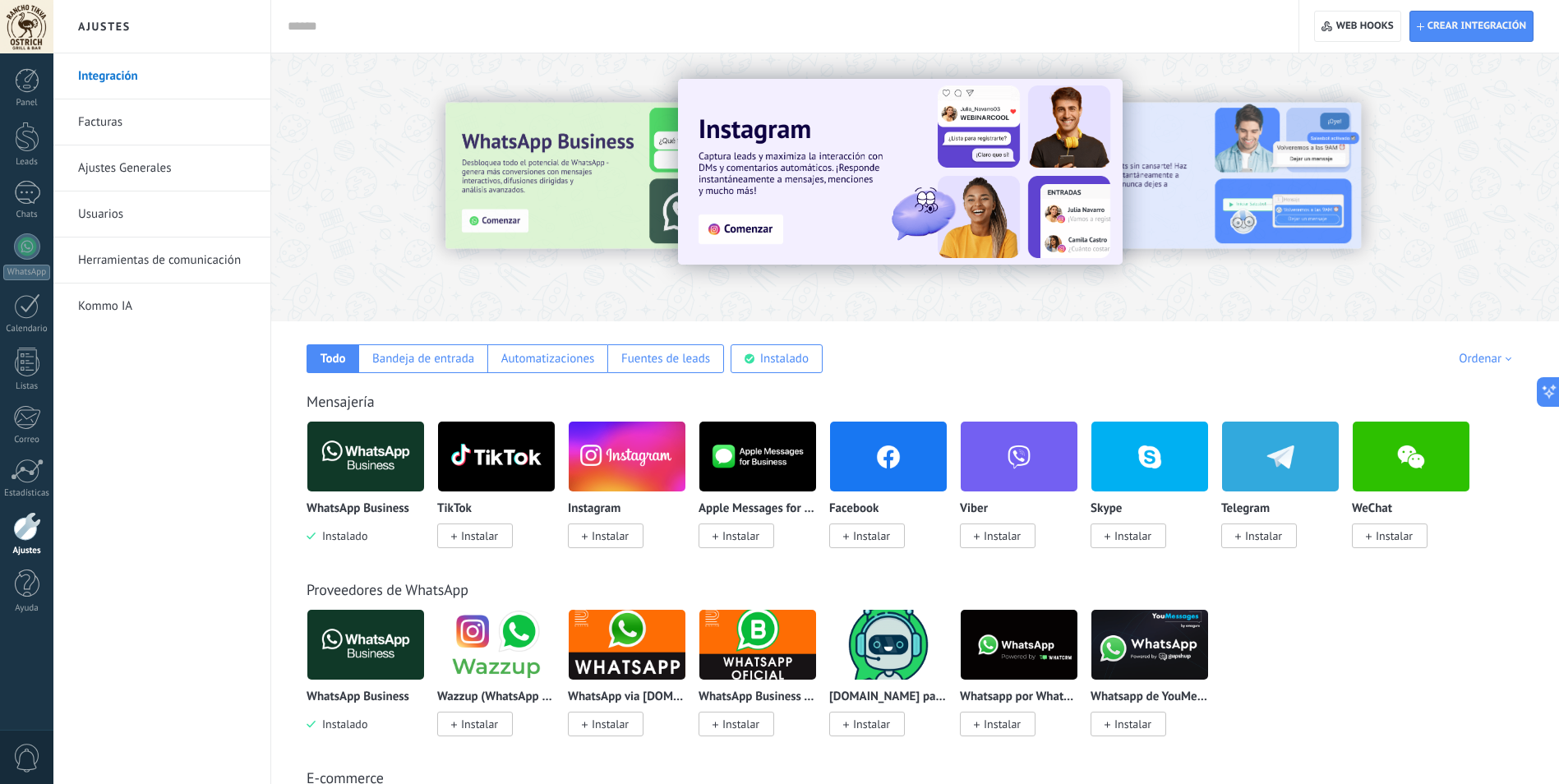 click on "Ajustes Generales" at bounding box center [166, 168] 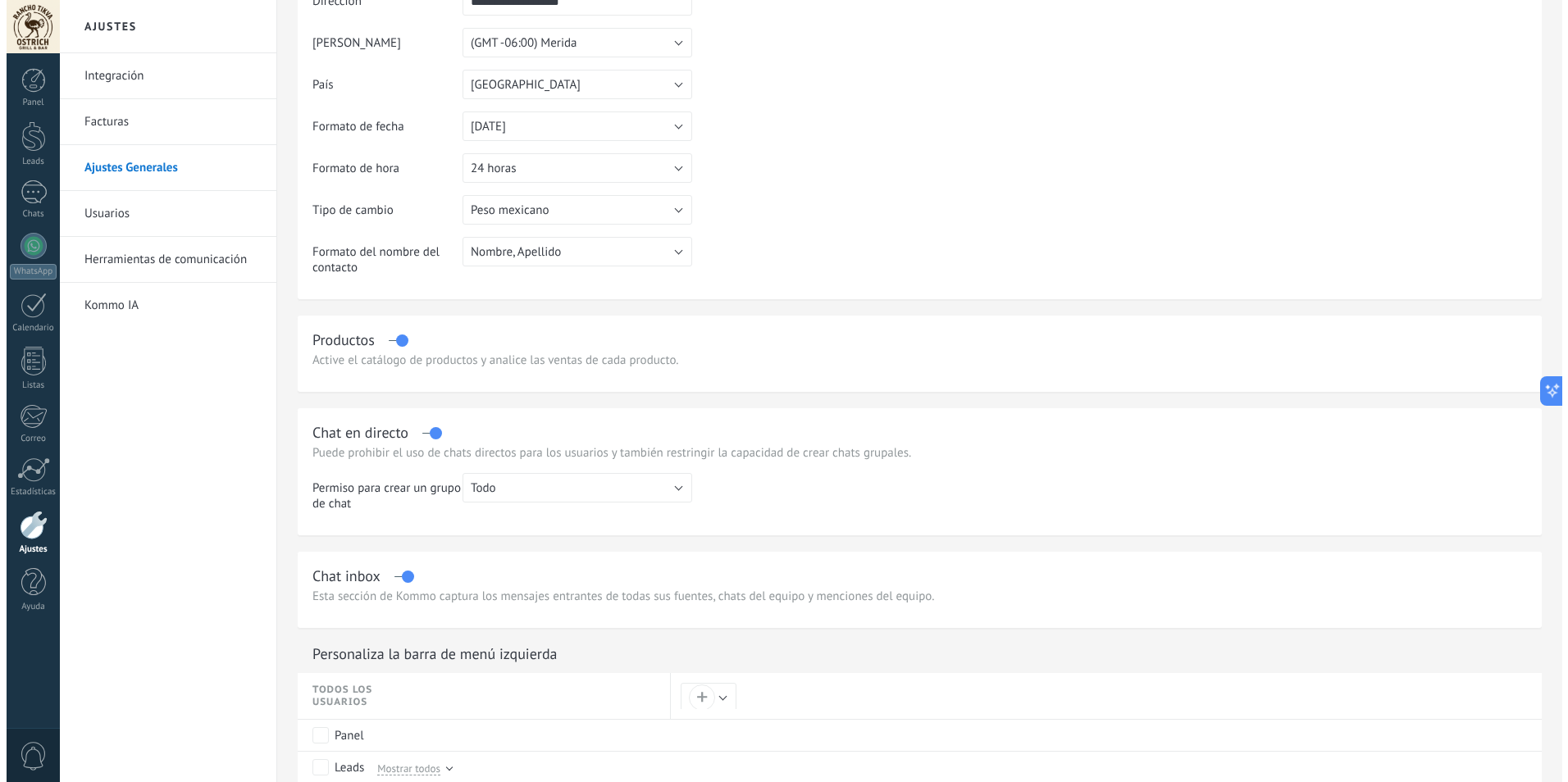 scroll, scrollTop: 0, scrollLeft: 0, axis: both 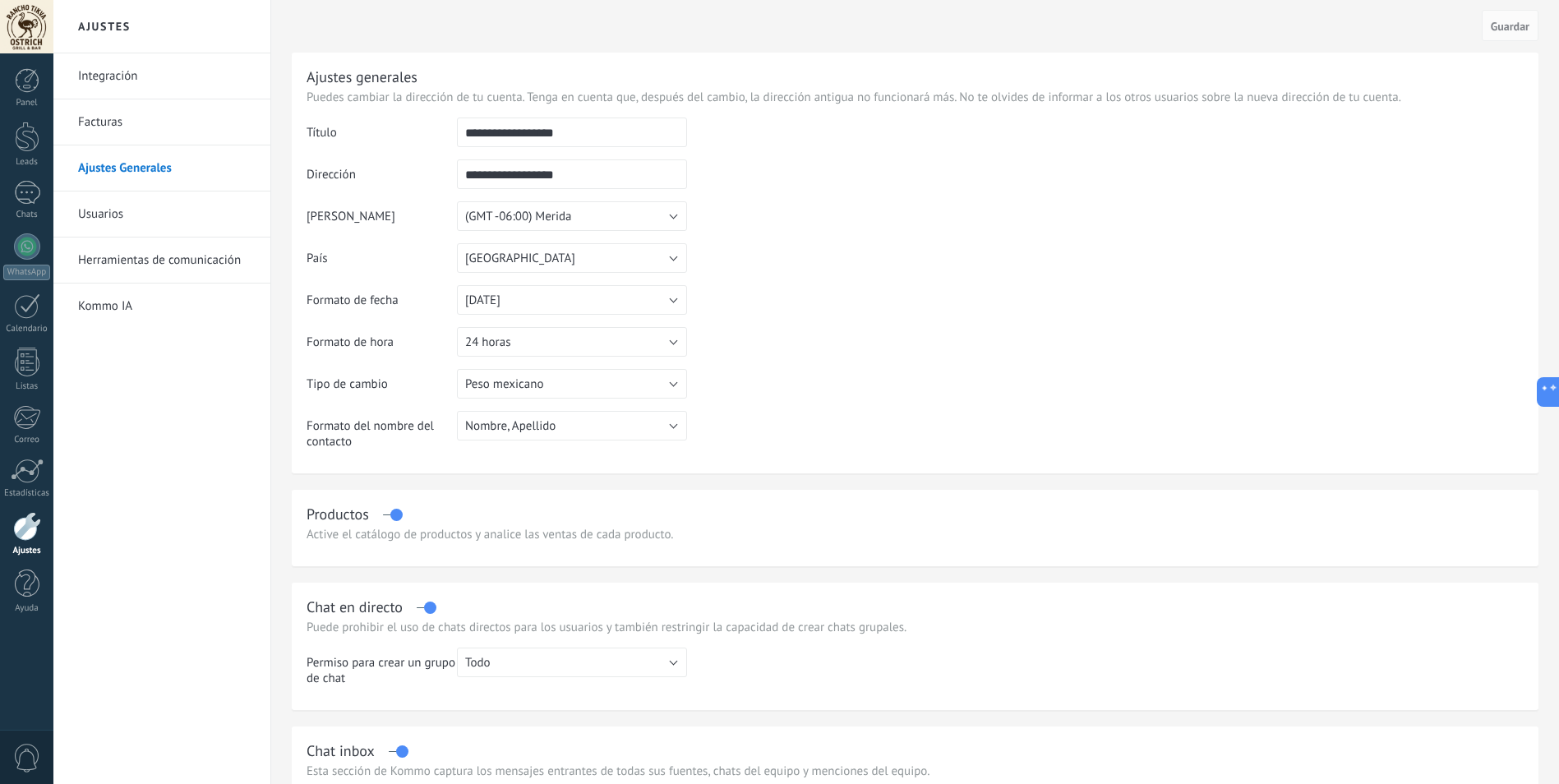 click at bounding box center (26, 26) 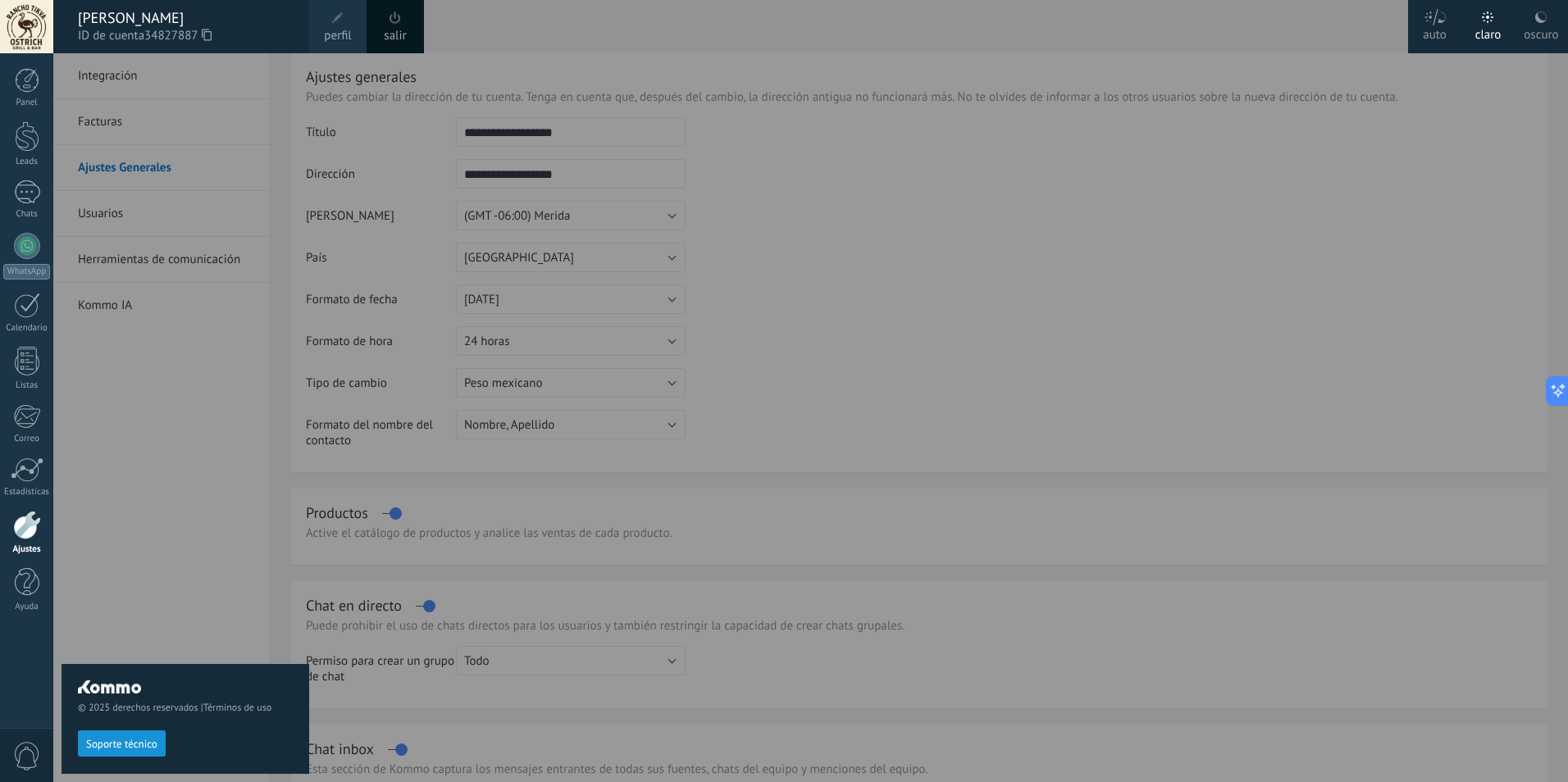 click on "©  2025  derechos reservados |  Términos de uso
Soporte técnico" at bounding box center (185, 417) 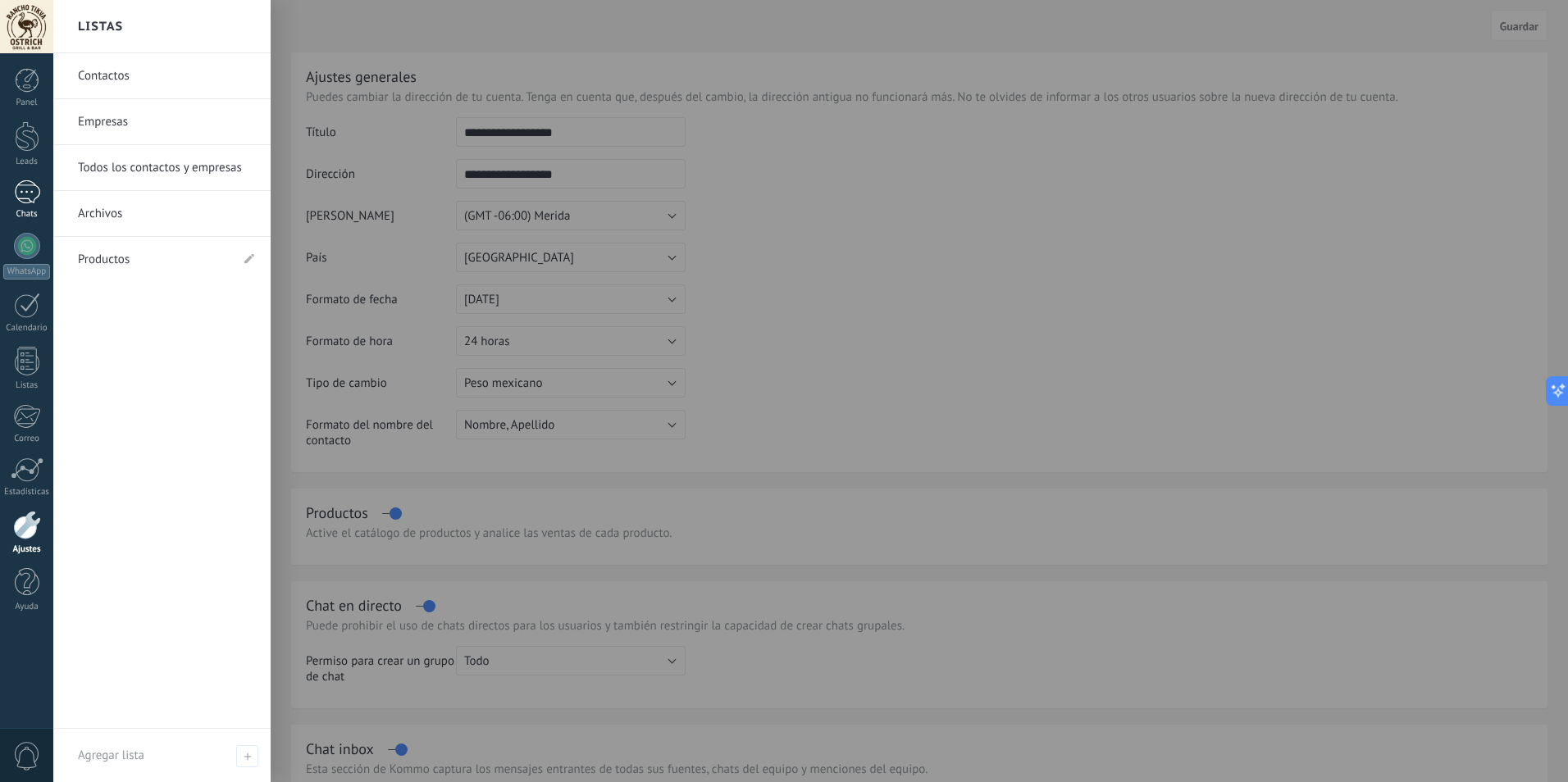 click at bounding box center (27, 192) 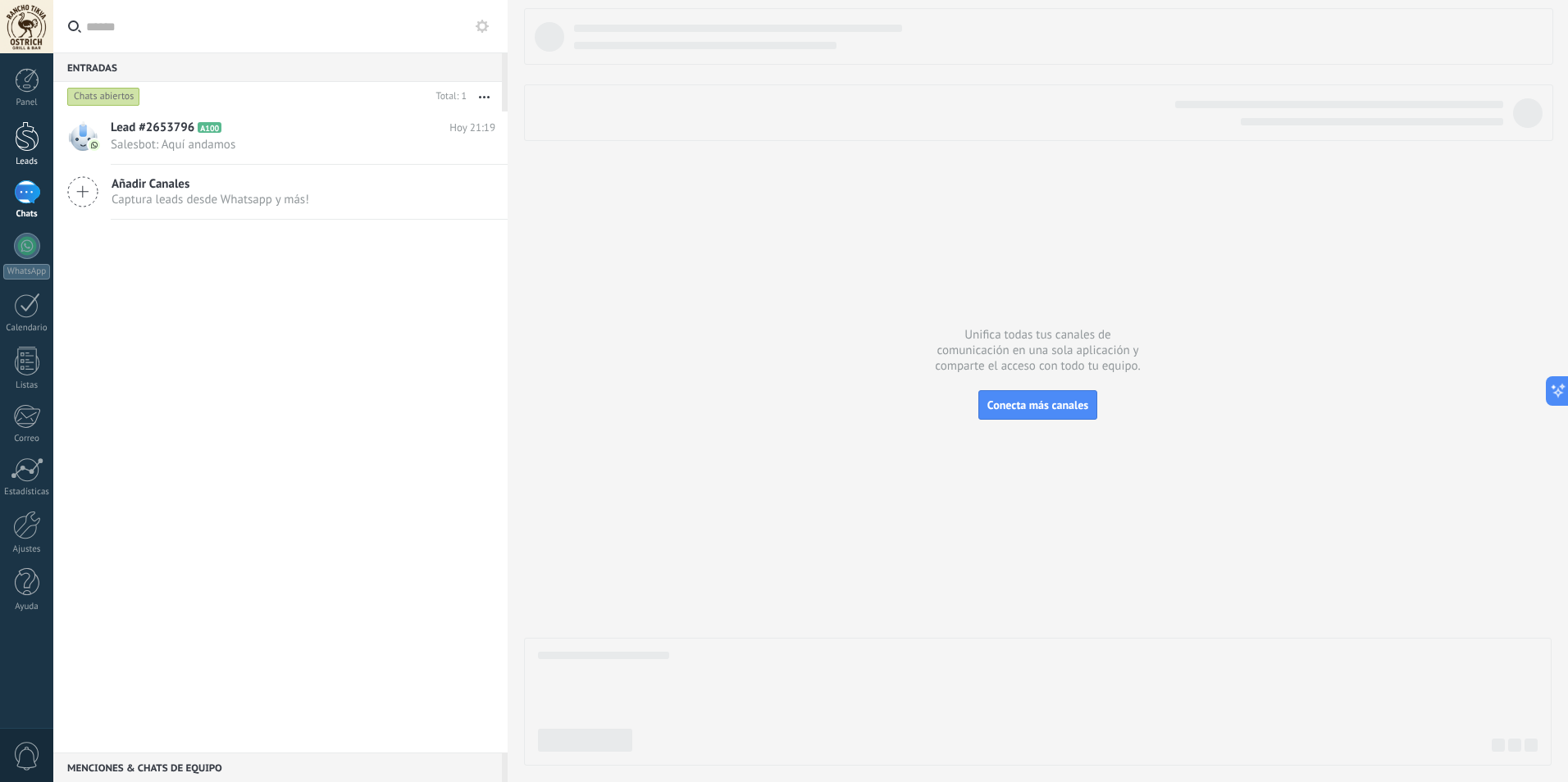 click at bounding box center [27, 136] 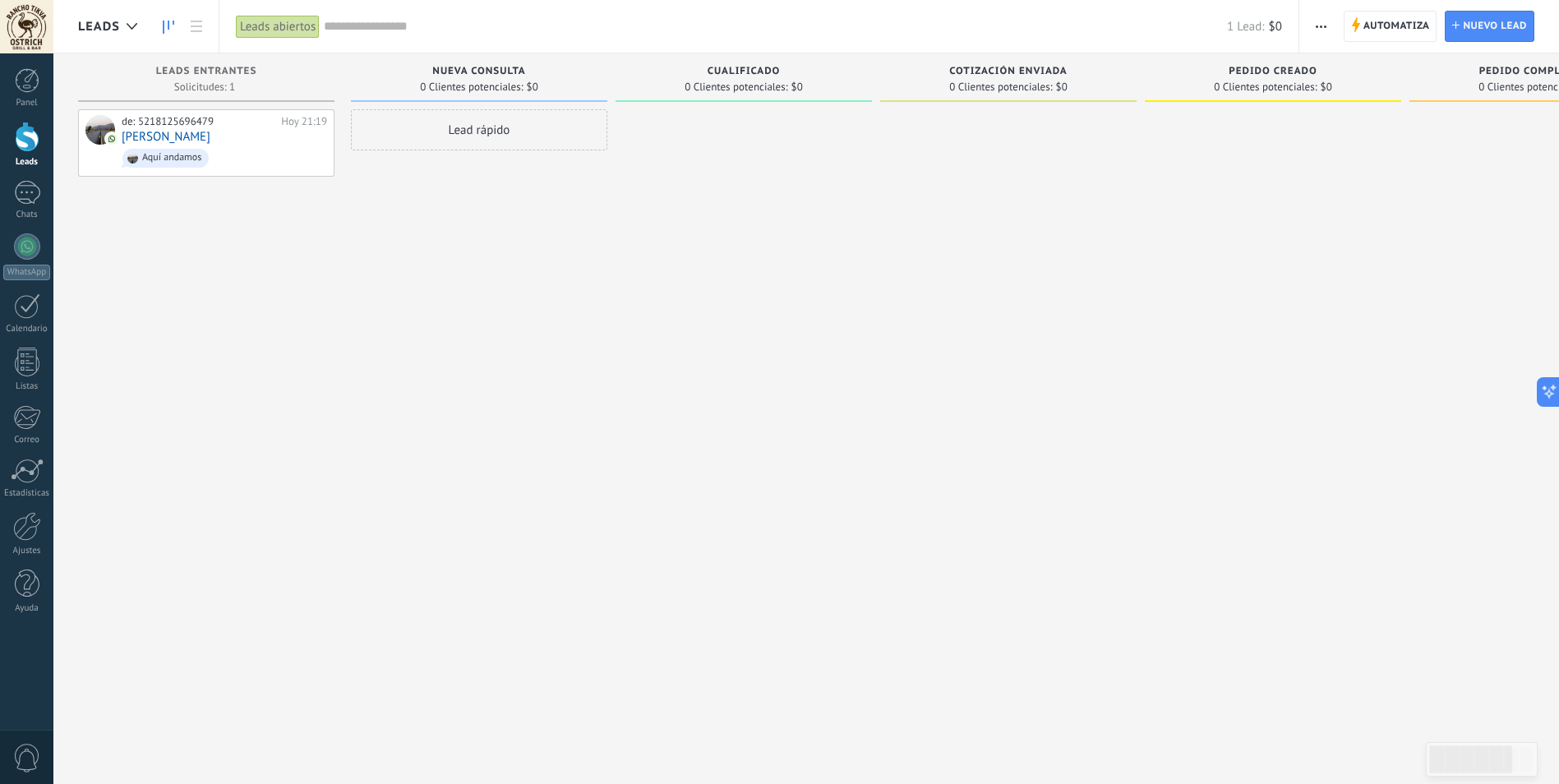 click 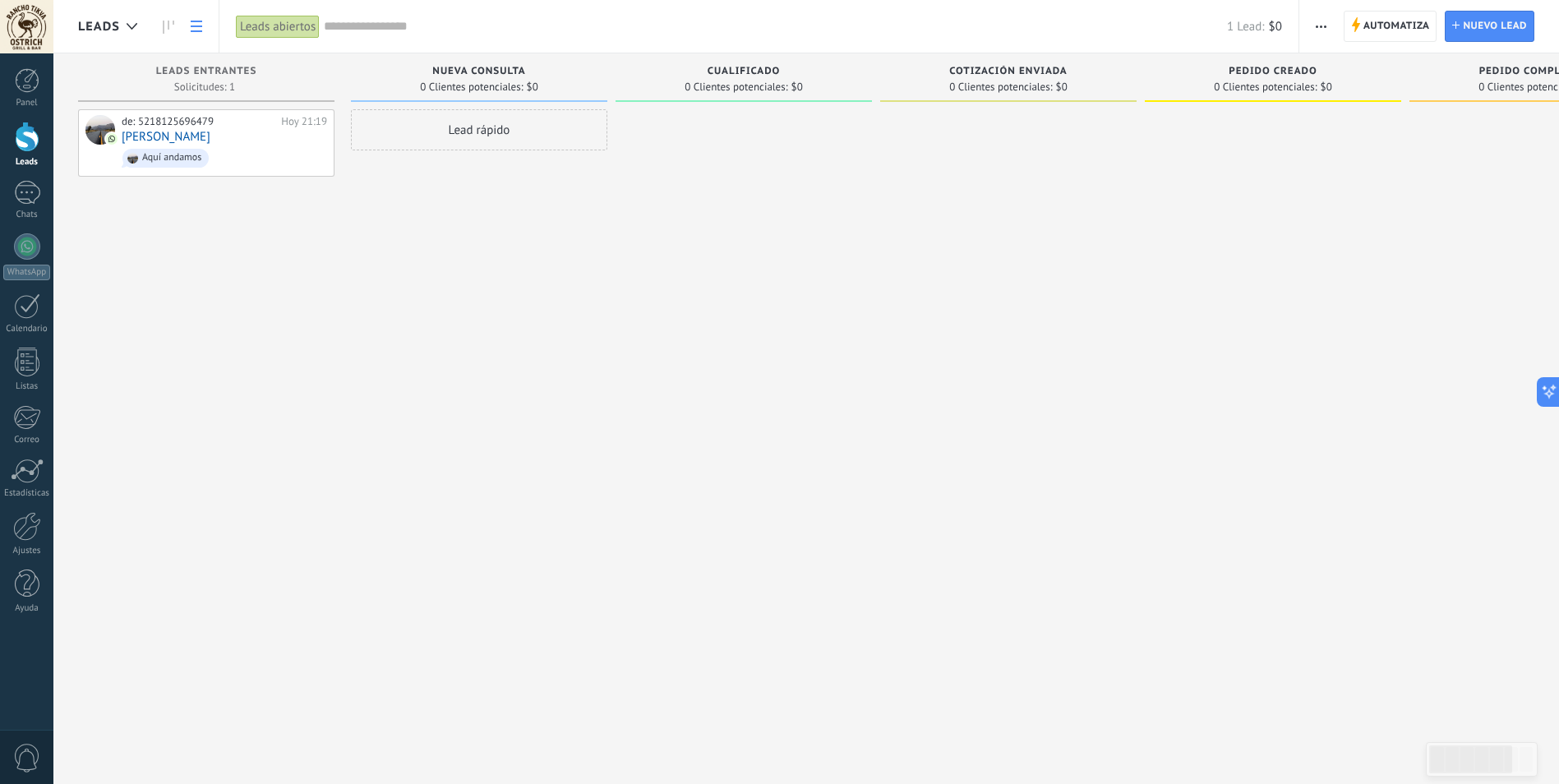 click at bounding box center [196, 26] 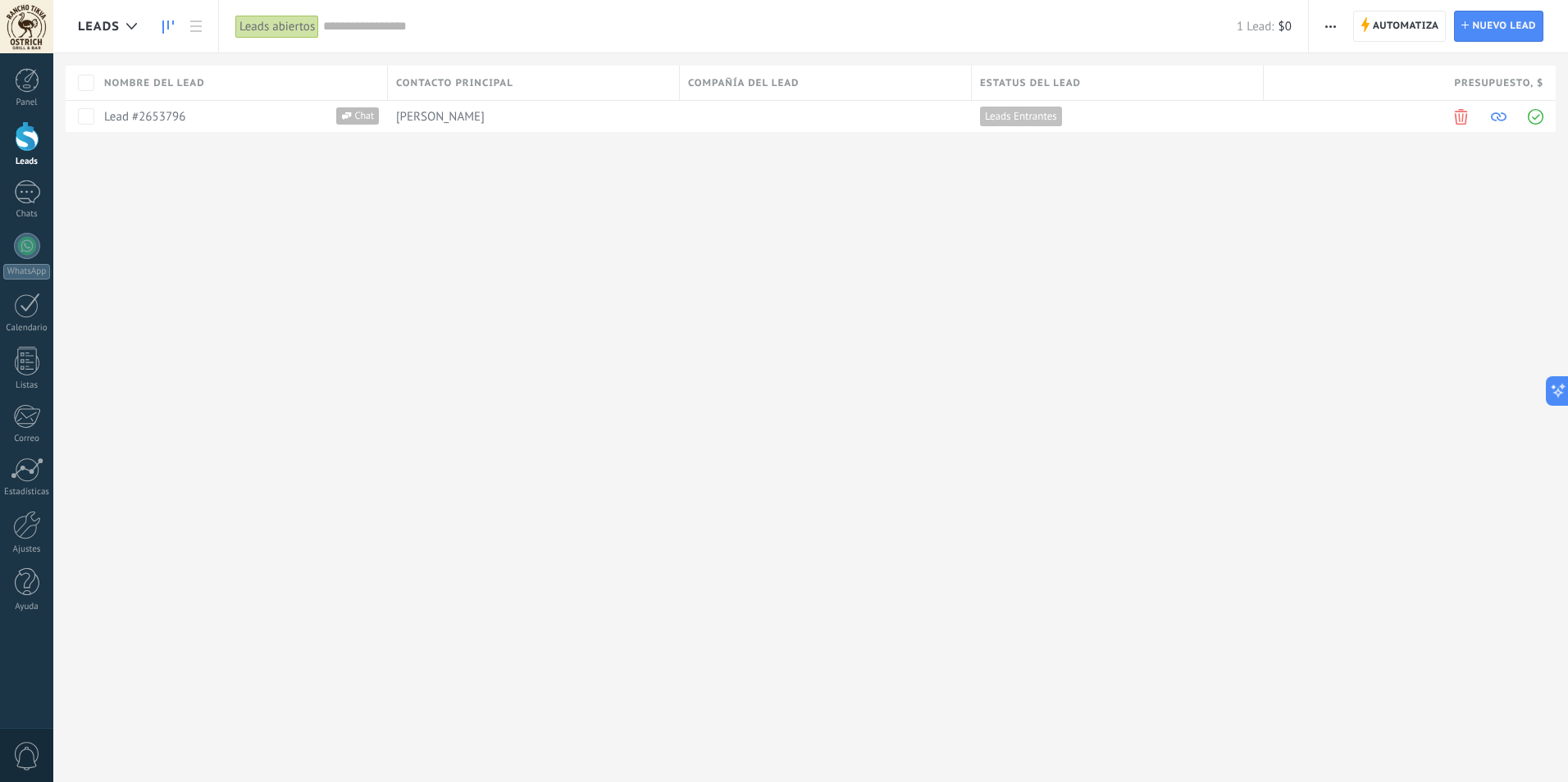 click 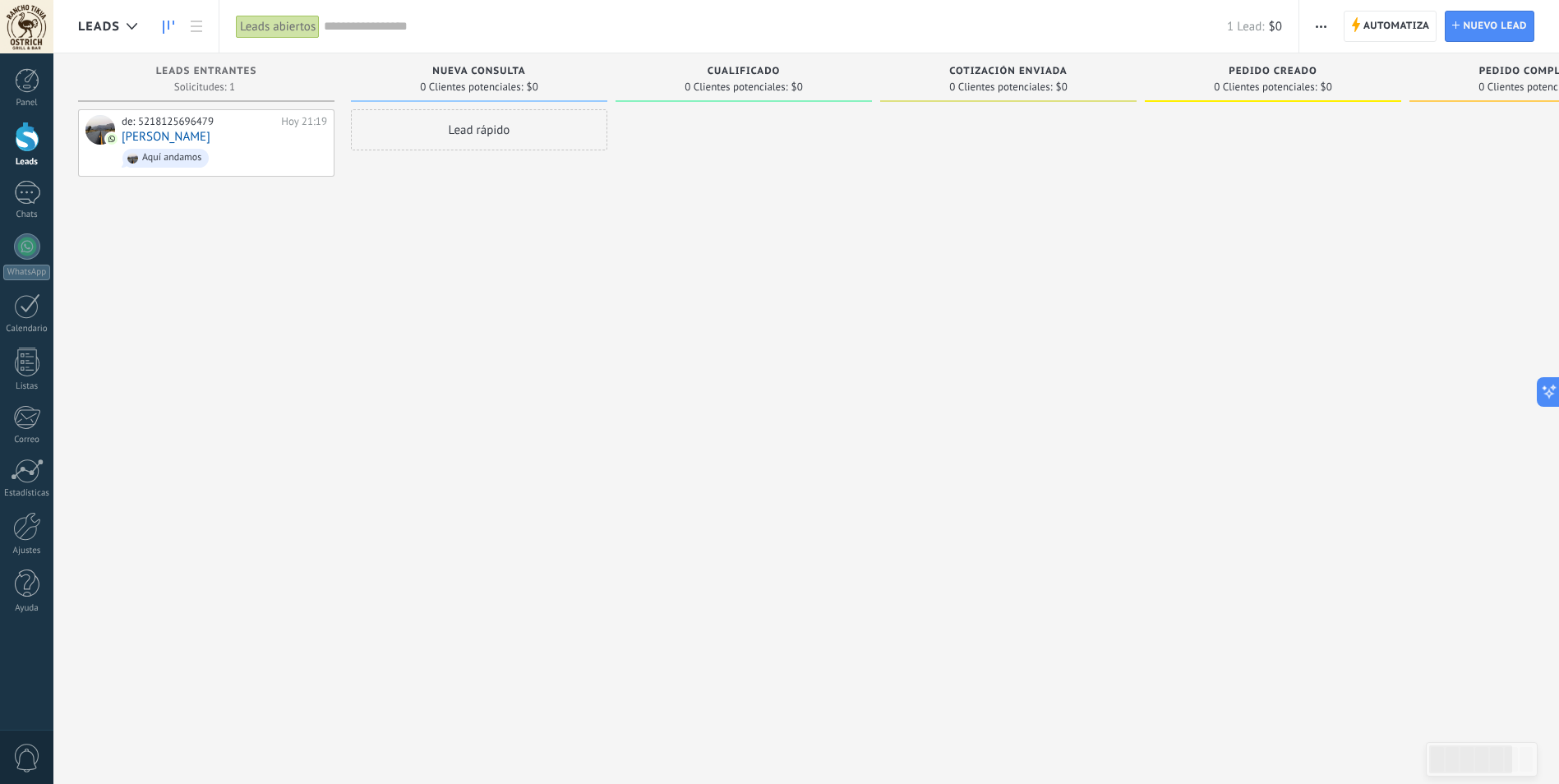 click at bounding box center [1321, 26] 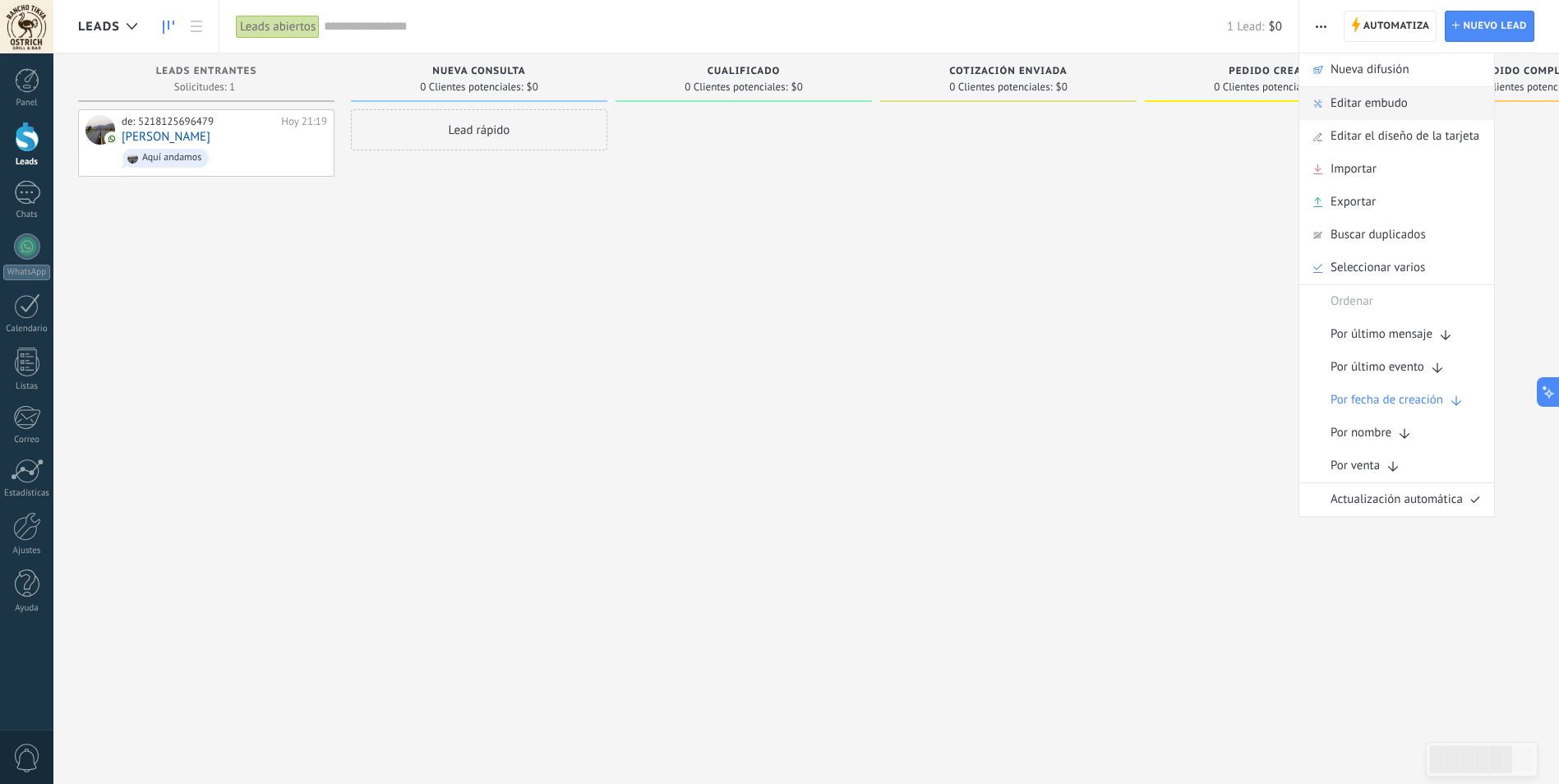 click on "Editar embudo" at bounding box center (1369, 104) 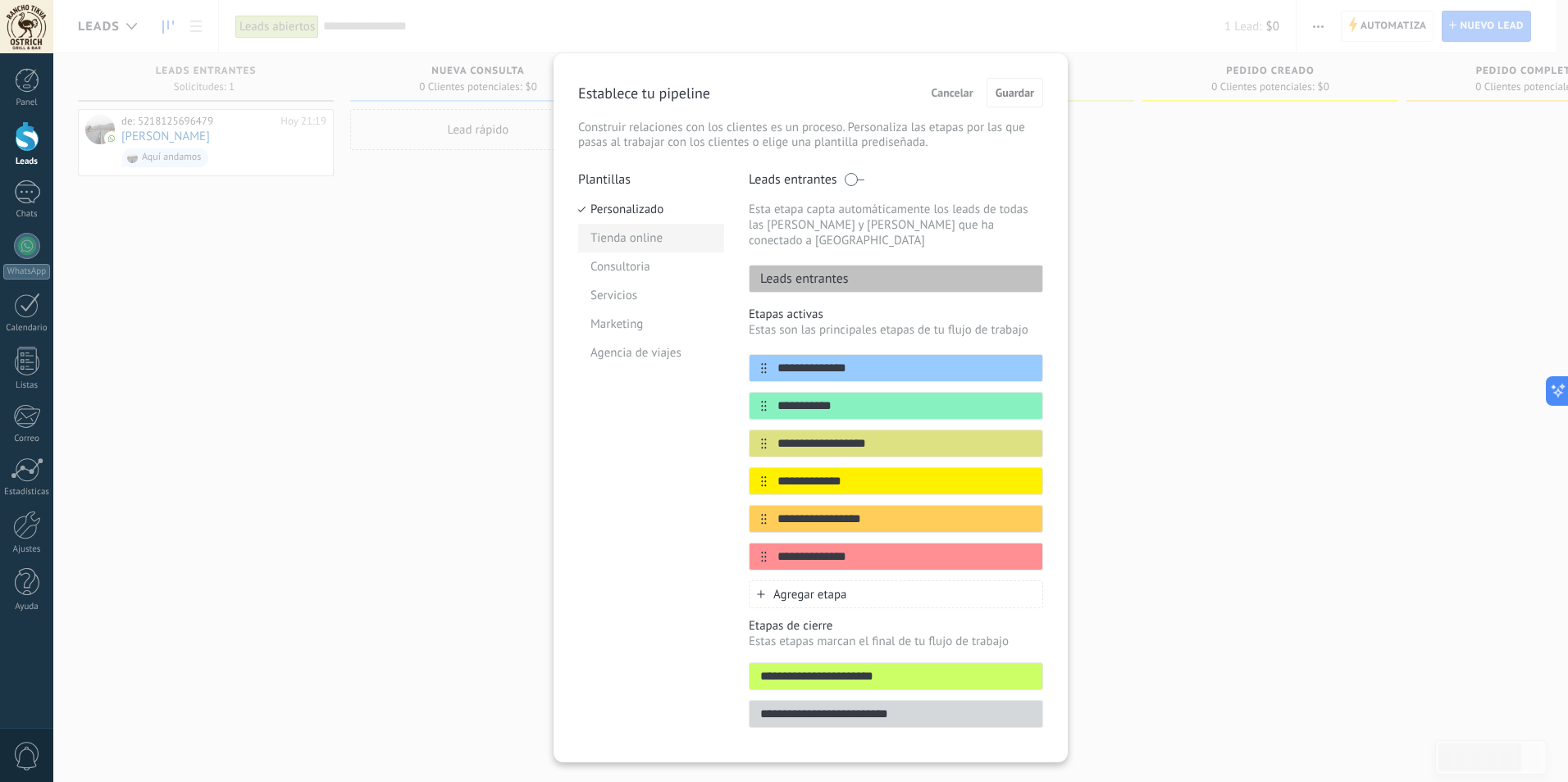 click on "Tienda online" at bounding box center [651, 238] 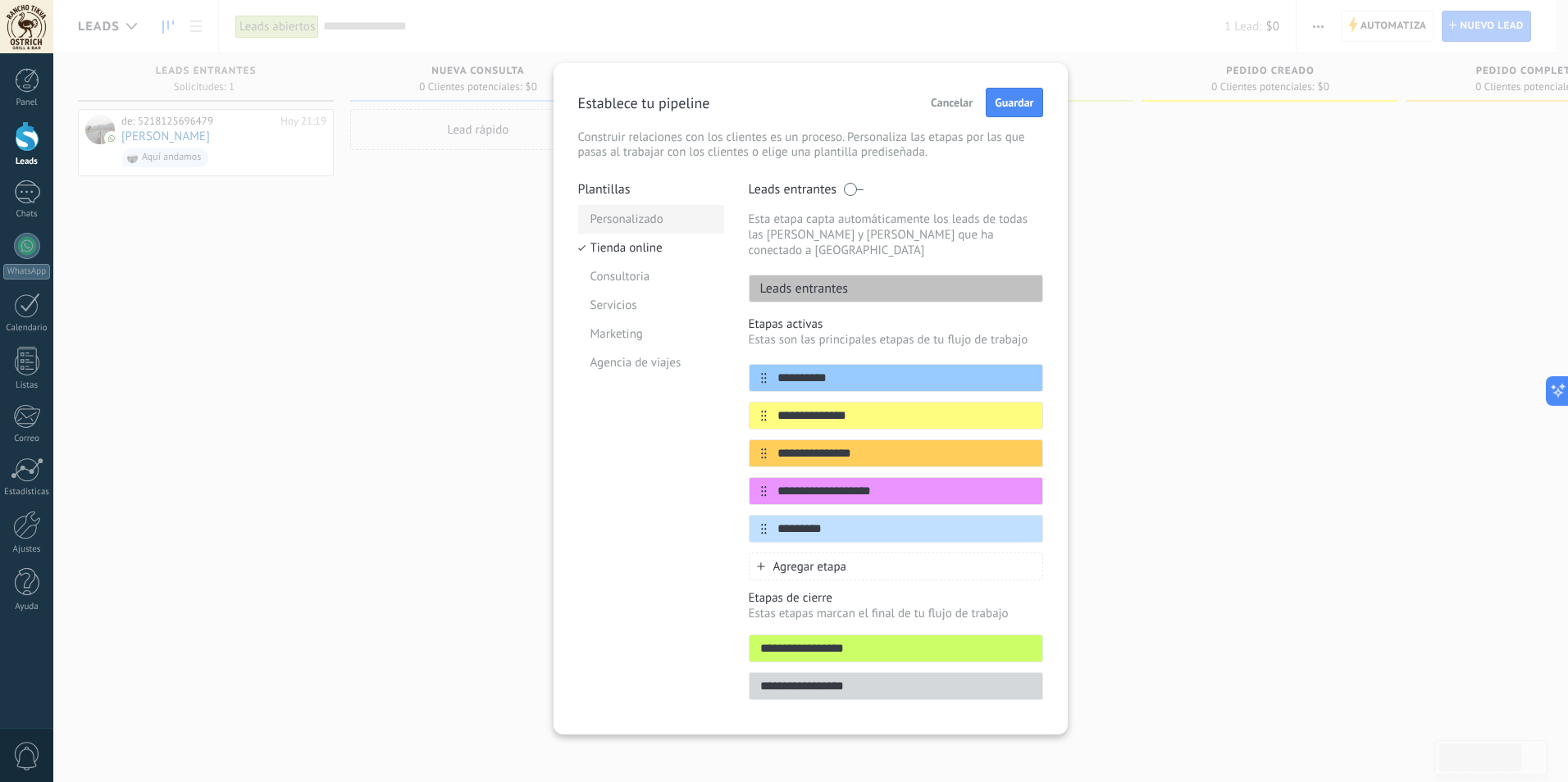 click on "Personalizado" at bounding box center (651, 219) 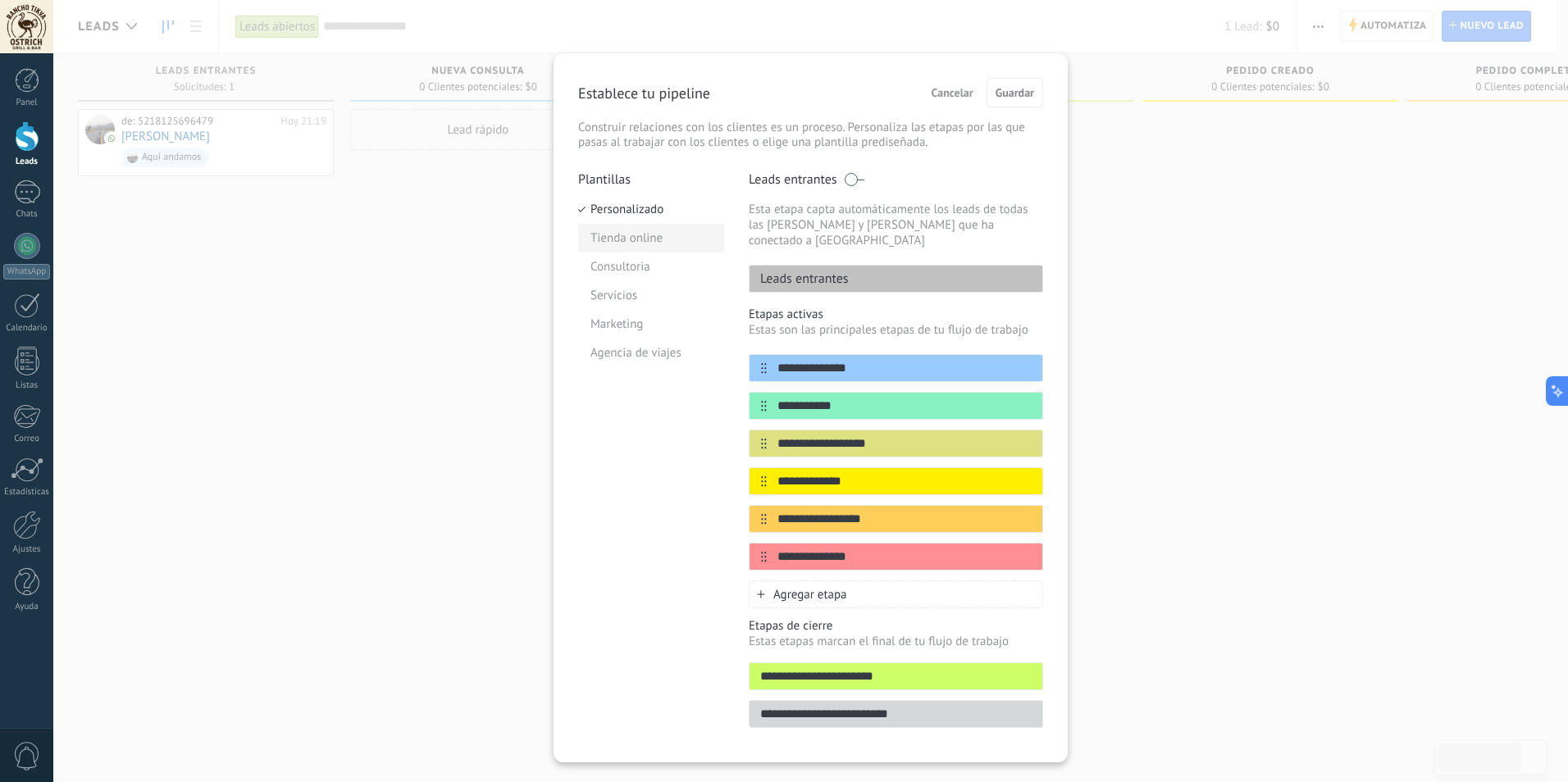click on "Tienda online" at bounding box center [651, 238] 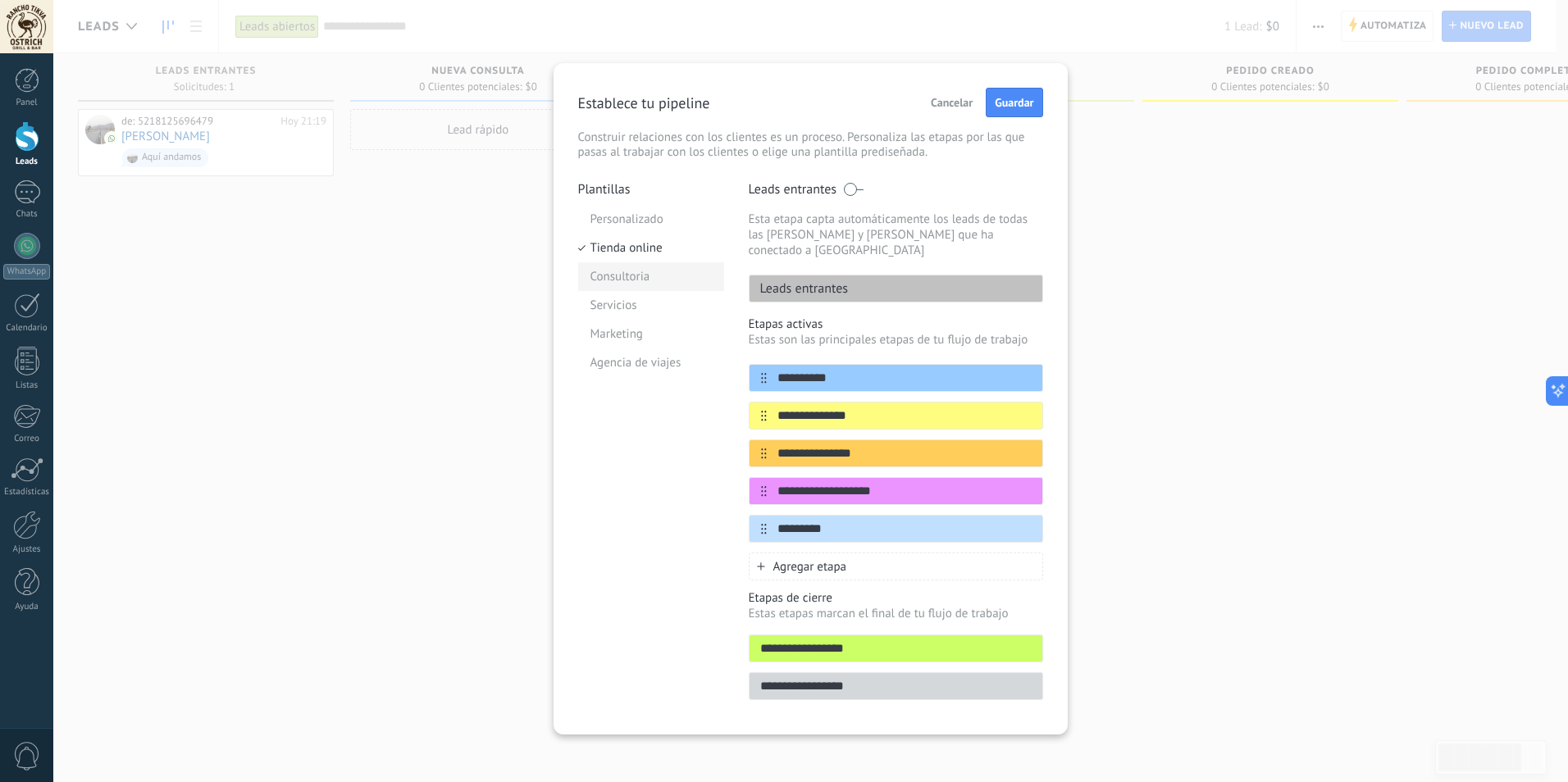 click on "Consultoria" at bounding box center [651, 276] 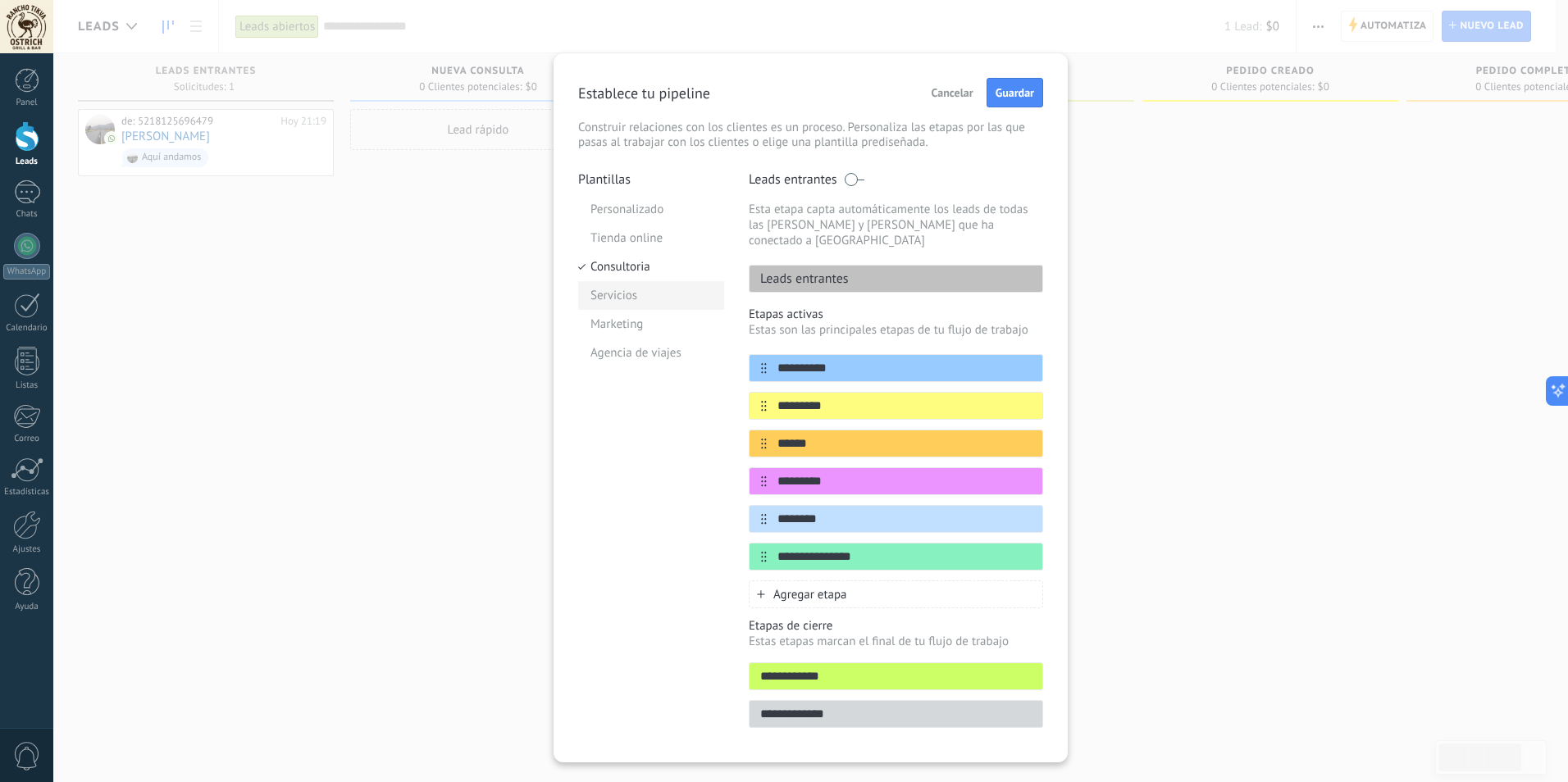 click on "Servicios" at bounding box center [651, 295] 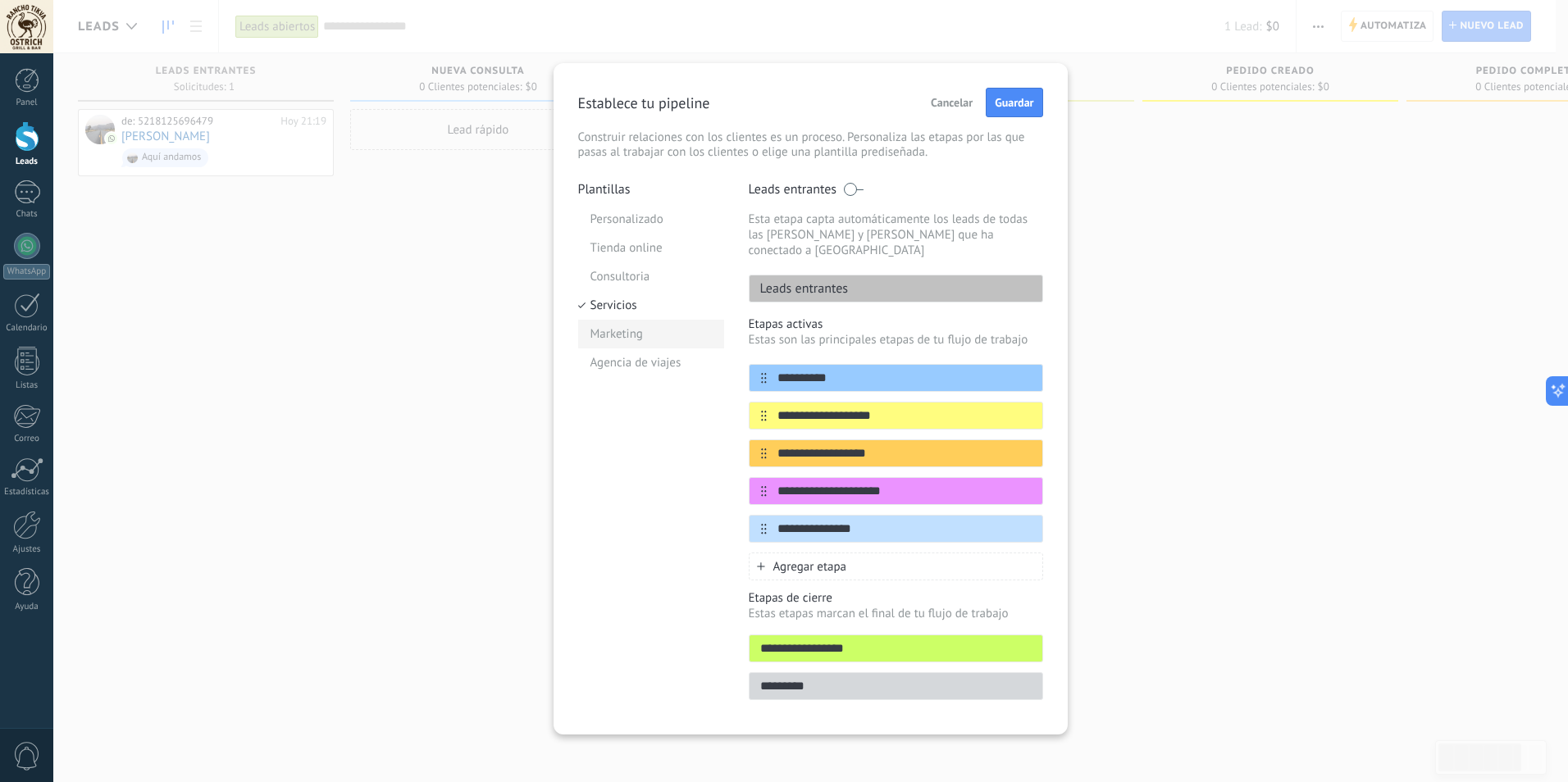 click on "Marketing" at bounding box center (651, 334) 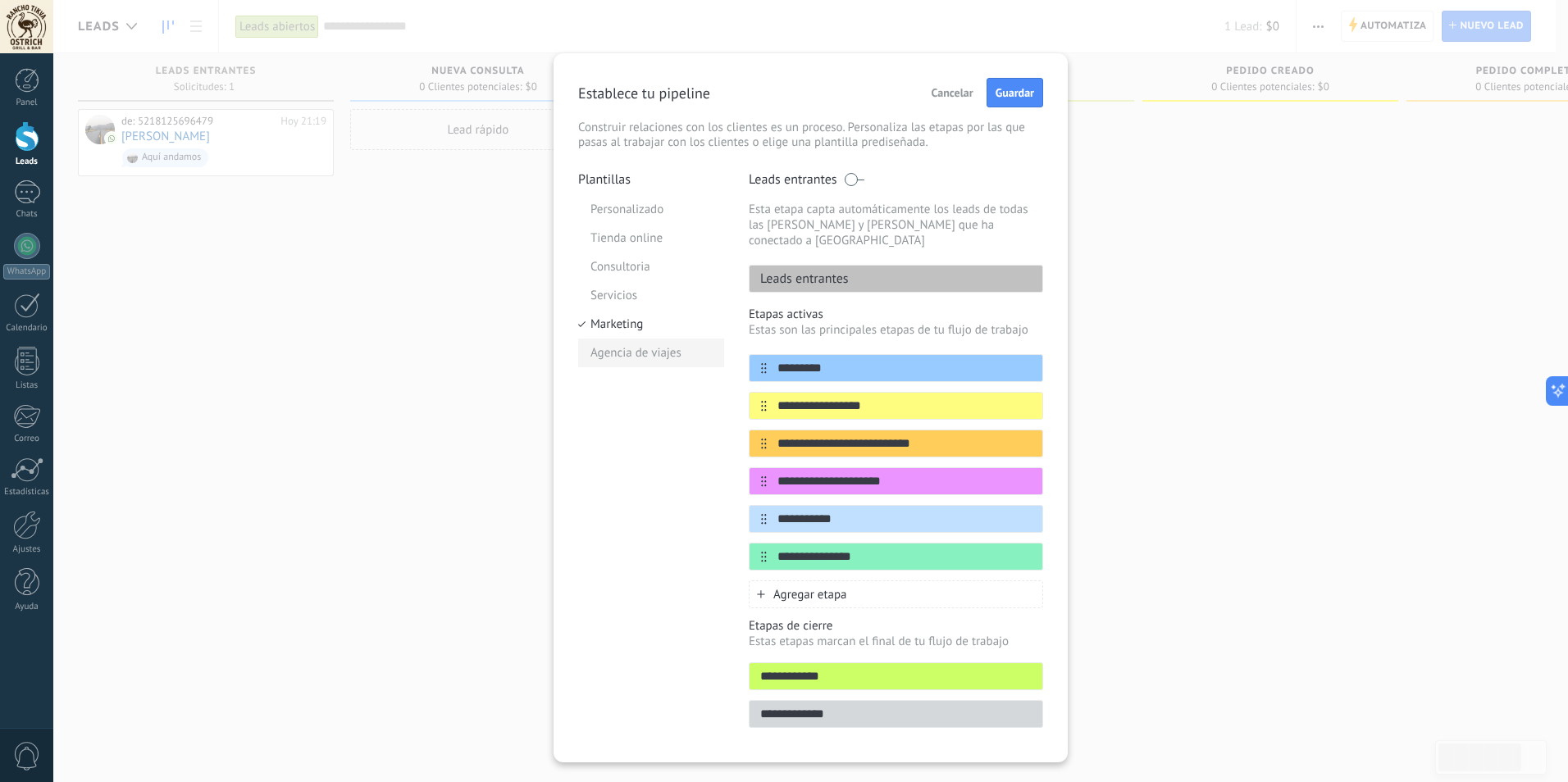 click on "Agencia de viajes" at bounding box center (651, 352) 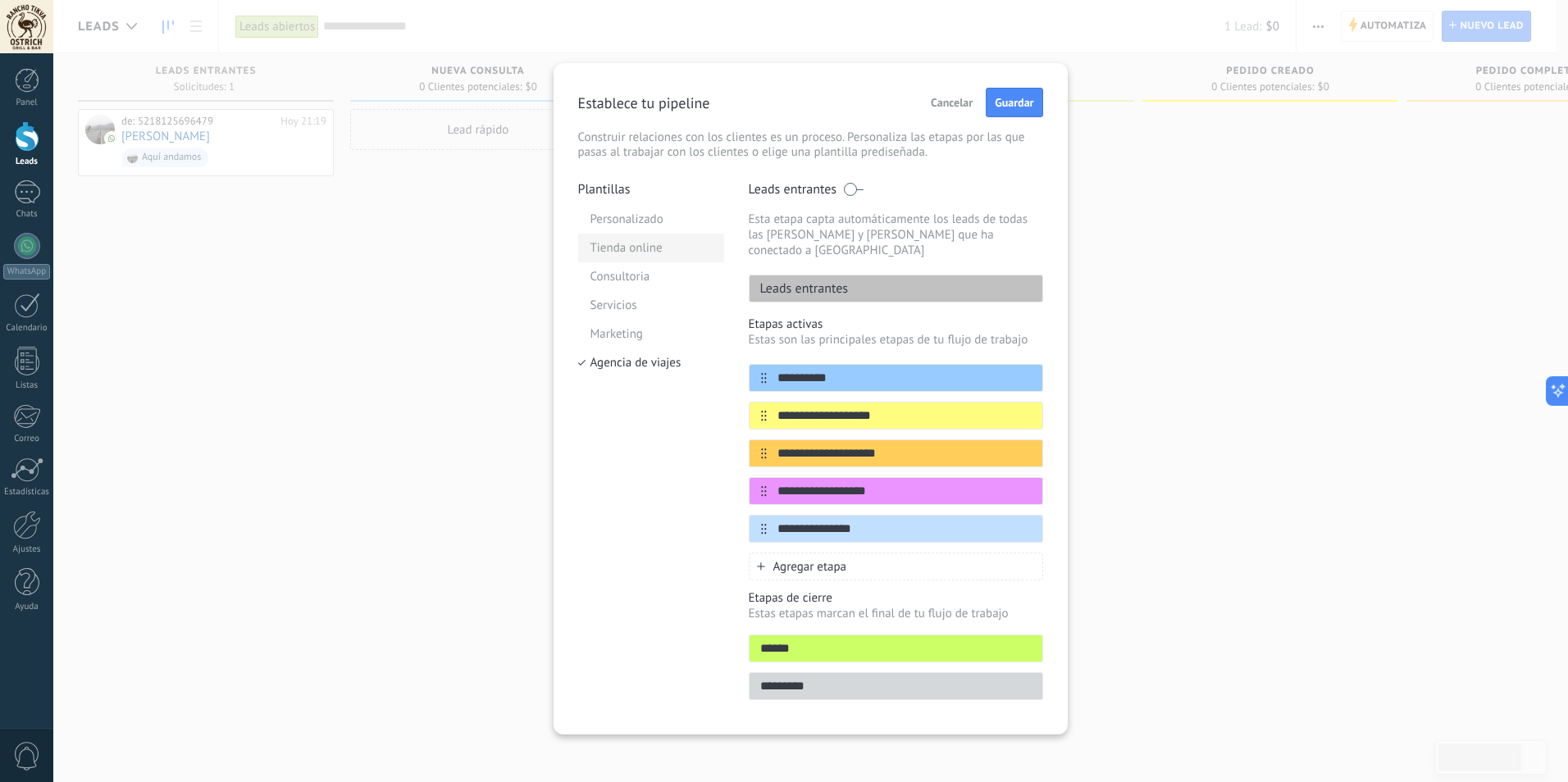 click on "Tienda online" at bounding box center (651, 248) 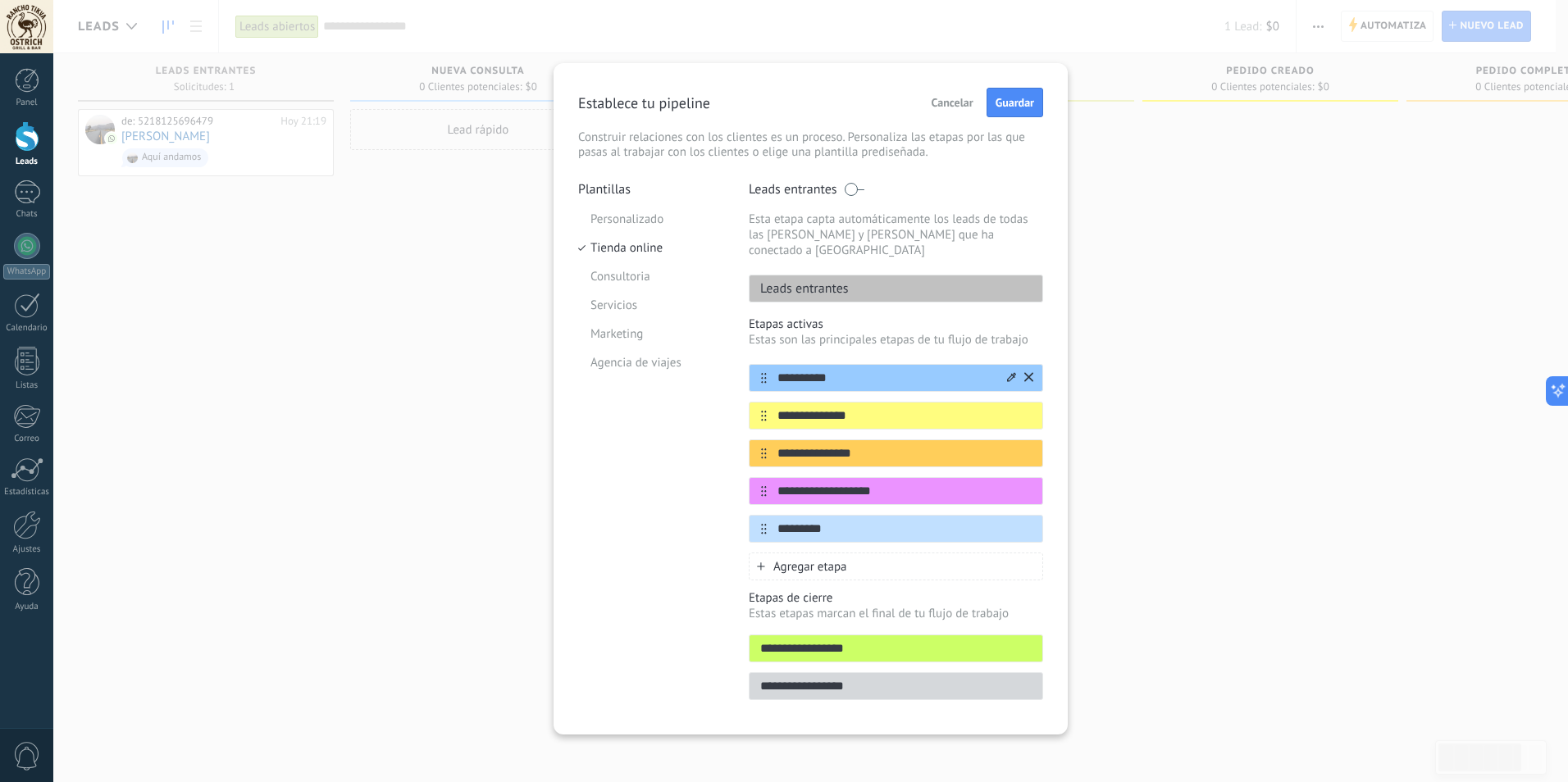click on "**********" at bounding box center [886, 378] 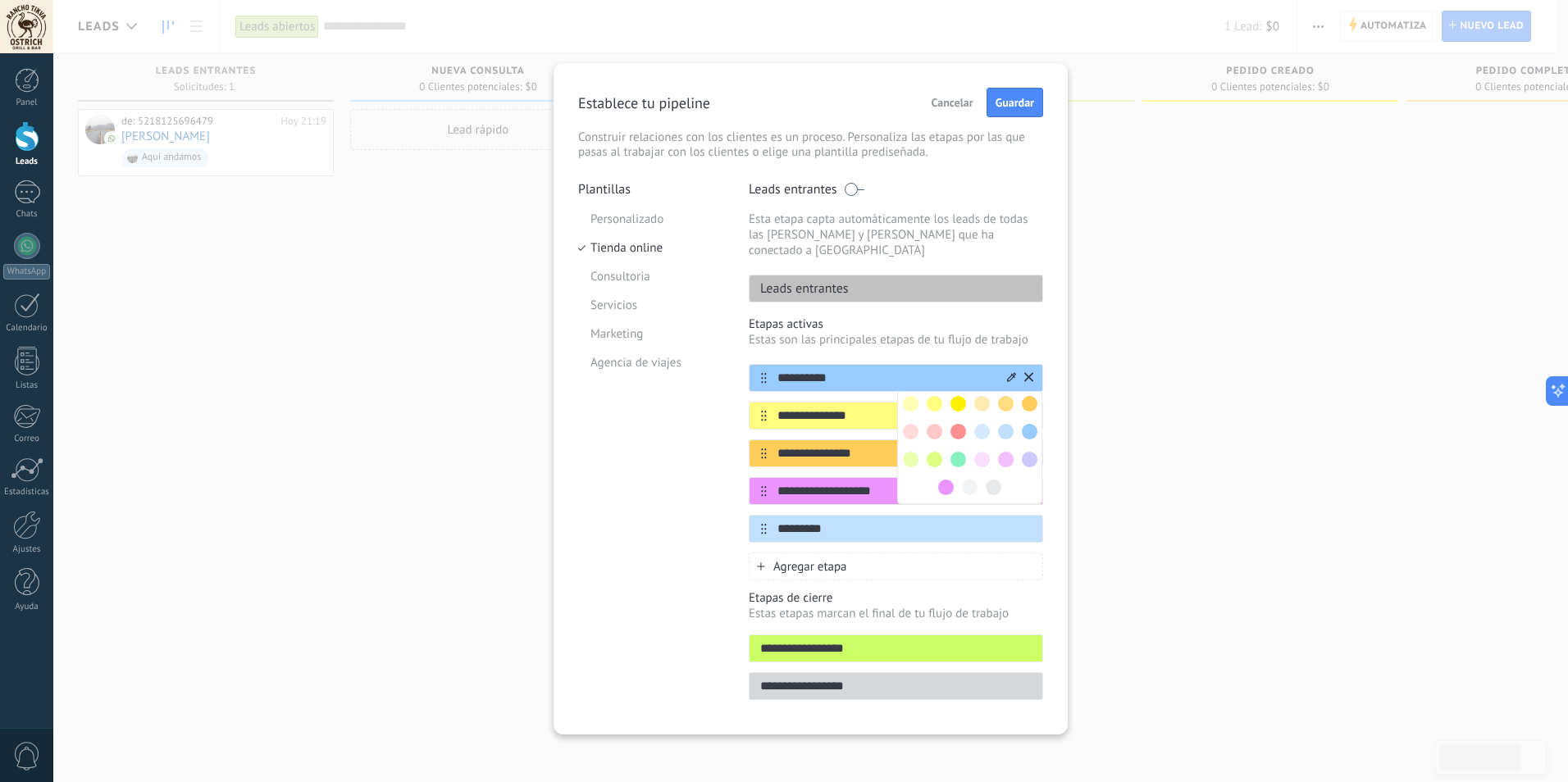 click on "**********" at bounding box center [886, 378] 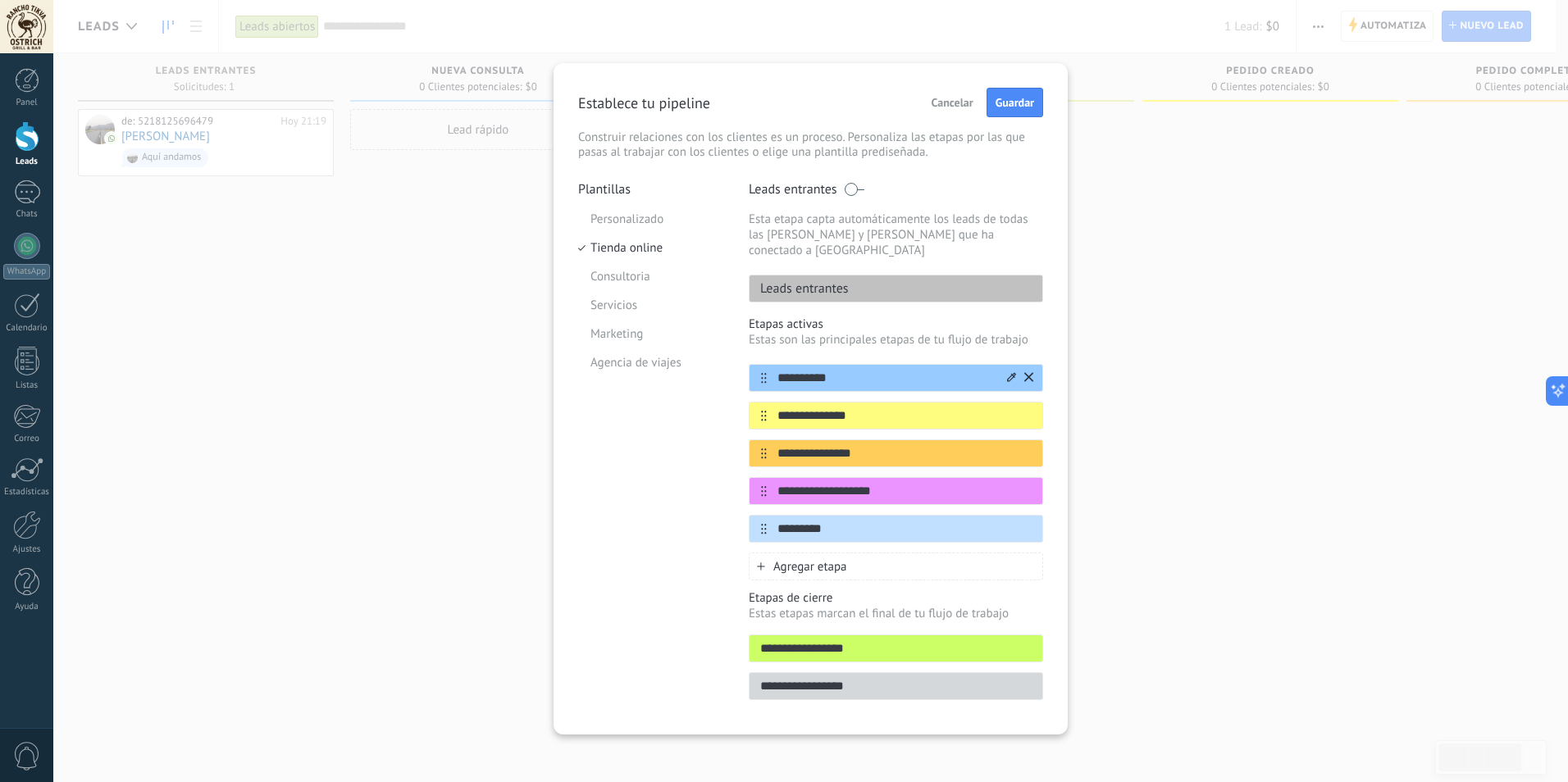 click on "**********" at bounding box center (886, 378) 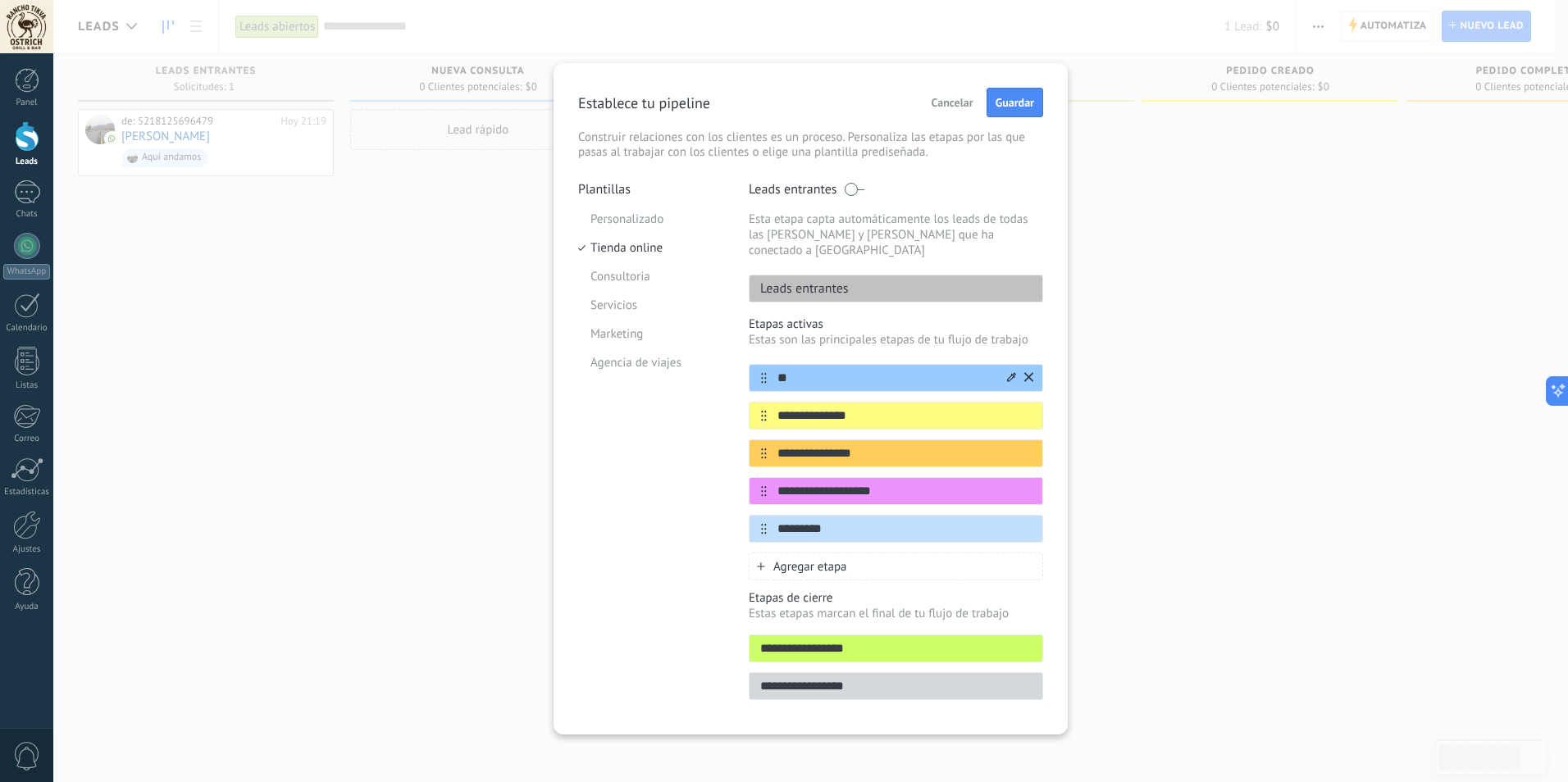 type on "*" 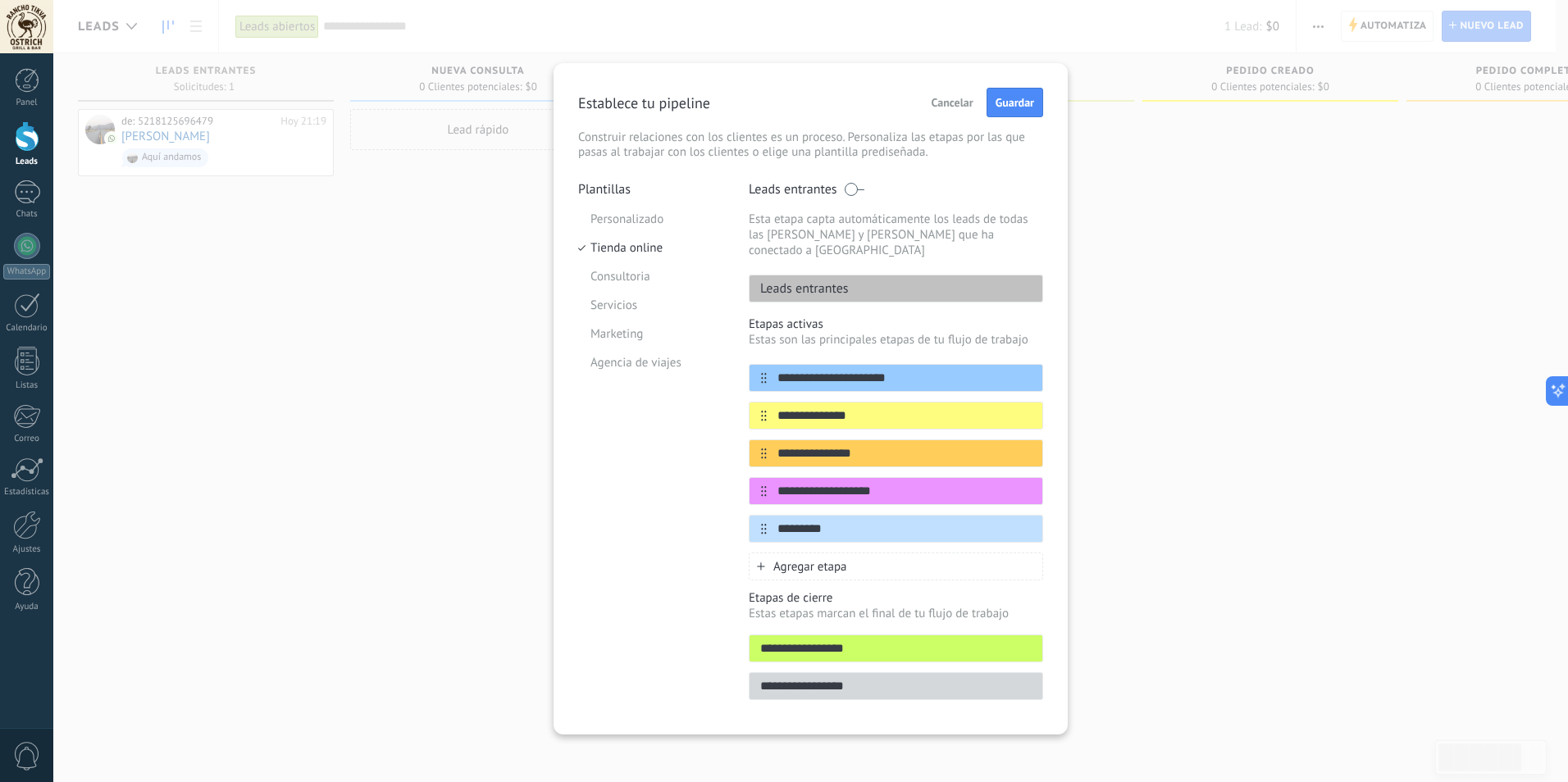 type on "**********" 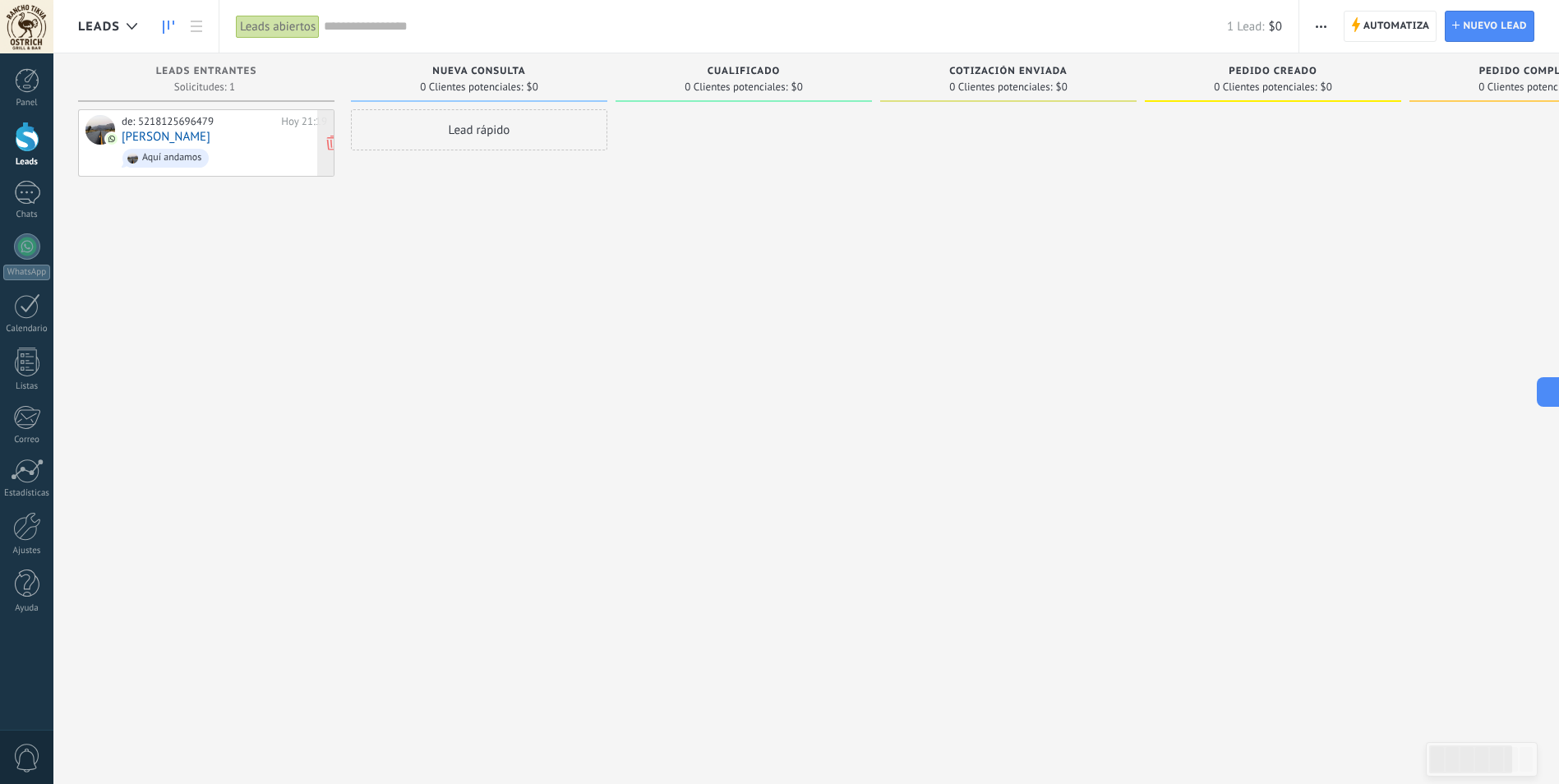 click on "[PERSON_NAME]" at bounding box center (166, 136) 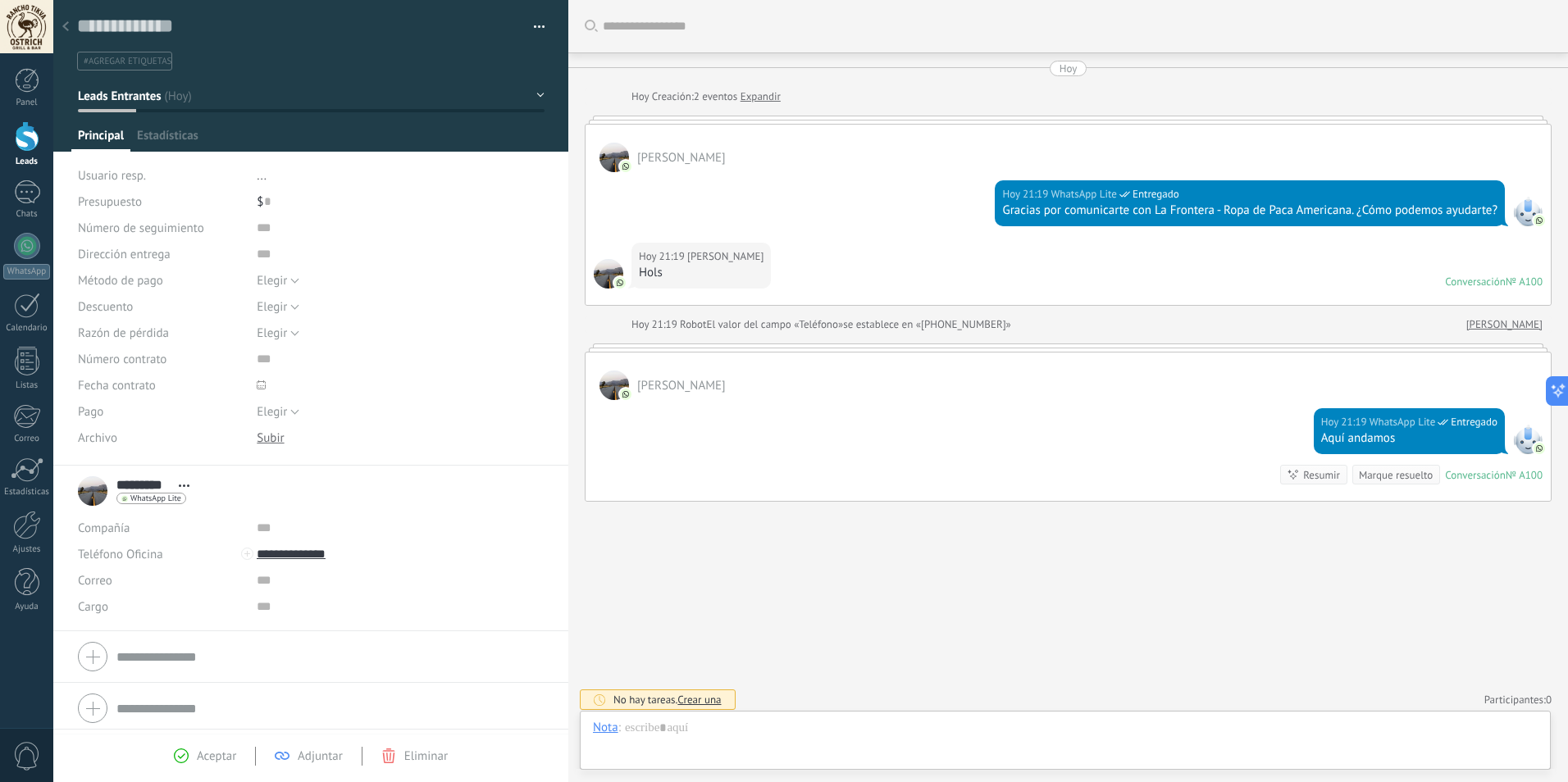 scroll, scrollTop: 25, scrollLeft: 0, axis: vertical 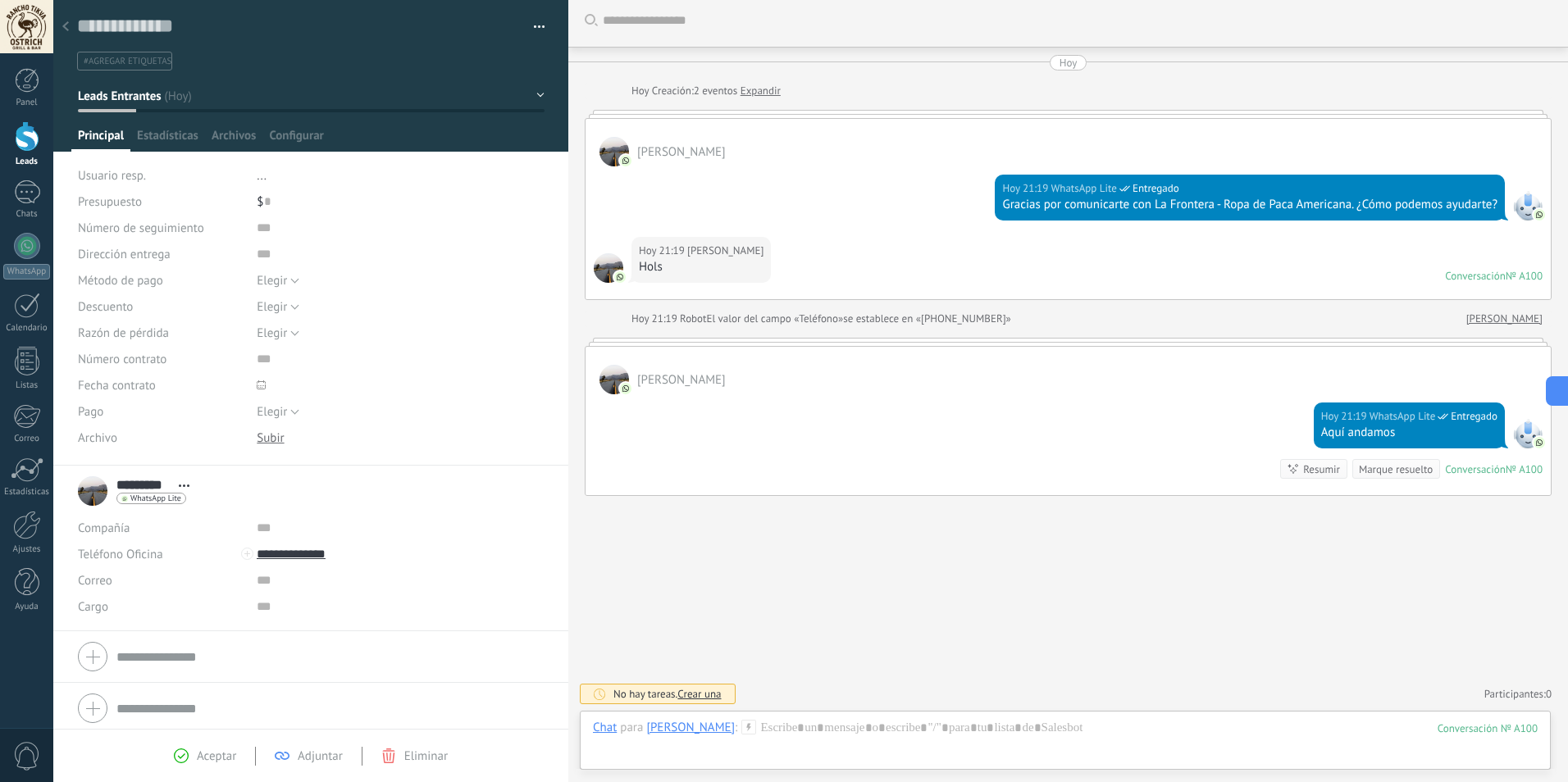 click on "Conversación" at bounding box center (1475, 275) 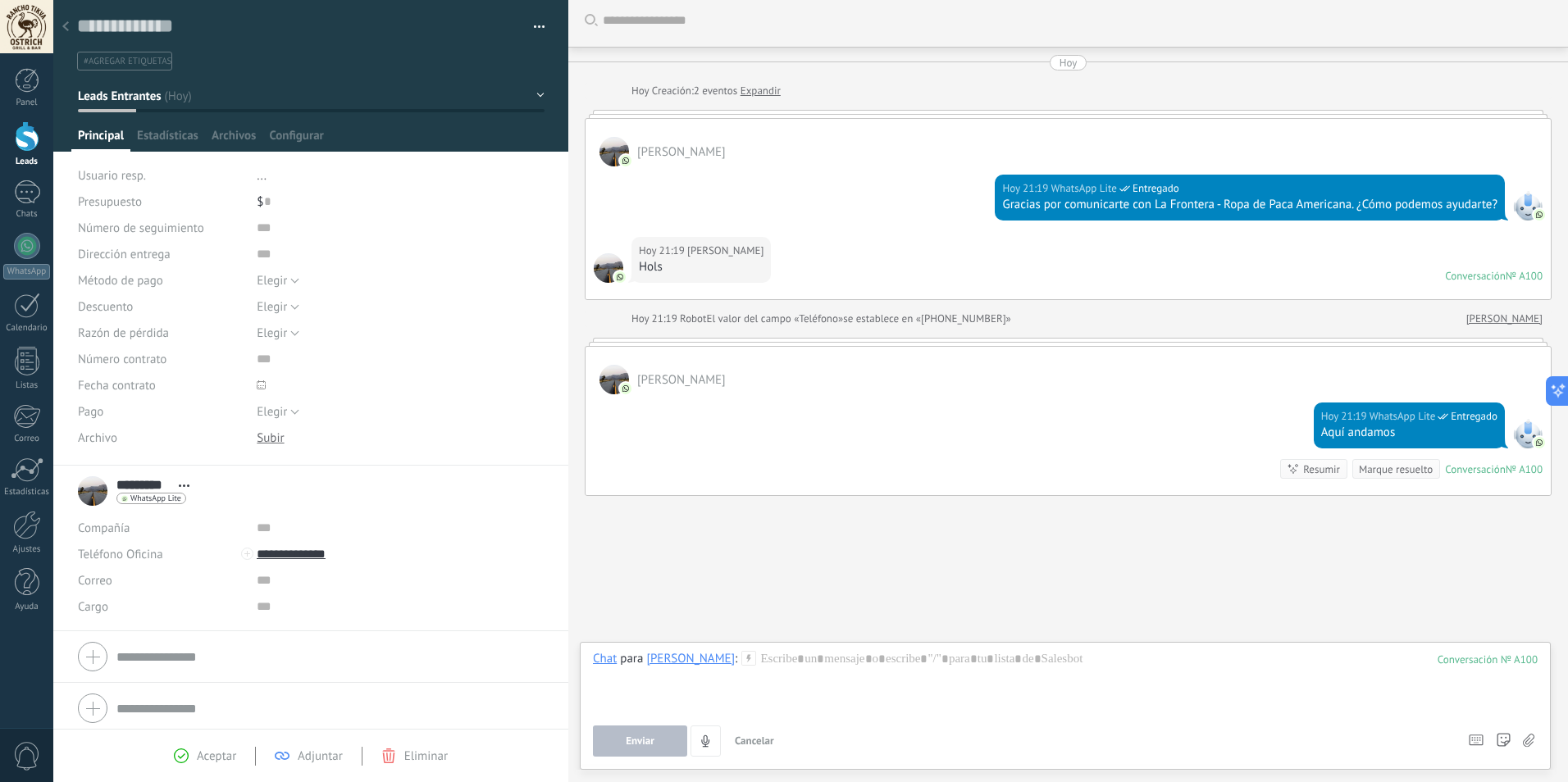 click at bounding box center [27, 136] 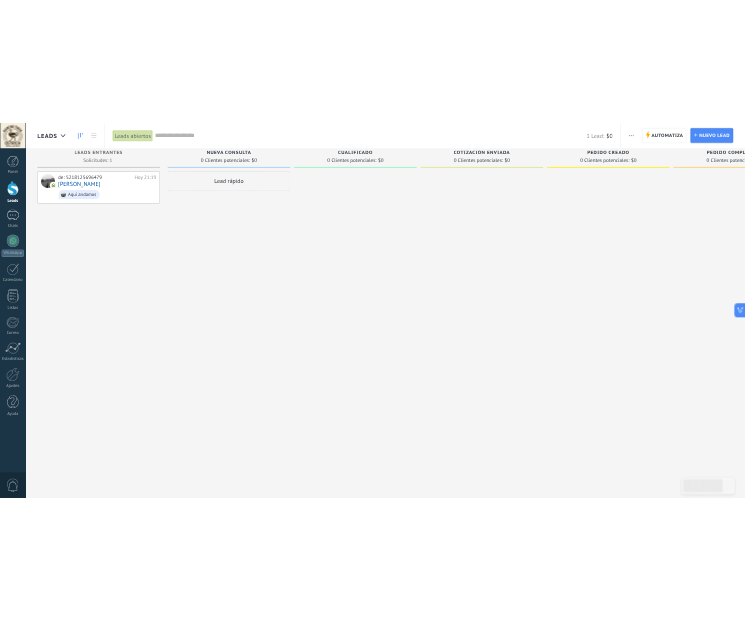 scroll, scrollTop: 0, scrollLeft: 0, axis: both 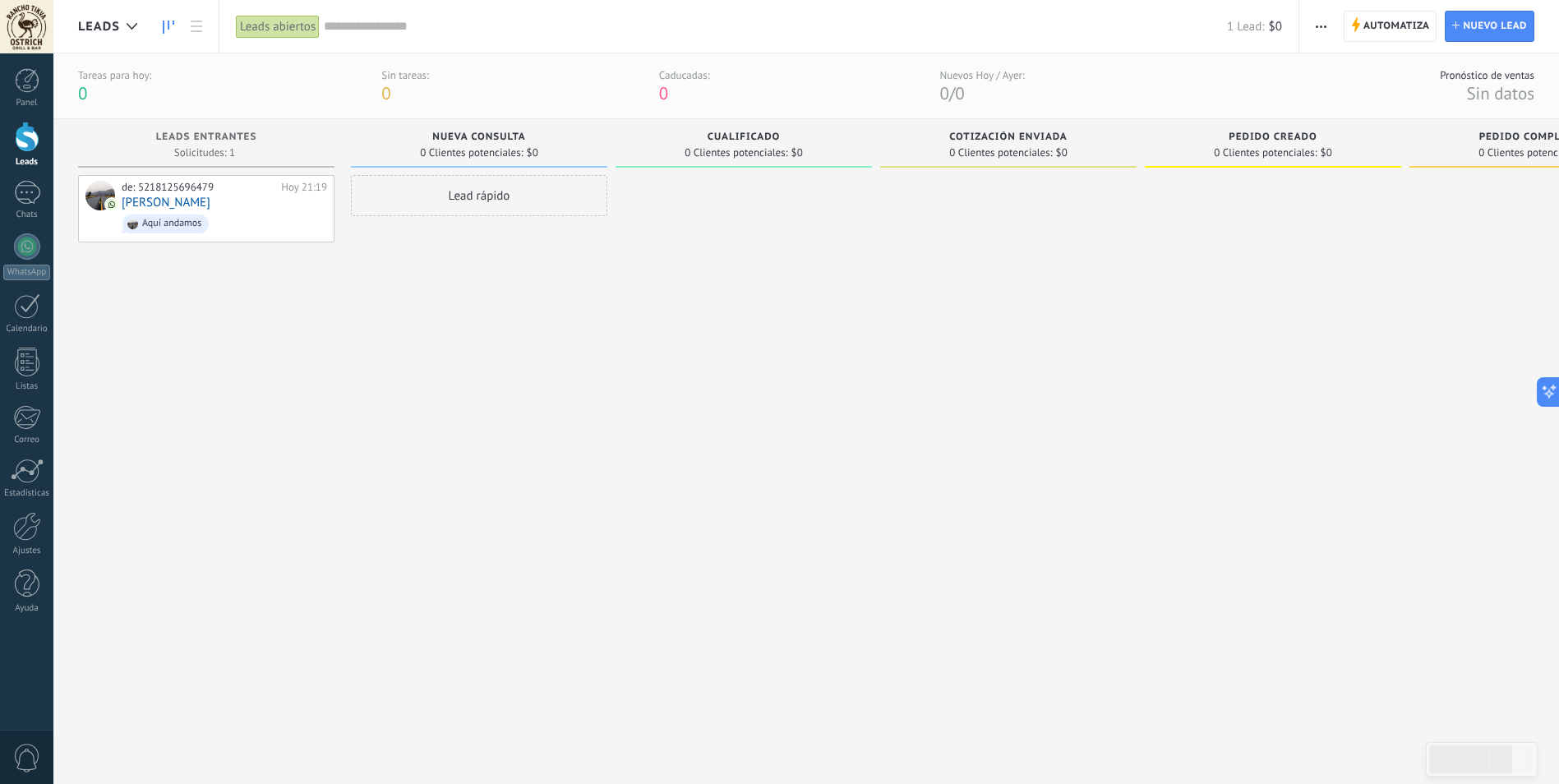 type on "**********" 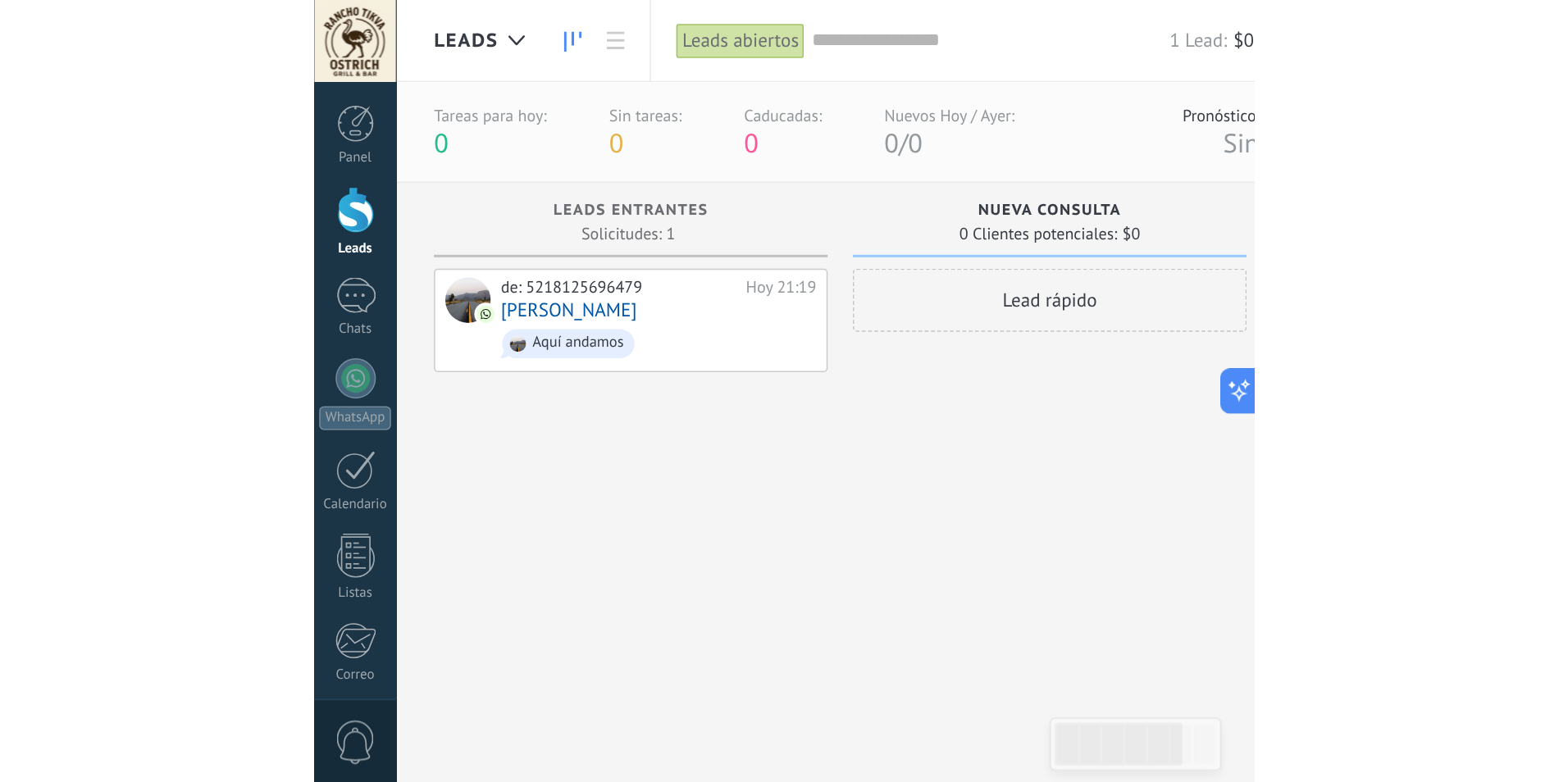 scroll, scrollTop: 25, scrollLeft: 0, axis: vertical 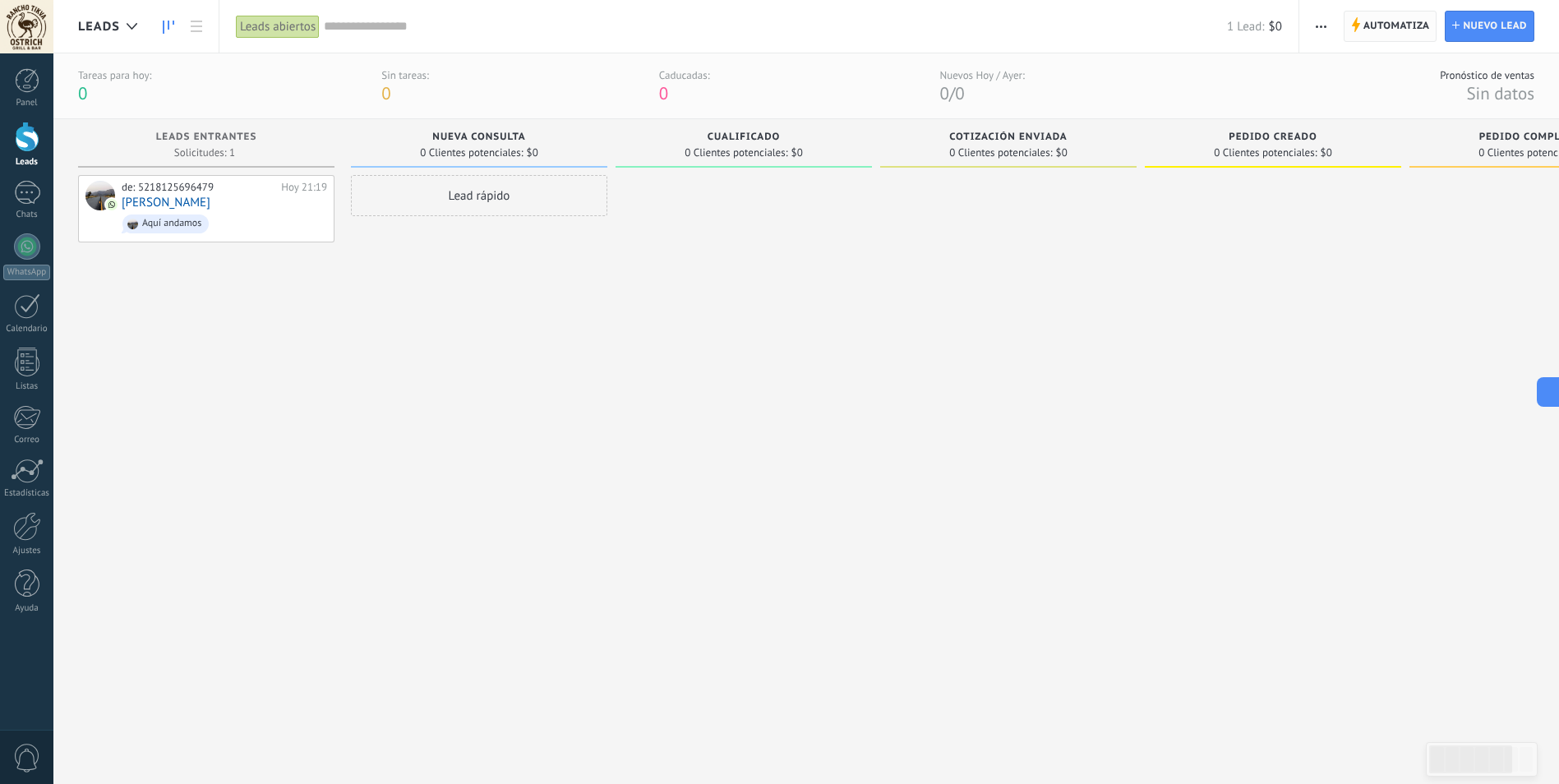 click on "Automatiza" at bounding box center [1396, 26] 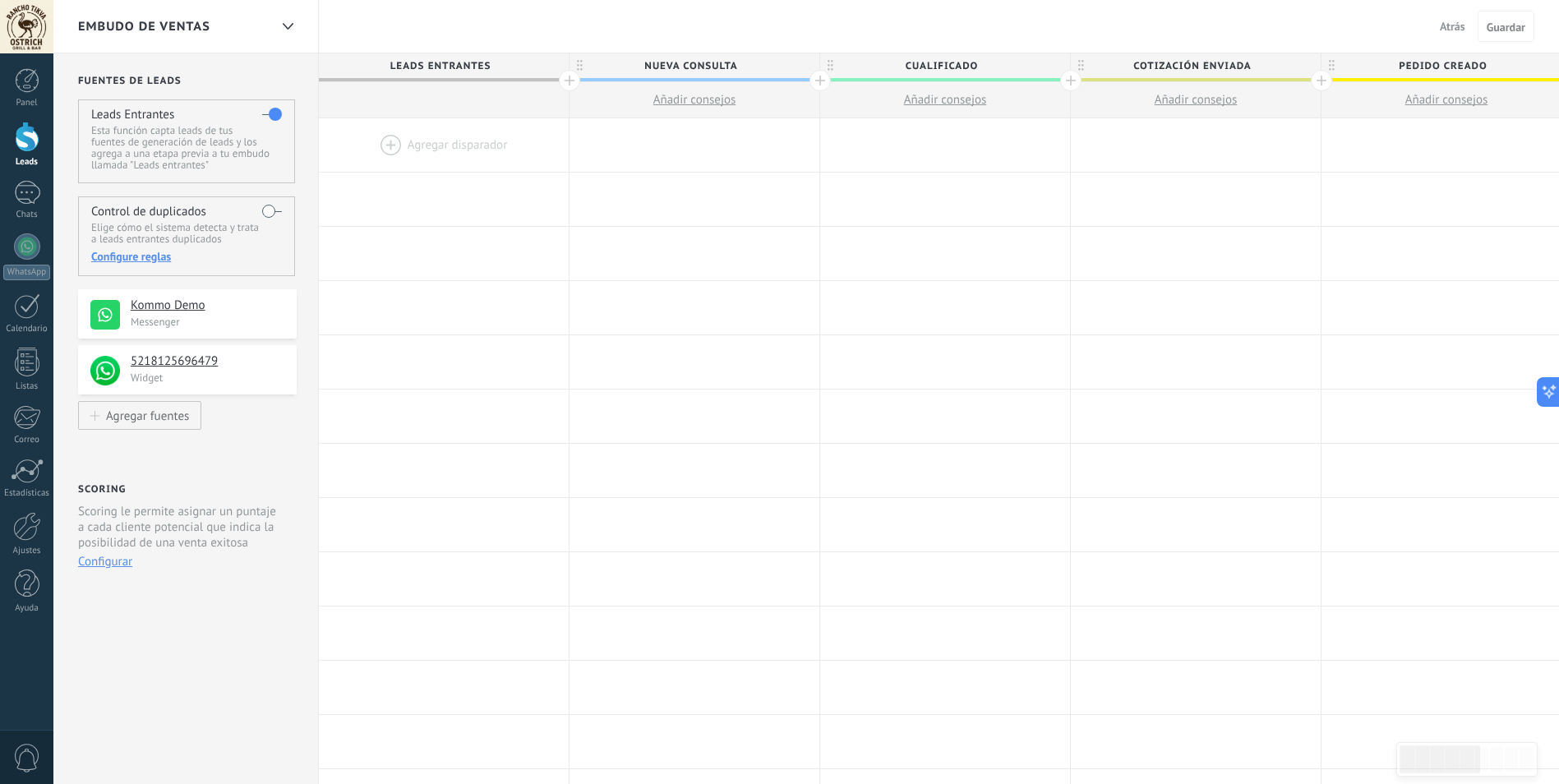 click on "Atrás" at bounding box center [1452, 26] 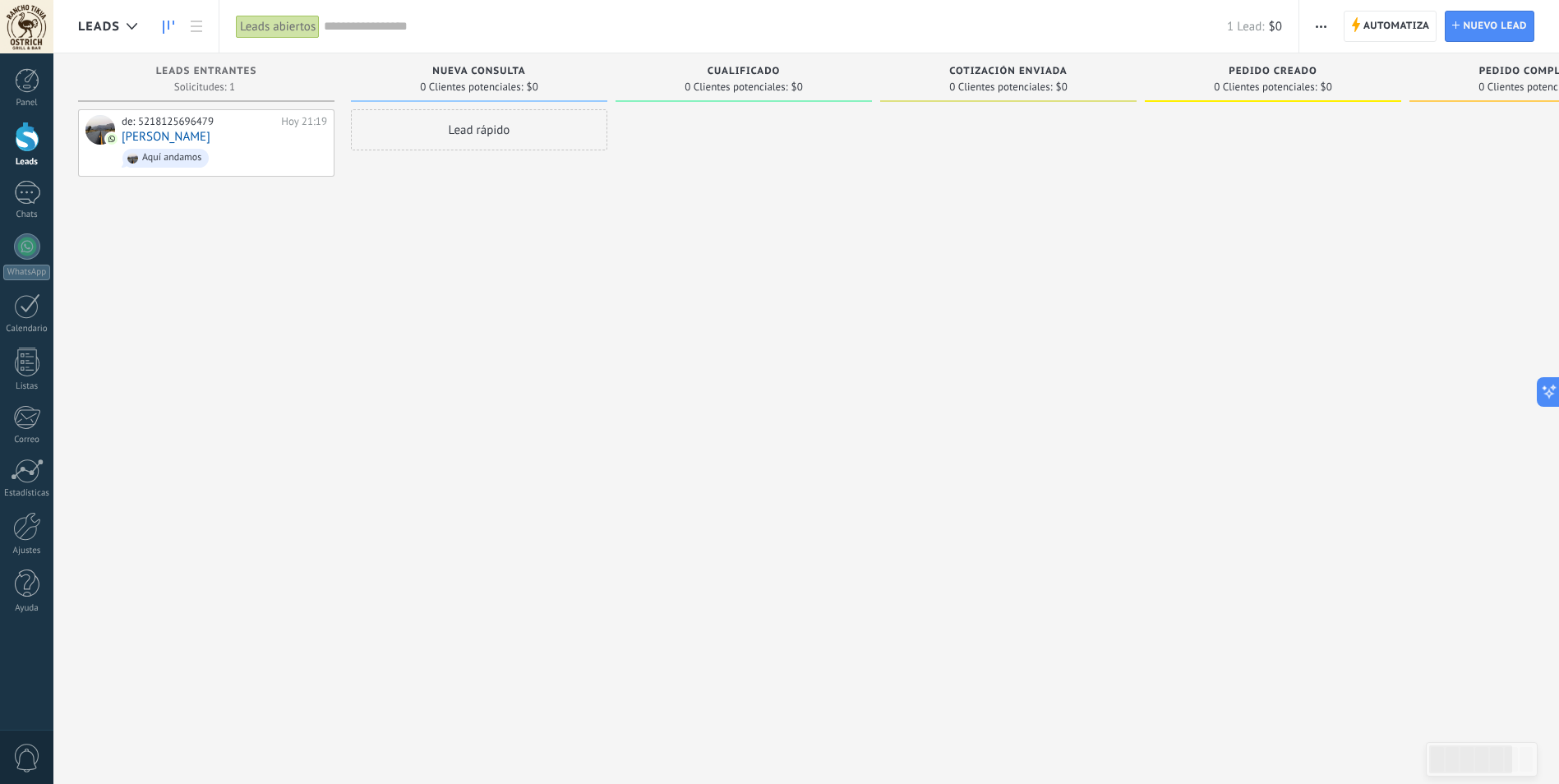 click at bounding box center (1321, 26) 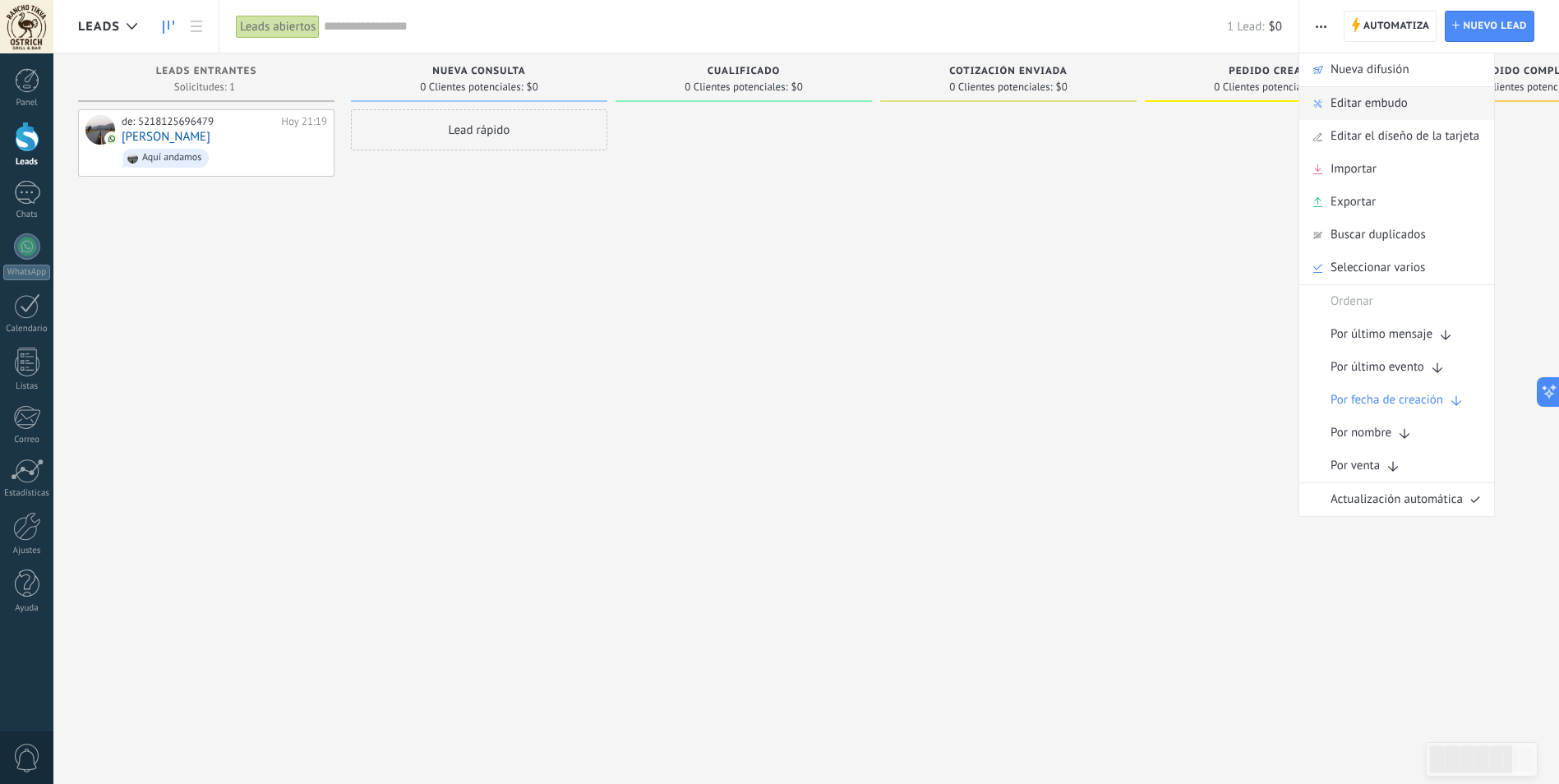 click on "Editar embudo" at bounding box center (1369, 104) 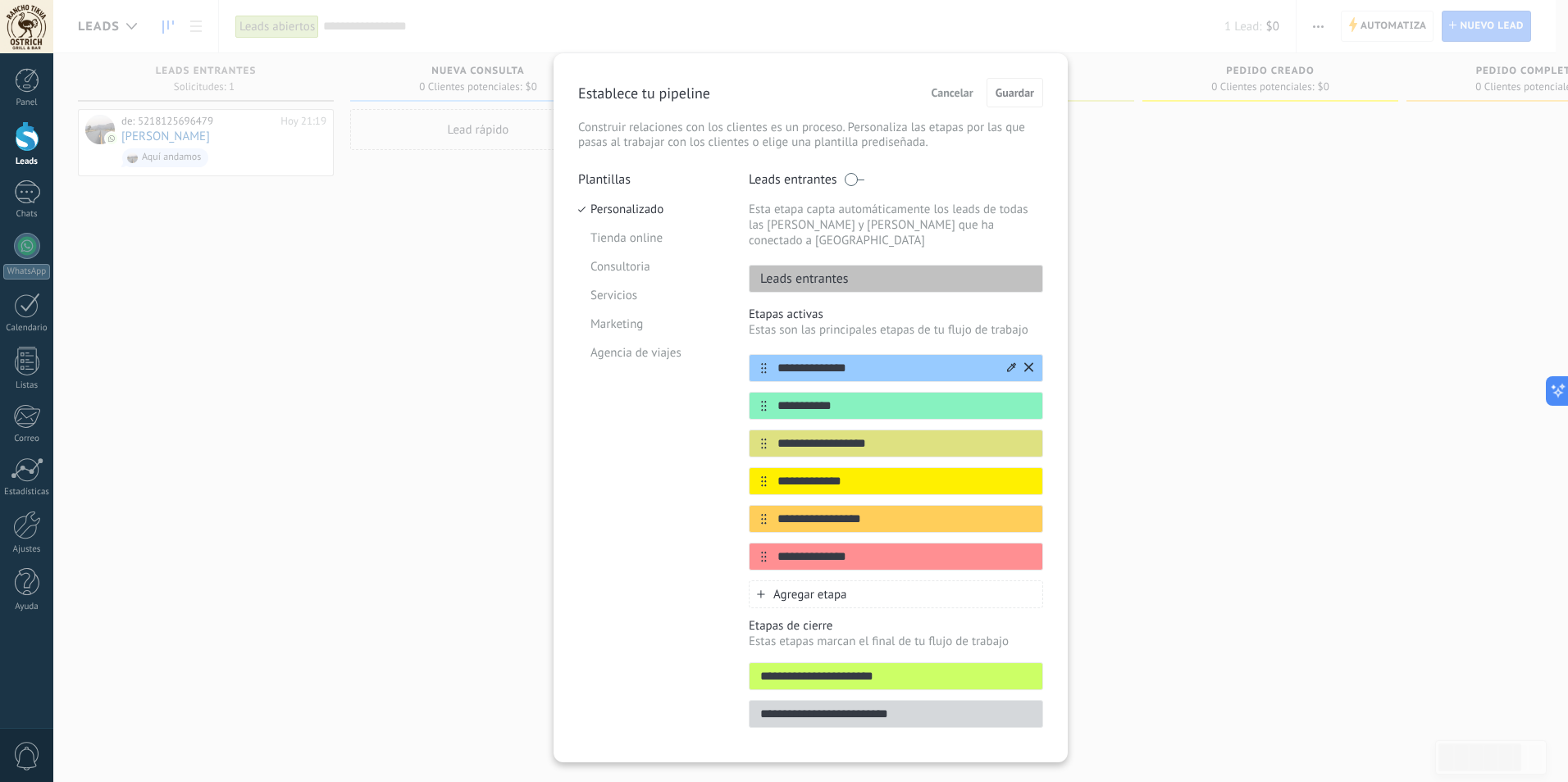 click on "**********" at bounding box center [886, 368] 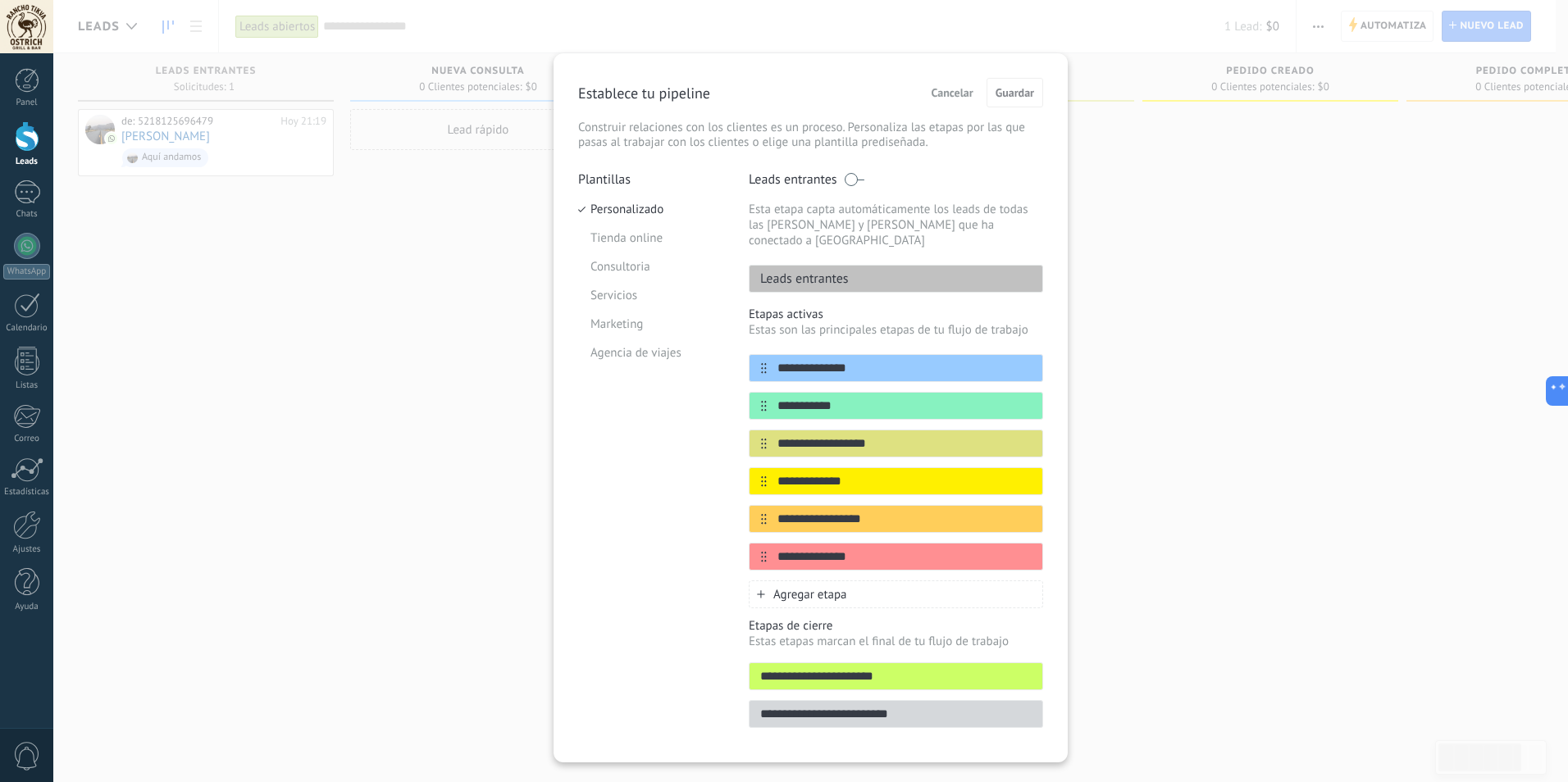 type on "*" 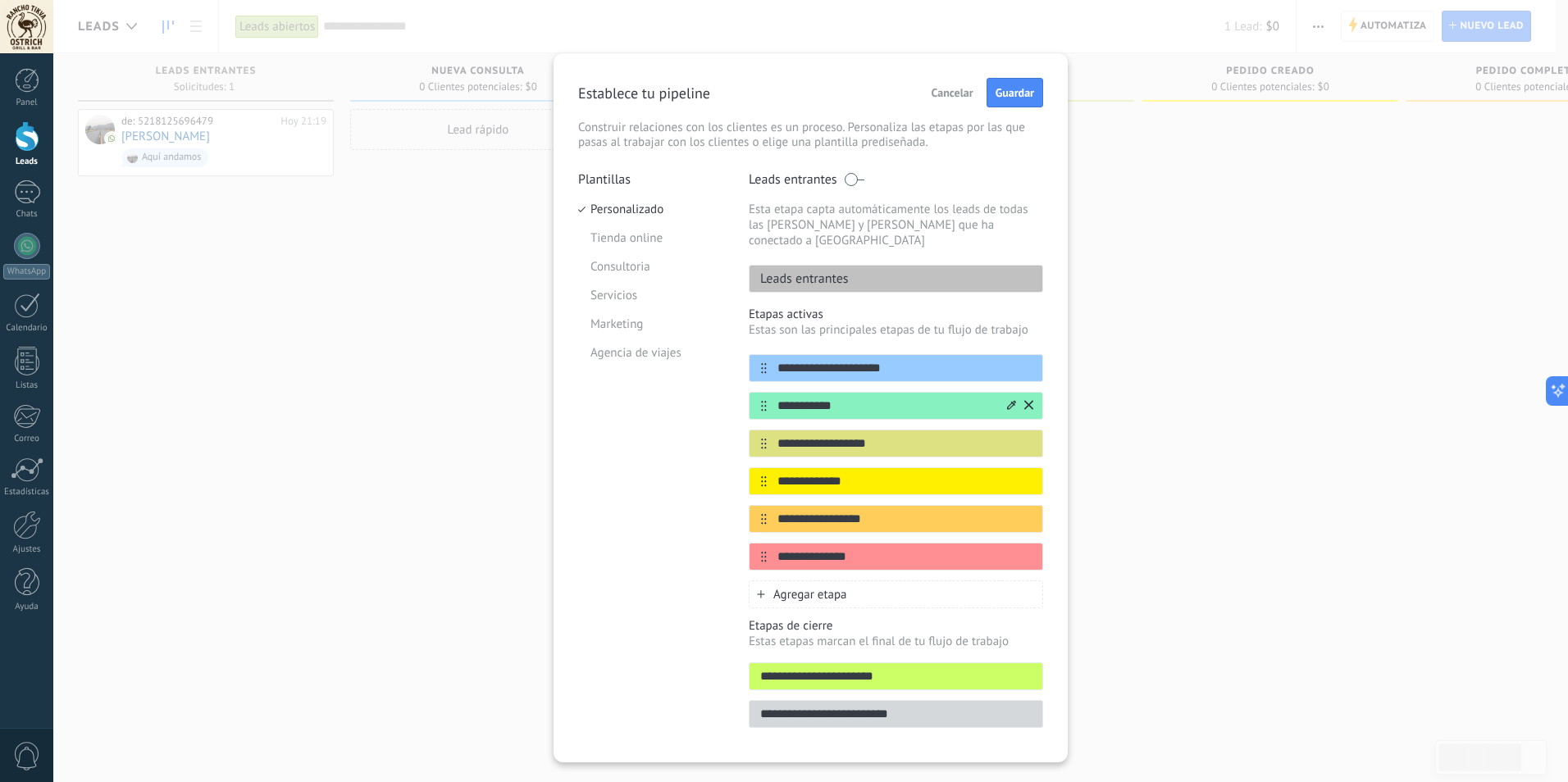 type on "**********" 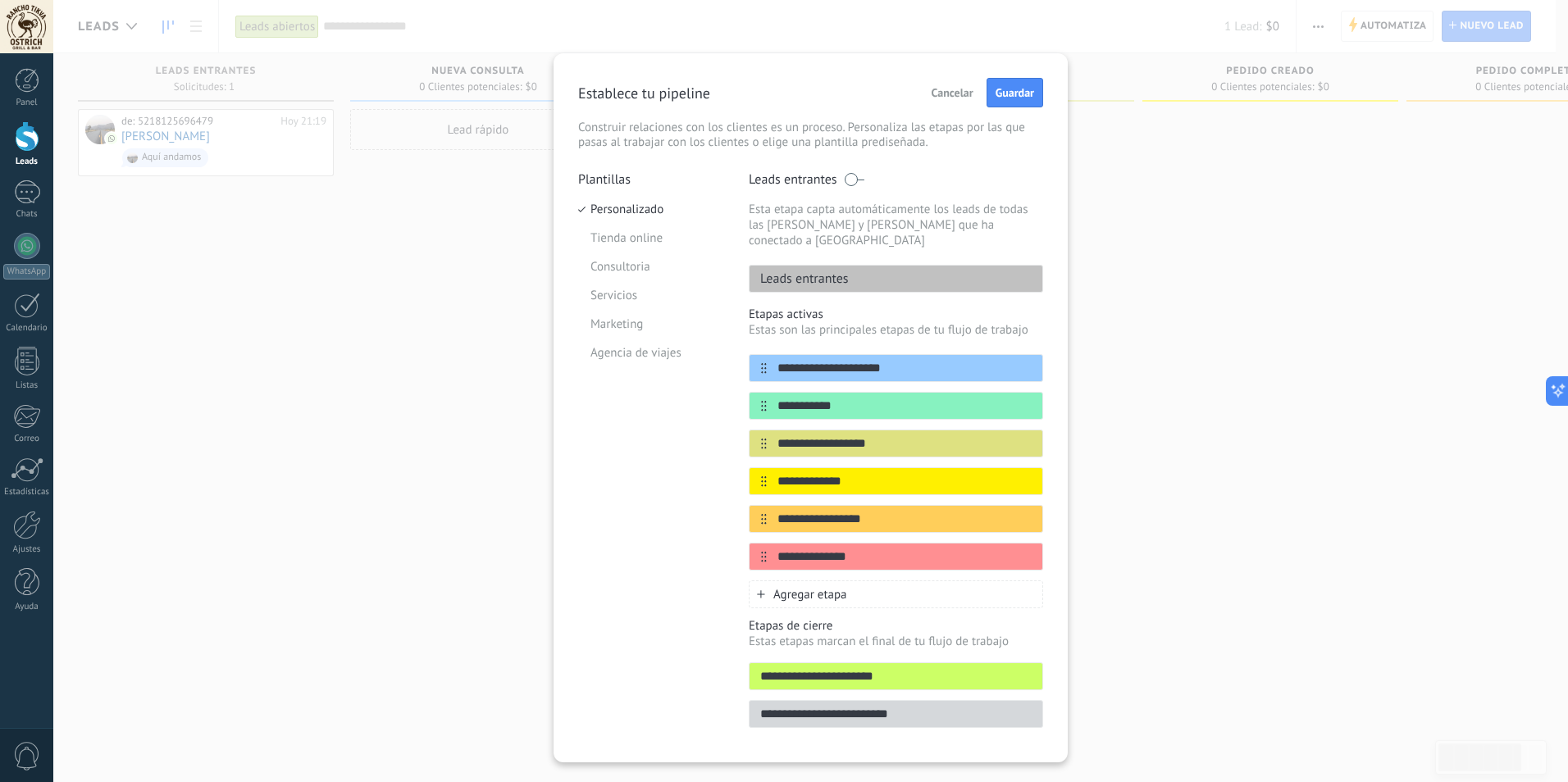drag, startPoint x: 863, startPoint y: 393, endPoint x: 704, endPoint y: 399, distance: 159.1132 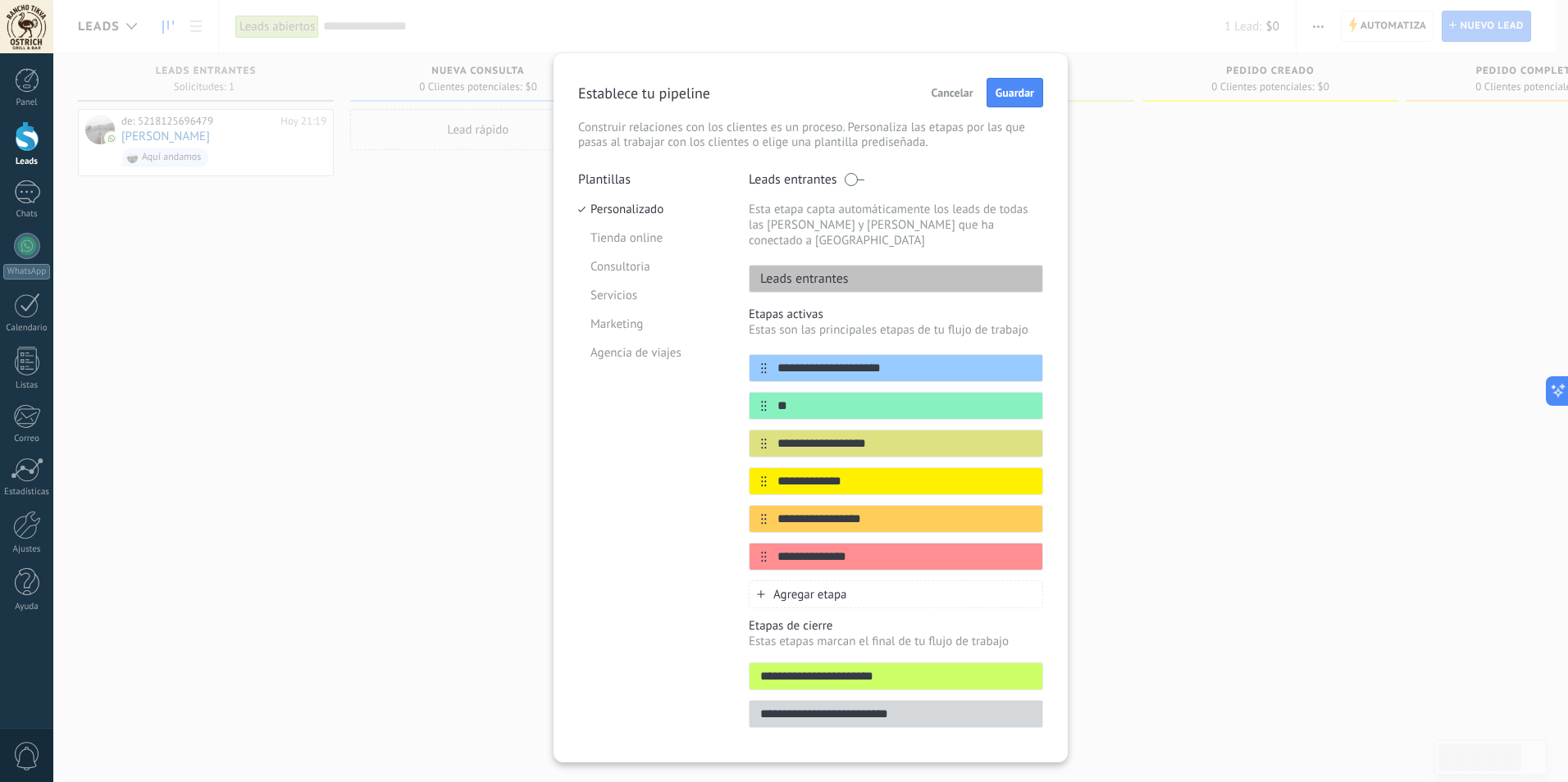 type on "*" 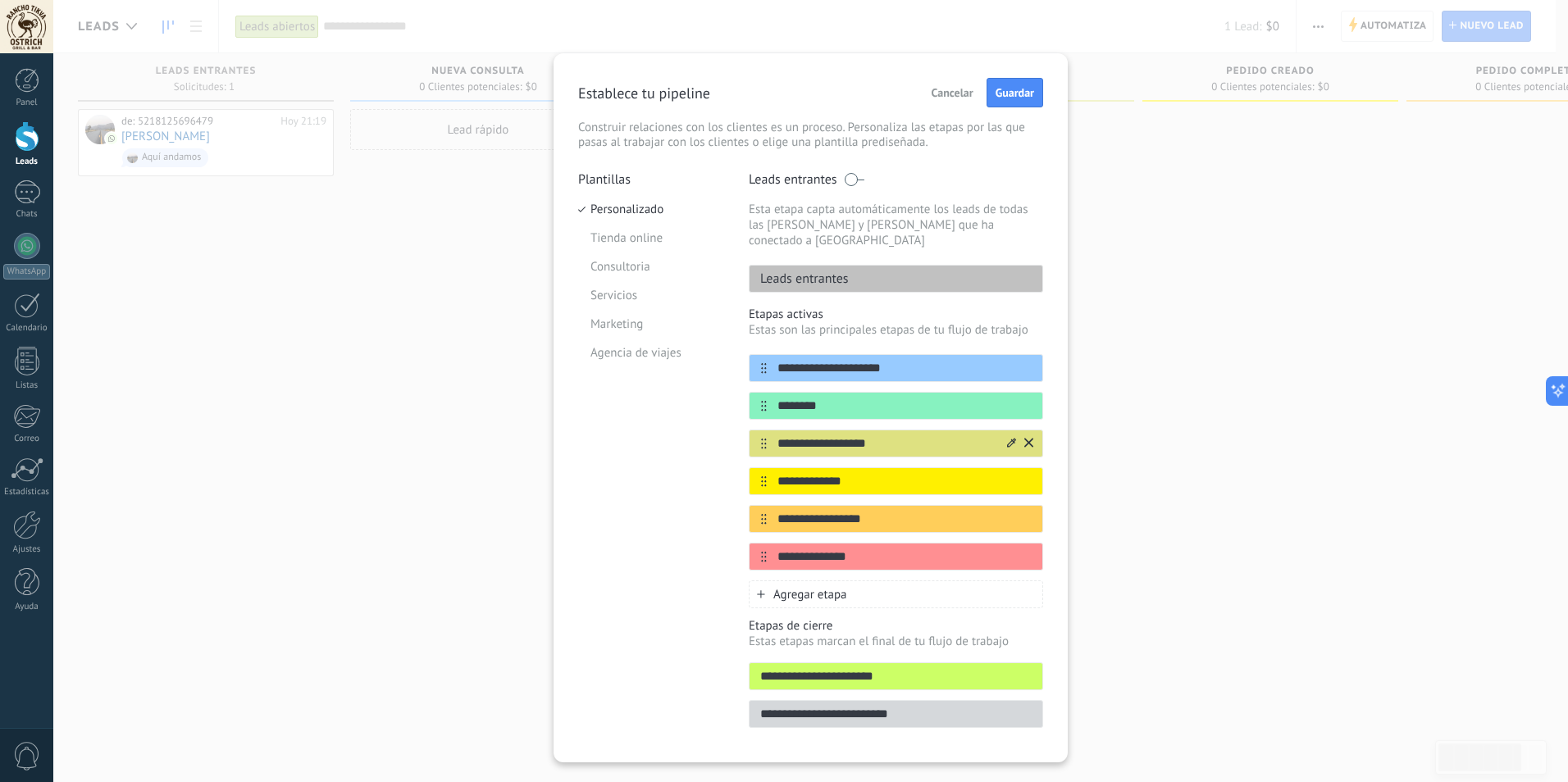 type on "********" 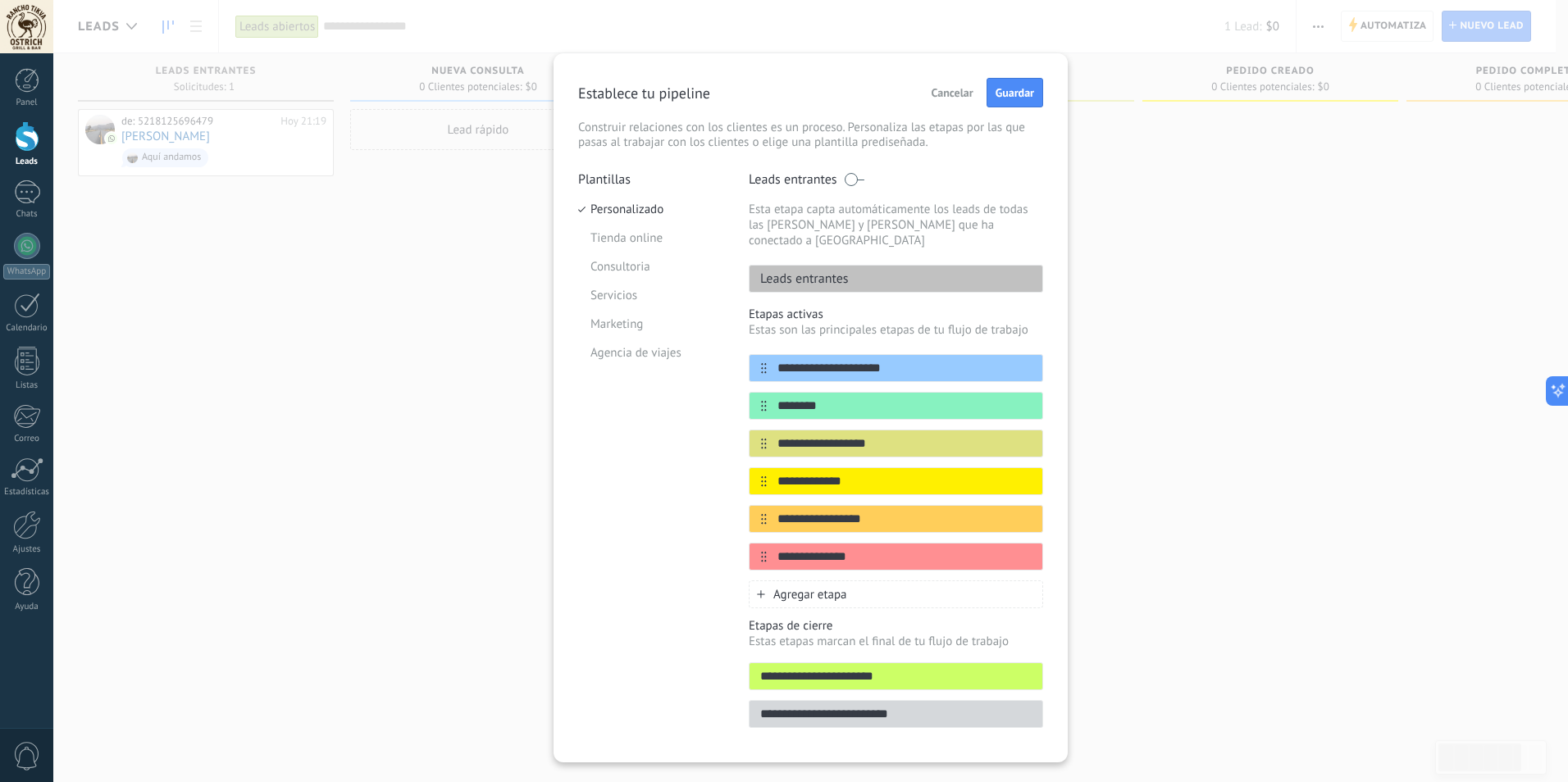 drag, startPoint x: 896, startPoint y: 428, endPoint x: 743, endPoint y: 433, distance: 153.08168 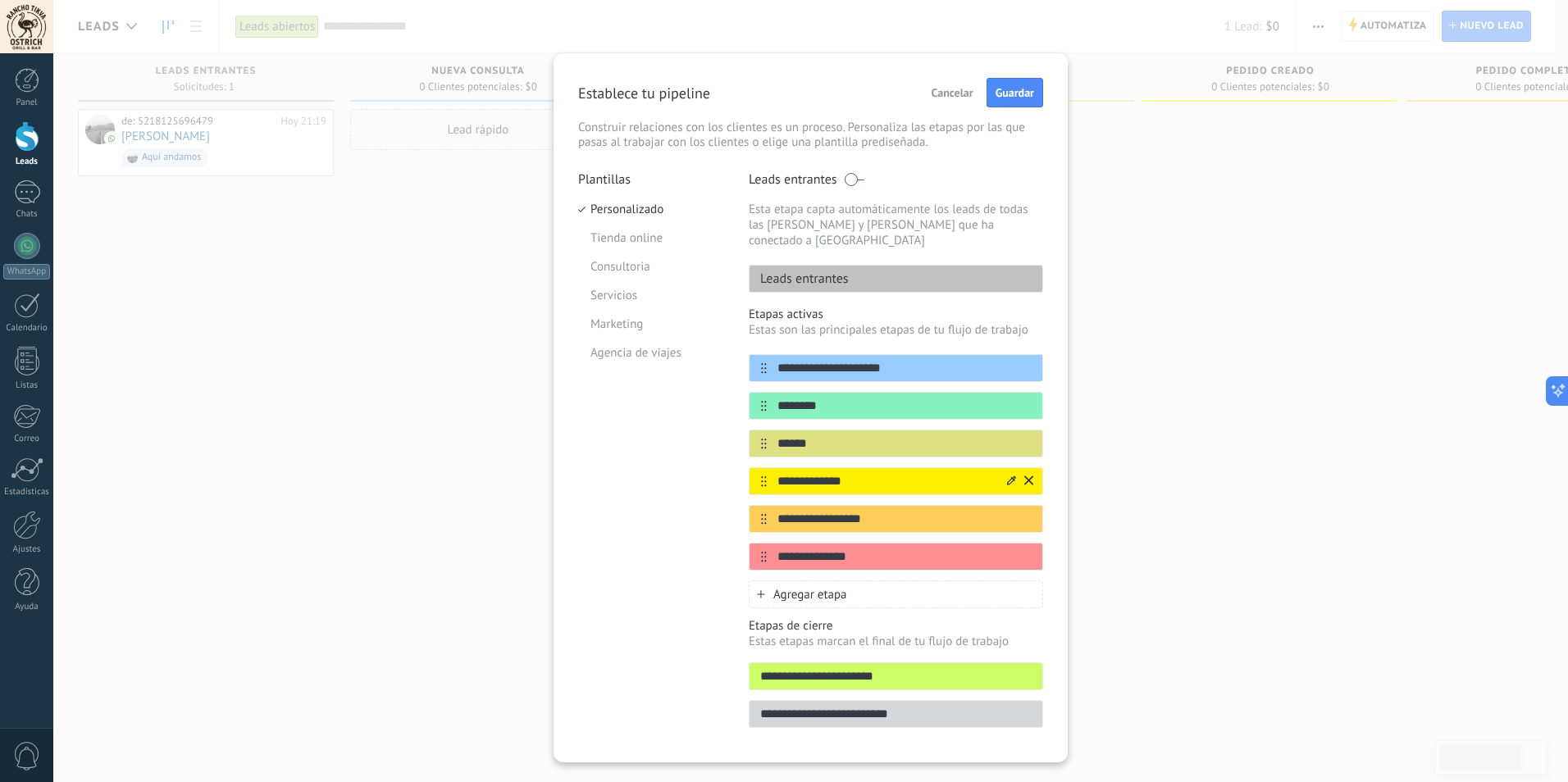 type on "******" 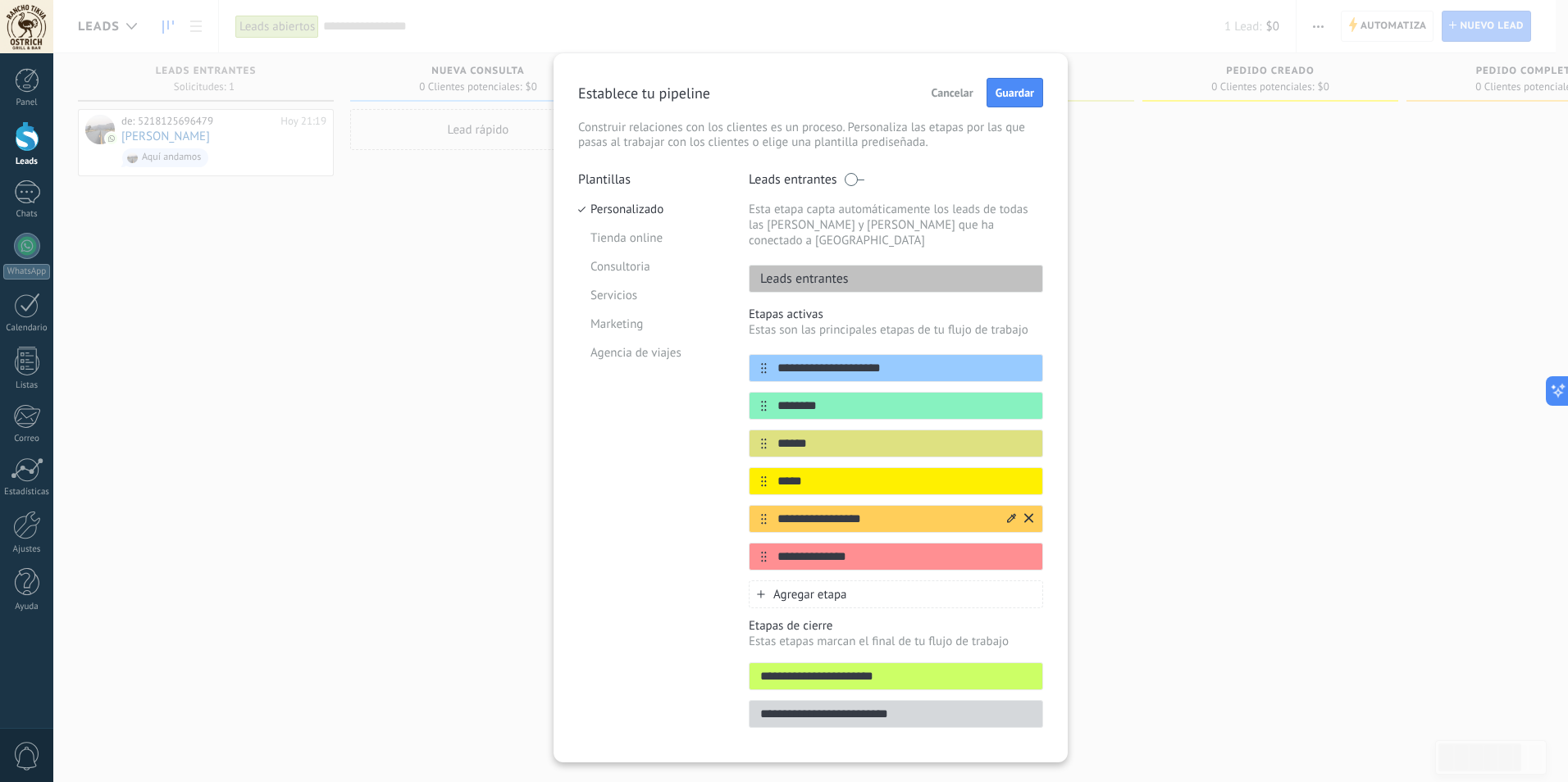type on "*****" 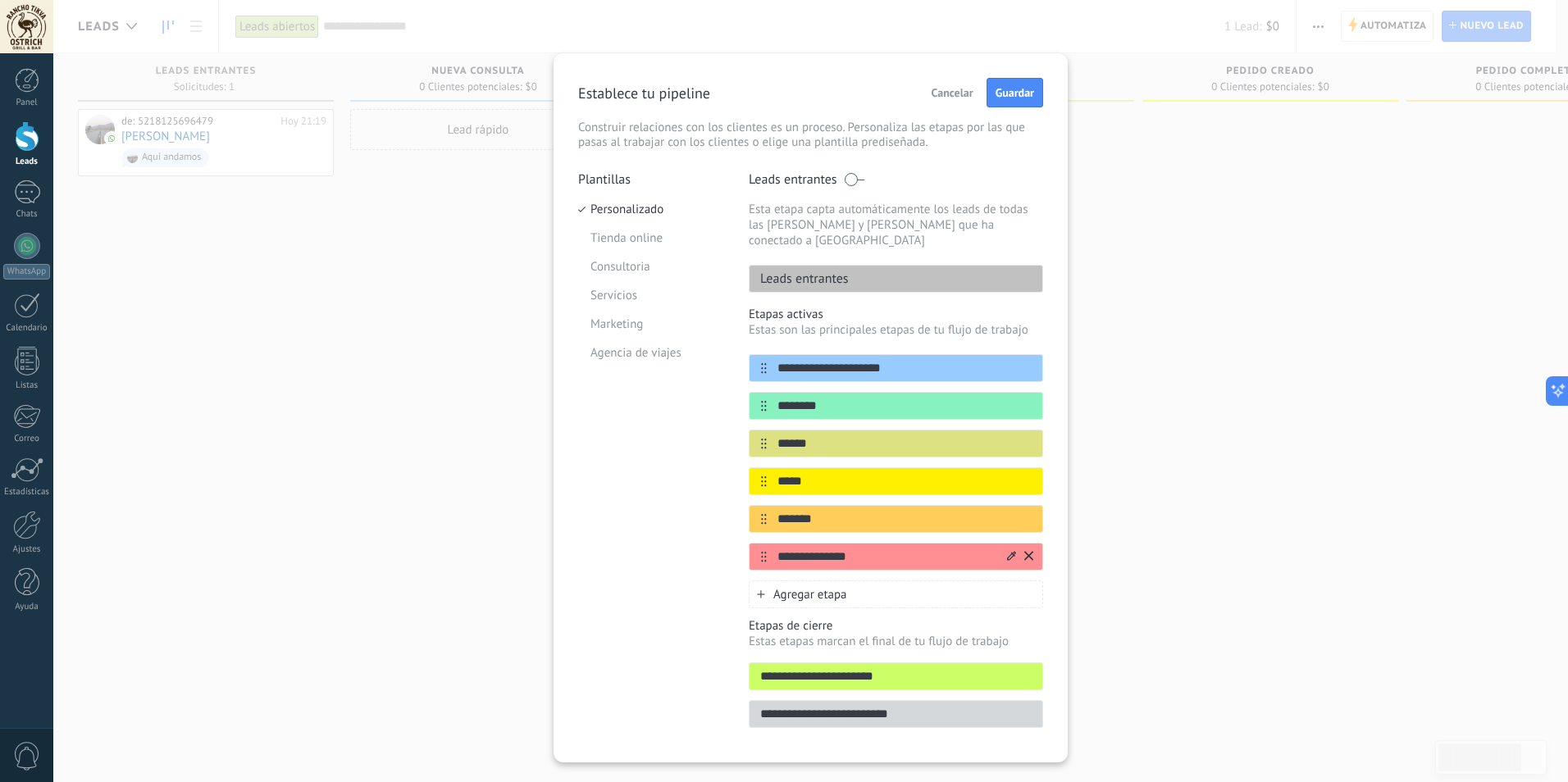type on "*******" 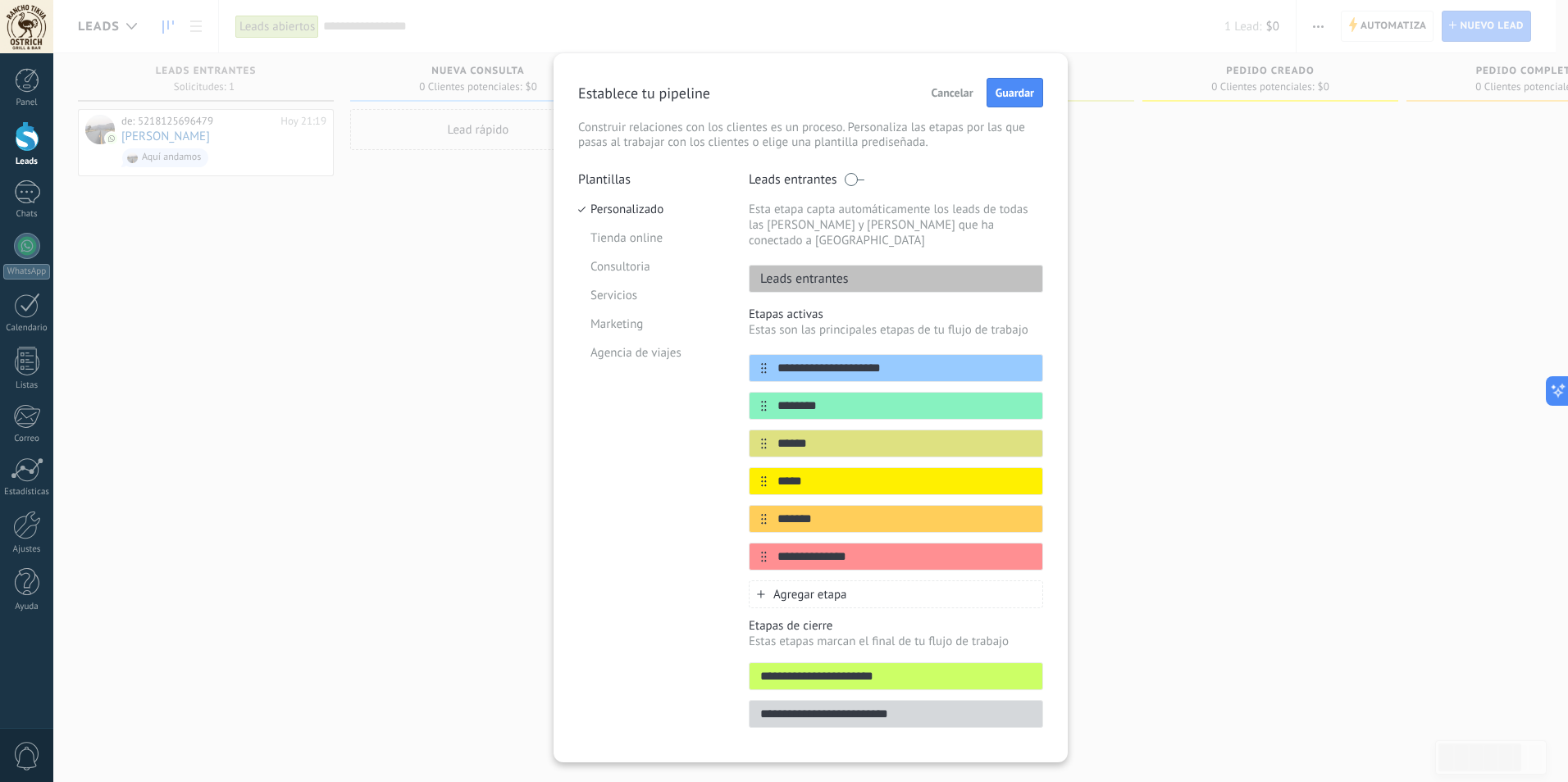 drag, startPoint x: 882, startPoint y: 540, endPoint x: 727, endPoint y: 542, distance: 155.0129 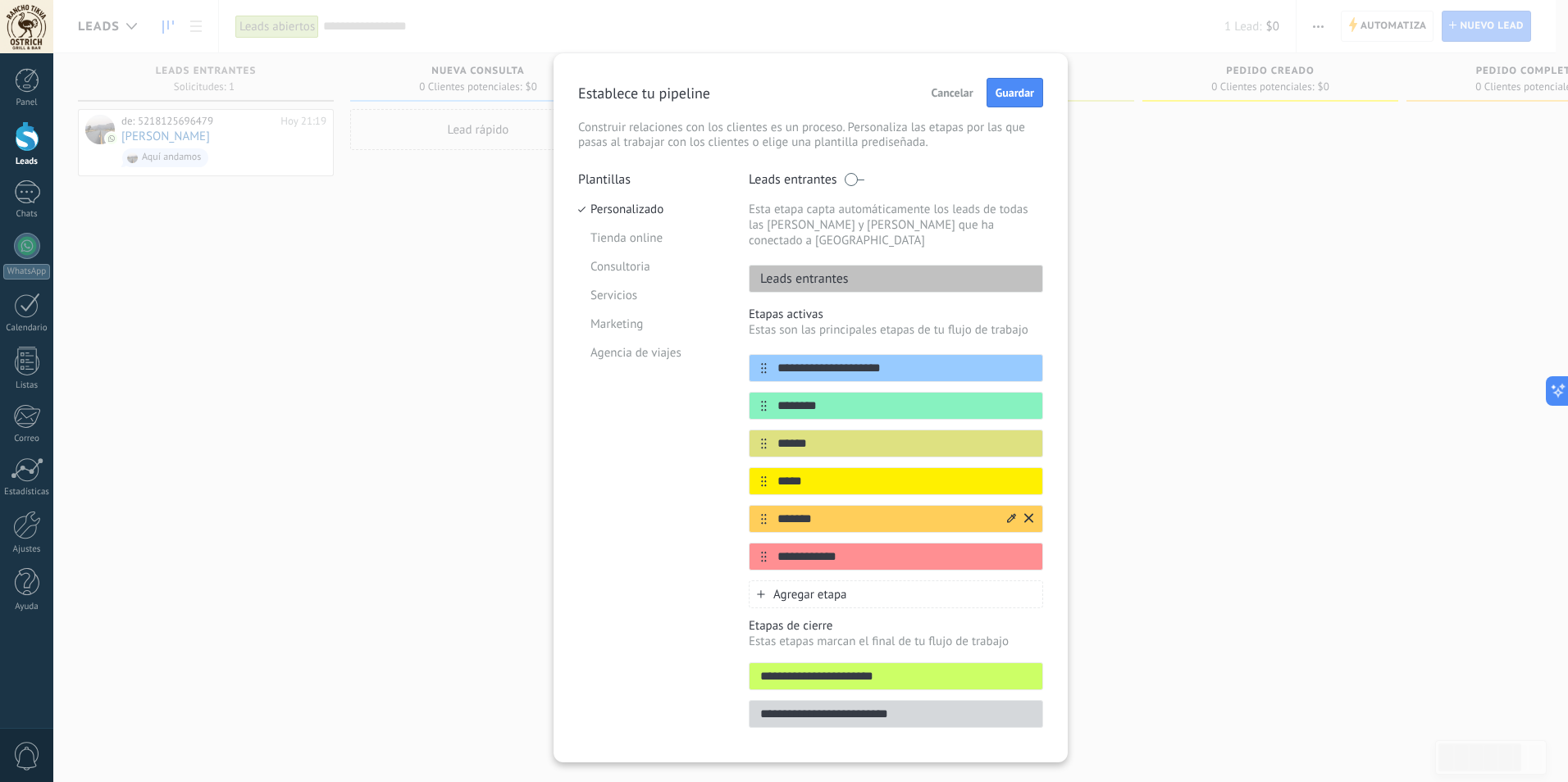type on "**********" 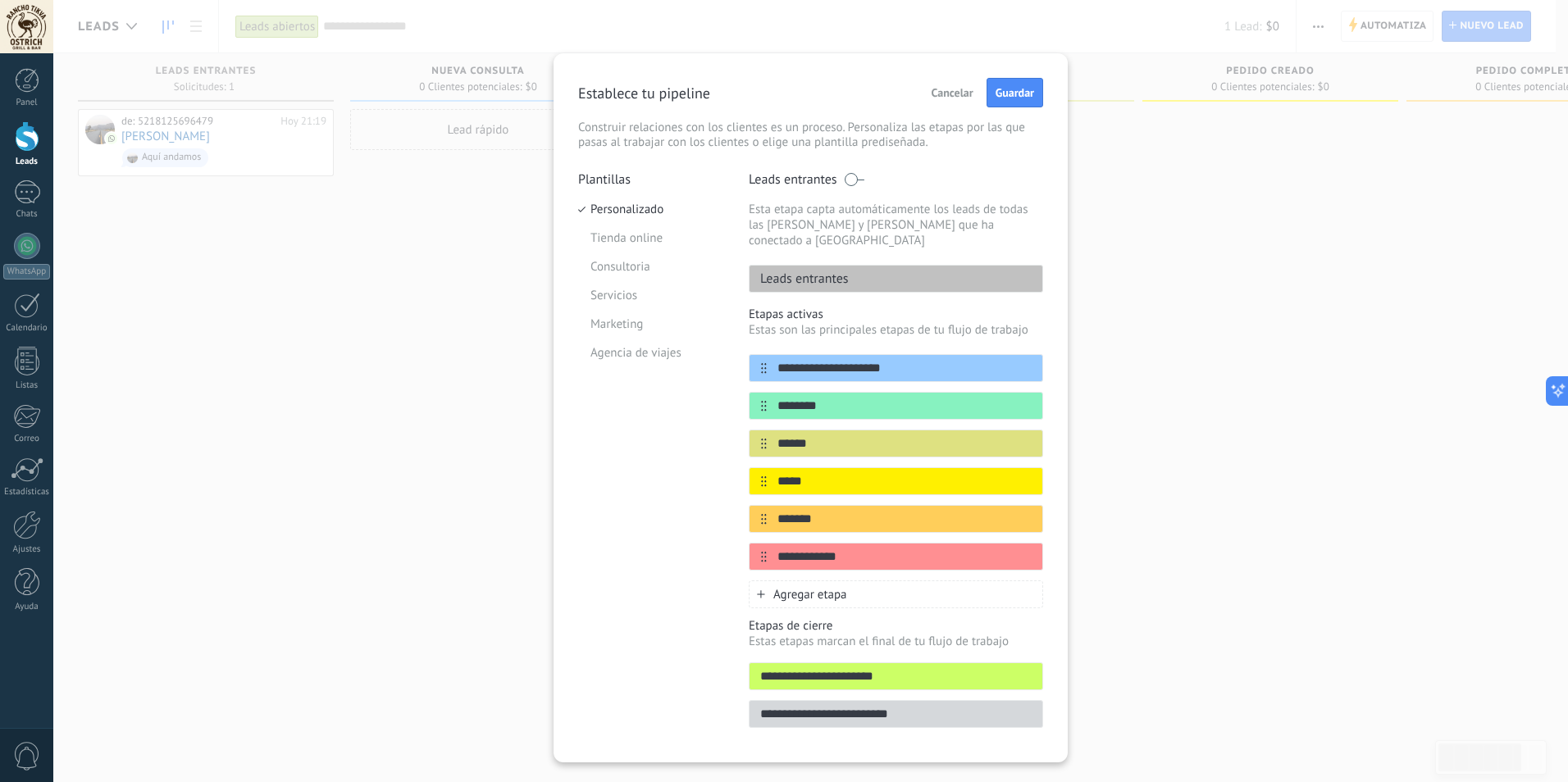 drag, startPoint x: 832, startPoint y: 507, endPoint x: 704, endPoint y: 509, distance: 128.01562 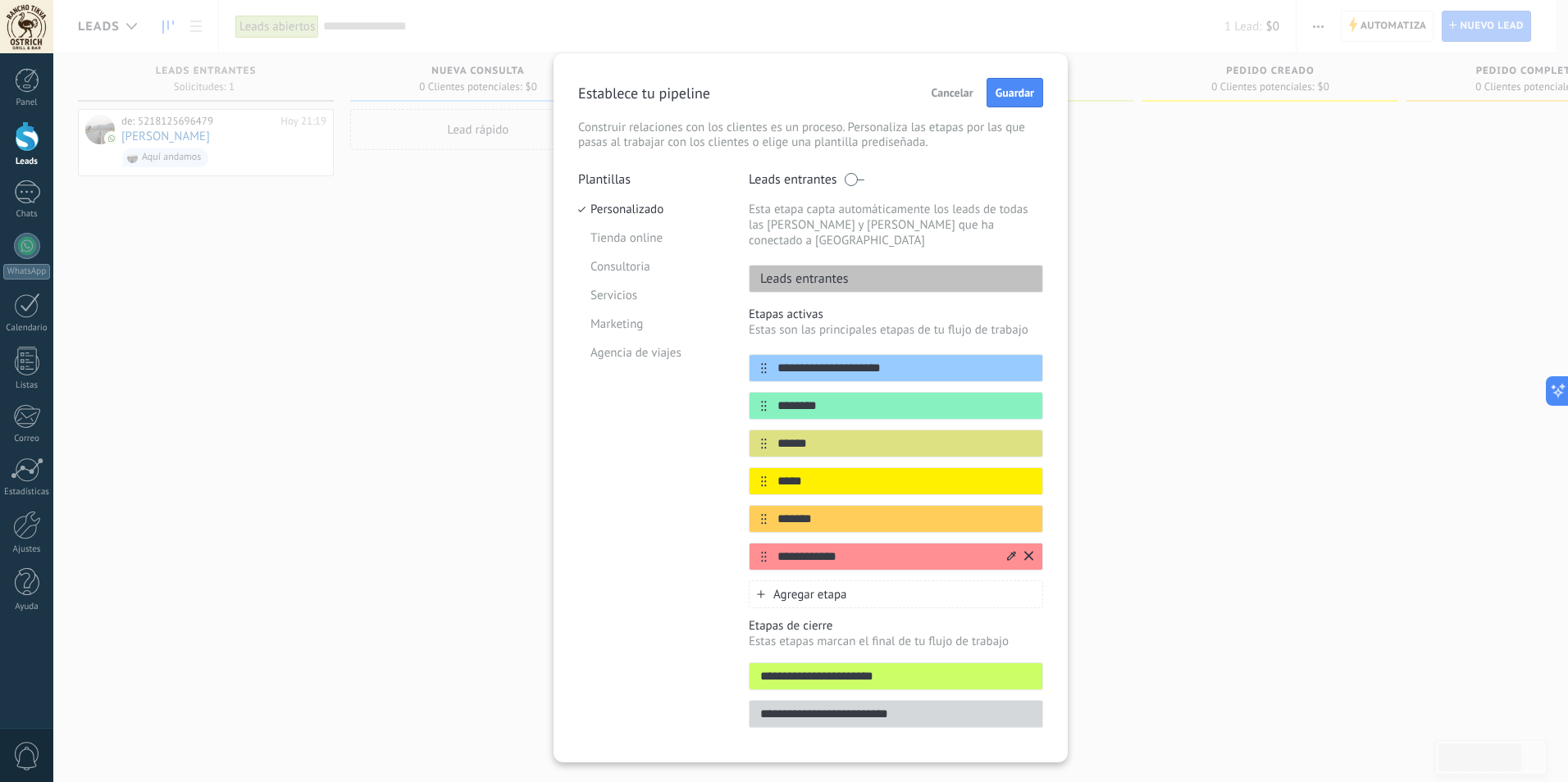 type on "*******" 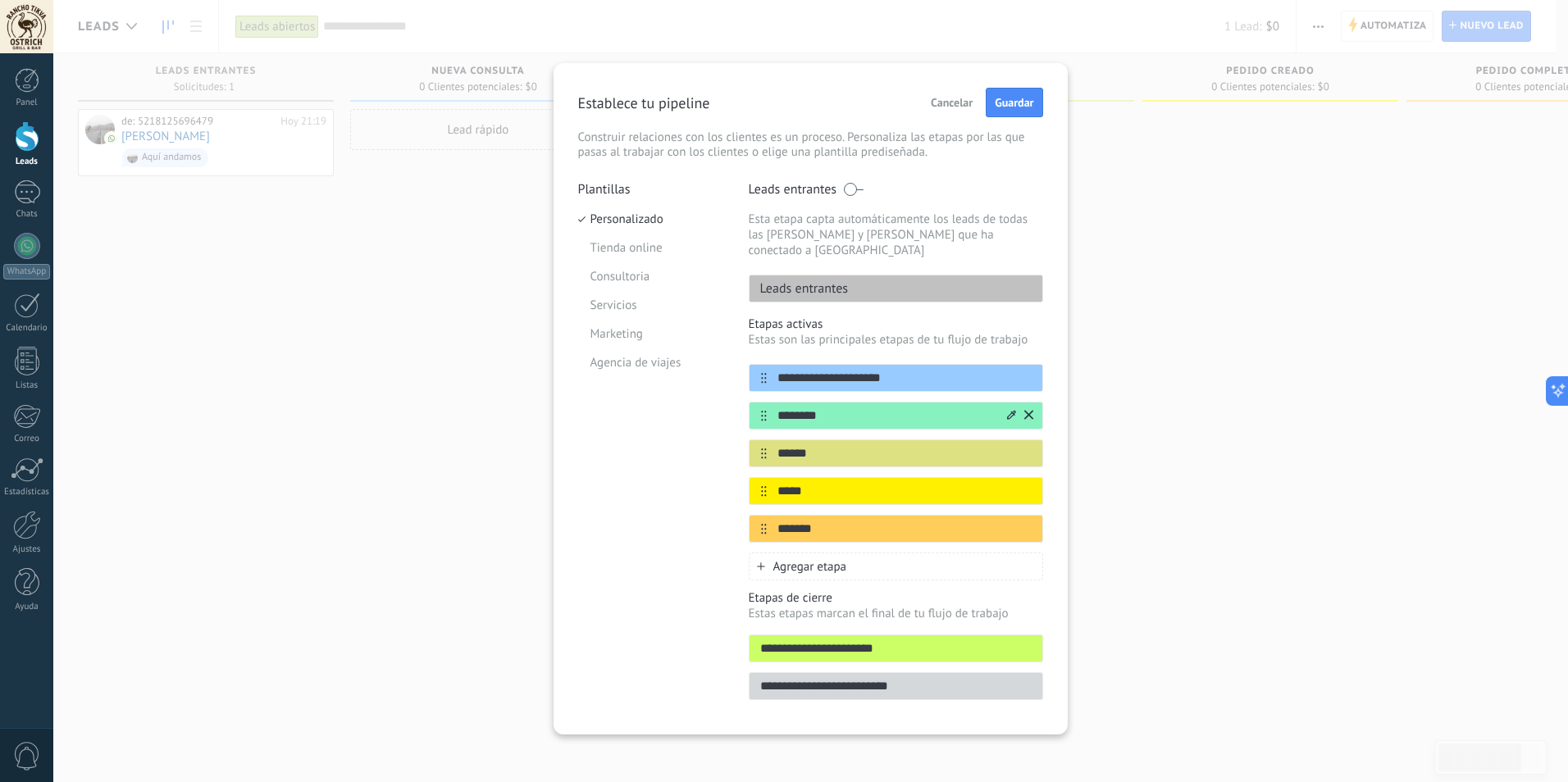 click 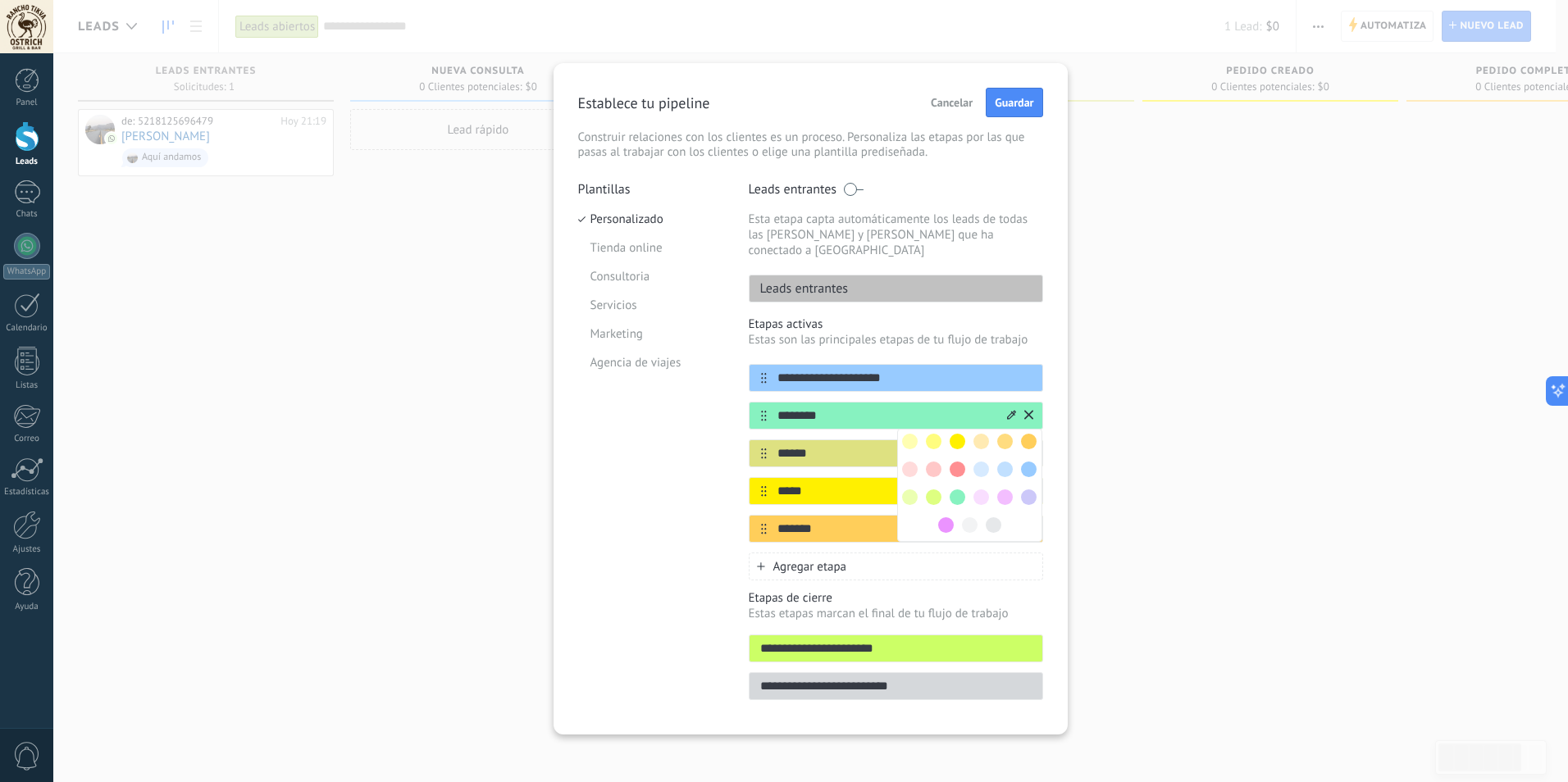 click at bounding box center [957, 469] 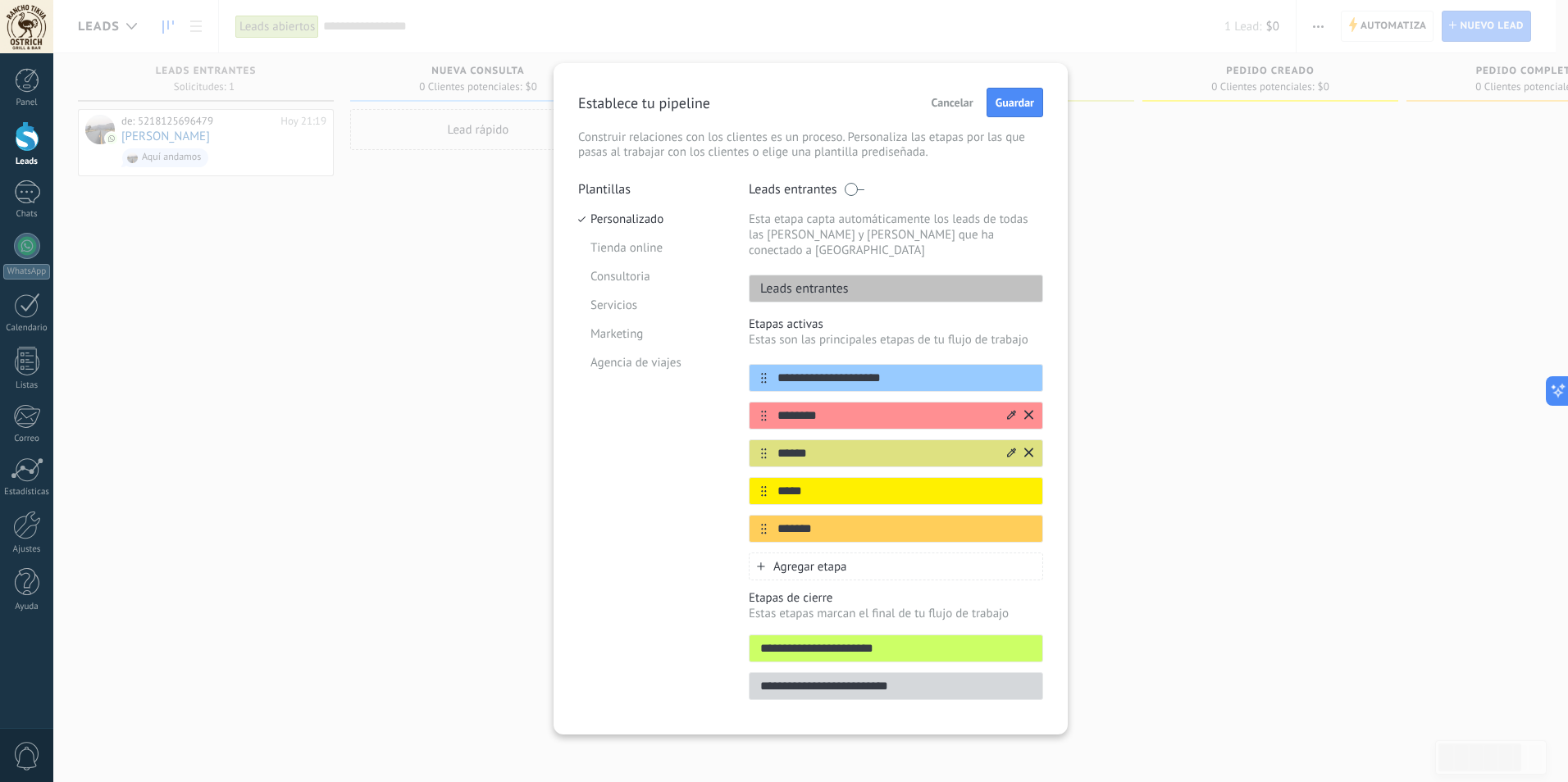 click 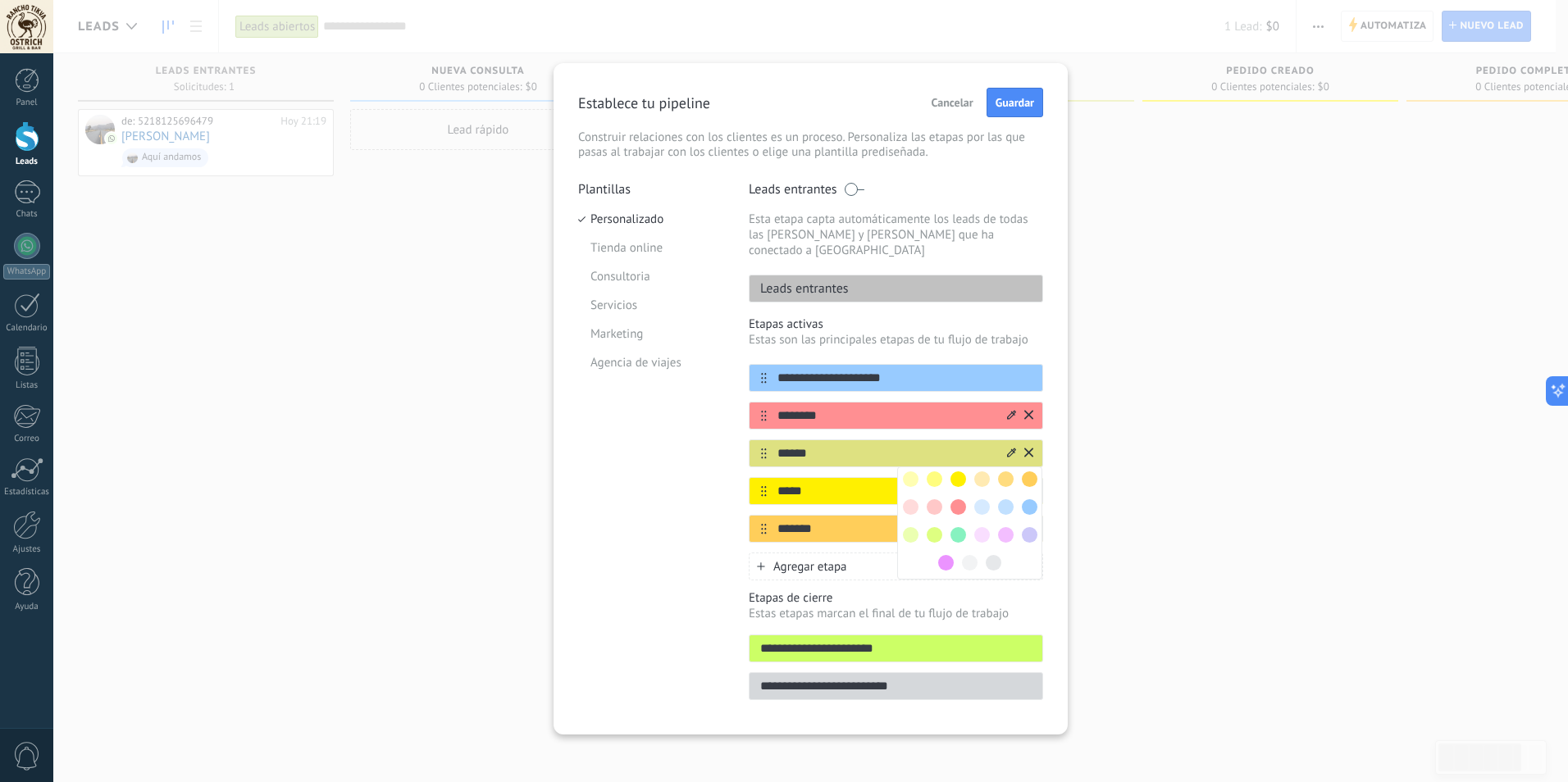 click at bounding box center (958, 534) 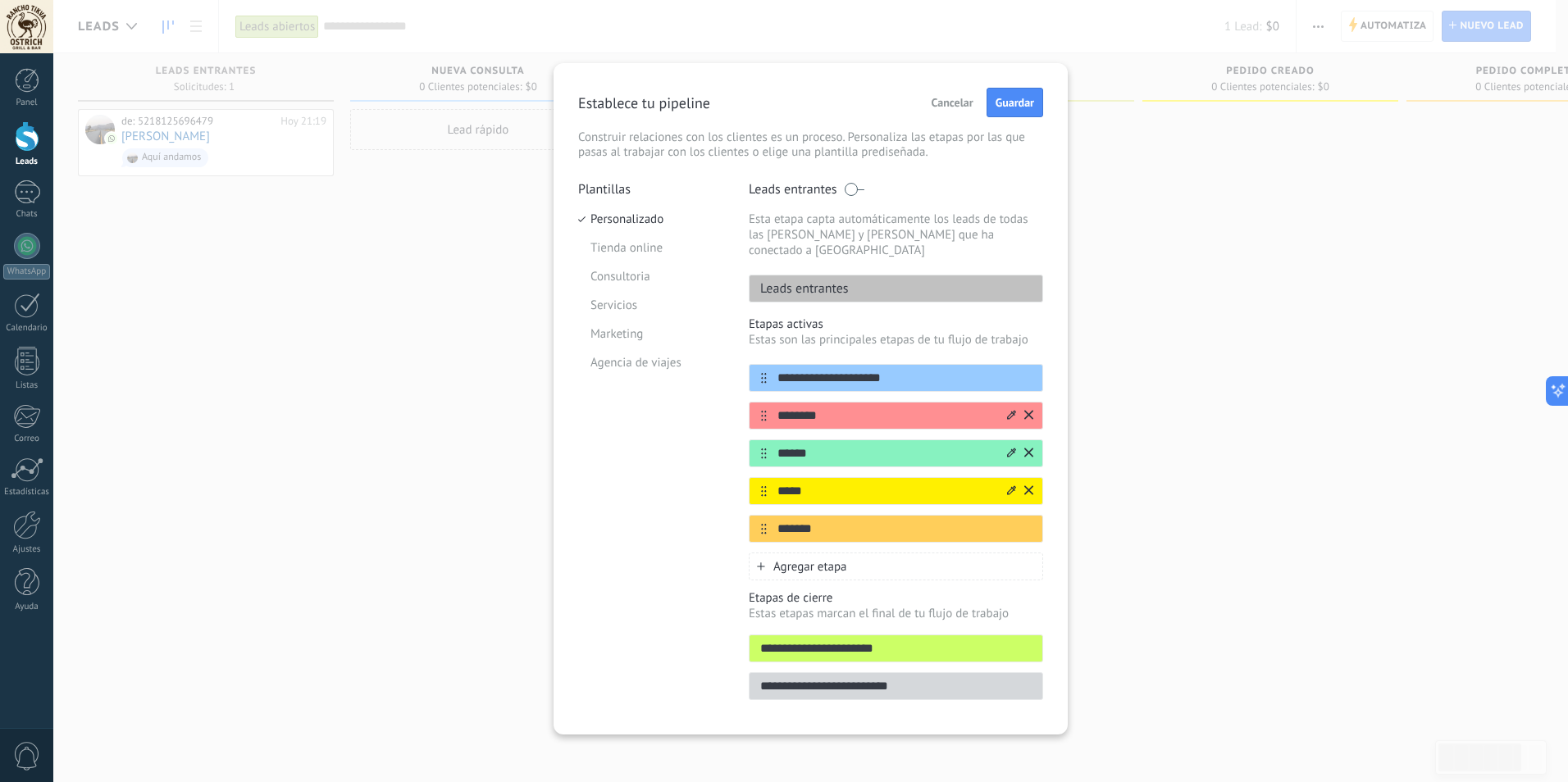 click 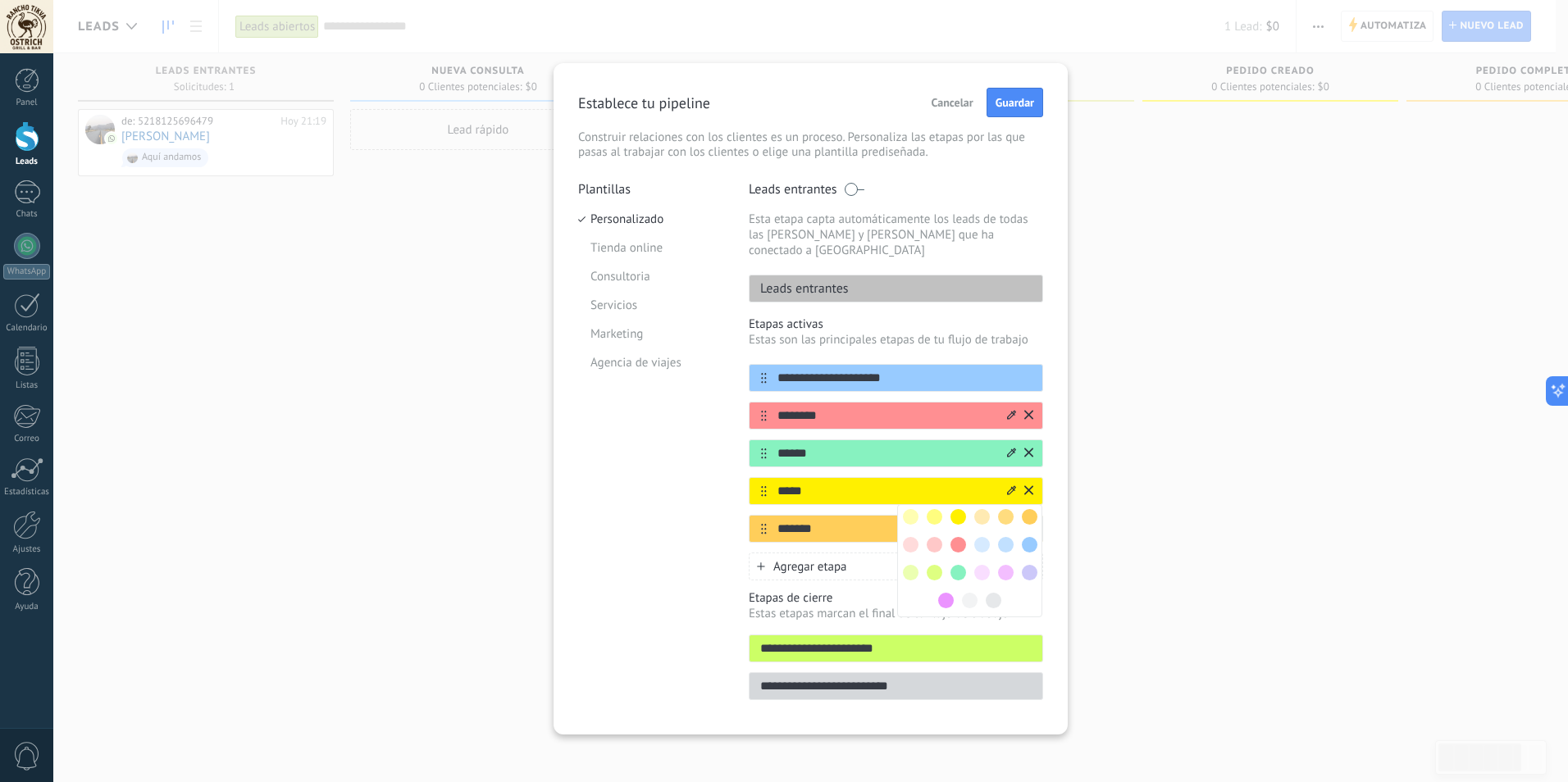 click at bounding box center [934, 572] 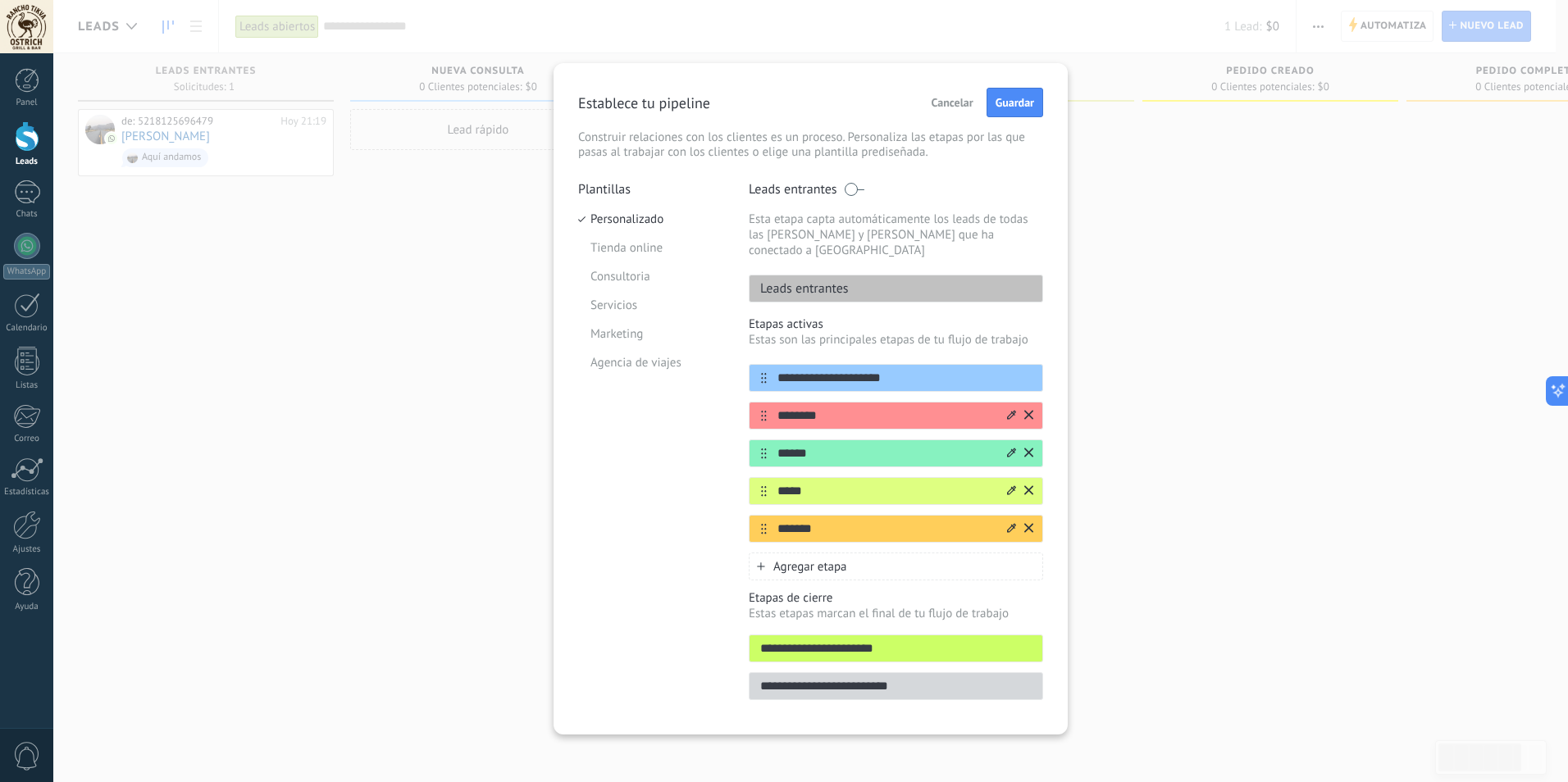 click 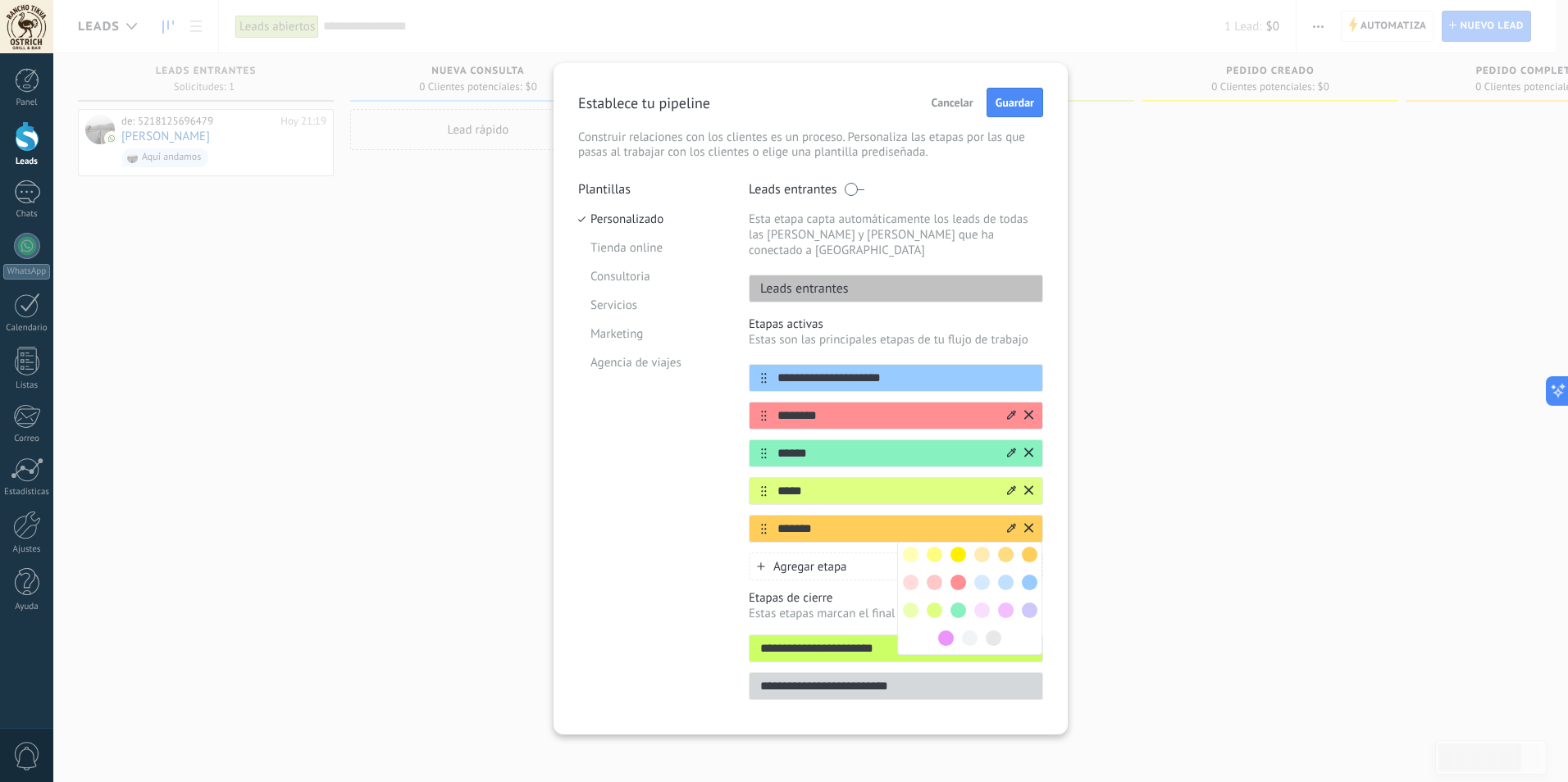 click at bounding box center [958, 610] 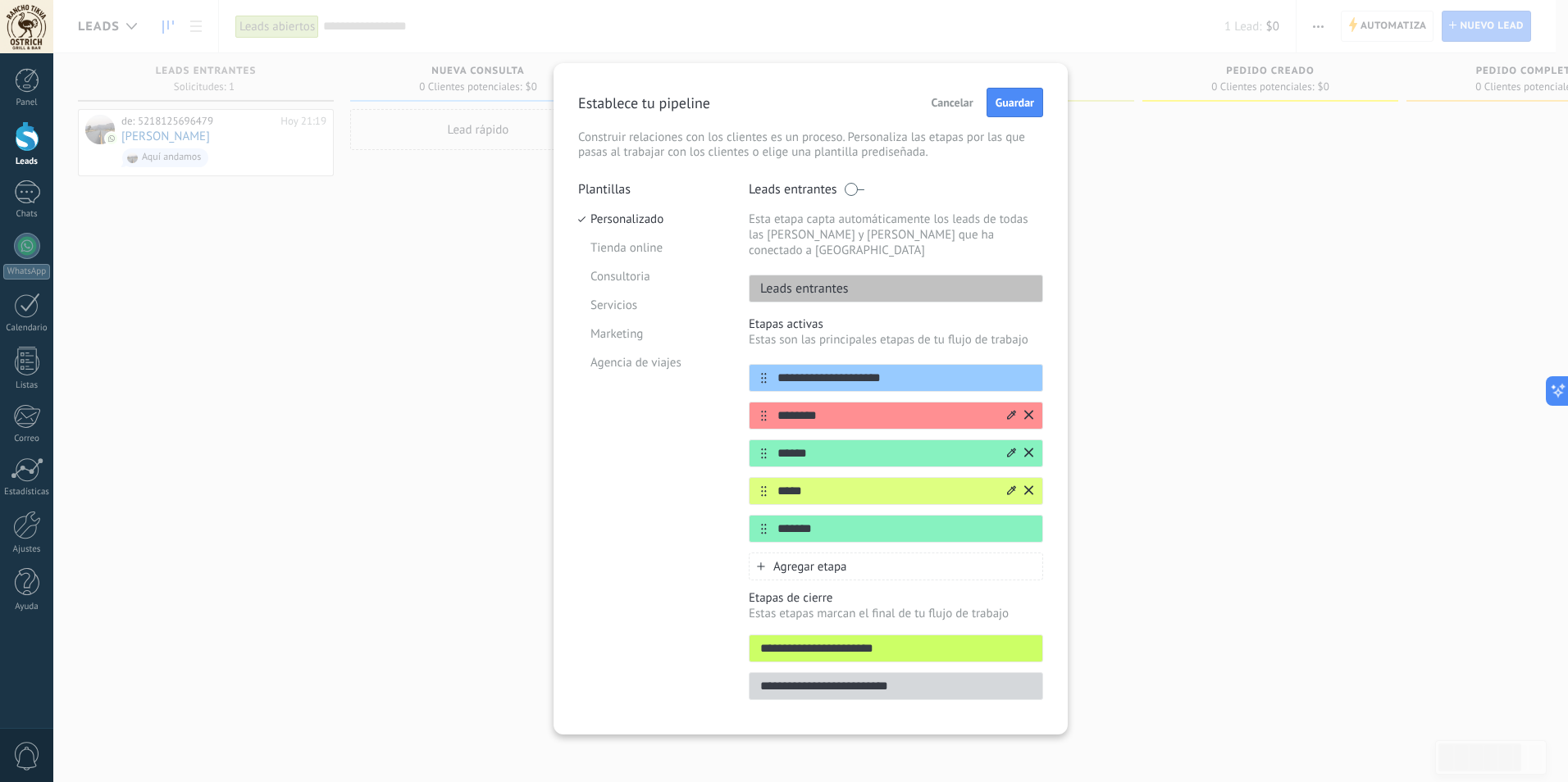 click 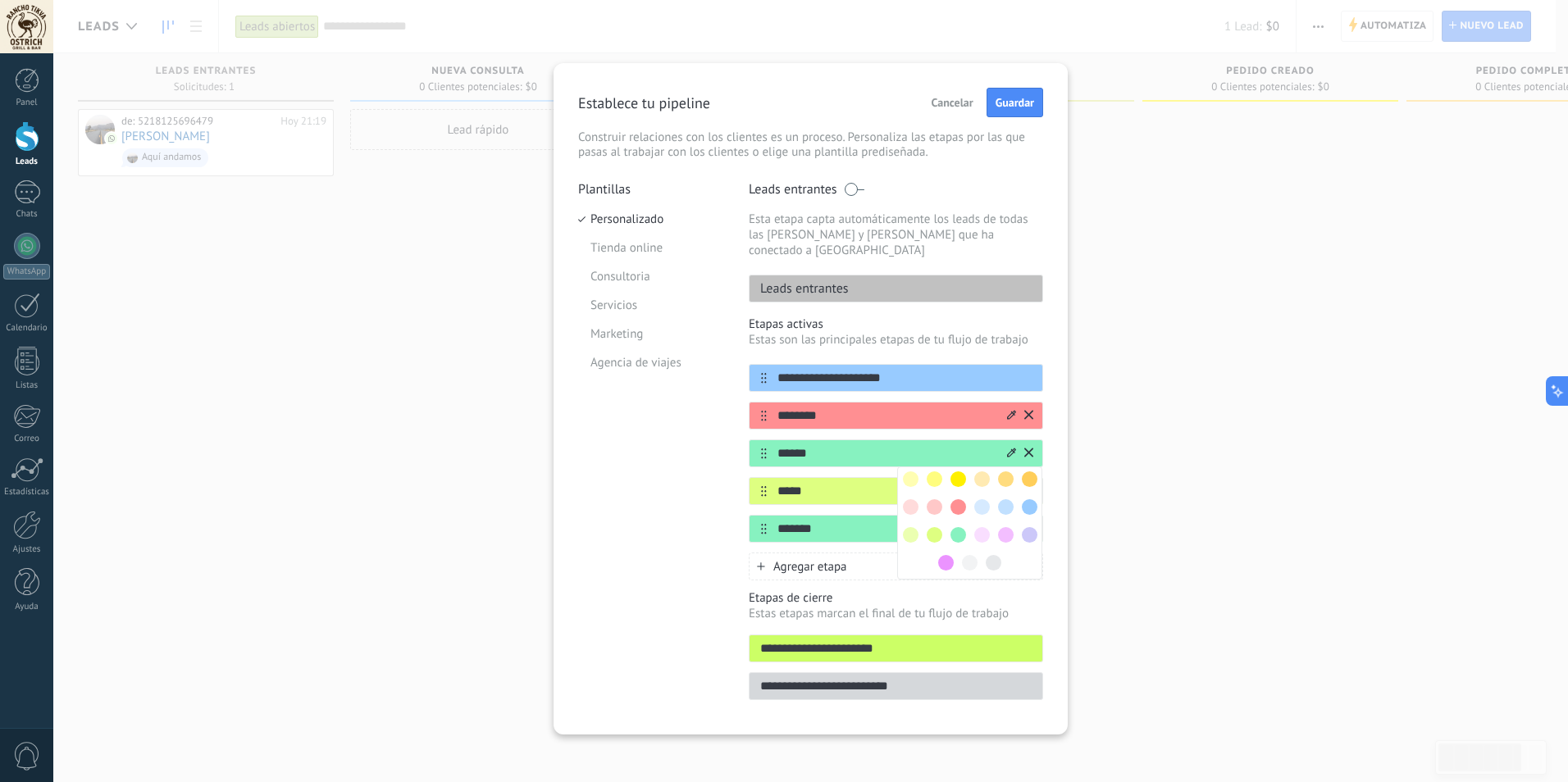 click at bounding box center (934, 534) 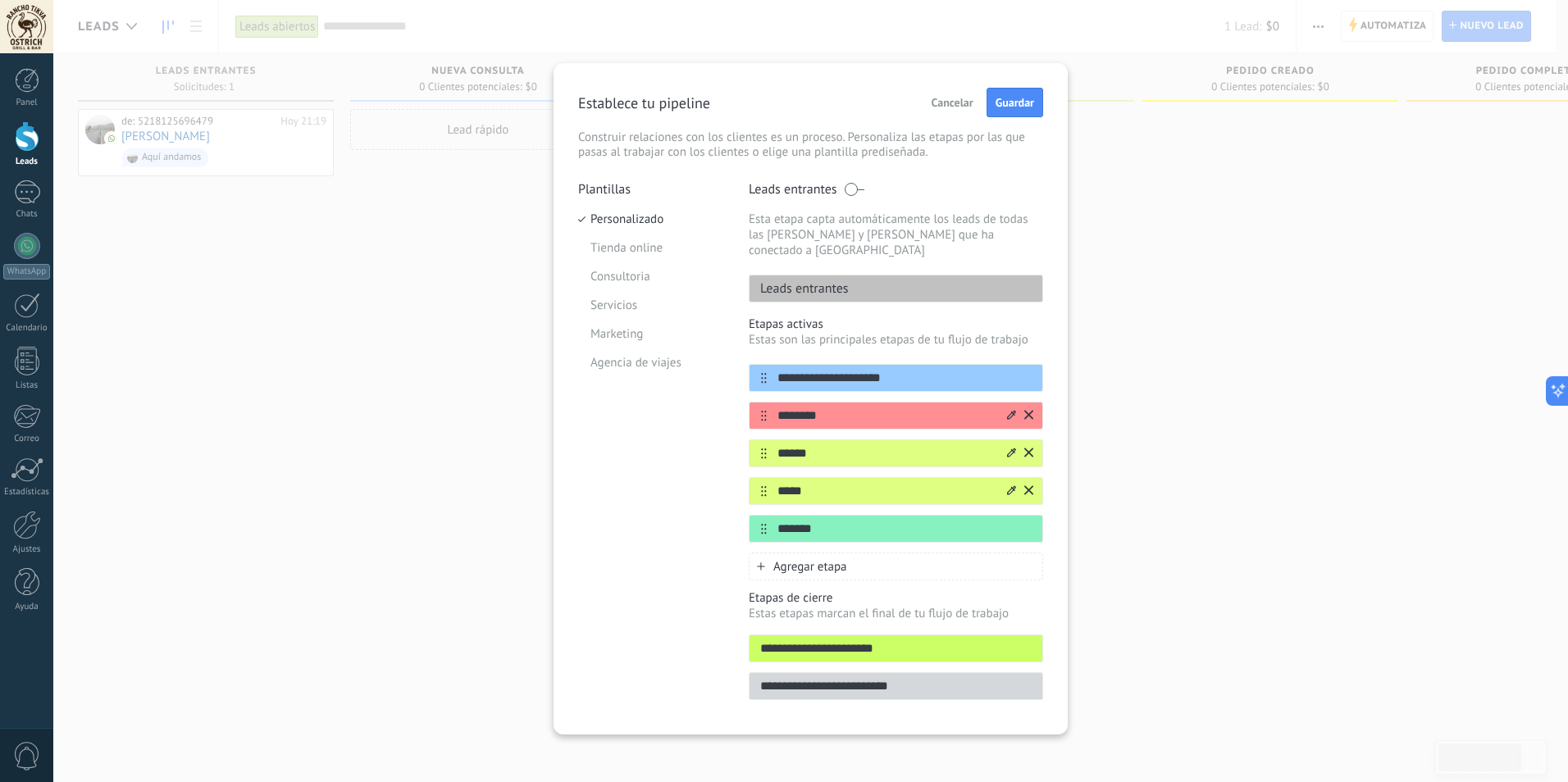 click 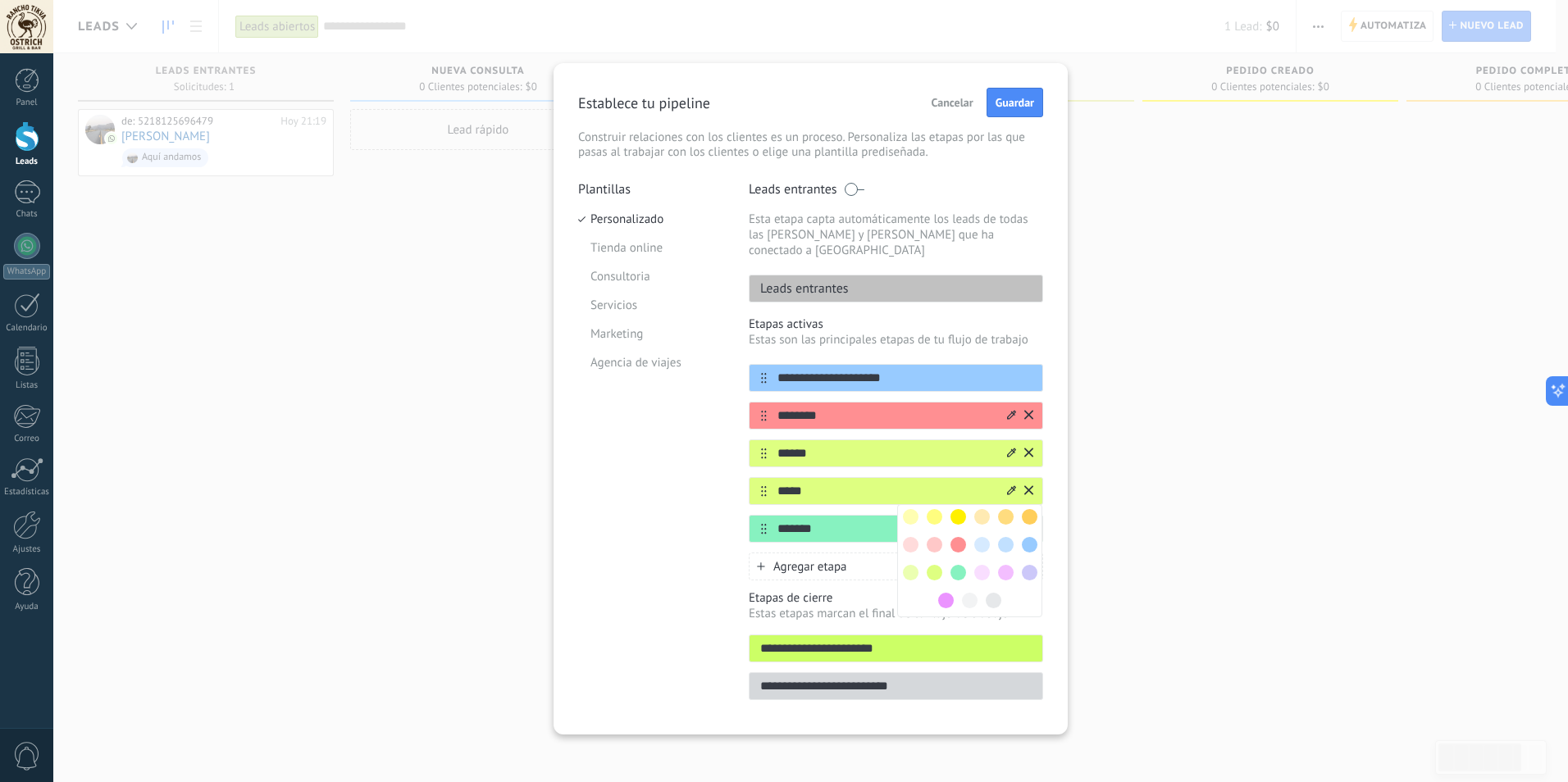 click at bounding box center [910, 572] 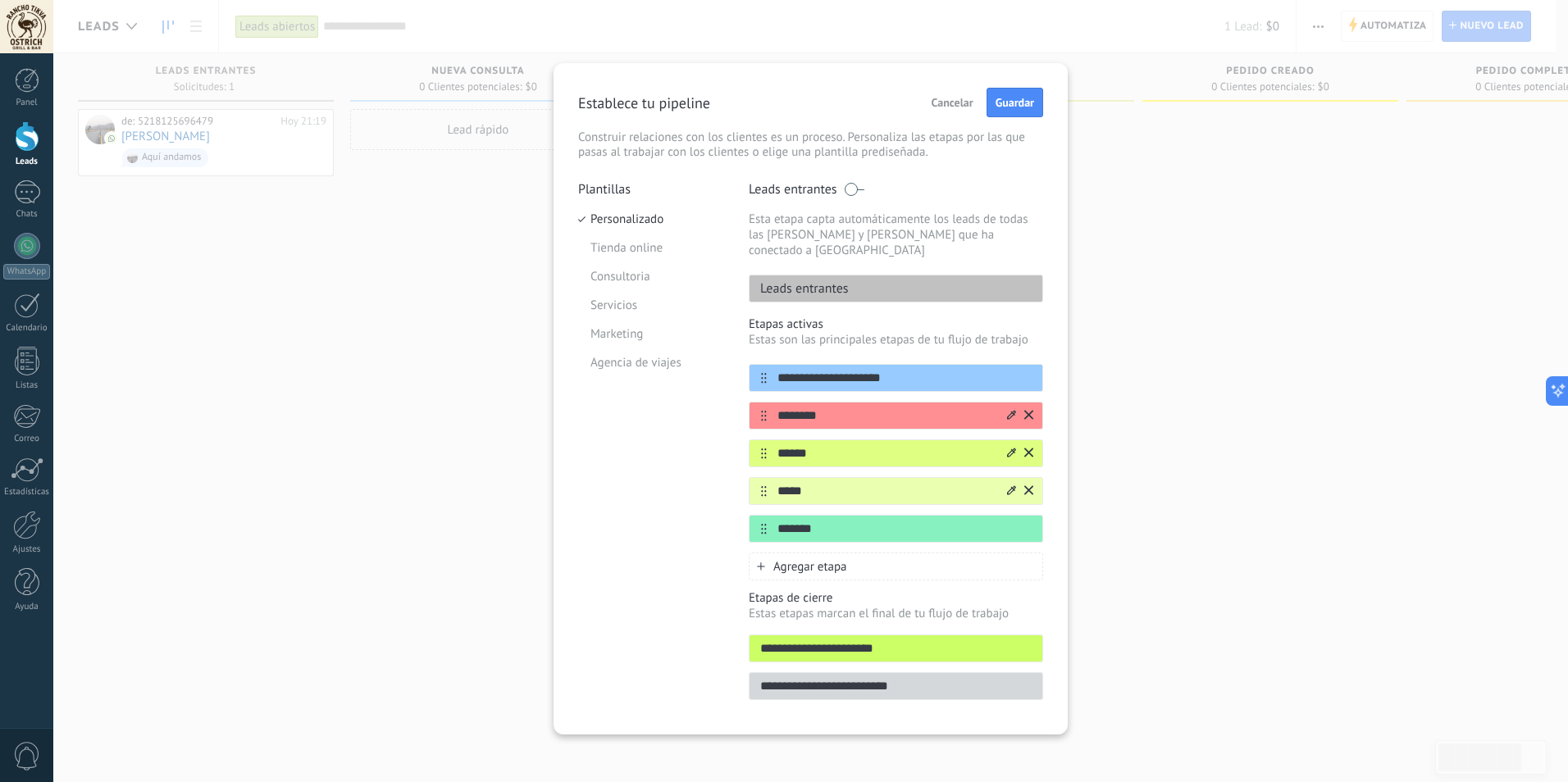 click on "**********" at bounding box center [896, 648] 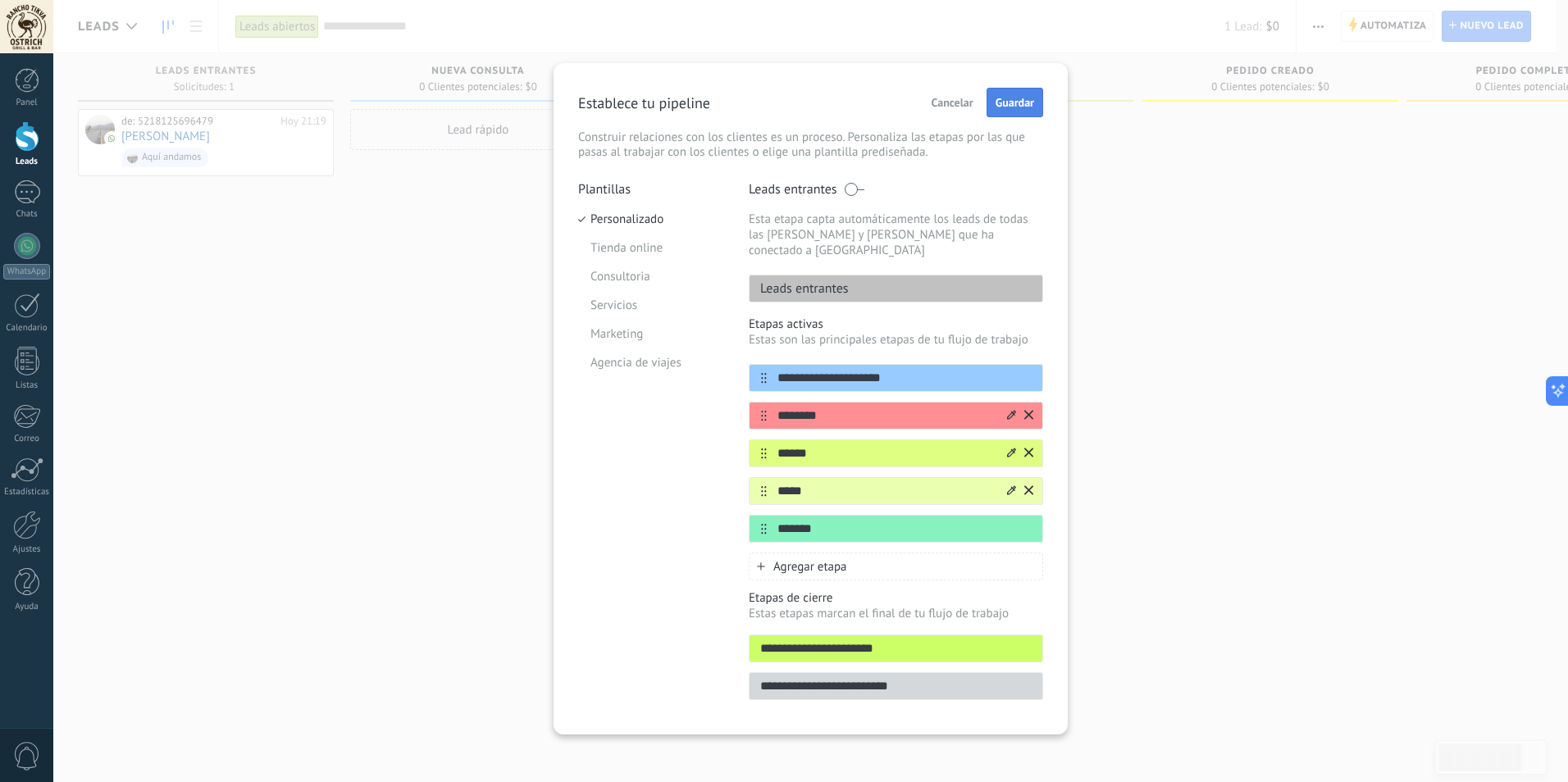 click on "Guardar" at bounding box center [1014, 102] 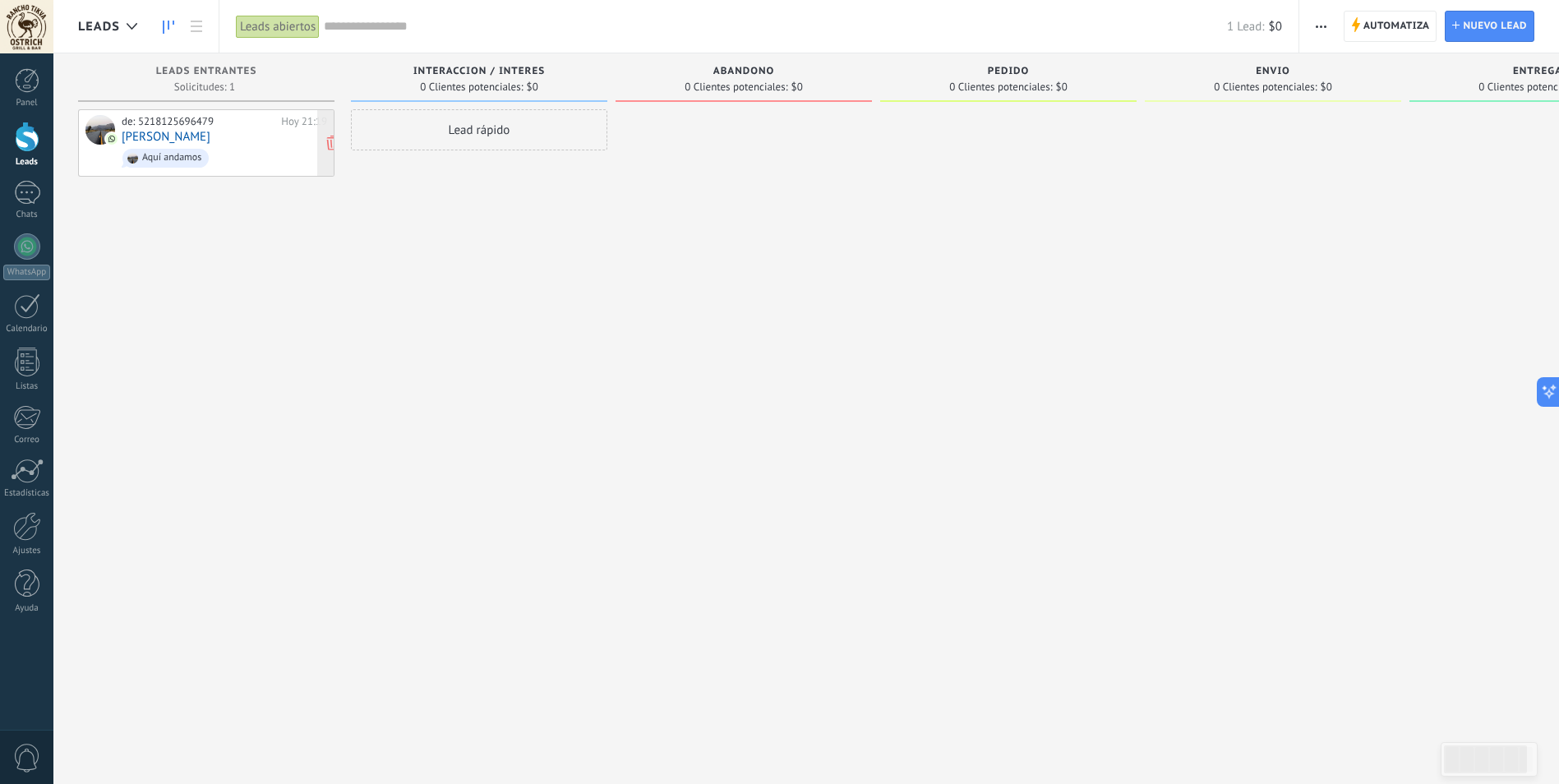 click on "de: 5218125696479" at bounding box center [198, 122] 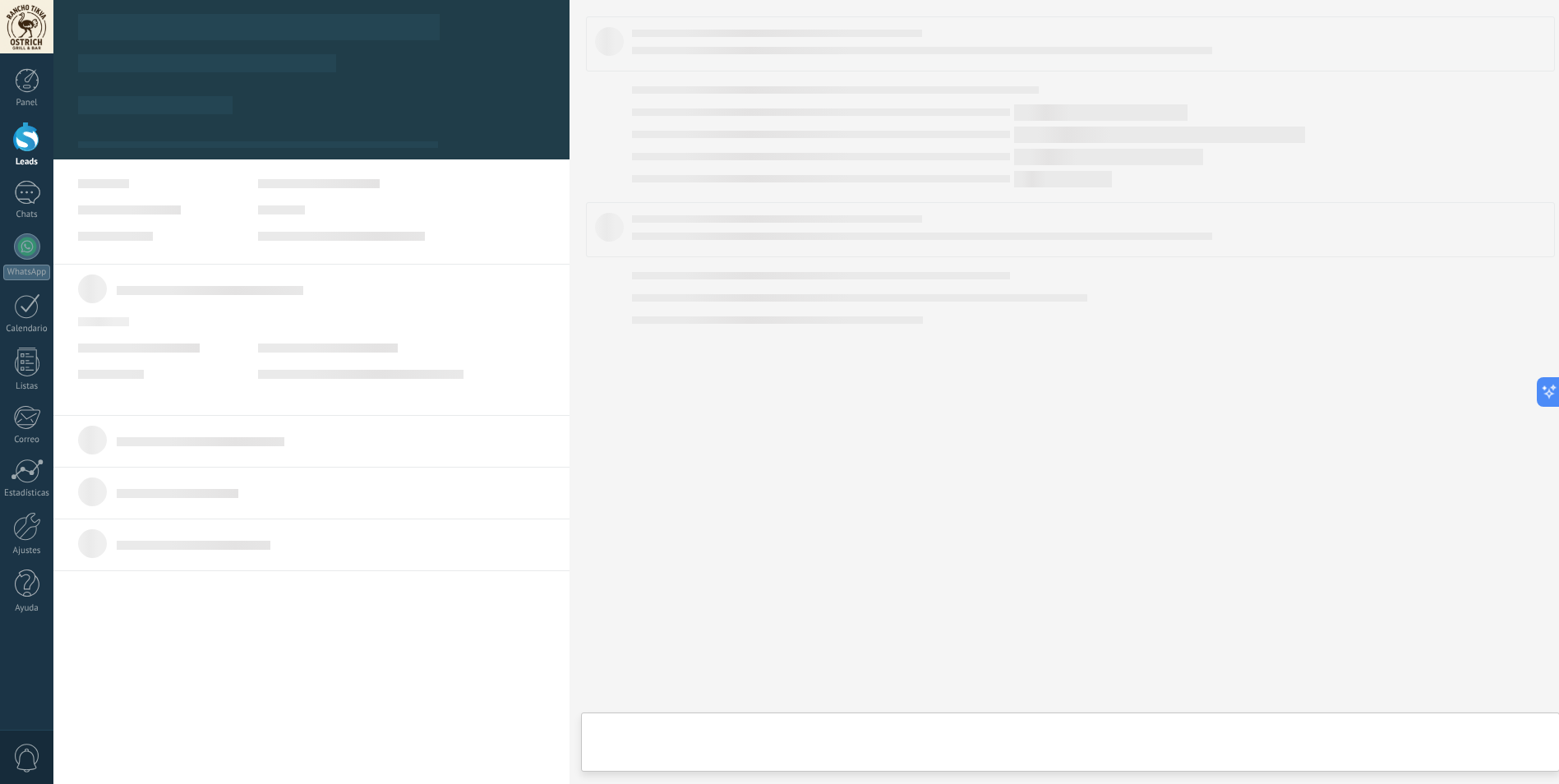 type on "**********" 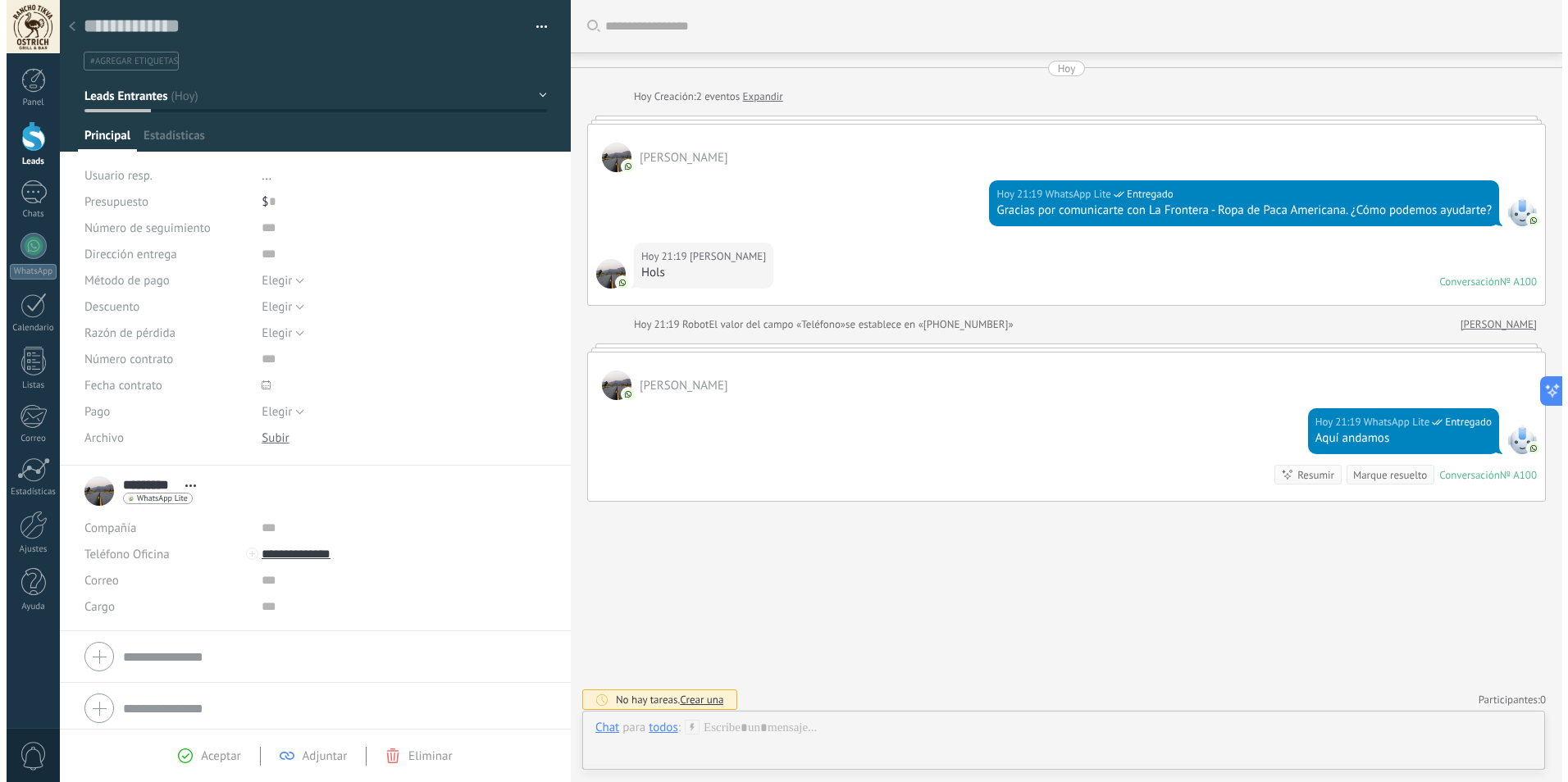 scroll, scrollTop: 25, scrollLeft: 0, axis: vertical 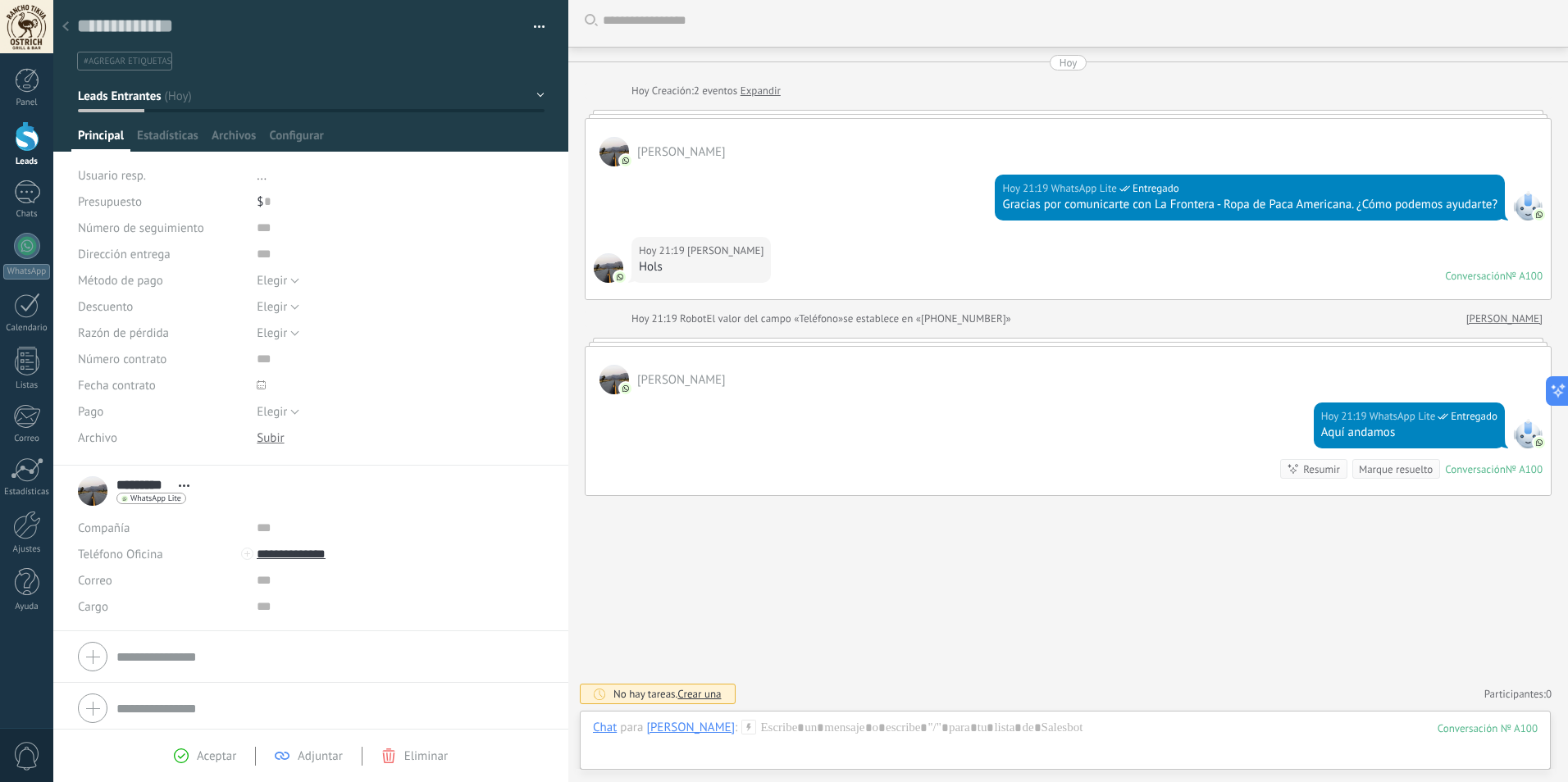 click on "Elegir
Factura
Pago con tarjeta
Efectivo
Elegir" at bounding box center (400, 280) 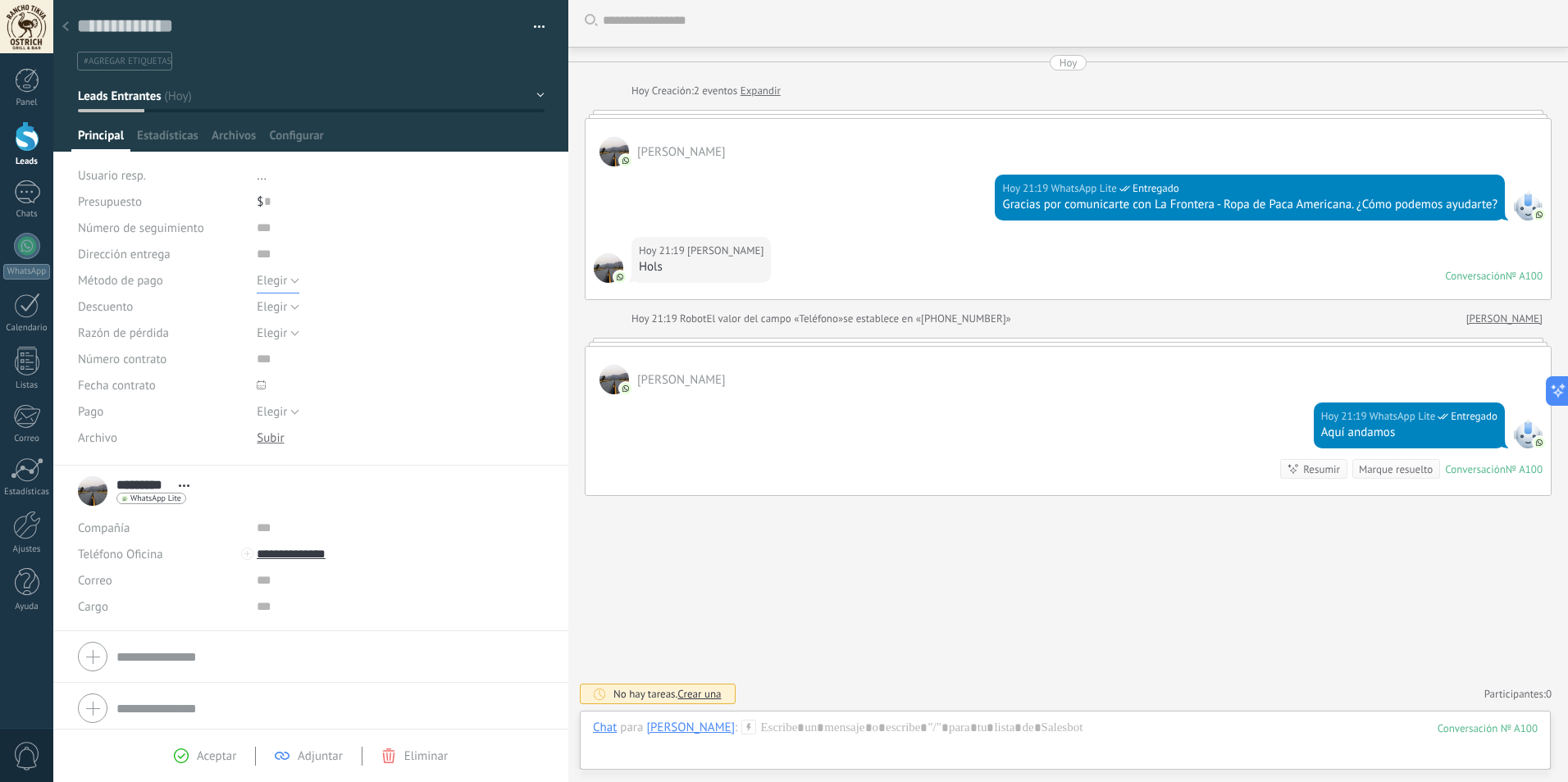 click on "Elegir" at bounding box center (278, 280) 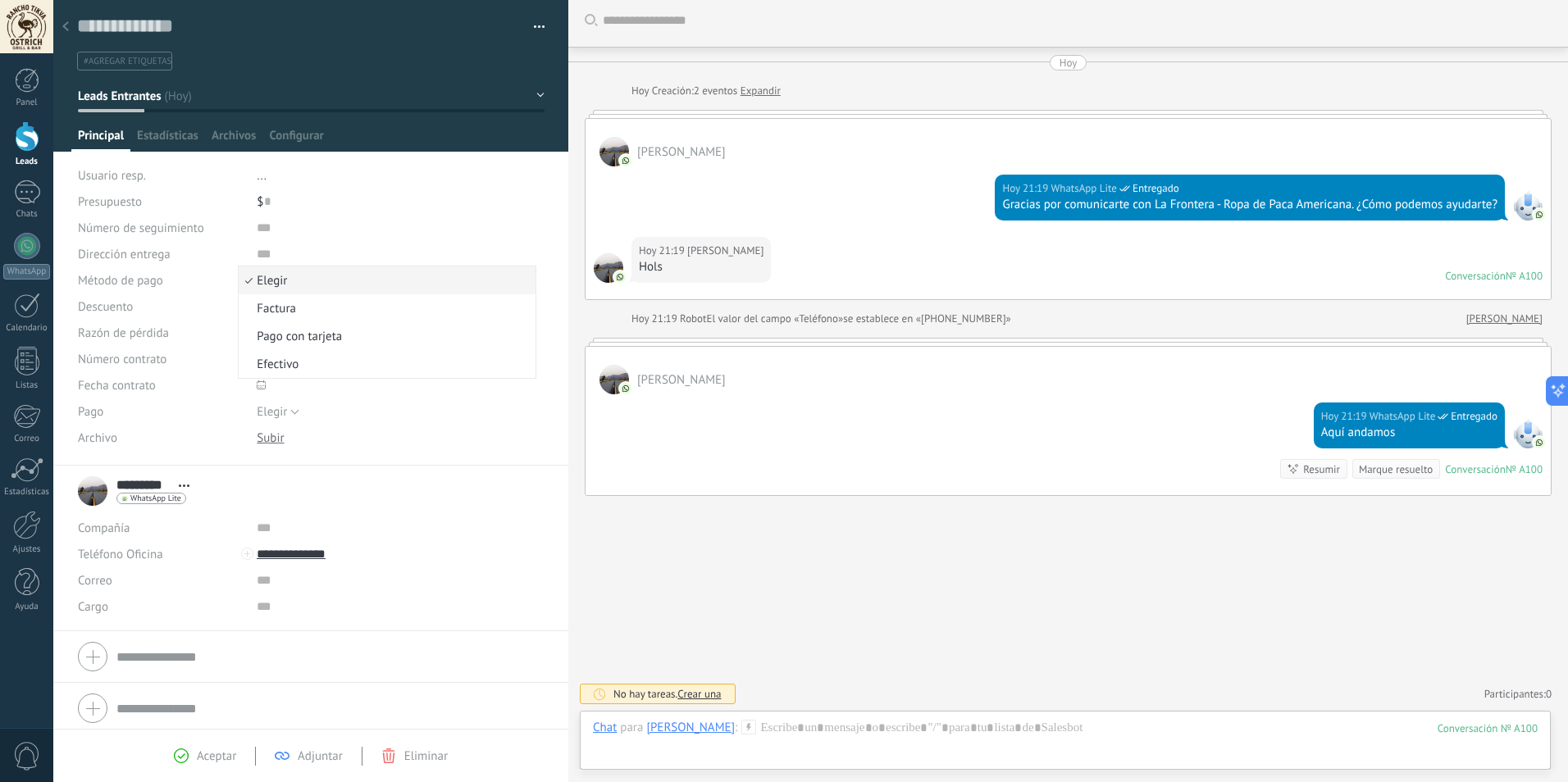 click at bounding box center [379, 254] 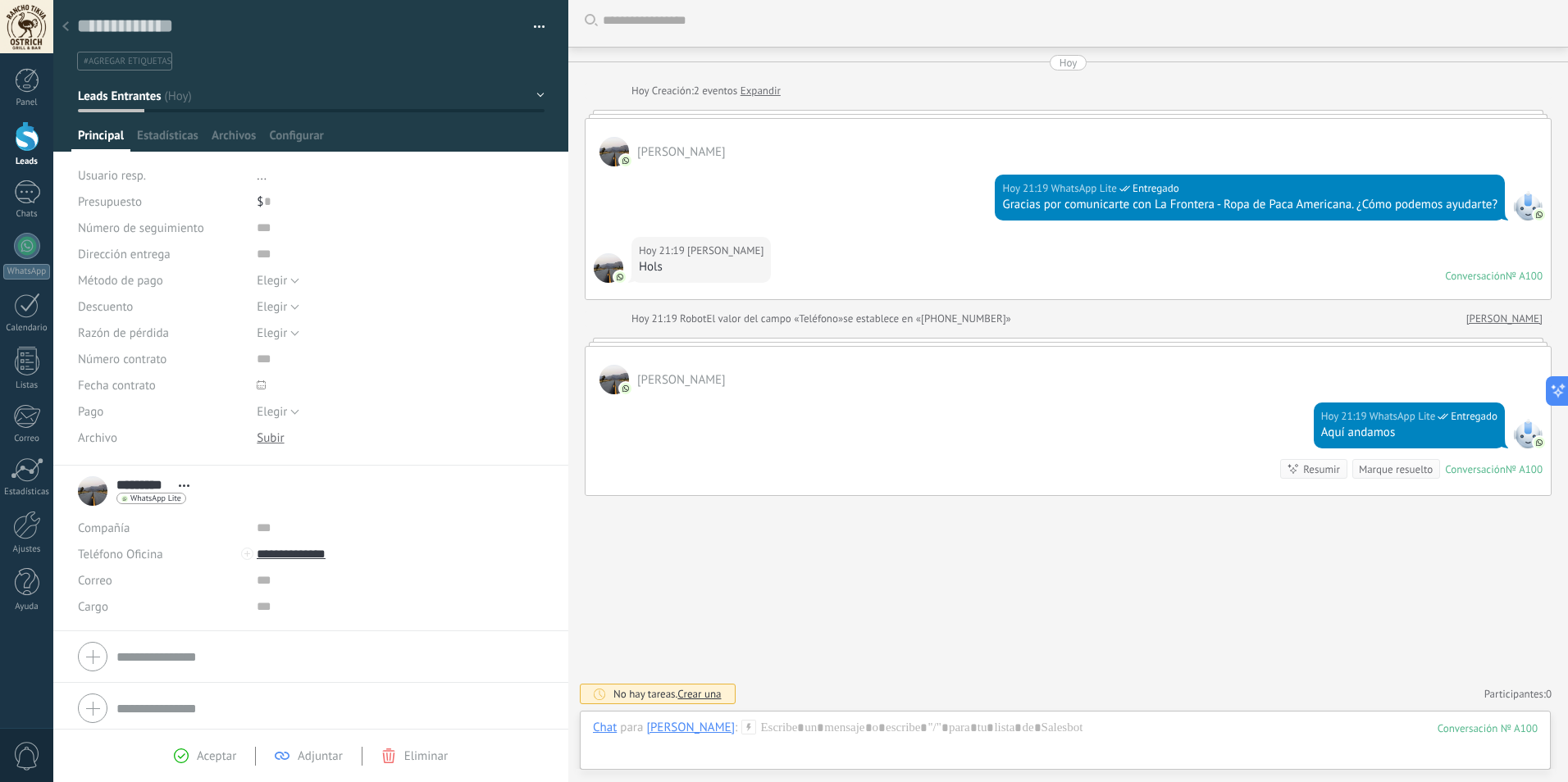 click on "Número de seguimiento Dirección entrega Método de pago
Elegir
Factura
Pago con tarjeta
Efectivo
Elegir
Descuento
Elegir
5%
10%
15%
Elegir
Razón de pérdida
Elegir
Precio
Calidad
Cambio de opinión
Sin respuesta
Spam
Elegir
Número contrato Fecha contrato Pago
Elegir
Elegir
Archivo" at bounding box center (311, 340) 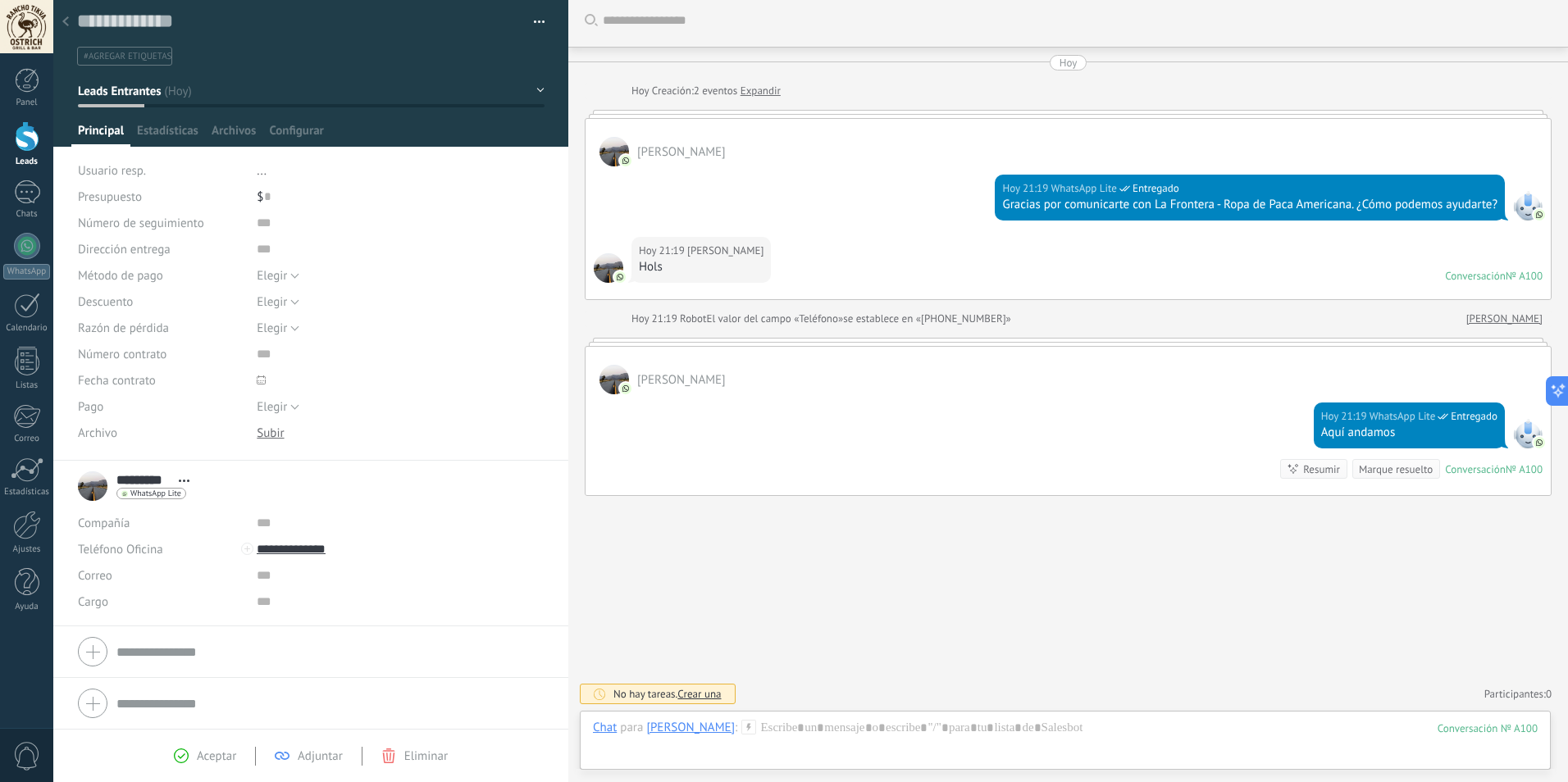scroll, scrollTop: 6, scrollLeft: 0, axis: vertical 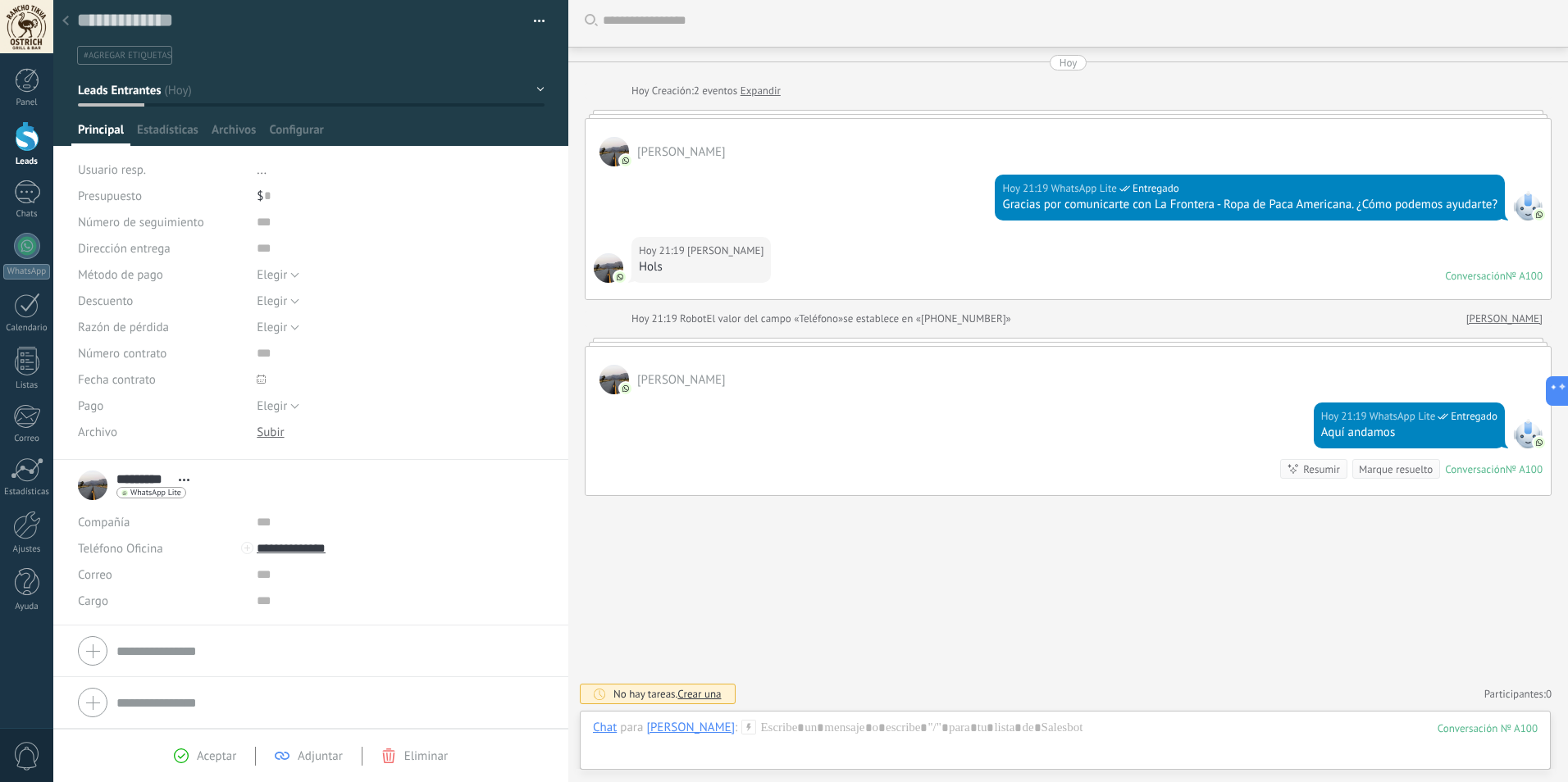 click at bounding box center [311, 651] 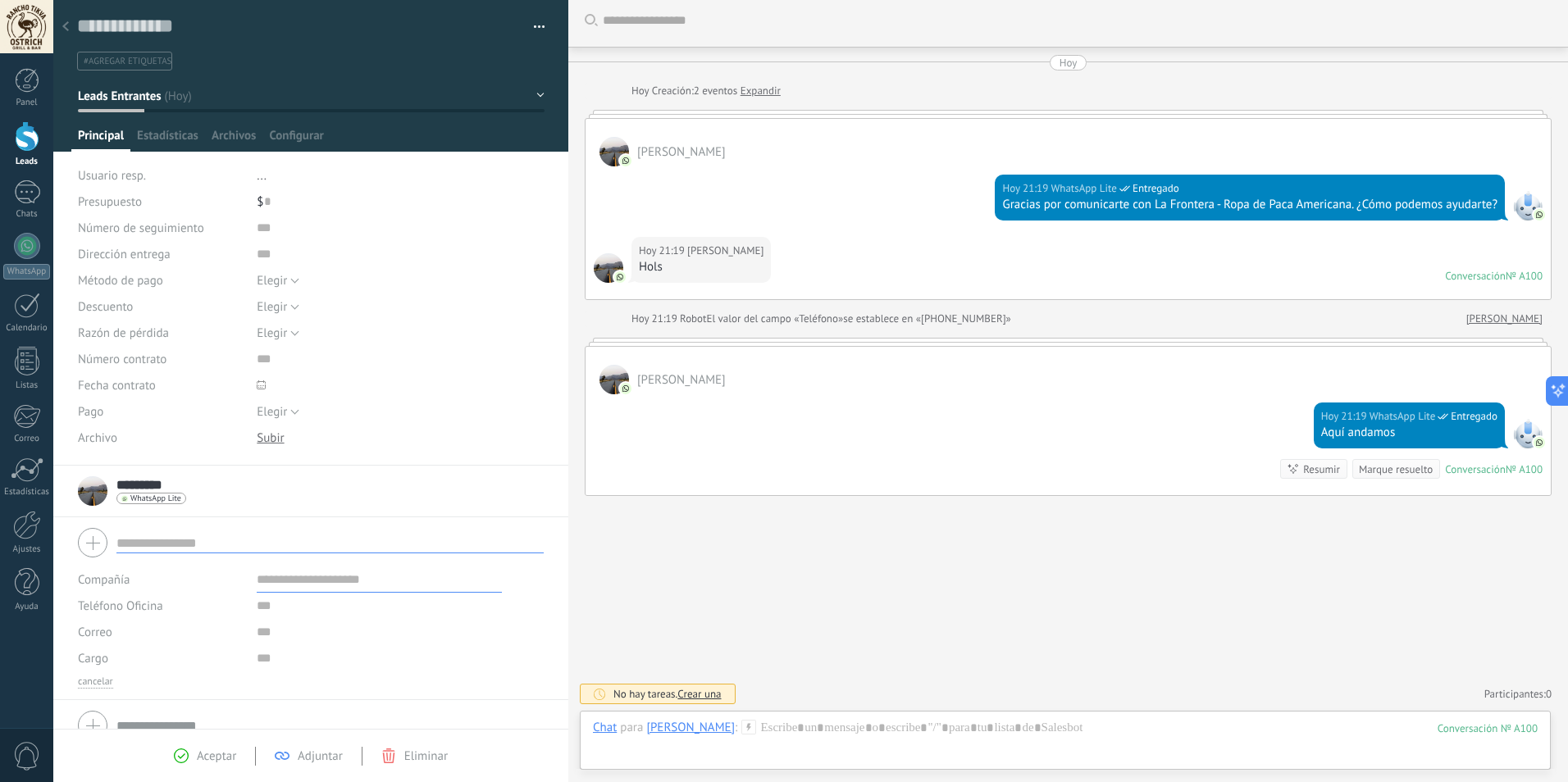 click at bounding box center [311, 543] 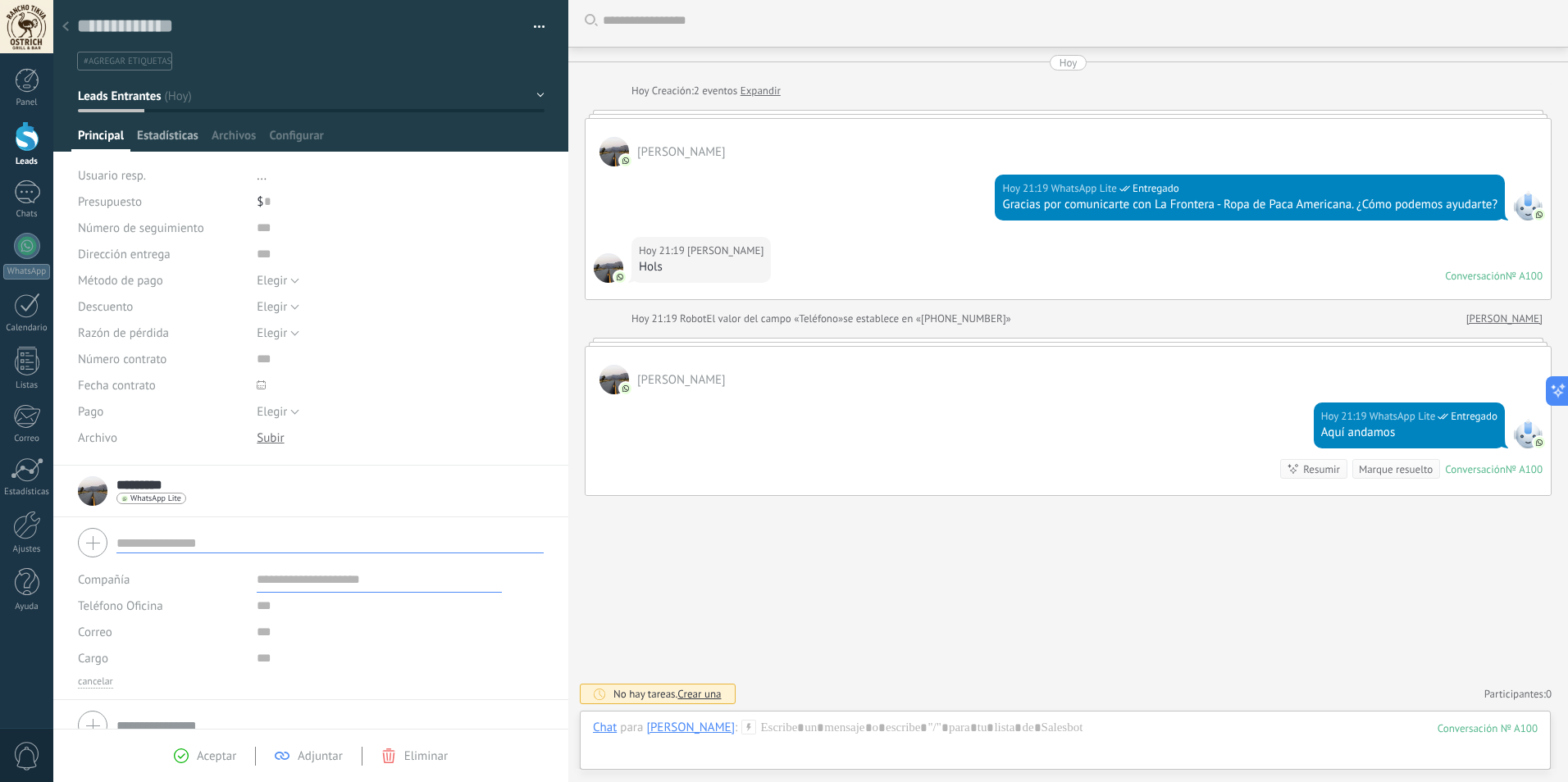 click on "Estadísticas" at bounding box center [167, 139] 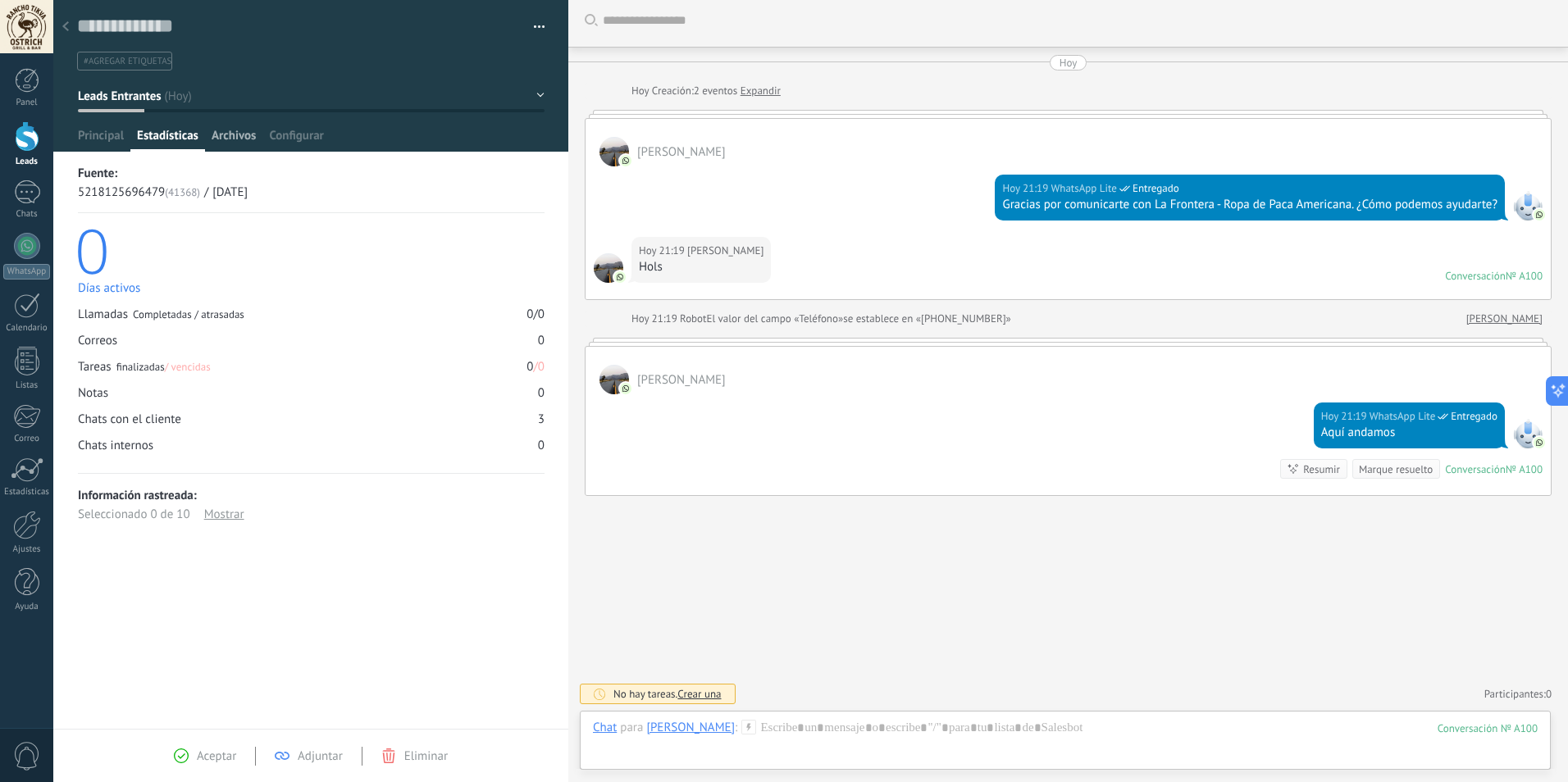 click on "Archivos" at bounding box center [234, 139] 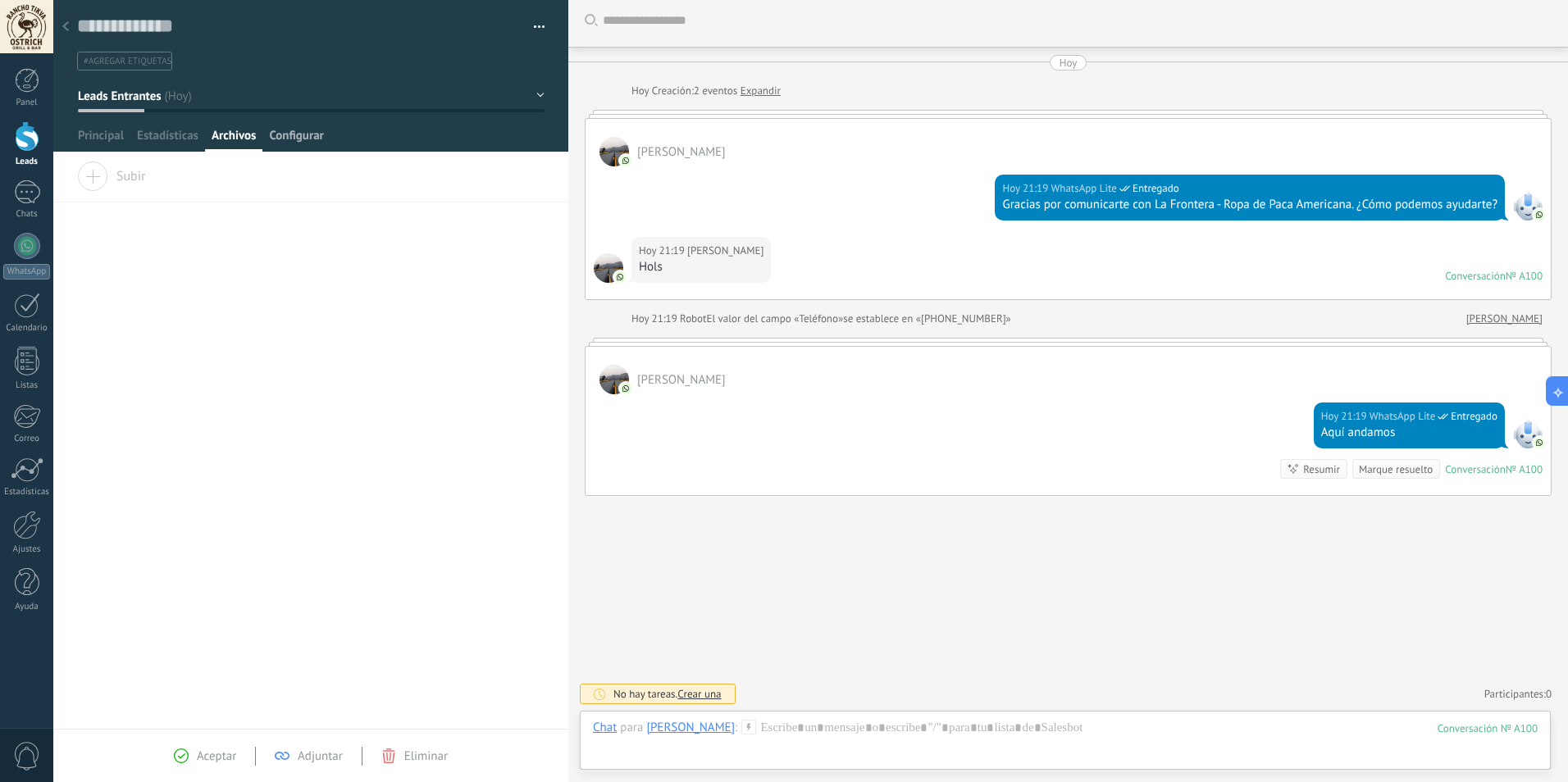 click on "Configurar" at bounding box center (296, 139) 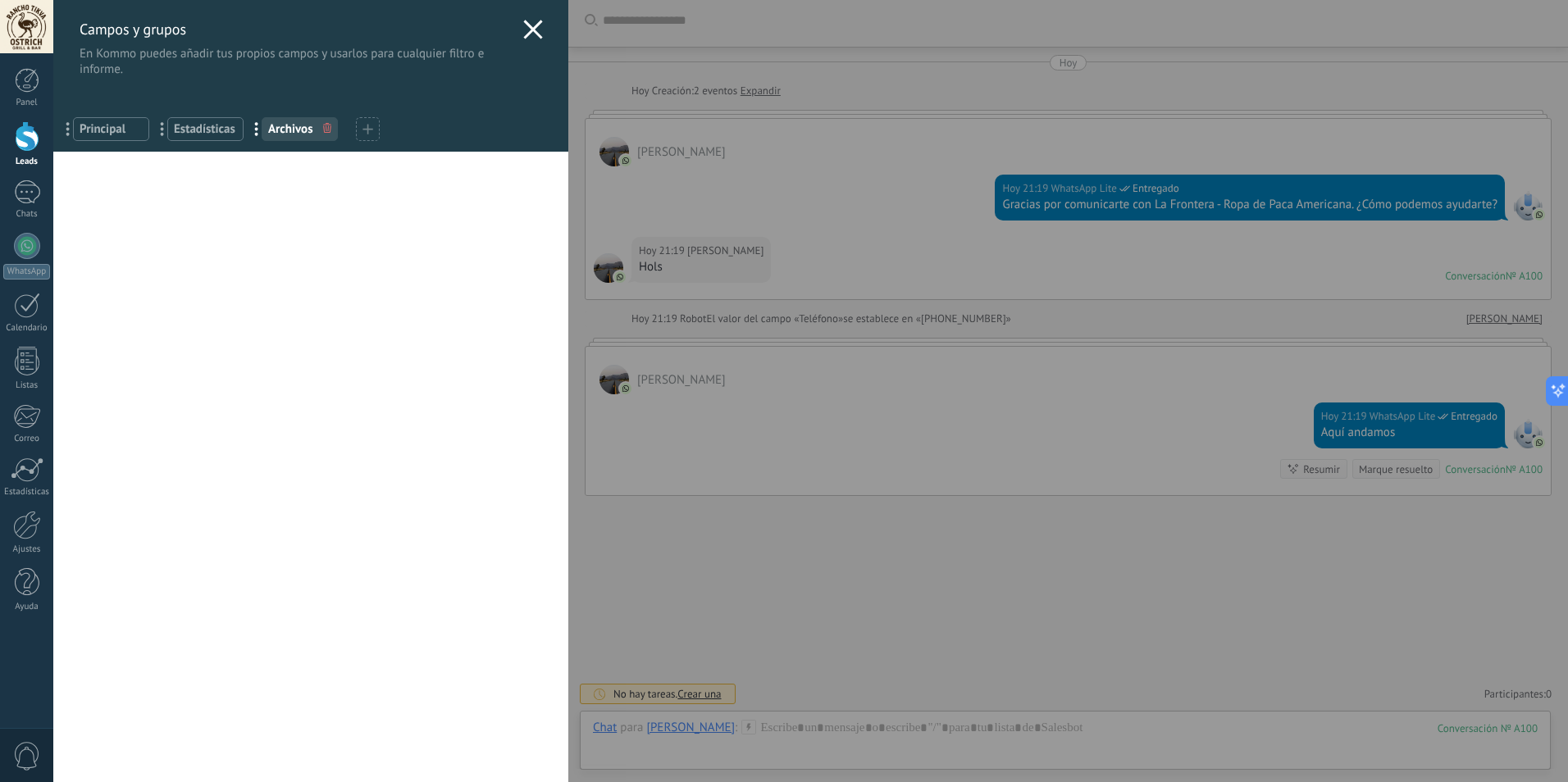 click on "Principal" at bounding box center (111, 129) 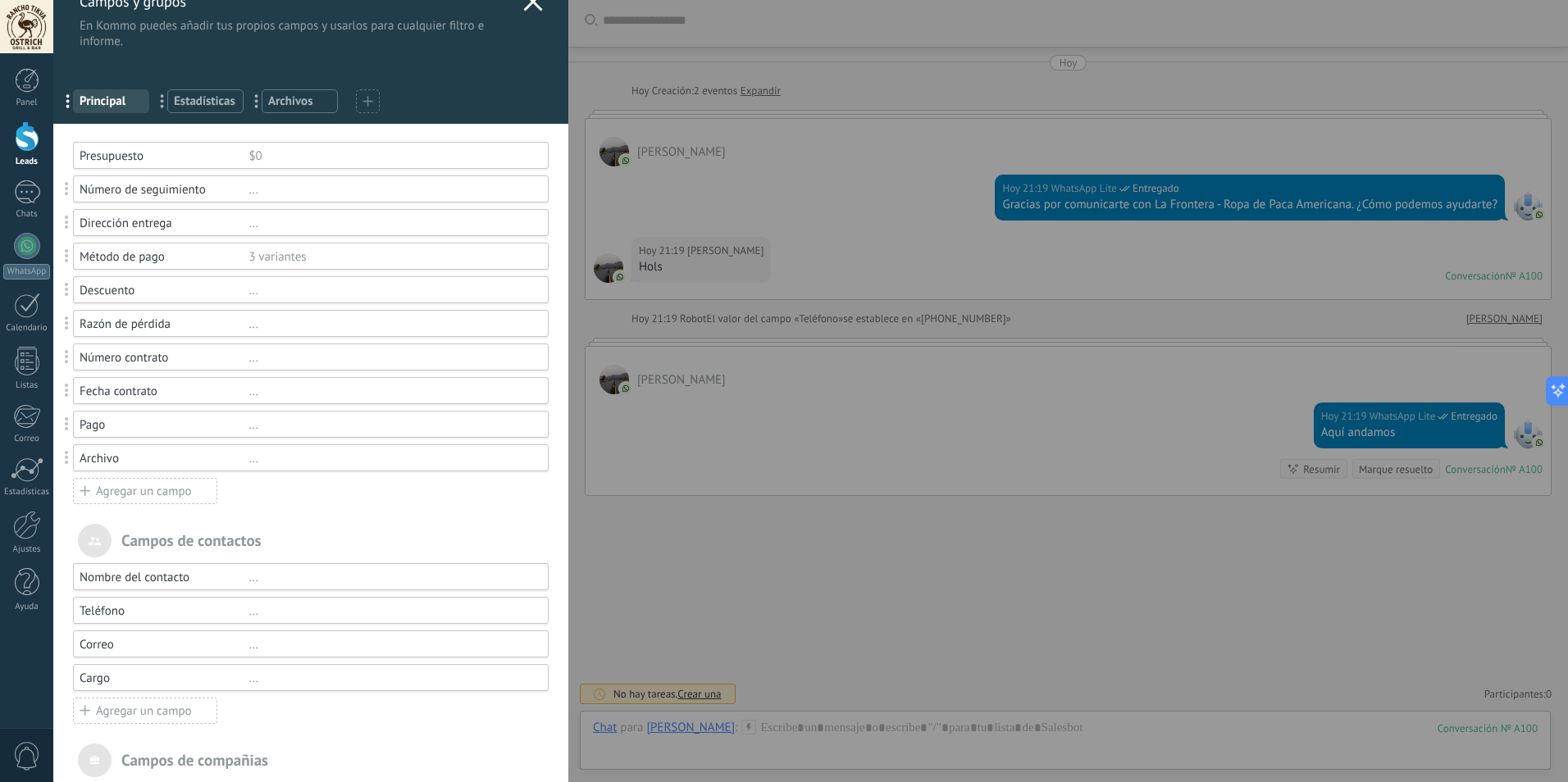 scroll, scrollTop: 0, scrollLeft: 0, axis: both 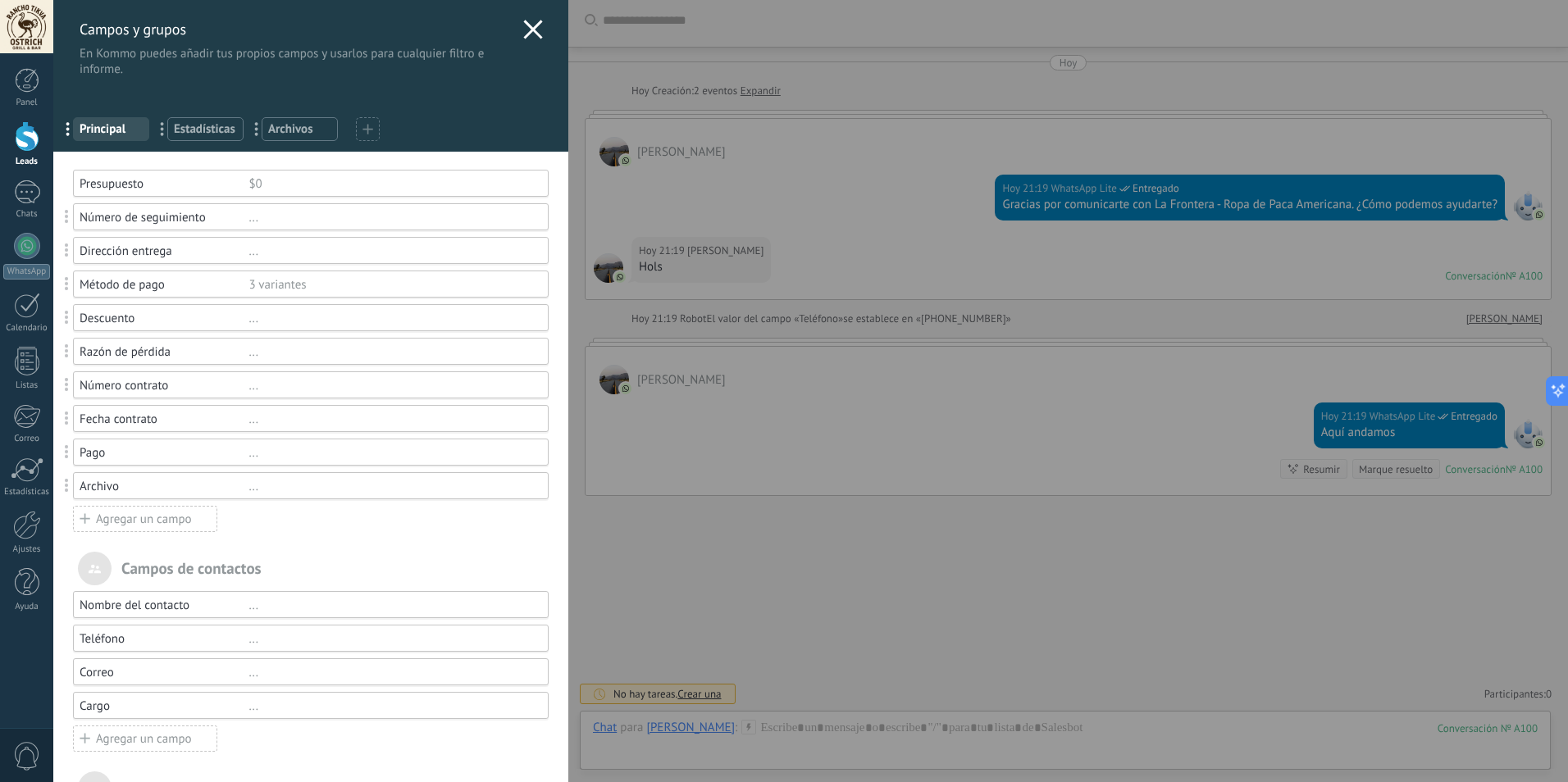 click at bounding box center [66, 485] 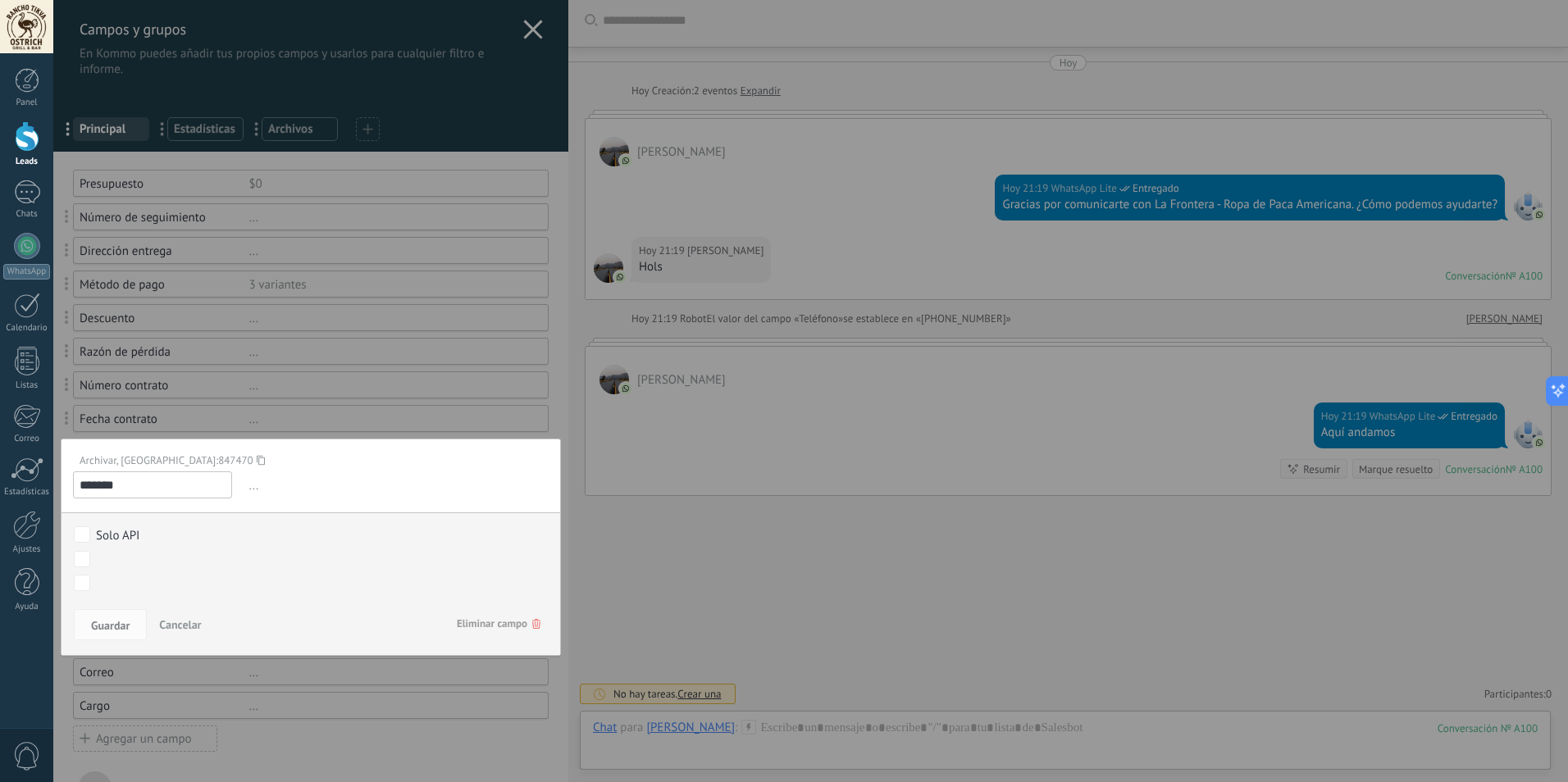click on "Eliminar campo" at bounding box center [499, 624] 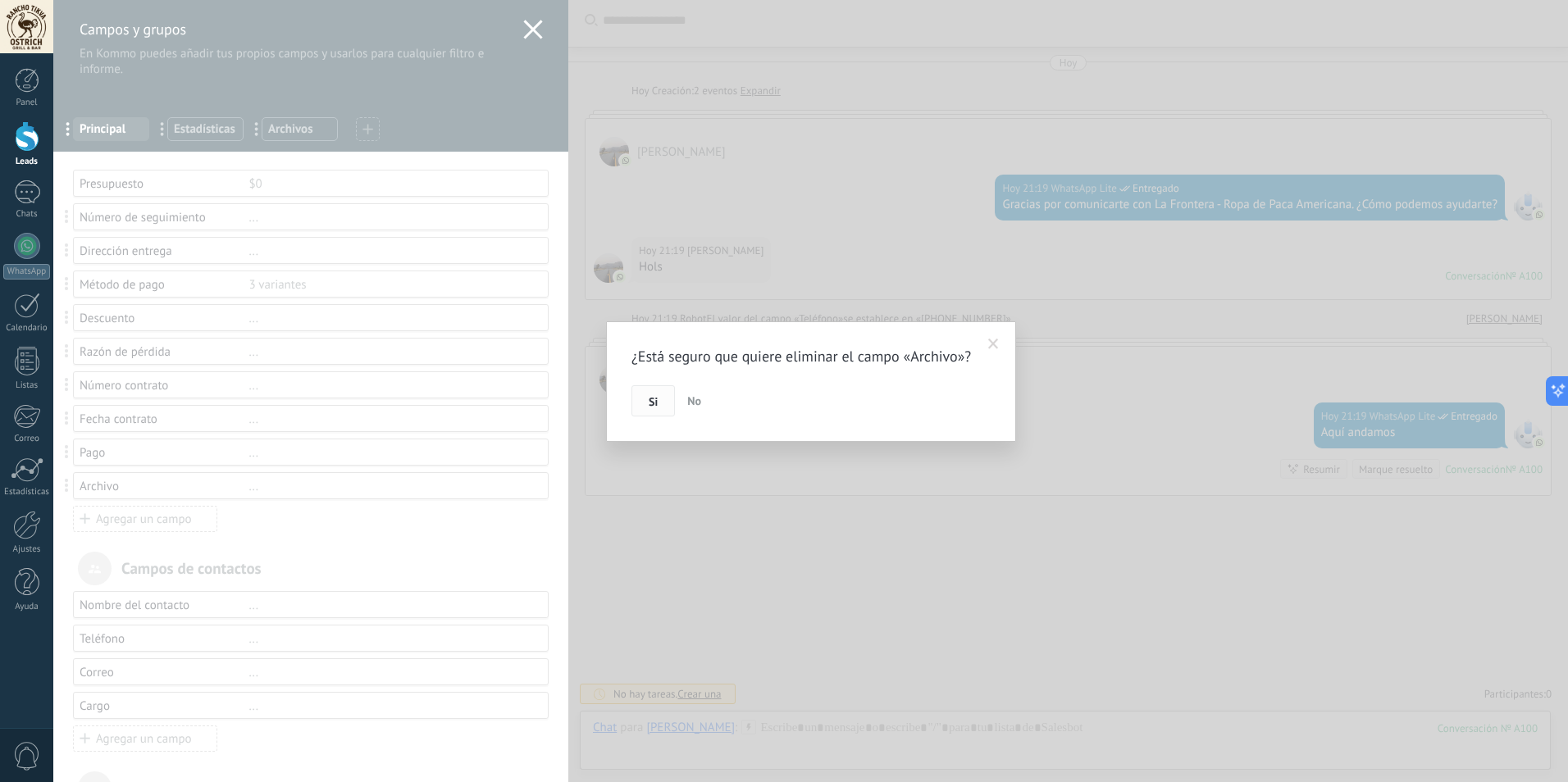 click on "Si" at bounding box center [653, 402] 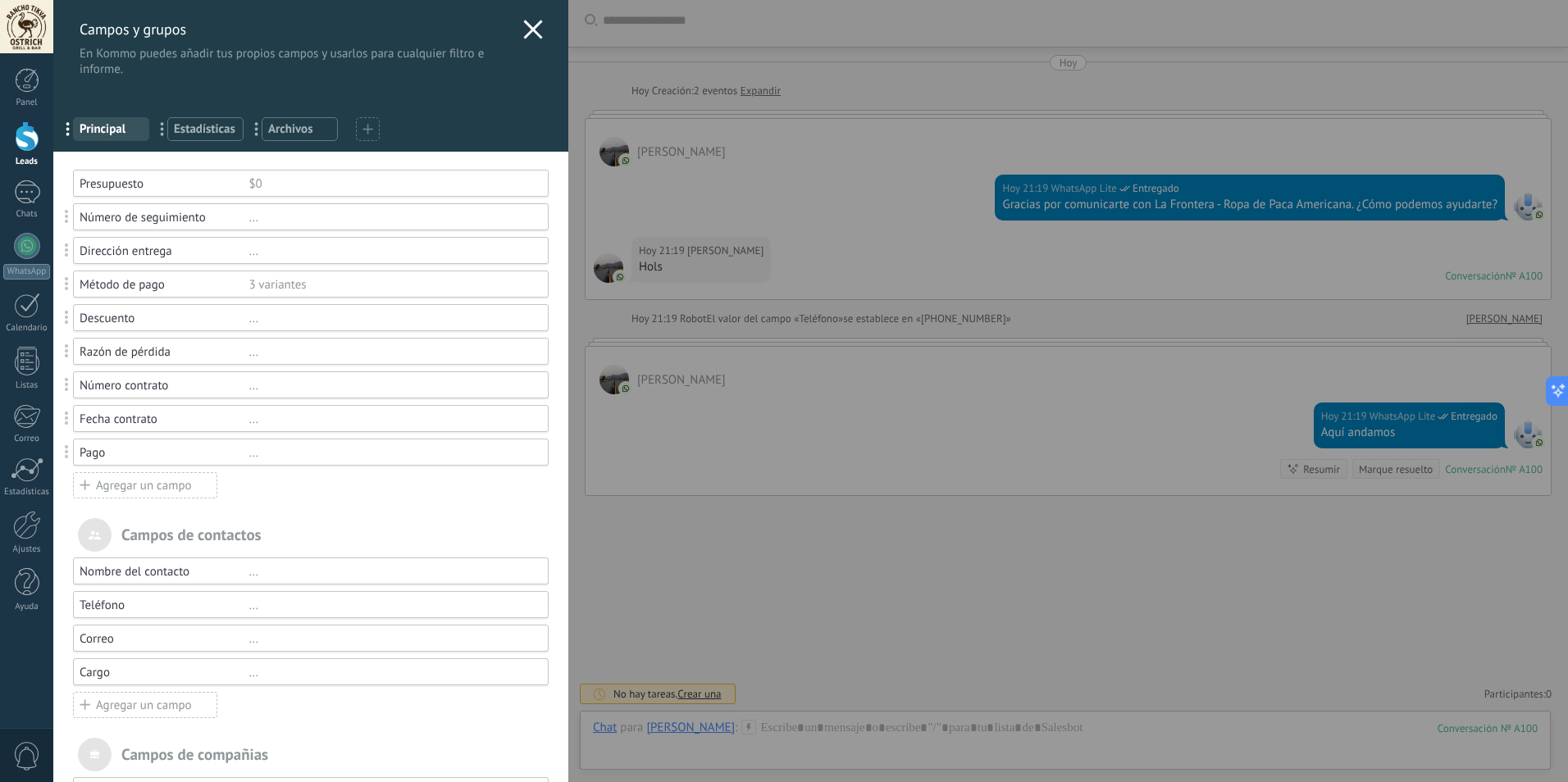 click on "..." at bounding box center (391, 385) 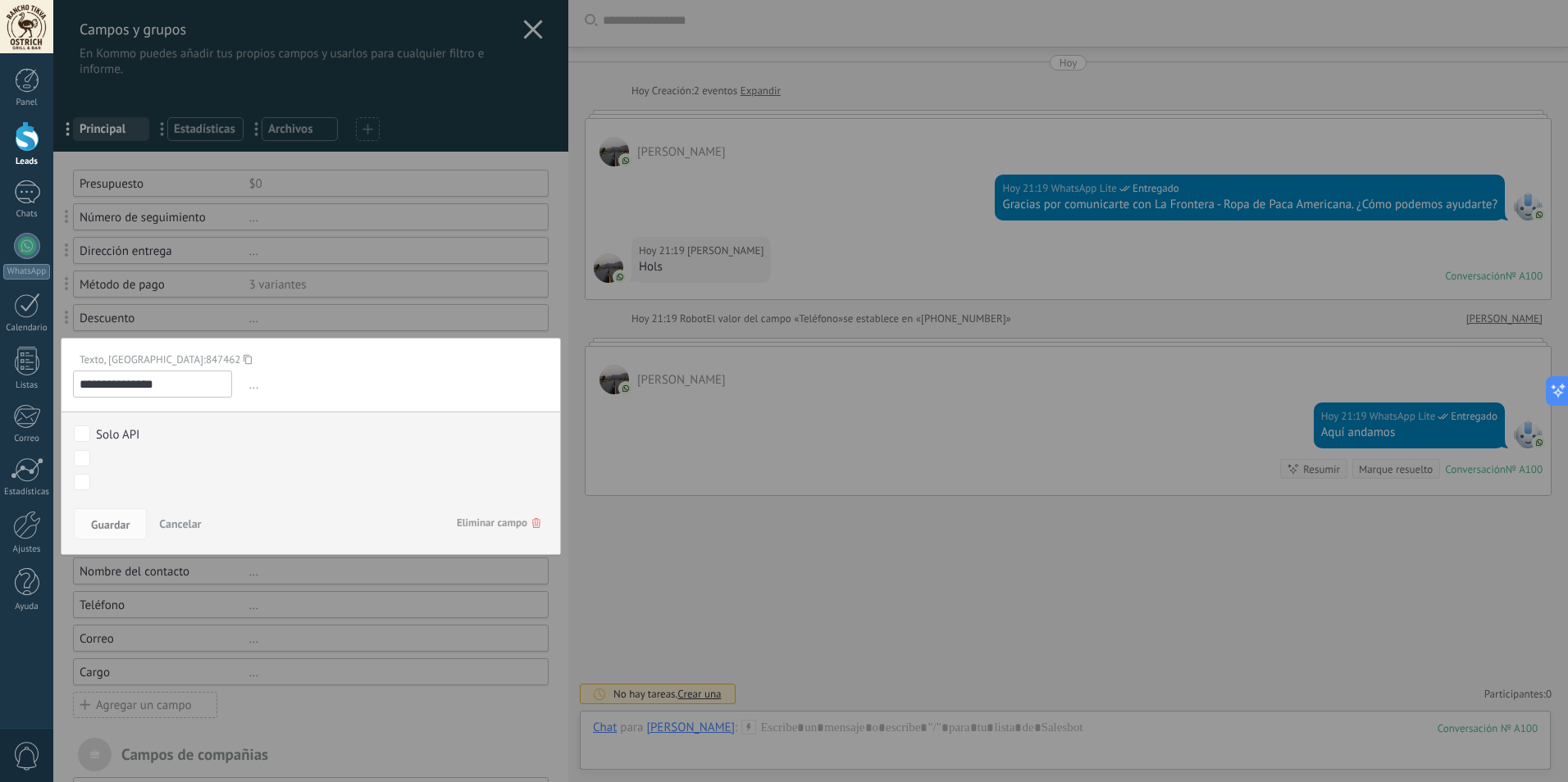 click on "Eliminar campo" at bounding box center (499, 523) 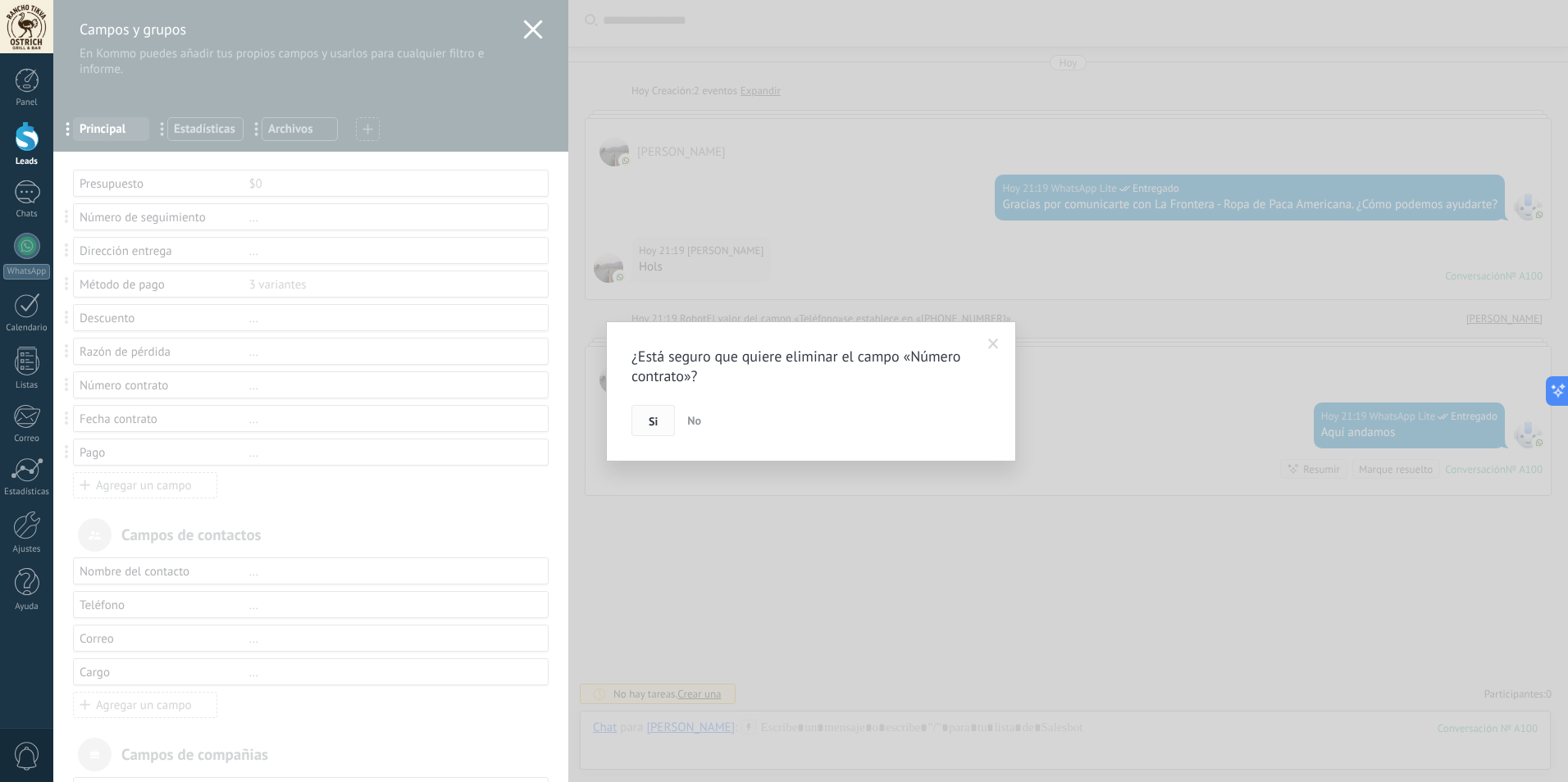 click on "Si" at bounding box center [653, 421] 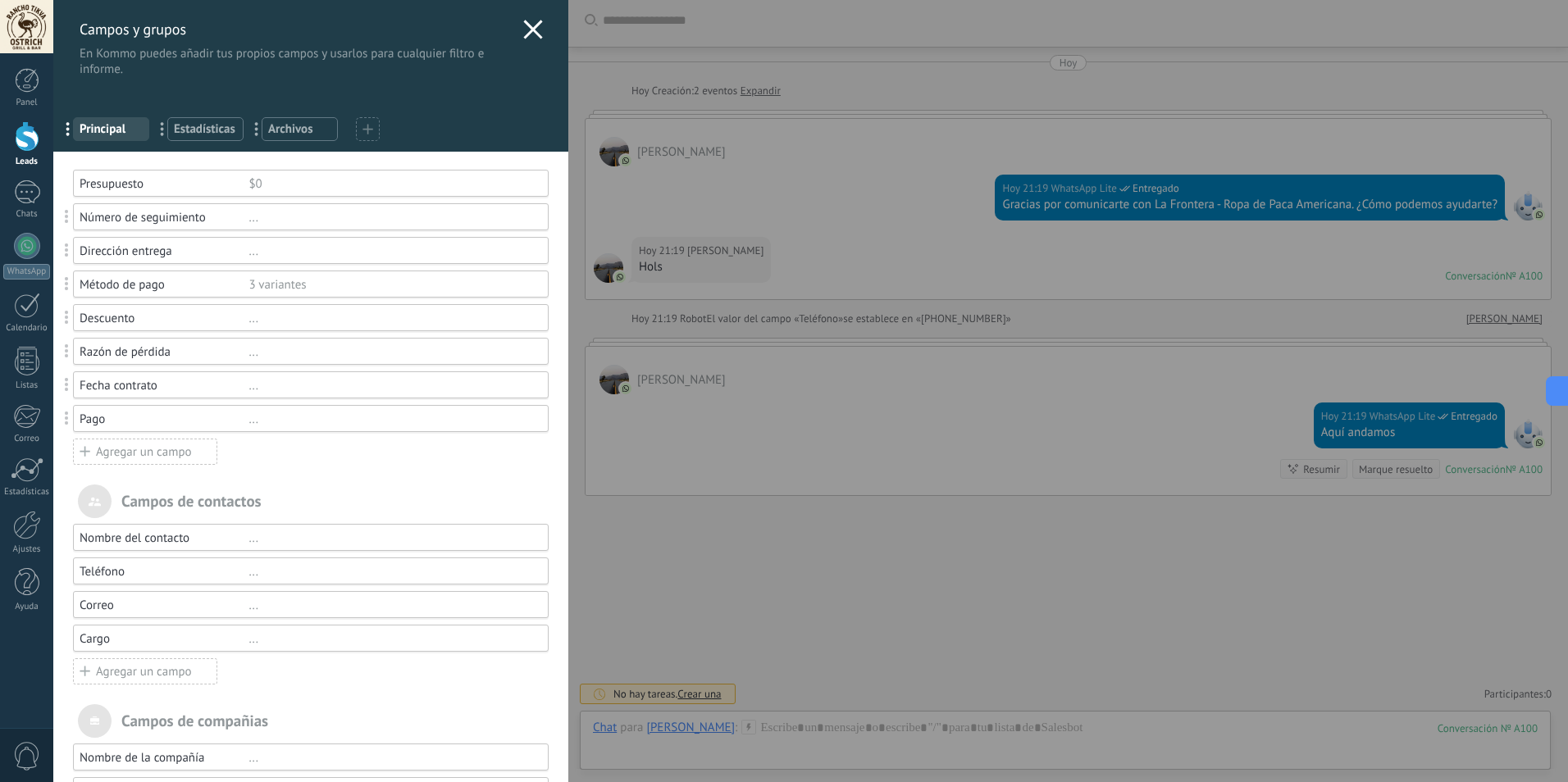 click on "..." at bounding box center [391, 385] 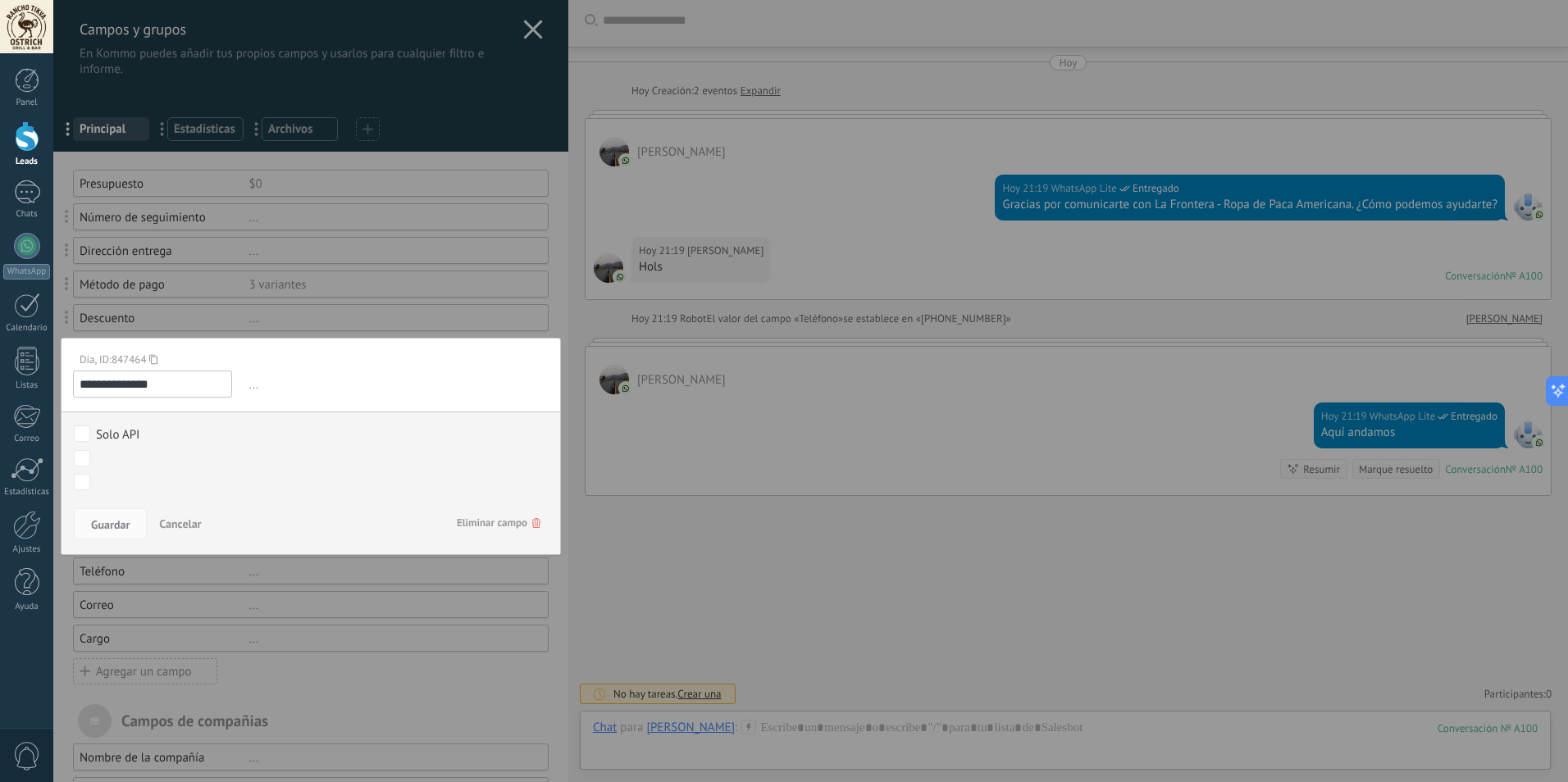 click on "Eliminar campo" at bounding box center [499, 523] 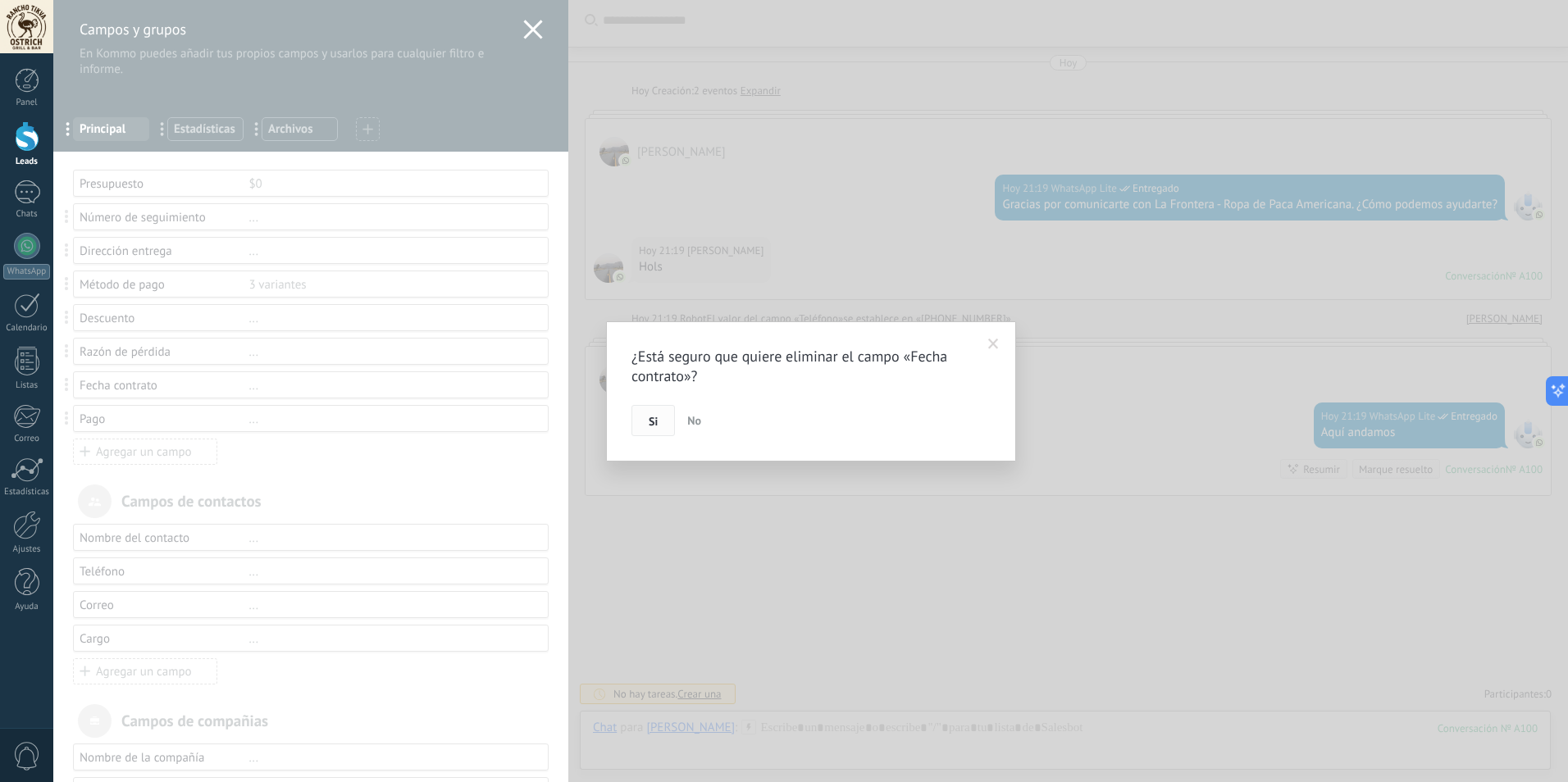 click on "Si" at bounding box center (653, 421) 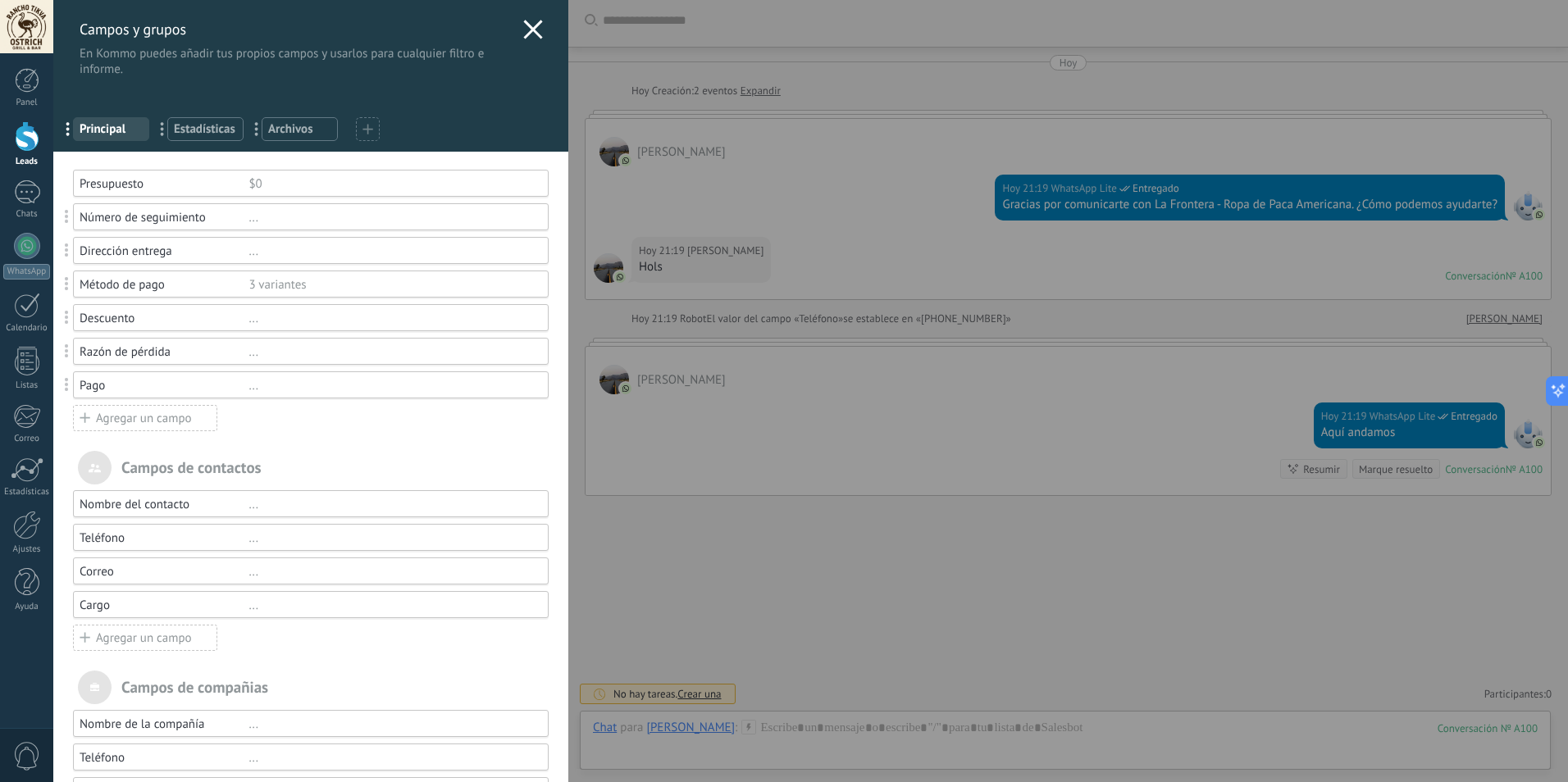 click on "..." at bounding box center [391, 385] 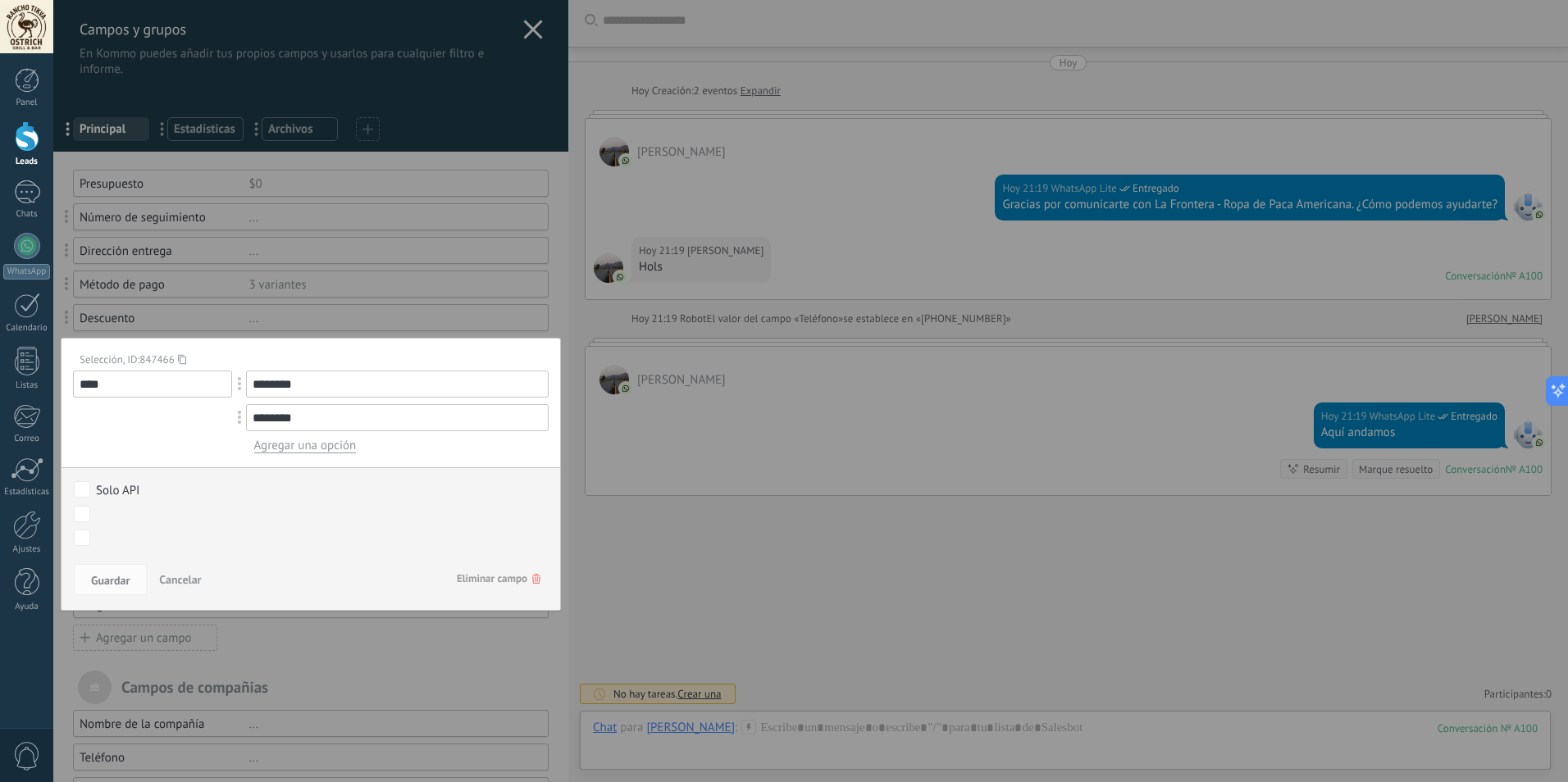 click on "********" at bounding box center (397, 384) 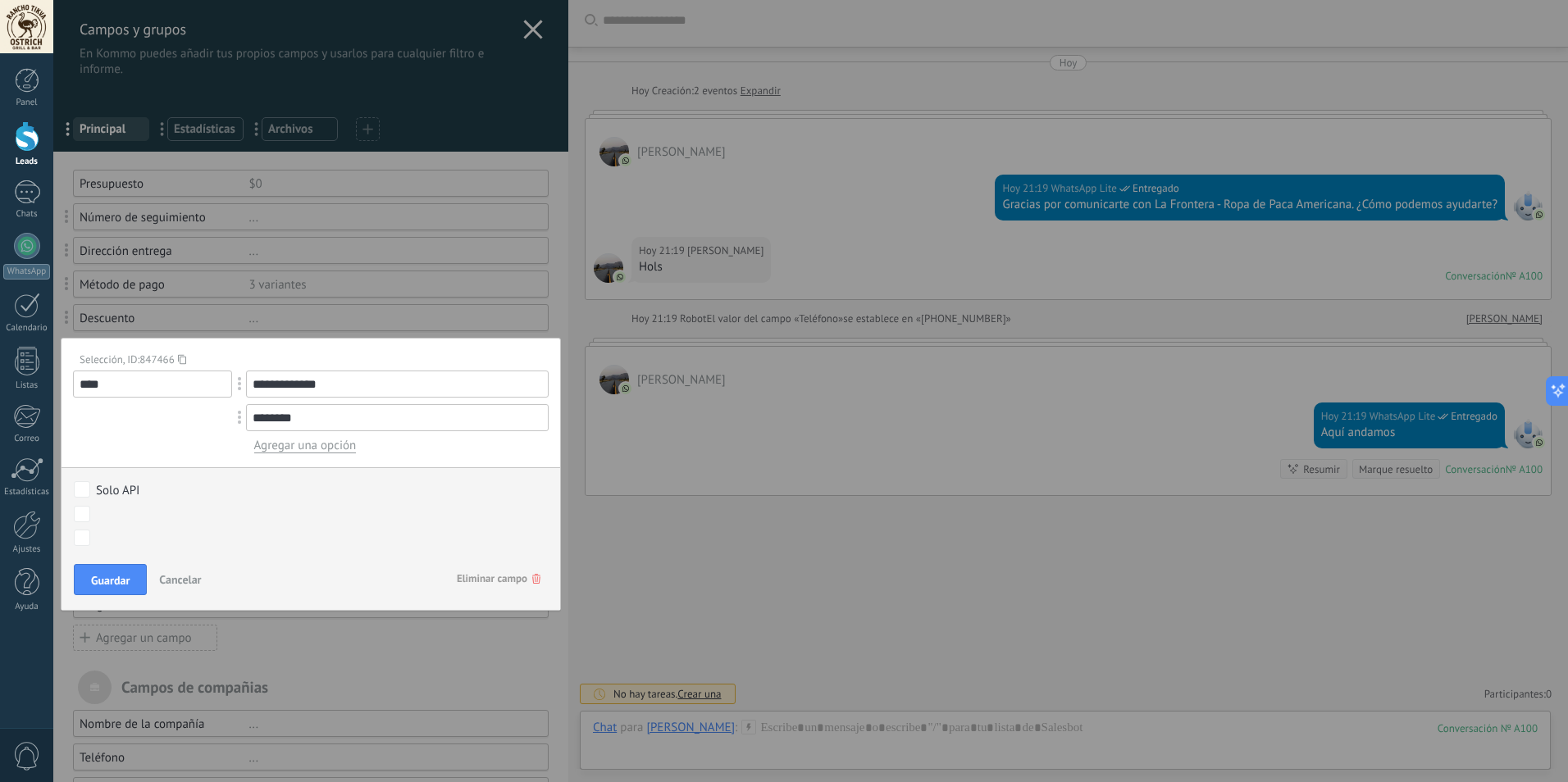 type on "**********" 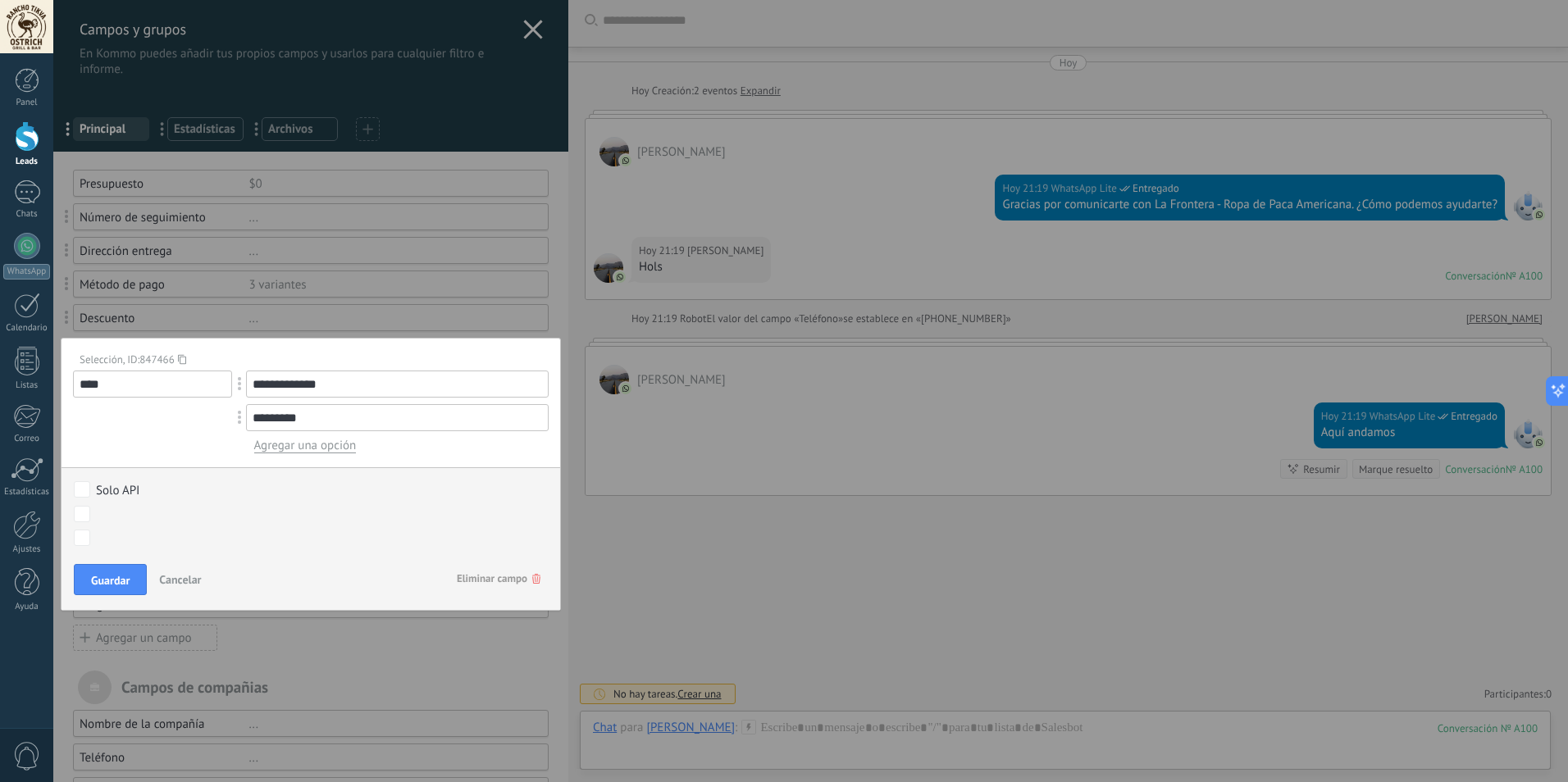 type on "********" 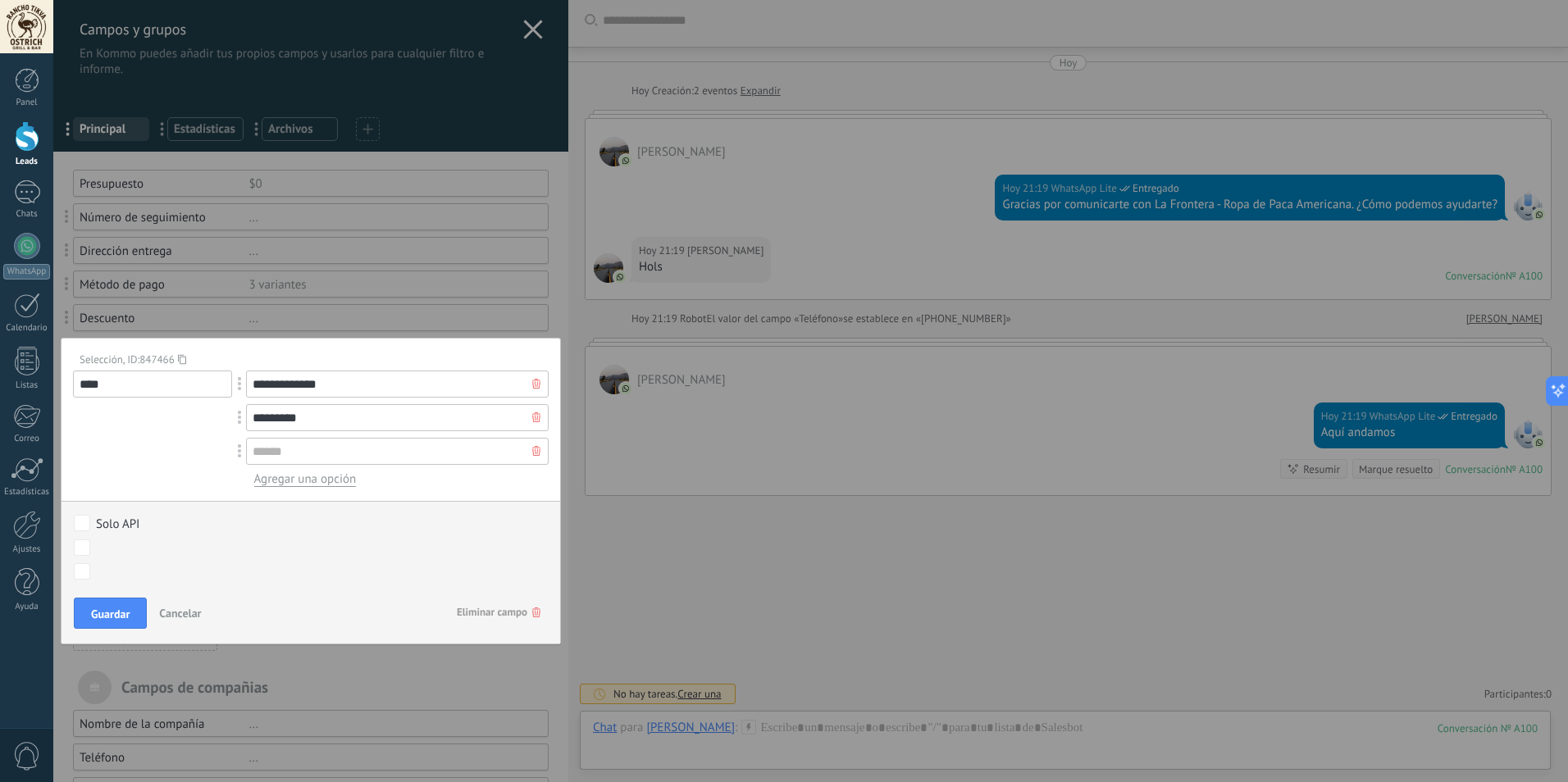 click at bounding box center [397, 451] 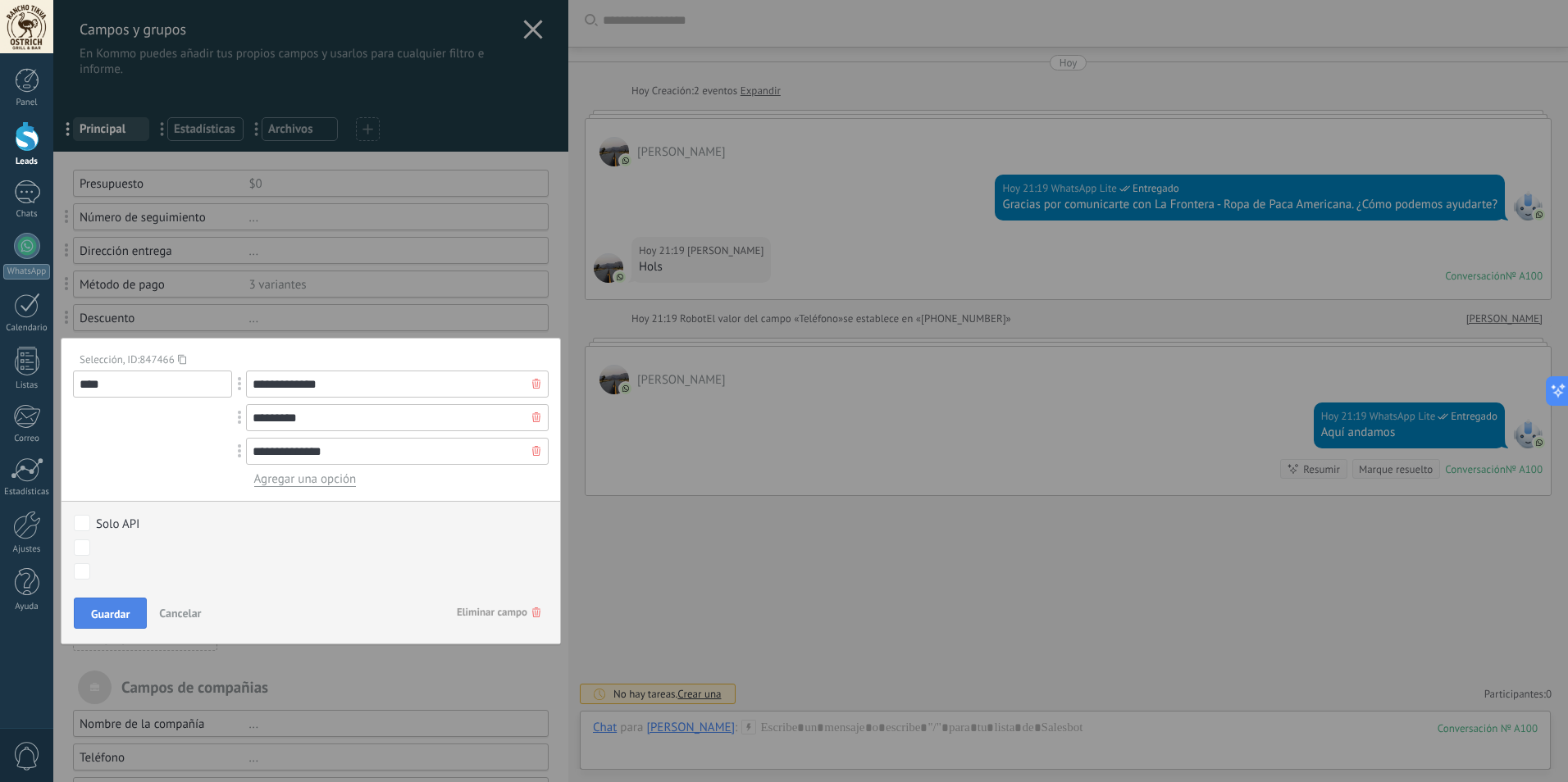 type on "**********" 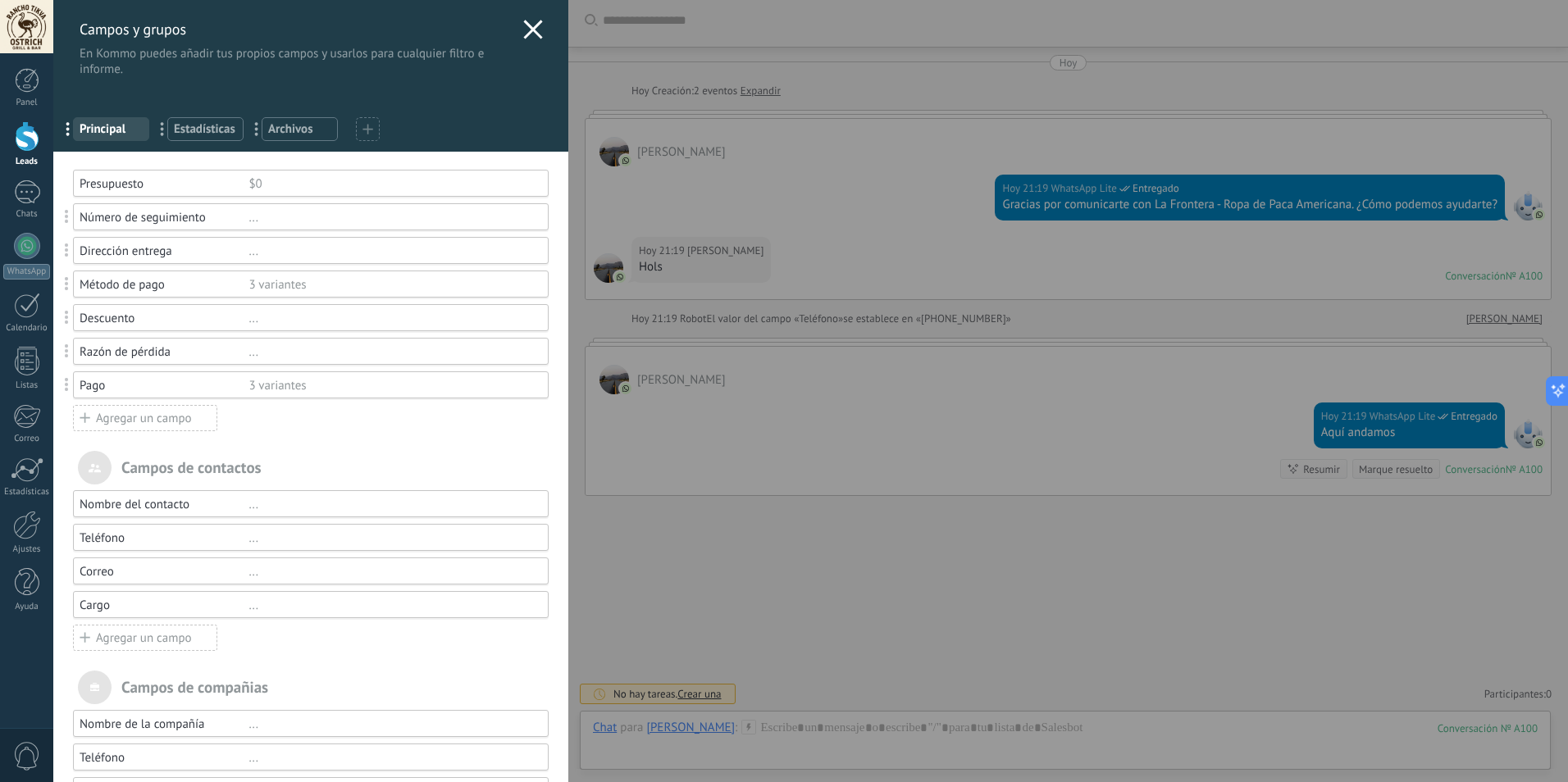 click on "3 variantes" at bounding box center (391, 284) 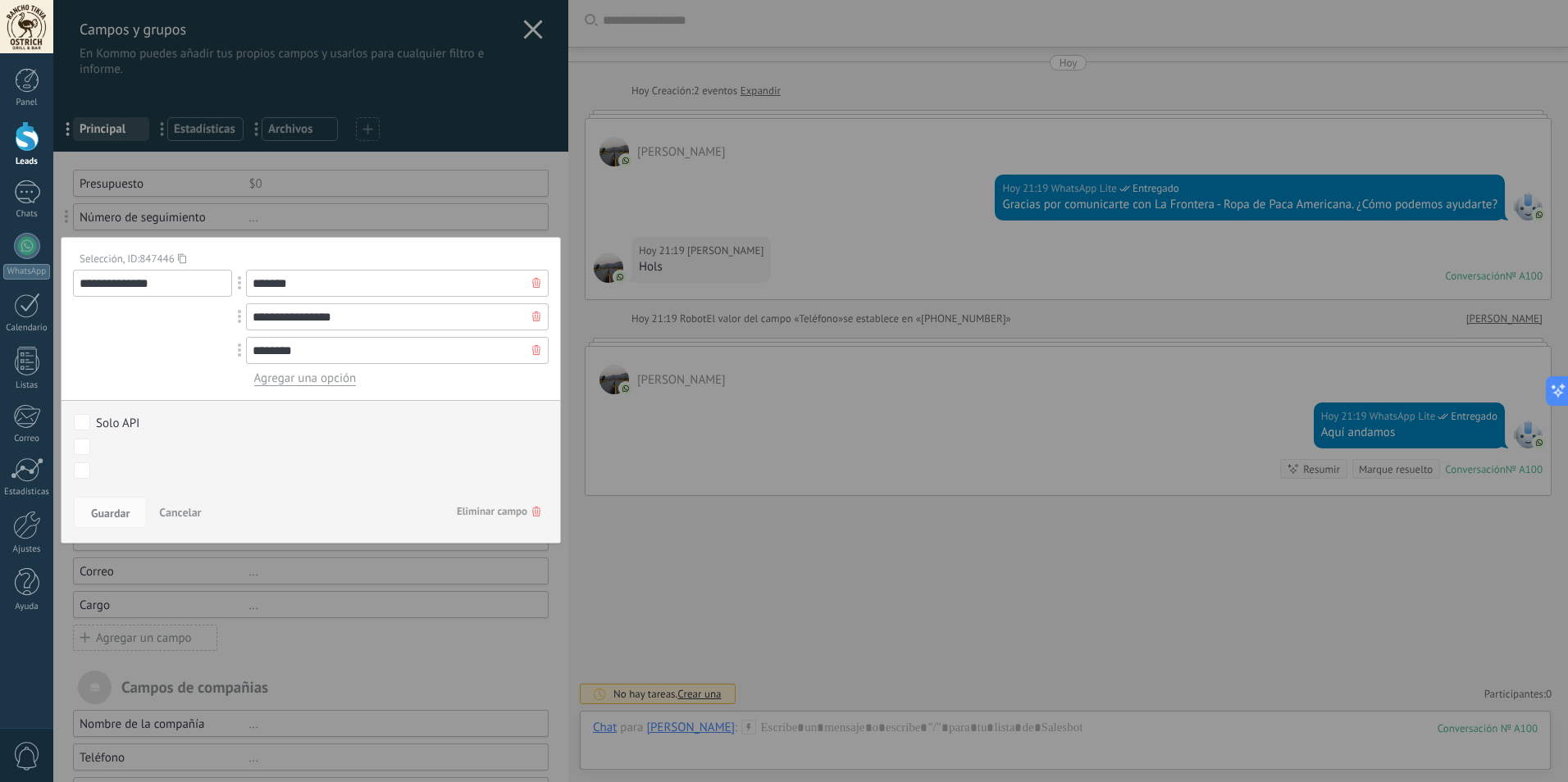 click on "Cancelar" at bounding box center (180, 512) 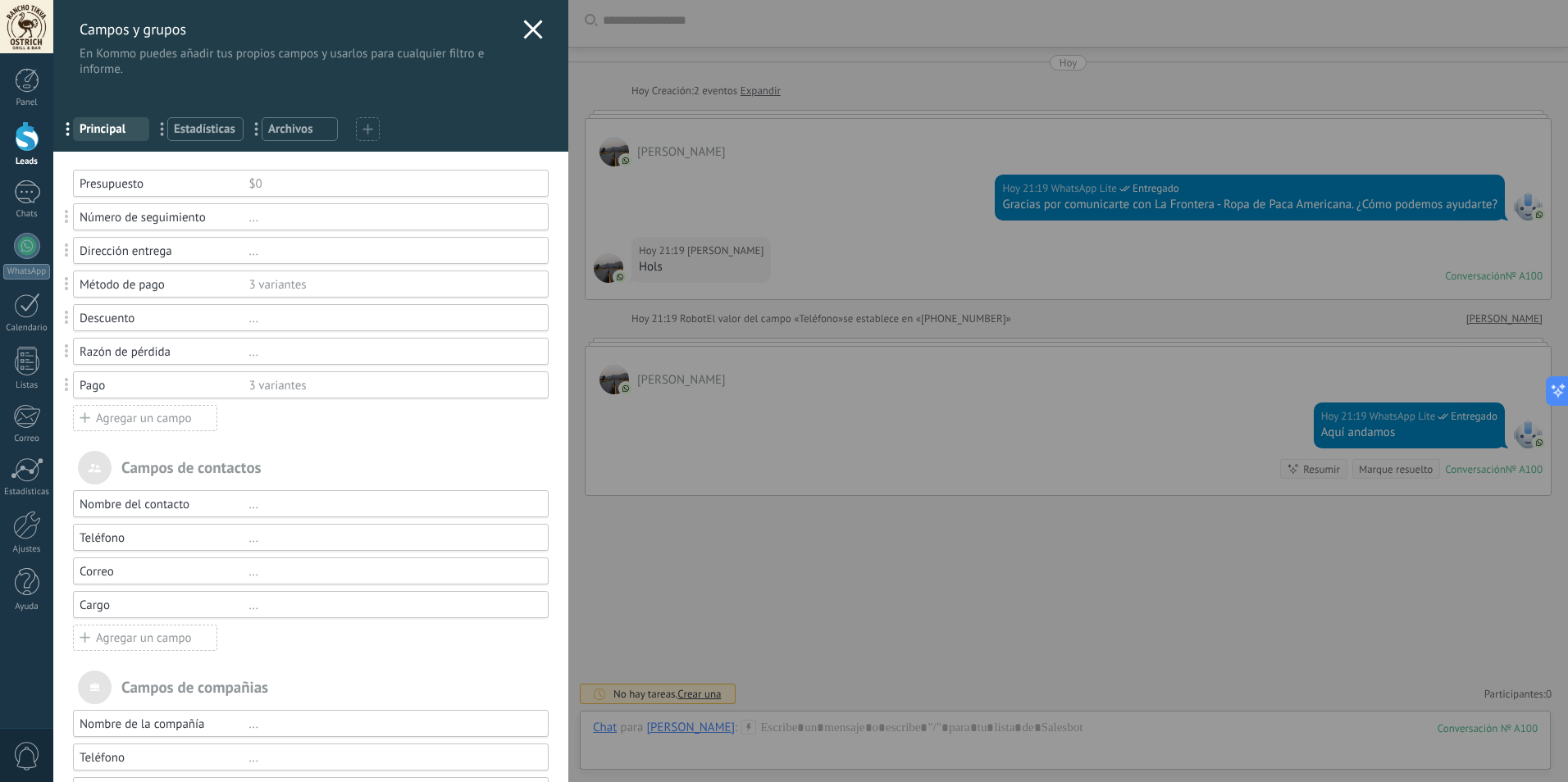 click on "Pago" at bounding box center [164, 385] 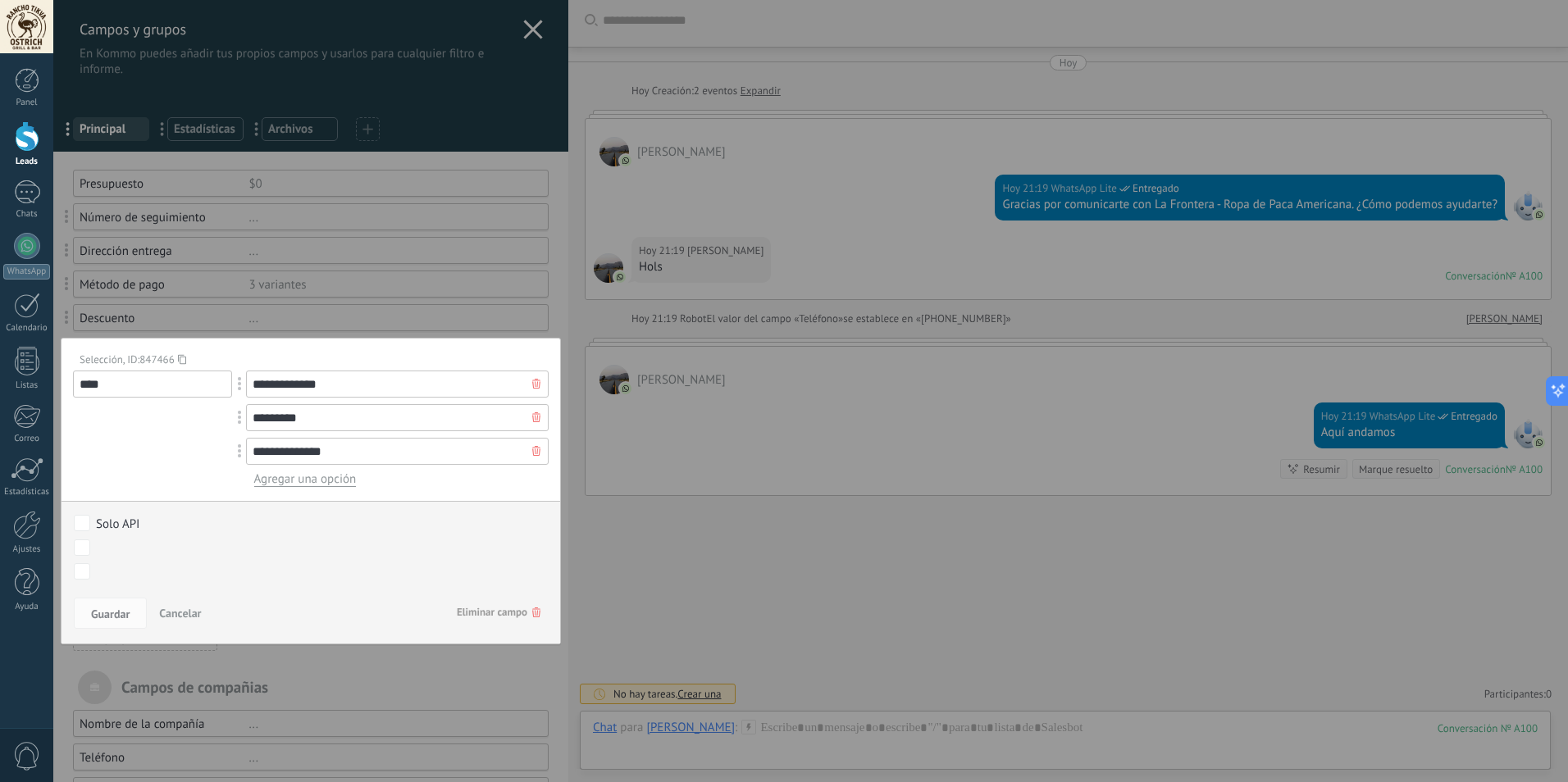 click on "Cancelar" at bounding box center [180, 613] 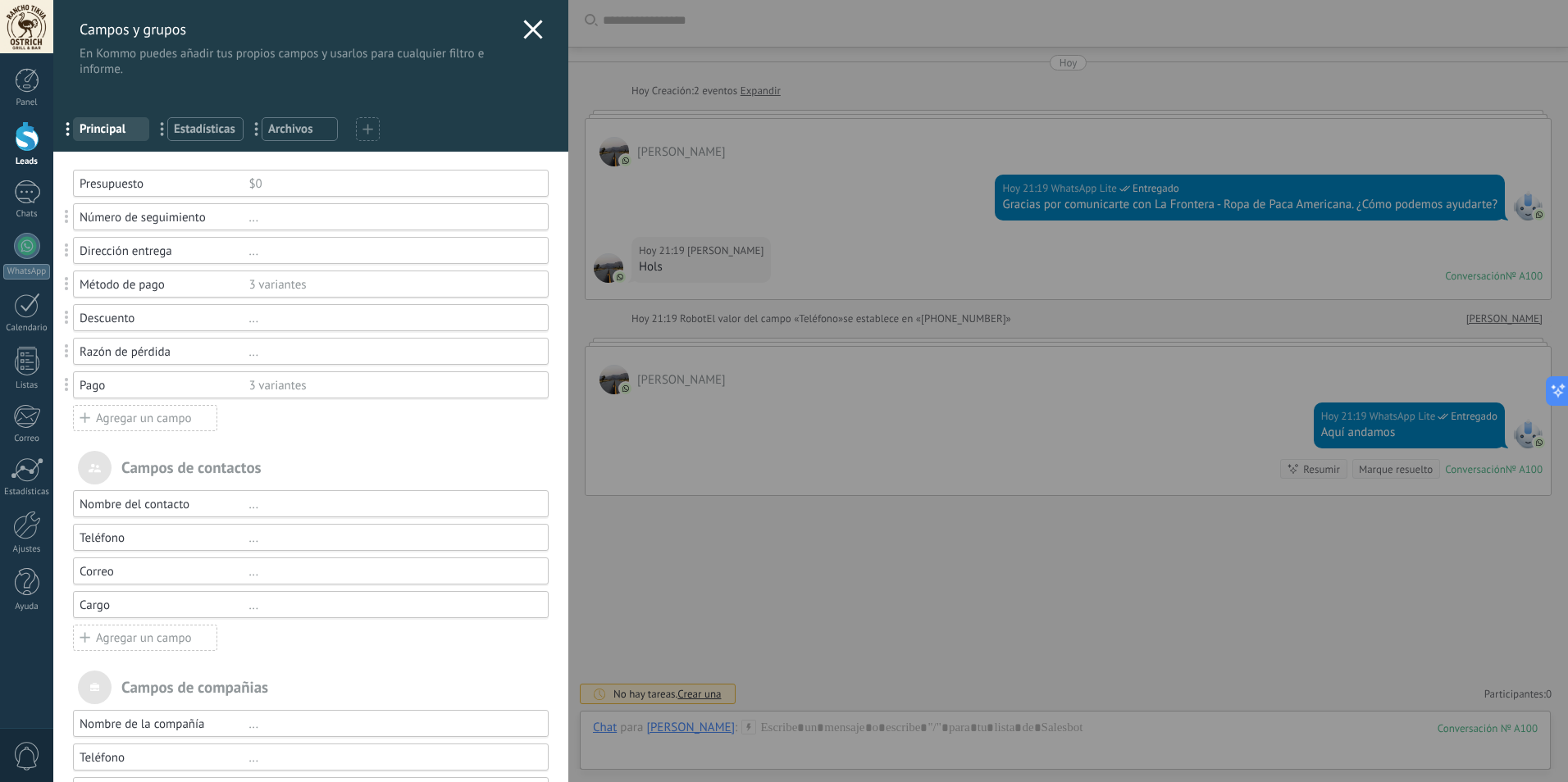 click on "3 variantes" at bounding box center [391, 284] 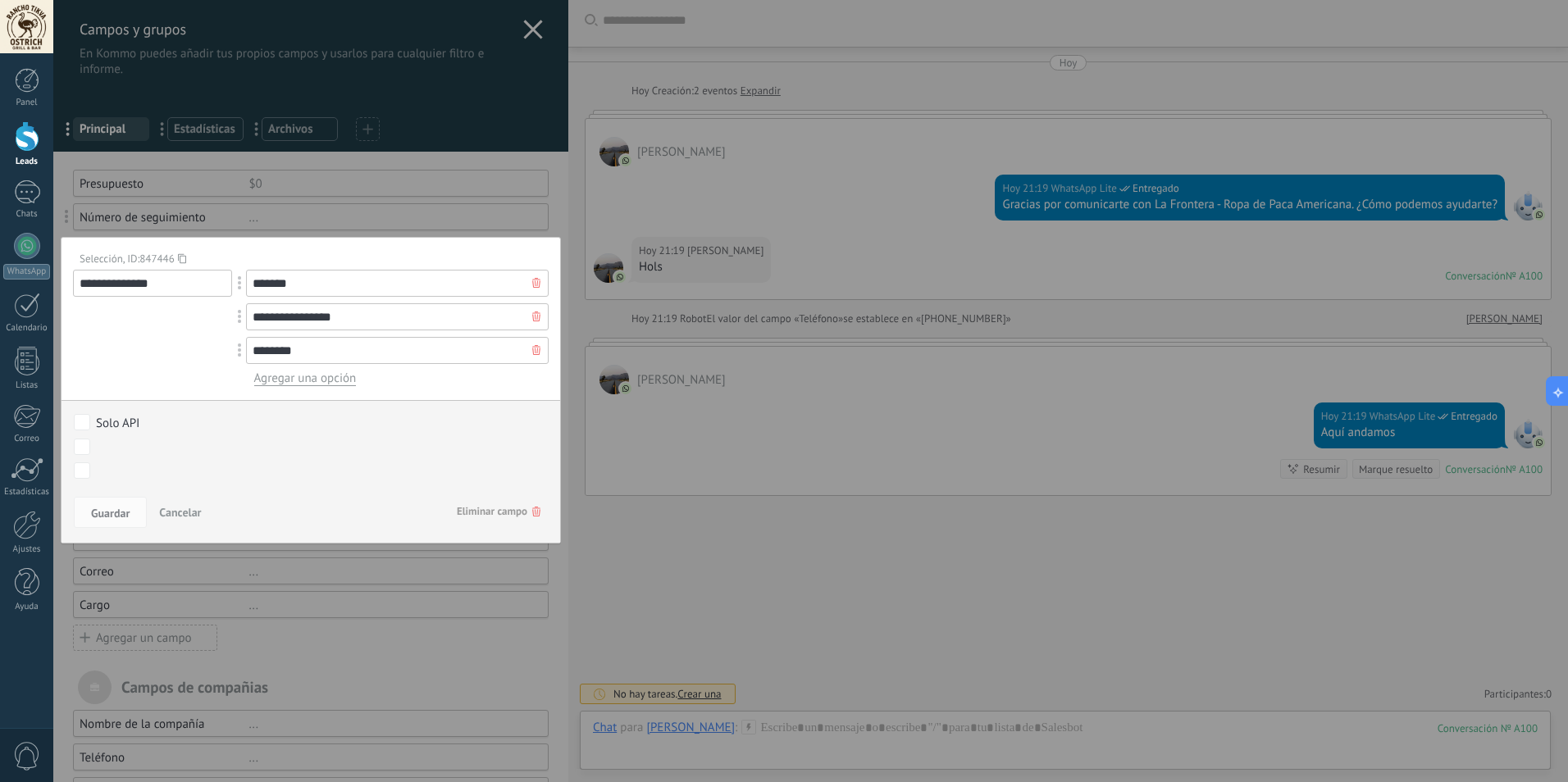 click on "Eliminar campo" at bounding box center [499, 511] 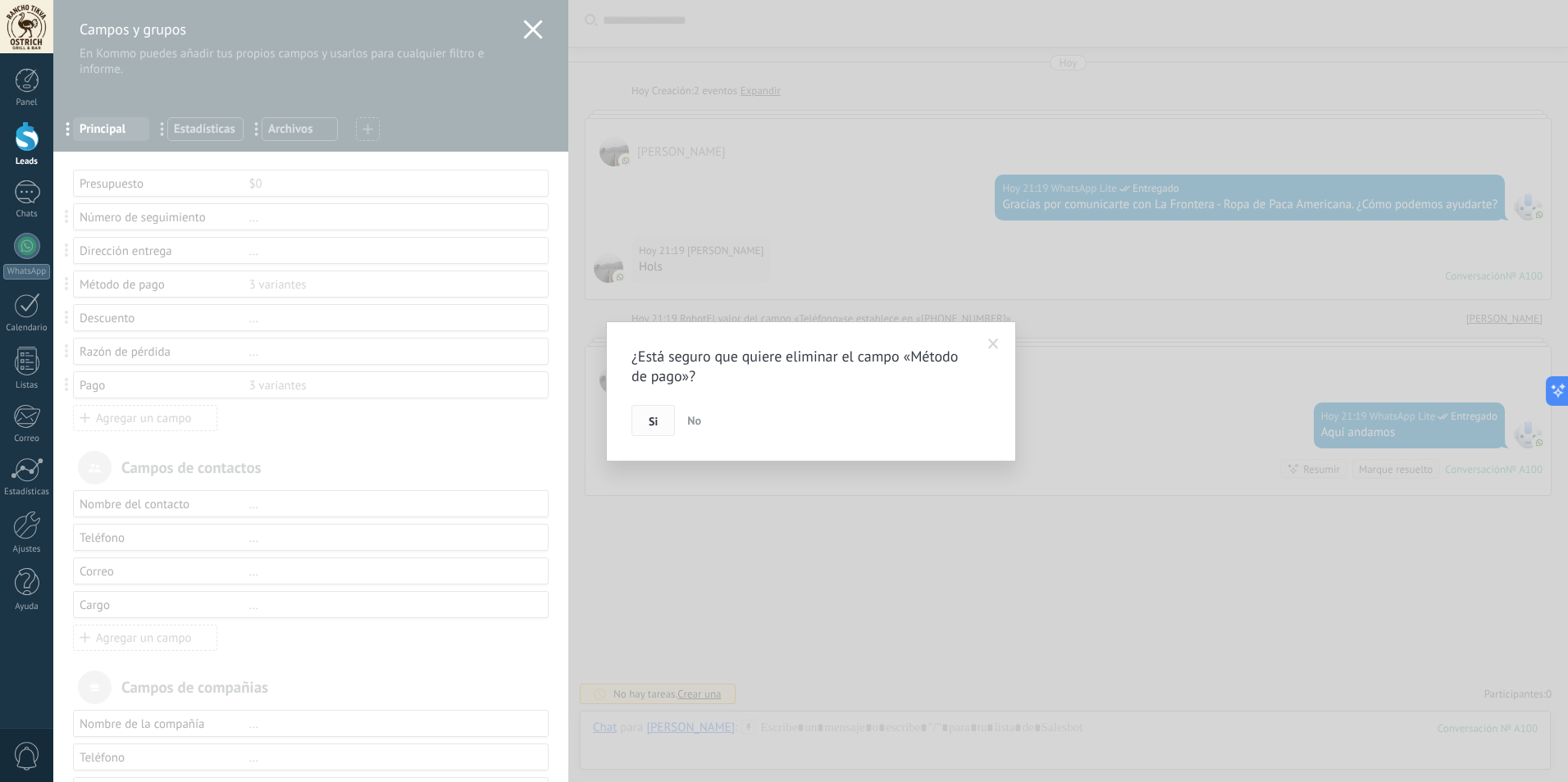 click on "Si" at bounding box center (653, 421) 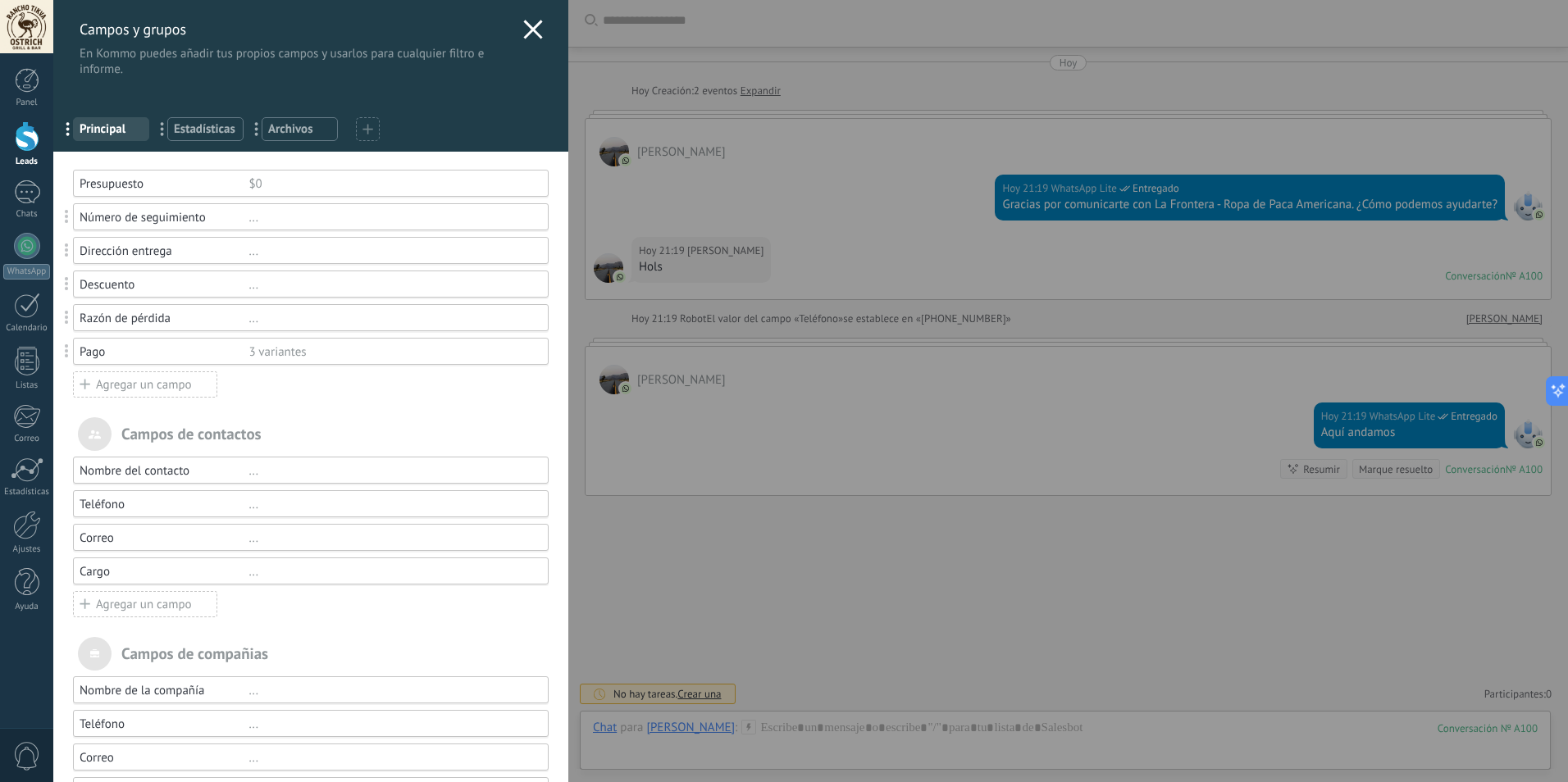 click on "Pago" at bounding box center (164, 352) 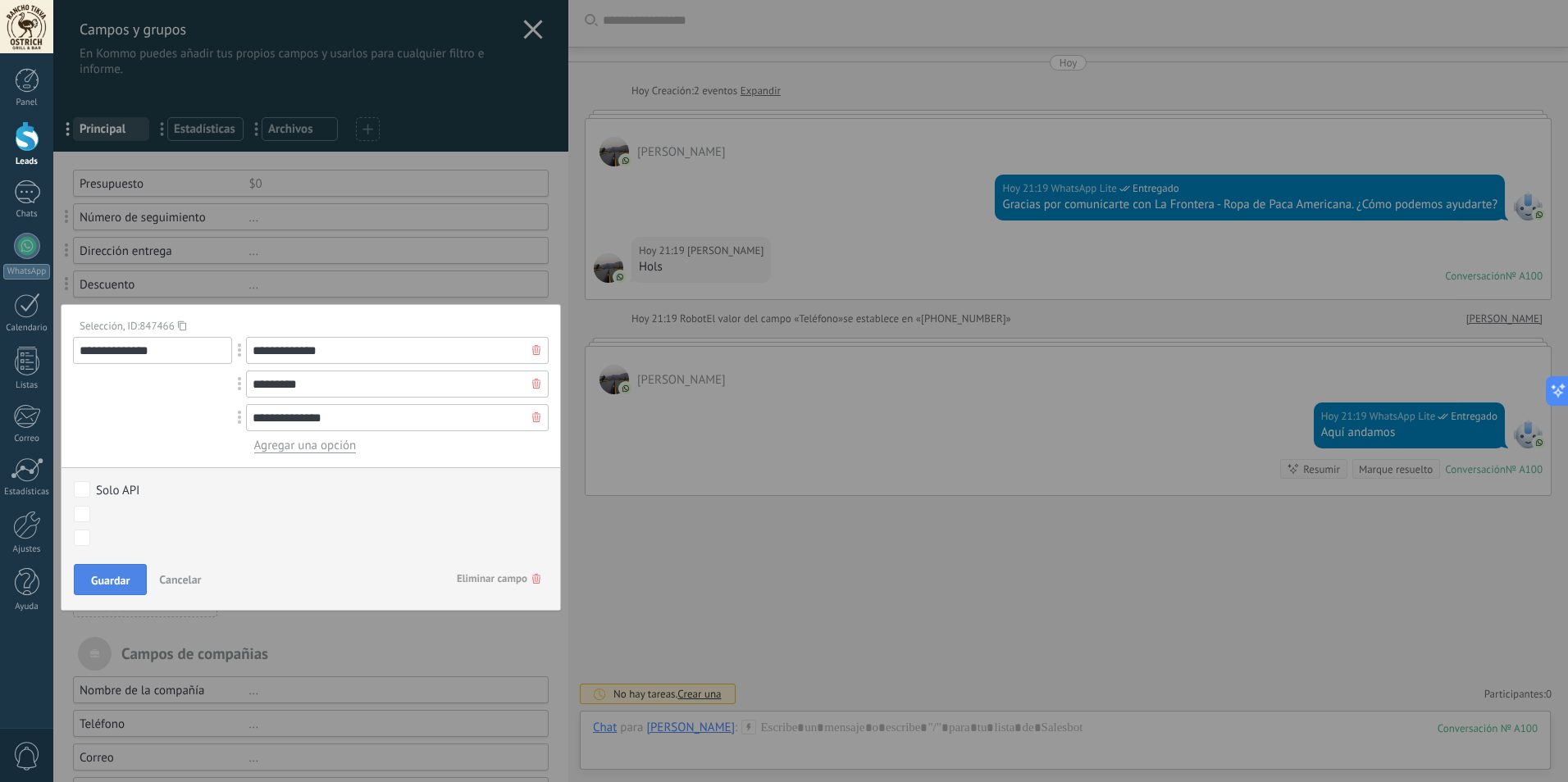 type on "**********" 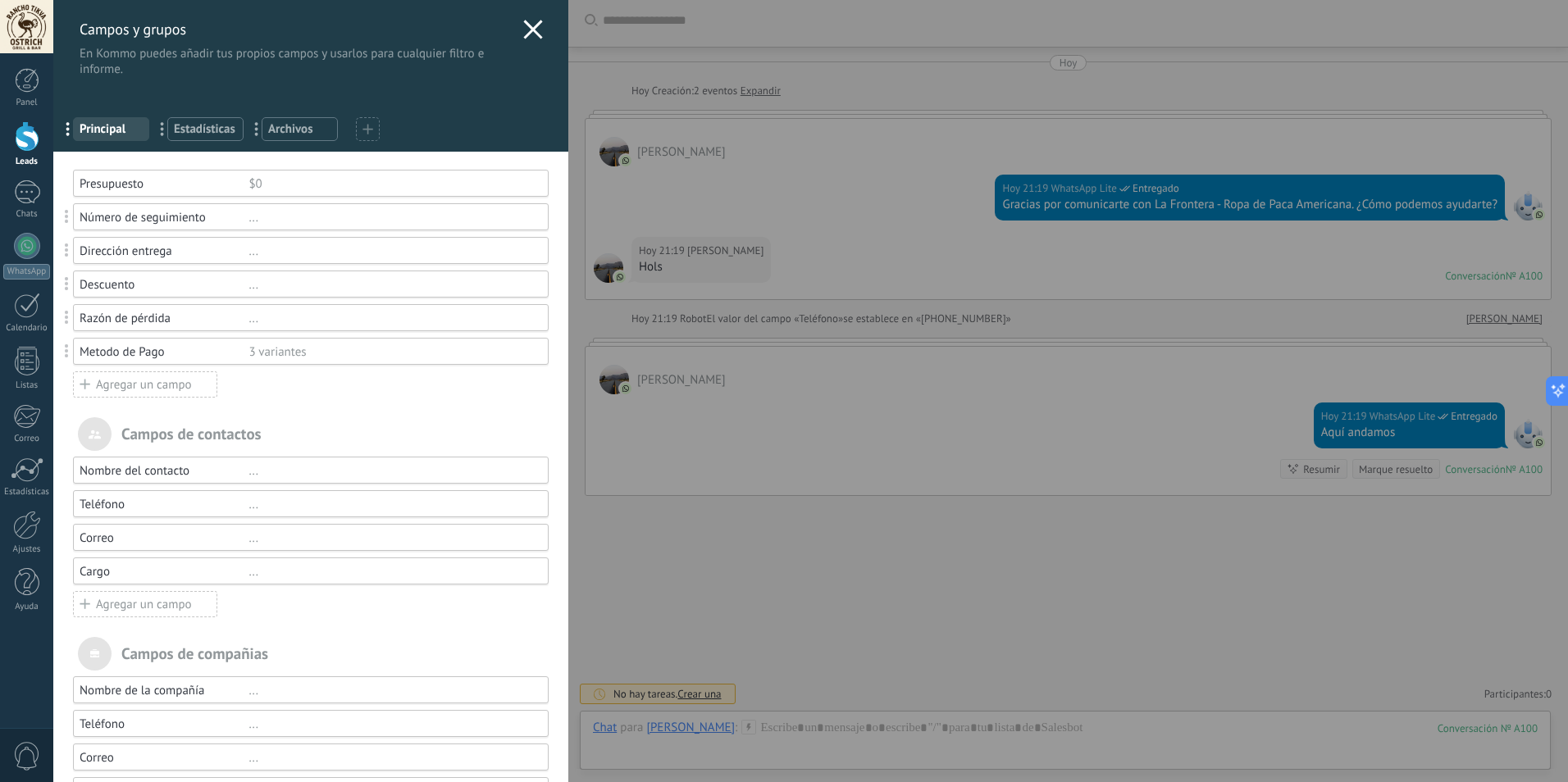click on "..." at bounding box center [391, 217] 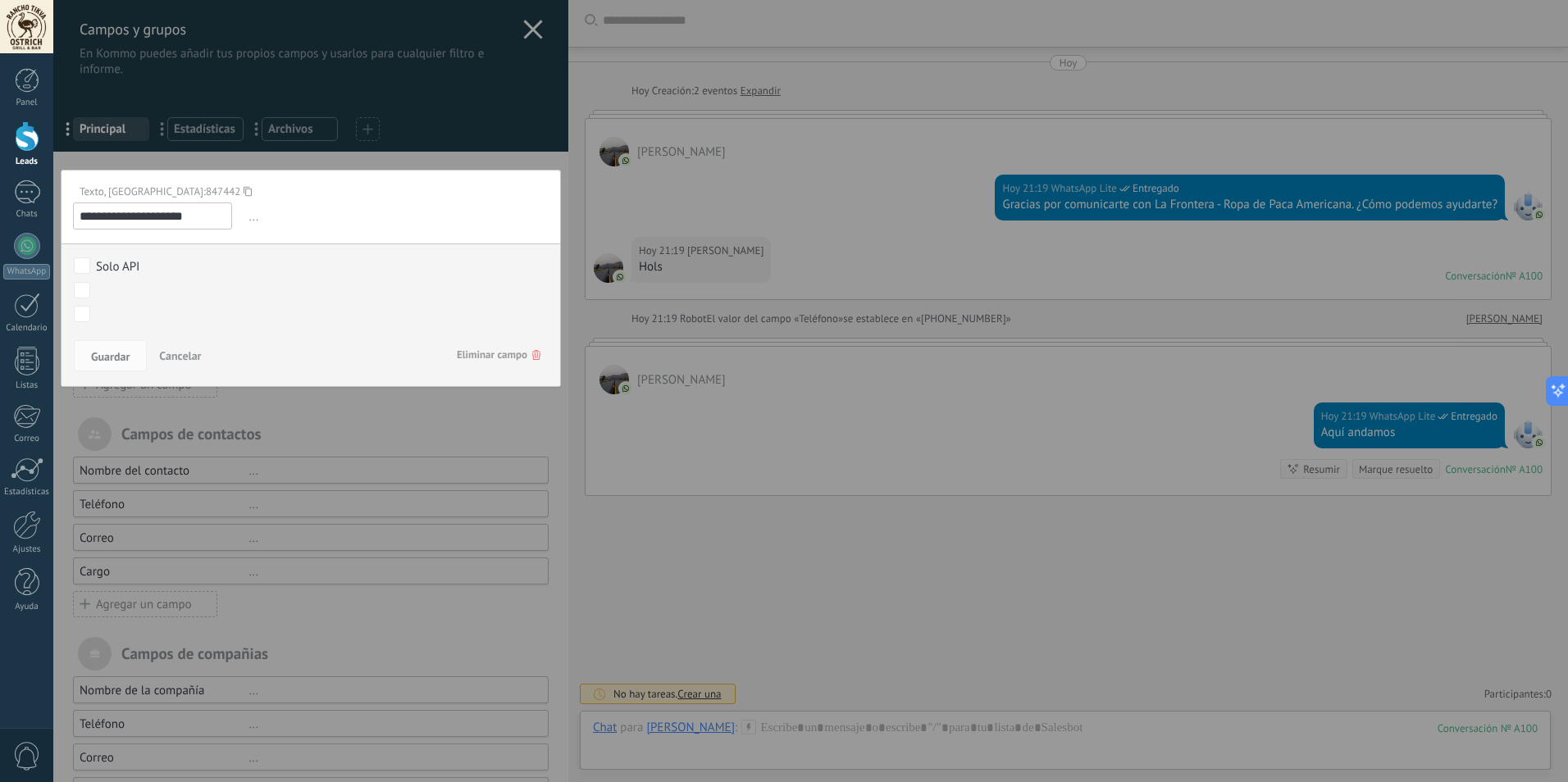 click on "Eliminar campo" at bounding box center (499, 355) 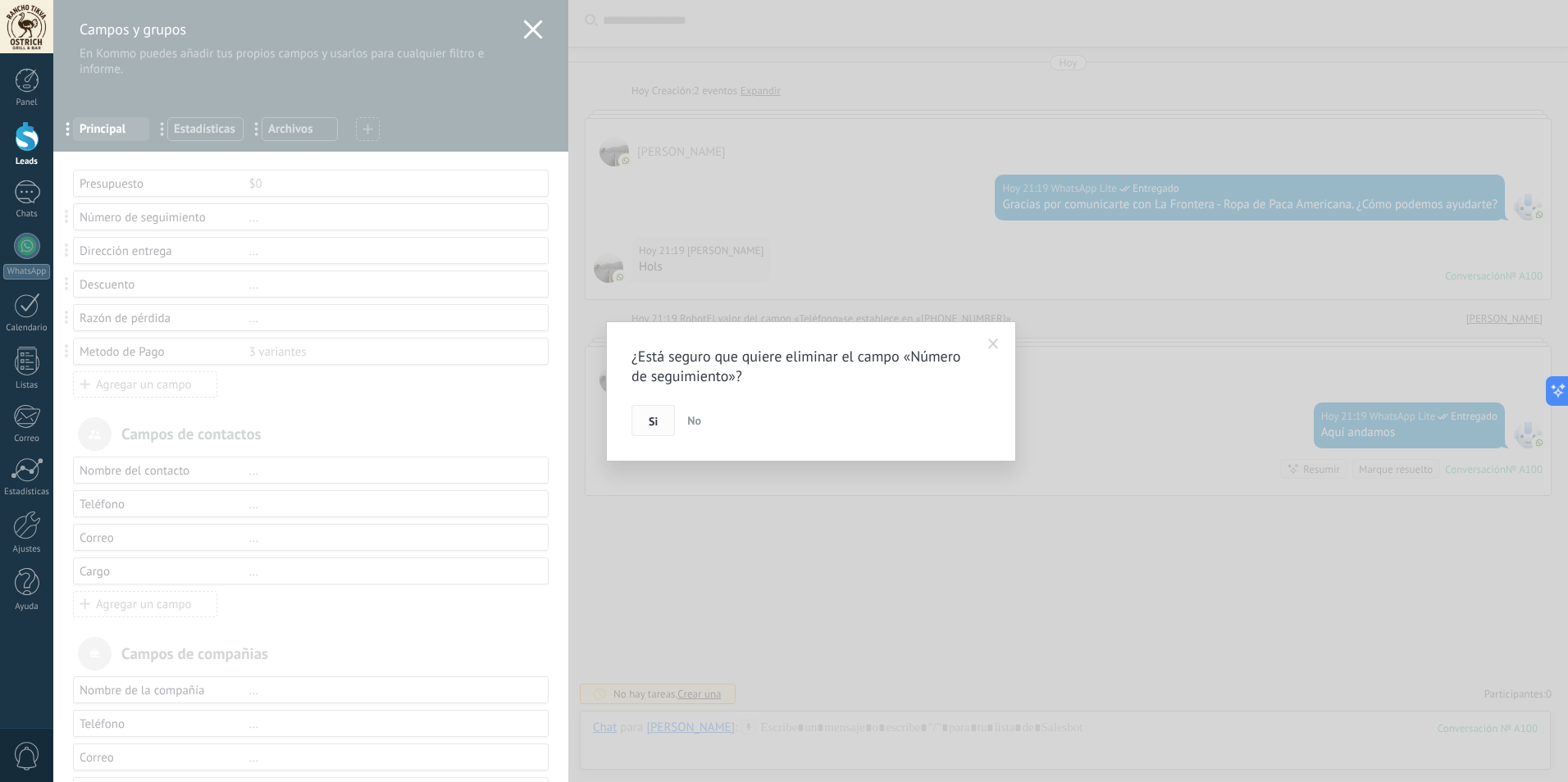 click on "Si" at bounding box center [653, 421] 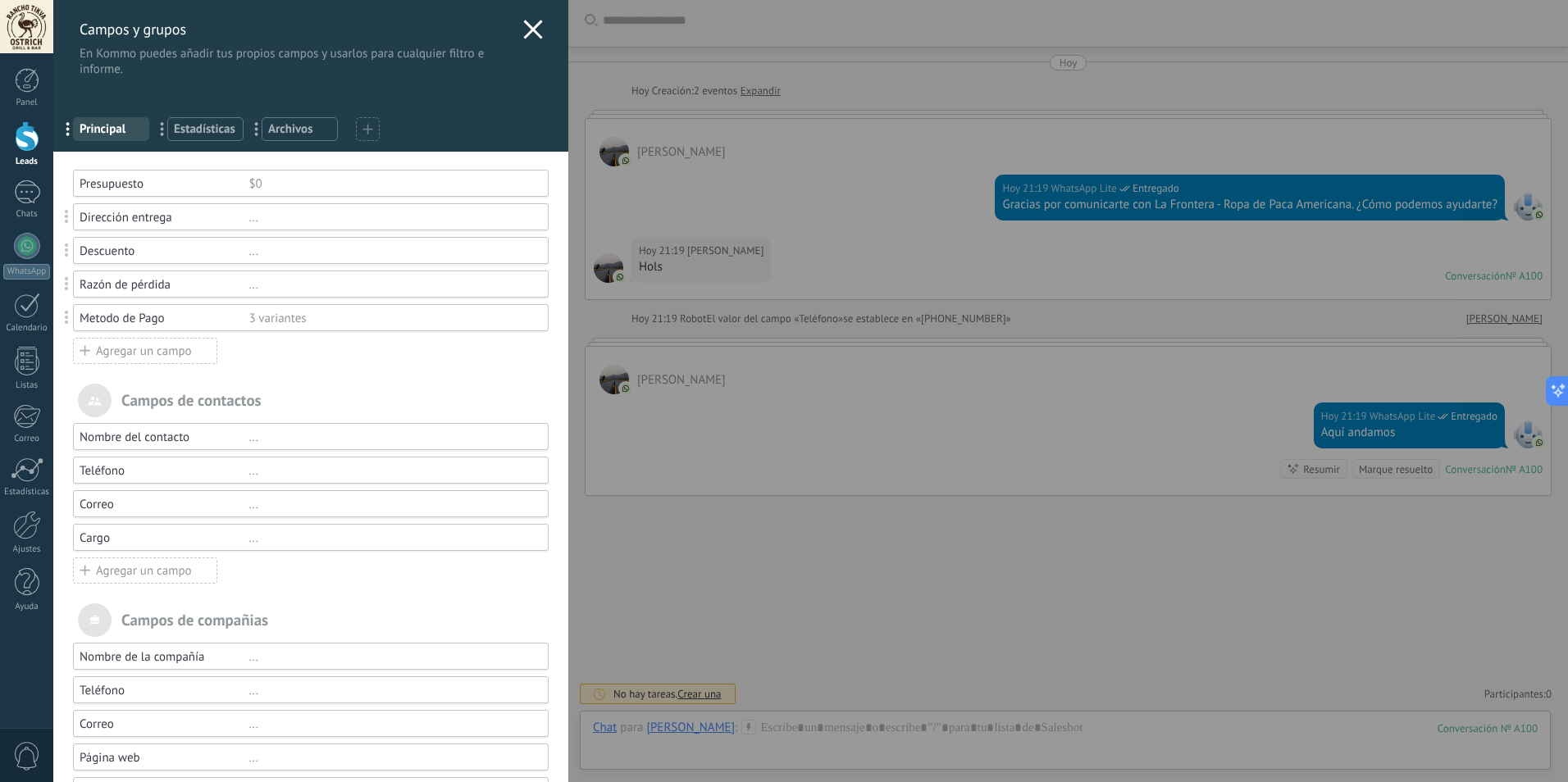 click on "Cargo" at bounding box center (164, 538) 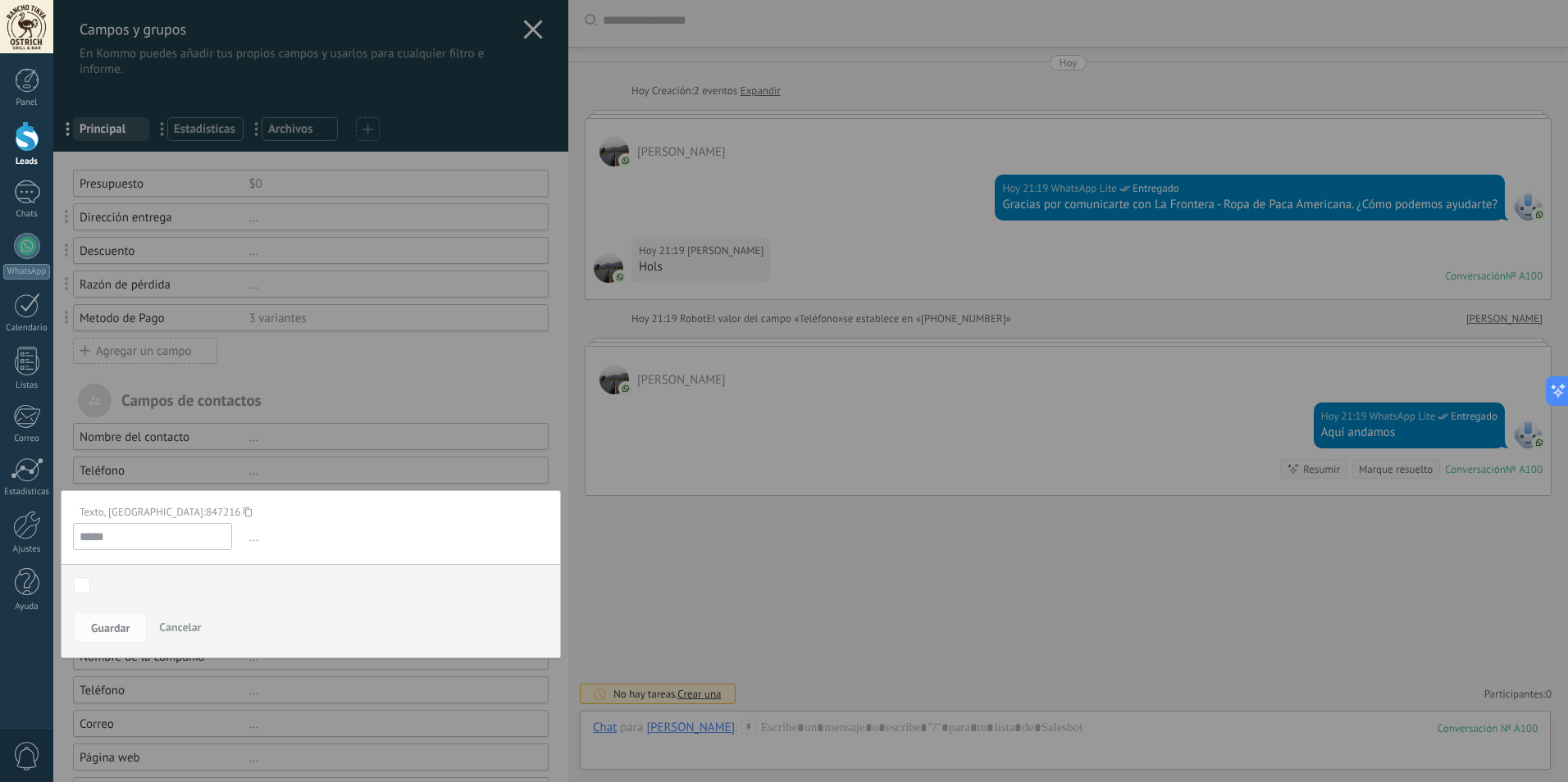 click on "Cancelar" at bounding box center [180, 627] 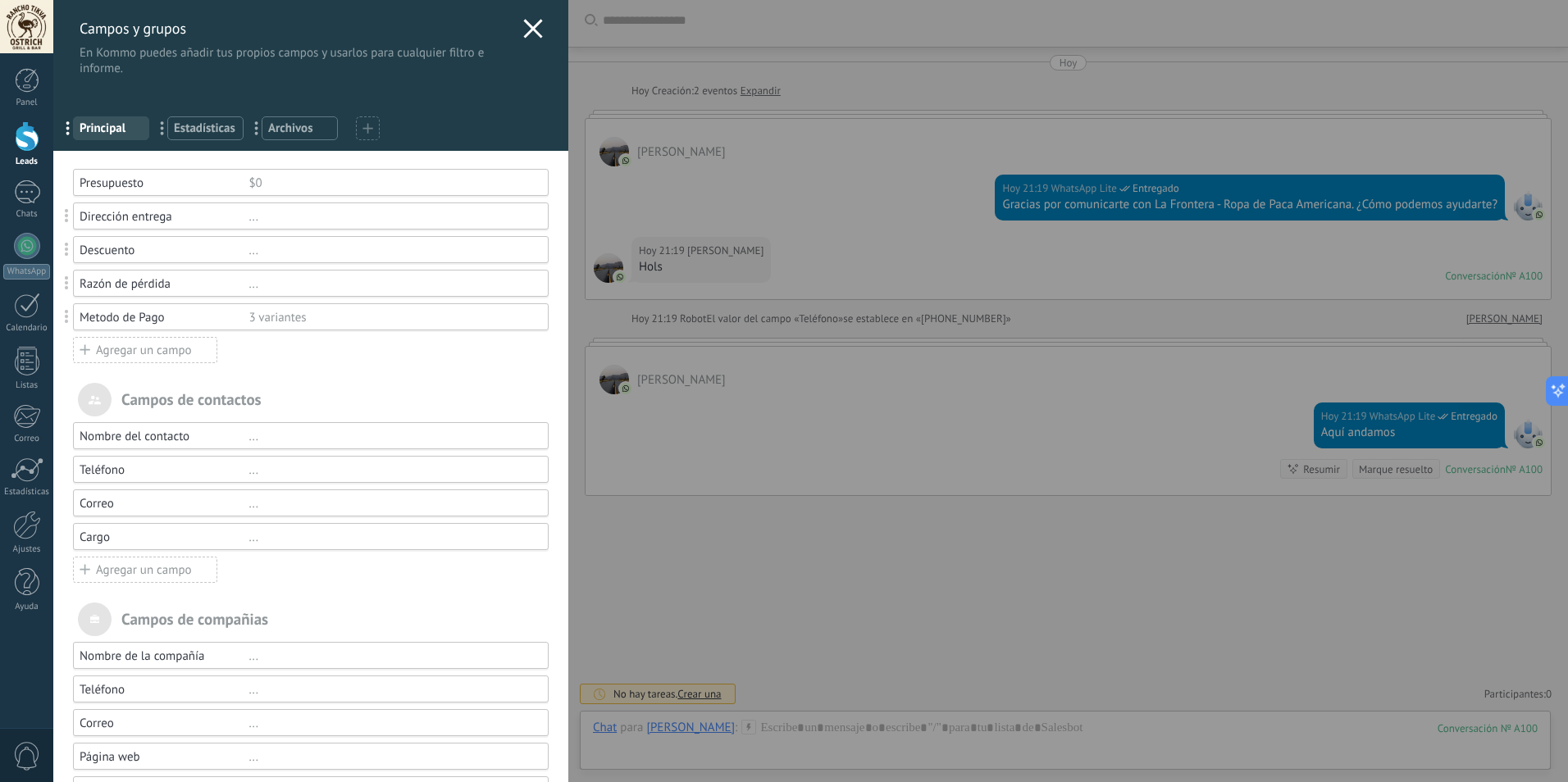 scroll, scrollTop: 0, scrollLeft: 0, axis: both 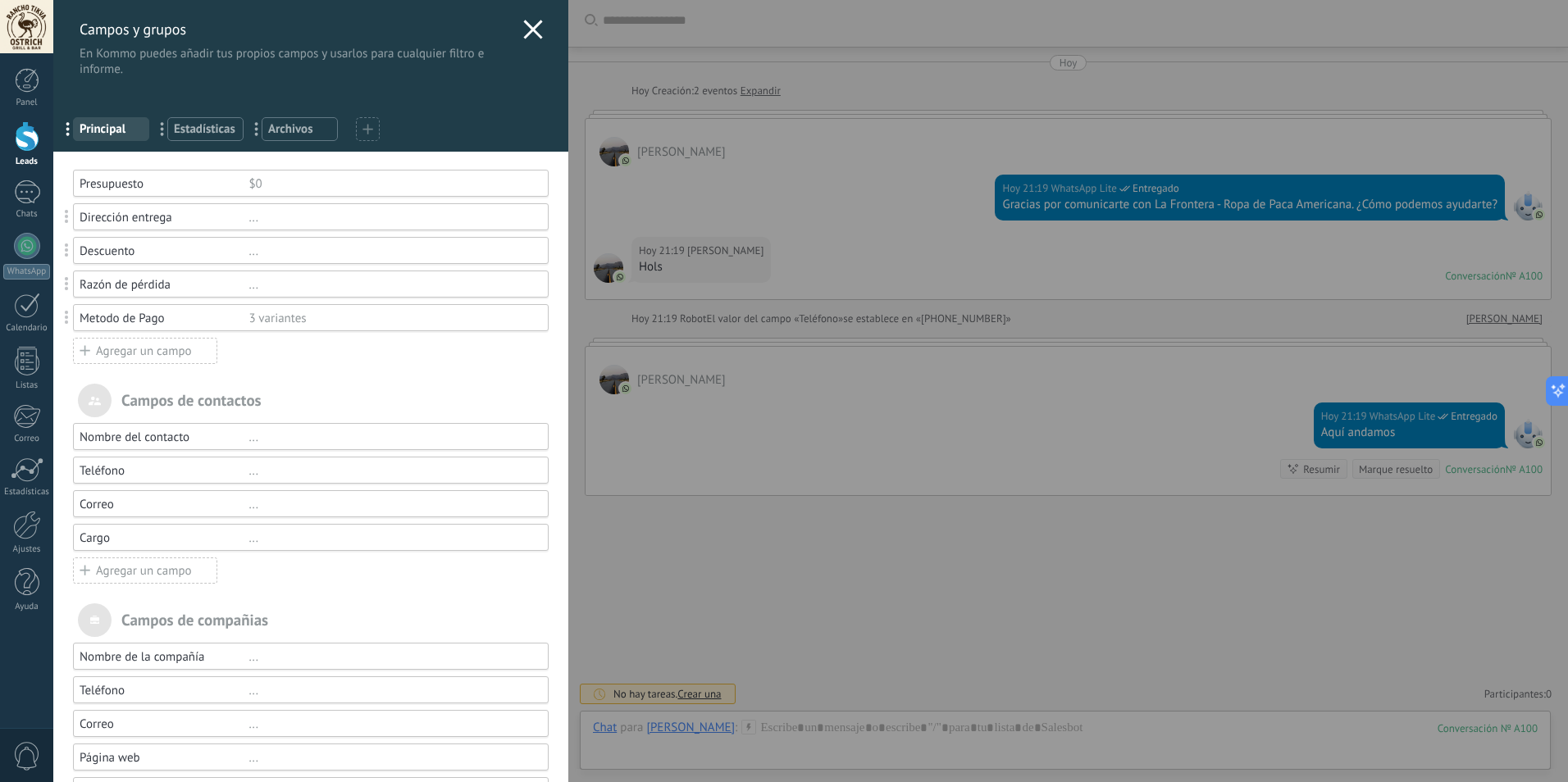 click on "... Estadísticas" at bounding box center [205, 129] 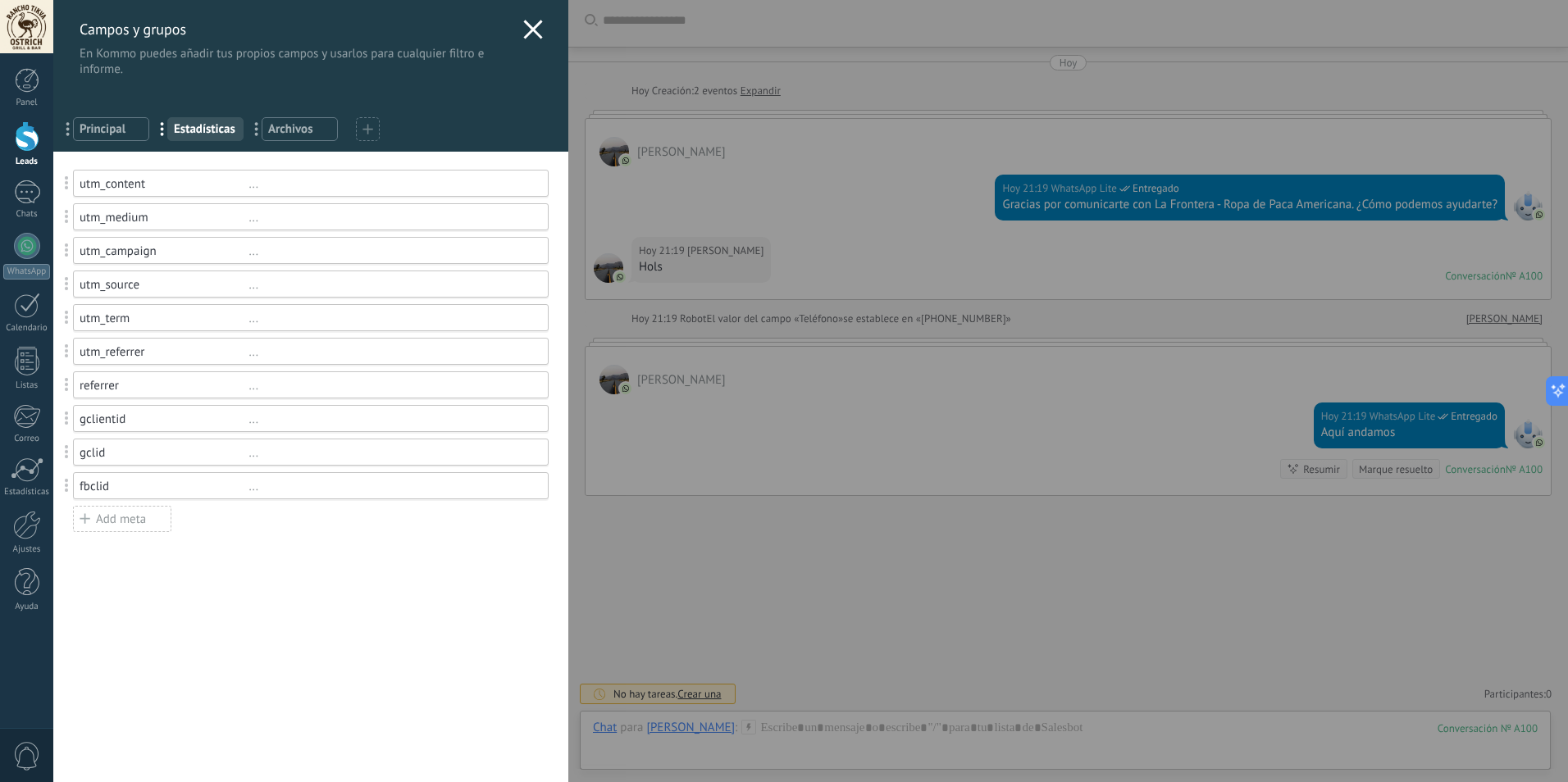 click on "Archivos" at bounding box center (299, 129) 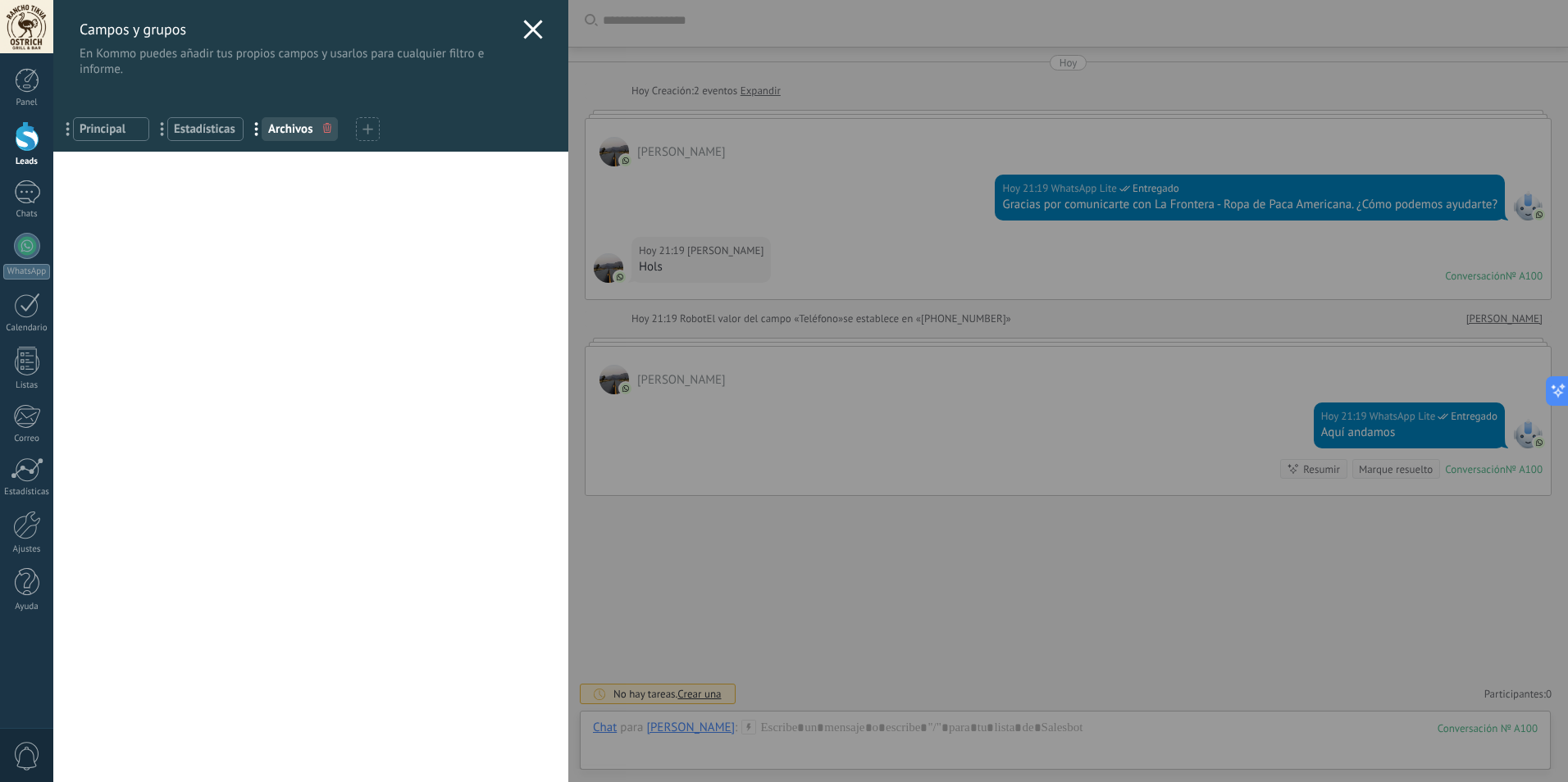 click 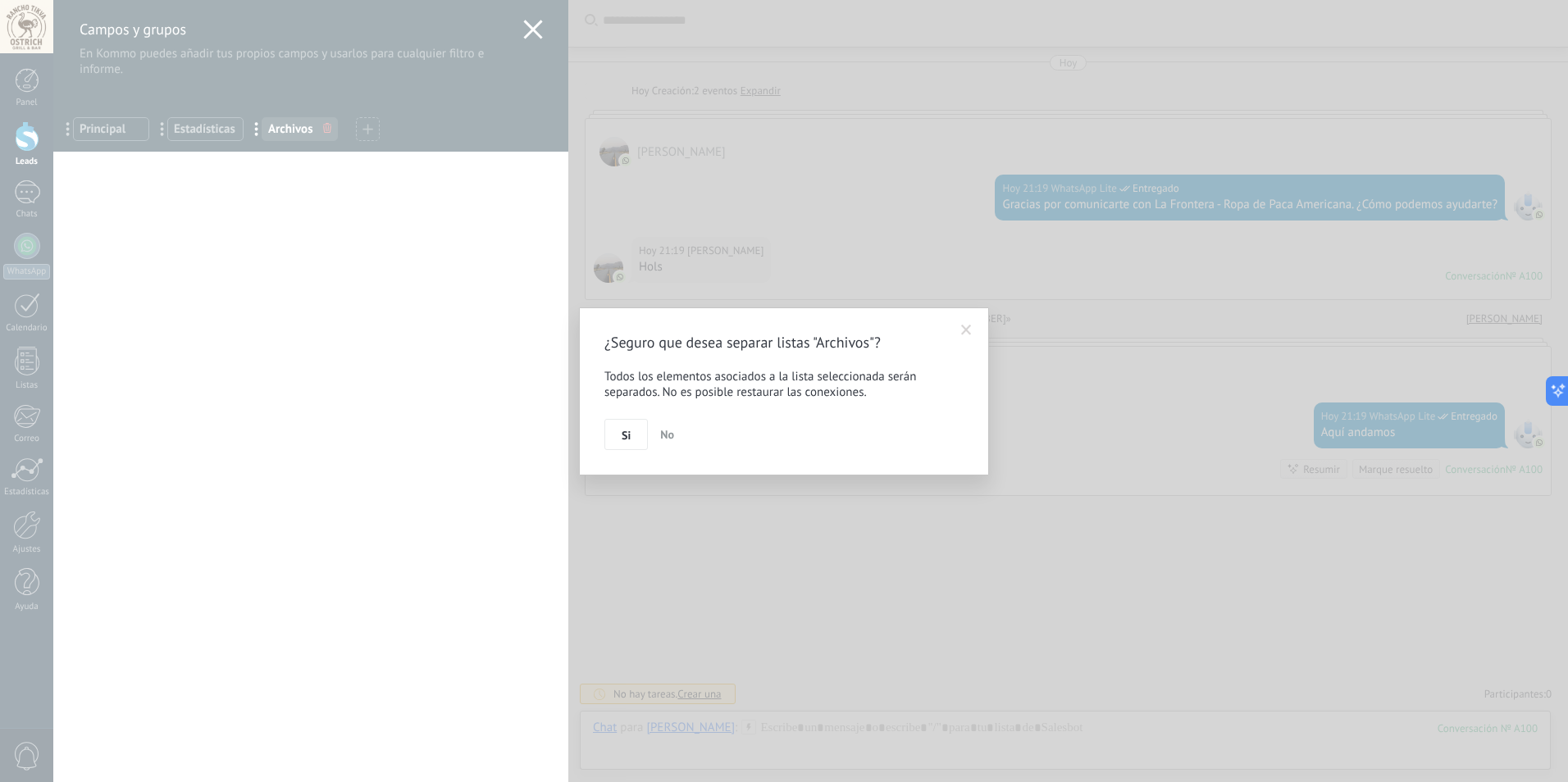 click on "No" at bounding box center [667, 434] 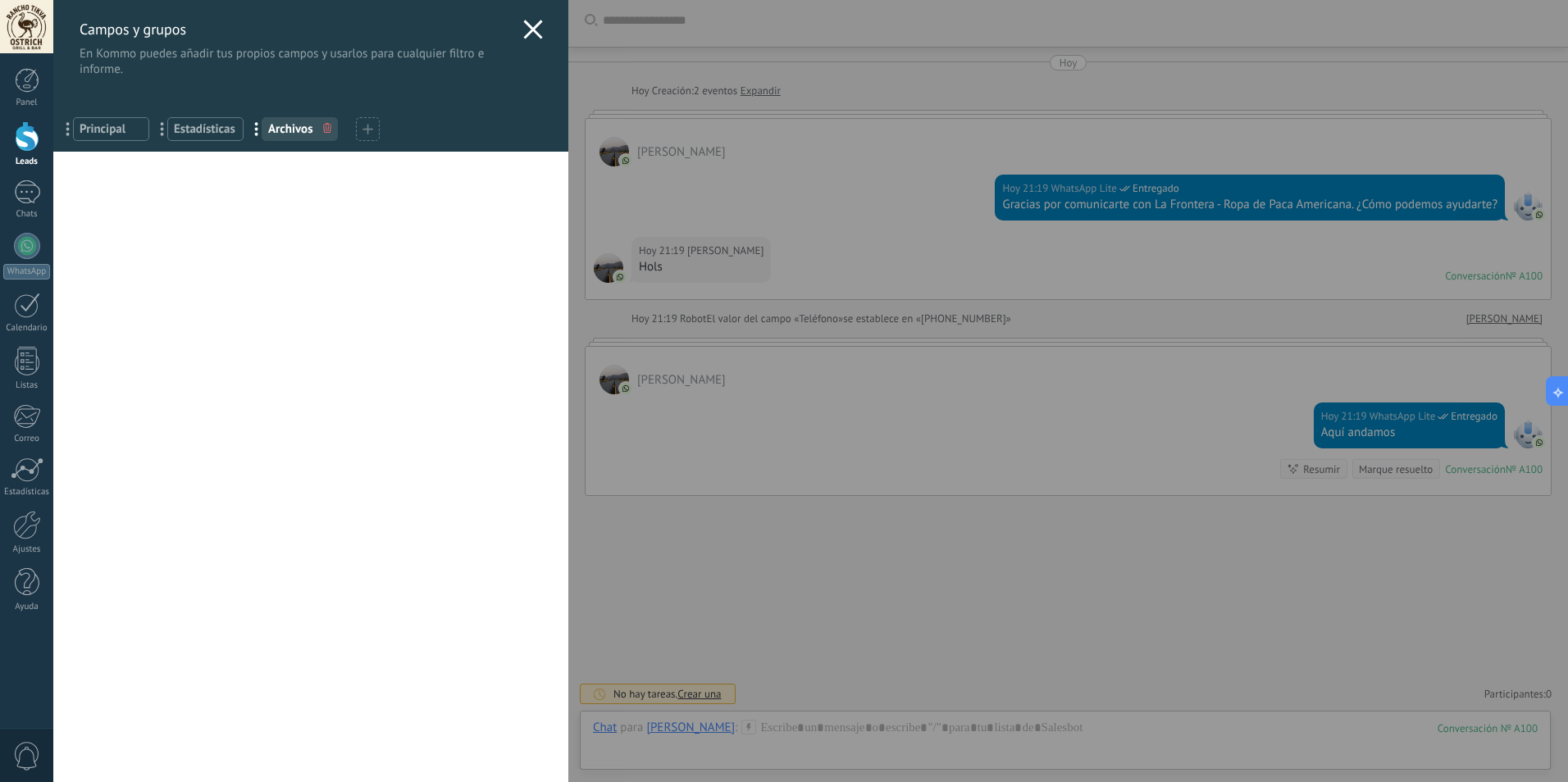 click 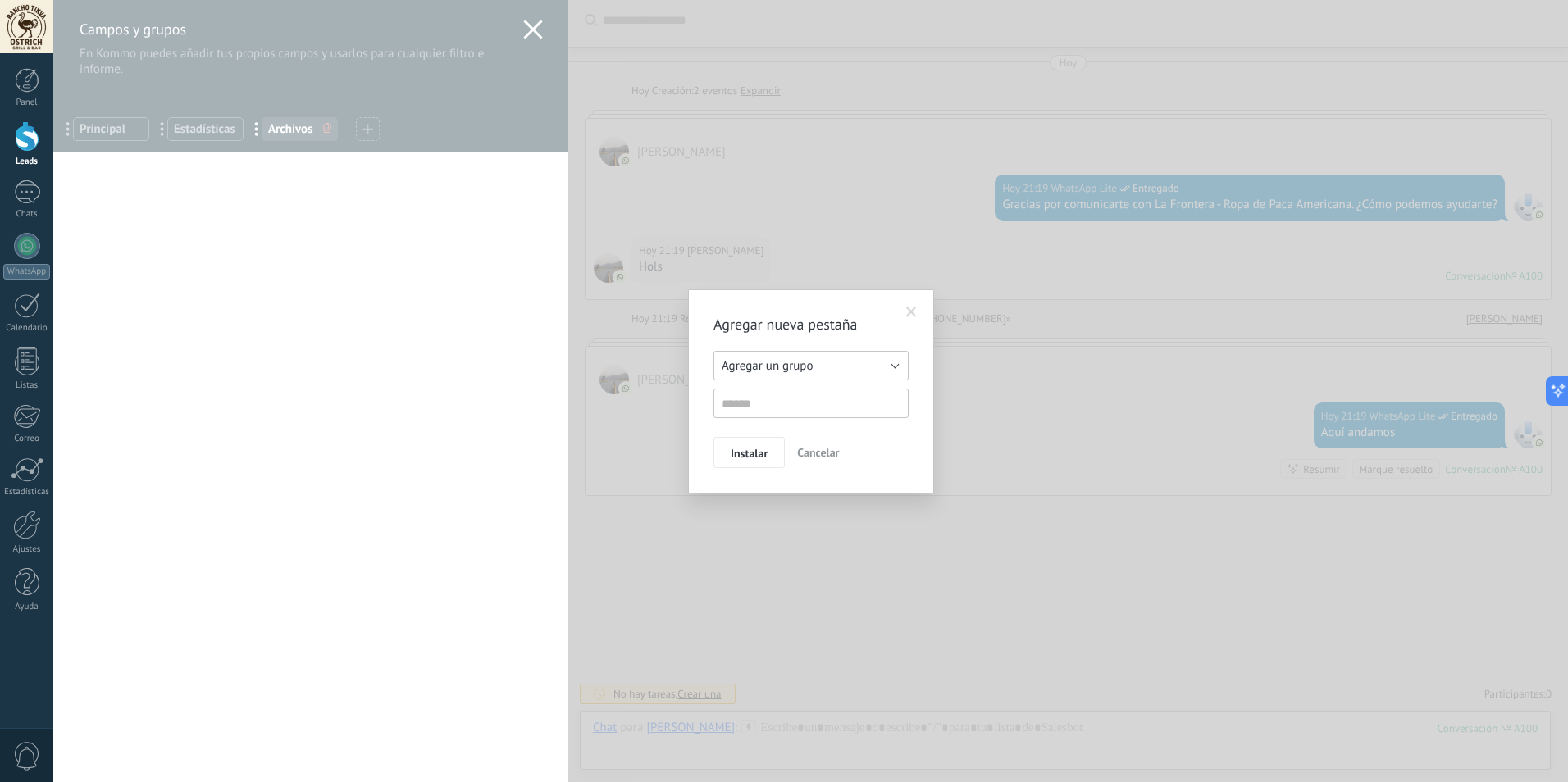 click on "Agregar un grupo" at bounding box center (767, 366) 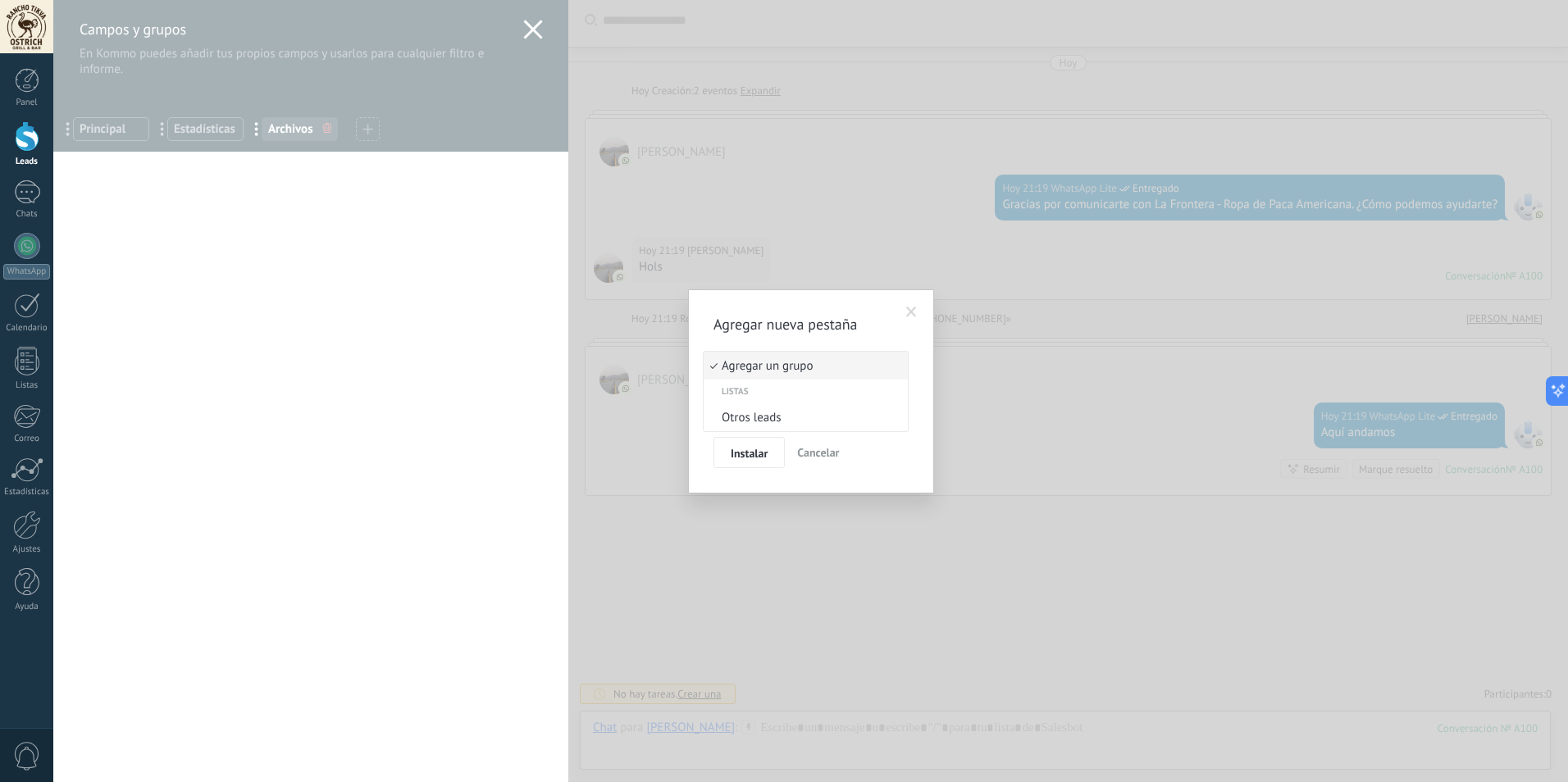 click on "Agregar un grupo" at bounding box center (803, 366) 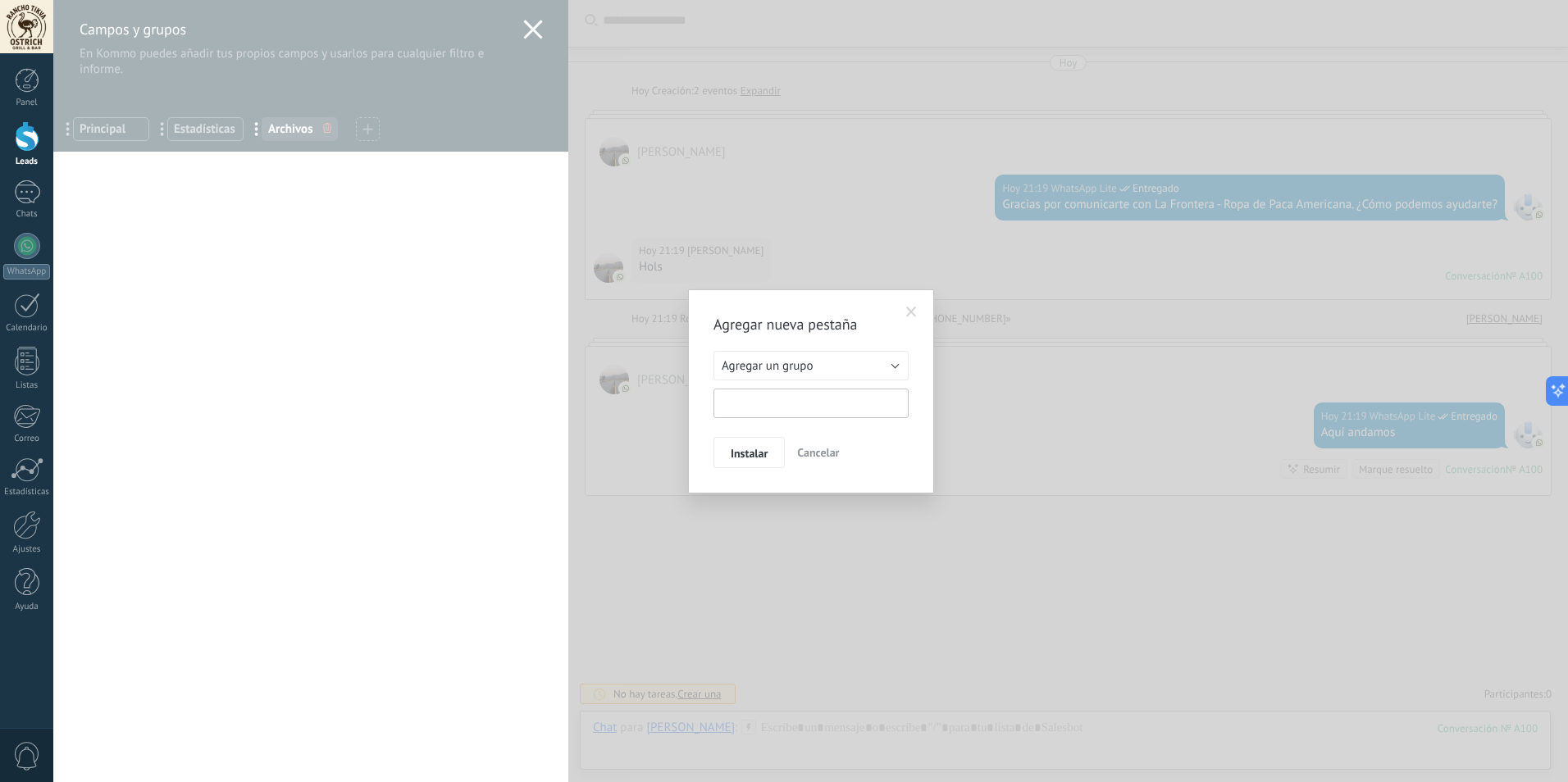 click at bounding box center [811, 403] 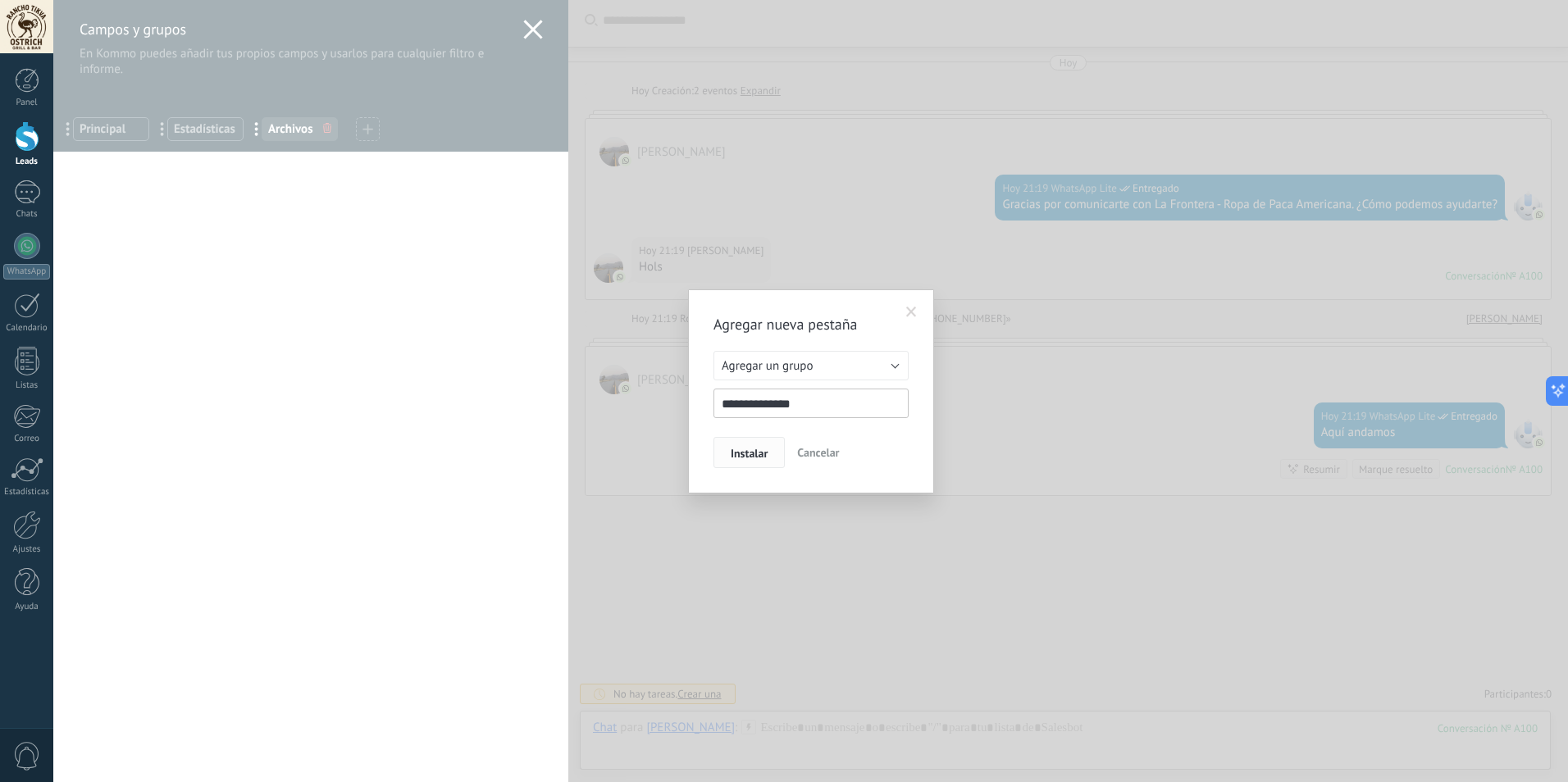 type on "**********" 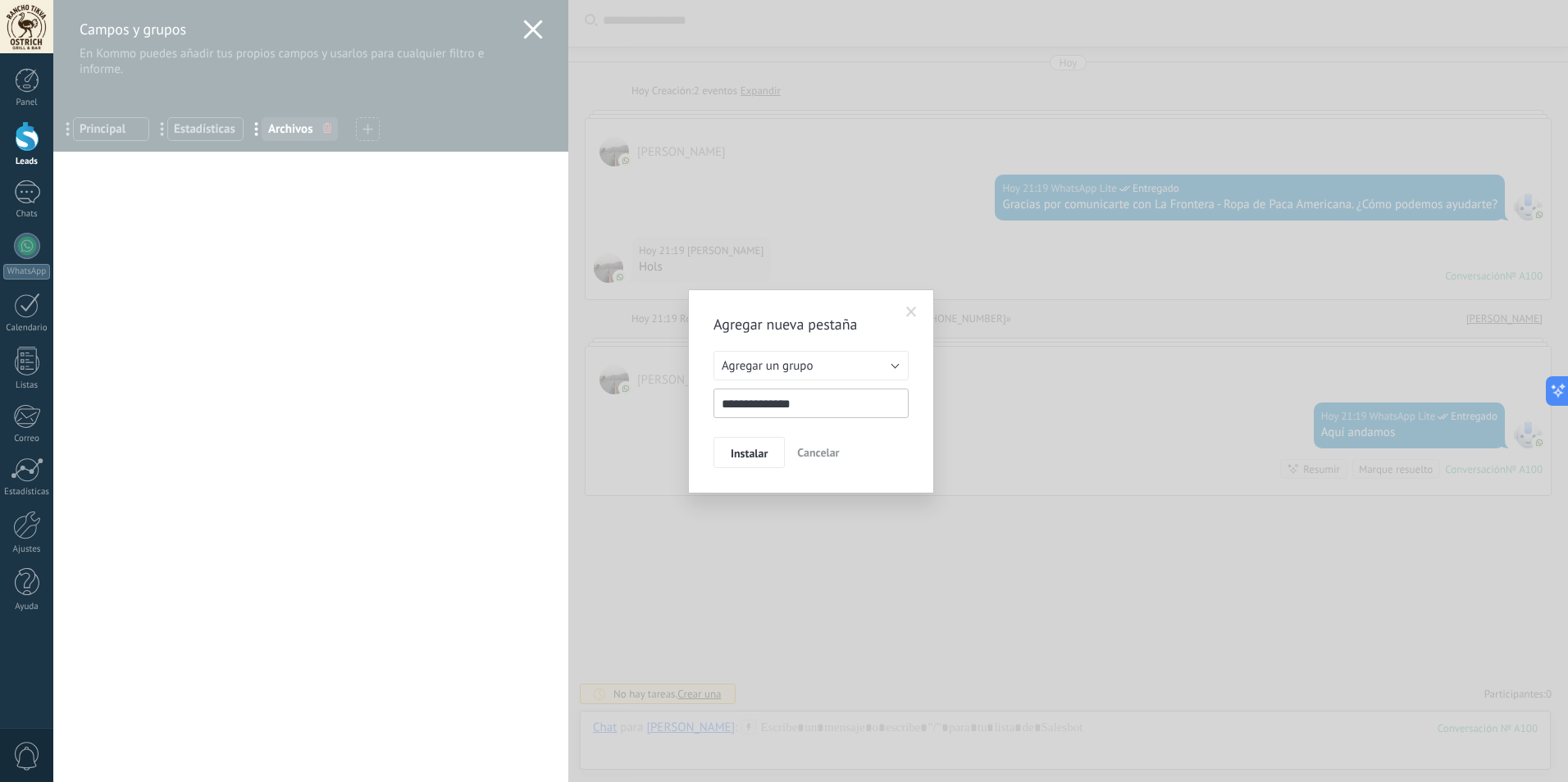 click on "Instalar" at bounding box center (749, 452) 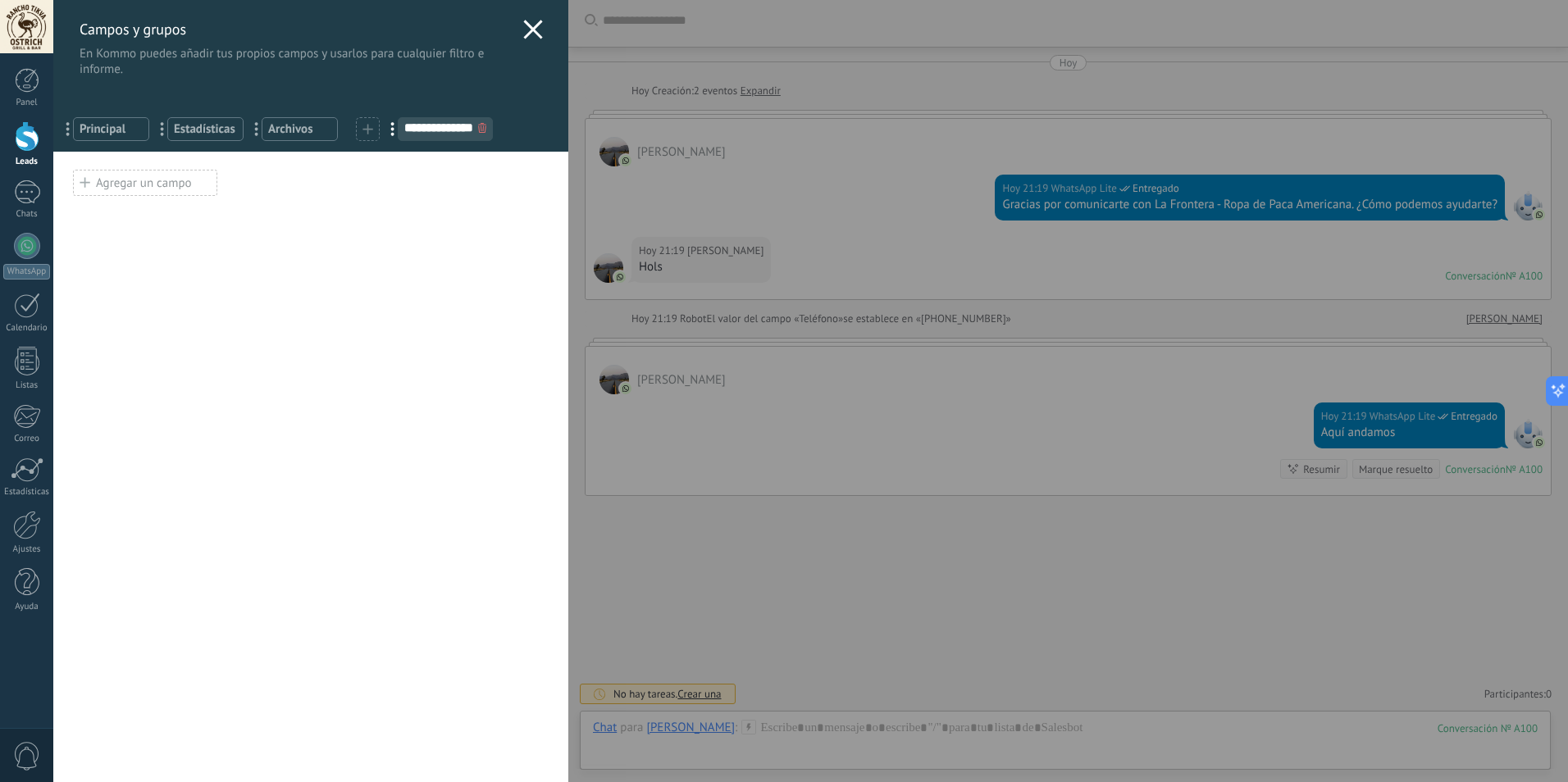 click on "Agregar un campo" at bounding box center [145, 183] 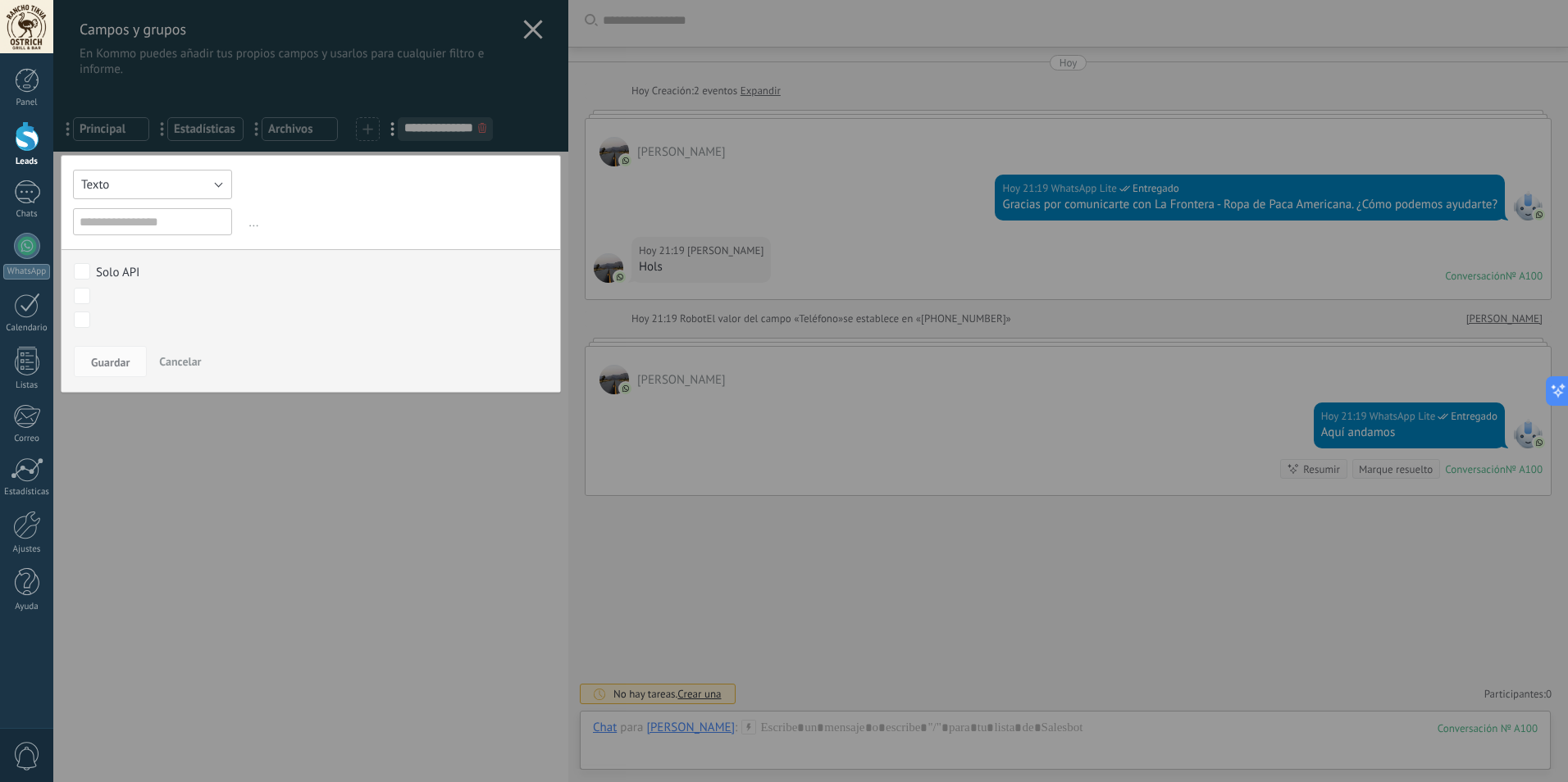 click on "Texto" at bounding box center [153, 184] 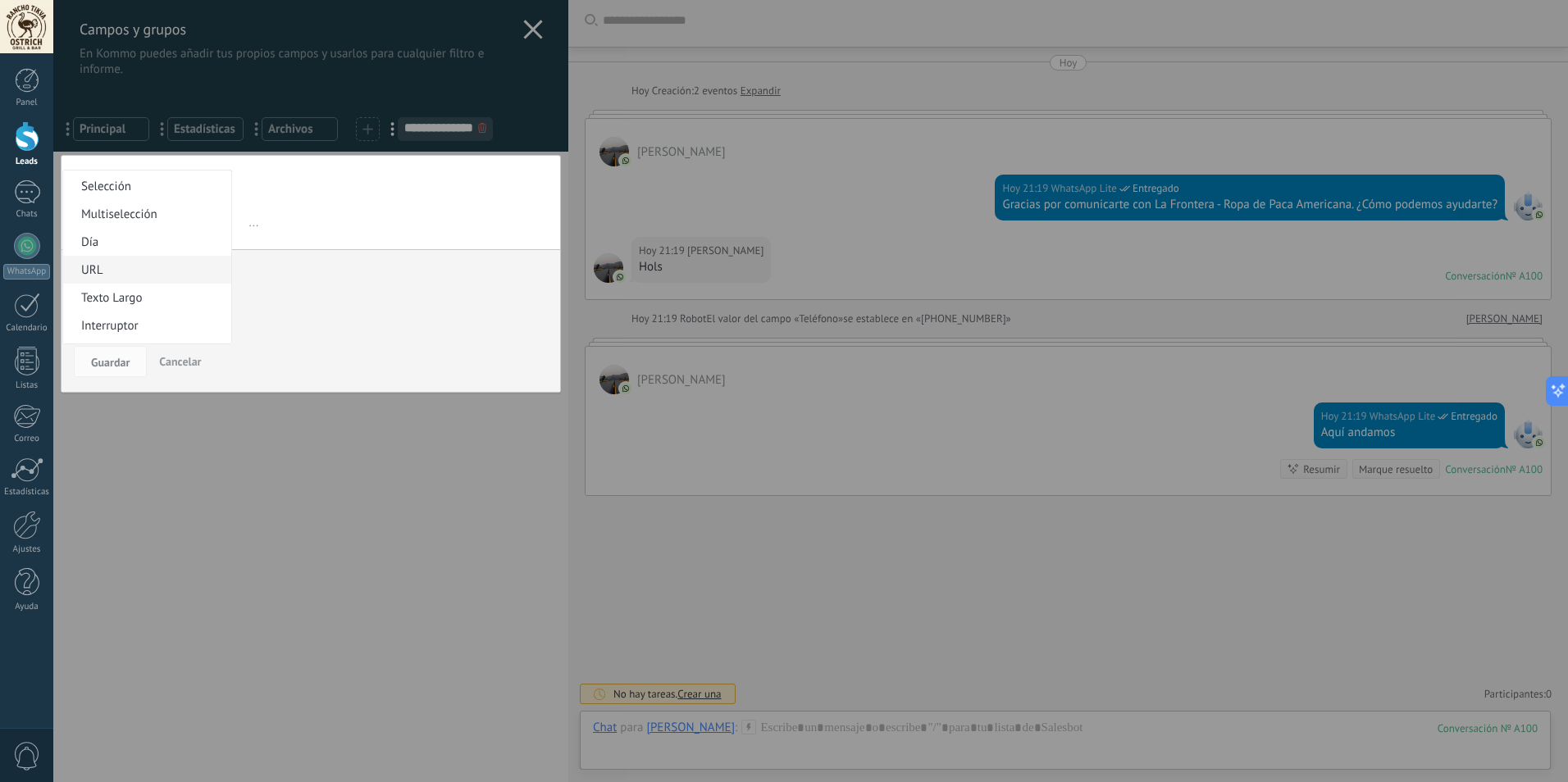 scroll, scrollTop: 164, scrollLeft: 0, axis: vertical 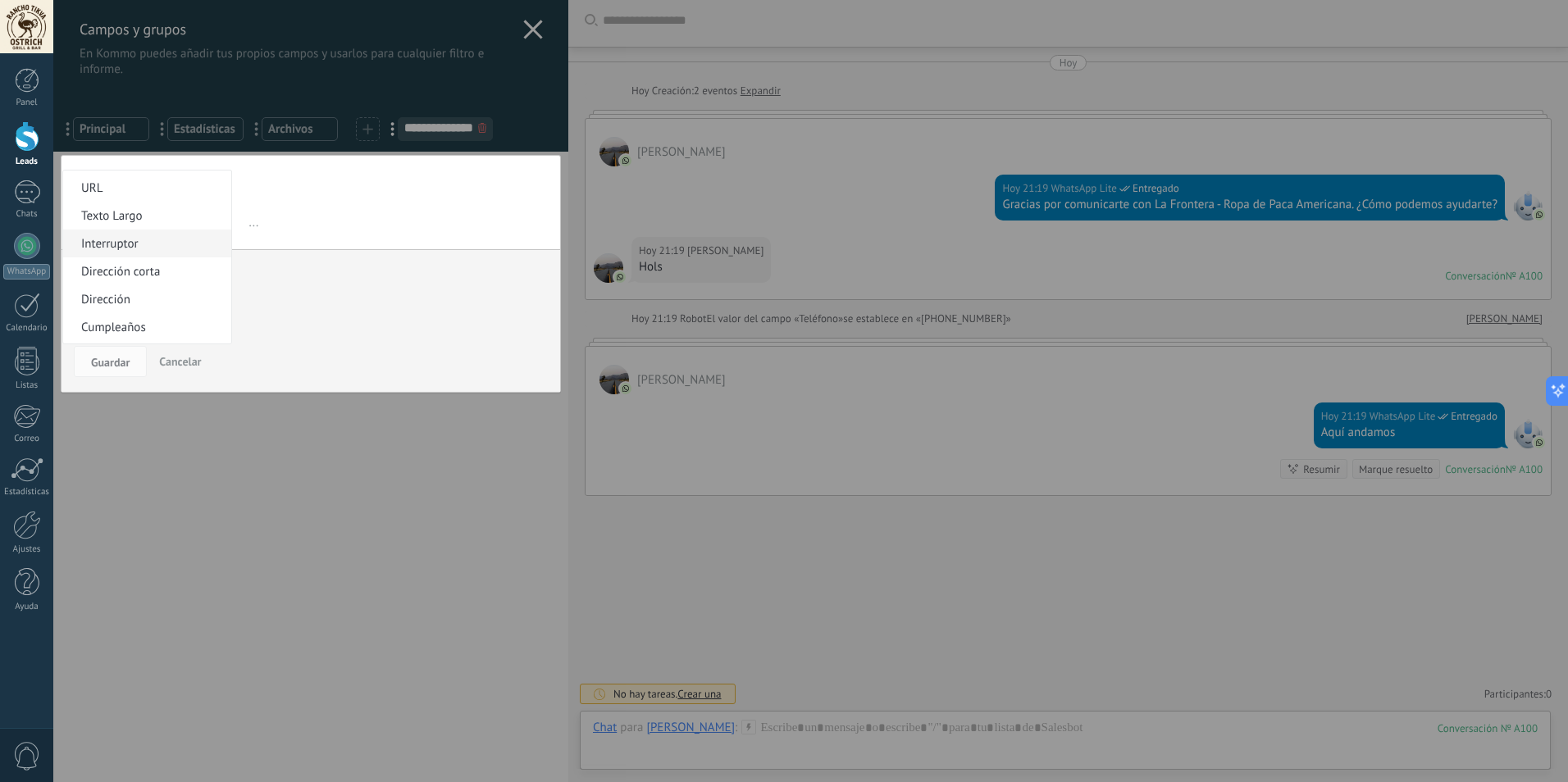 click on "Interruptor" at bounding box center [144, 243] 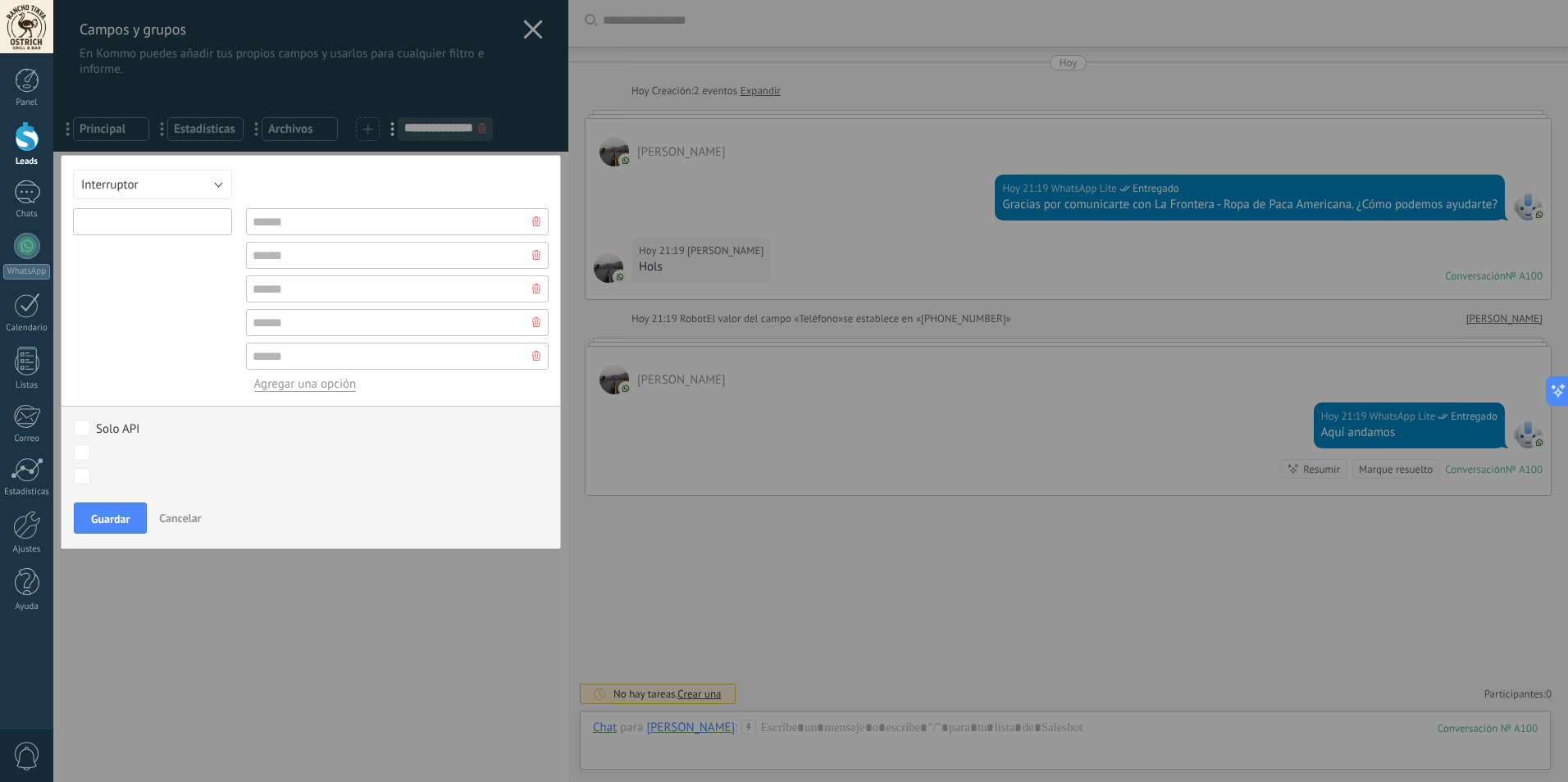 click at bounding box center [153, 221] 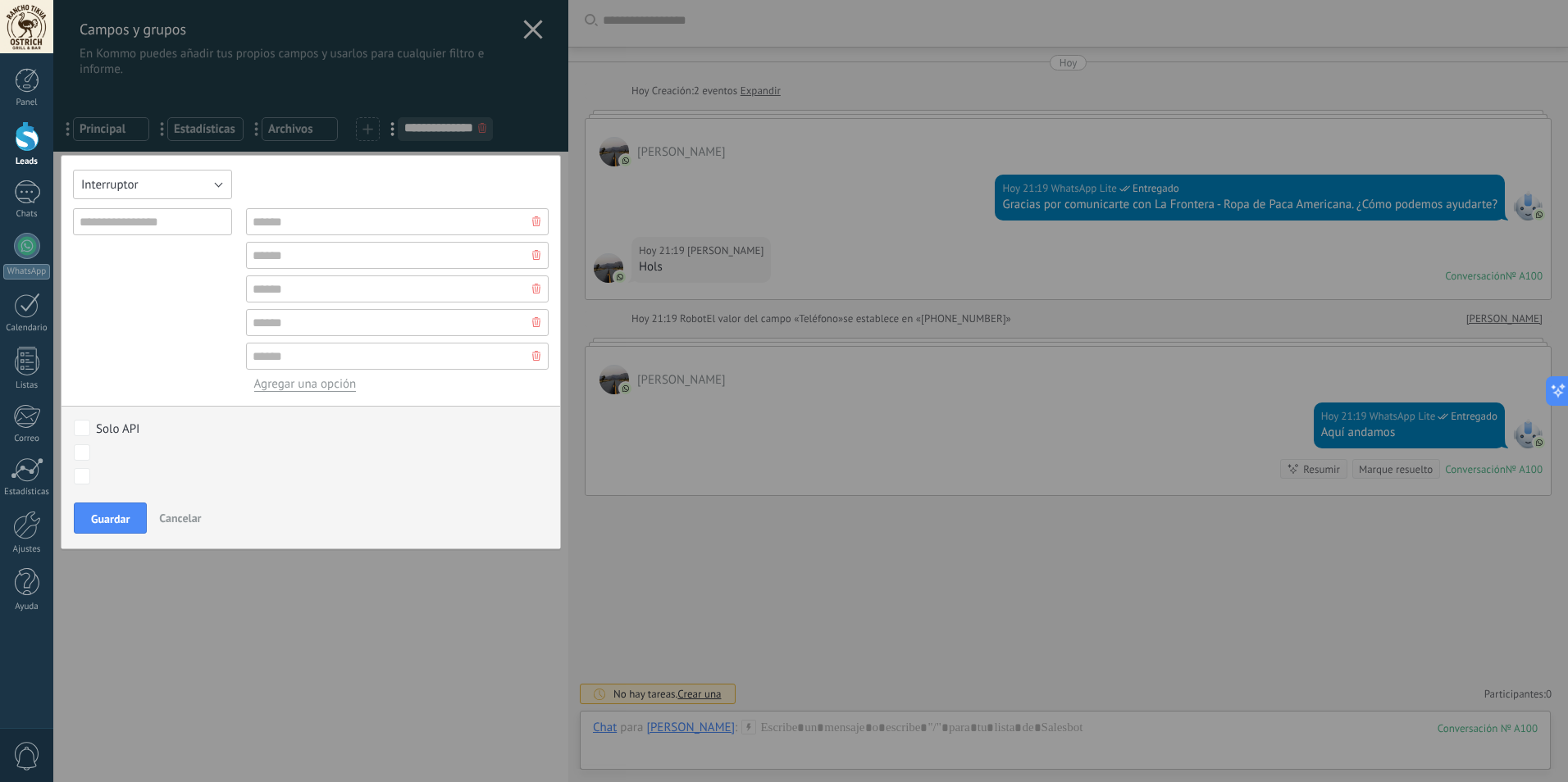 click on "Interruptor" at bounding box center [153, 184] 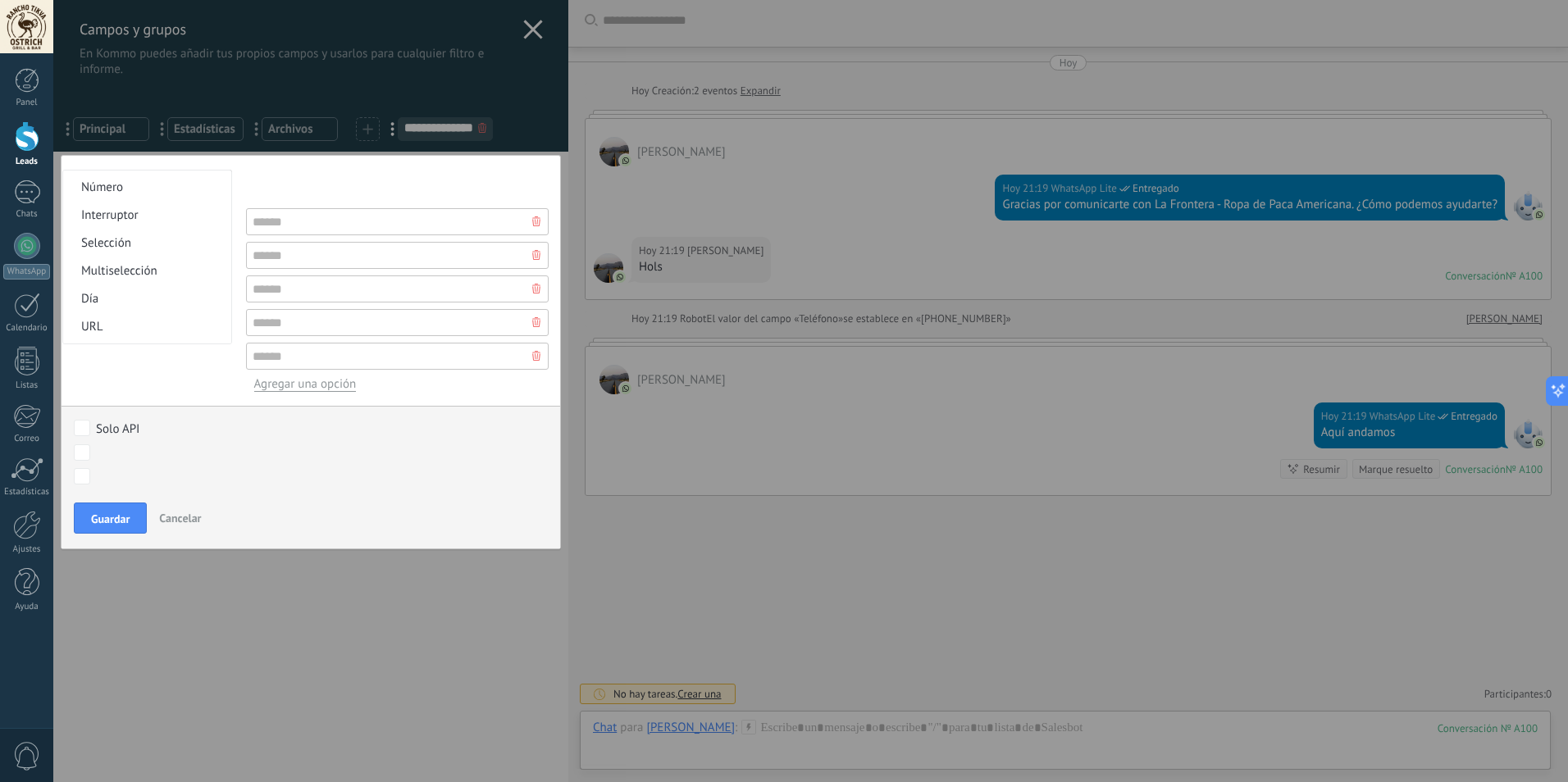scroll, scrollTop: 0, scrollLeft: 0, axis: both 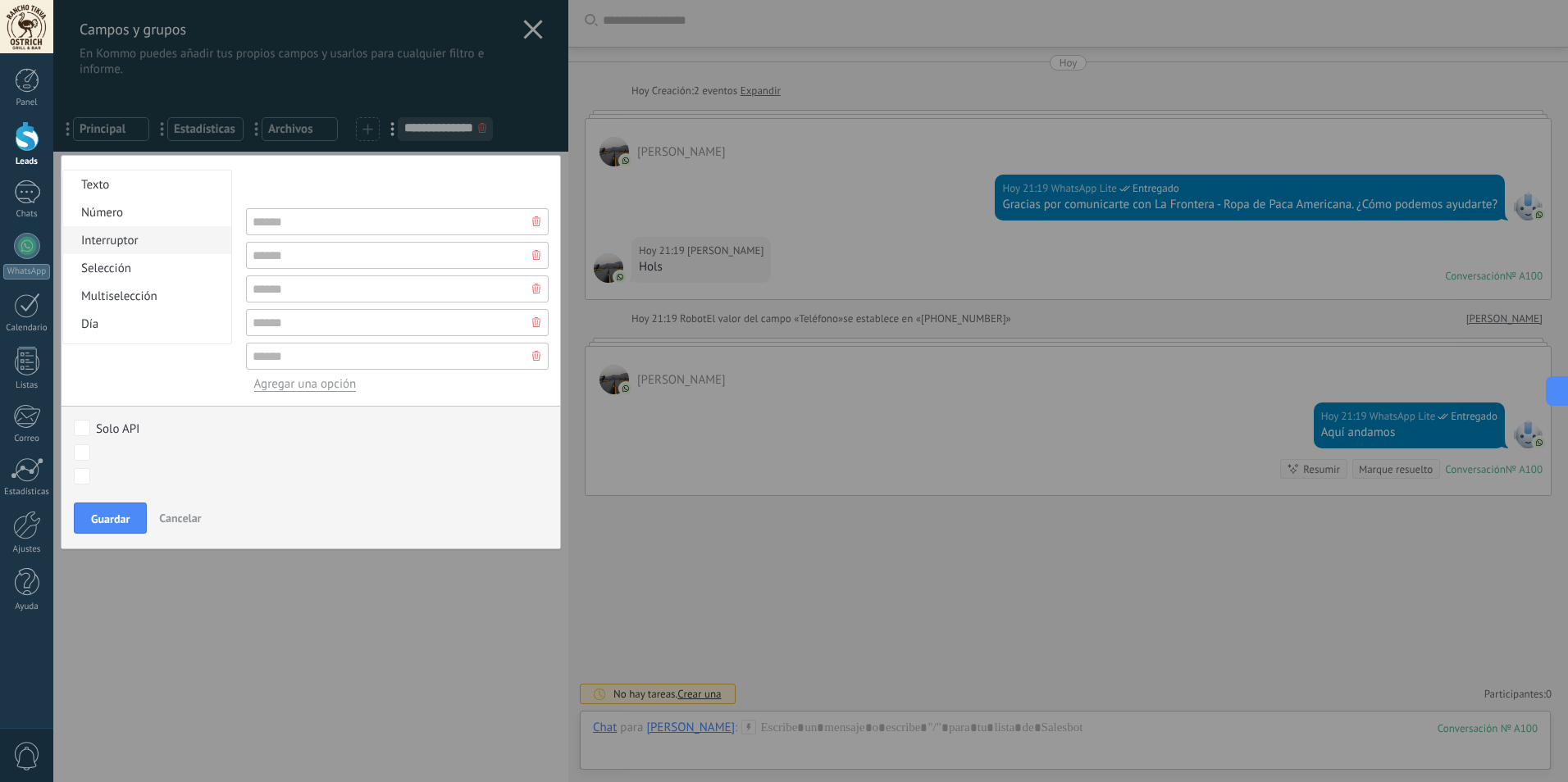 click on "Interruptor" at bounding box center (144, 240) 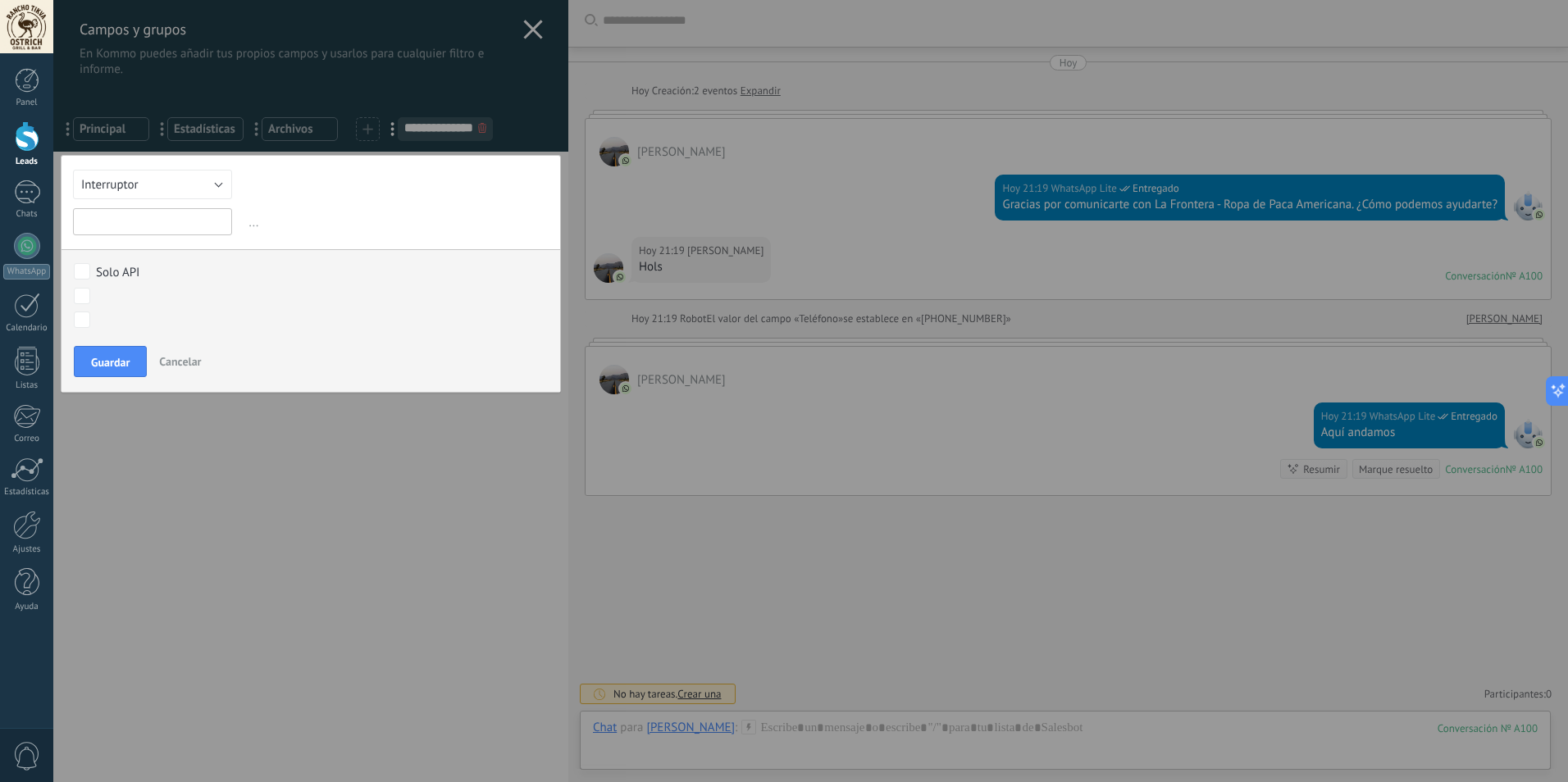 click at bounding box center (153, 221) 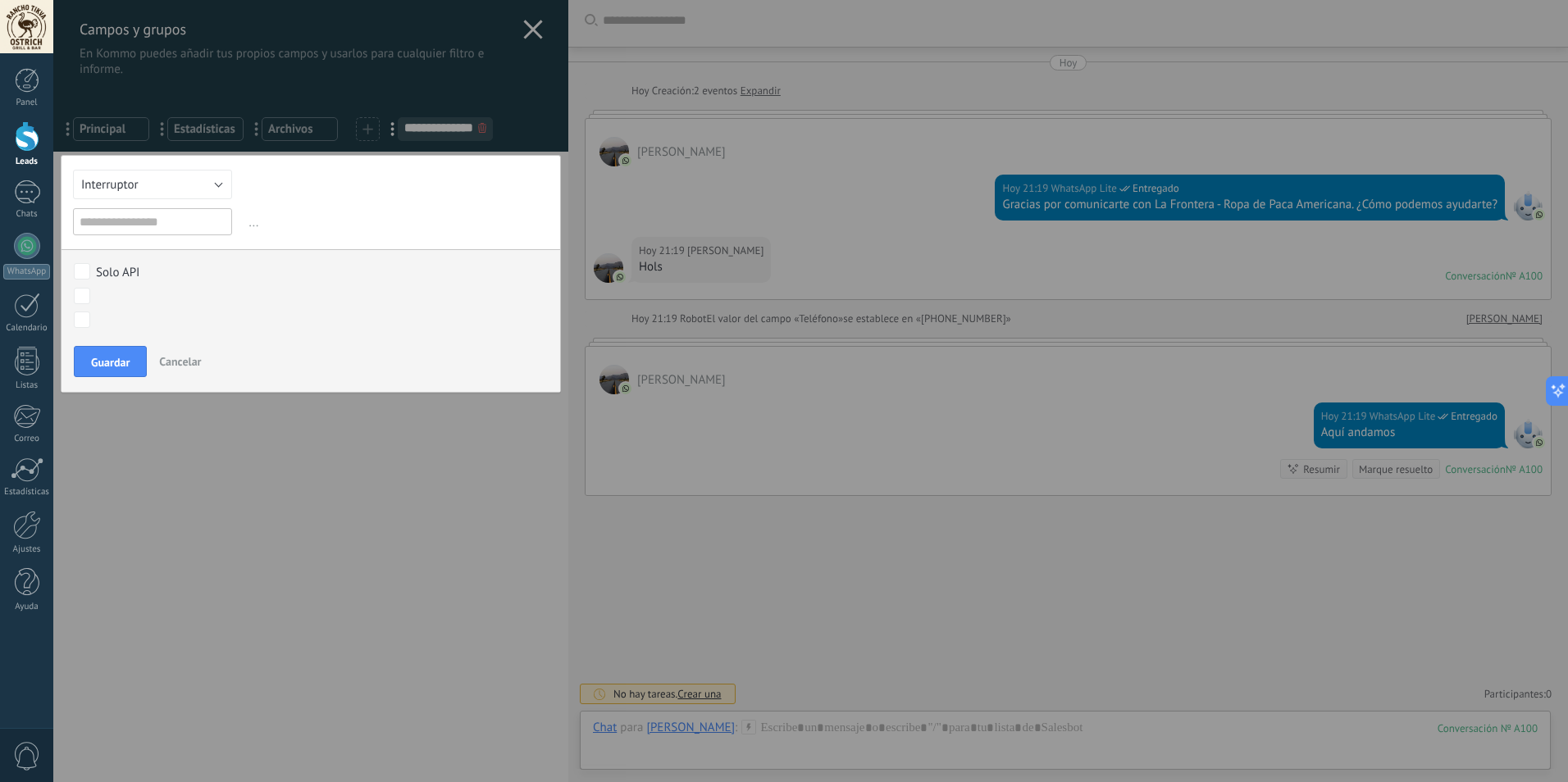 click on "..." at bounding box center [397, 222] 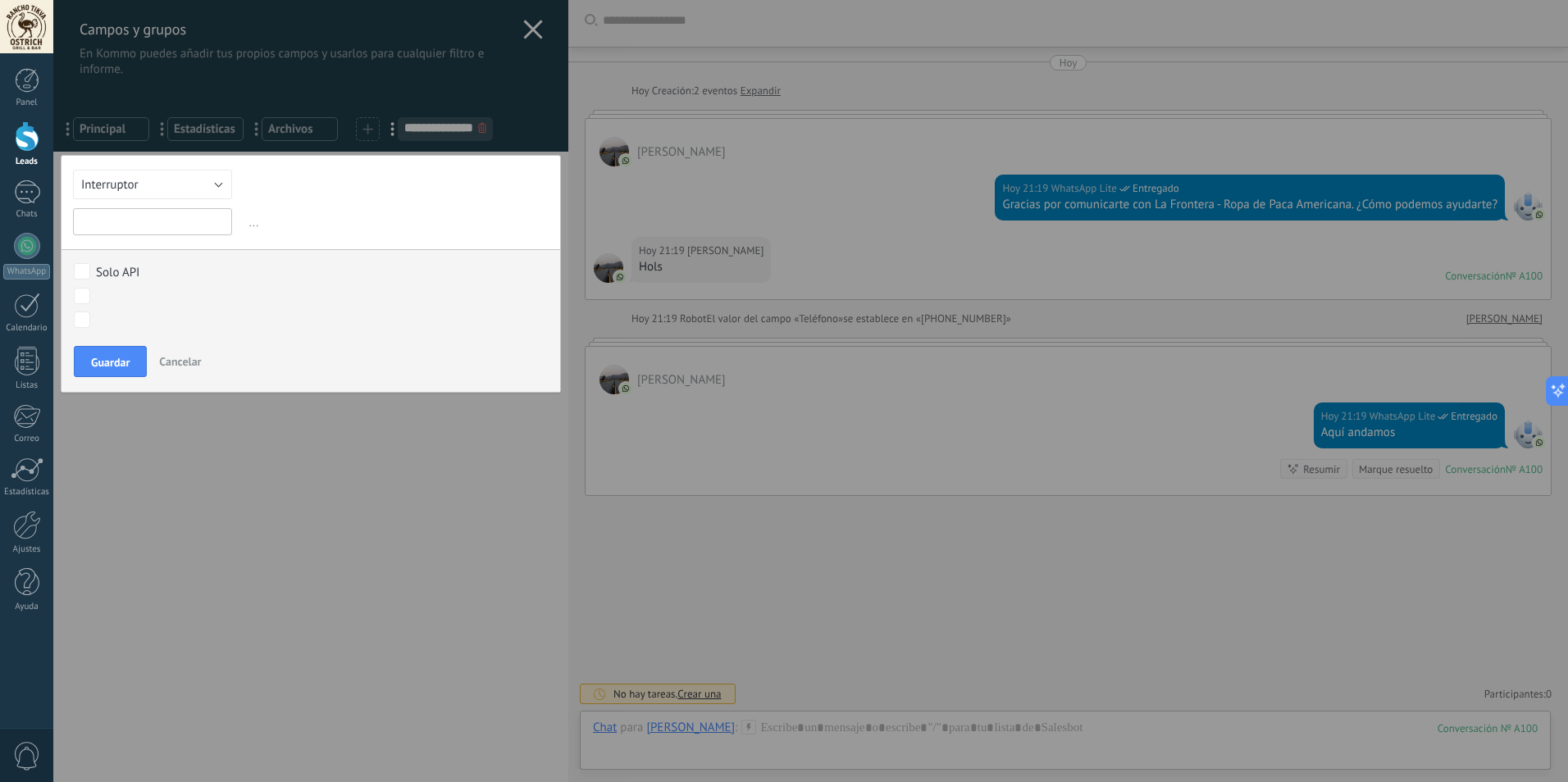 click at bounding box center [153, 221] 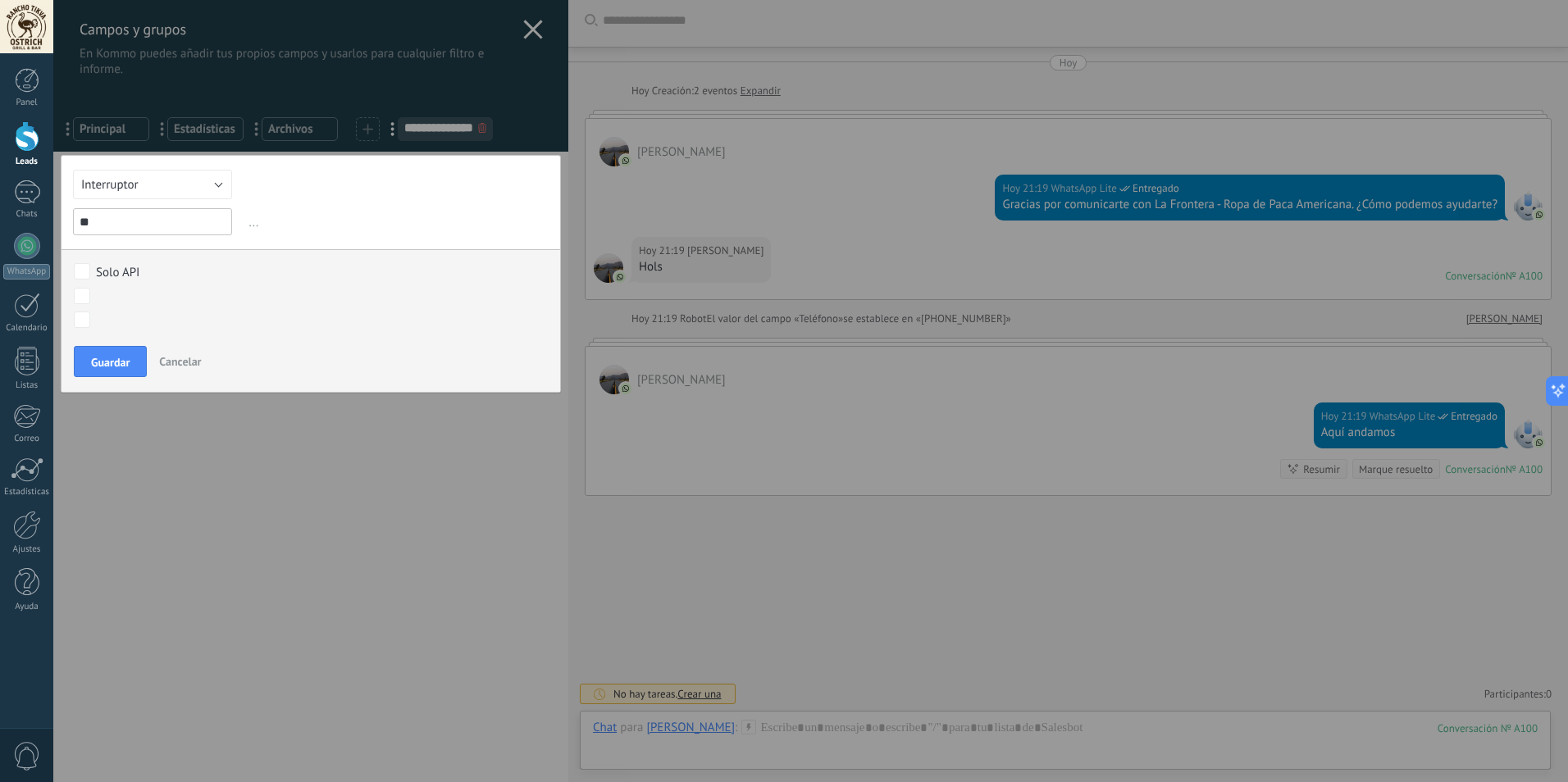 type on "*" 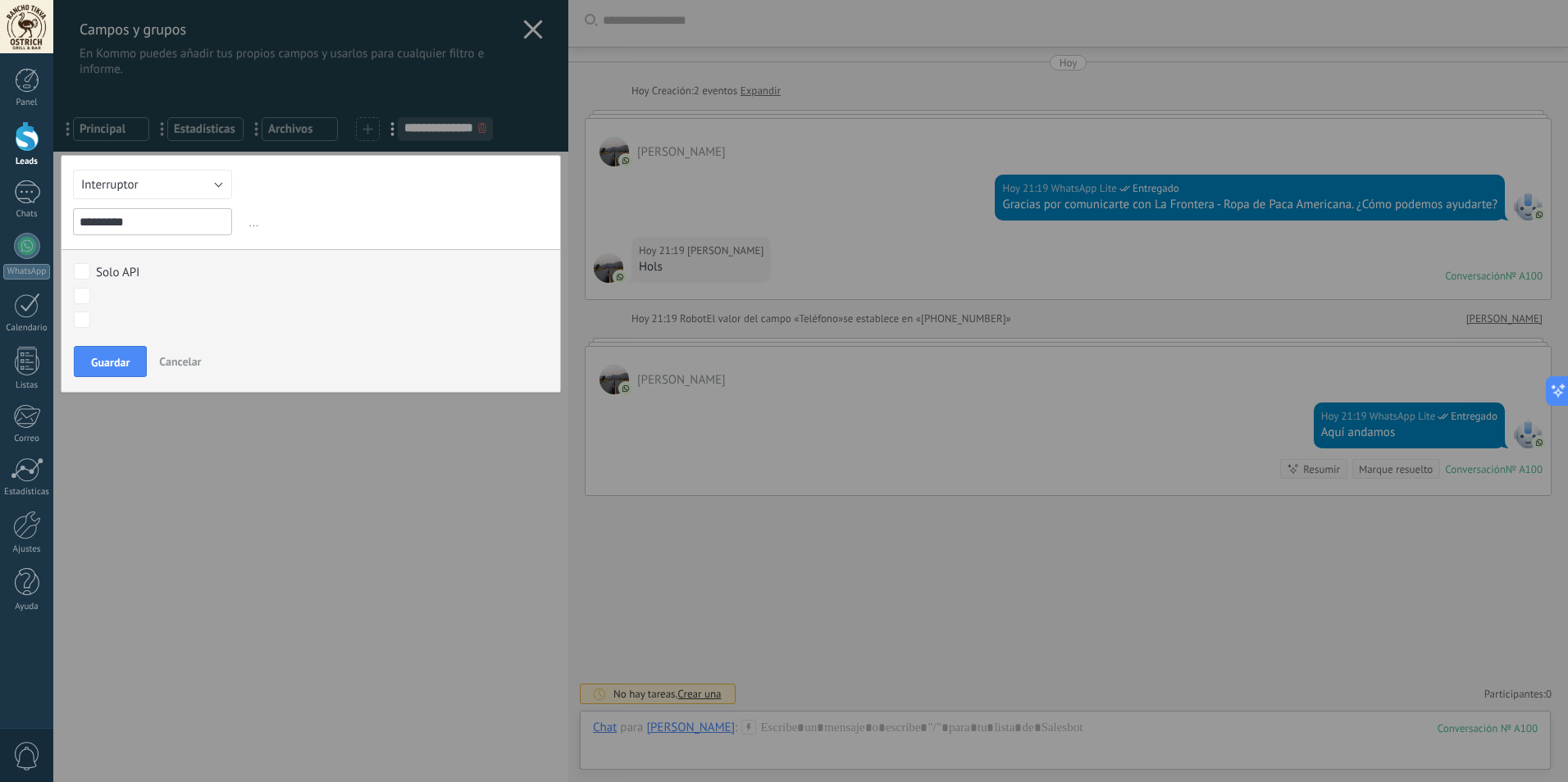 type on "*********" 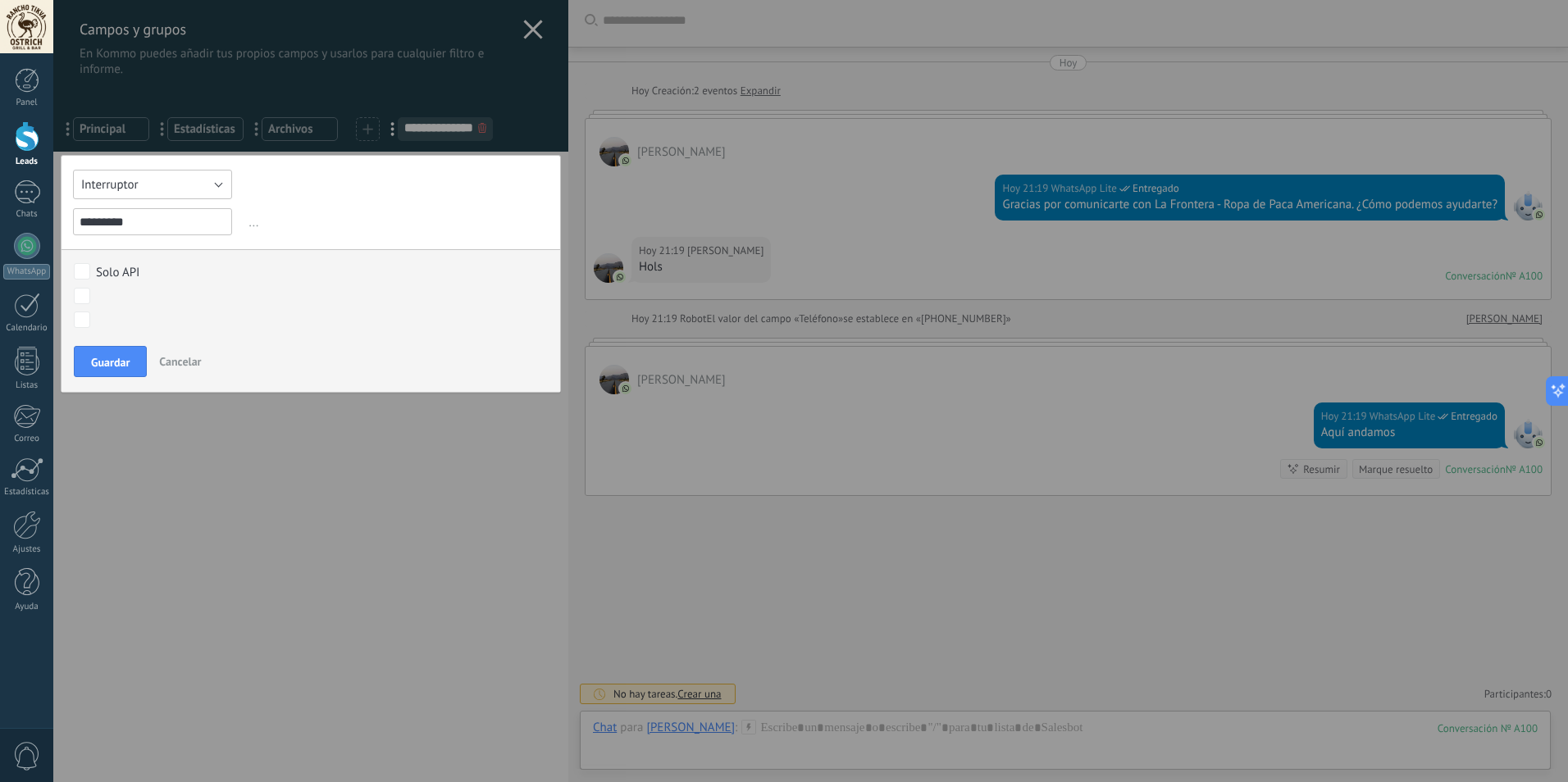 click on "Interruptor" at bounding box center (153, 184) 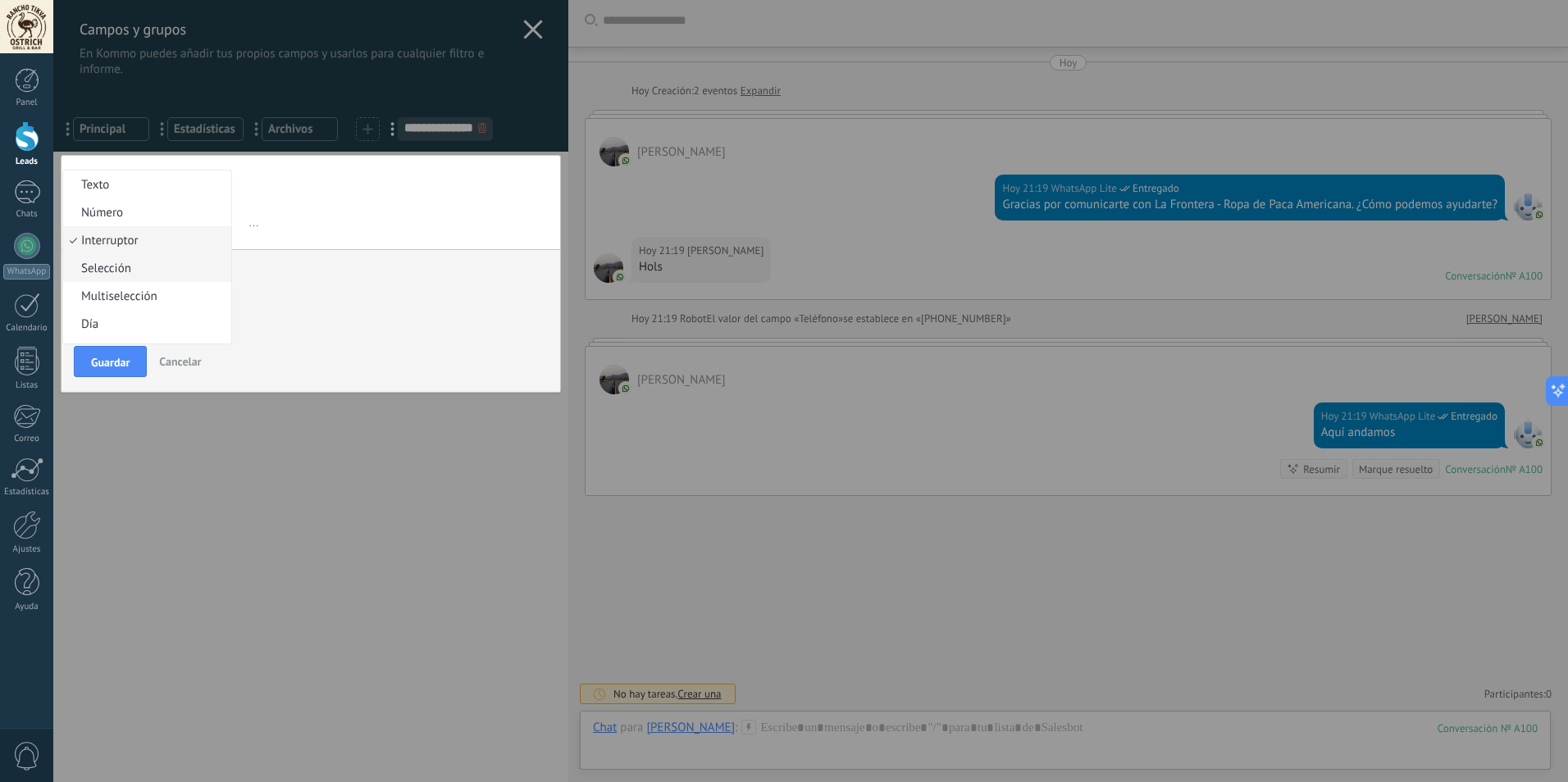 click on "Selección" at bounding box center (147, 268) 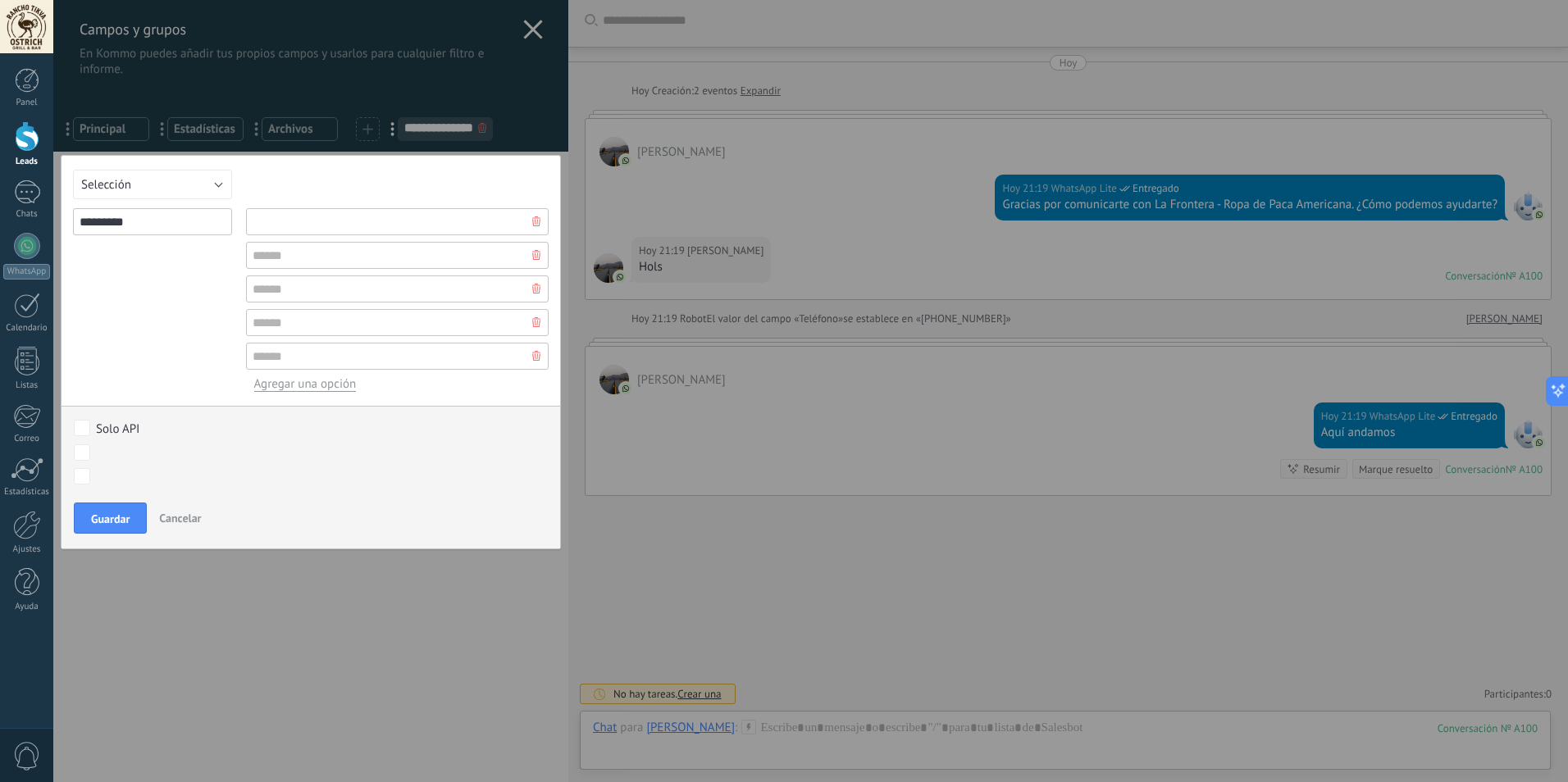 click at bounding box center [397, 221] 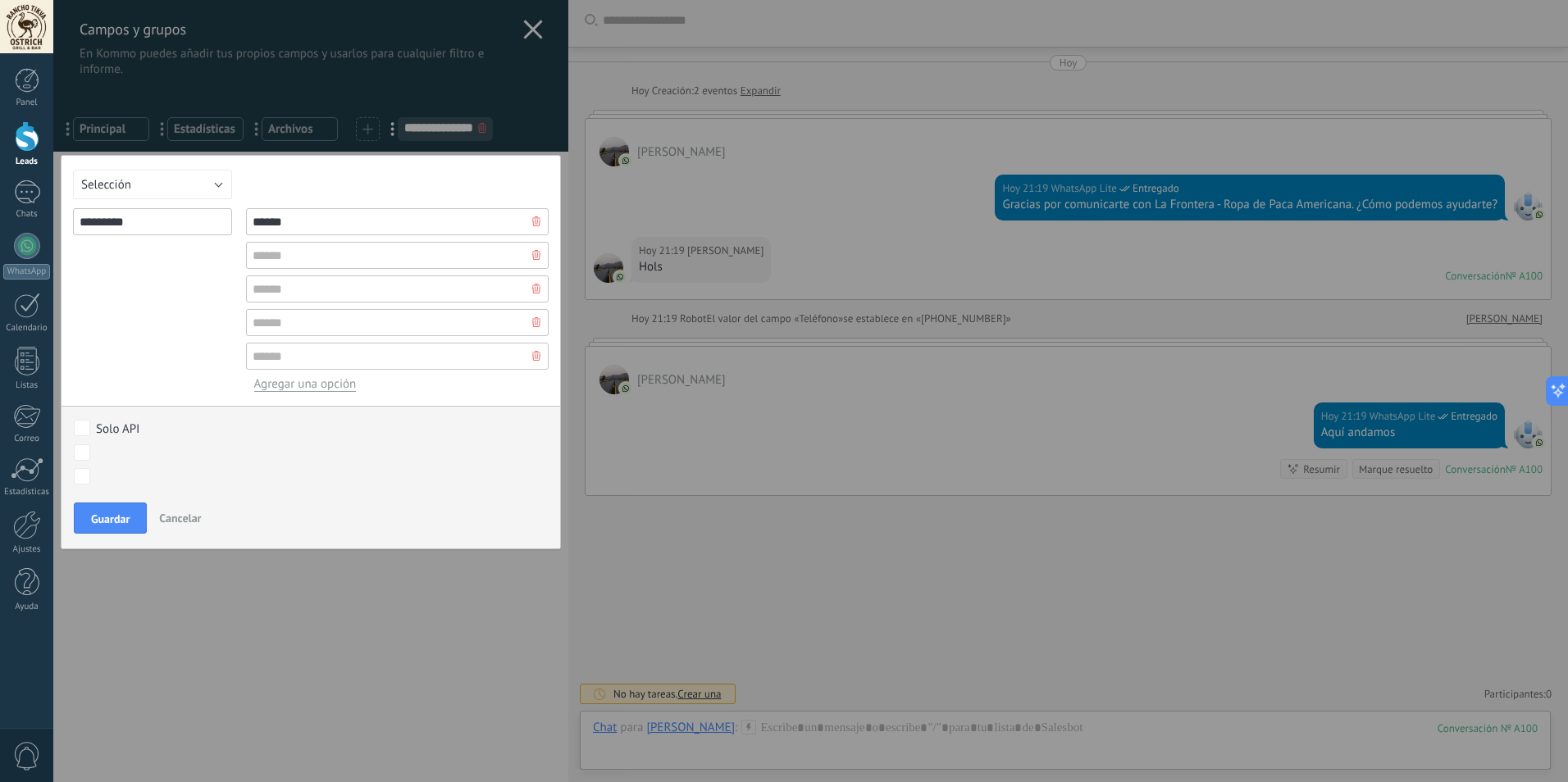 type on "******" 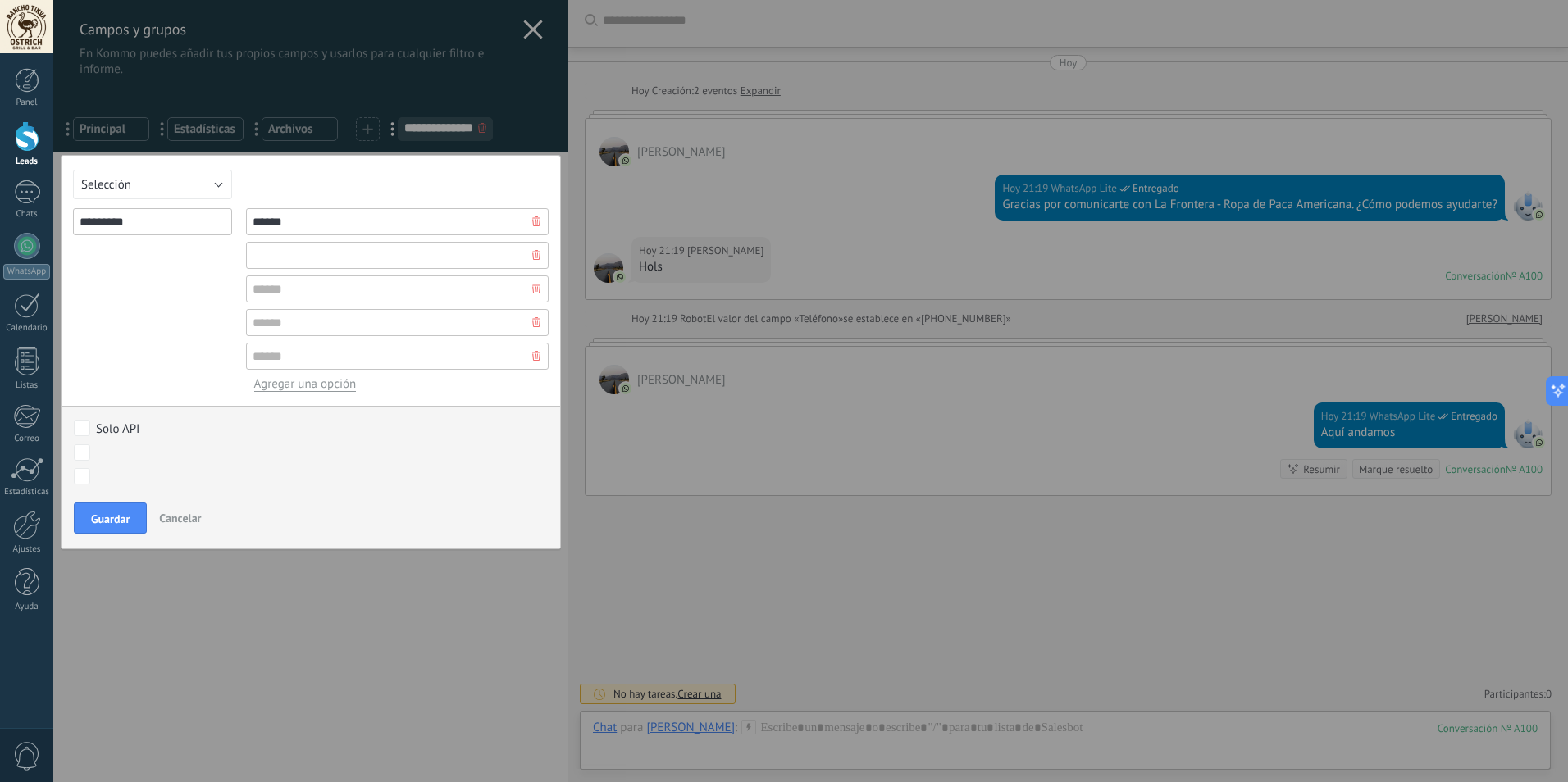 click at bounding box center (397, 255) 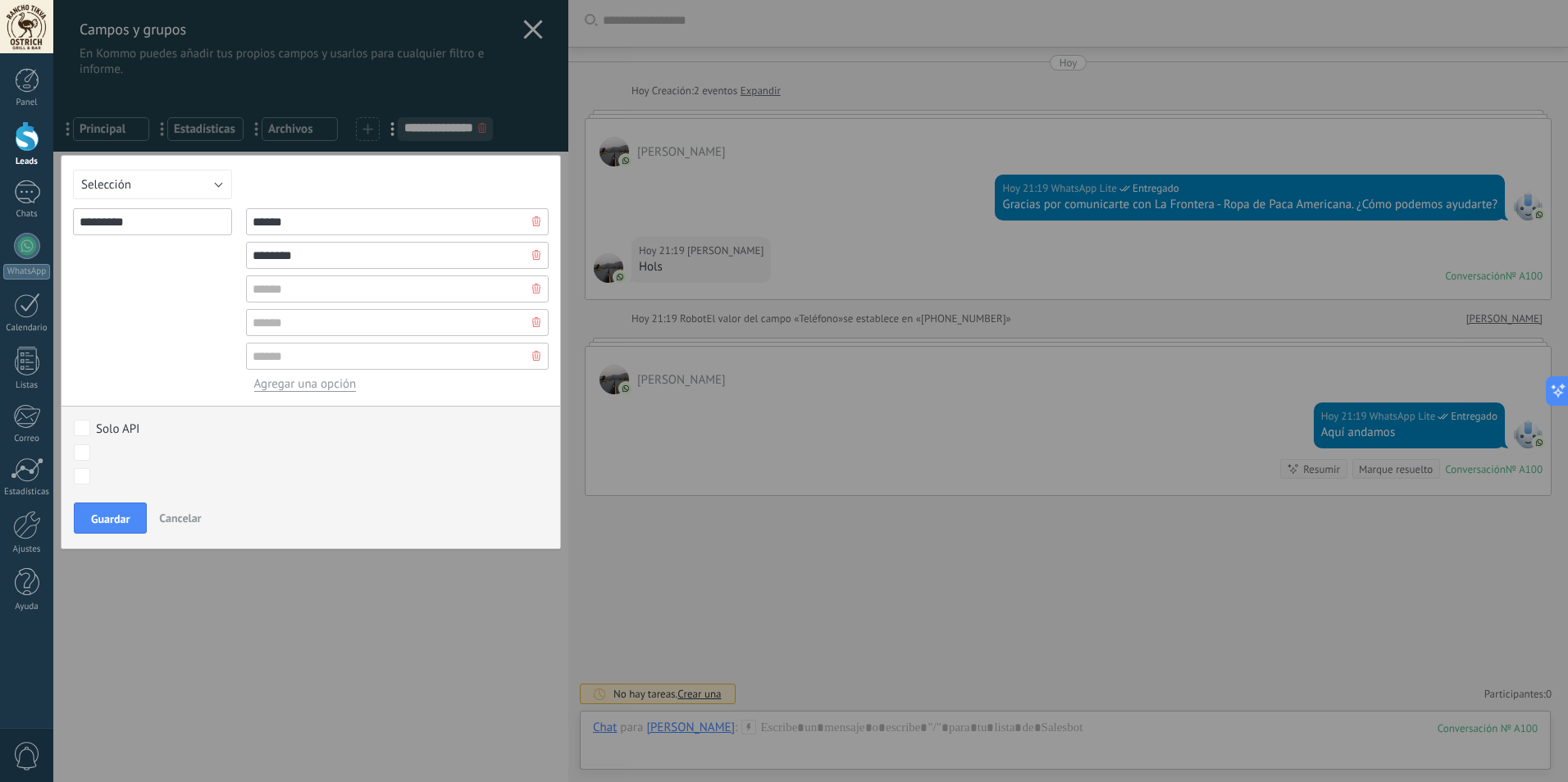 type on "********" 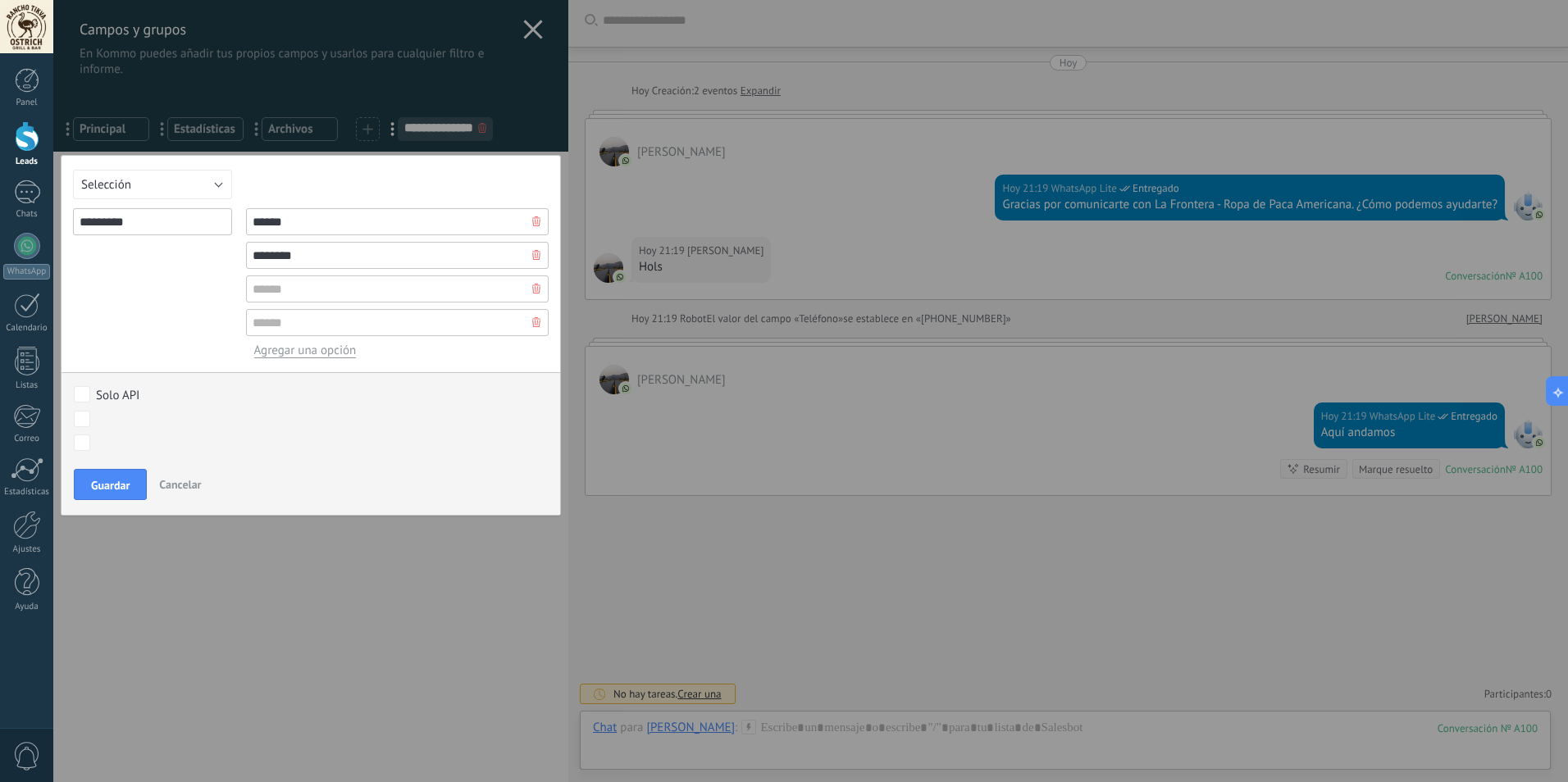 click 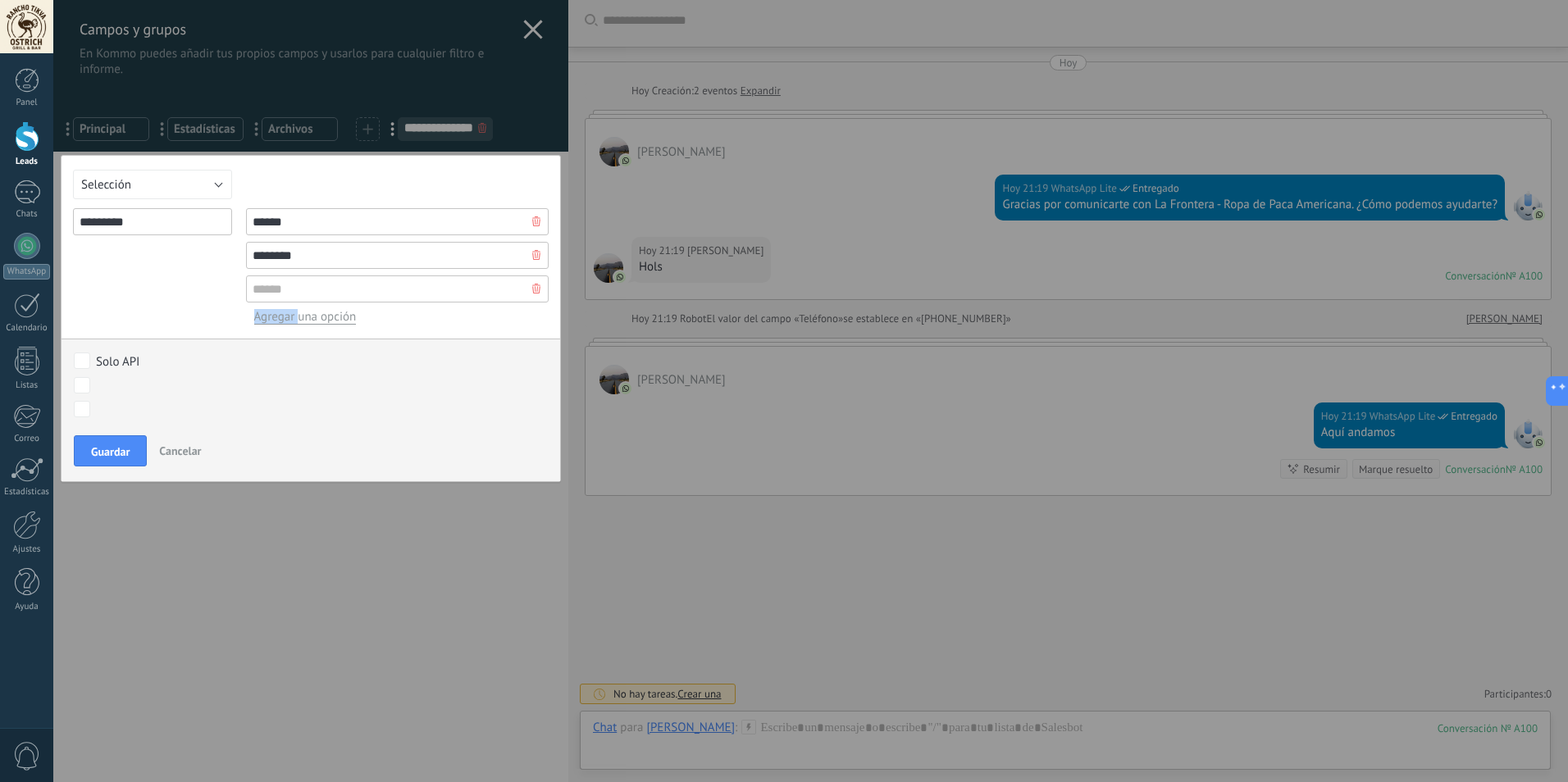 click 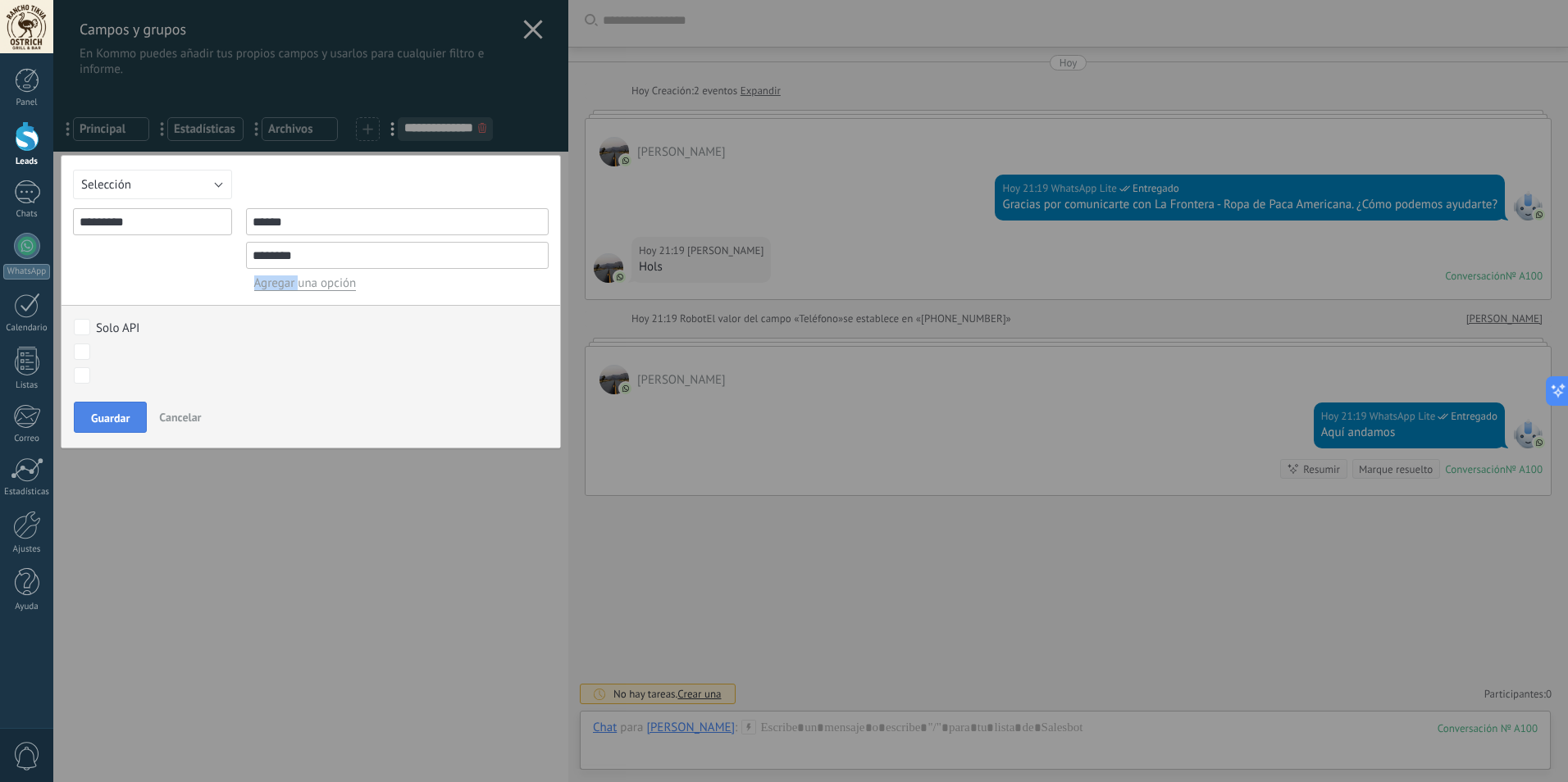 click on "Guardar" at bounding box center [110, 417] 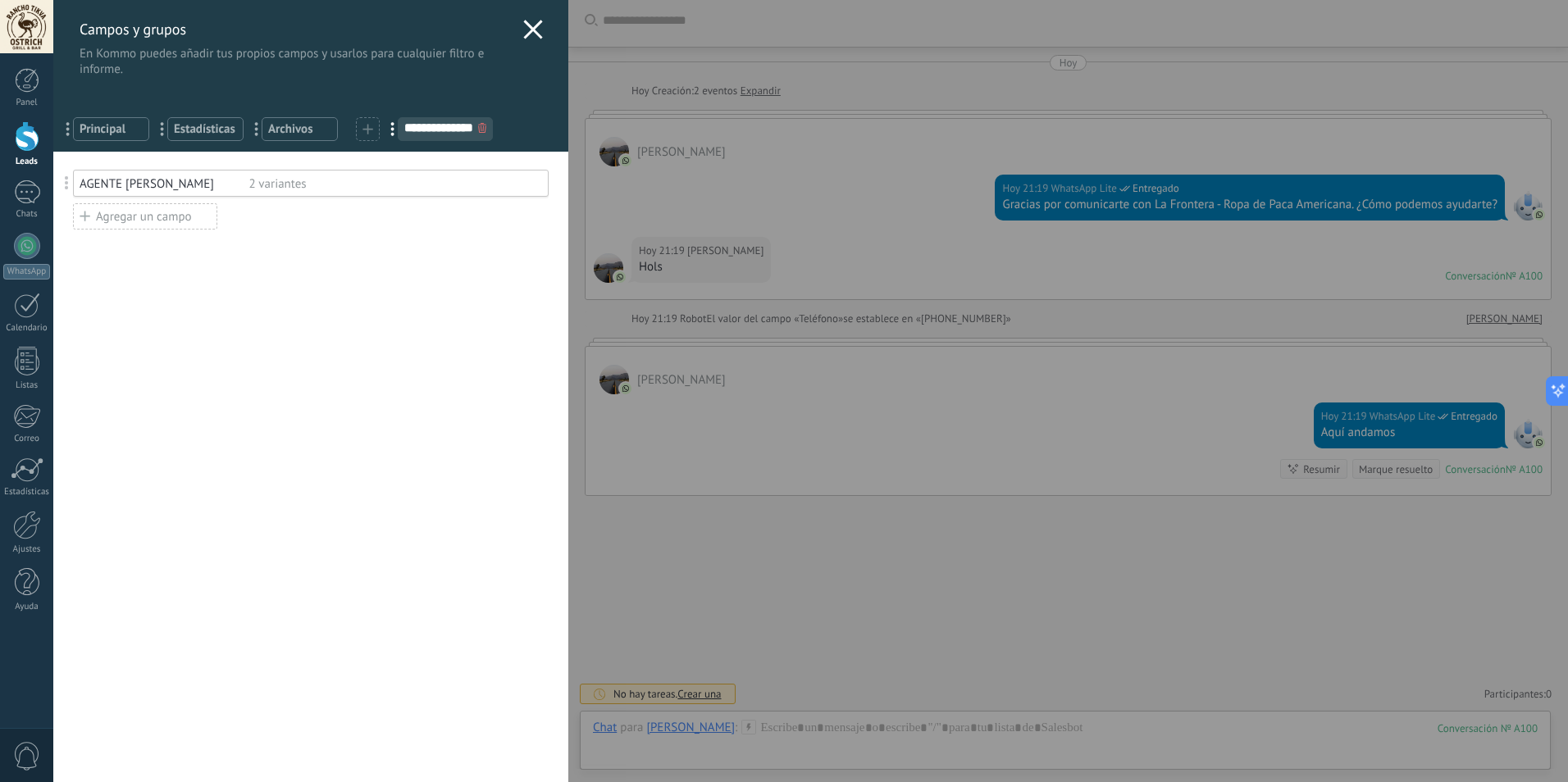 click on "2 variantes" at bounding box center (391, 184) 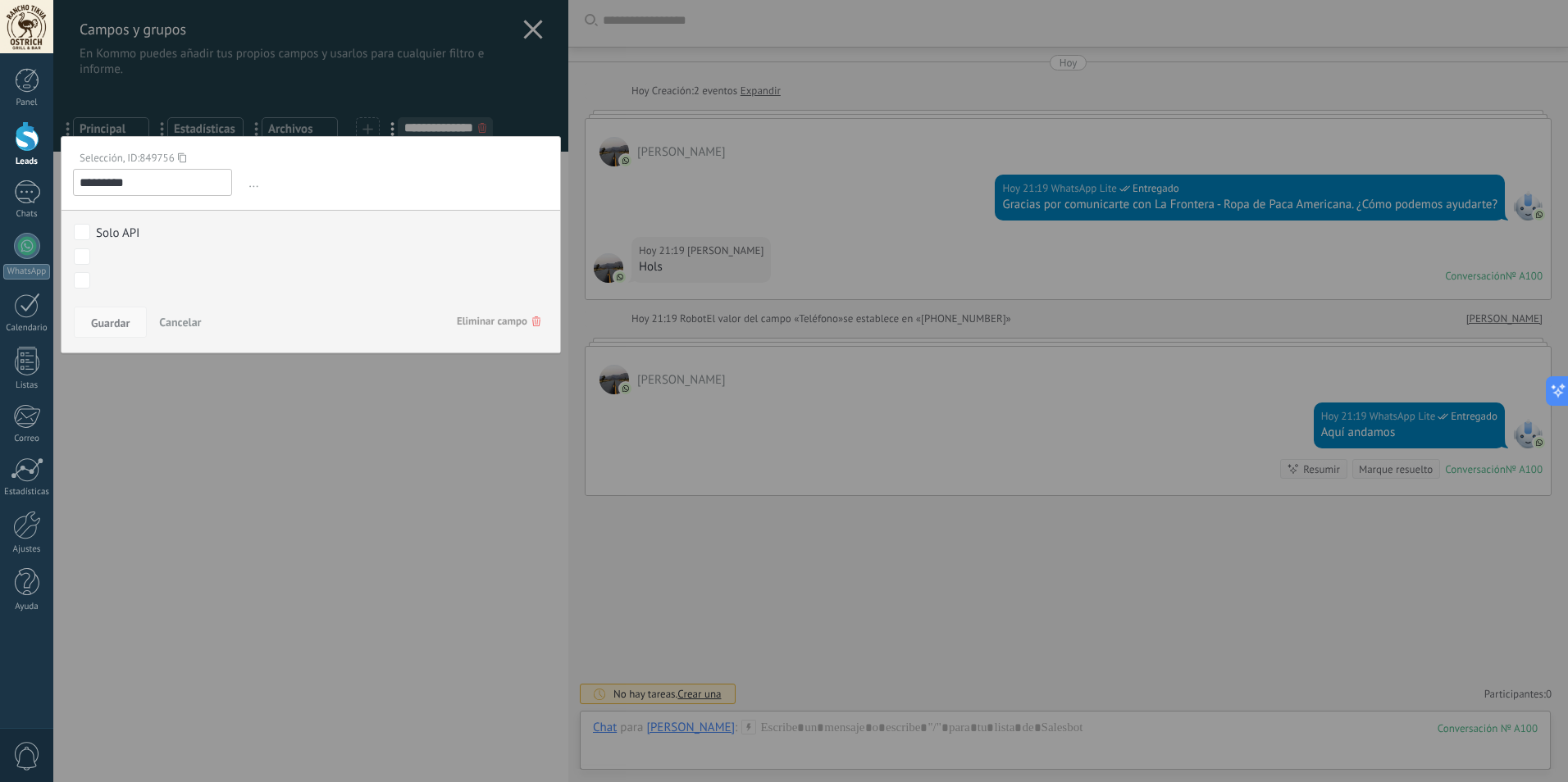 click on "Guardar" at bounding box center (110, 323) 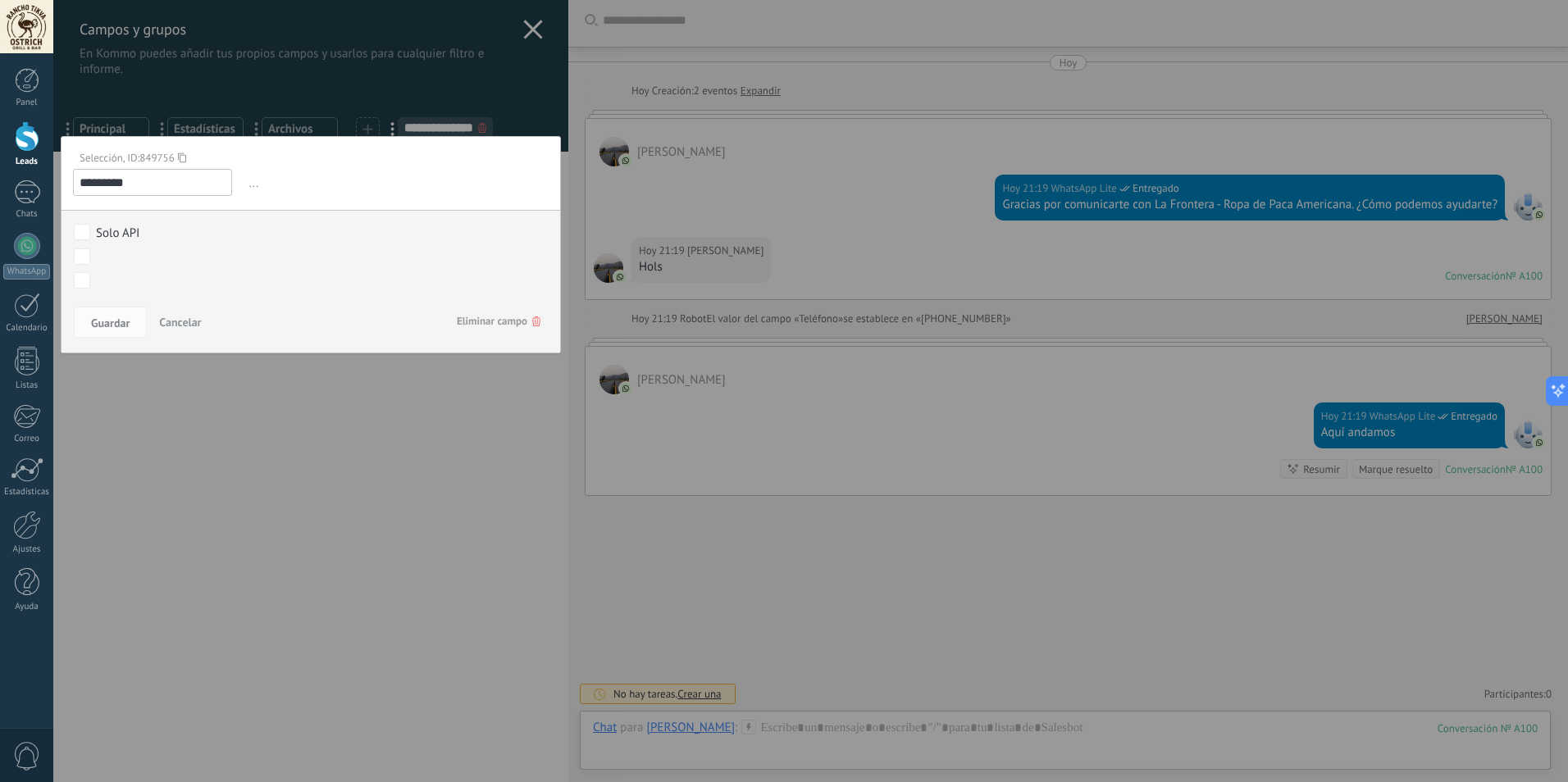 click on "..." at bounding box center (397, 183) 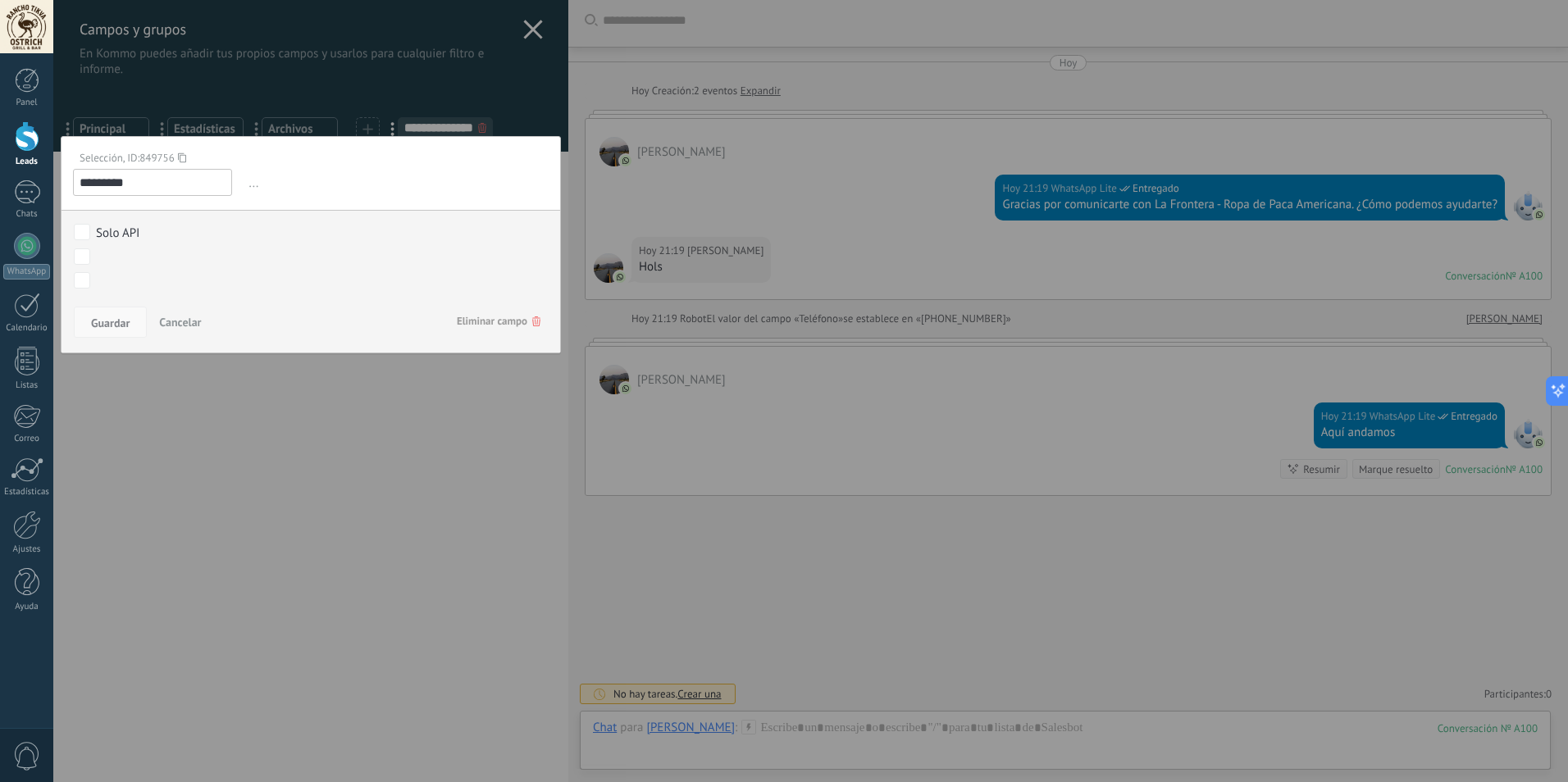 click on "Guardar" at bounding box center [110, 323] 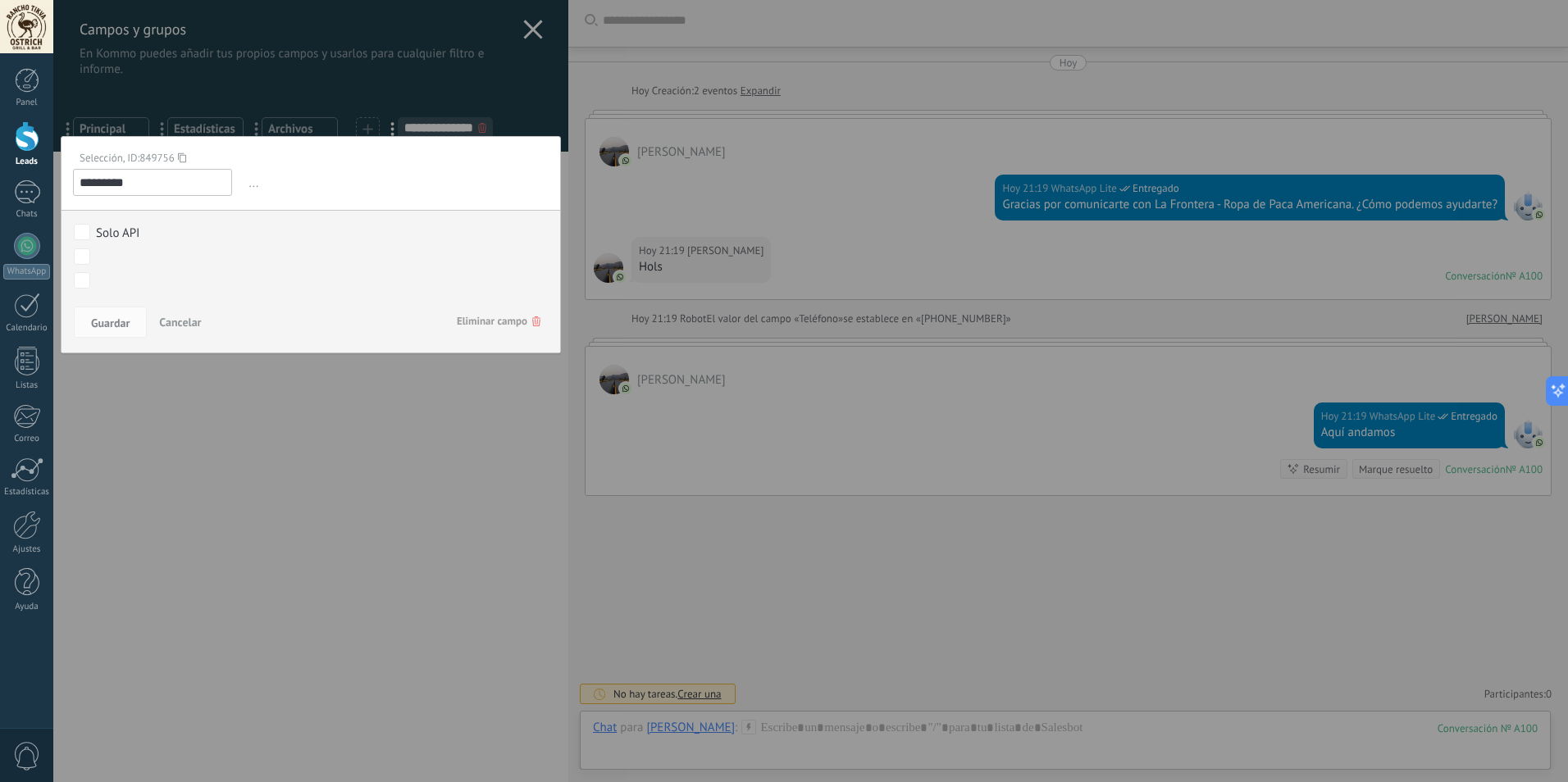 drag, startPoint x: 244, startPoint y: 382, endPoint x: 313, endPoint y: 316, distance: 95.483 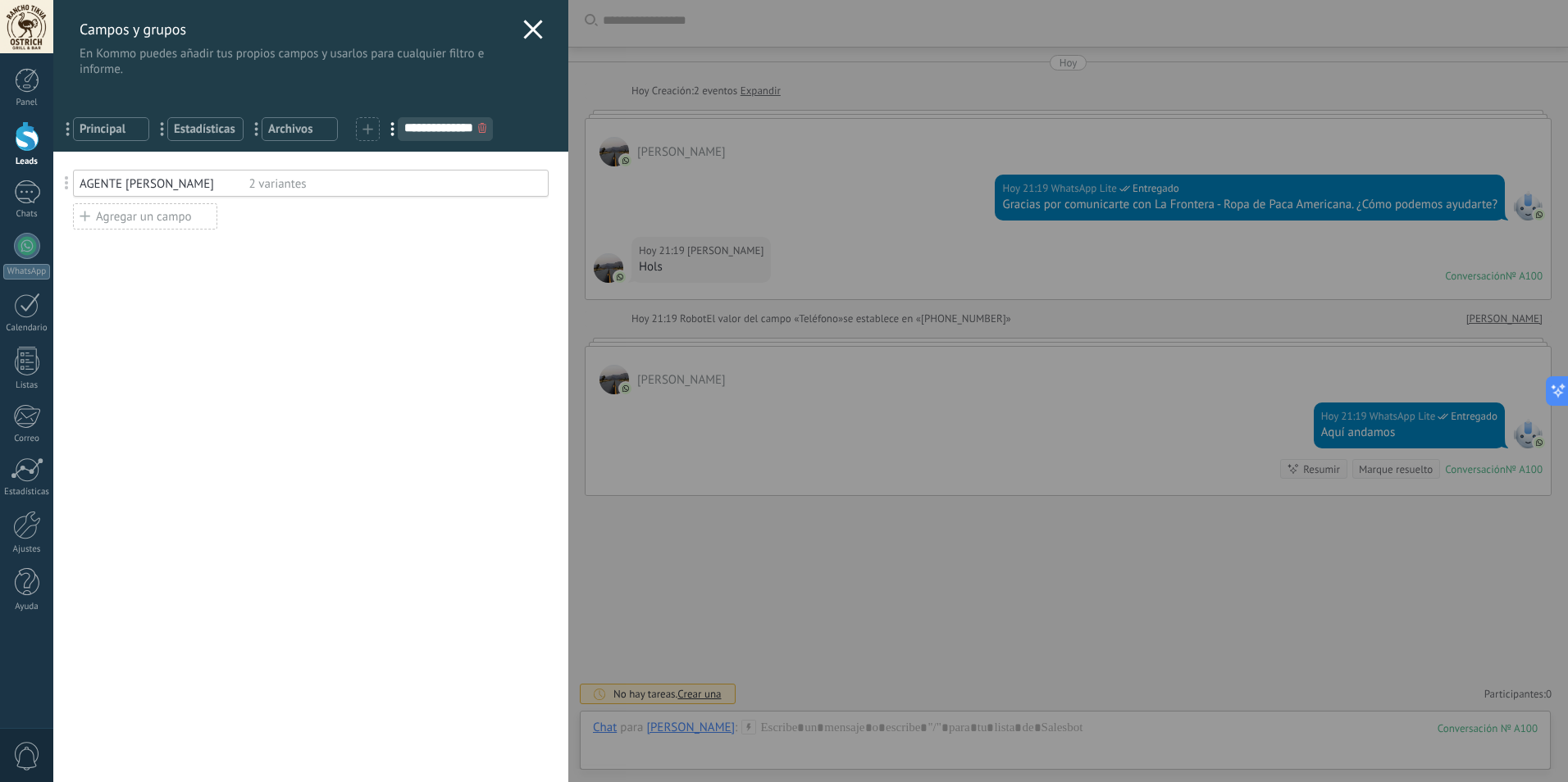 click on "Agregar un campo" at bounding box center [145, 216] 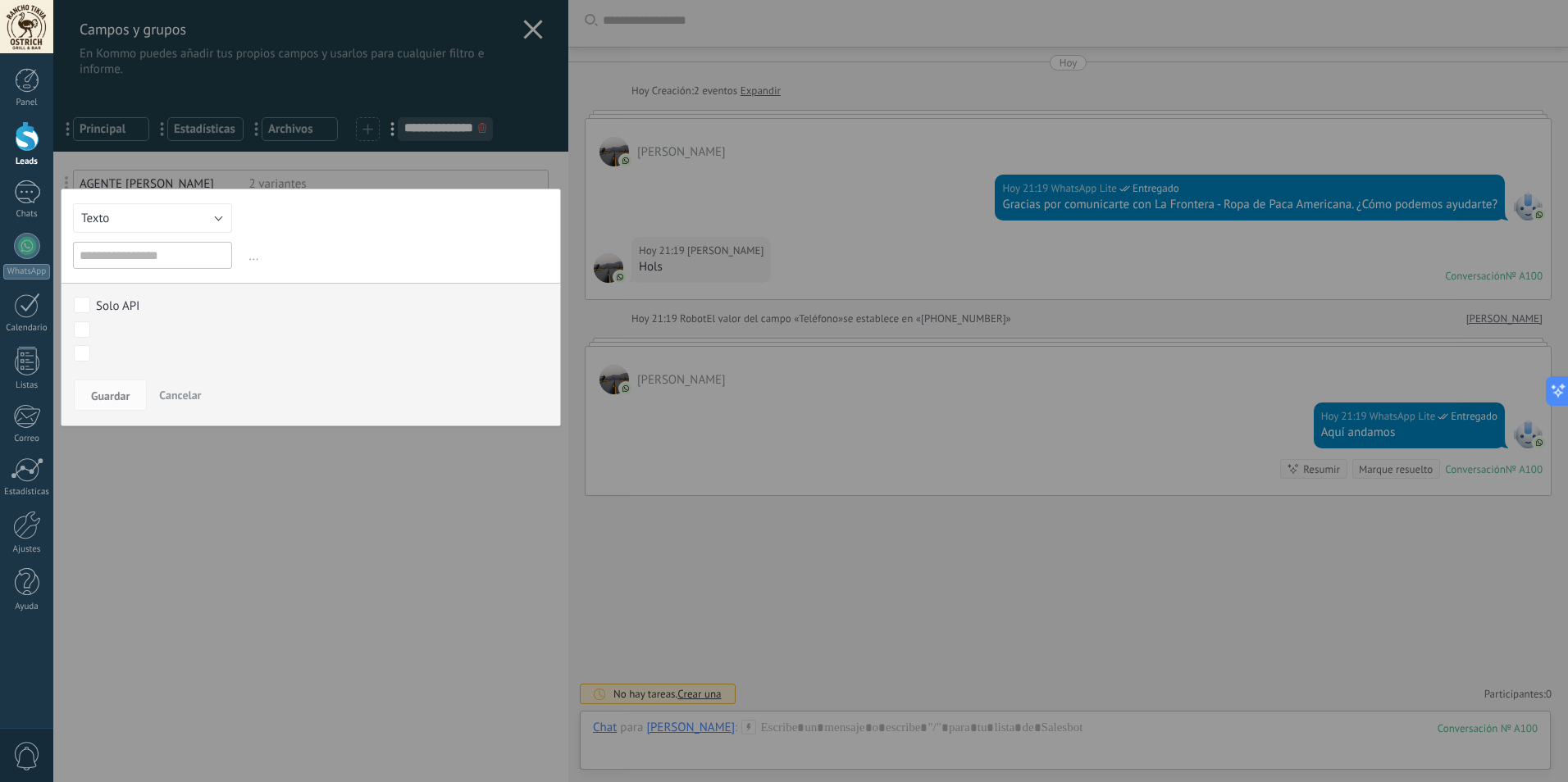 click at bounding box center (153, 255) 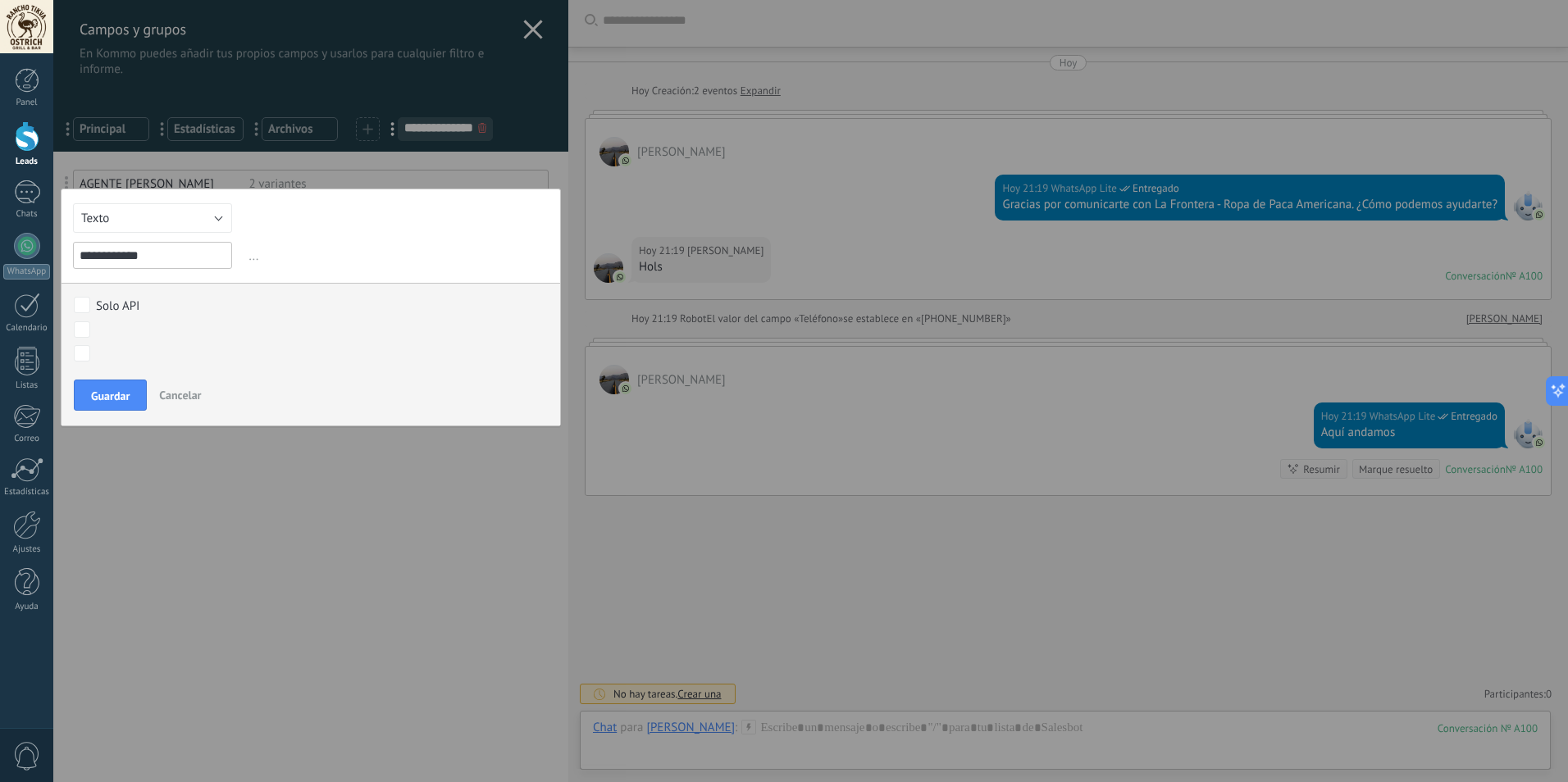 type on "**********" 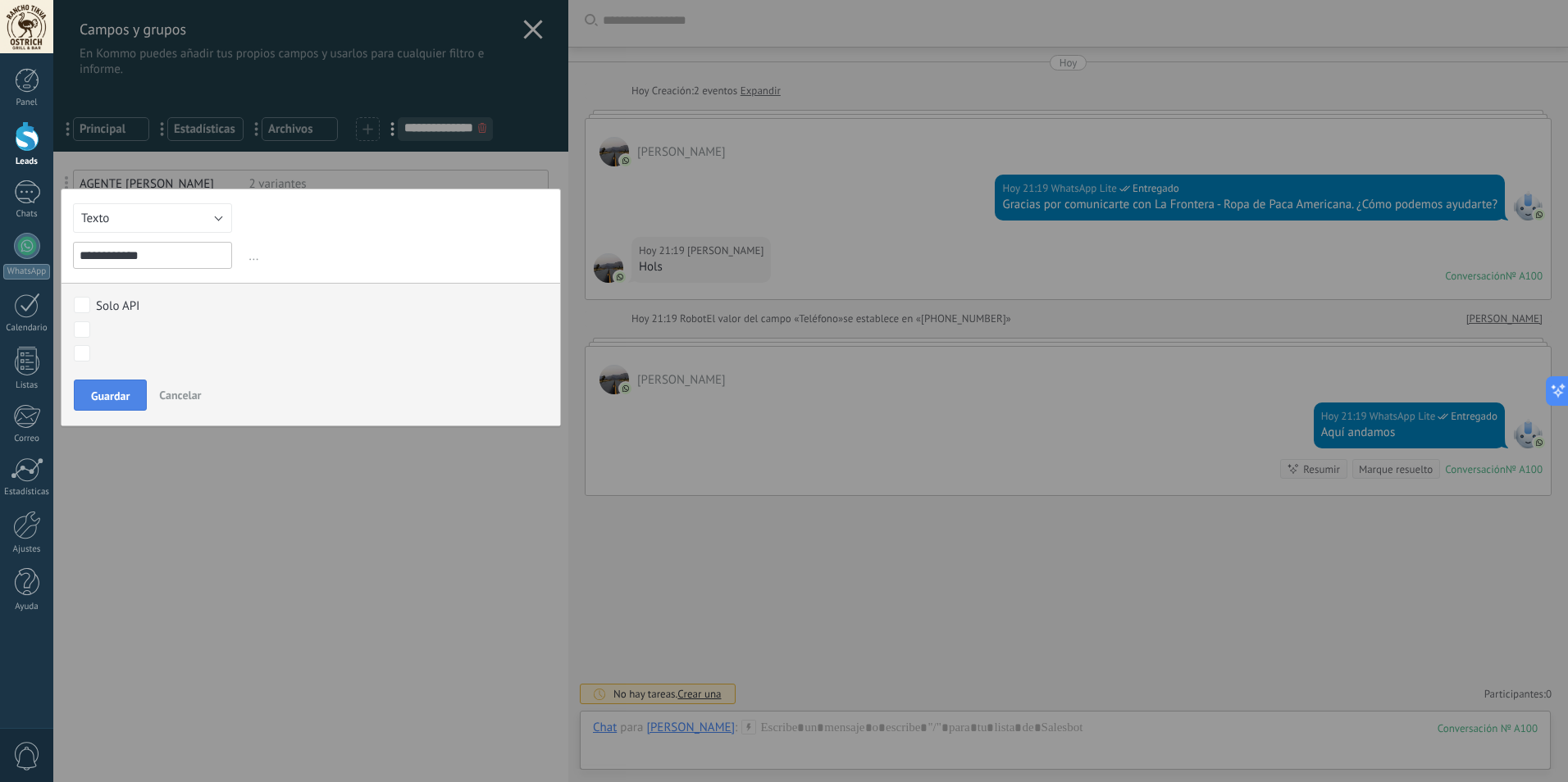 click on "Guardar" at bounding box center (110, 396) 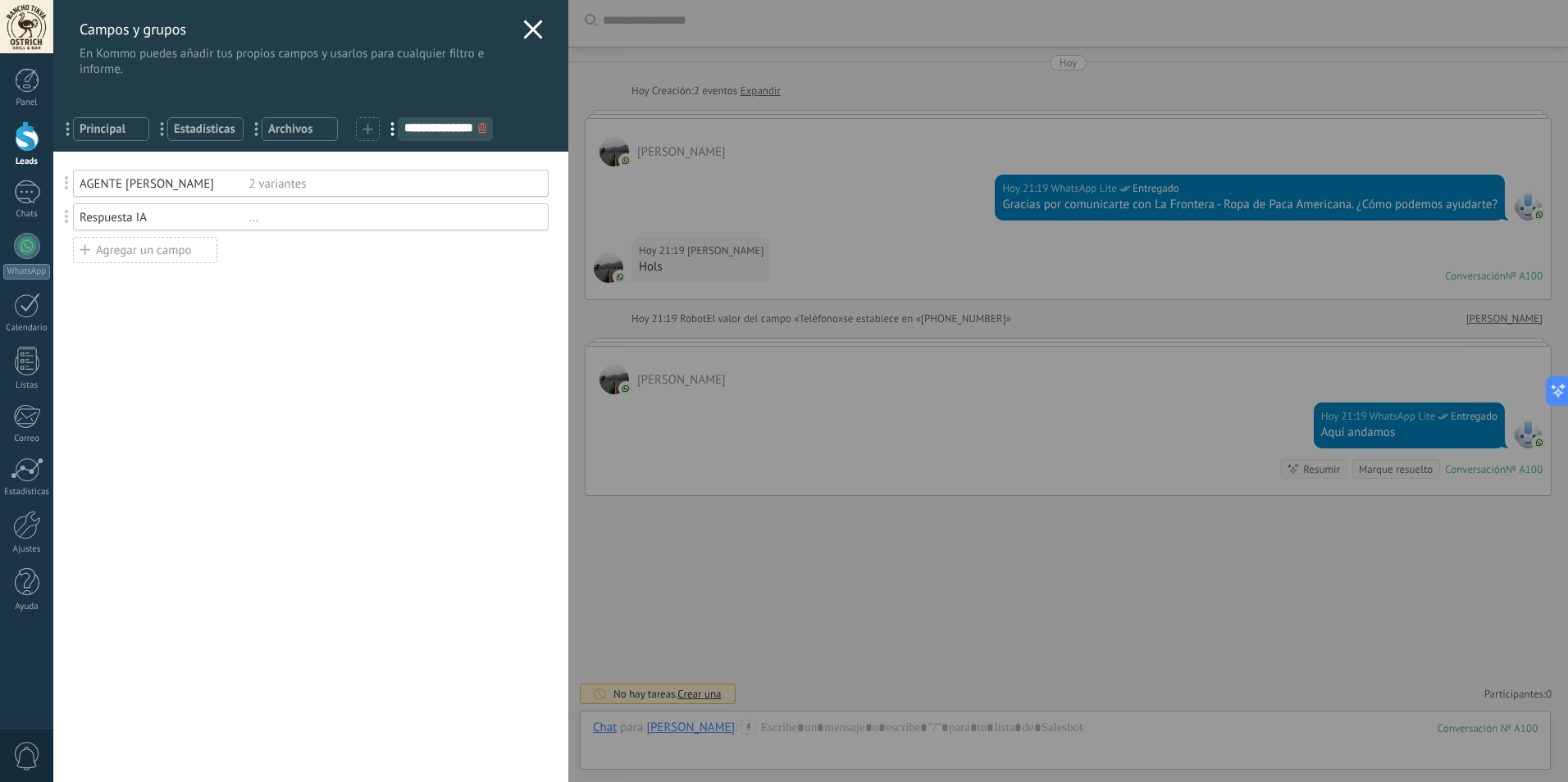 click on "Respuesta IA" at bounding box center [164, 217] 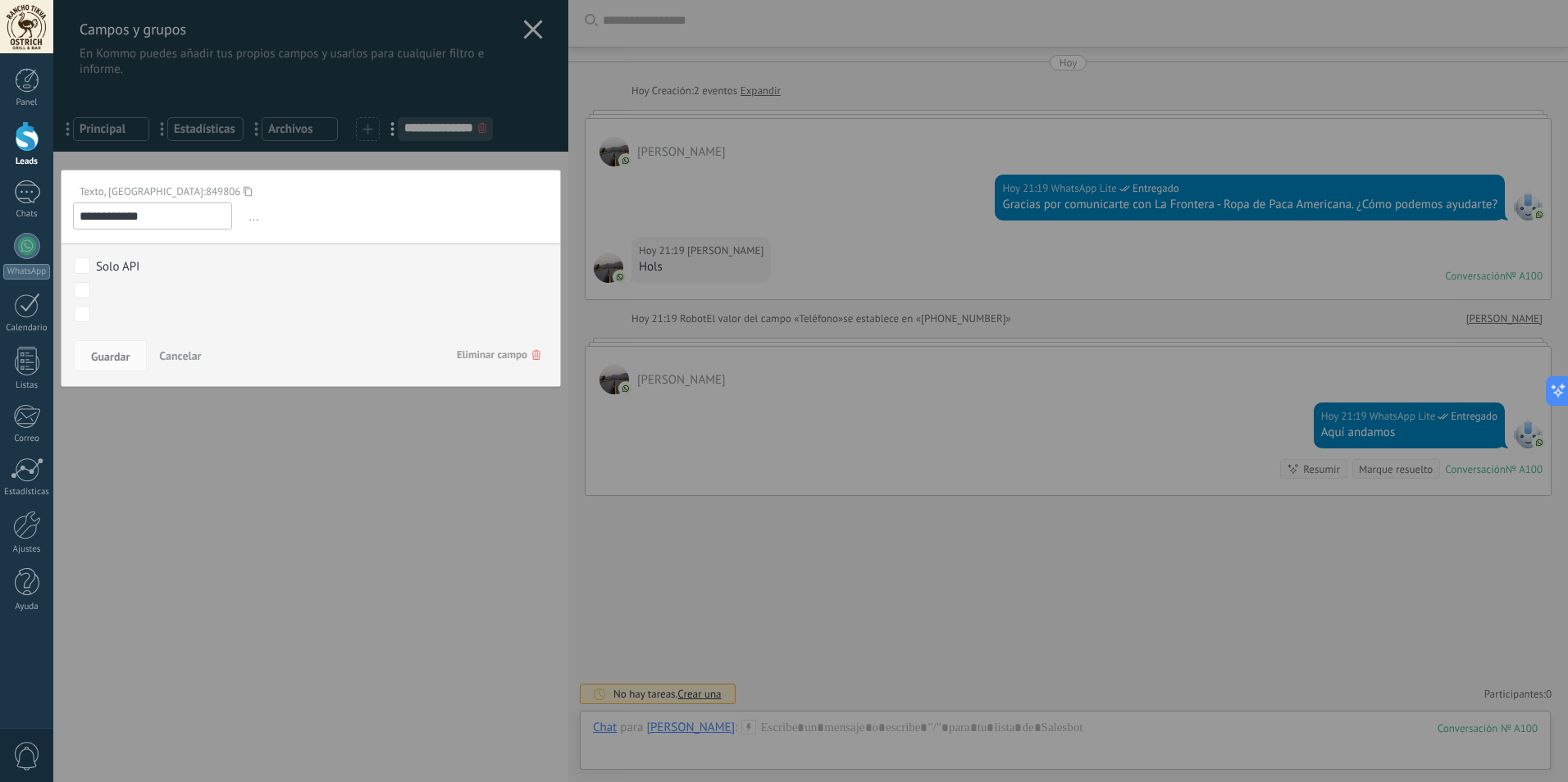 drag, startPoint x: 165, startPoint y: 217, endPoint x: -3, endPoint y: 232, distance: 168.66831 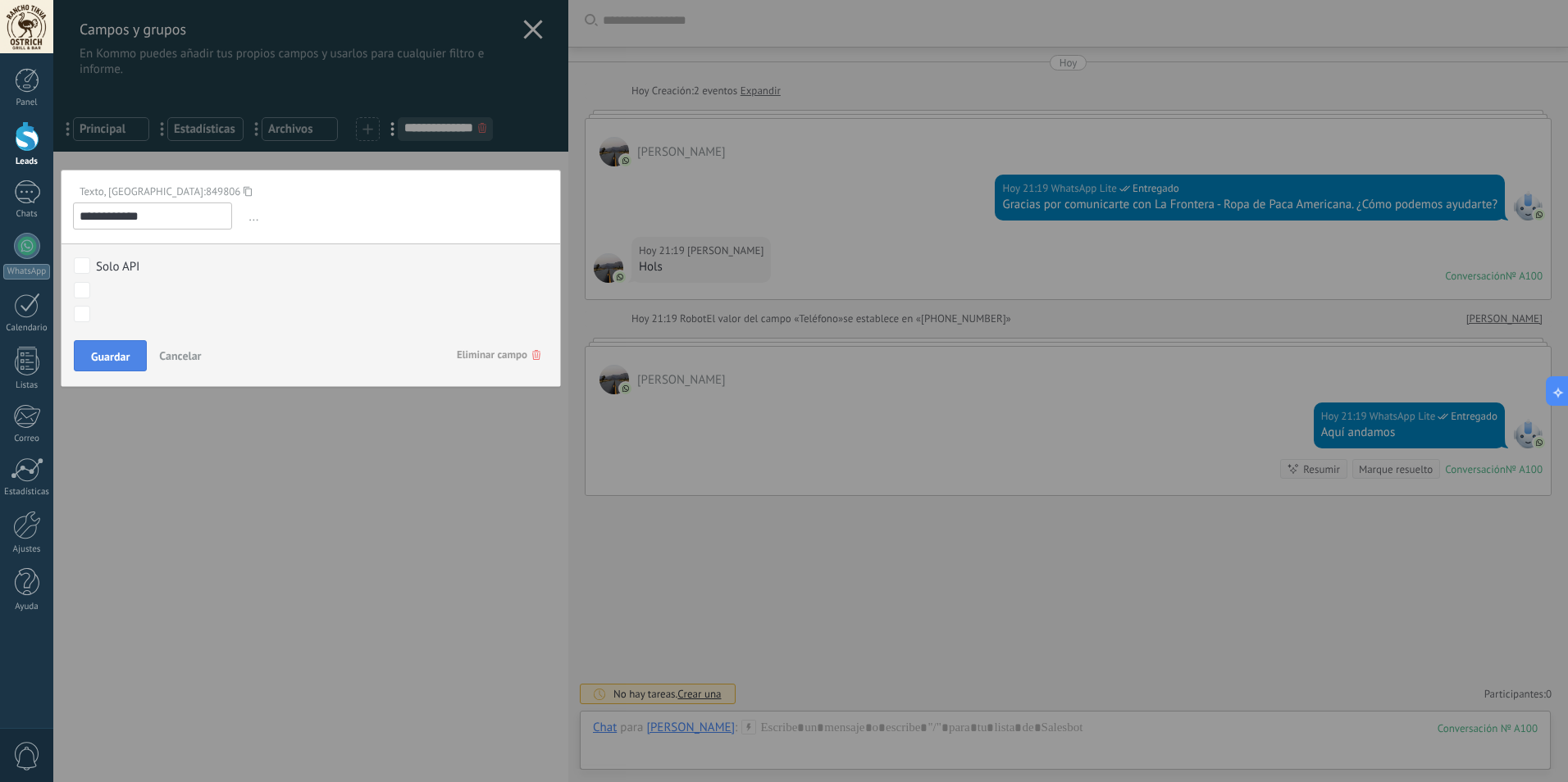 type on "**********" 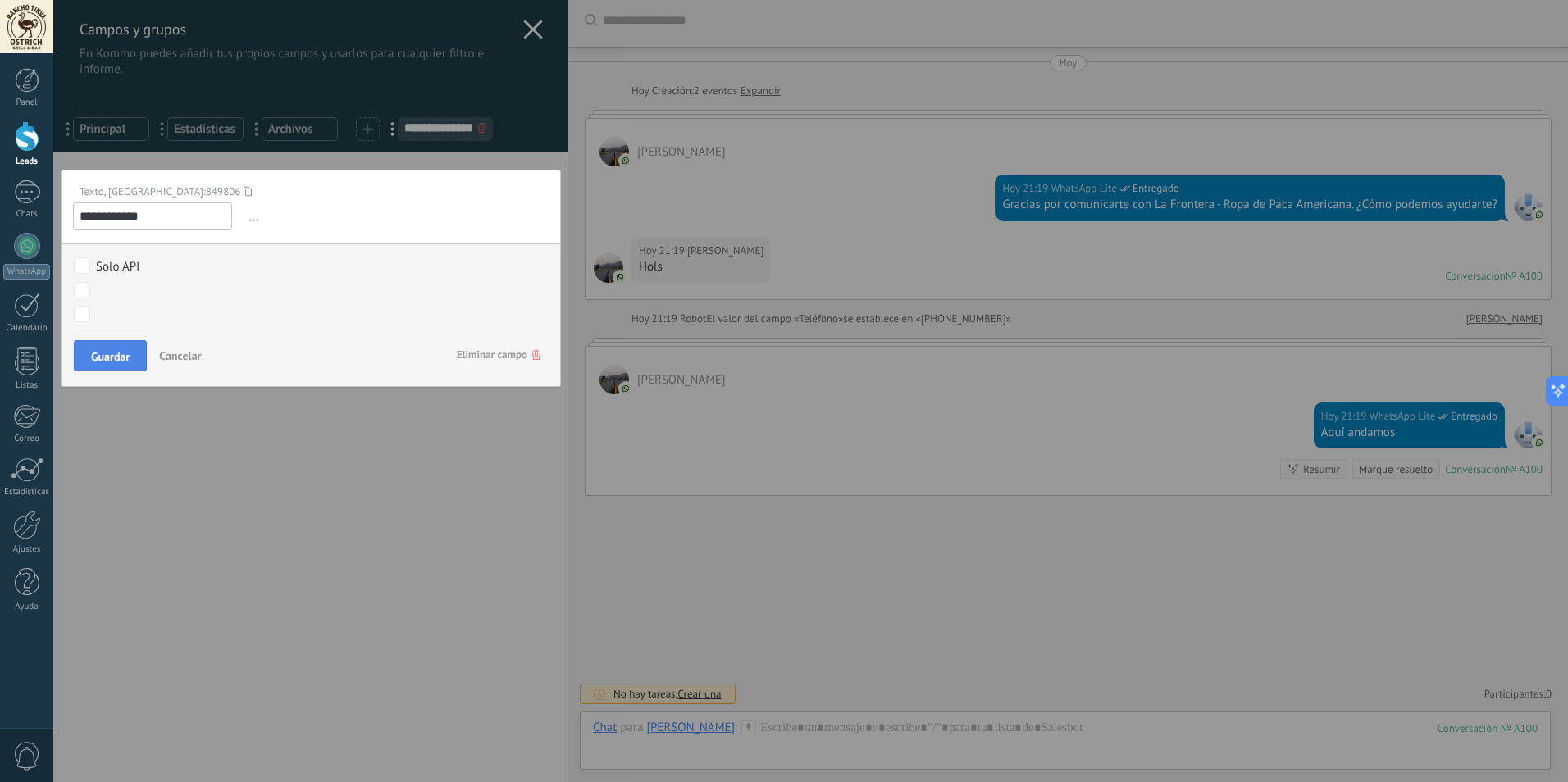click on "Guardar" at bounding box center [110, 356] 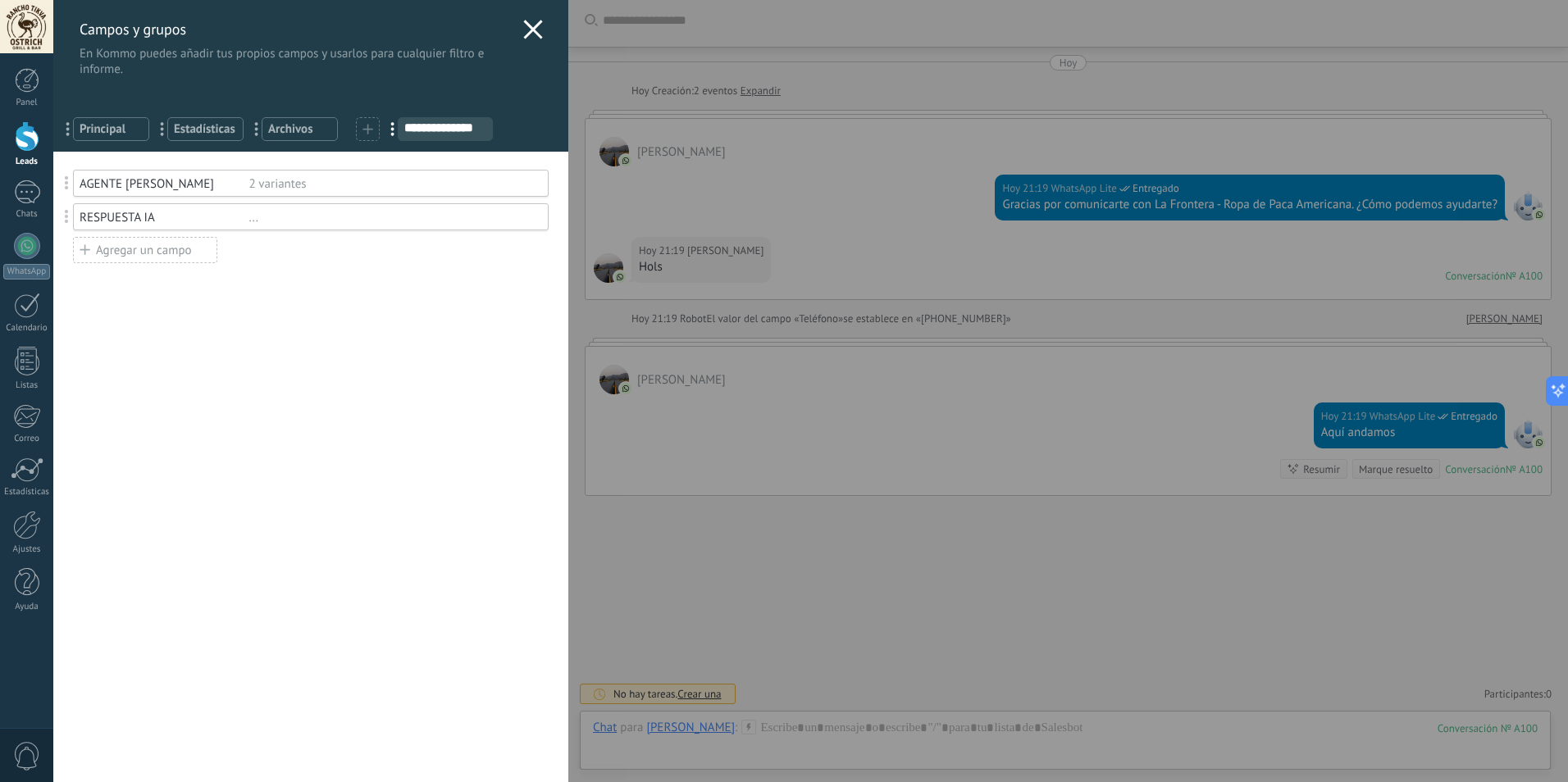 drag, startPoint x: 452, startPoint y: 131, endPoint x: 364, endPoint y: 133, distance: 88.02272 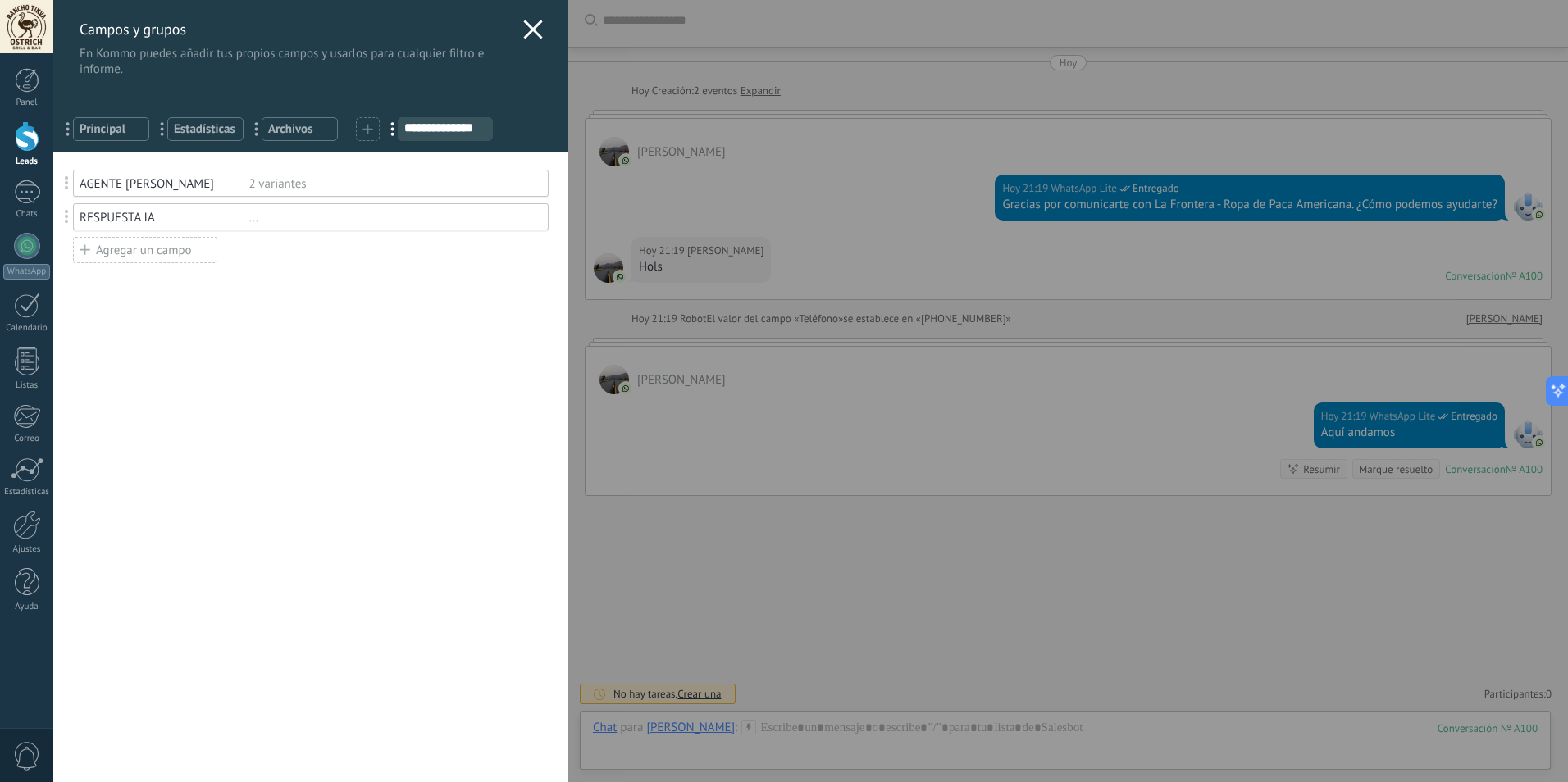 click on "**********" at bounding box center (311, 126) 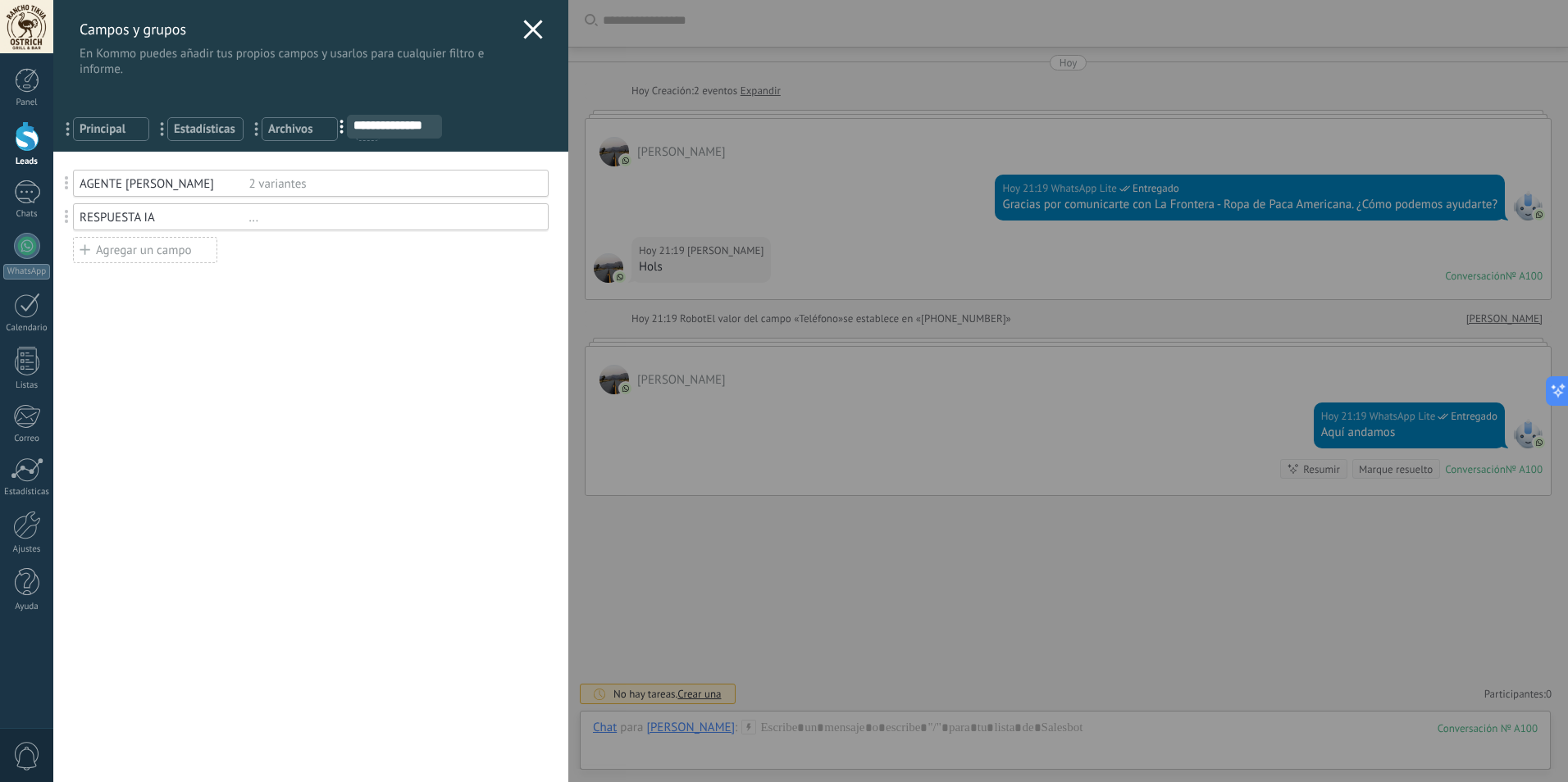 drag, startPoint x: 394, startPoint y: 128, endPoint x: 344, endPoint y: 125, distance: 50.089919 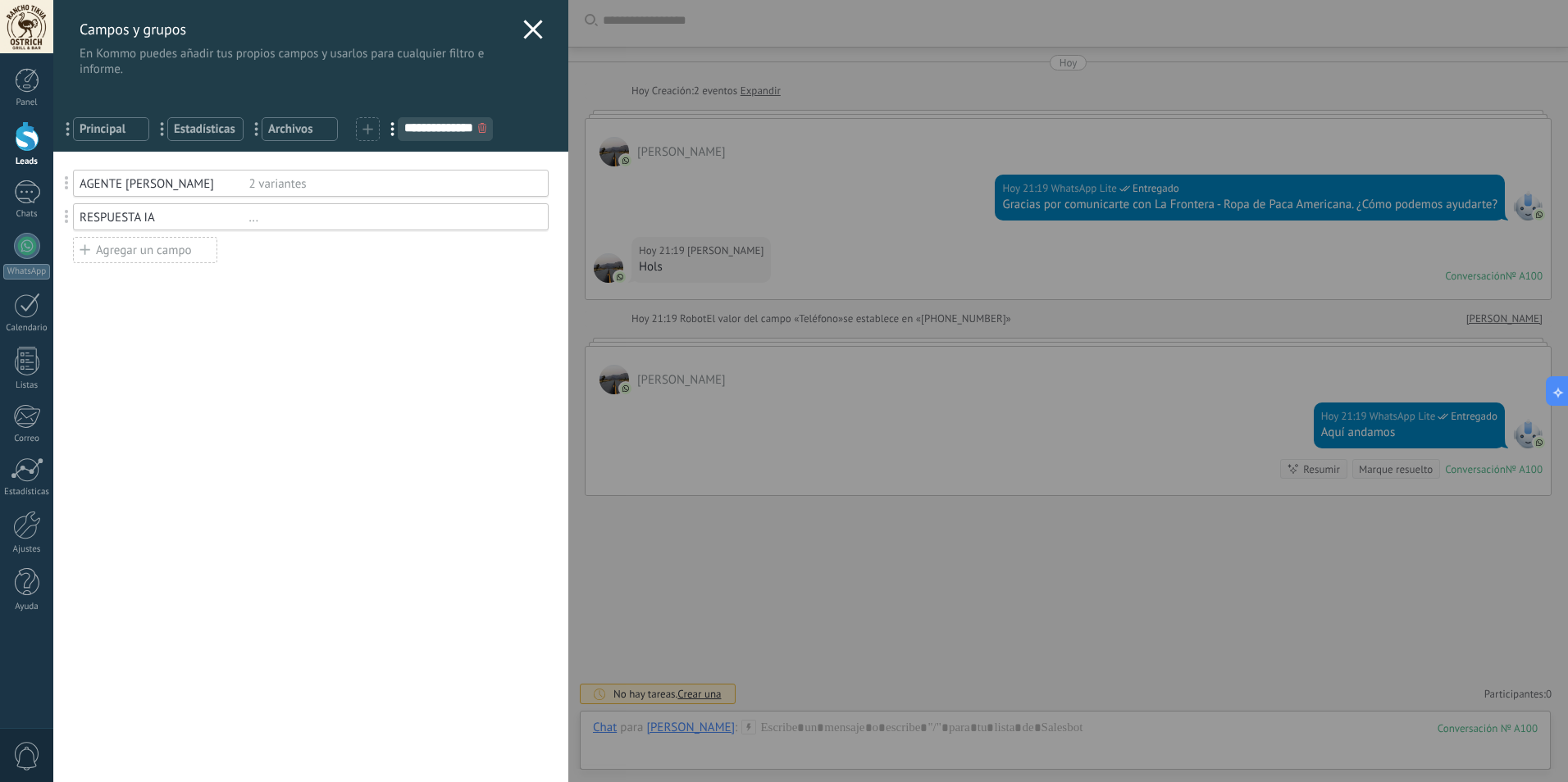 click on "Usted ha alcanzado la cantidad máxima de los campos añadidos en la tarifa Periodo de prueba Presupuesto $0 Dirección entrega ... Descuento ... Razón de pérdida ... Metodo de Pago 3 variantes Agregar un campo utm_content ... utm_medium ... utm_campaign ... utm_source ... utm_term ... utm_referrer ... referrer ... gclientid ... gclid ... fbclid ... Add meta AGENTE IA 2 variantes RESPUESTA IA ... Agregar un campo Campos de contactos Nombre del contacto ... Teléfono ... Correo ... Cargo ... Agregar un campo Campos de compañias Nombre de la compañía ... Teléfono ... Correo ... Página web ... Dirección ... Agregar un campo" at bounding box center [311, 466] 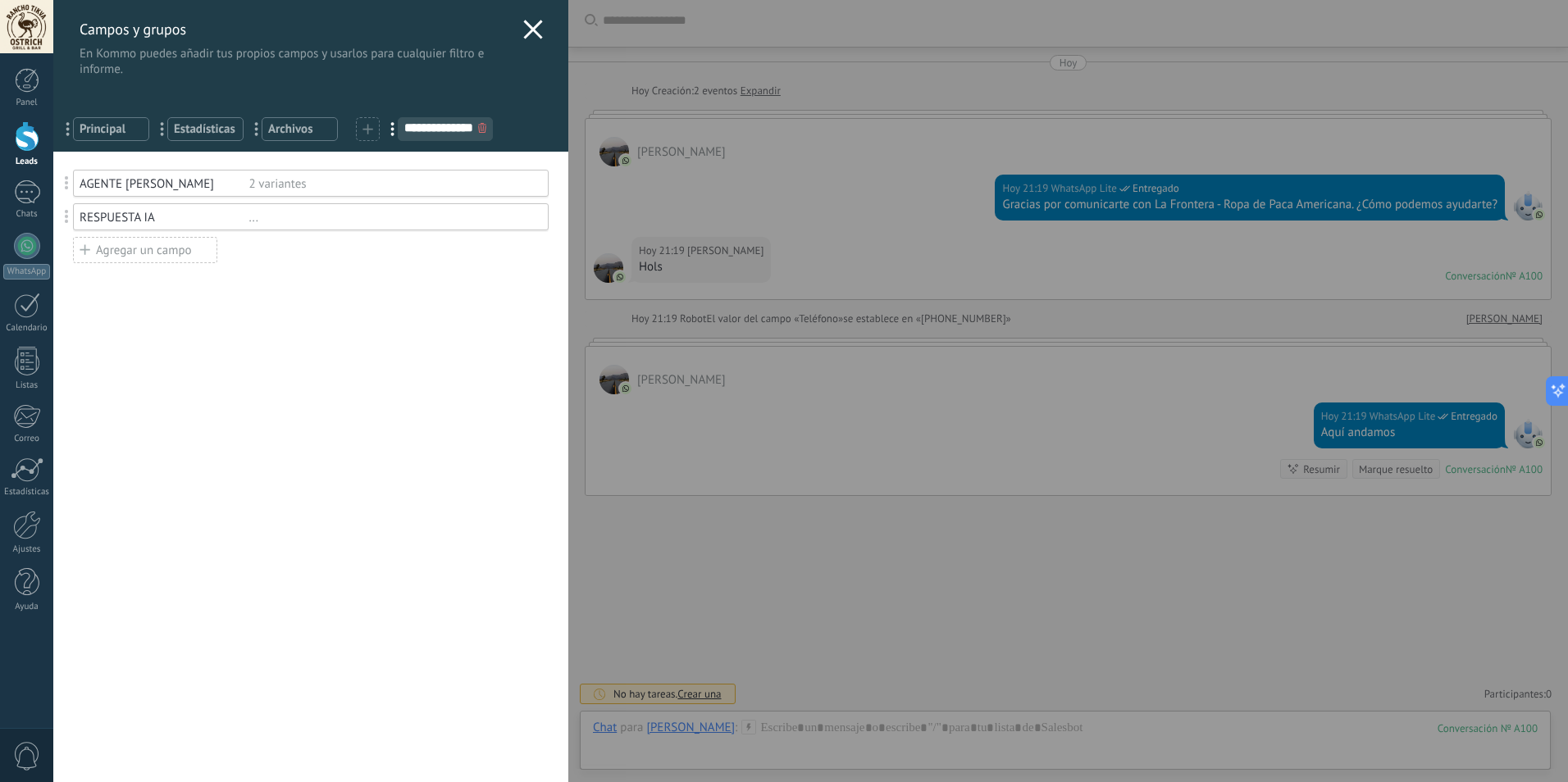 click 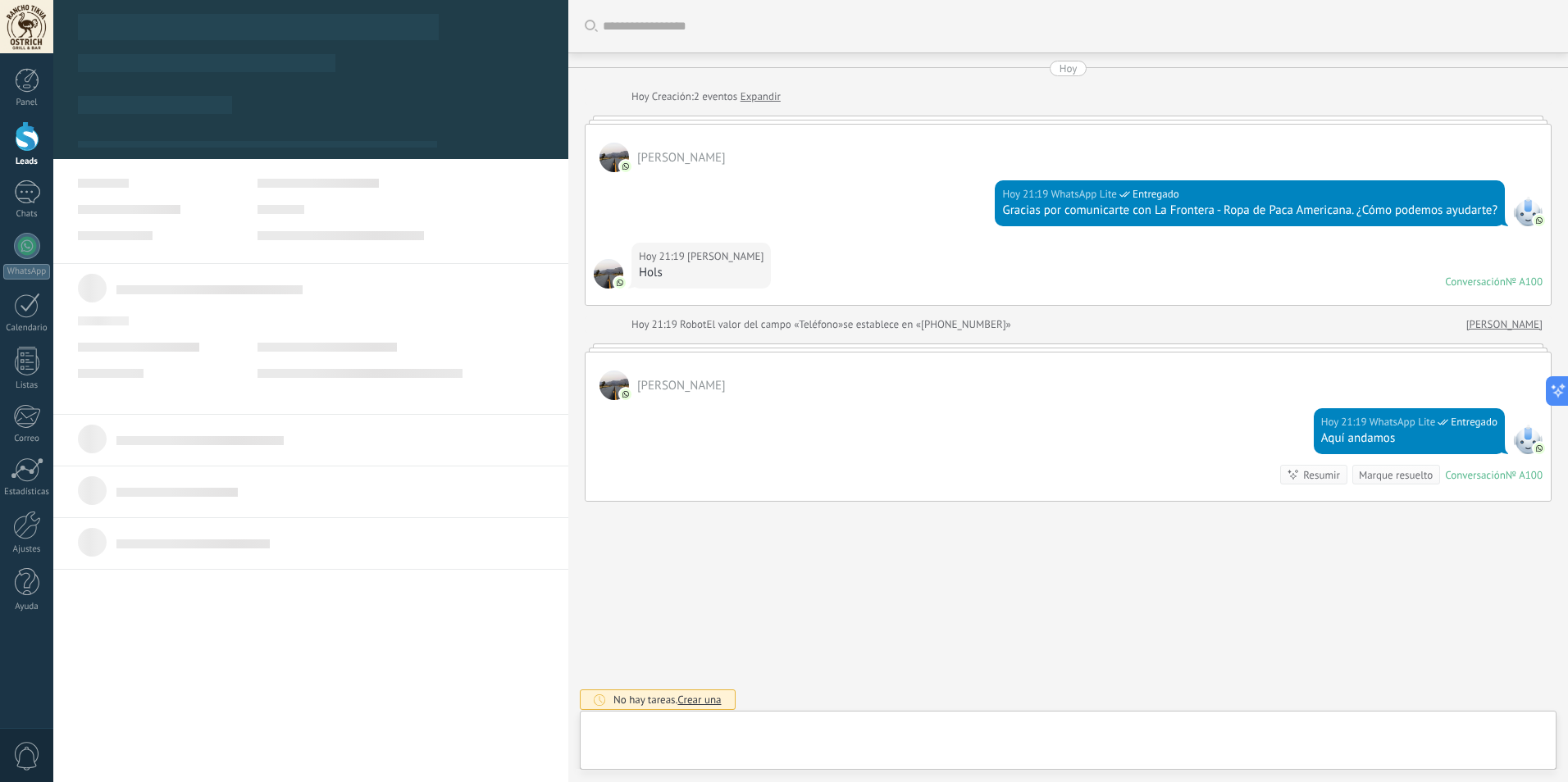 scroll, scrollTop: 25, scrollLeft: 0, axis: vertical 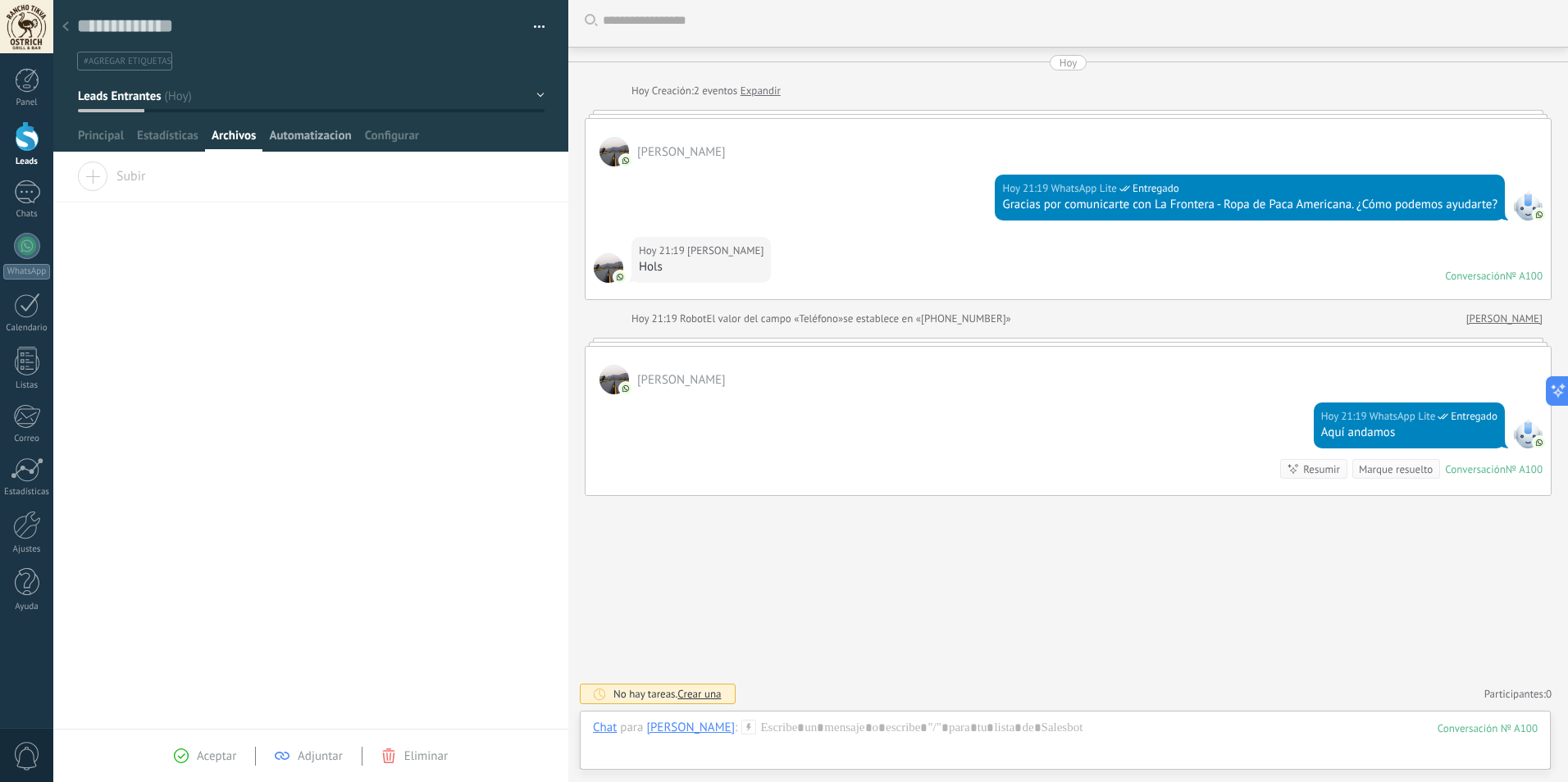 click on "Automatizacion" at bounding box center (310, 139) 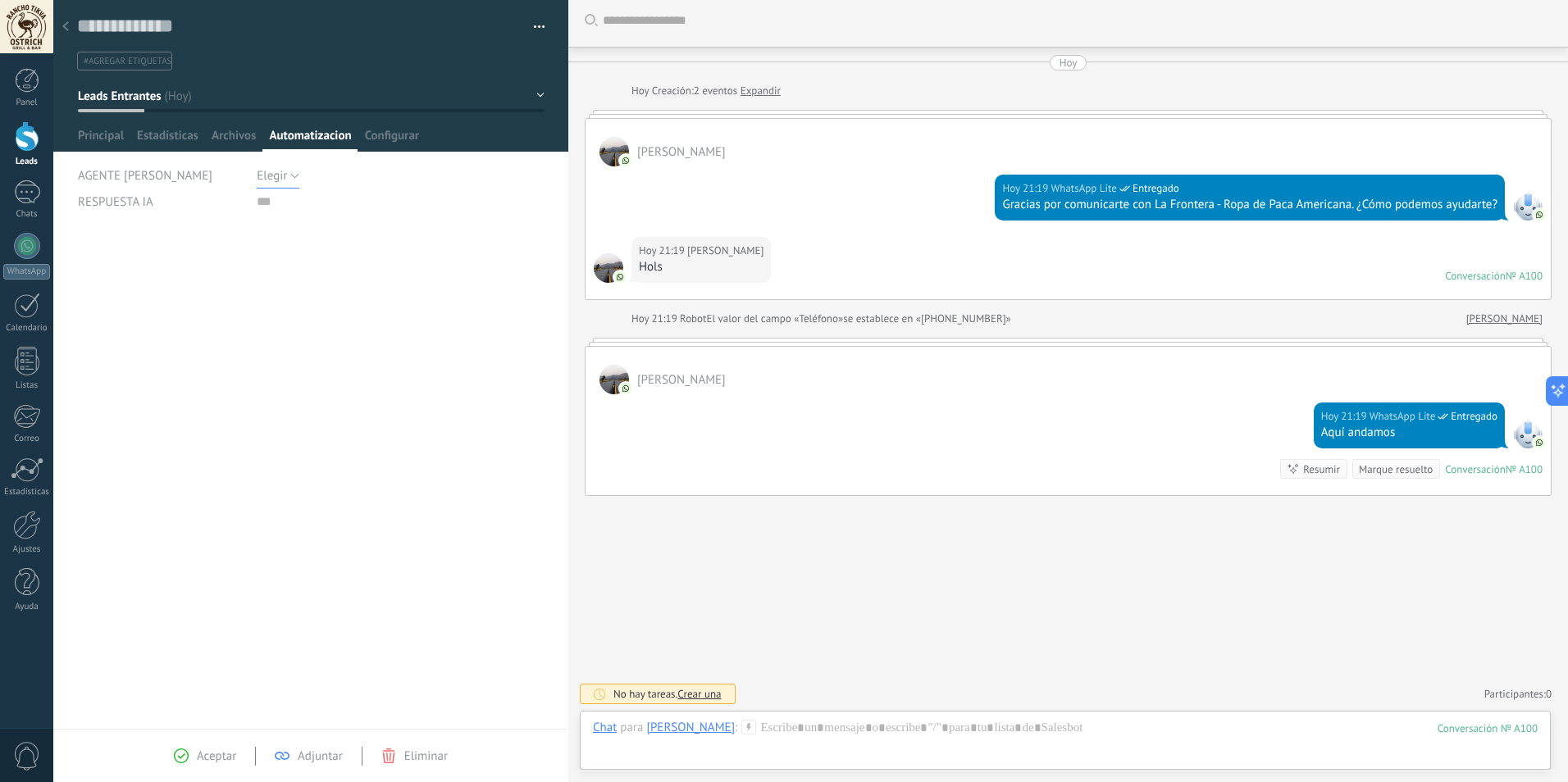 click on "Elegir" at bounding box center [278, 175] 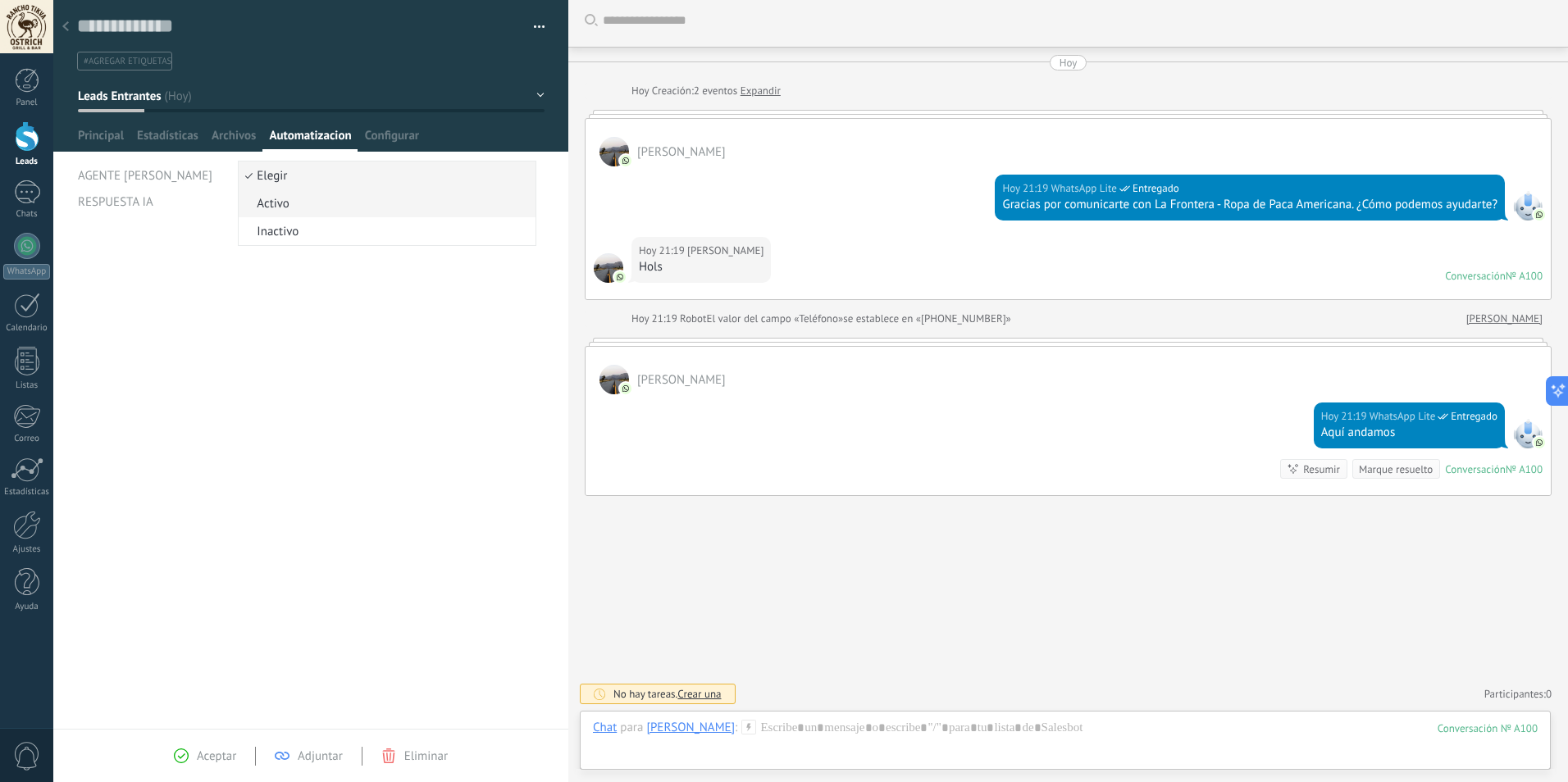 click on "Activo" at bounding box center [385, 203] 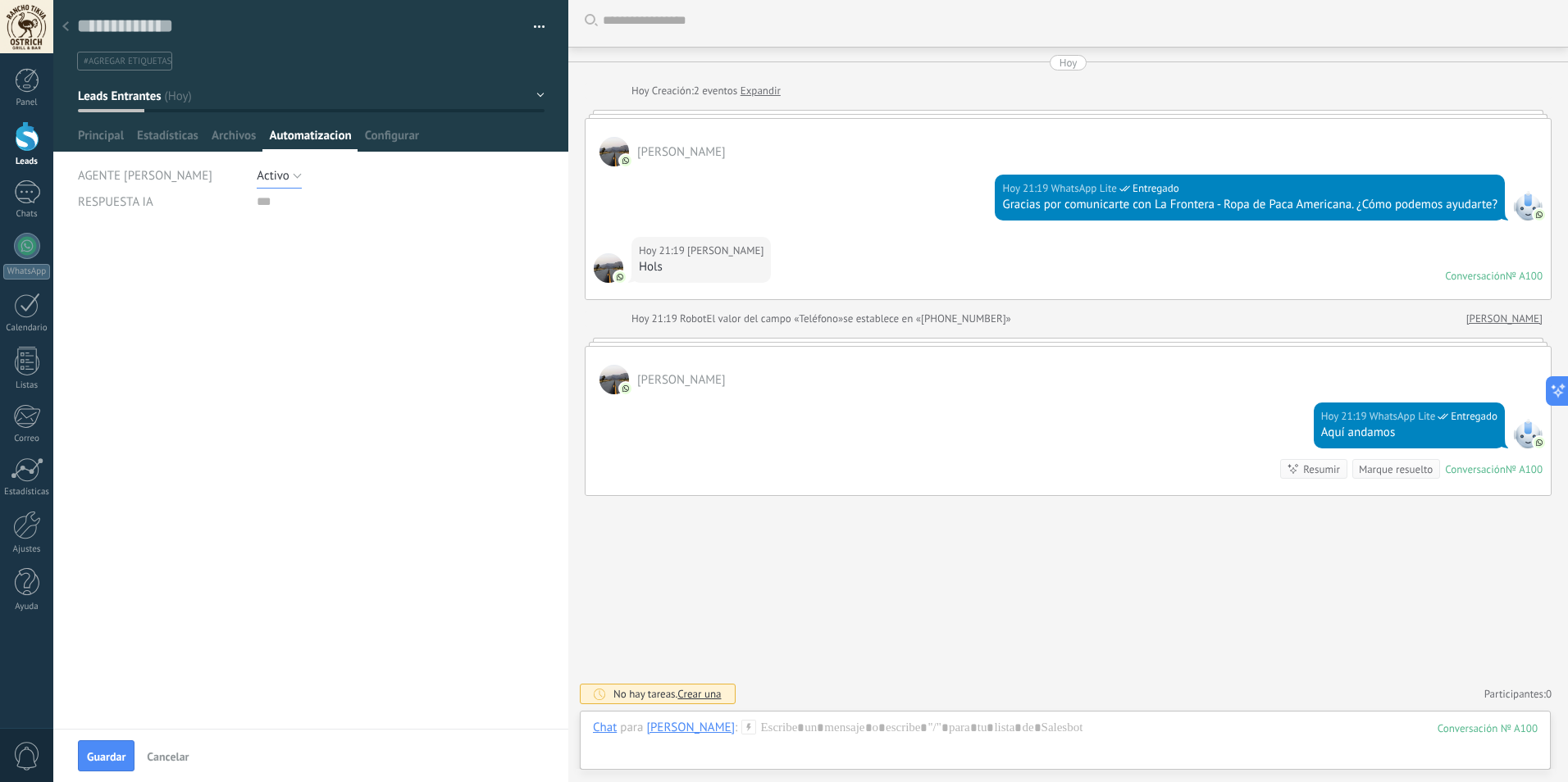 click on "Activo" at bounding box center (279, 175) 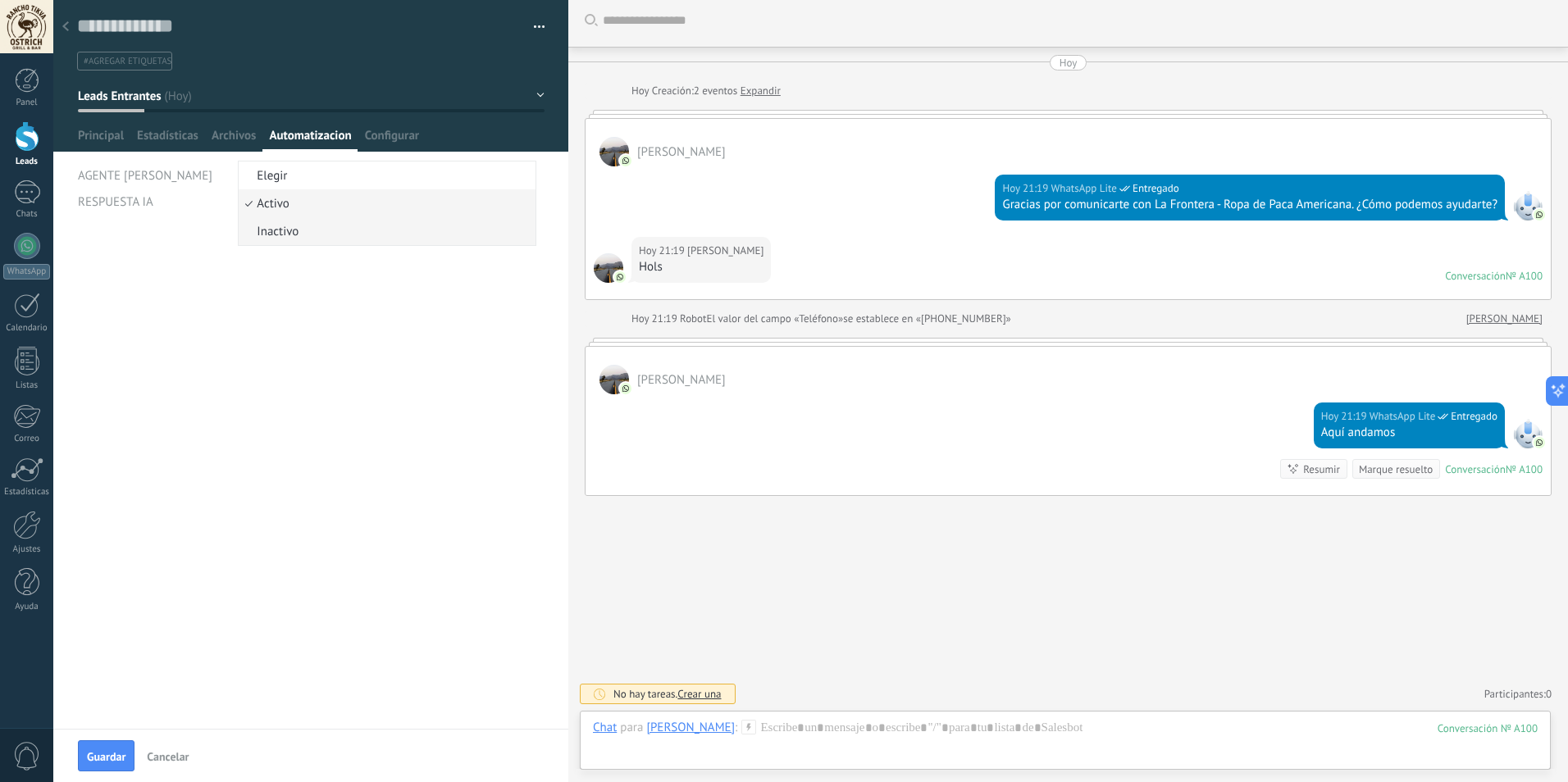 click on "Guardar y crear
Imprimir
Administrar etiquetas" at bounding box center (311, 364) 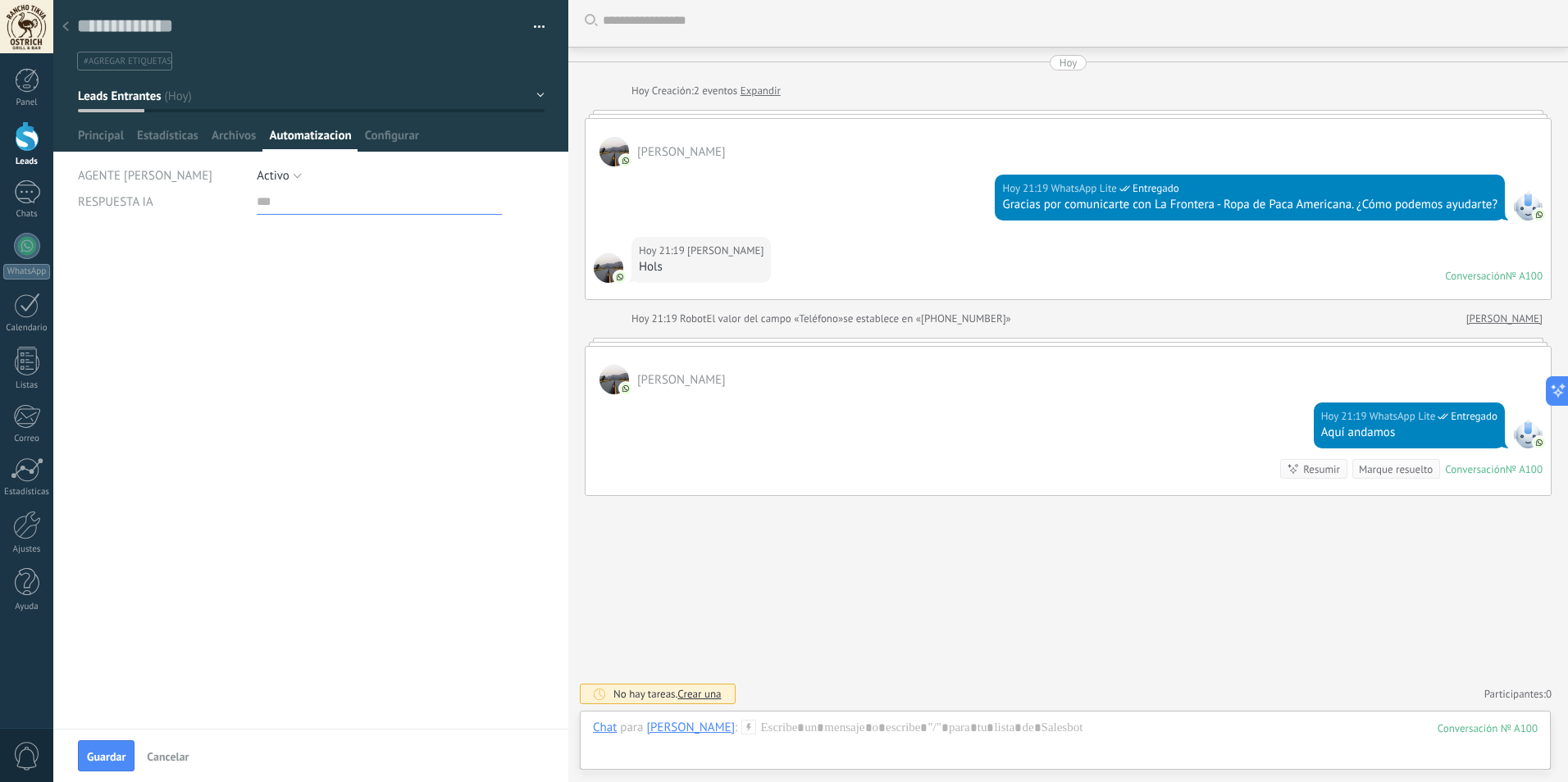 click at bounding box center [379, 202] 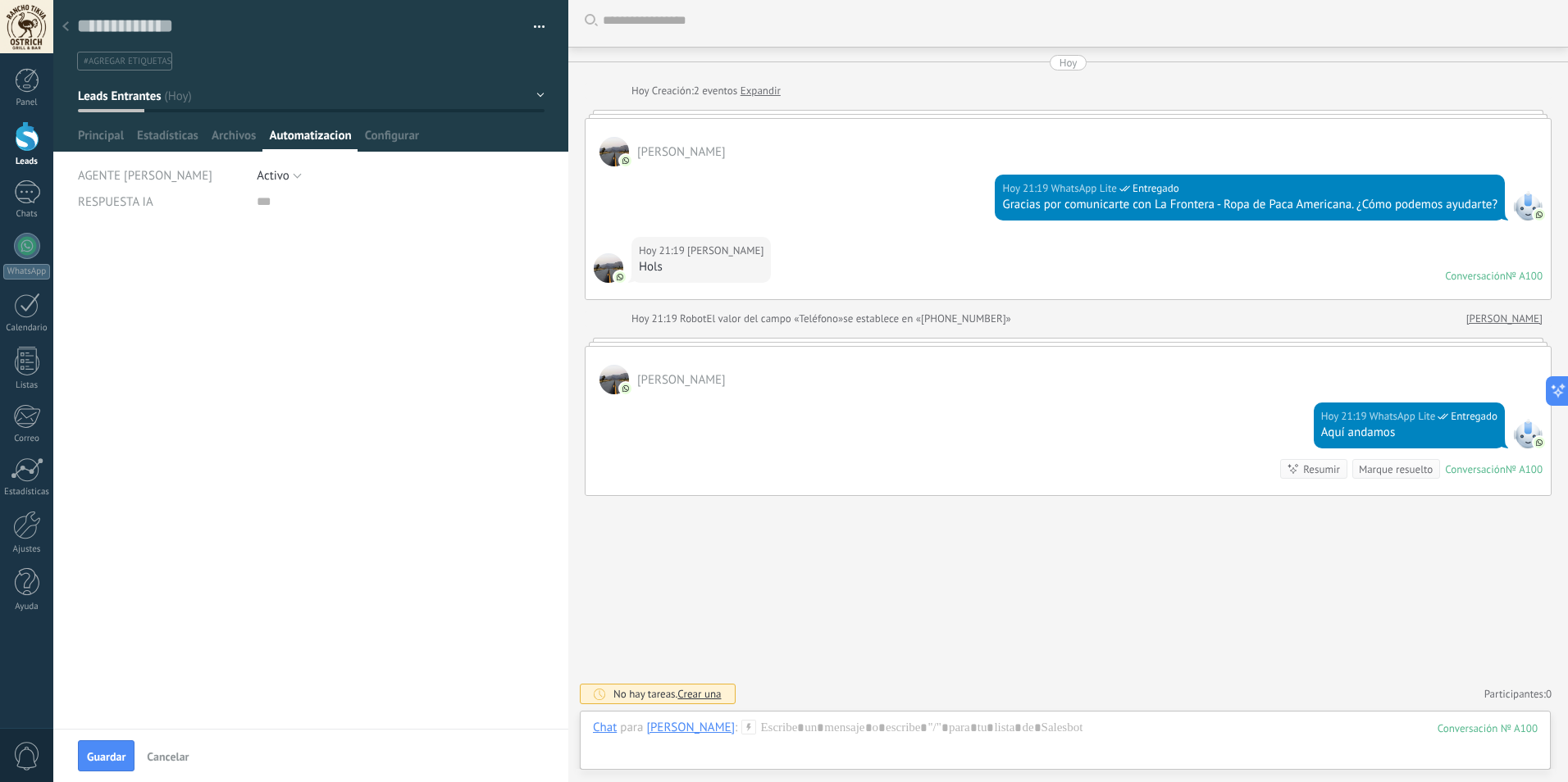 click on "********* Yoab Ríos
********* Yoab Ríos
Apellido
Abrir detalle
Copie el nombre" at bounding box center (311, 479) 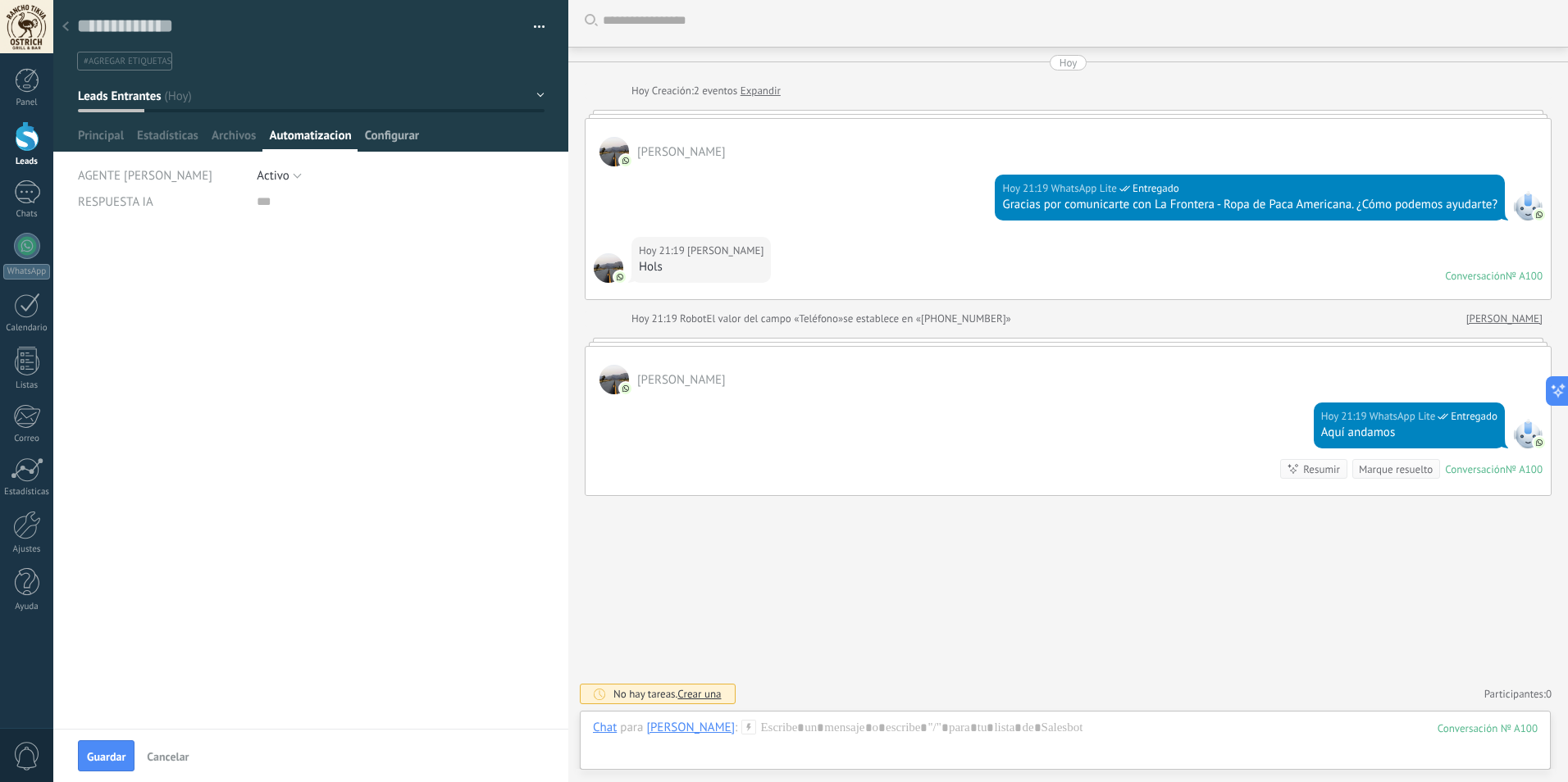 click on "Configurar" at bounding box center (392, 139) 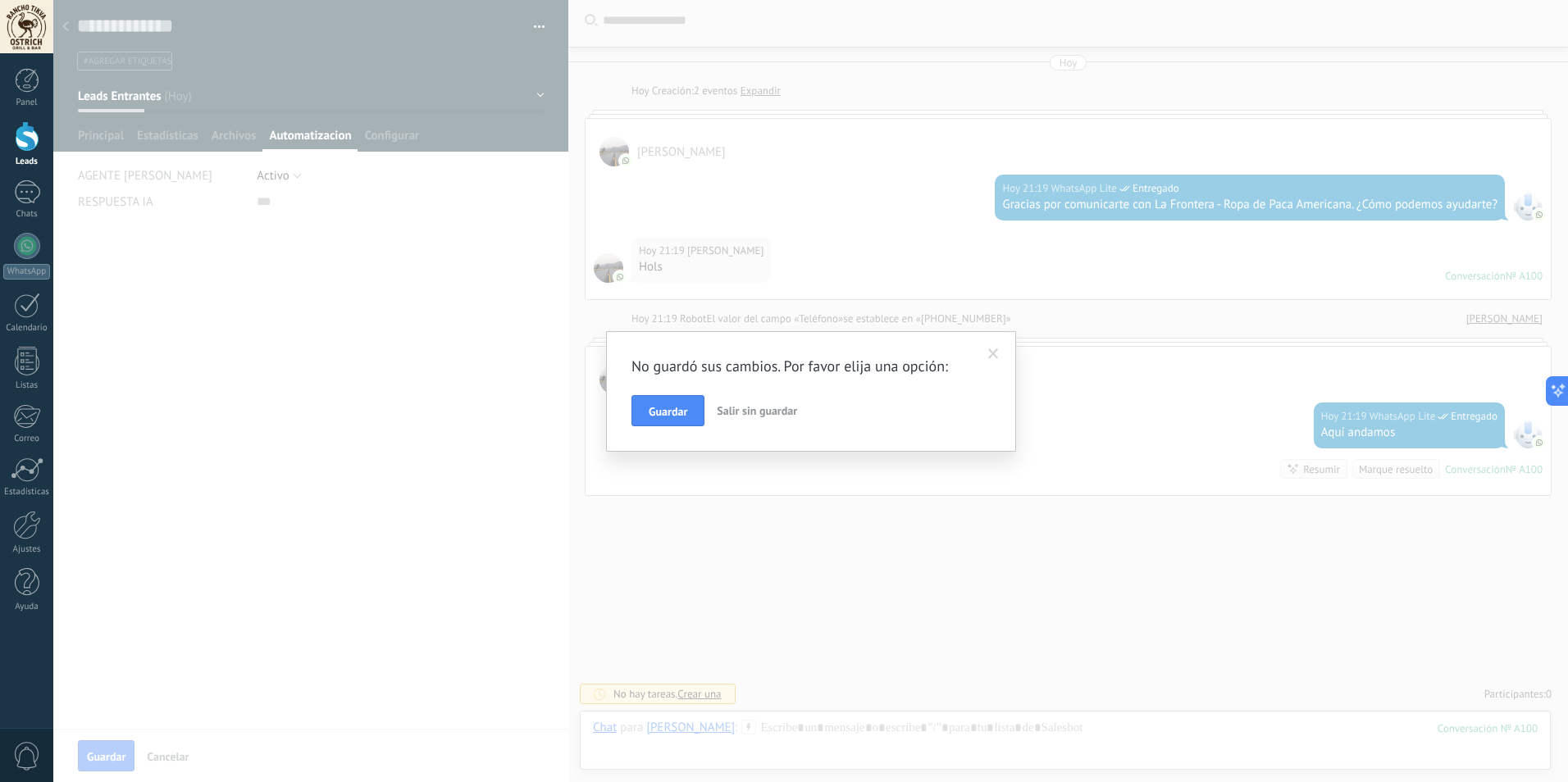 drag, startPoint x: 752, startPoint y: 411, endPoint x: 740, endPoint y: 417, distance: 13 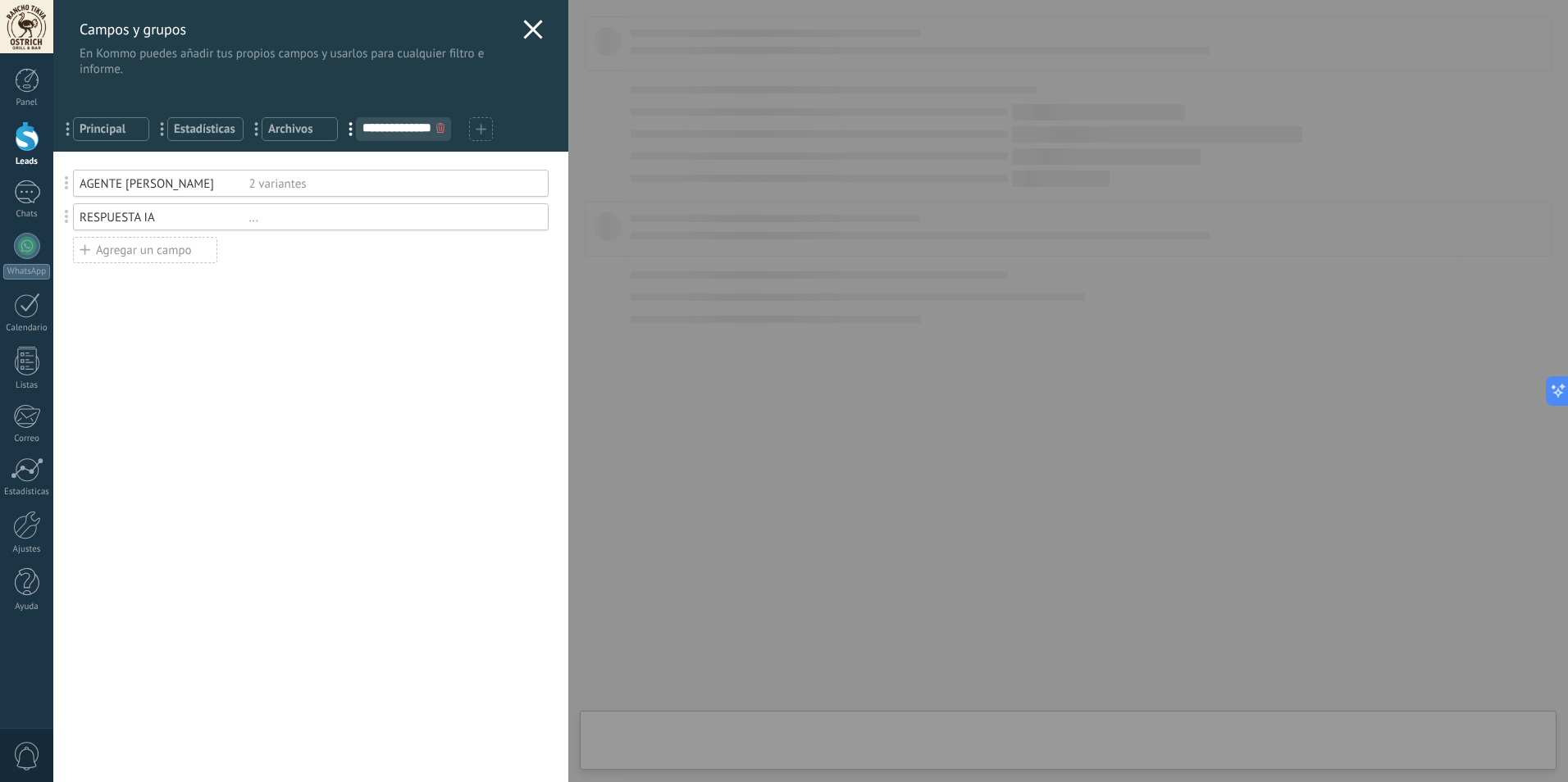 type on "**********" 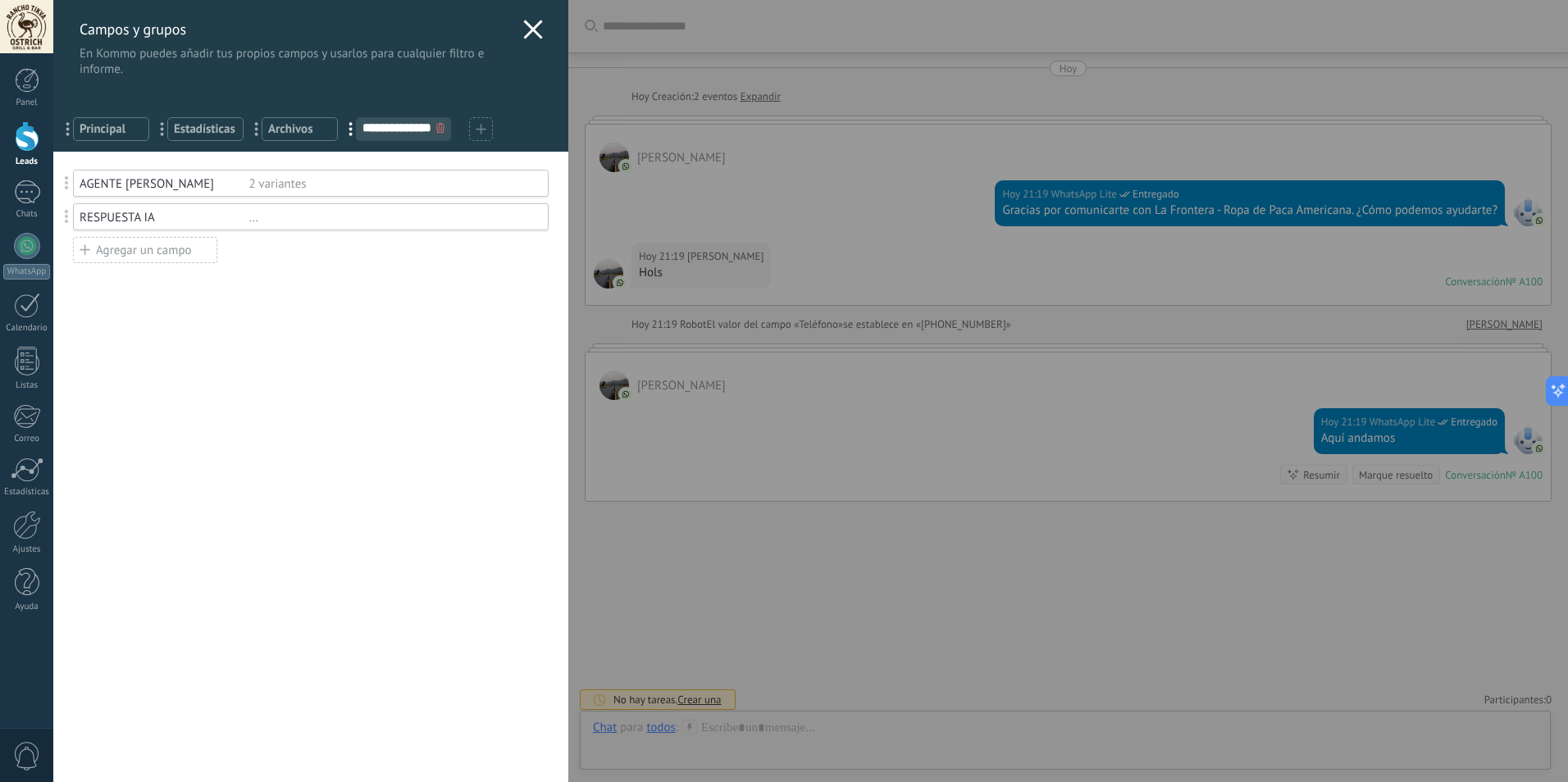 scroll, scrollTop: 25, scrollLeft: 0, axis: vertical 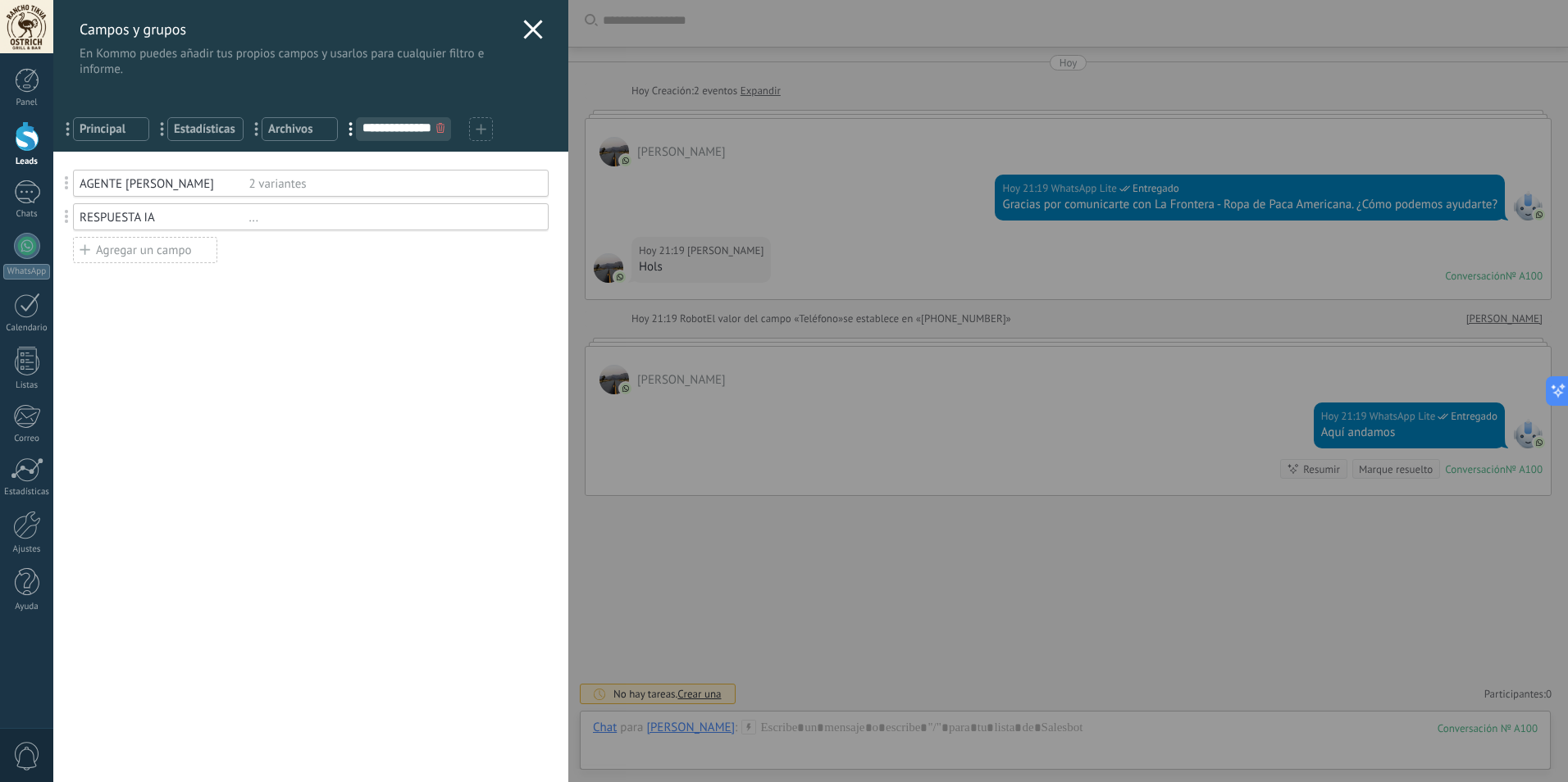 click on "2 variantes" at bounding box center [391, 184] 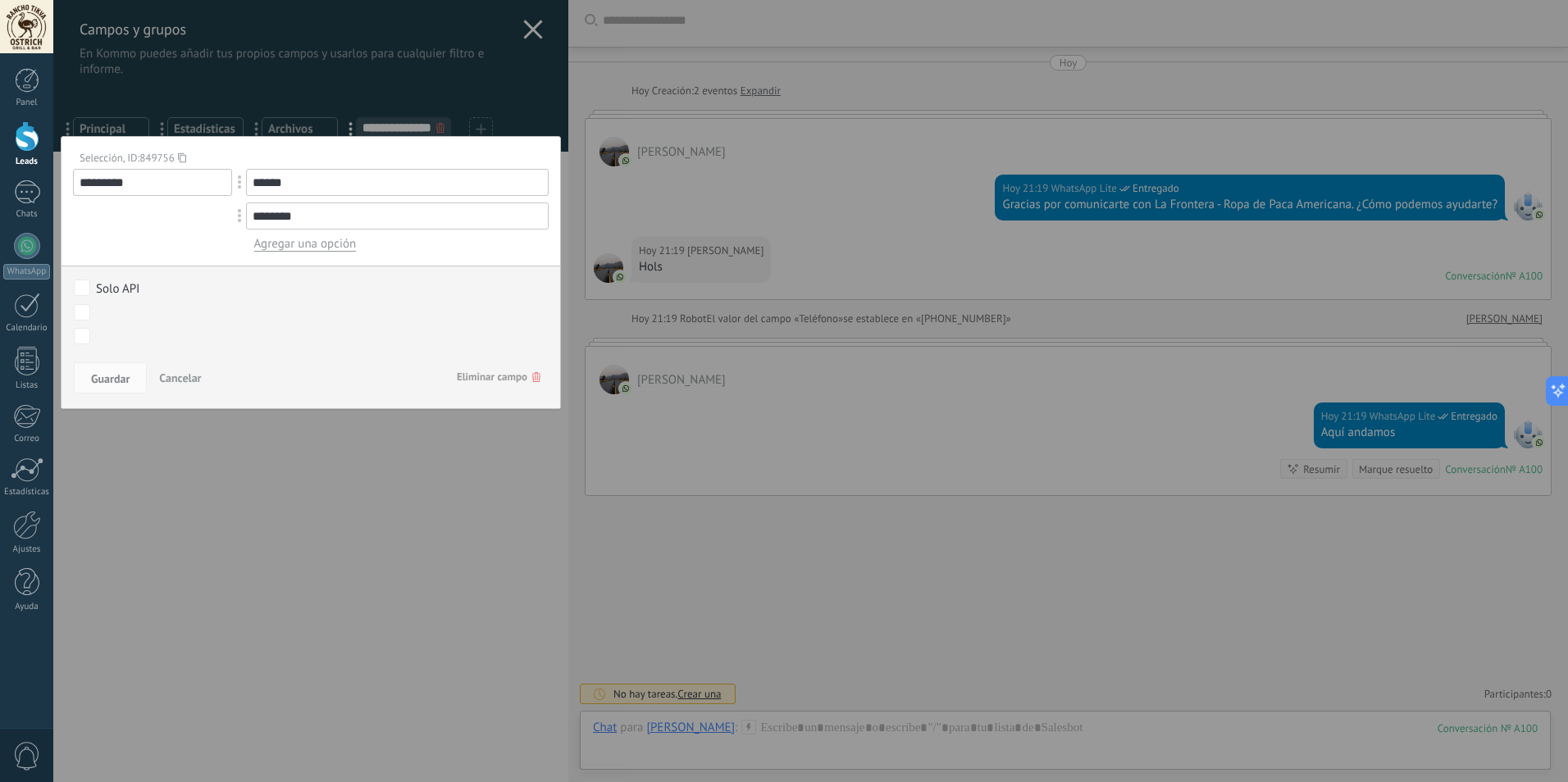 click on "Eliminar campo" at bounding box center [499, 377] 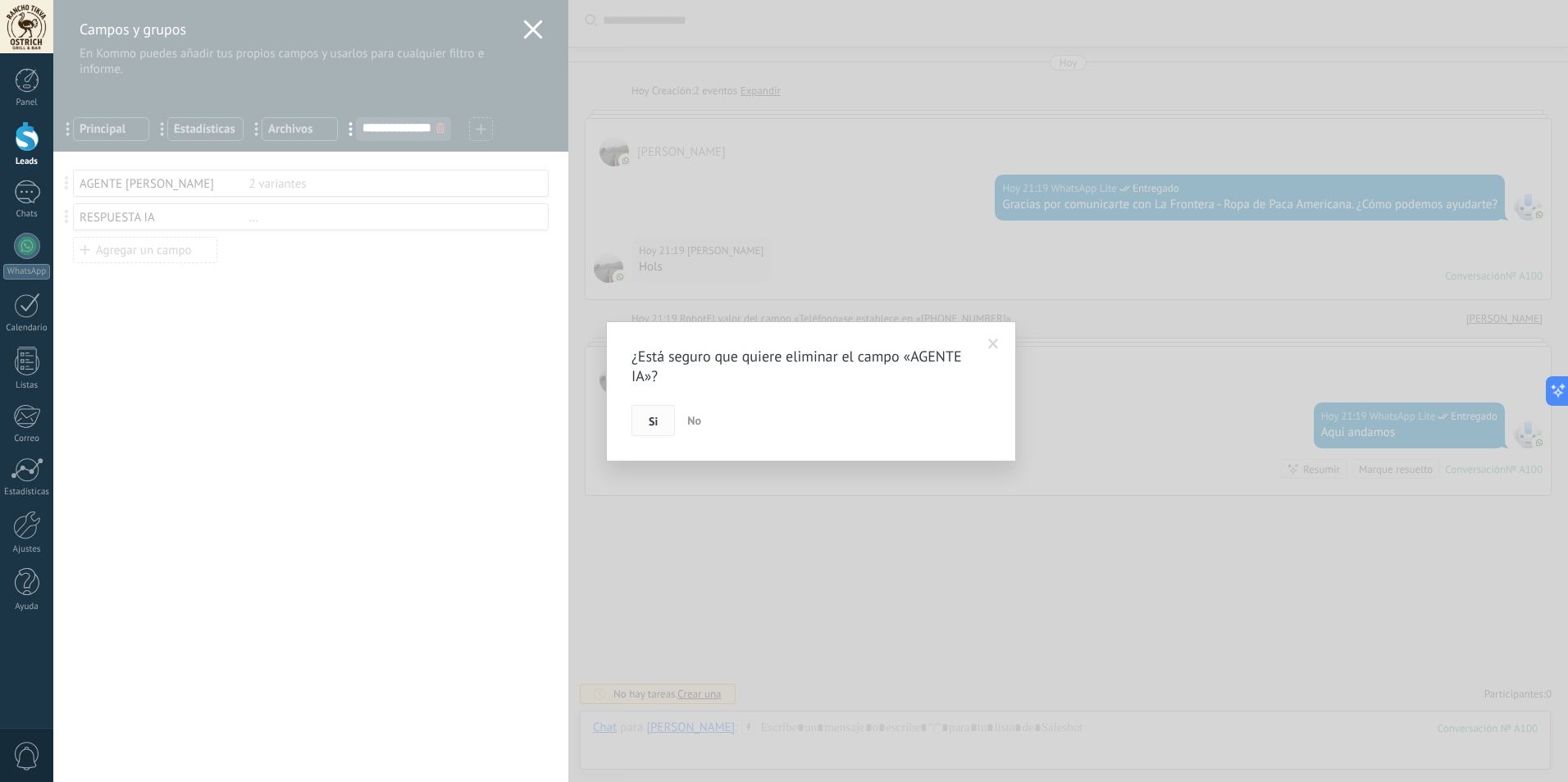 click on "Si" at bounding box center [653, 421] 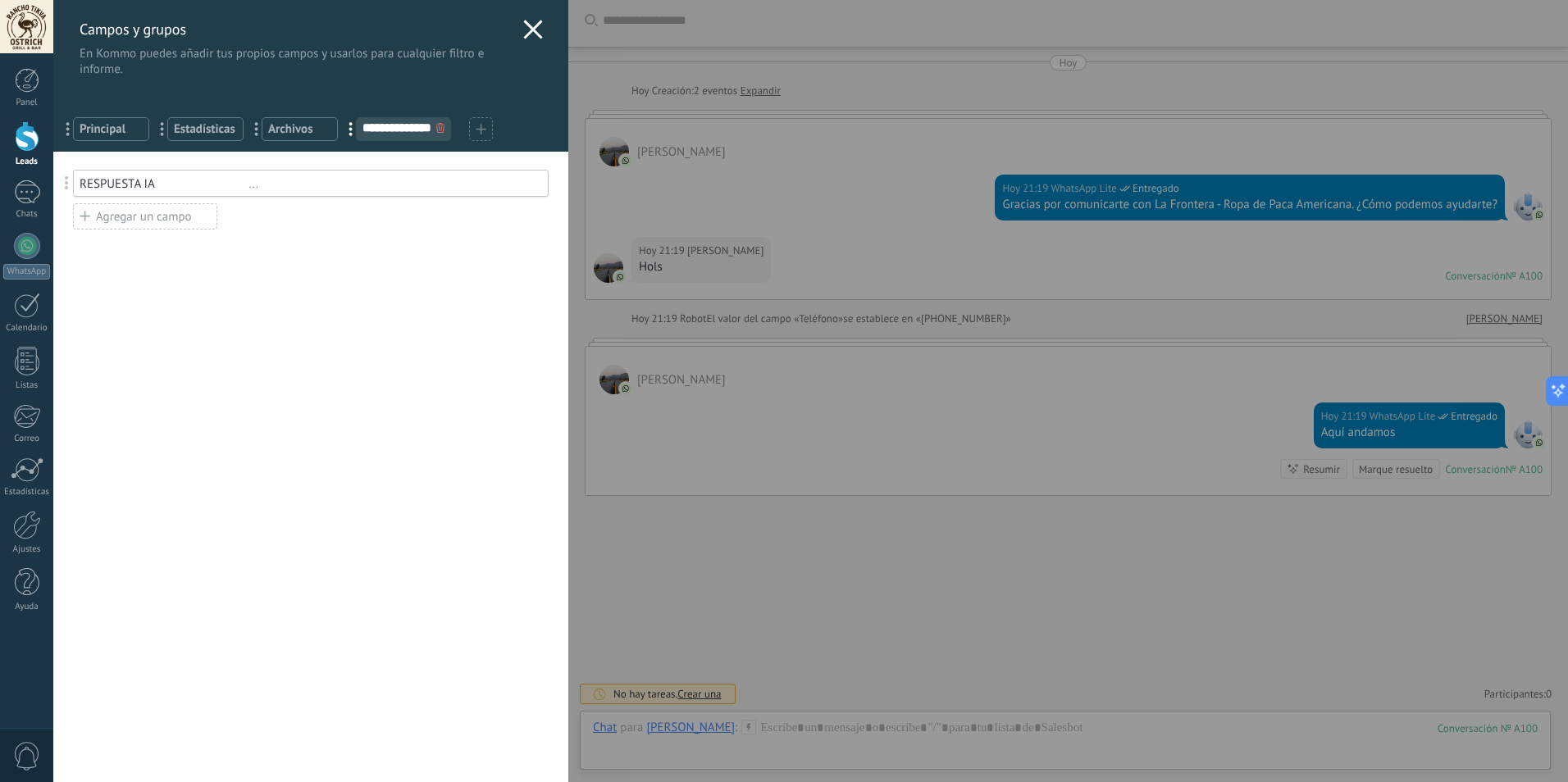 click on "Agregar un campo" at bounding box center [145, 216] 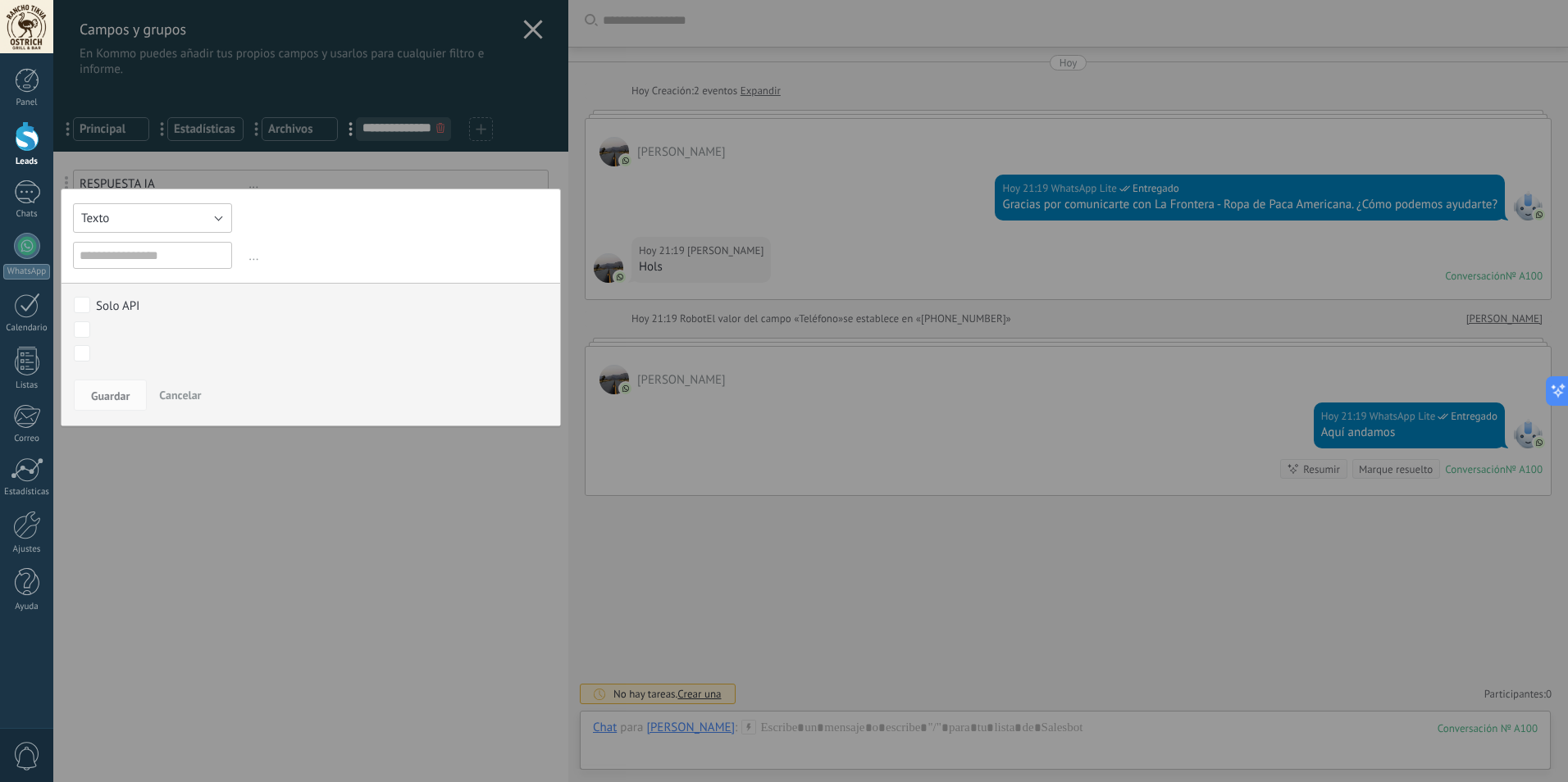 click on "Texto" at bounding box center [153, 218] 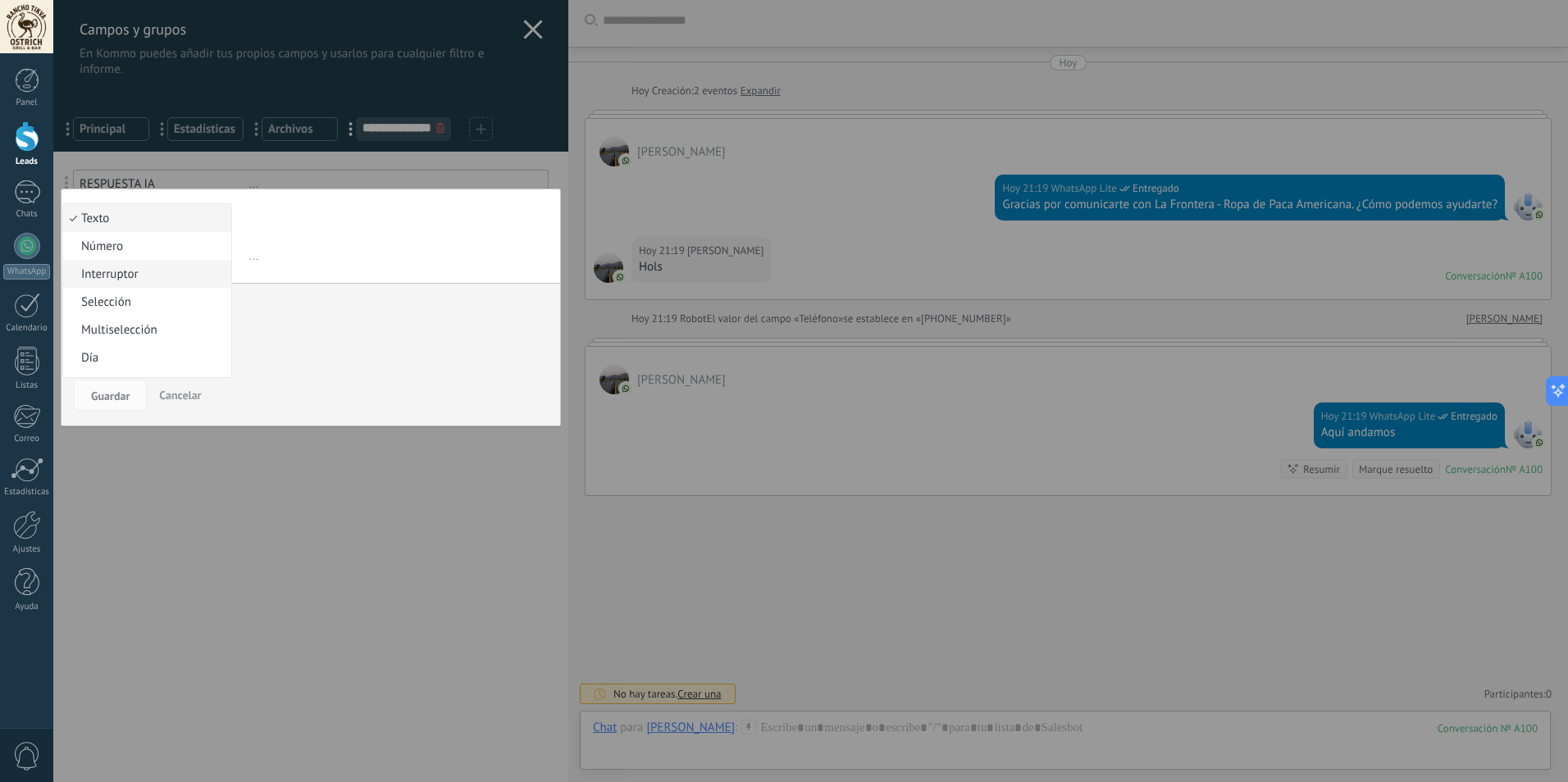 click on "Interruptor" at bounding box center [144, 274] 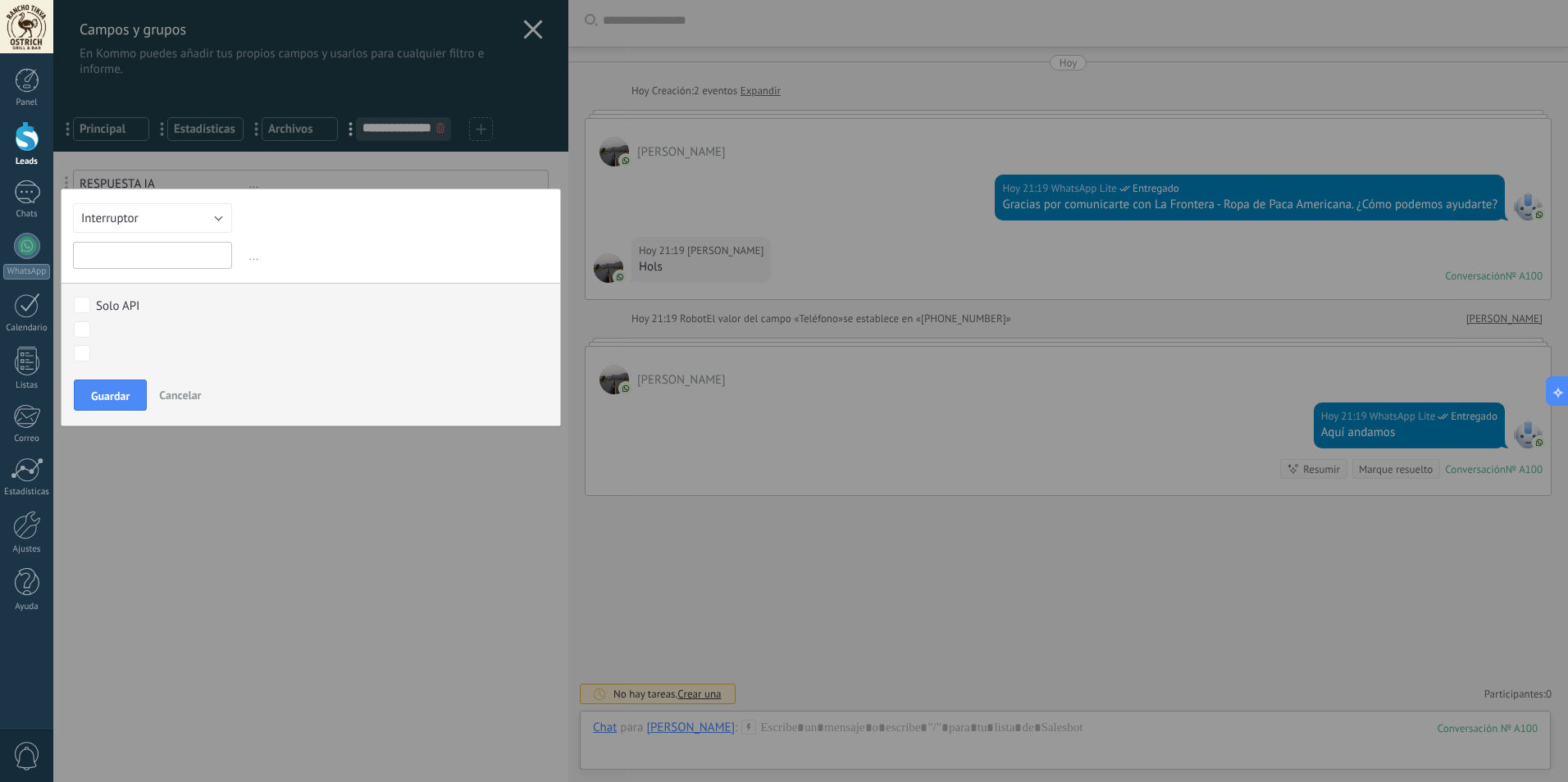 click at bounding box center [153, 255] 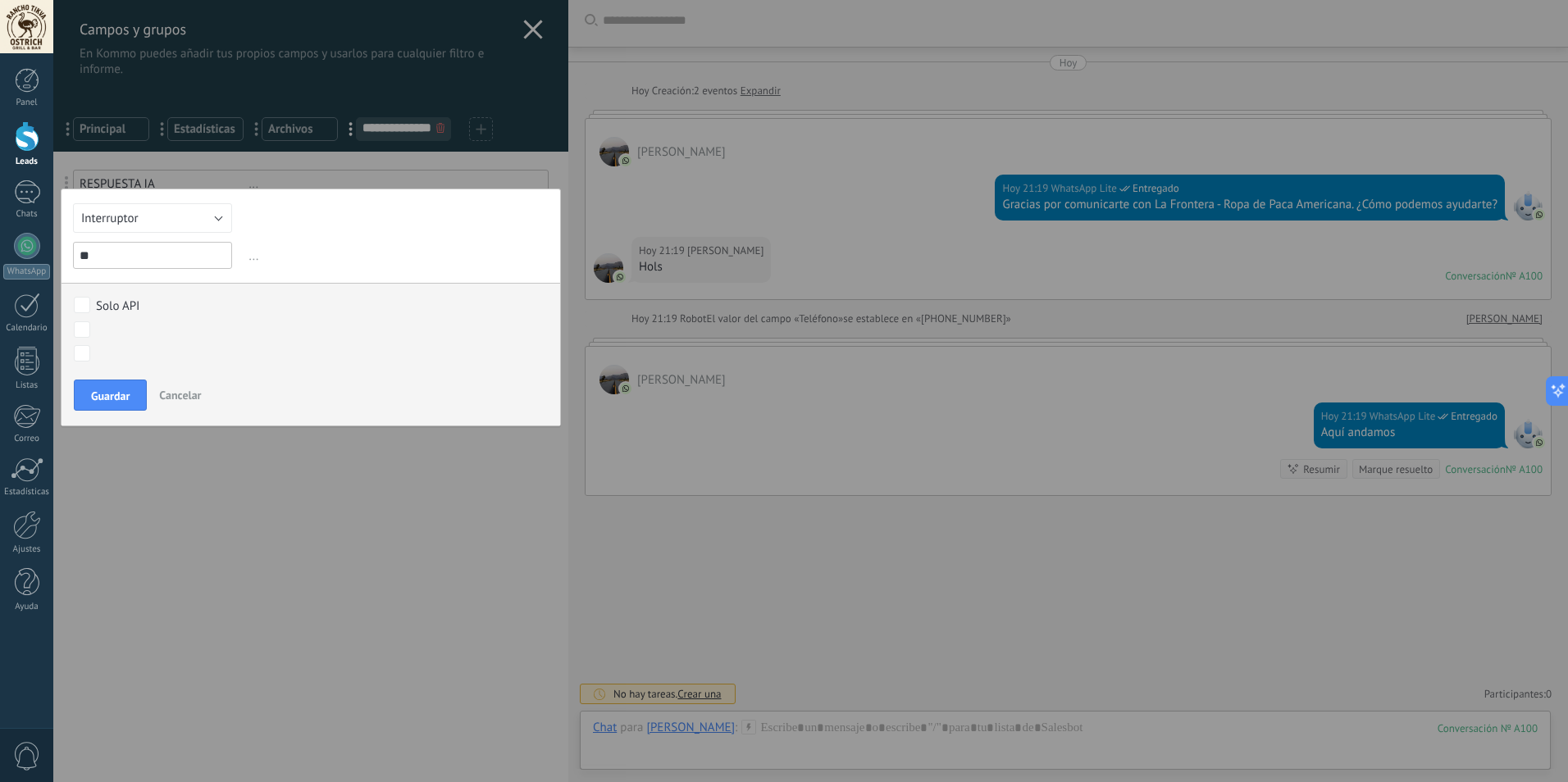 type on "*" 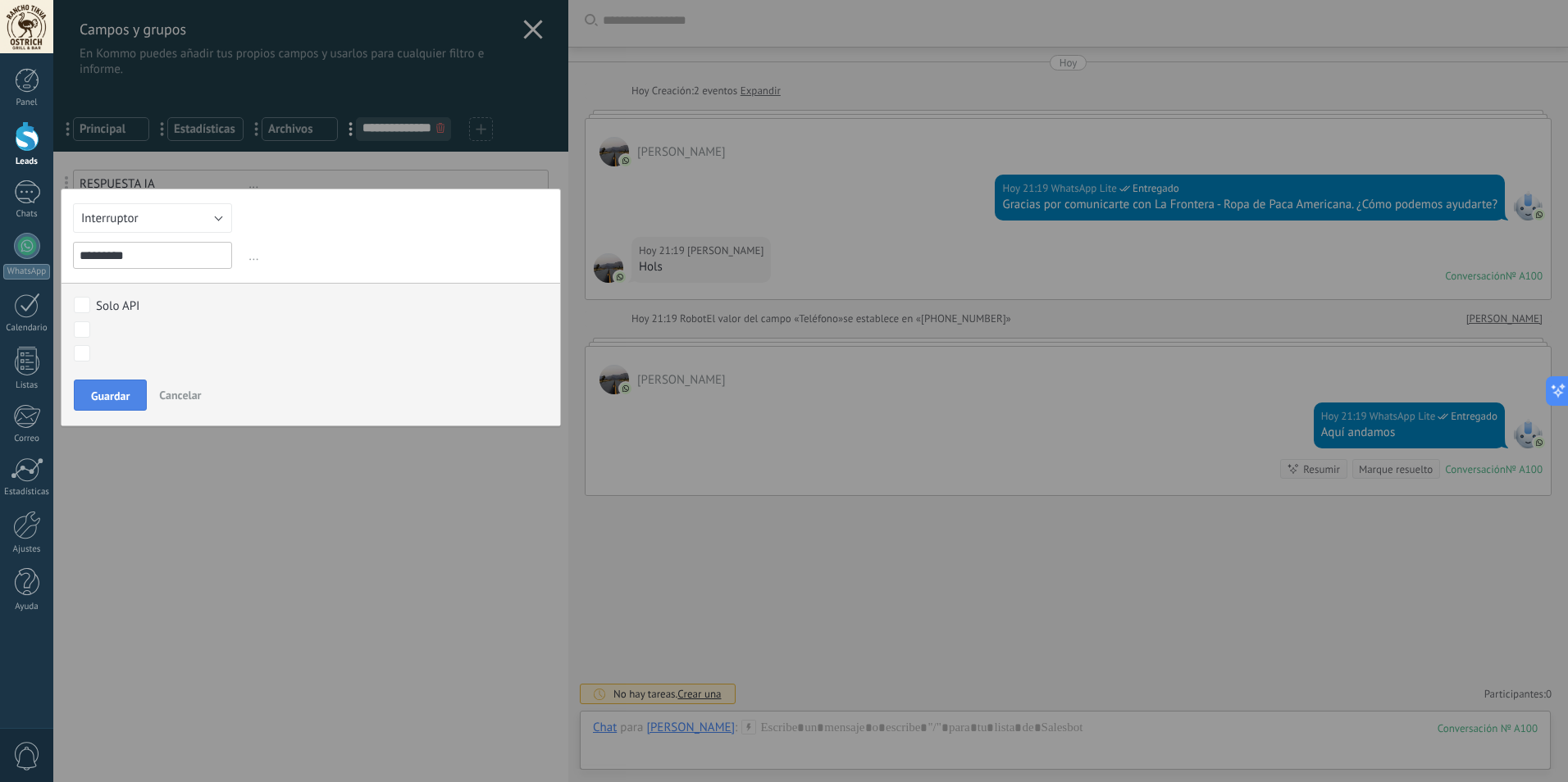 type on "*********" 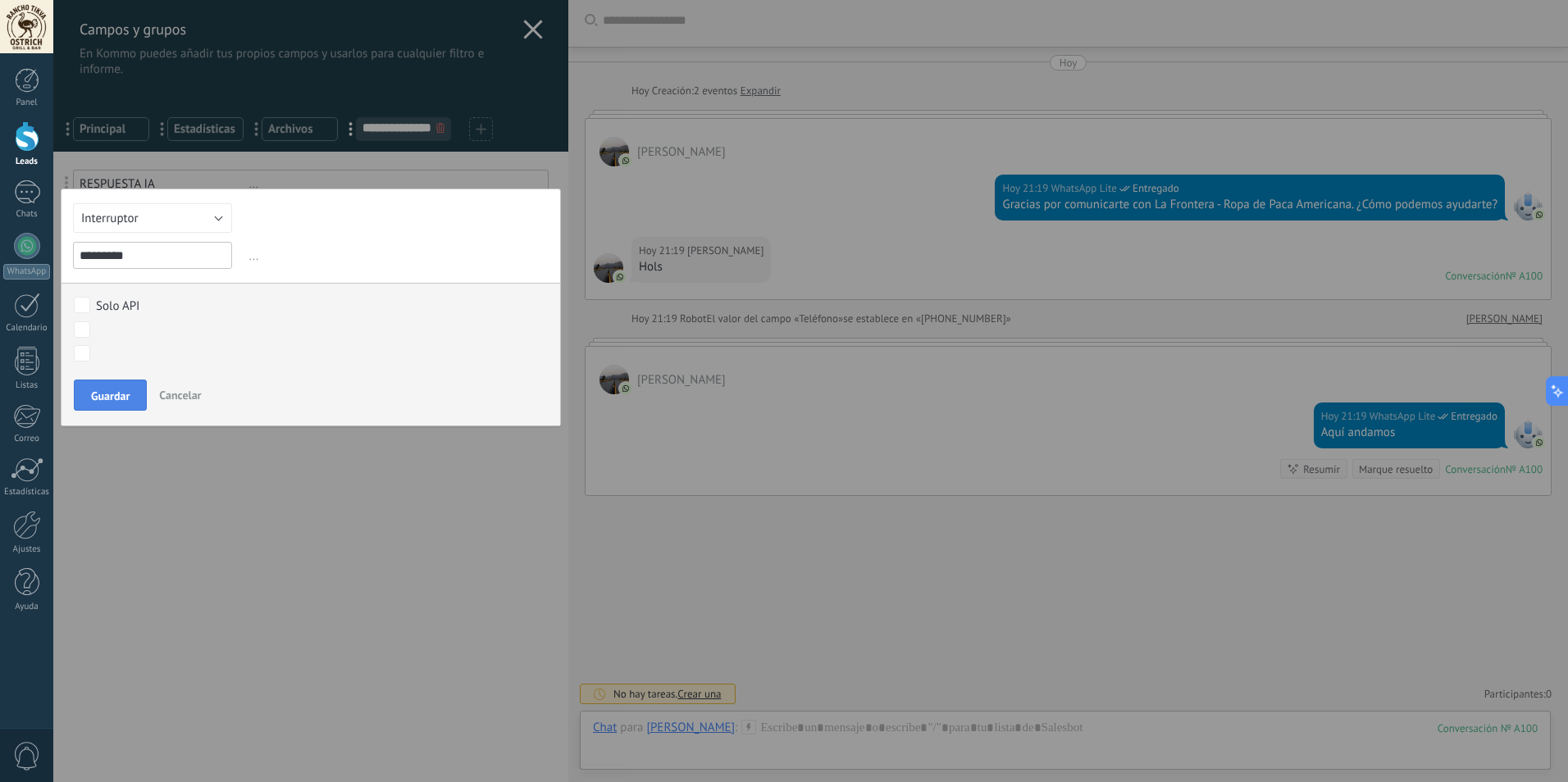 click on "Guardar" at bounding box center (110, 395) 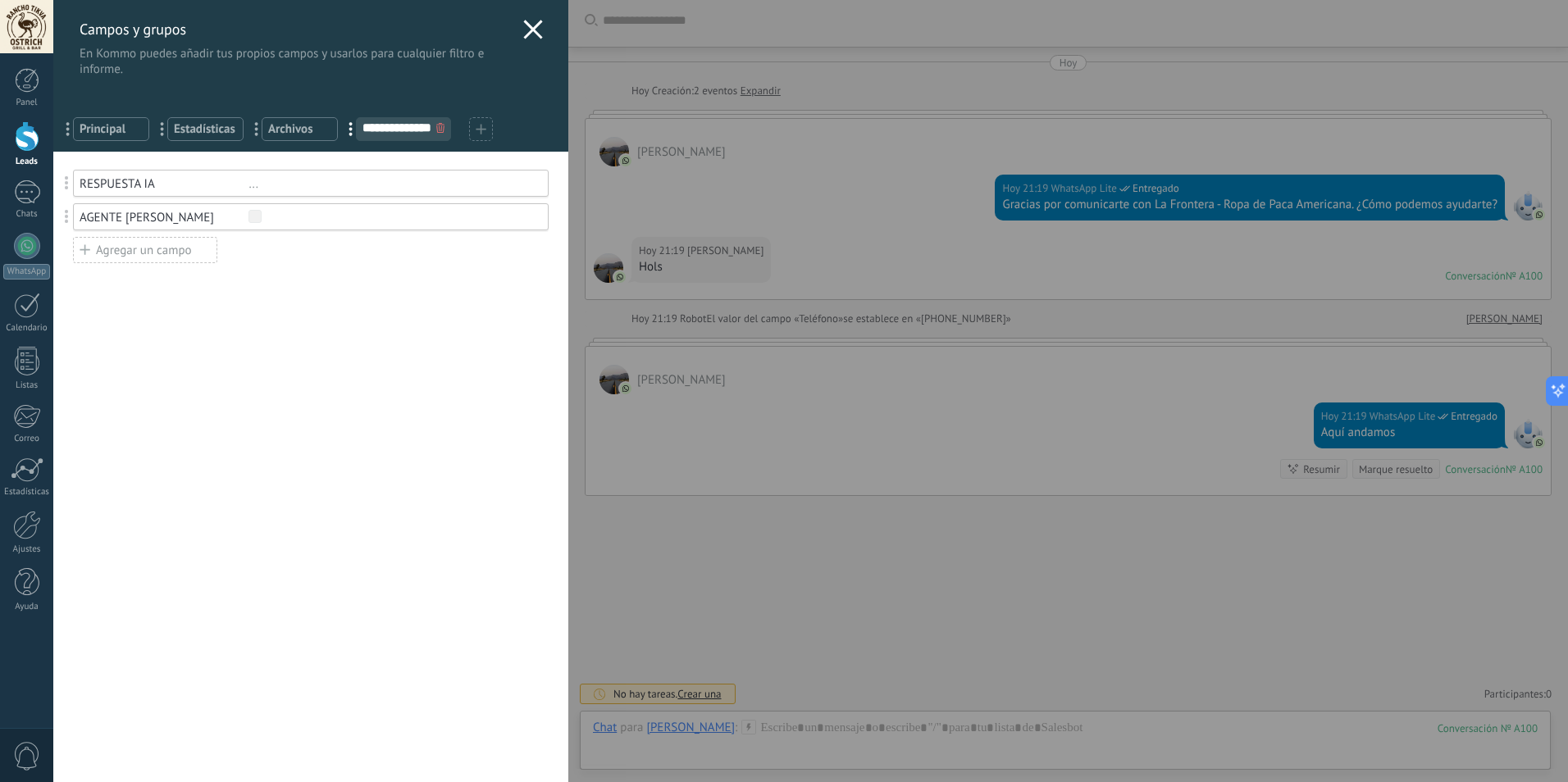 click 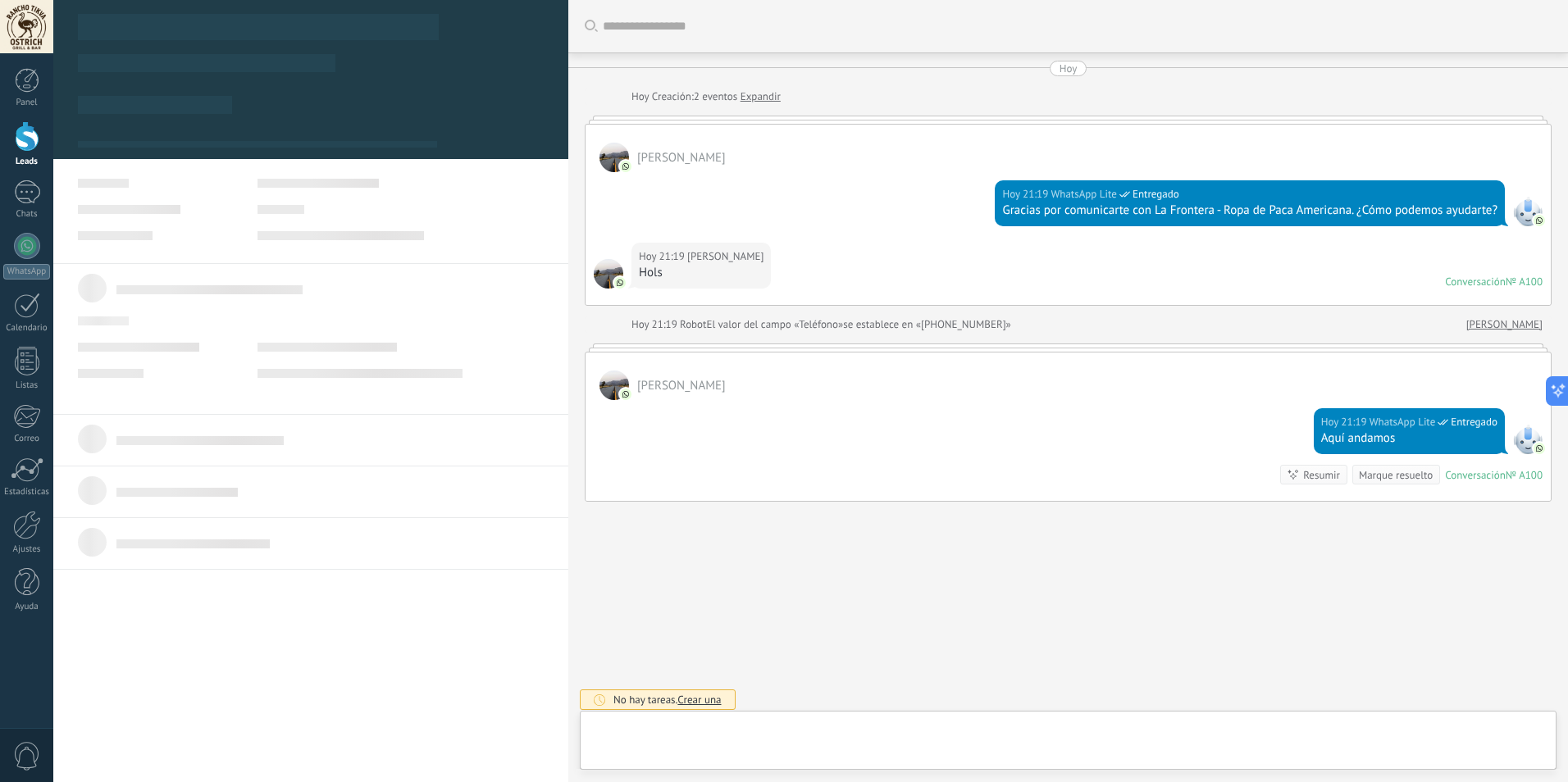 scroll, scrollTop: 6, scrollLeft: 0, axis: vertical 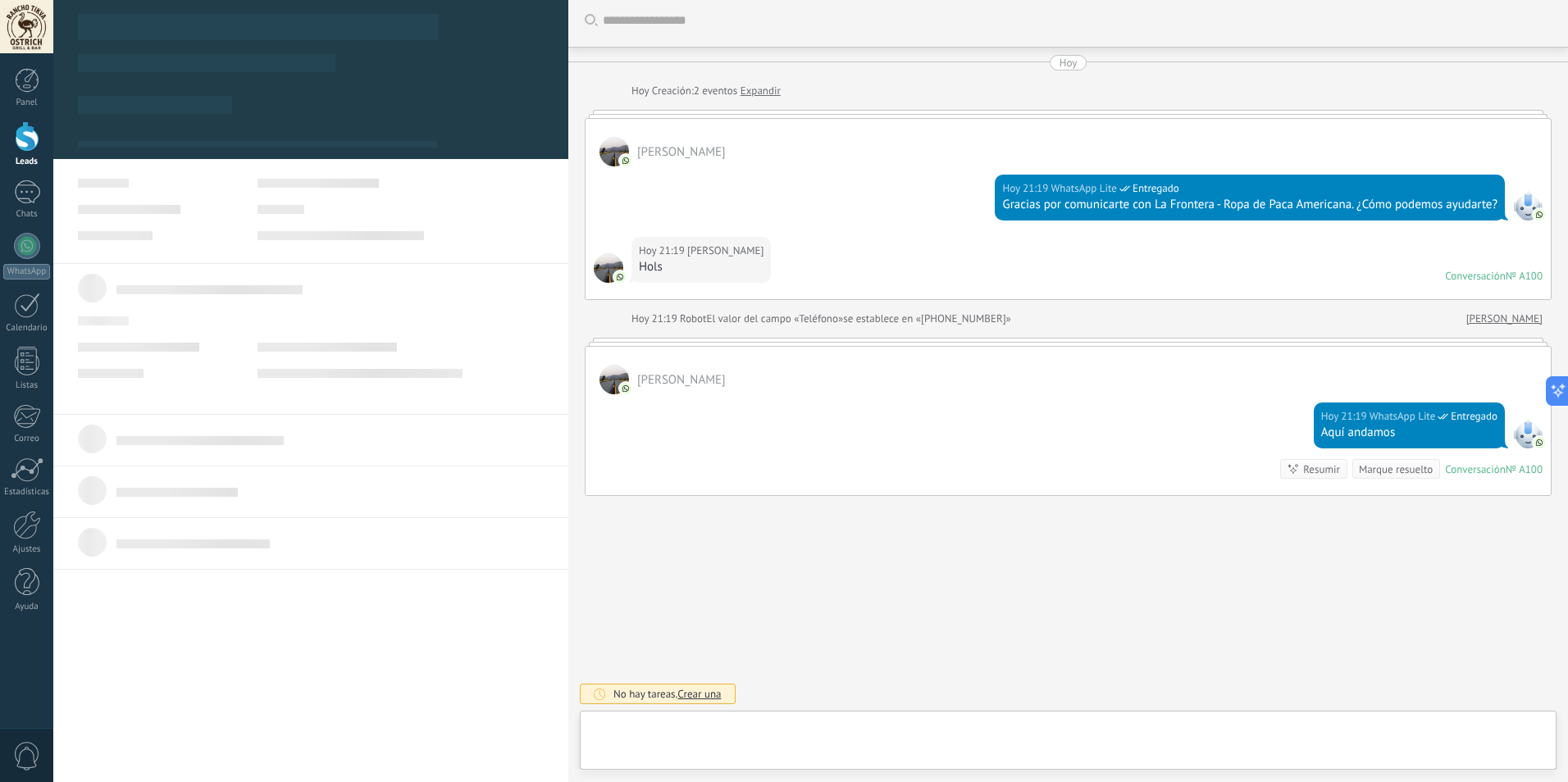 type on "**********" 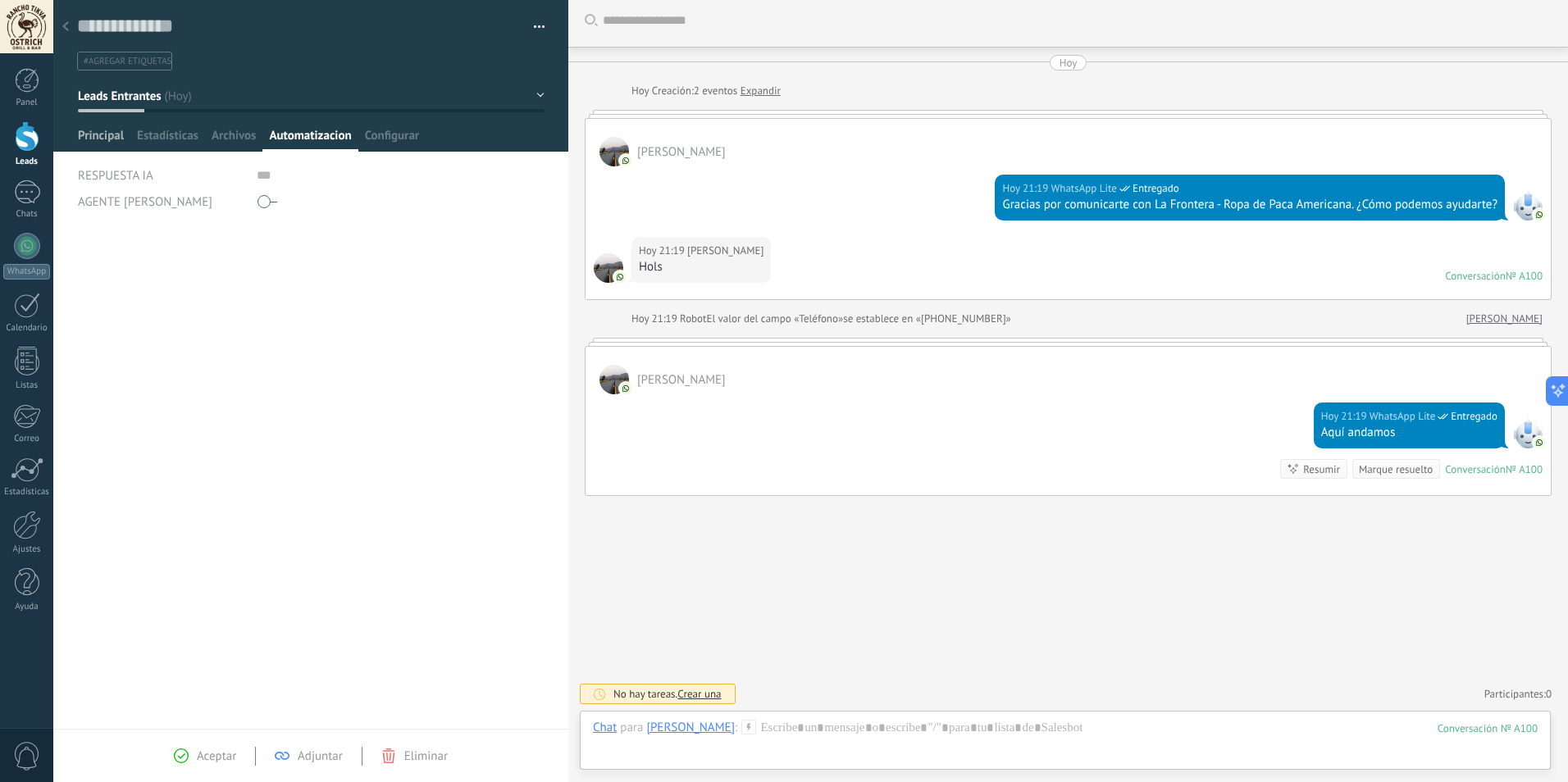 click on "Principal" at bounding box center [101, 139] 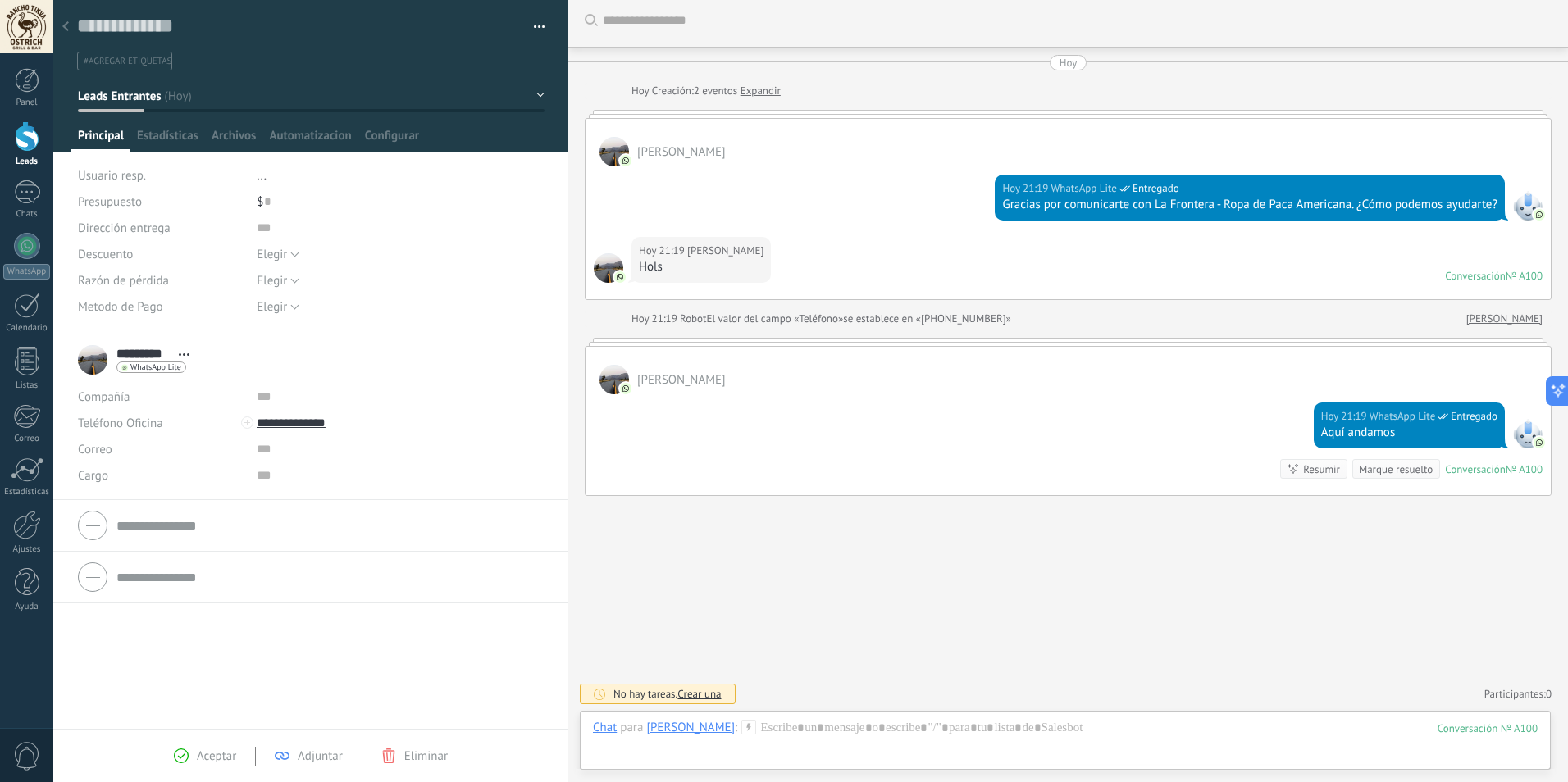 click on "Elegir" at bounding box center (271, 280) 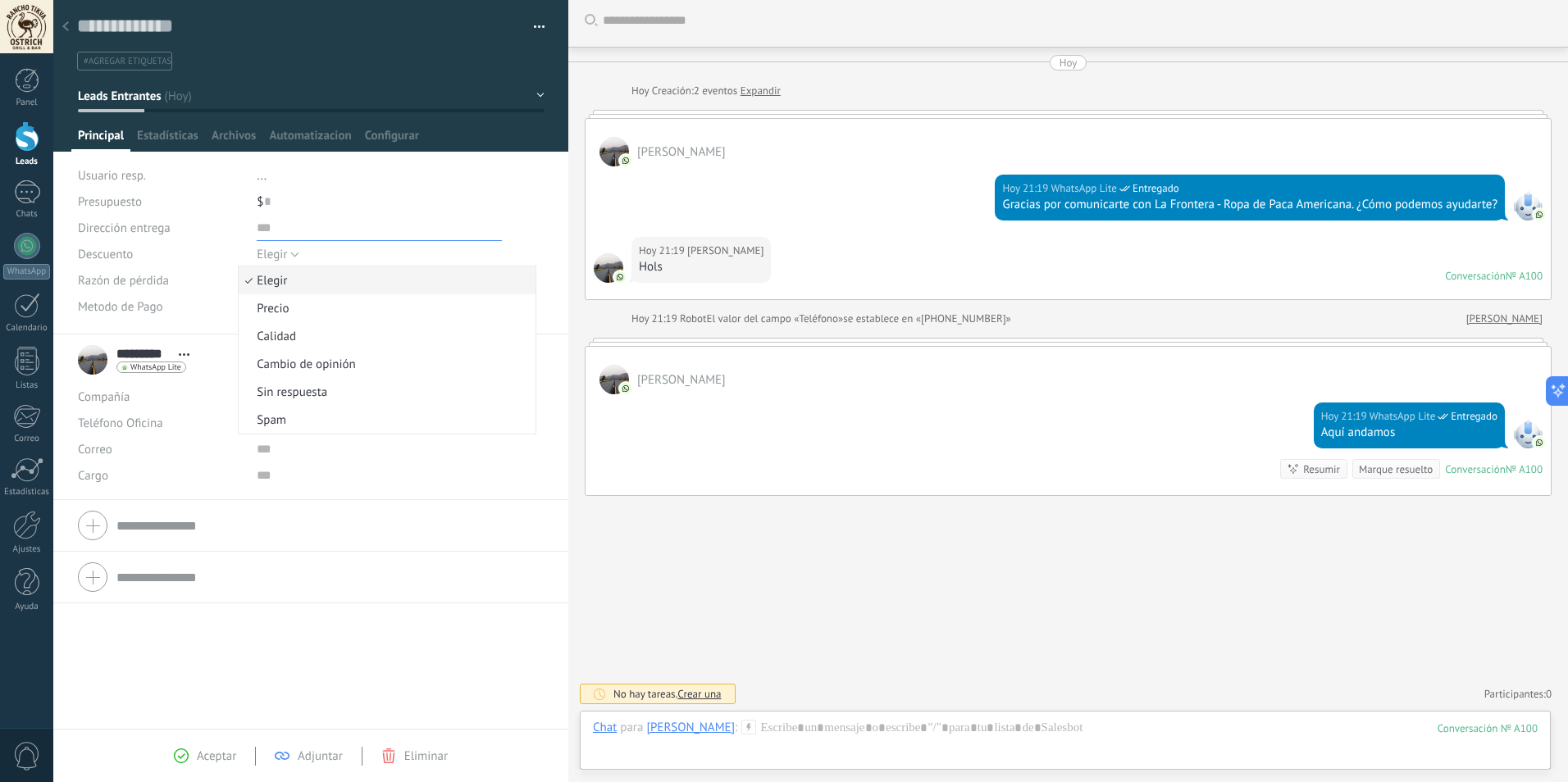 click at bounding box center [379, 228] 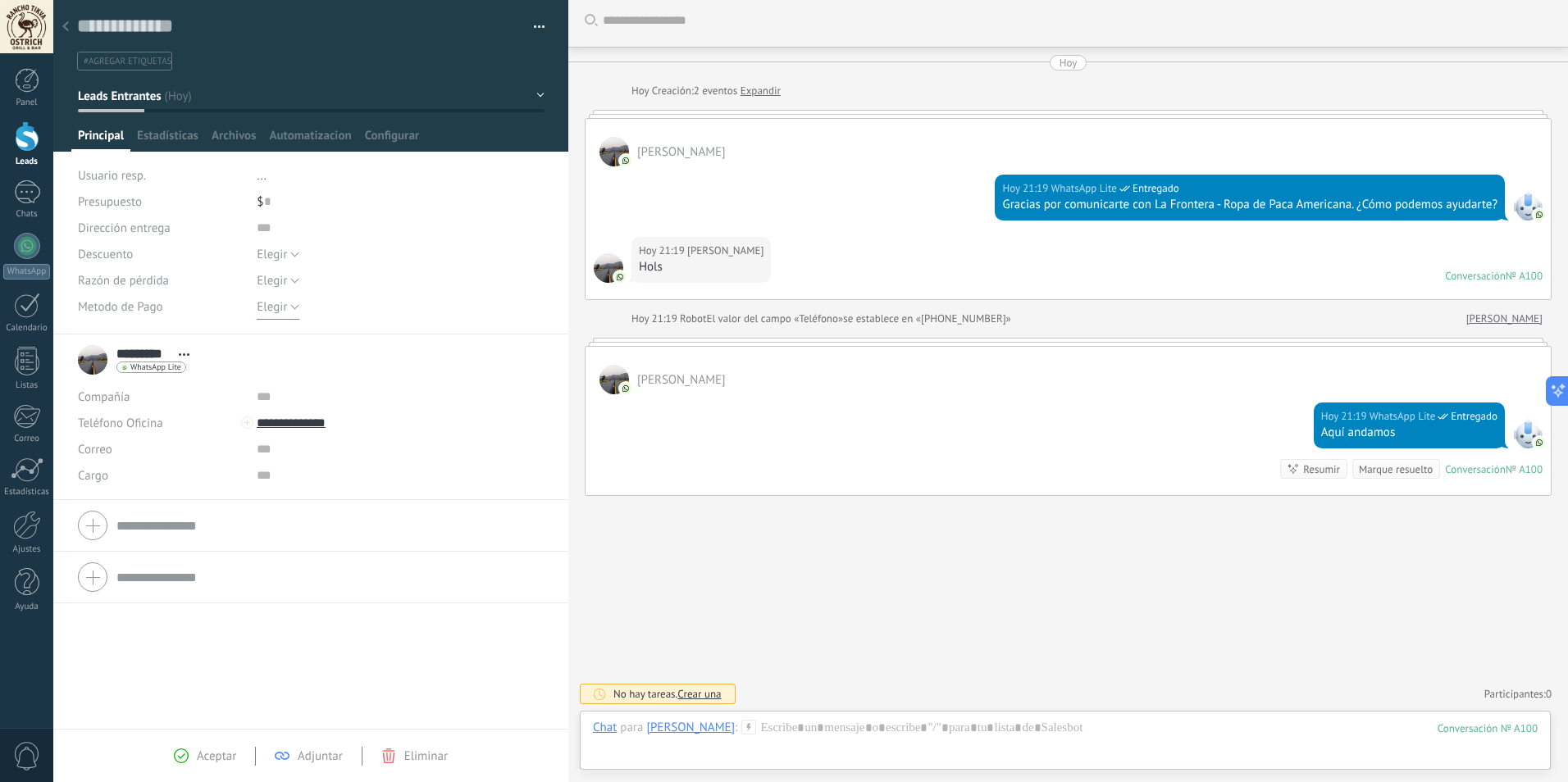 click on "Elegir" at bounding box center [278, 307] 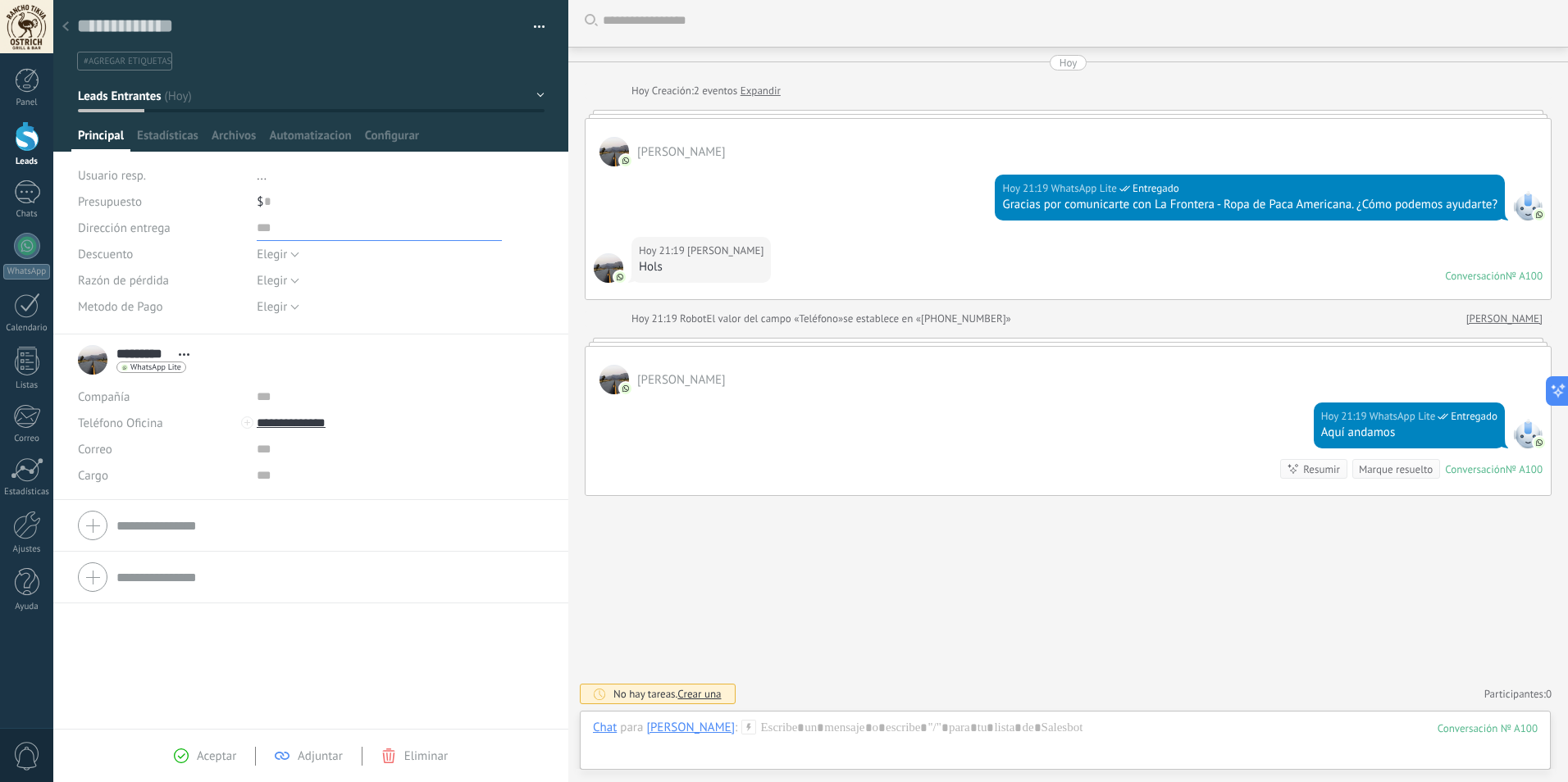 click at bounding box center (379, 228) 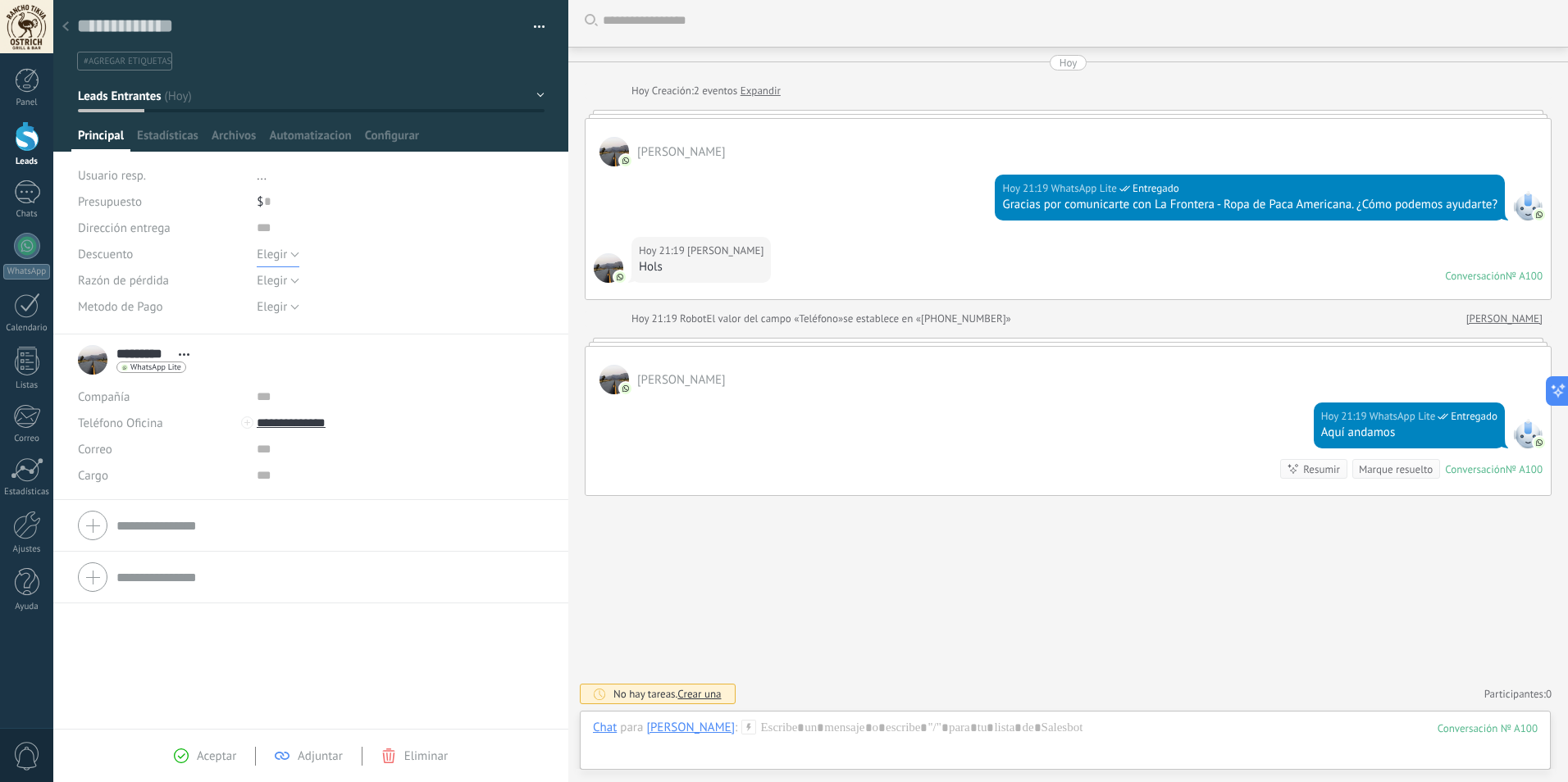 click on "Elegir" at bounding box center [278, 254] 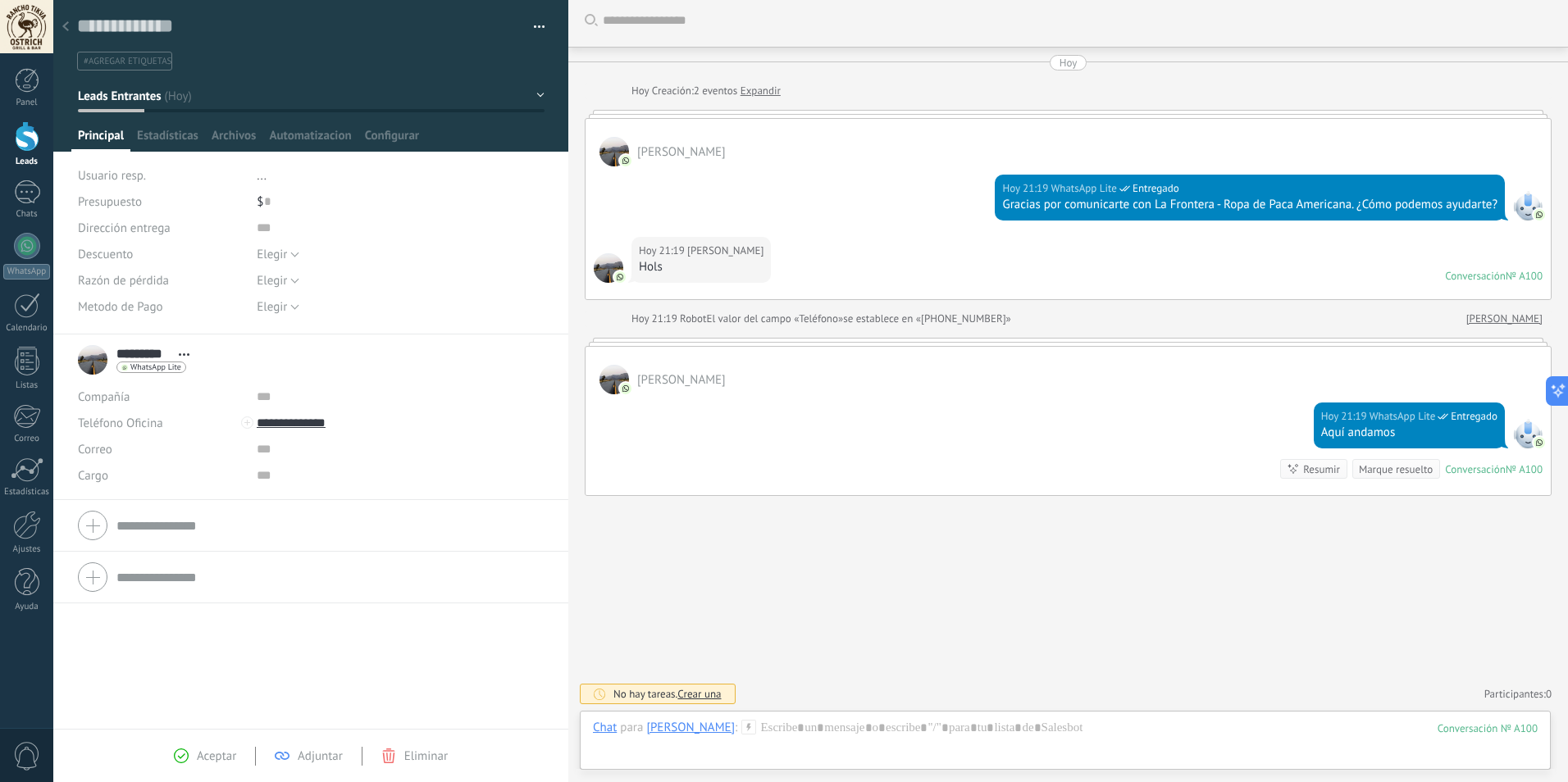 click on "$
0" at bounding box center (400, 202) 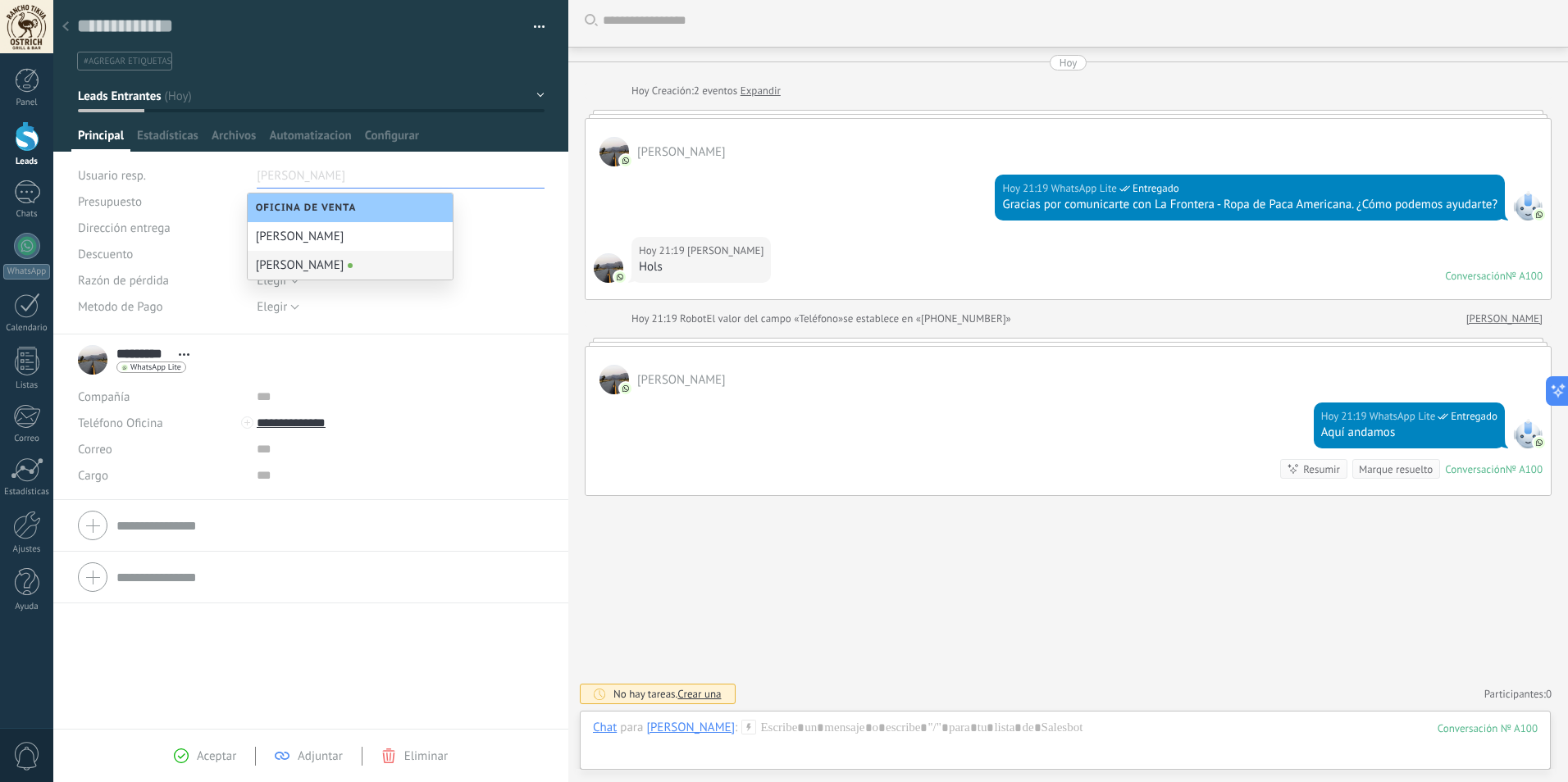 click on "**********" at bounding box center [379, 423] 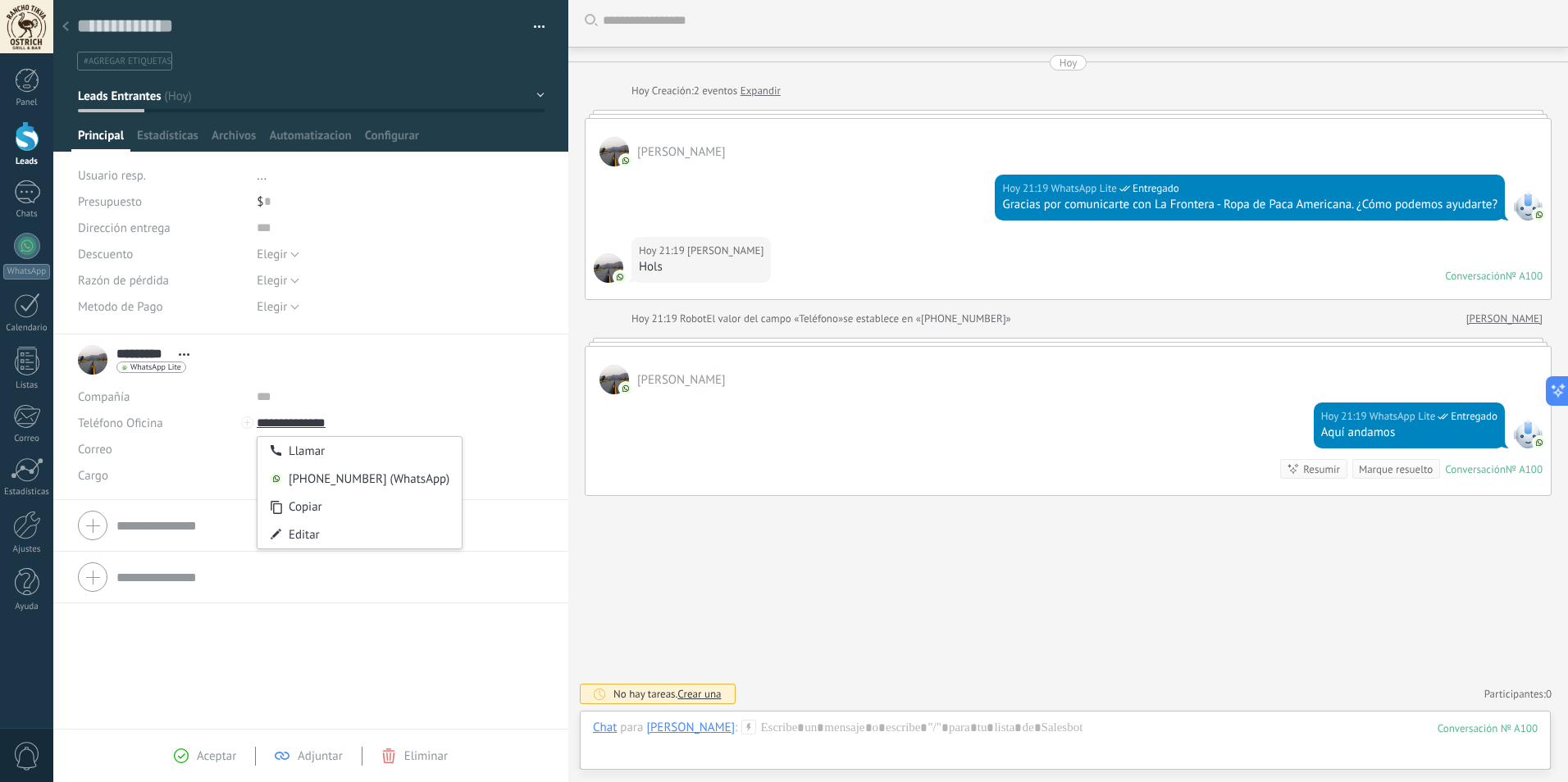 click at bounding box center [379, 397] 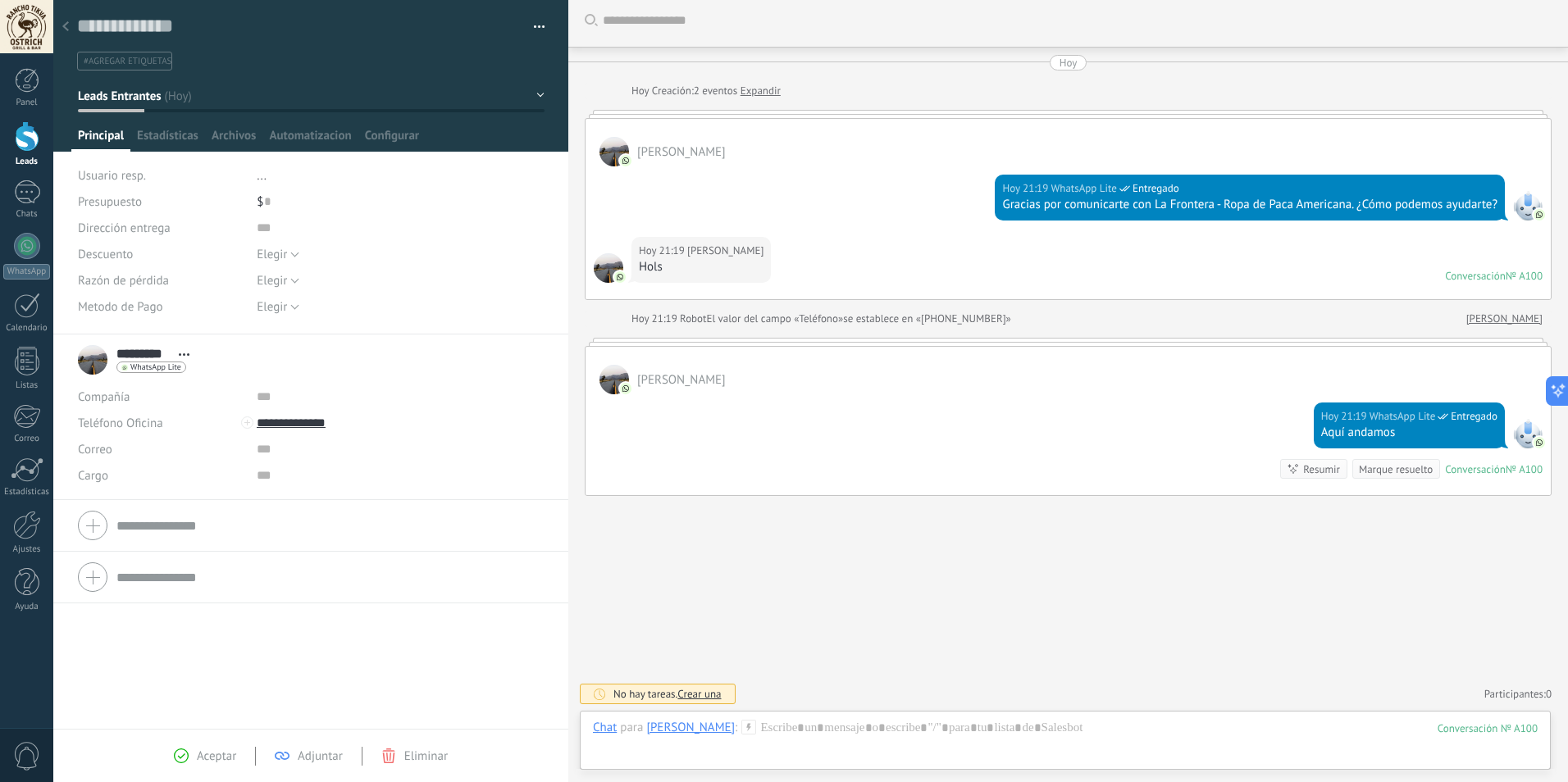 click at bounding box center [27, 136] 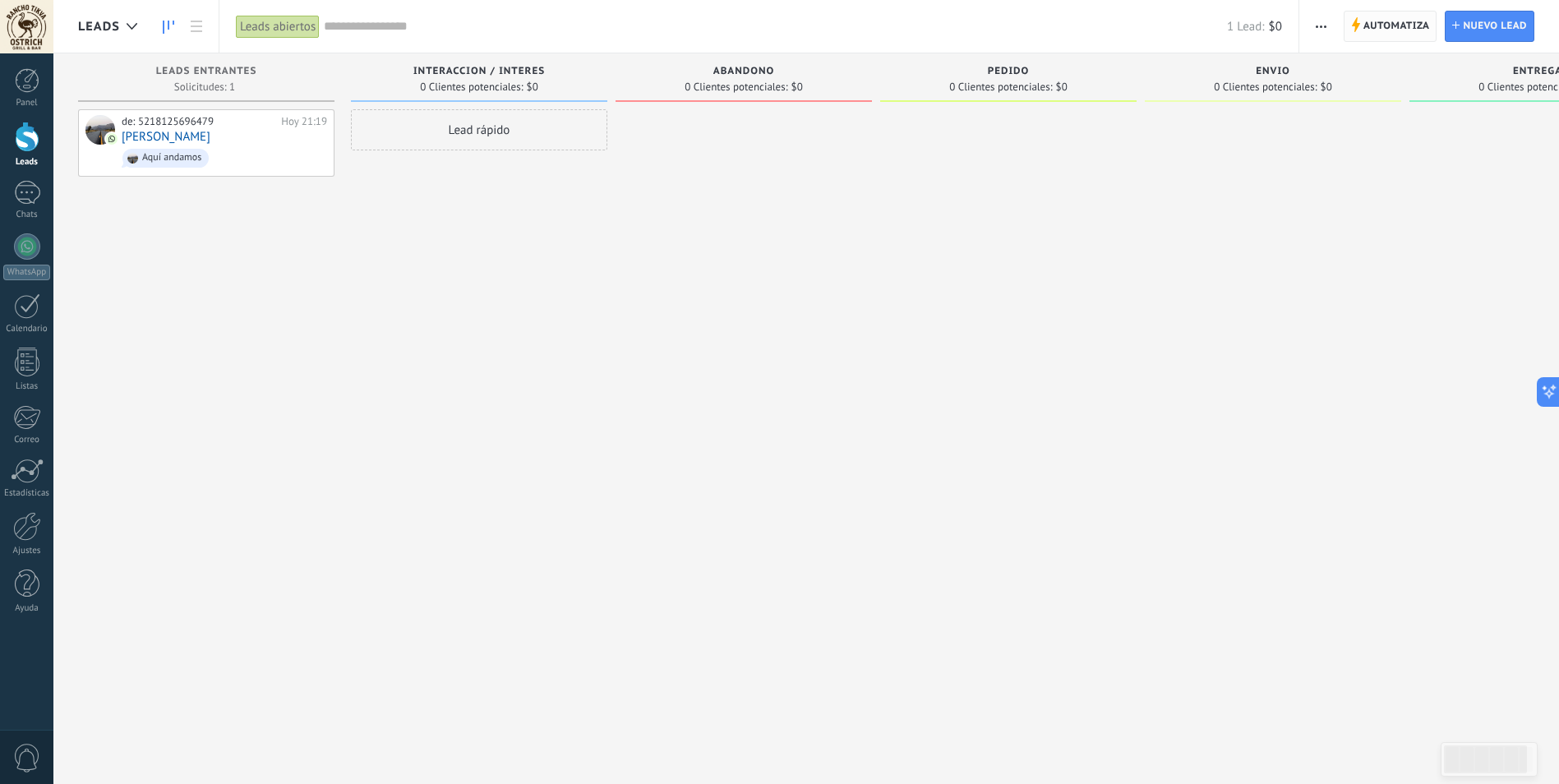 click on "Automatiza" at bounding box center [1396, 26] 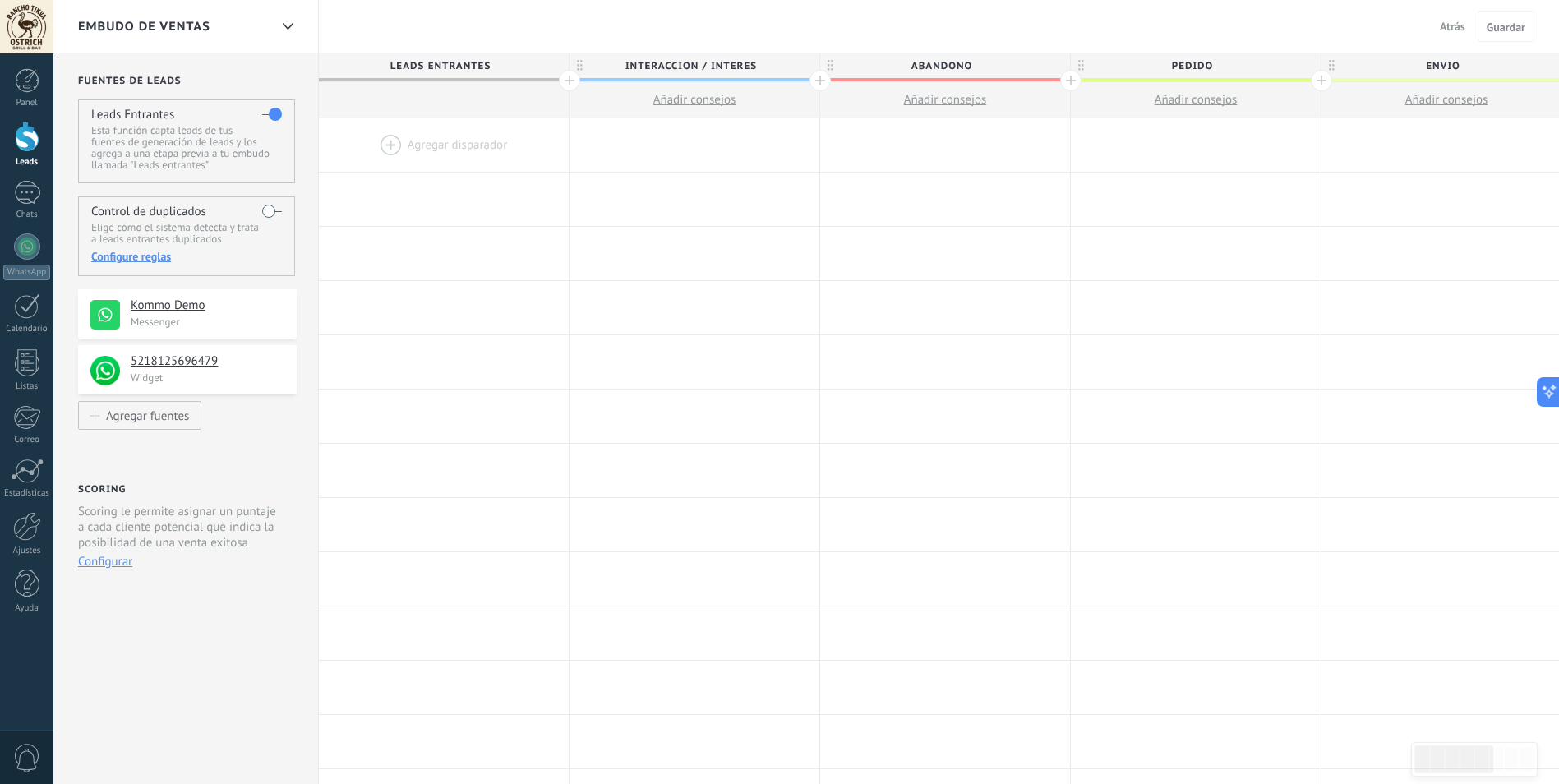 click at bounding box center [444, 145] 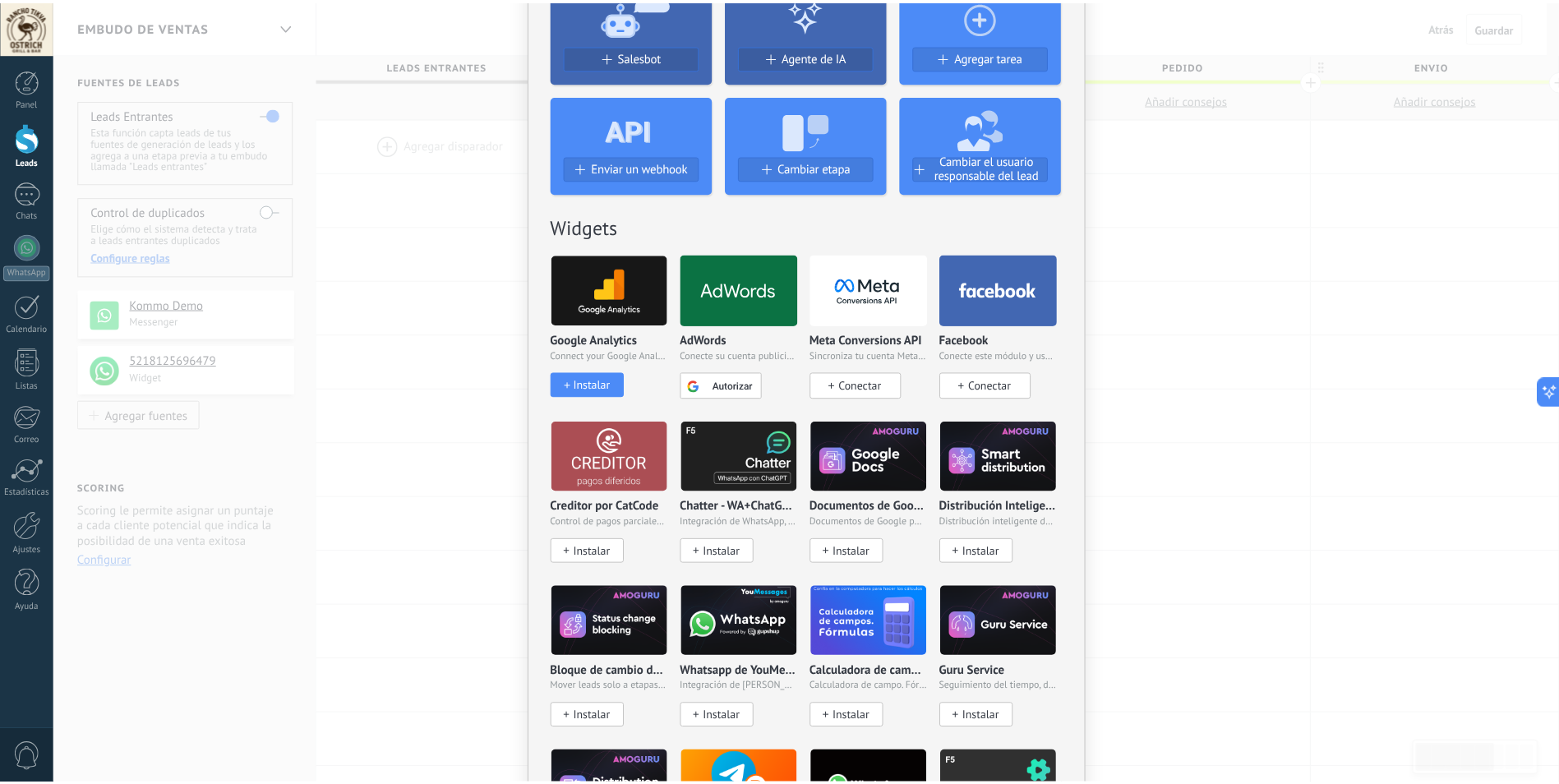 scroll, scrollTop: 0, scrollLeft: 0, axis: both 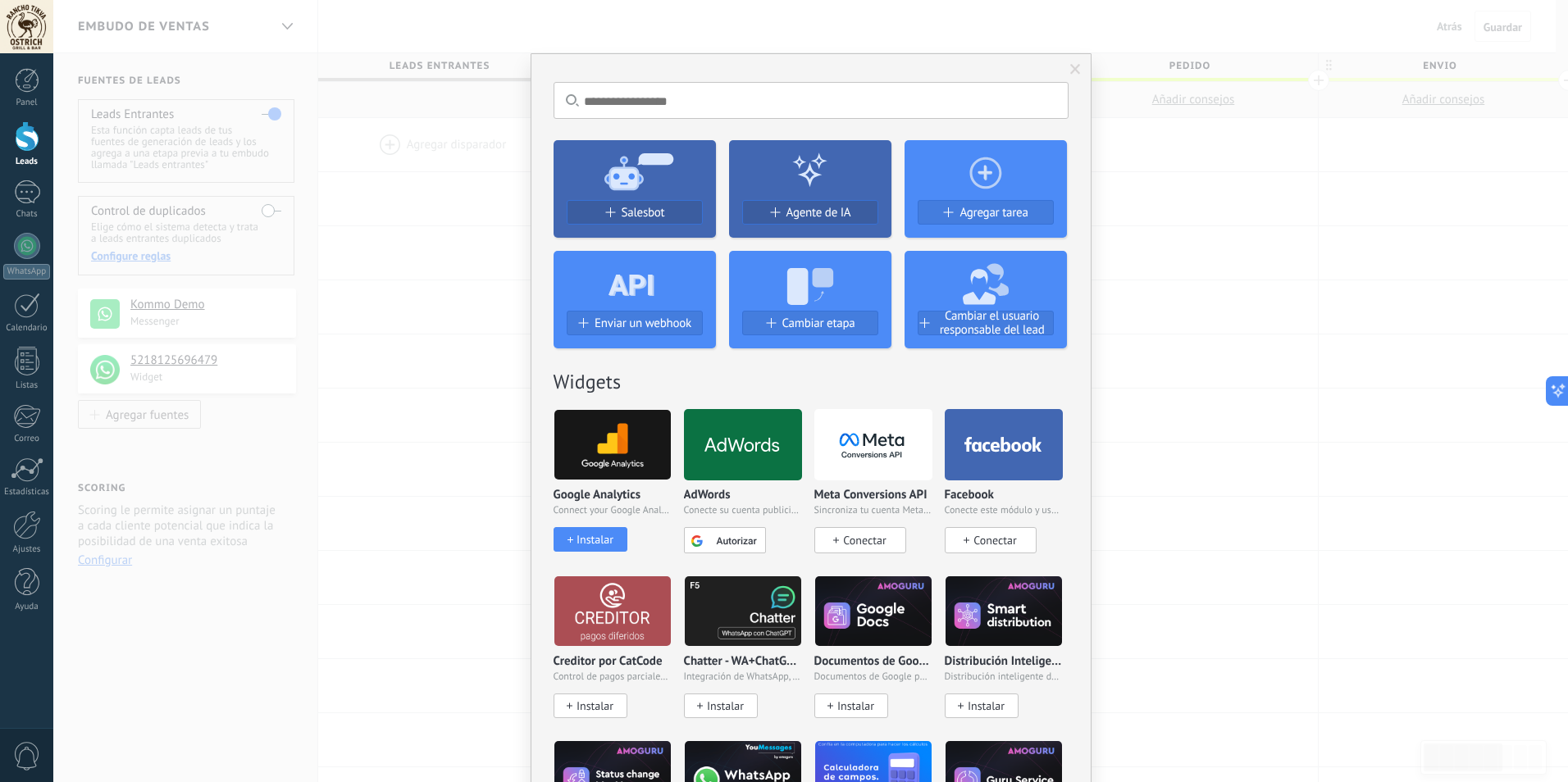 click 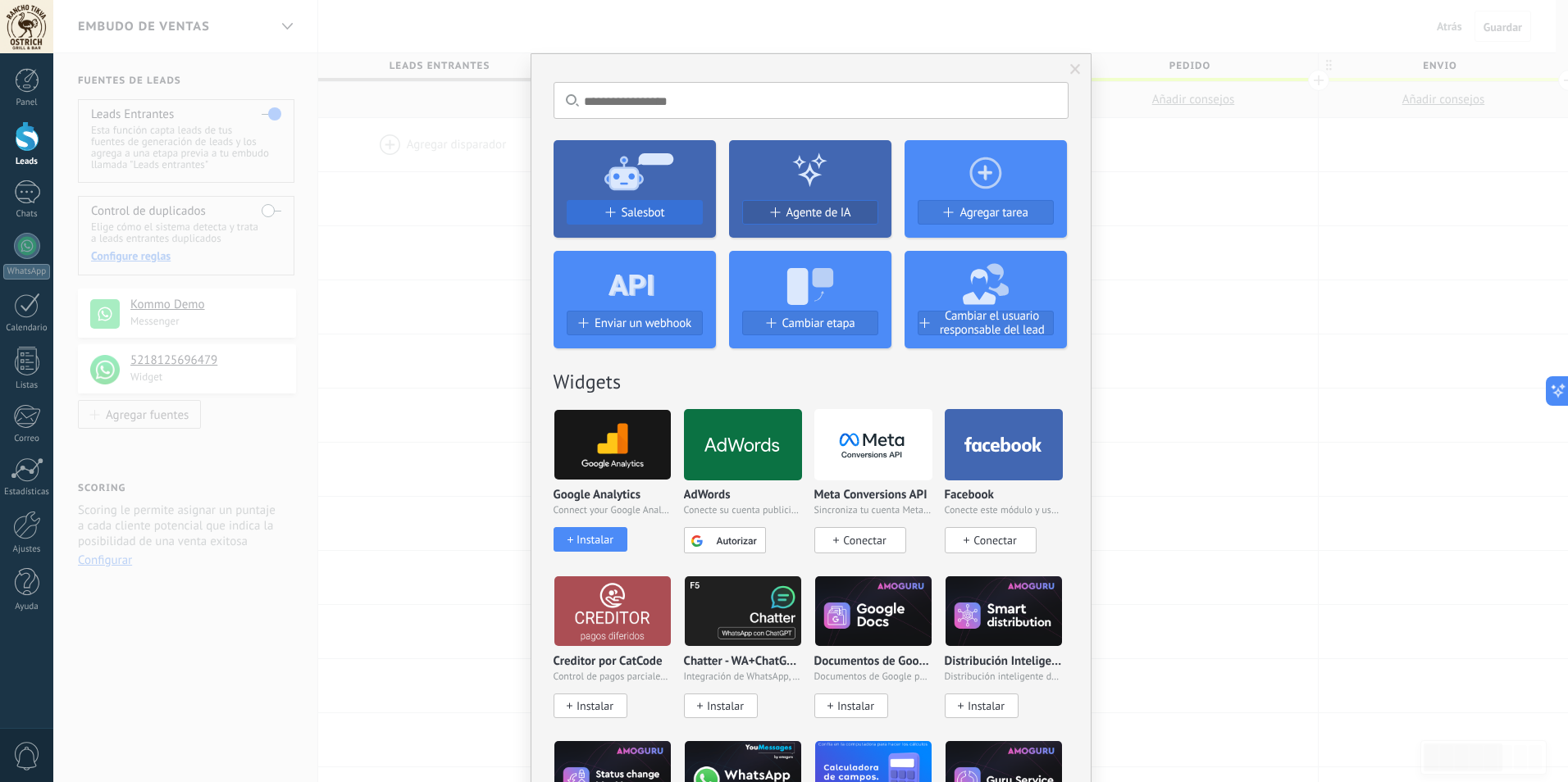 click at bounding box center (609, 212) 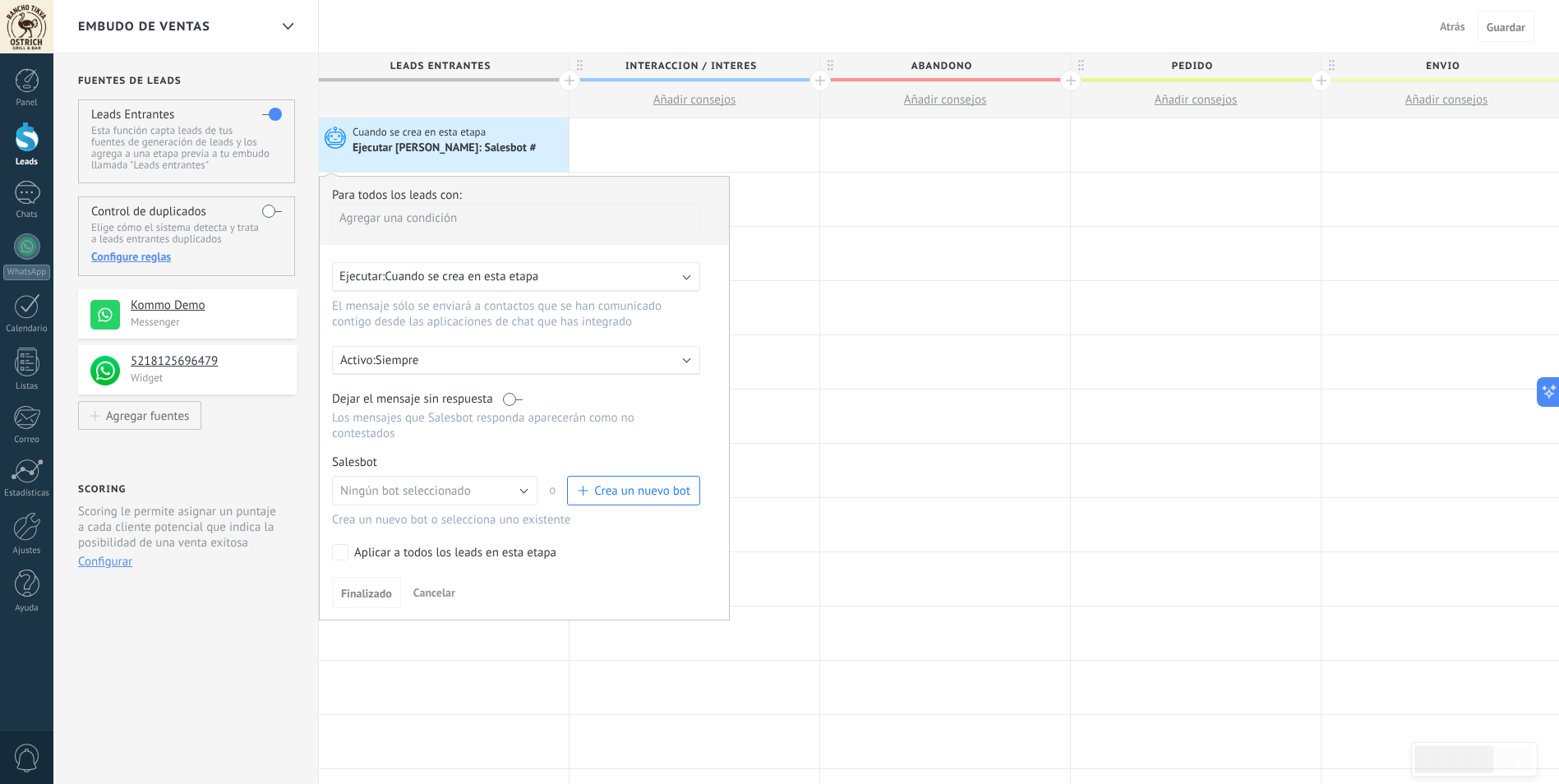 click on "Ejecutar:  Cuando se crea en esta etapa" at bounding box center (510, 276) 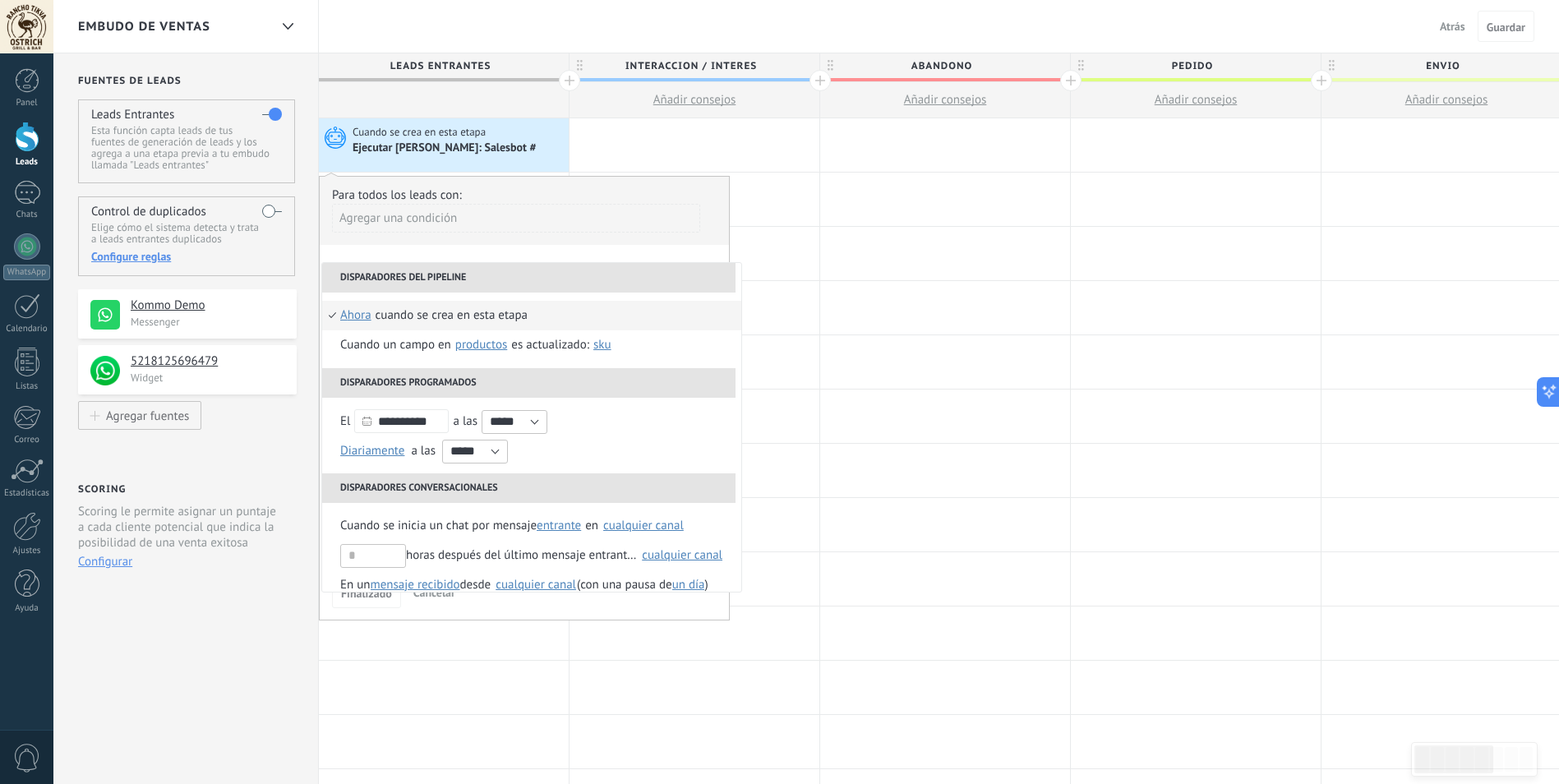 click on "Agregar una condición" at bounding box center (516, 218) 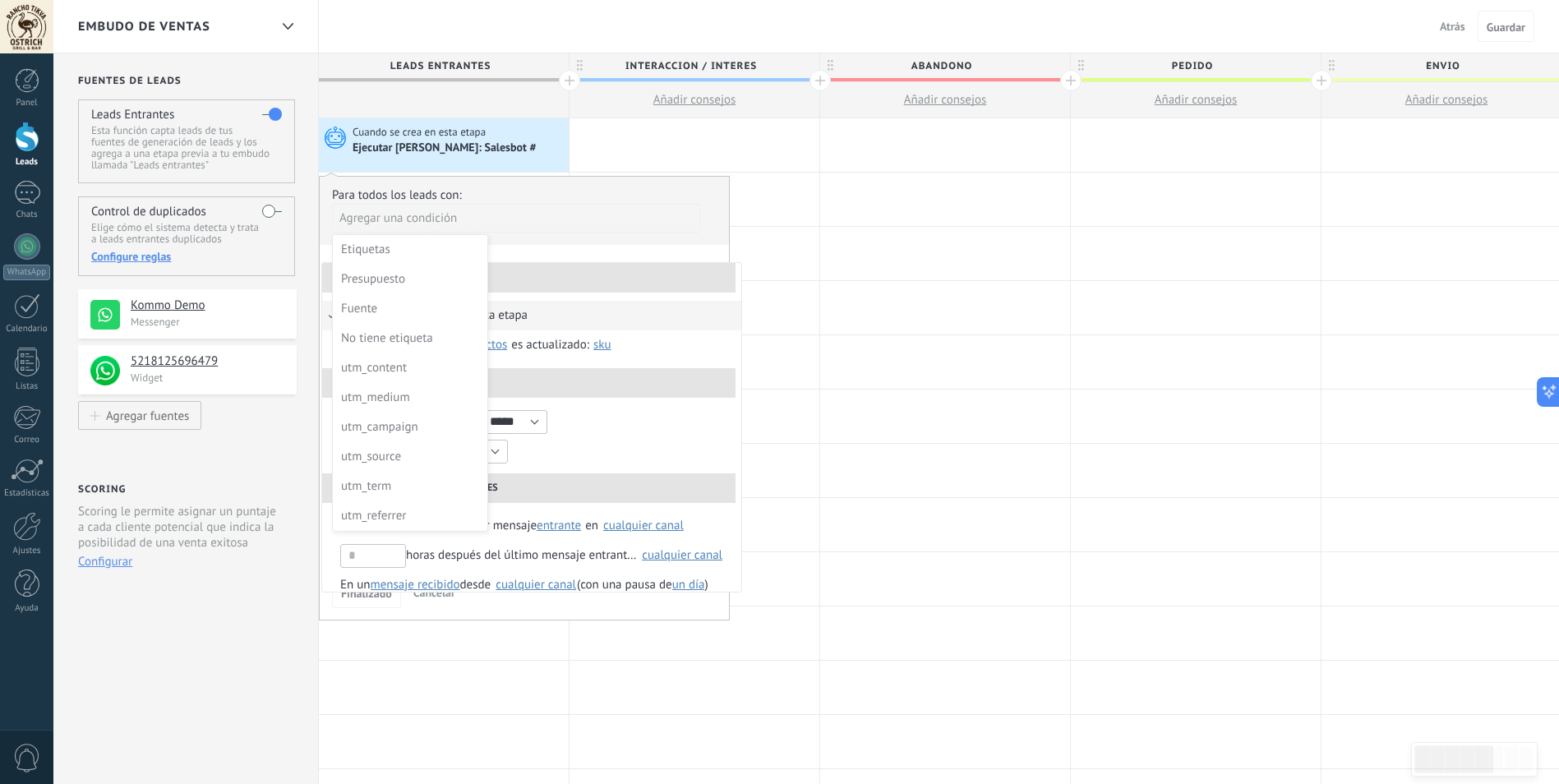 click at bounding box center (524, 398) 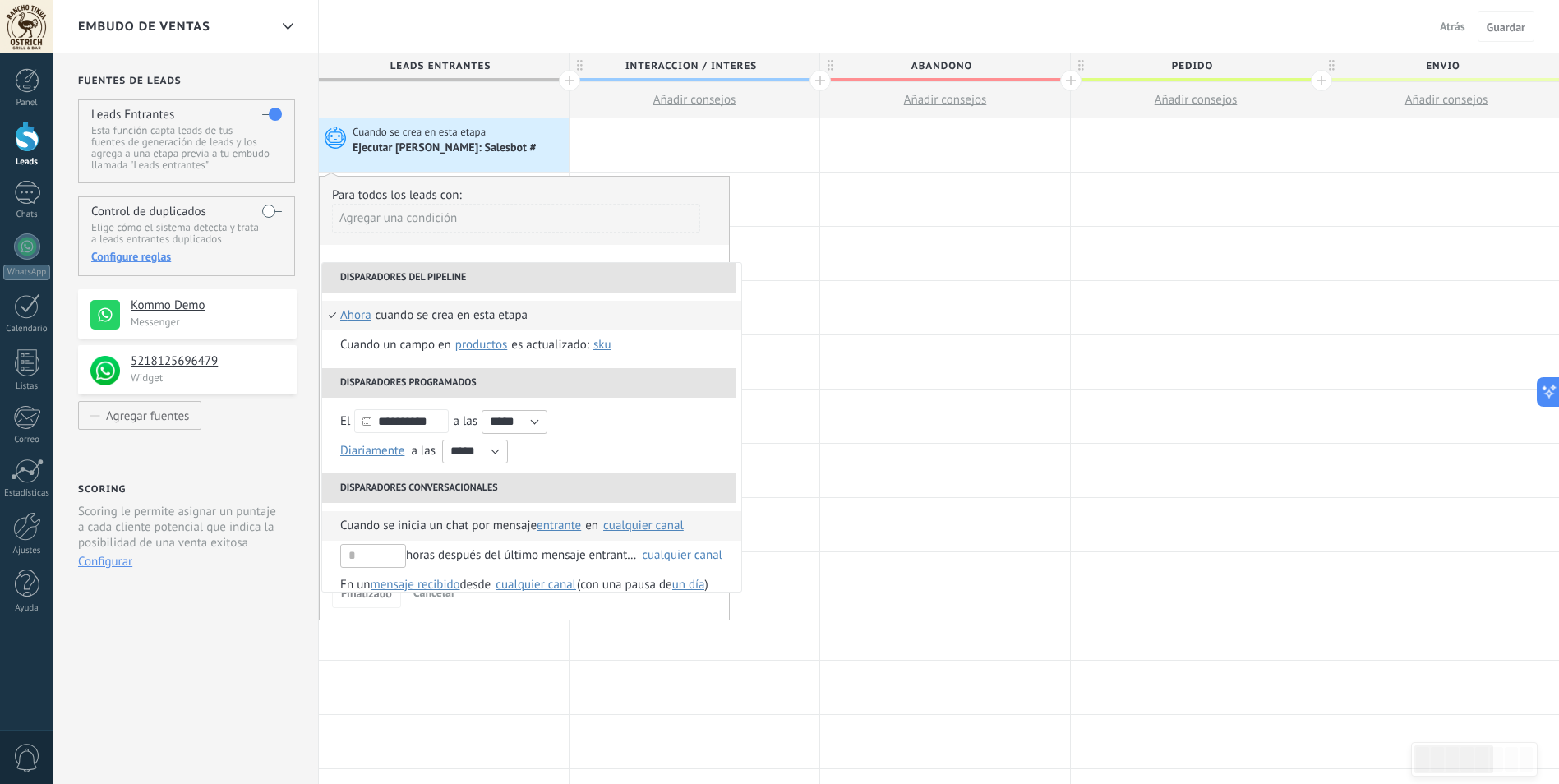 scroll, scrollTop: 135, scrollLeft: 0, axis: vertical 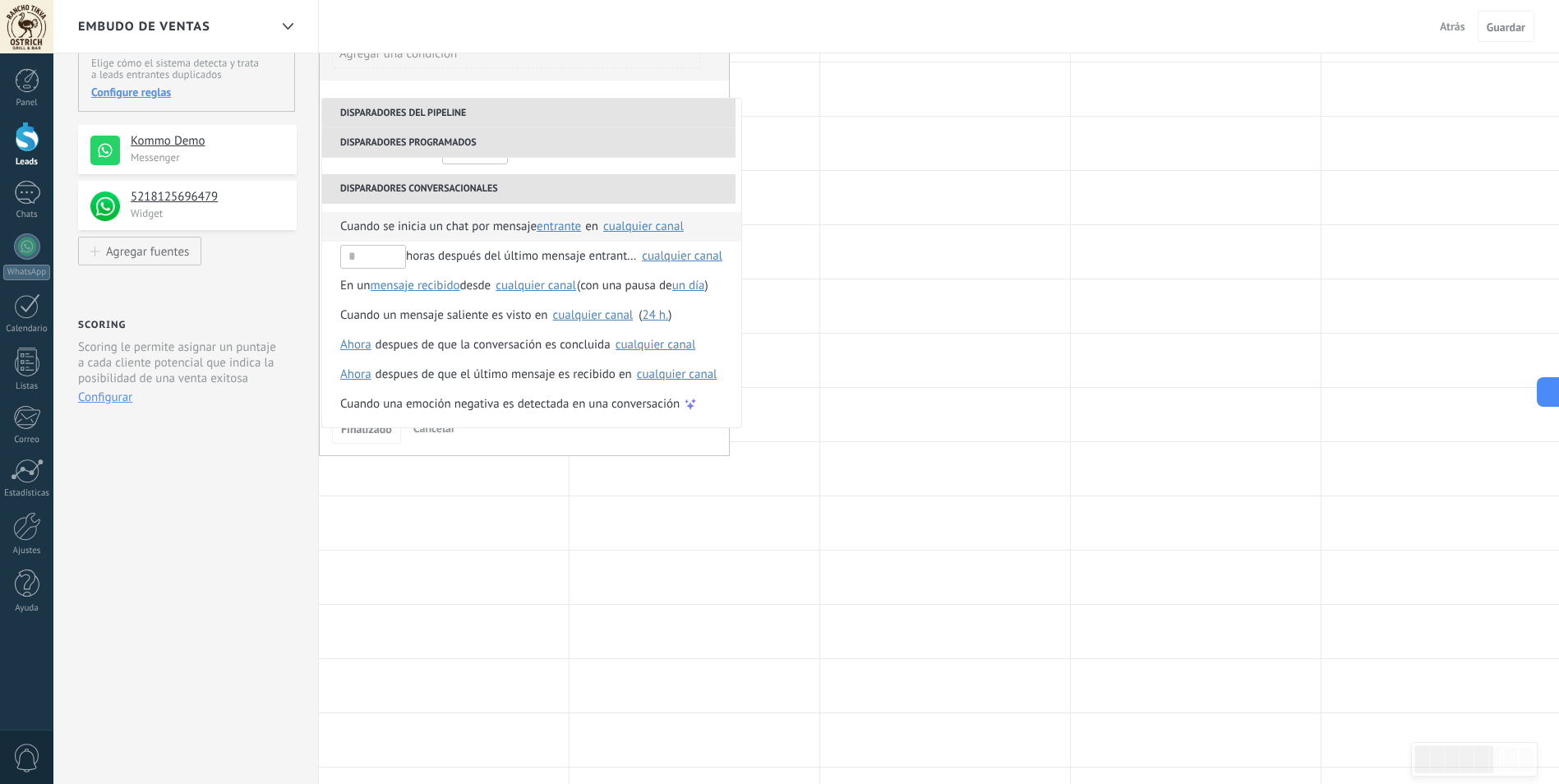 click on "Cuando se inicia un chat por mensaje" at bounding box center [438, 227] 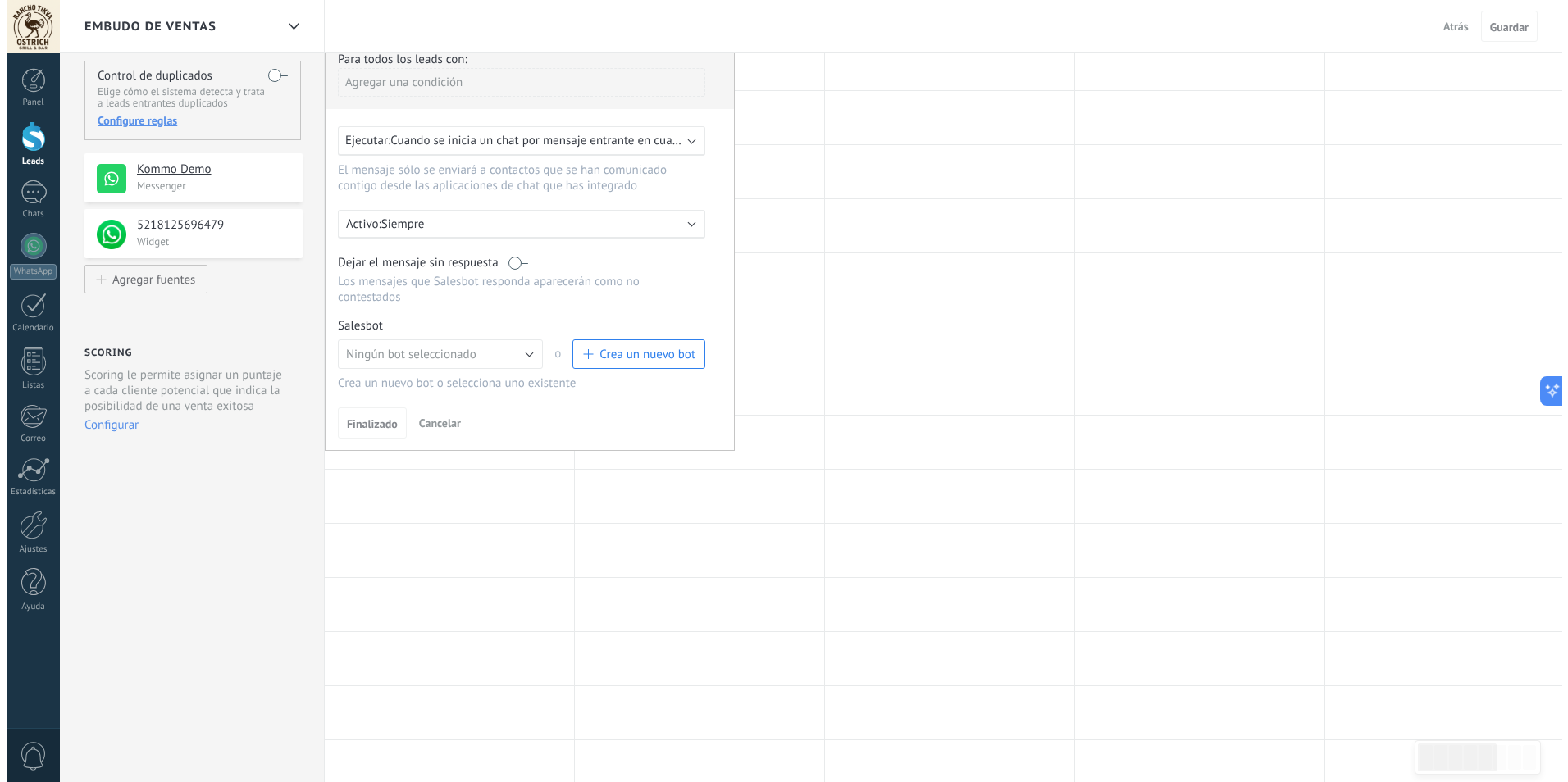 scroll, scrollTop: 164, scrollLeft: 0, axis: vertical 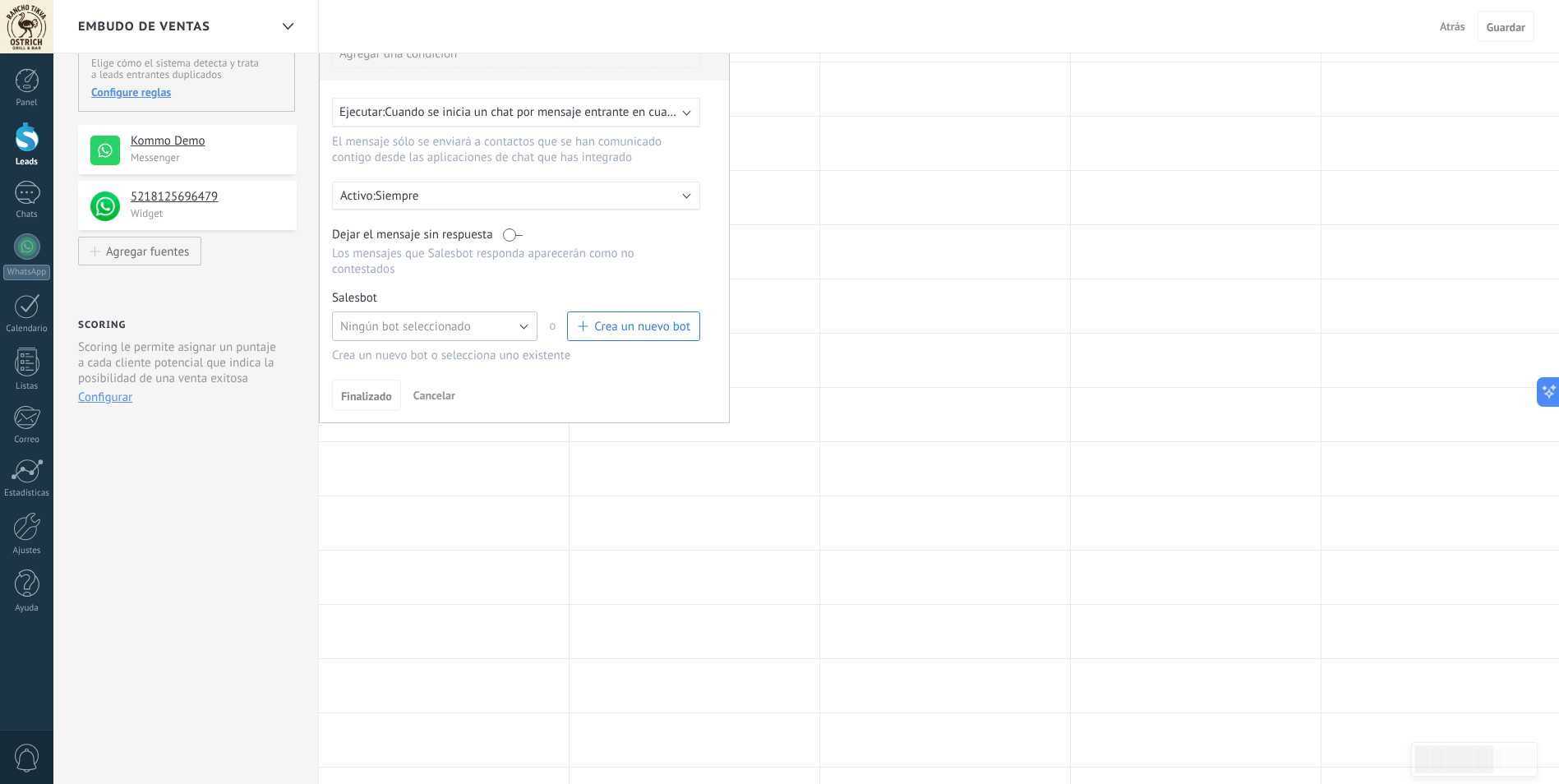 click on "Ningún bot seleccionado" at bounding box center (405, 326) 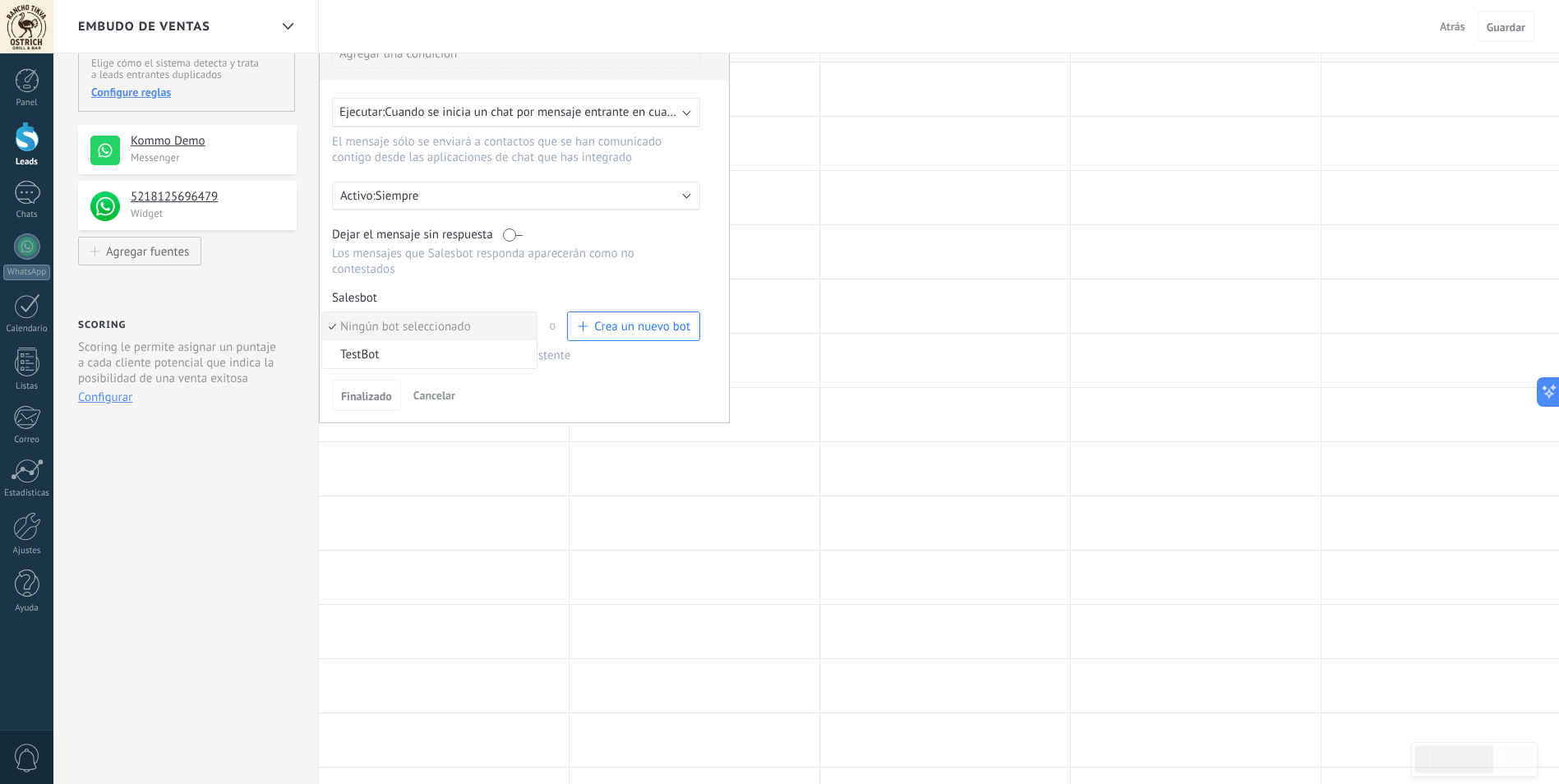 click on "Ningún bot seleccionado" at bounding box center (427, 326) 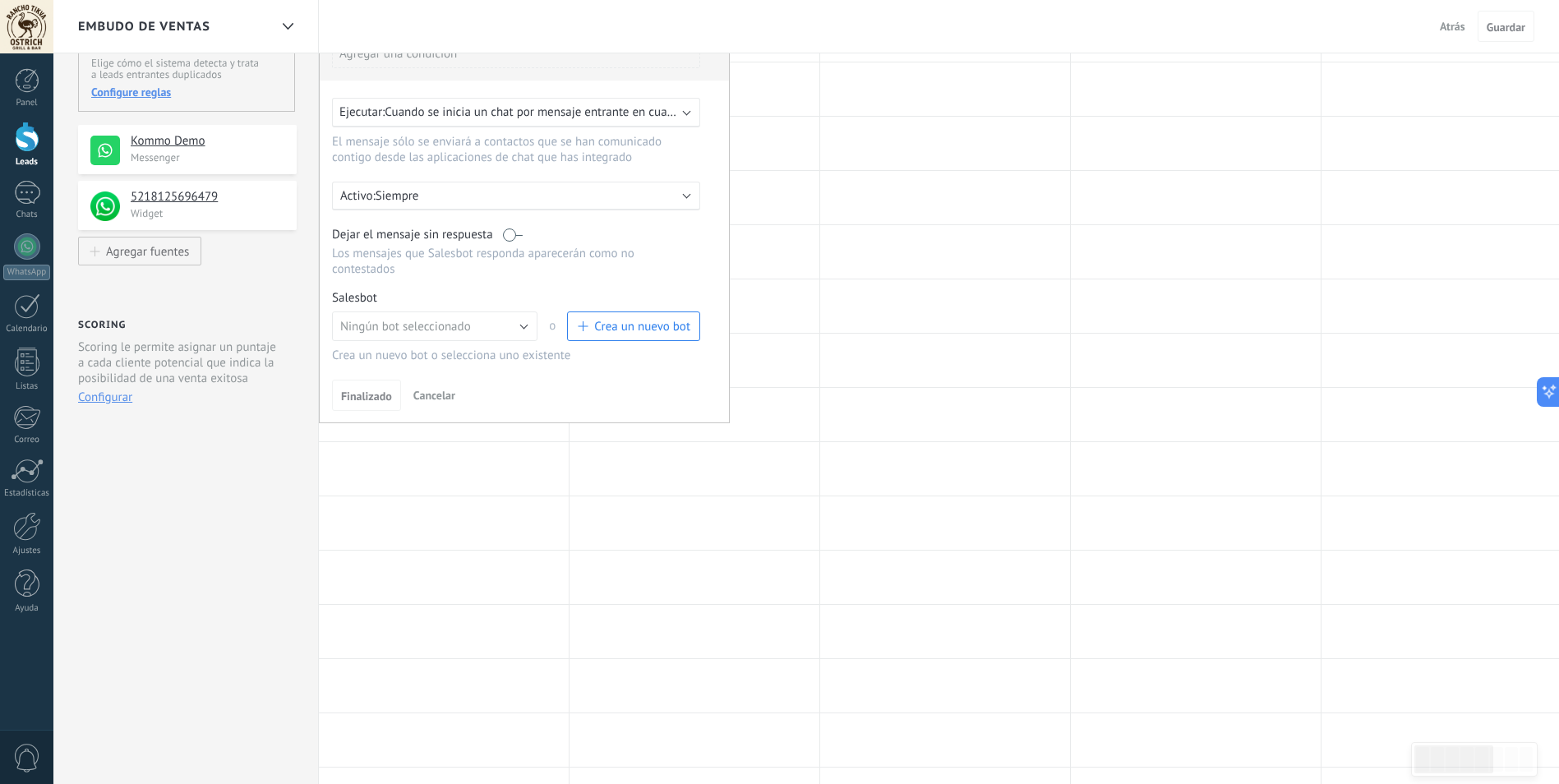 click on "Crea un nuevo bot" at bounding box center (642, 326) 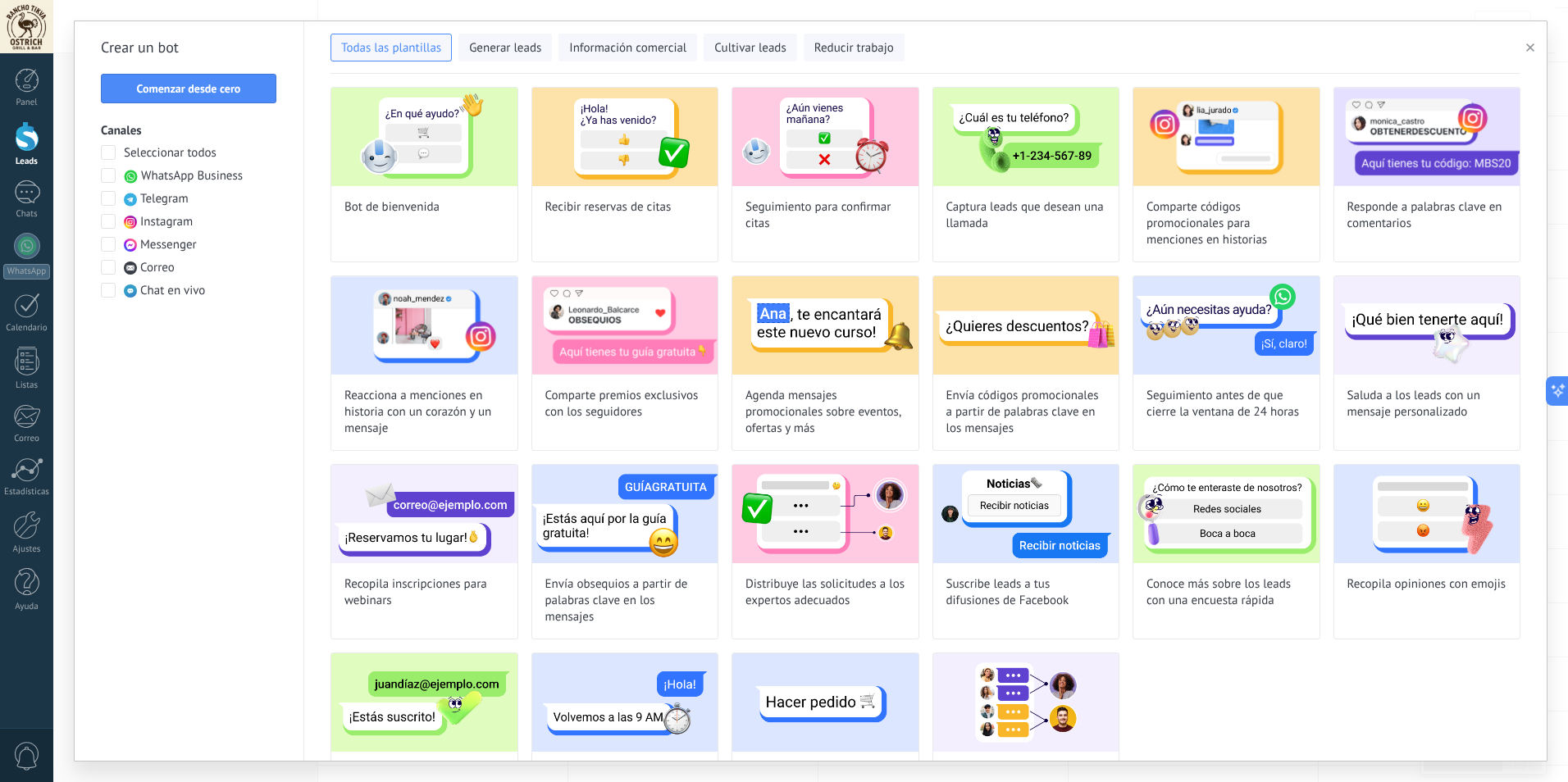 click at bounding box center [108, 152] 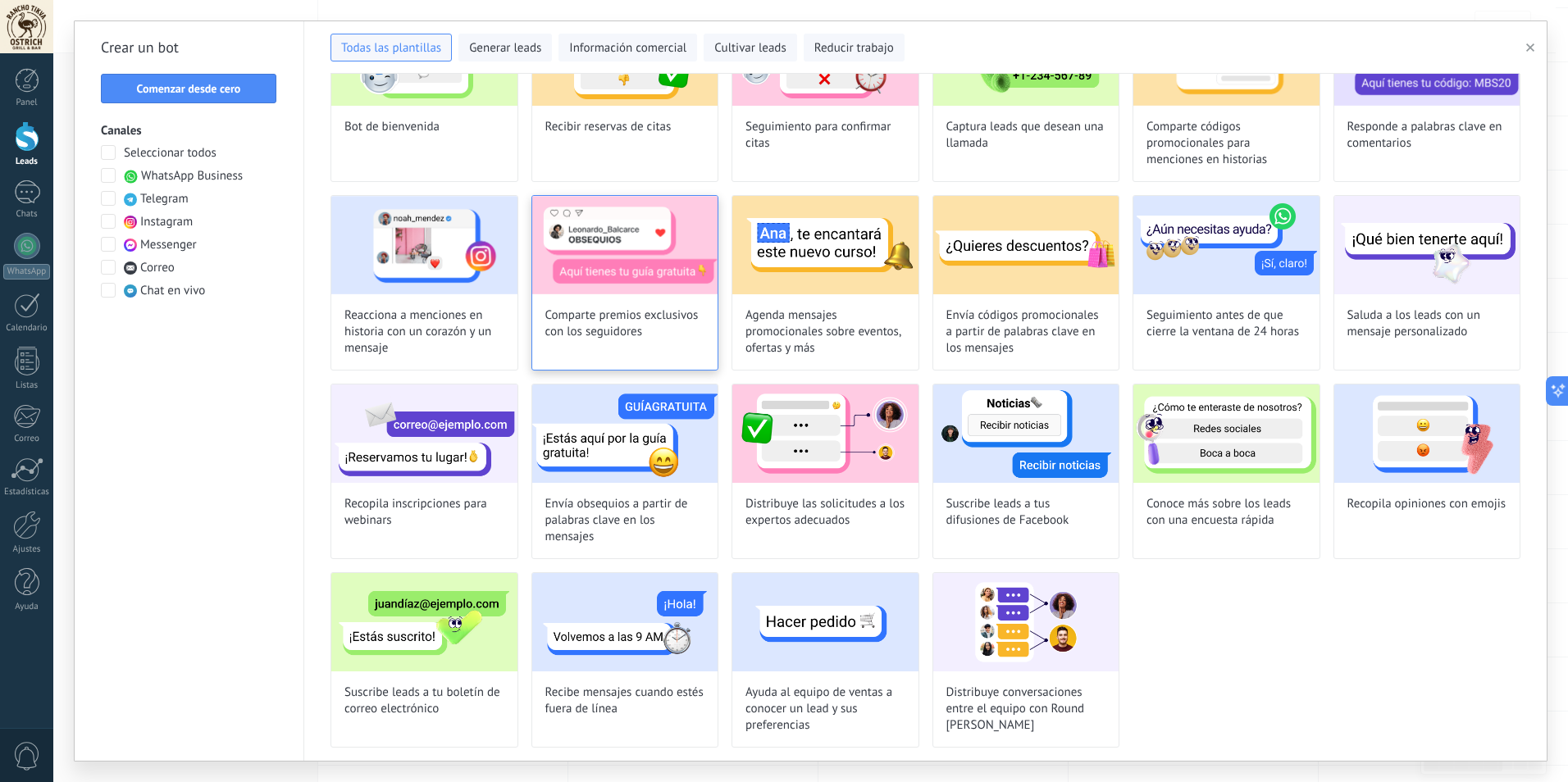 scroll, scrollTop: 0, scrollLeft: 0, axis: both 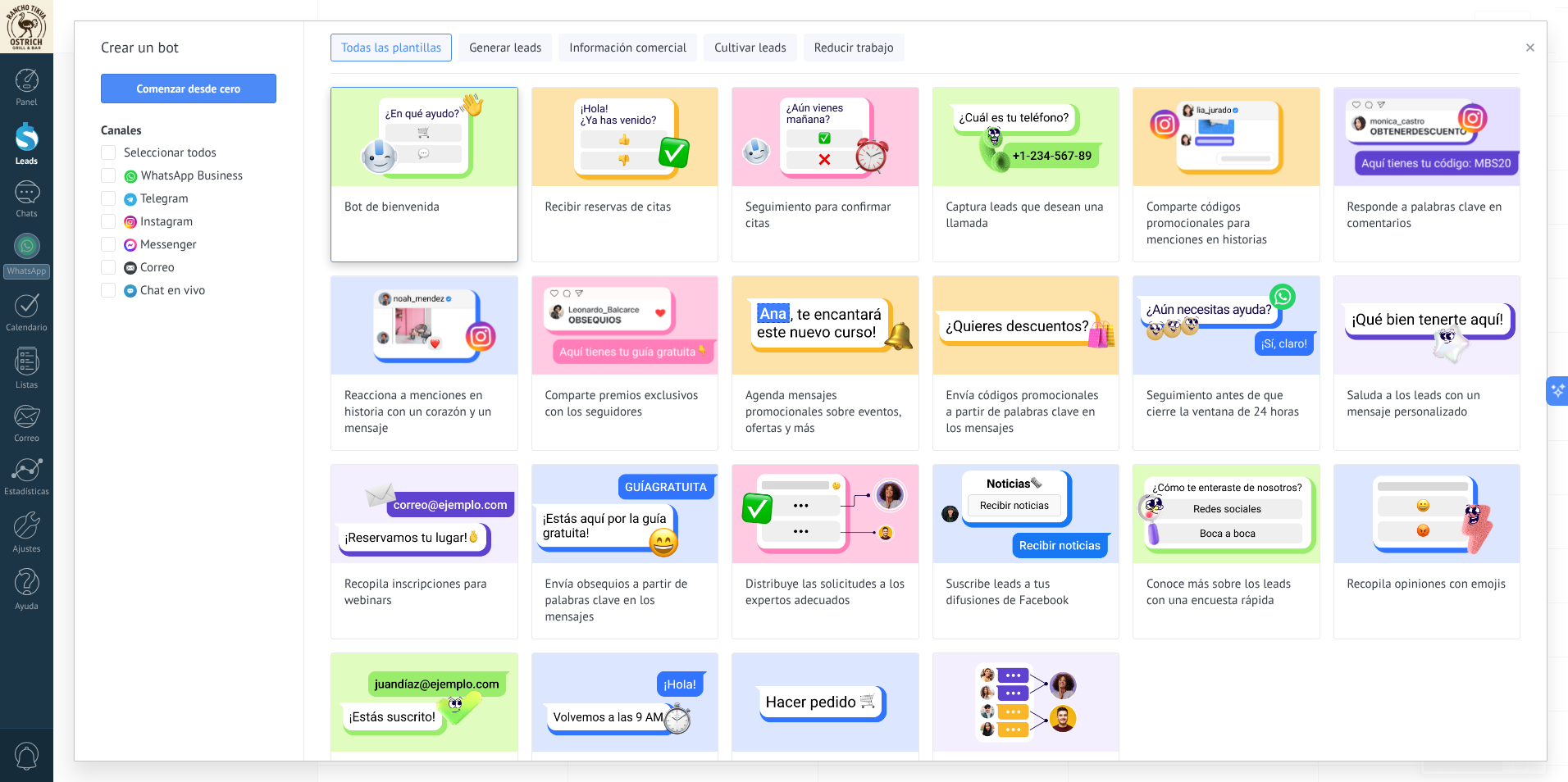 click at bounding box center (424, 137) 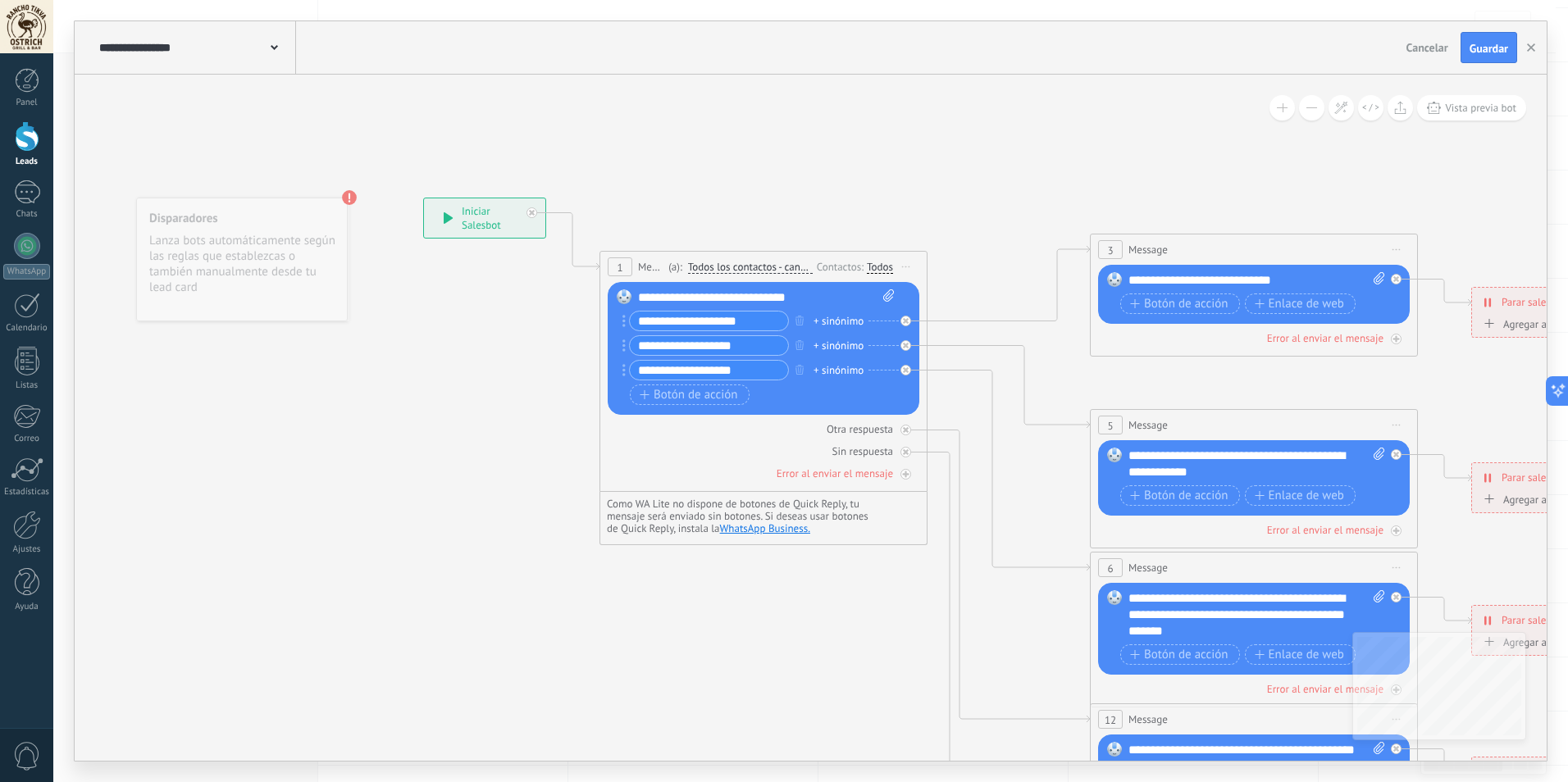click on "Cancelar" at bounding box center (1427, 48) 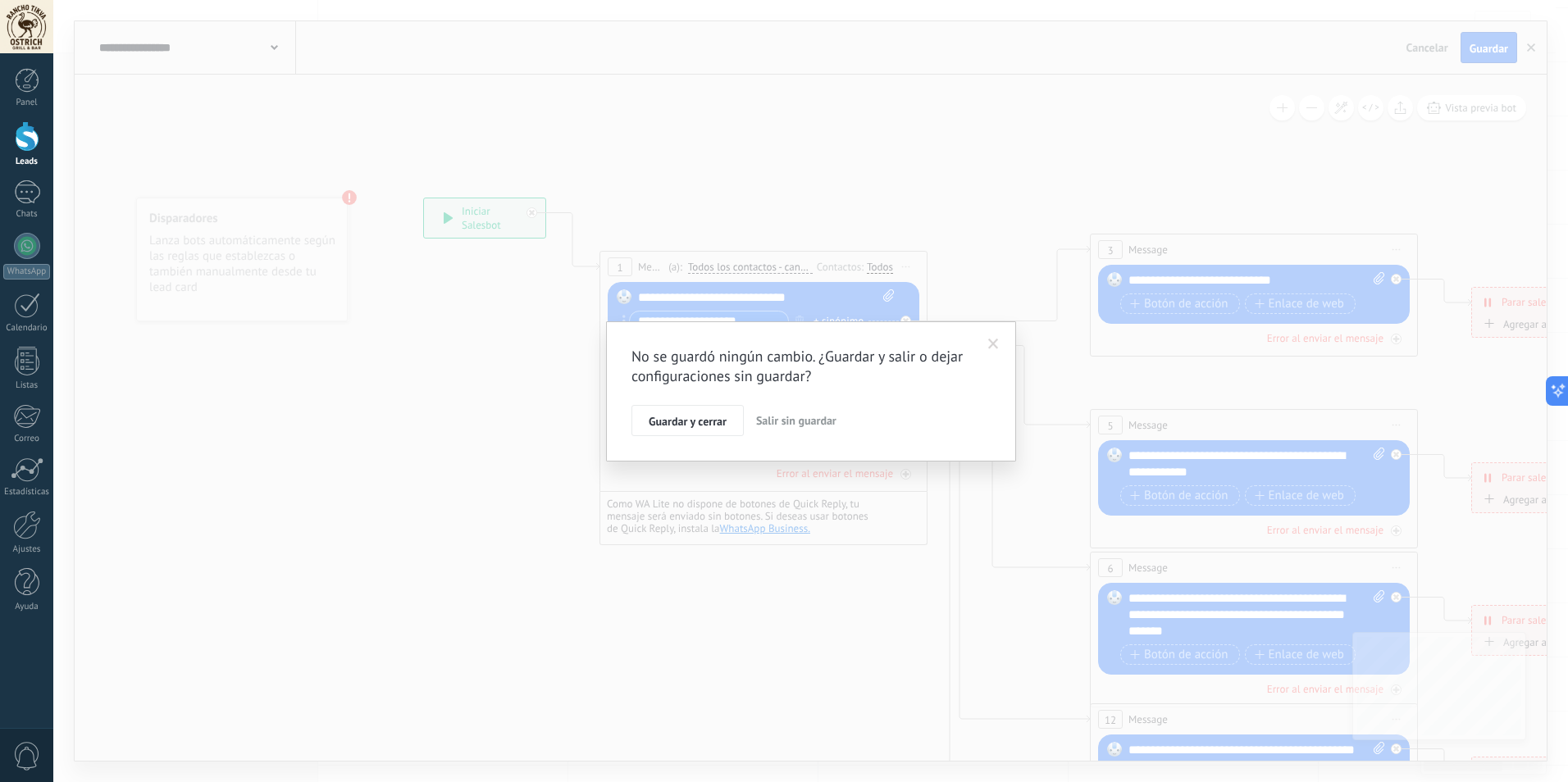 click on "Salir sin guardar" at bounding box center (796, 421) 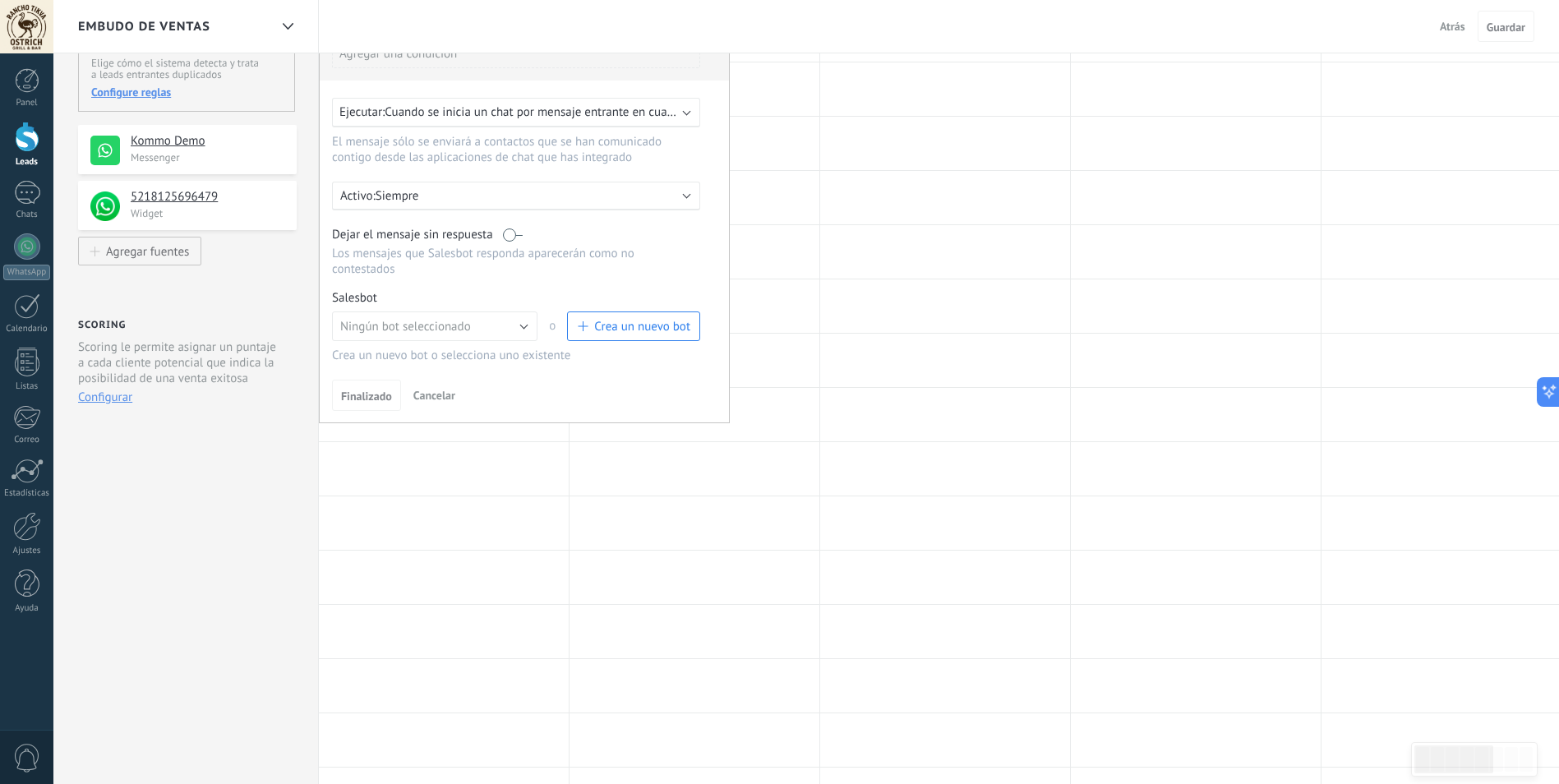 click on "Crea un nuevo bot" at bounding box center (642, 326) 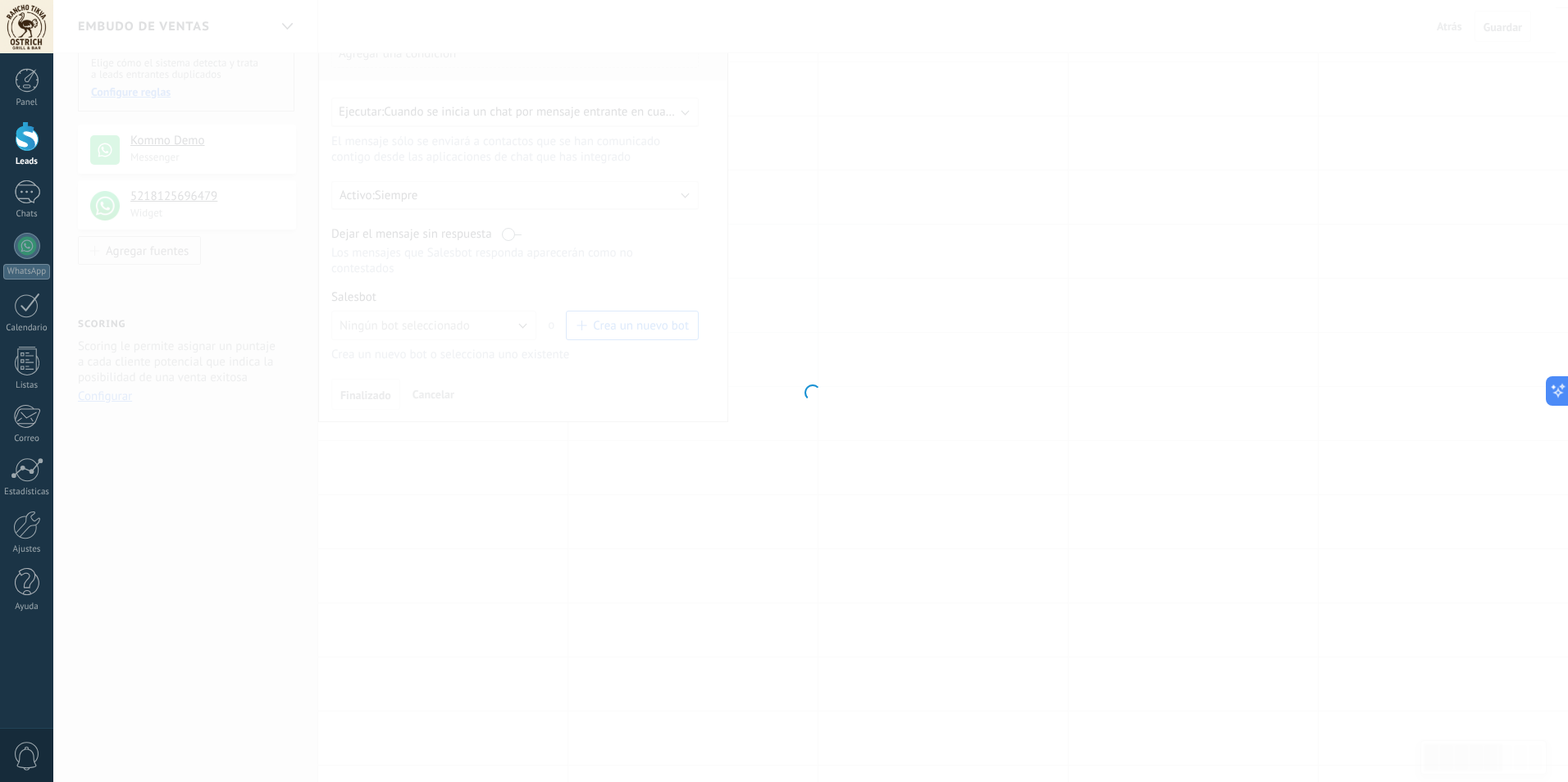 type on "**********" 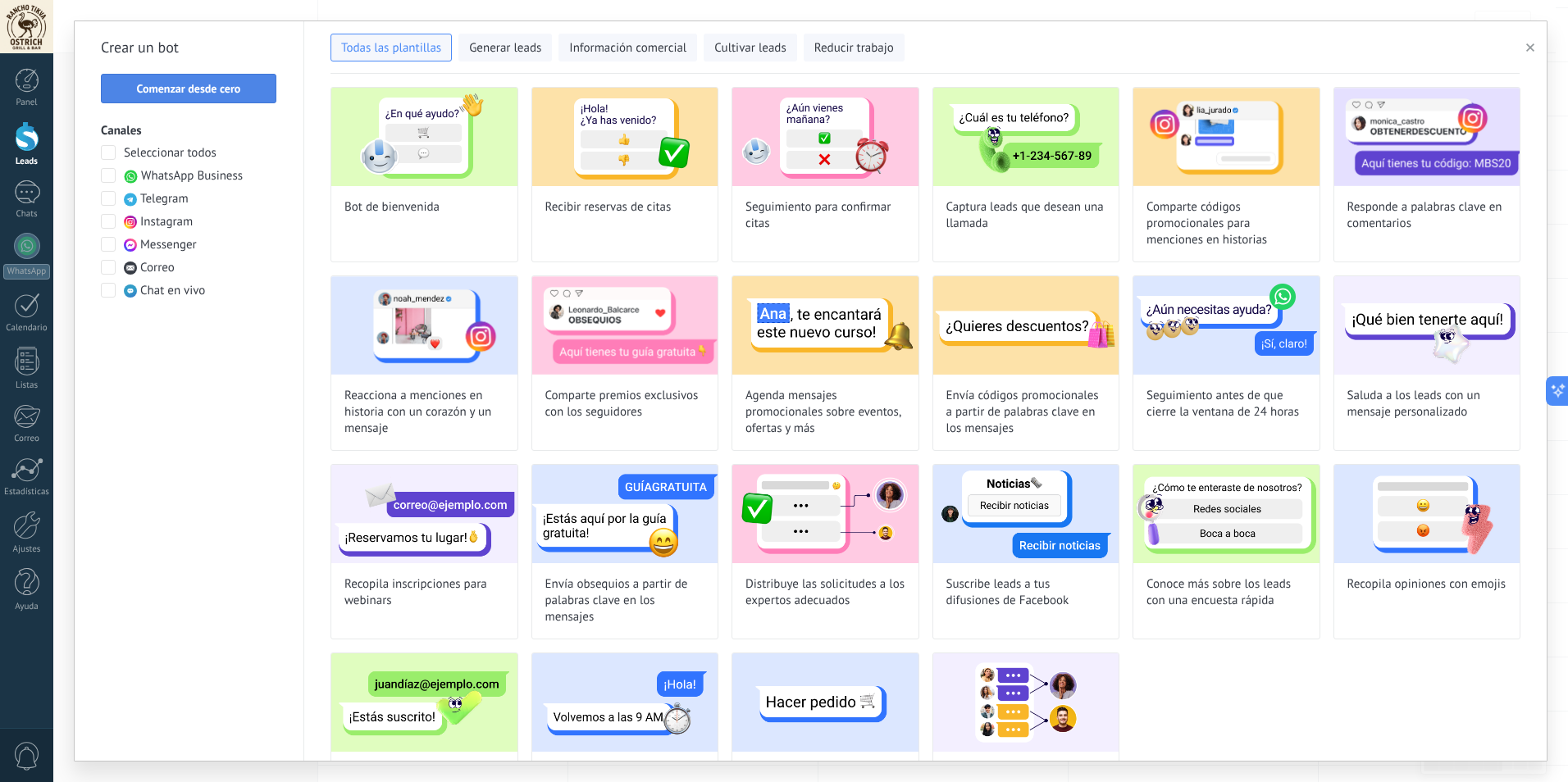 click on "Comenzar desde cero" at bounding box center [189, 89] 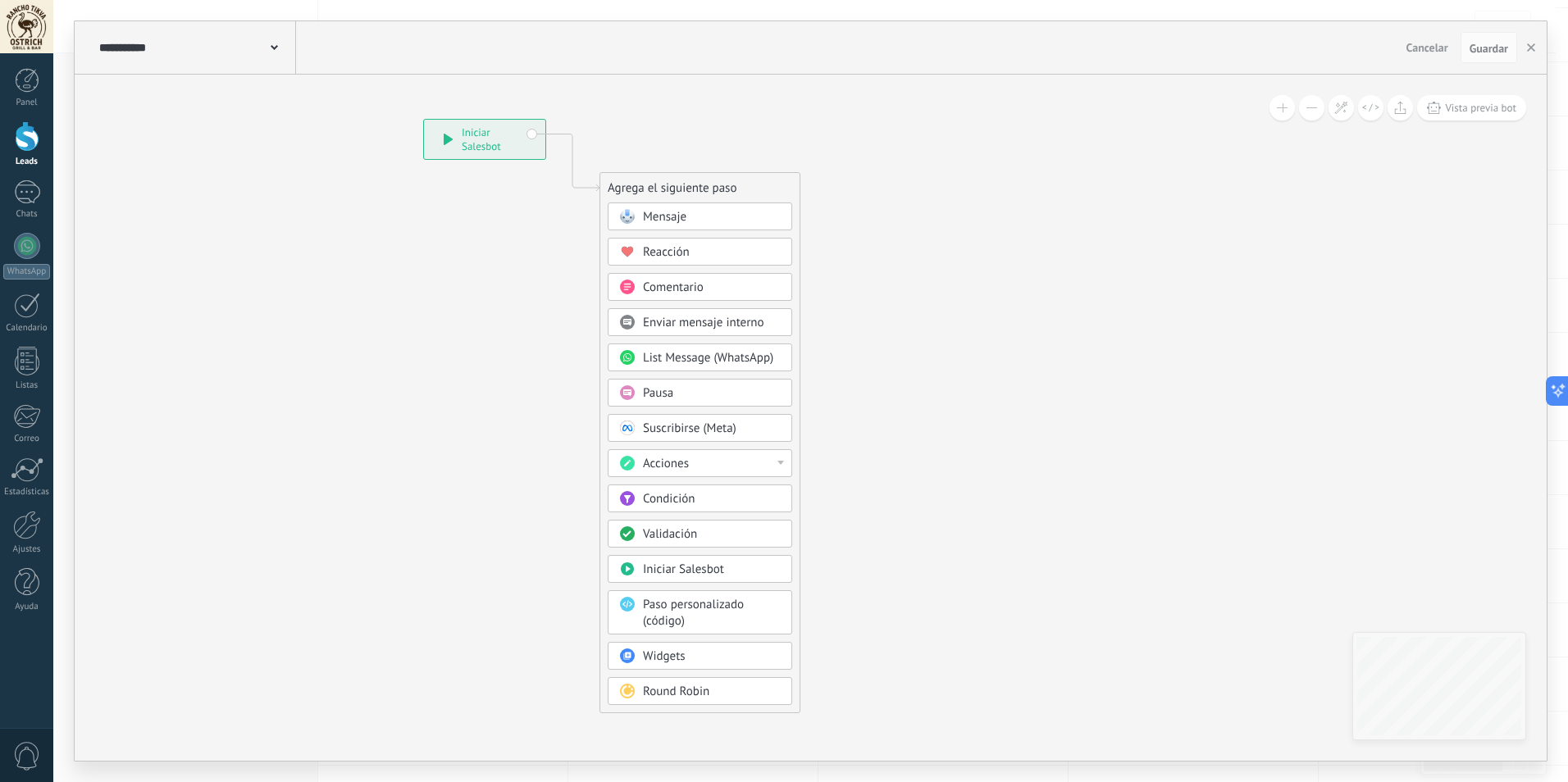 click on "Acciones" at bounding box center [712, 464] 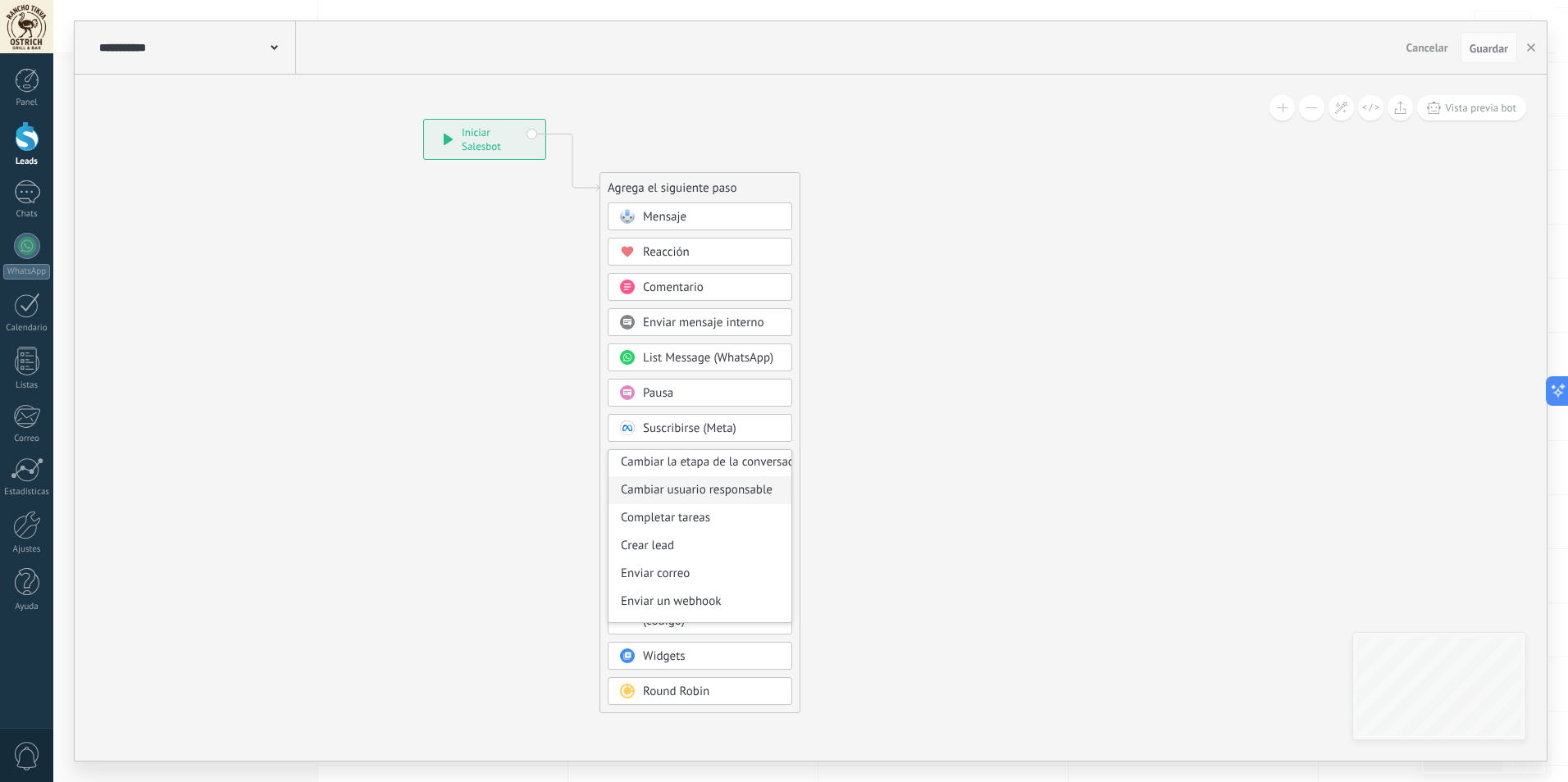 scroll, scrollTop: 82, scrollLeft: 0, axis: vertical 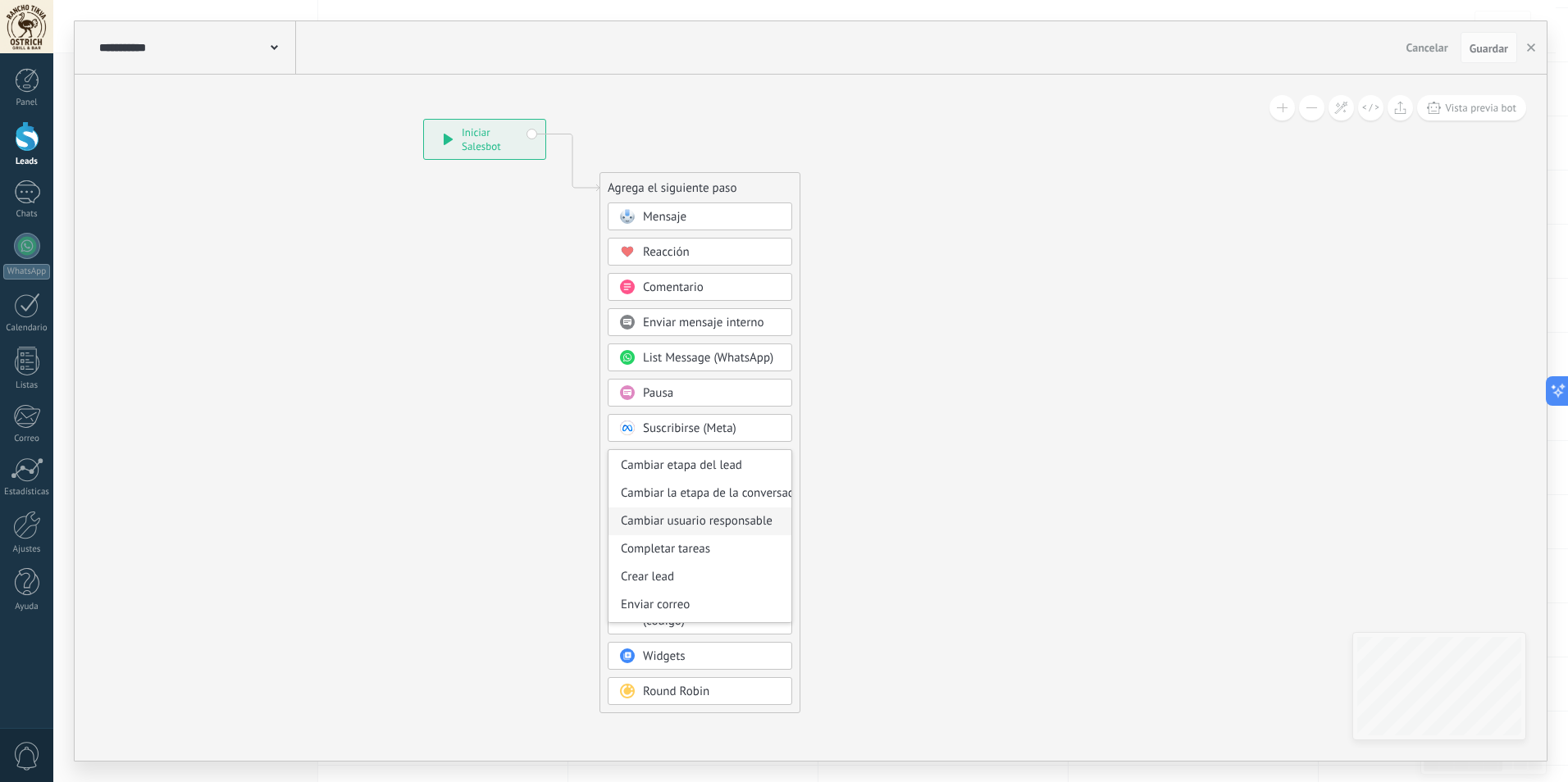 click on "Cambiar usuario responsable" at bounding box center (700, 521) 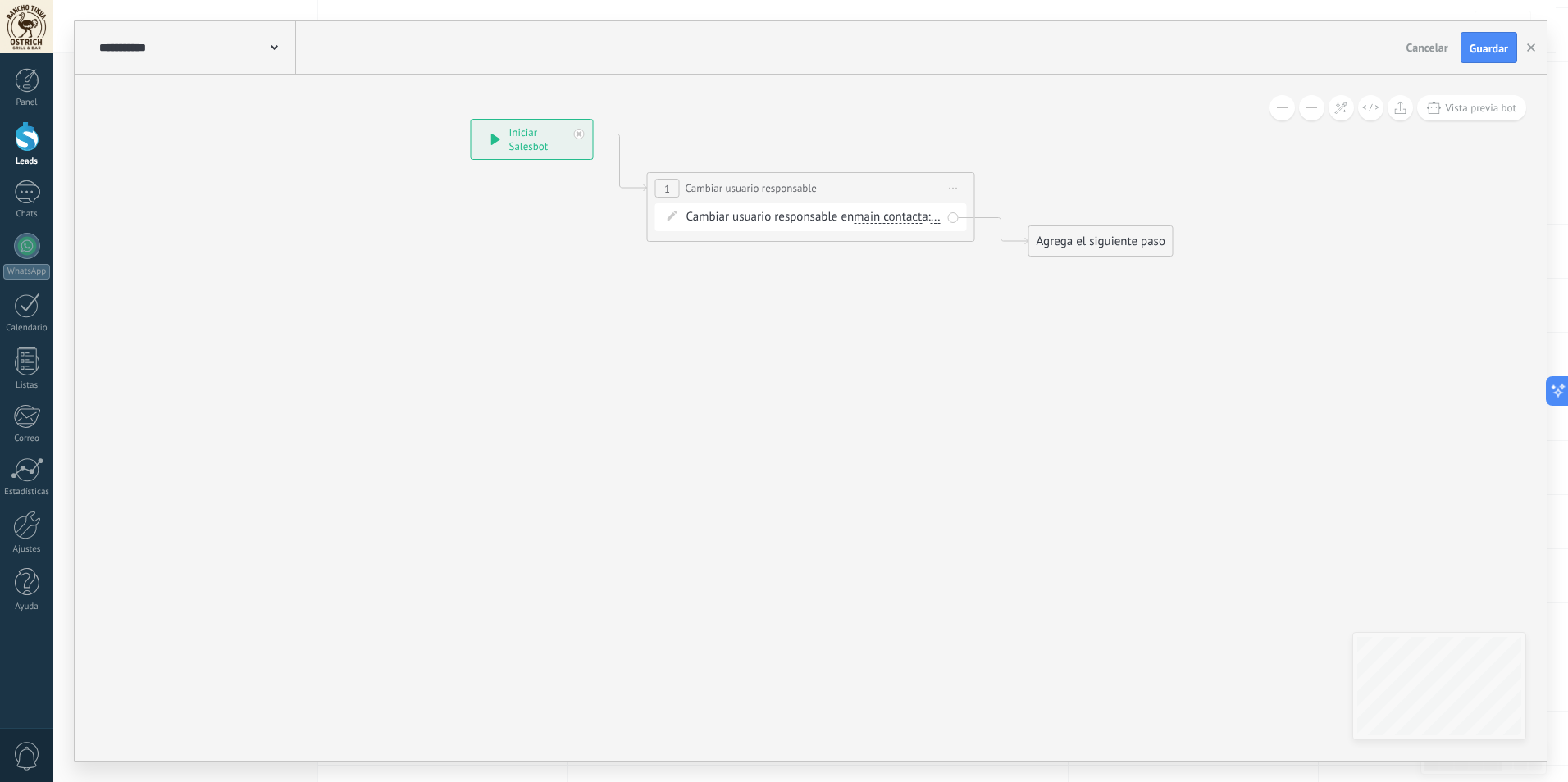 click on "main contact" at bounding box center (887, 217) 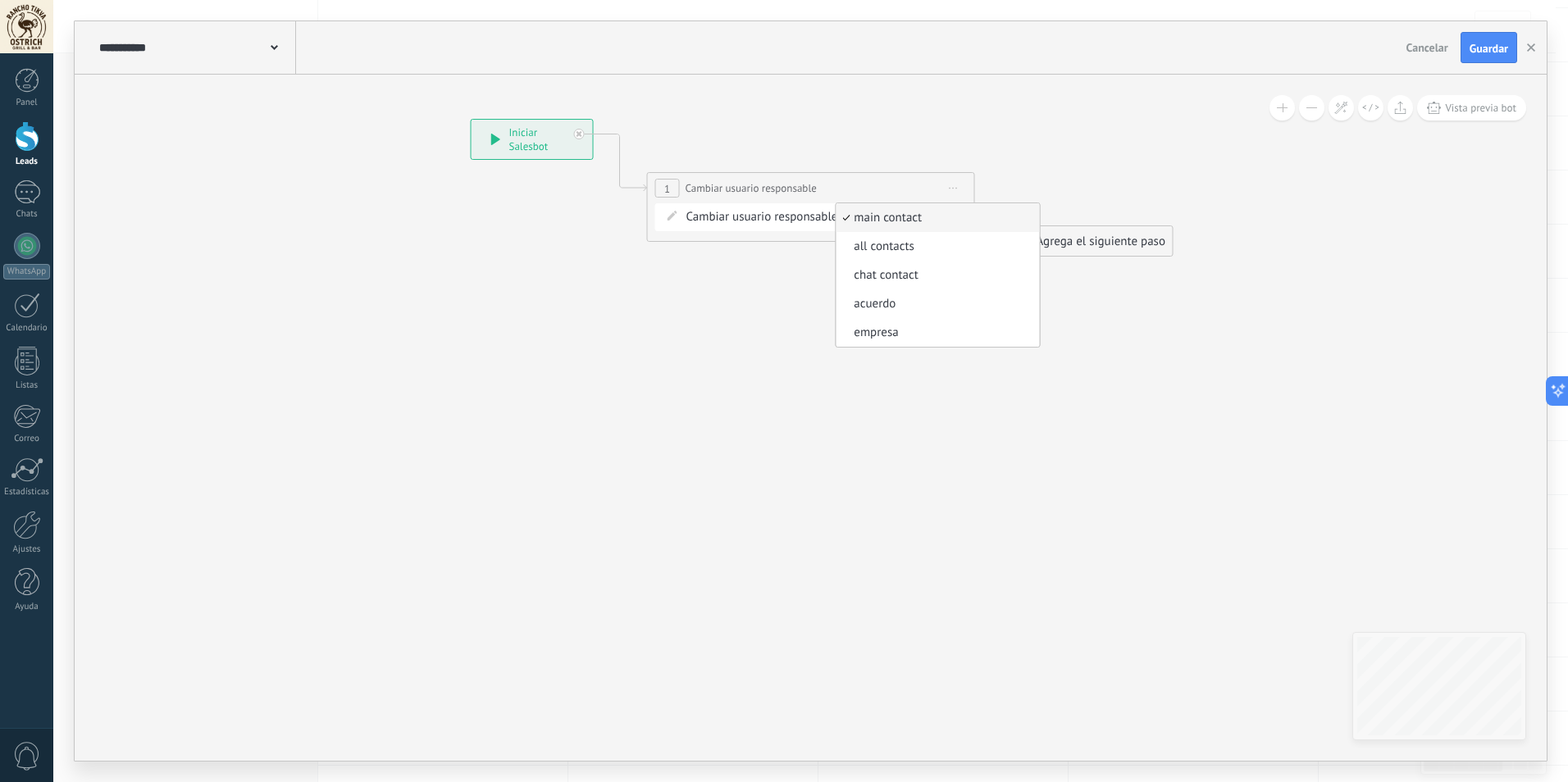 click on "Cambiar usuario responsable en
main contact
main contact
all contacts
chat contact
acuerdo
empresa
main contact
main contact
all contacts
chat contact
acuerdo" at bounding box center [814, 217] 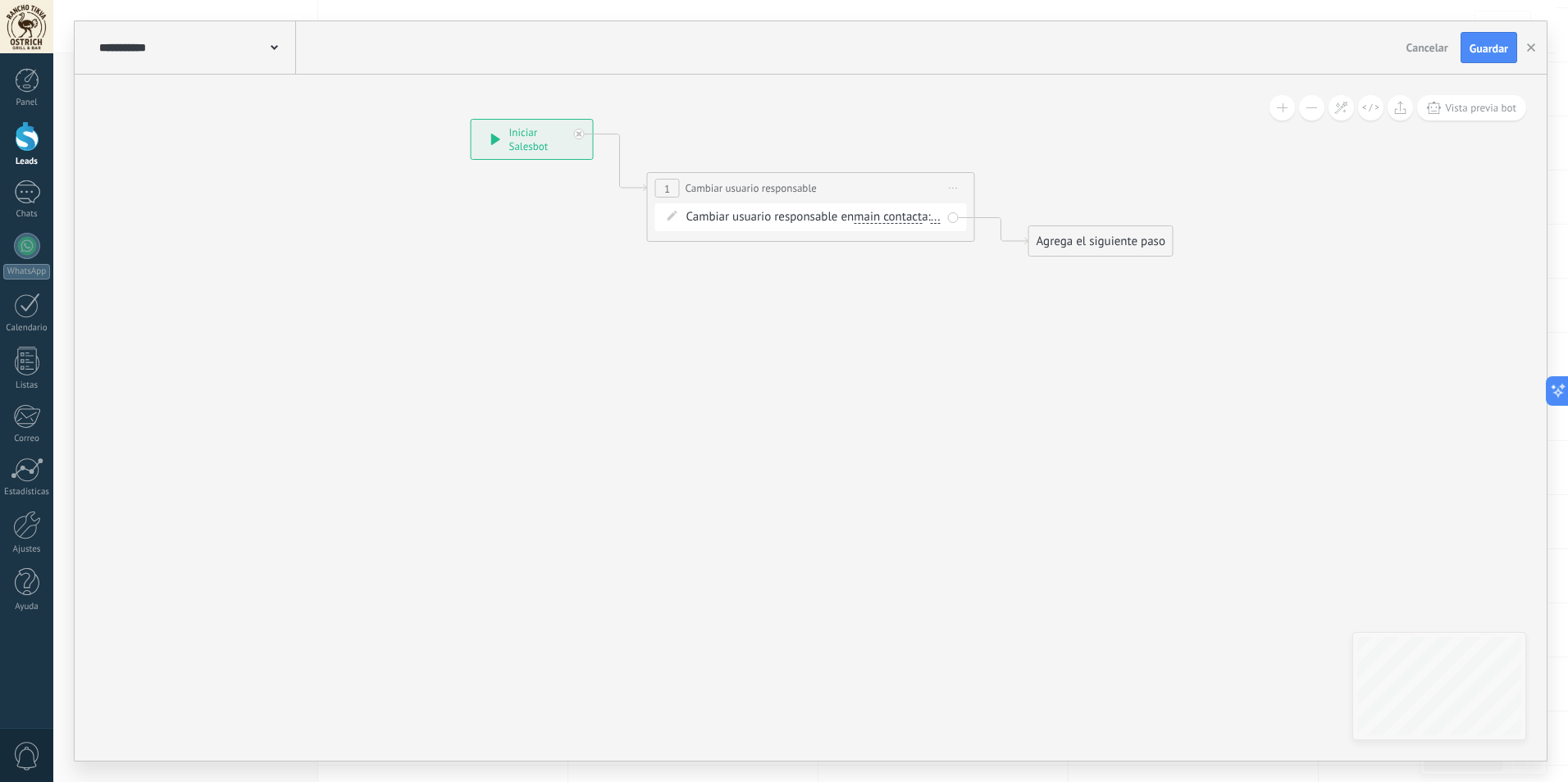 click on "main contact" at bounding box center (887, 217) 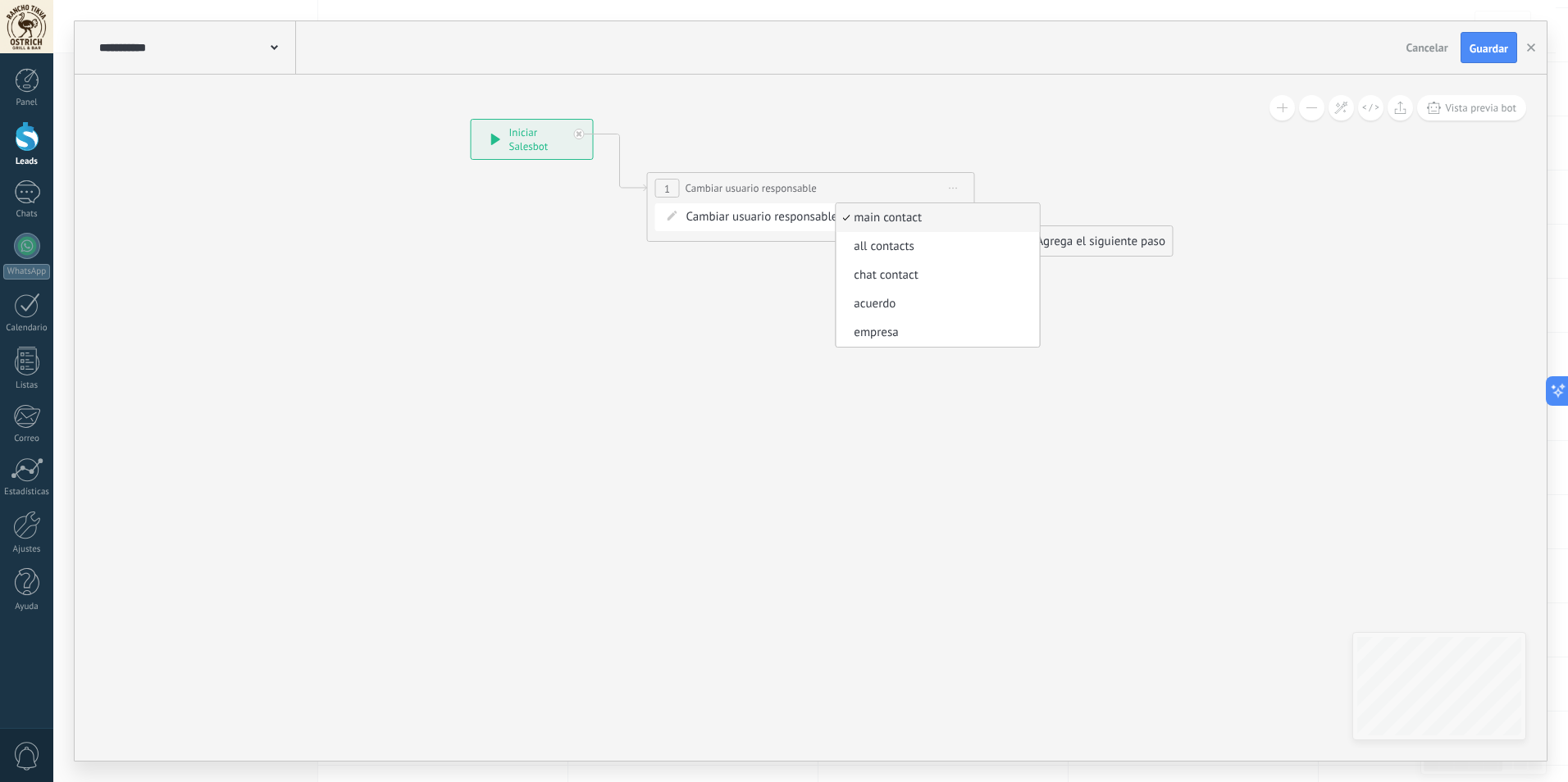 click on "main contact" at bounding box center [935, 218] 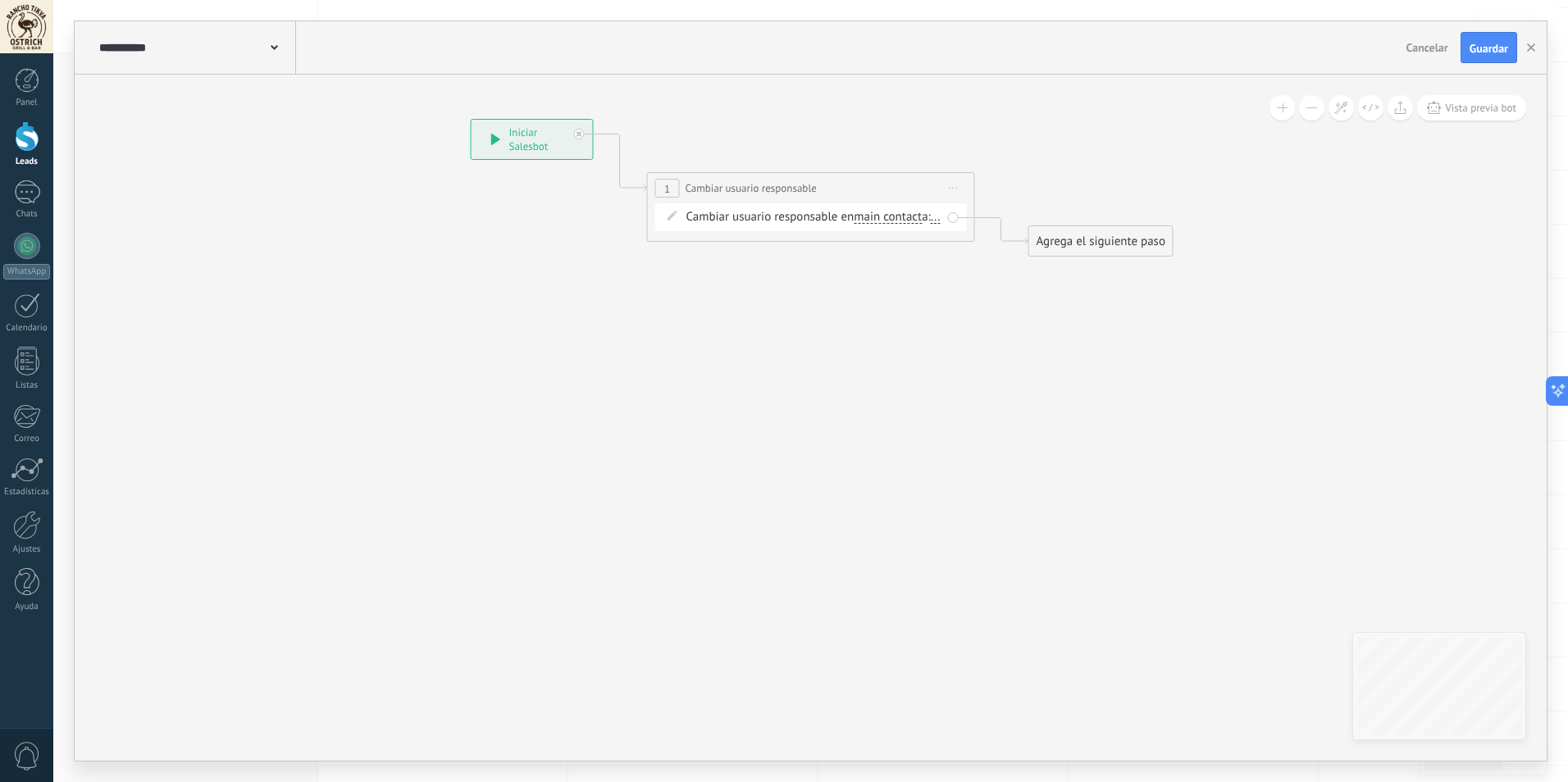 click on "..." at bounding box center (936, 217) 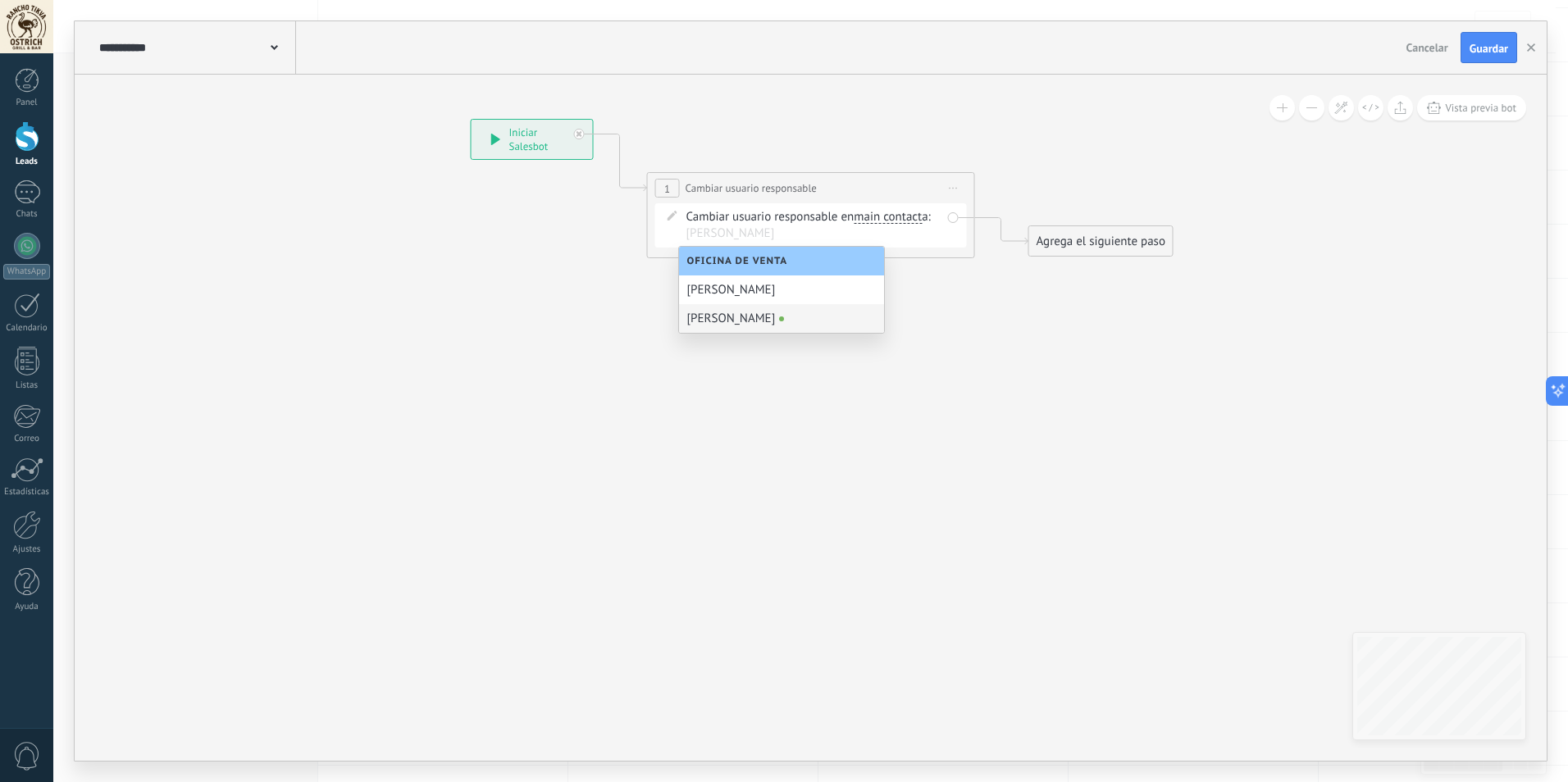 click on "[PERSON_NAME]" at bounding box center (782, 318) 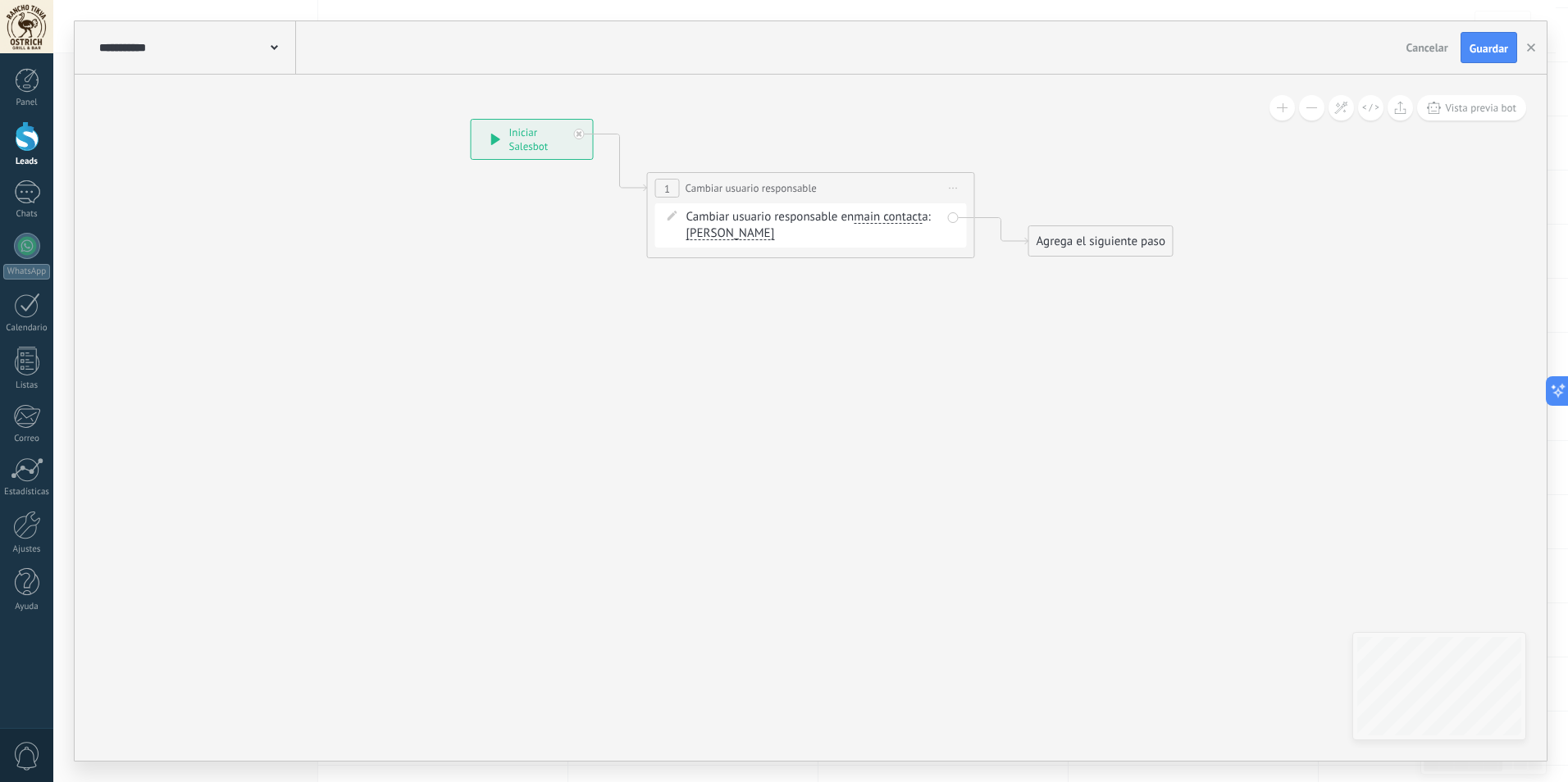 click on "Agrega el siguiente paso" at bounding box center [1101, 241] 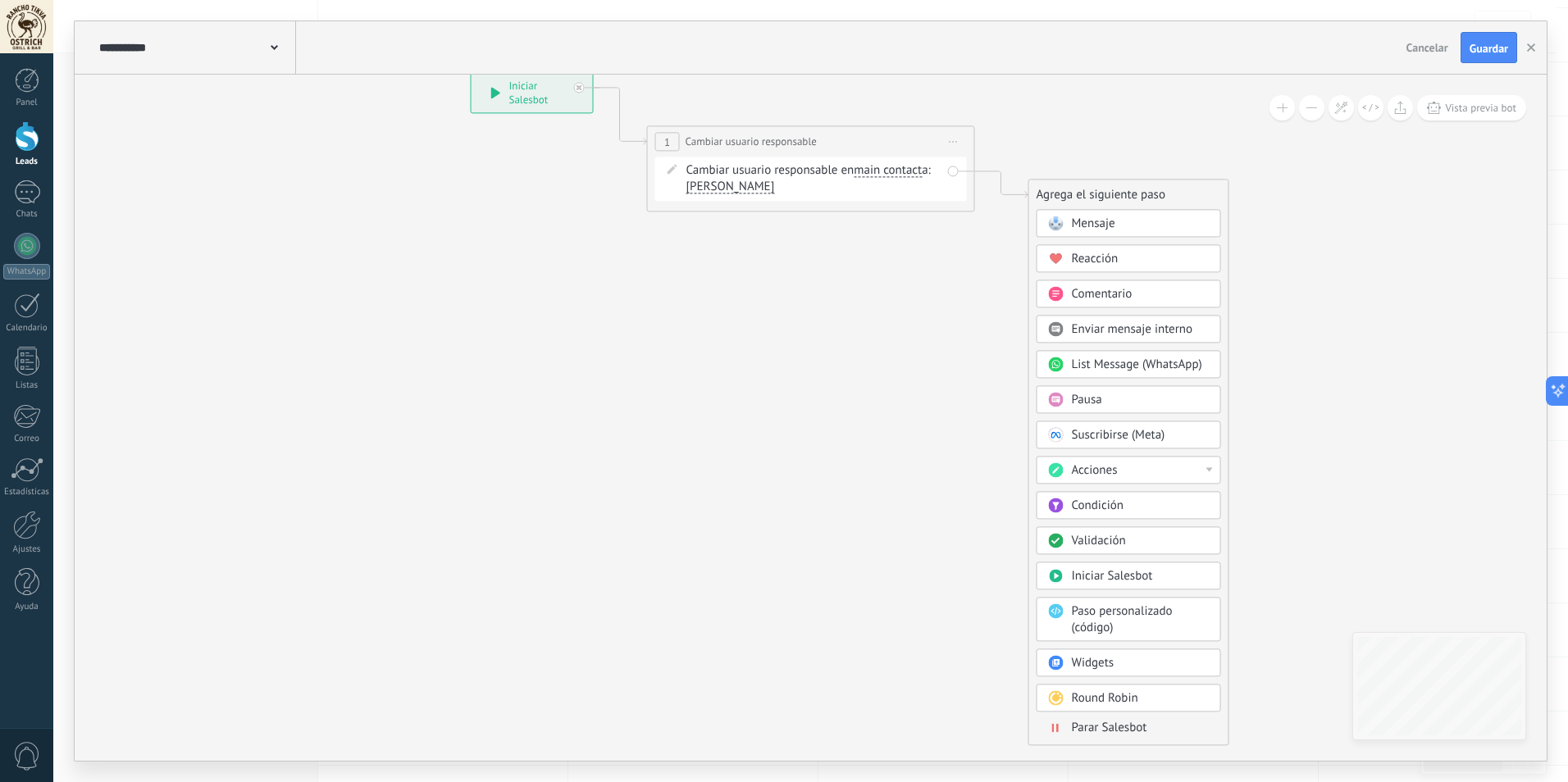 click on "Acciones" at bounding box center [1141, 471] 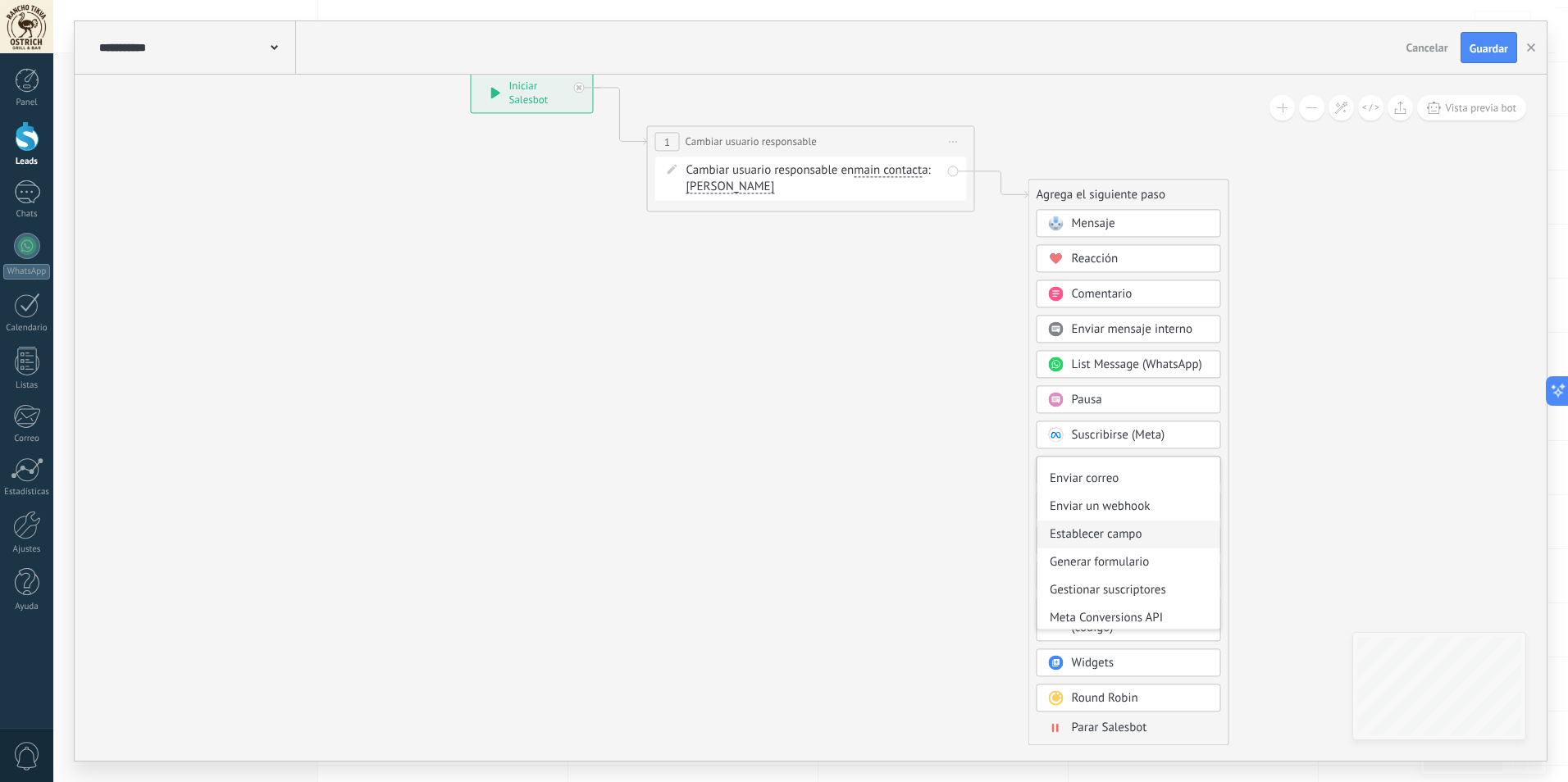 scroll, scrollTop: 218, scrollLeft: 0, axis: vertical 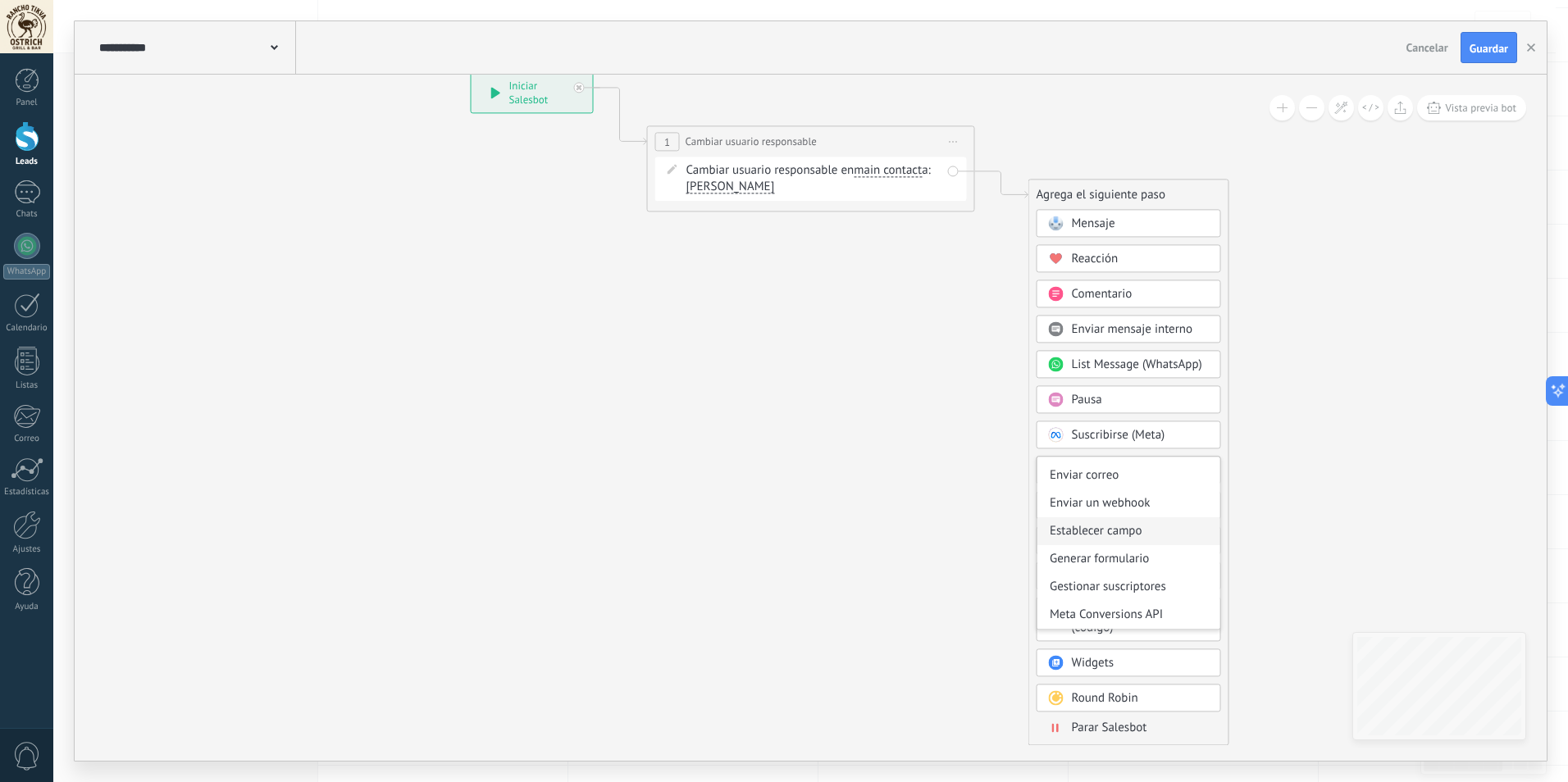 click on "Establecer campo" at bounding box center (1128, 531) 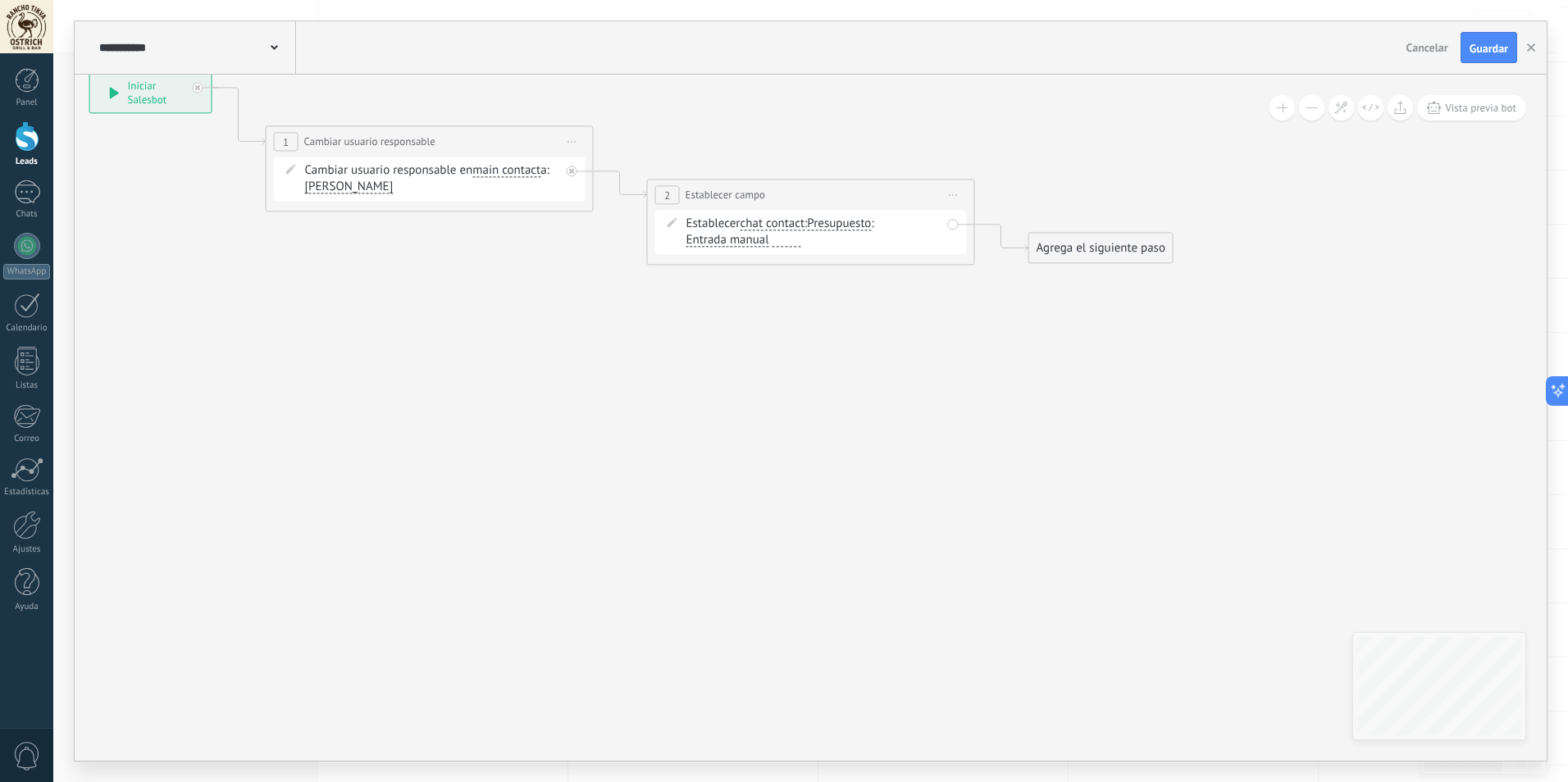click on "Presupuesto" at bounding box center (839, 224) 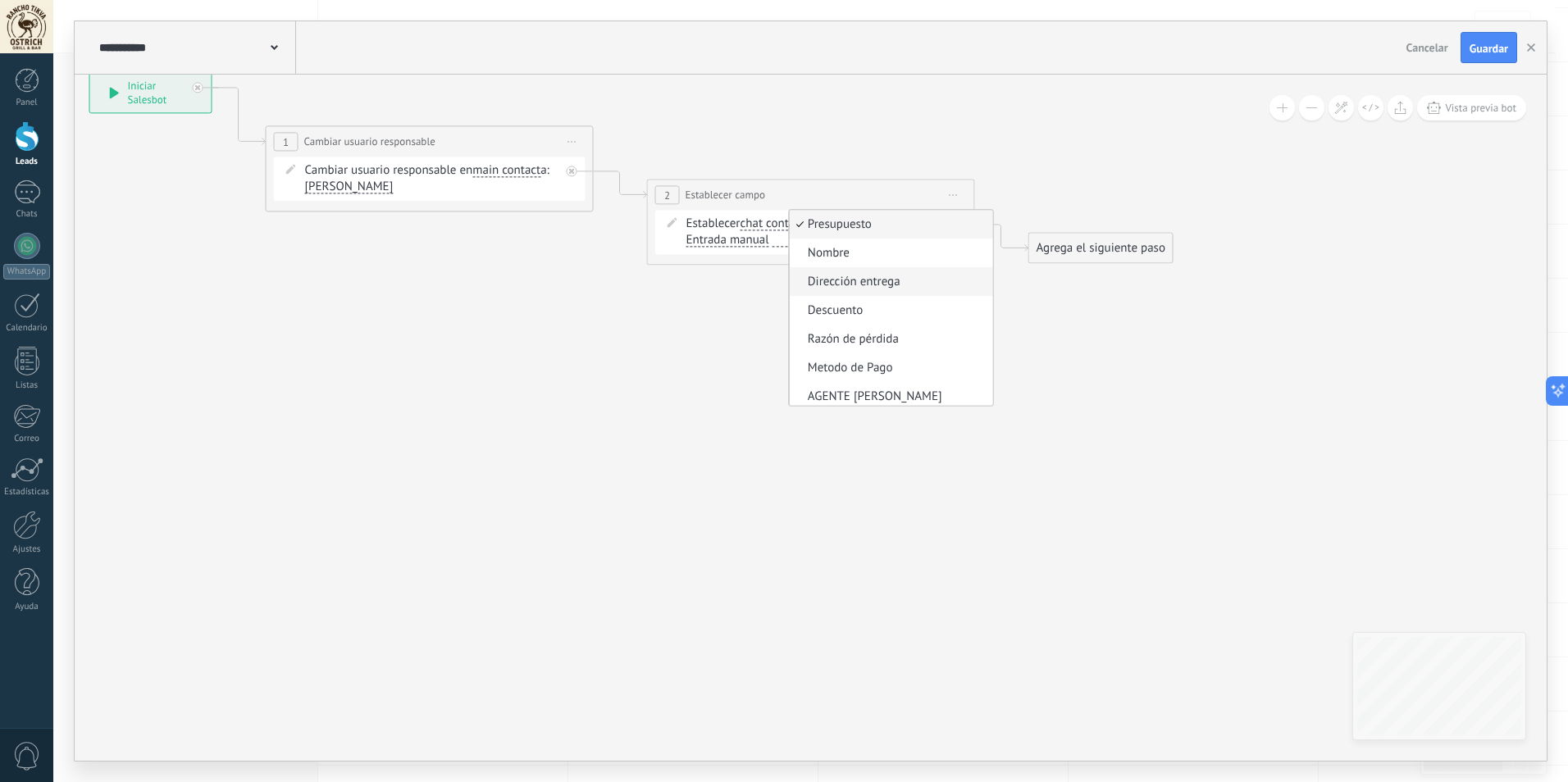 scroll, scrollTop: 82, scrollLeft: 0, axis: vertical 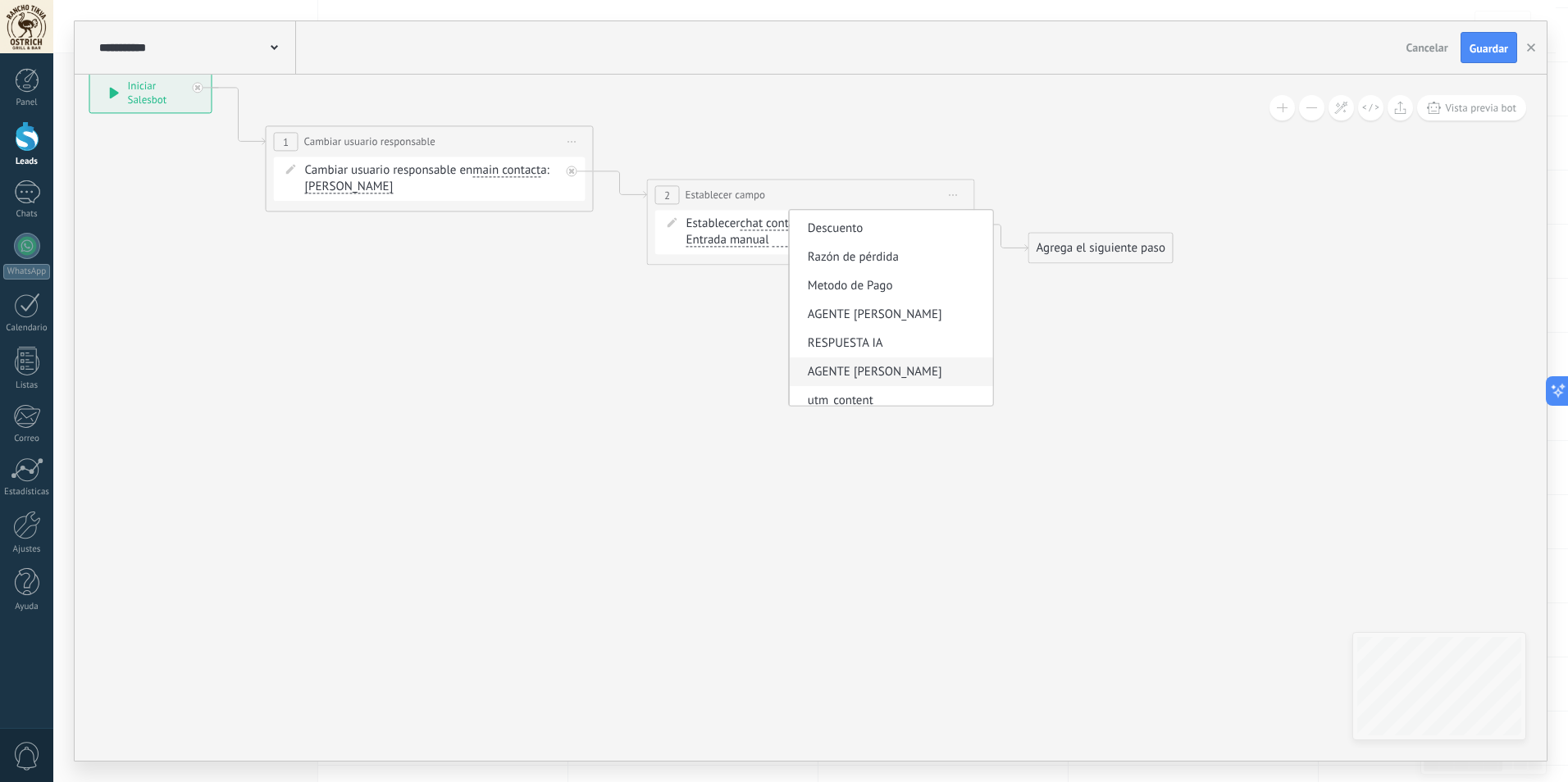 click on "AGENTE IA" at bounding box center (888, 372) 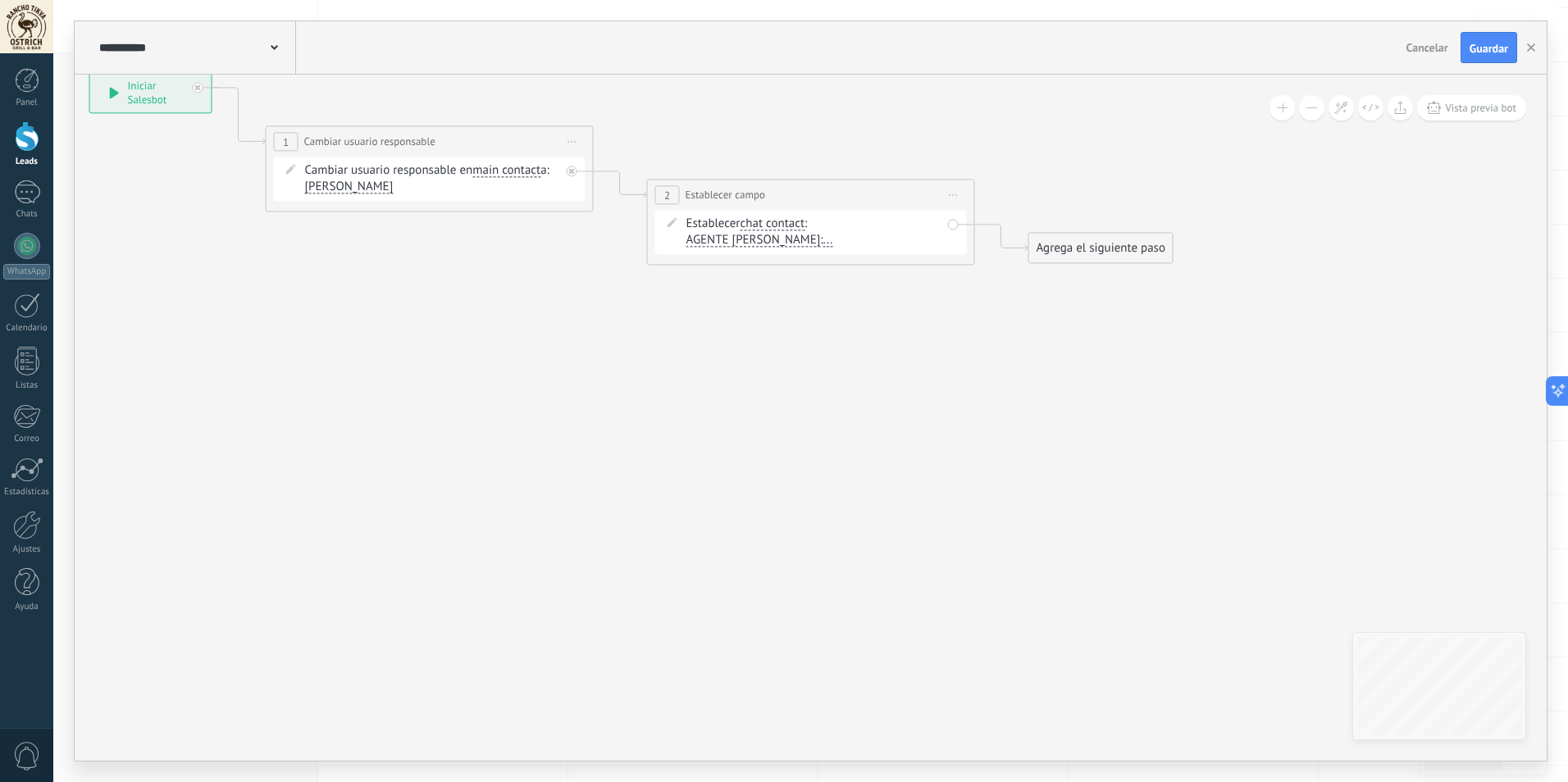click on "..." at bounding box center [828, 240] 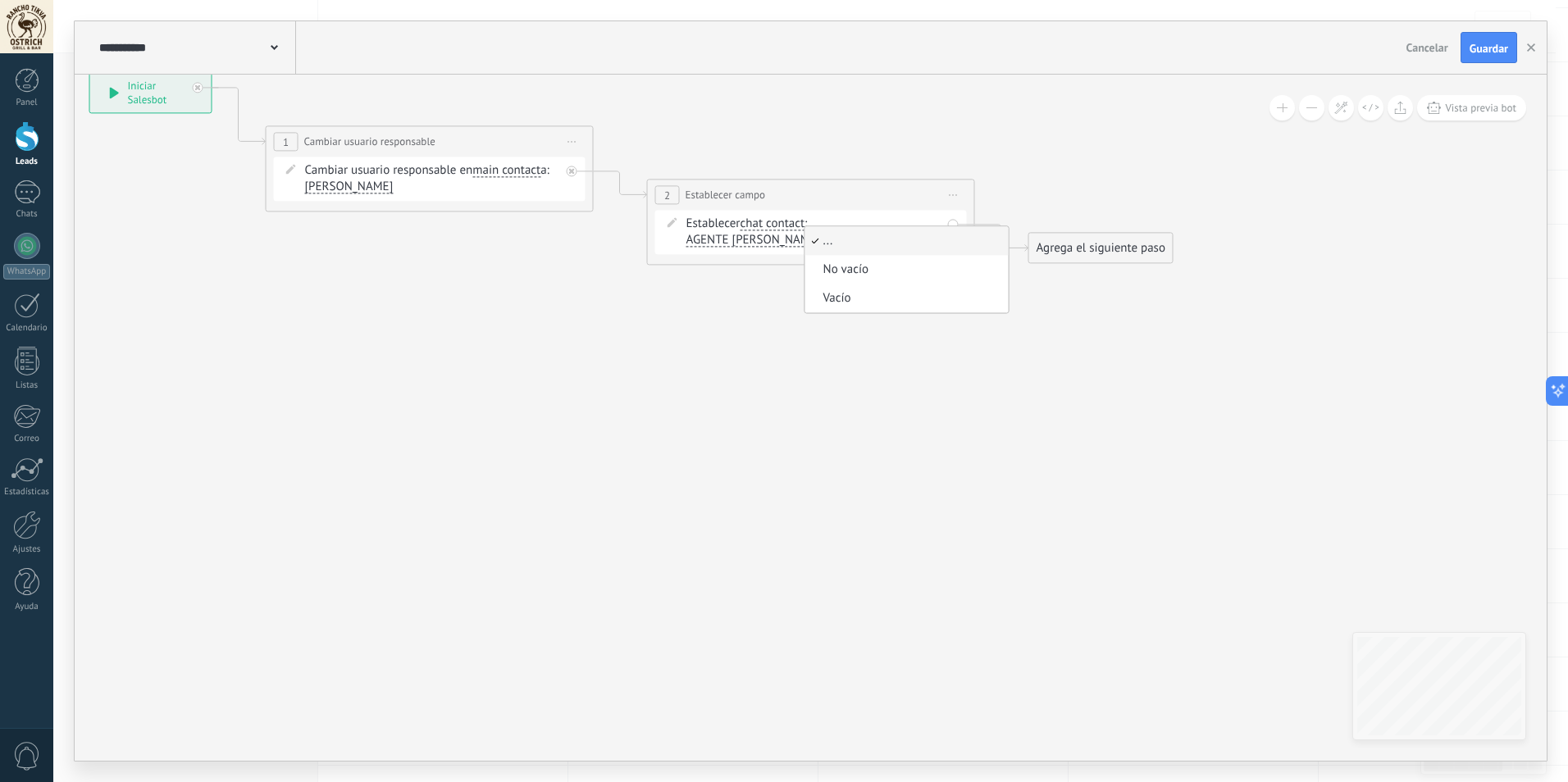 click 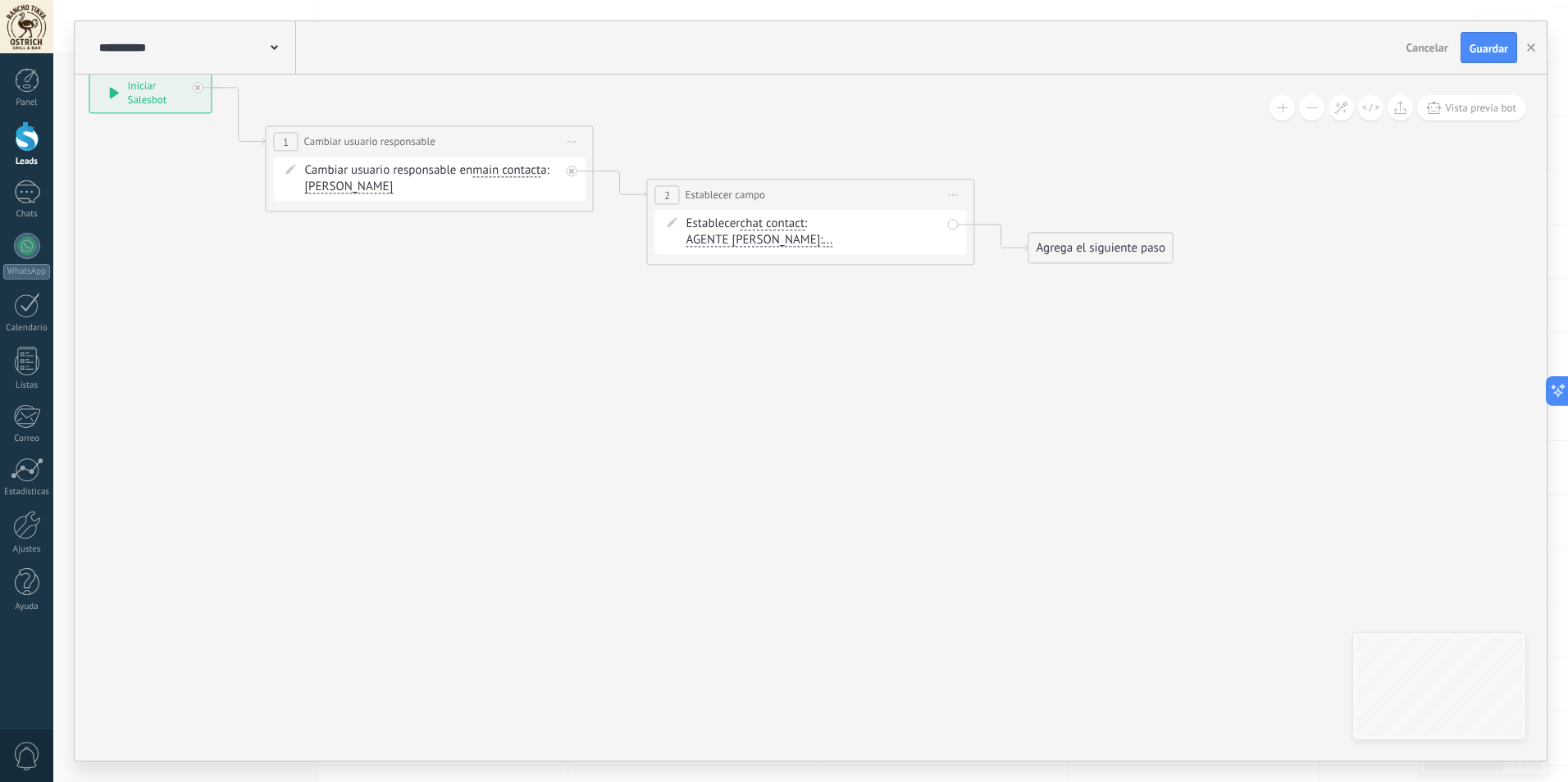 click on "AGENTE IA" at bounding box center (754, 240) 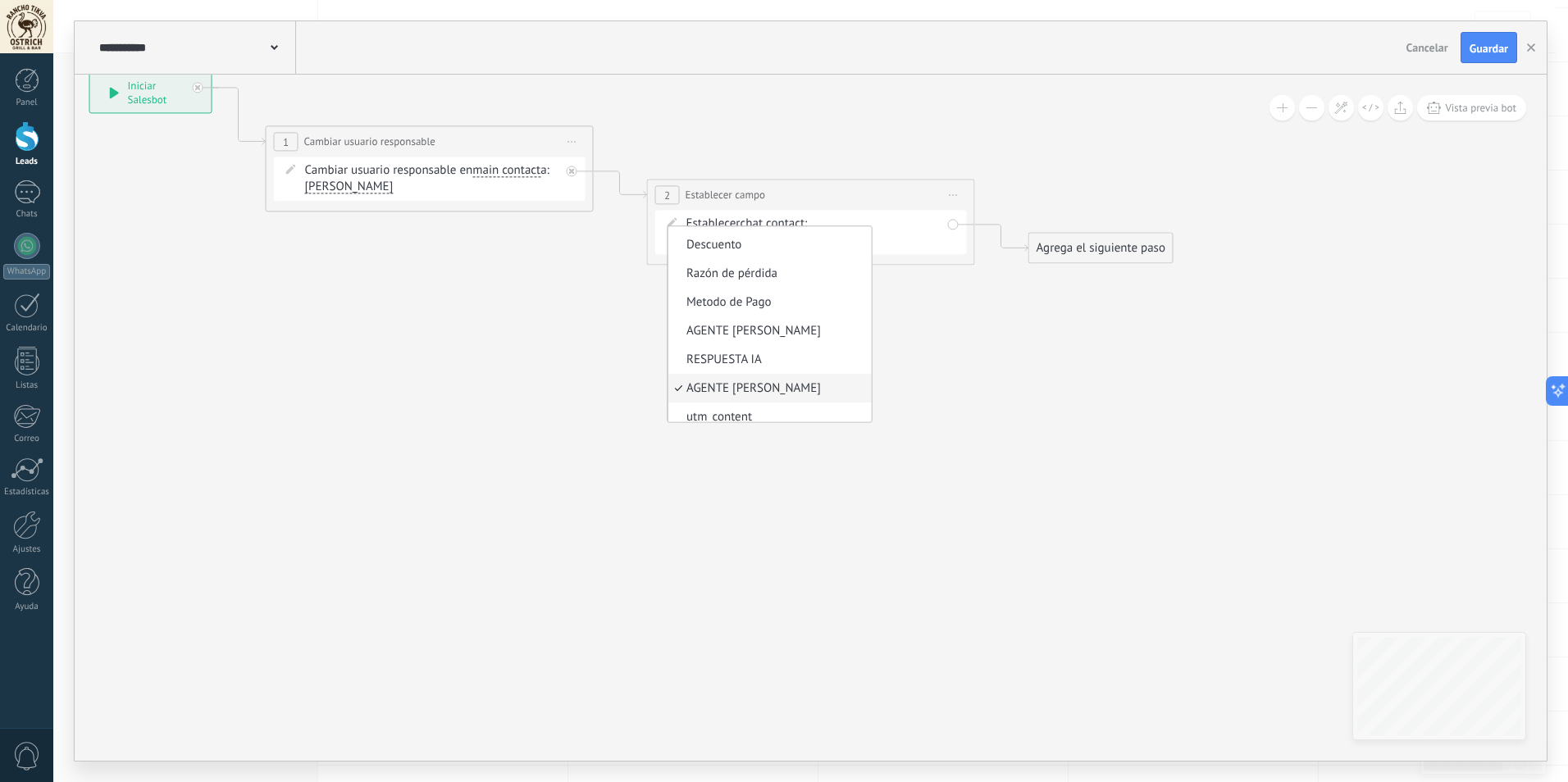 scroll, scrollTop: 148, scrollLeft: 0, axis: vertical 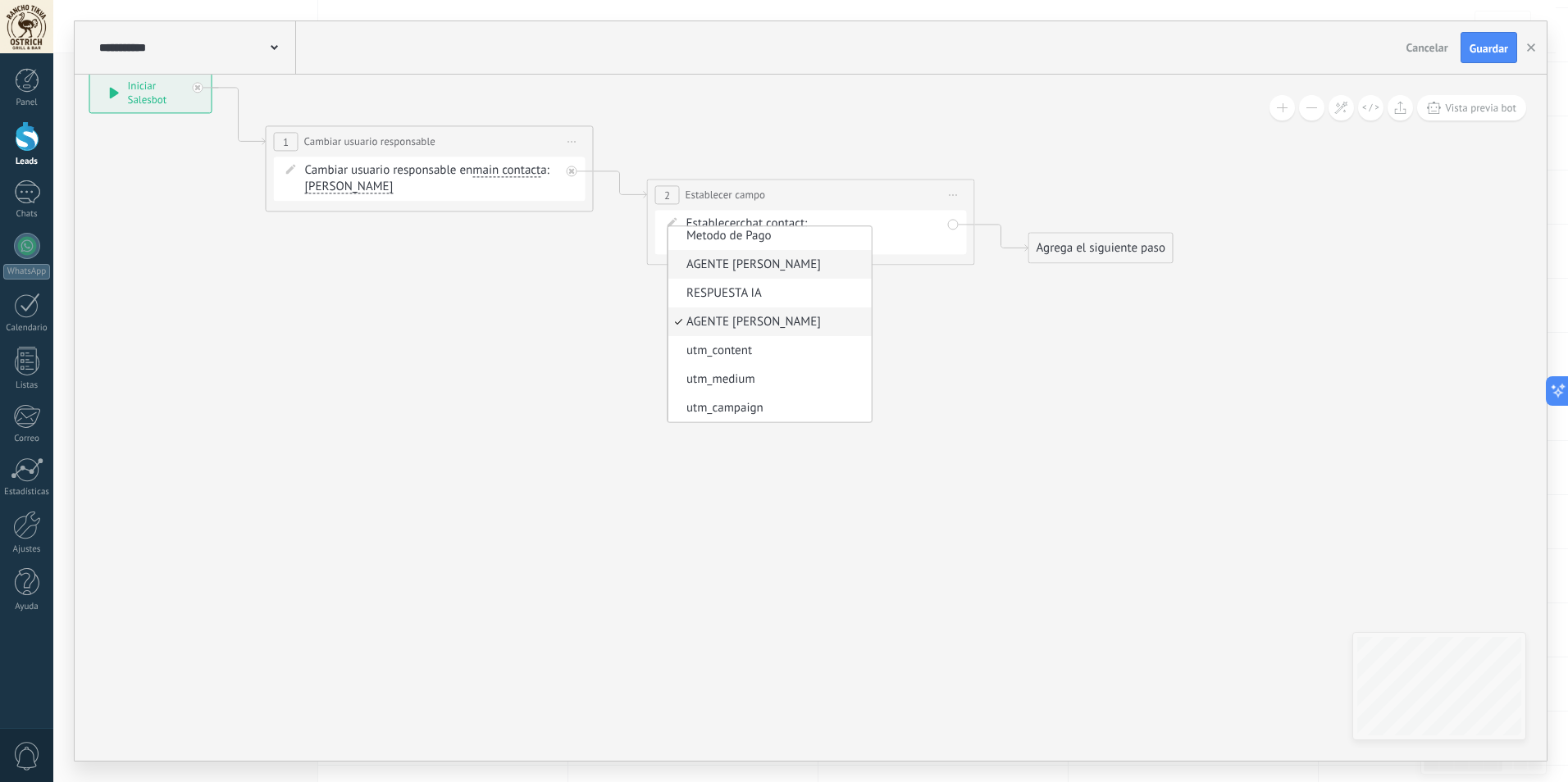 click on "AGENTE IA" at bounding box center [768, 265] 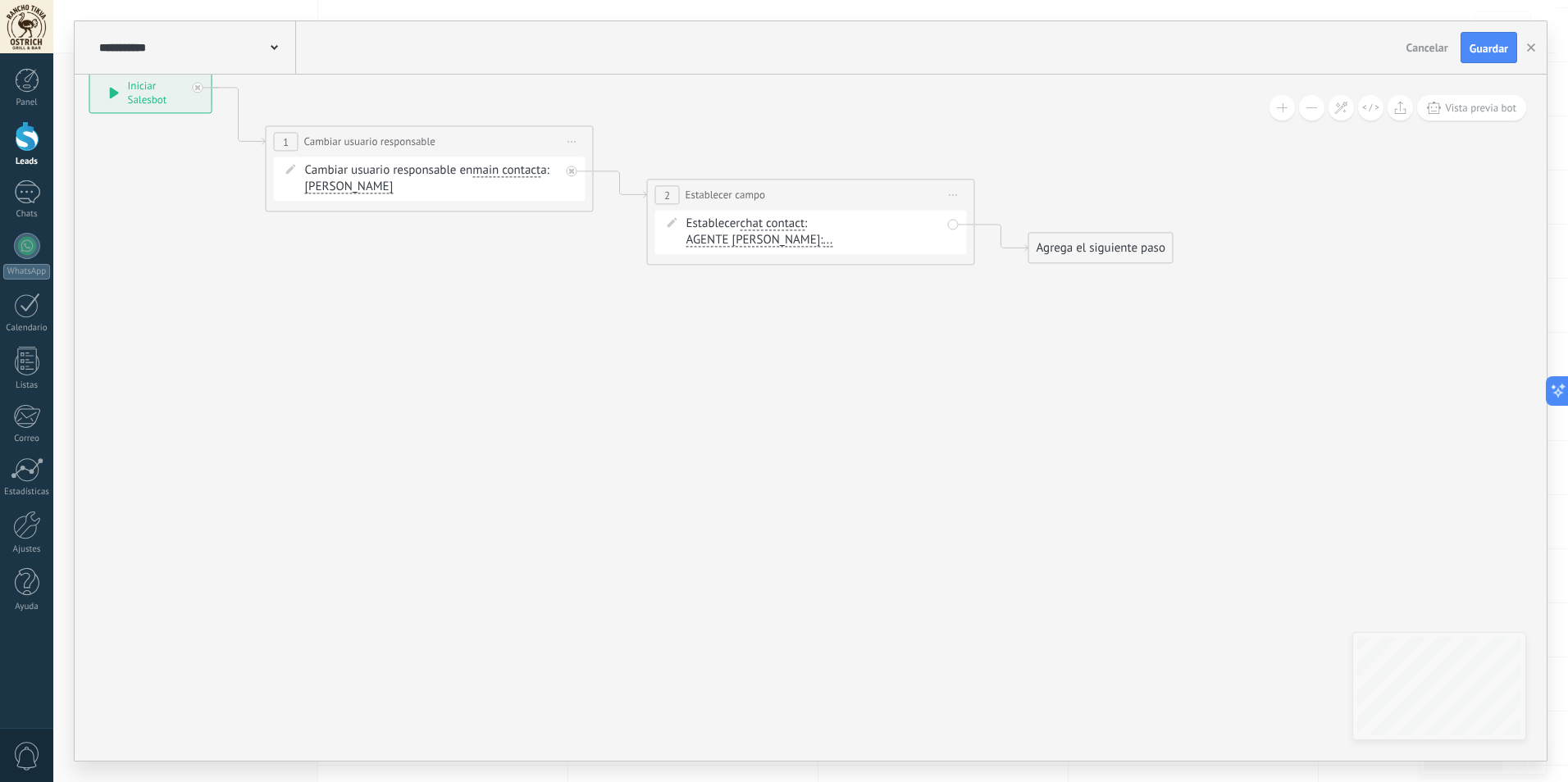 click on "..." at bounding box center [828, 240] 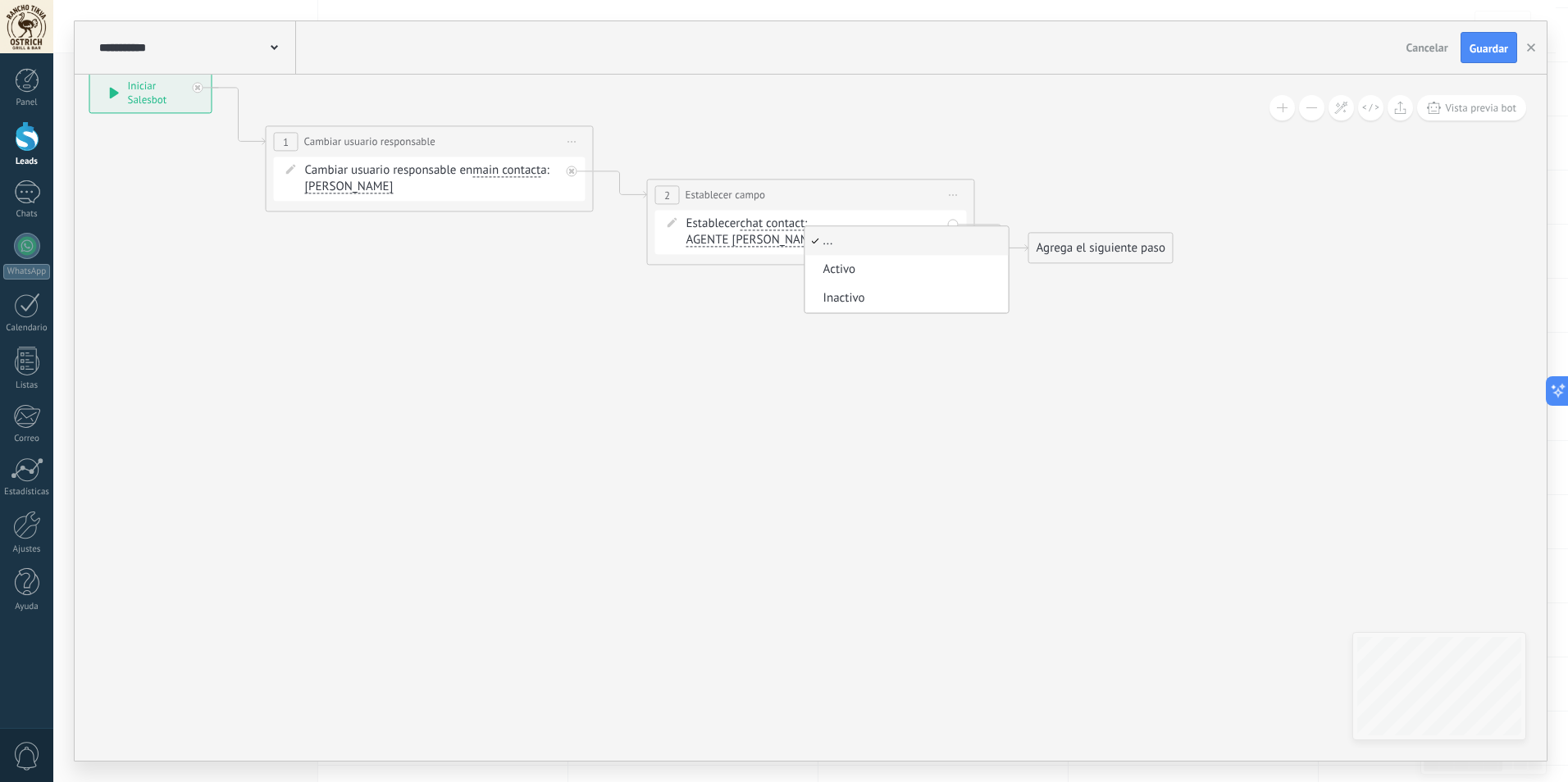 click on "AGENTE IA" at bounding box center [754, 240] 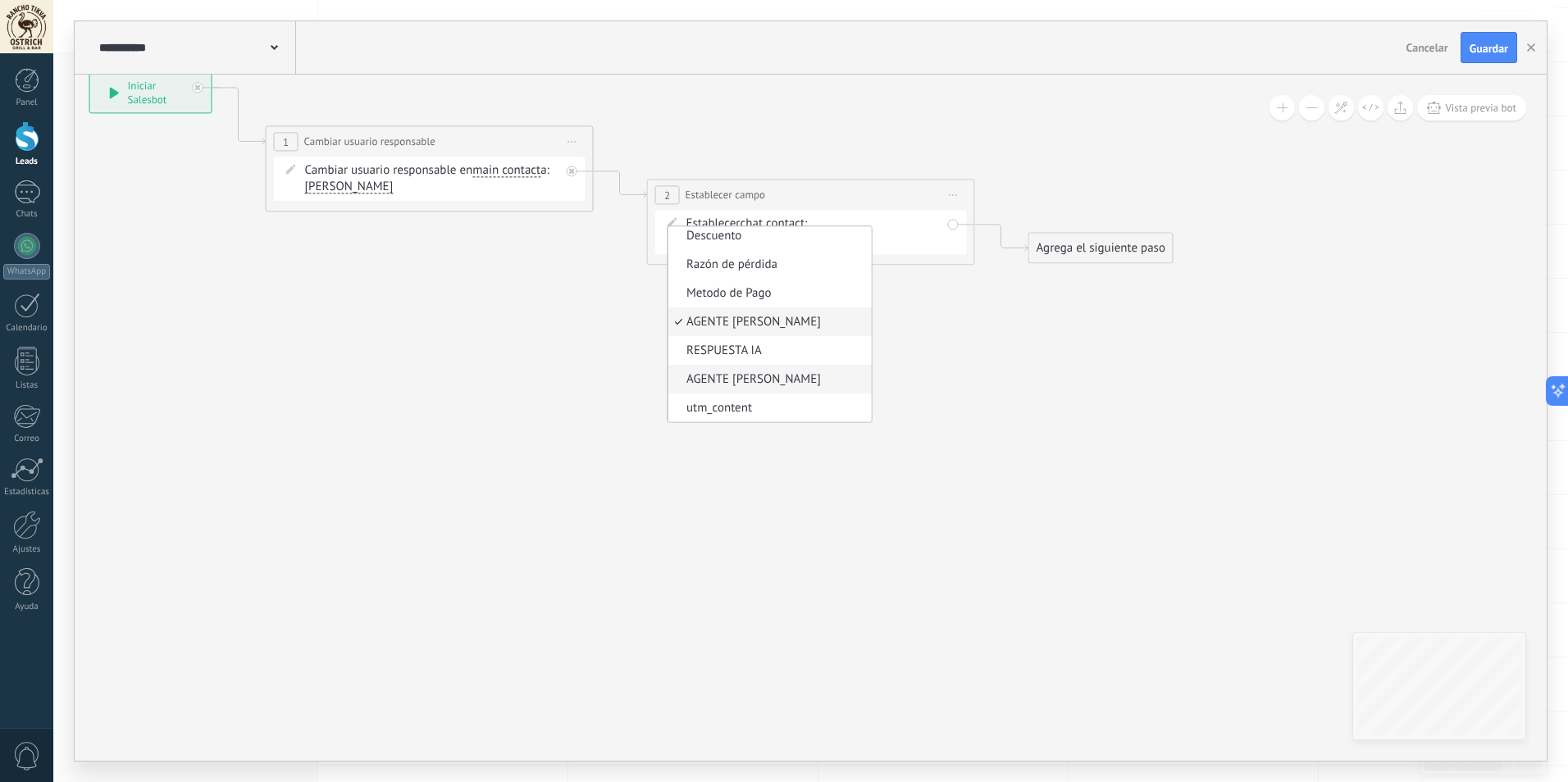click on "AGENTE IA" at bounding box center (770, 379) 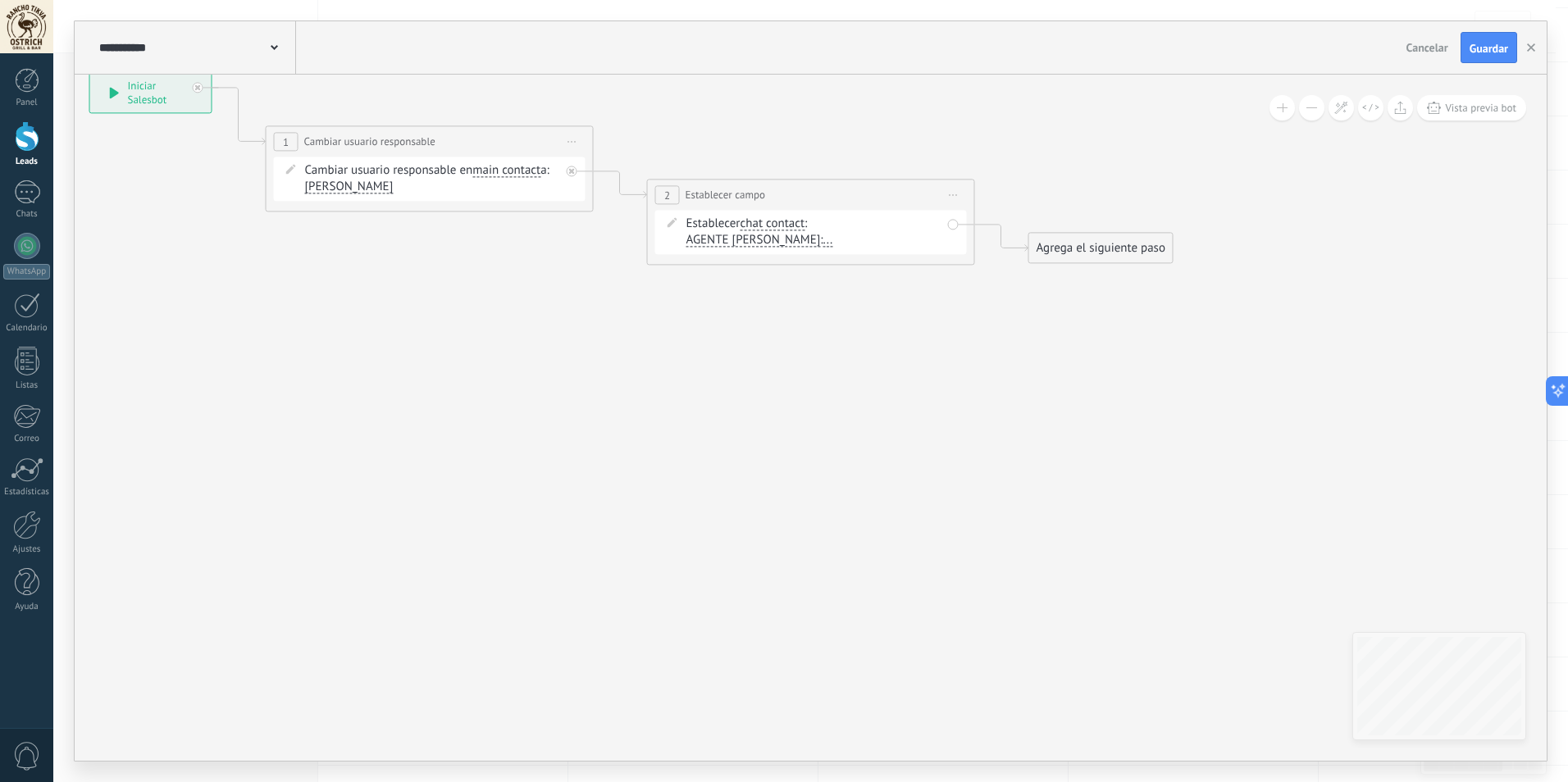 click on "..." at bounding box center (828, 240) 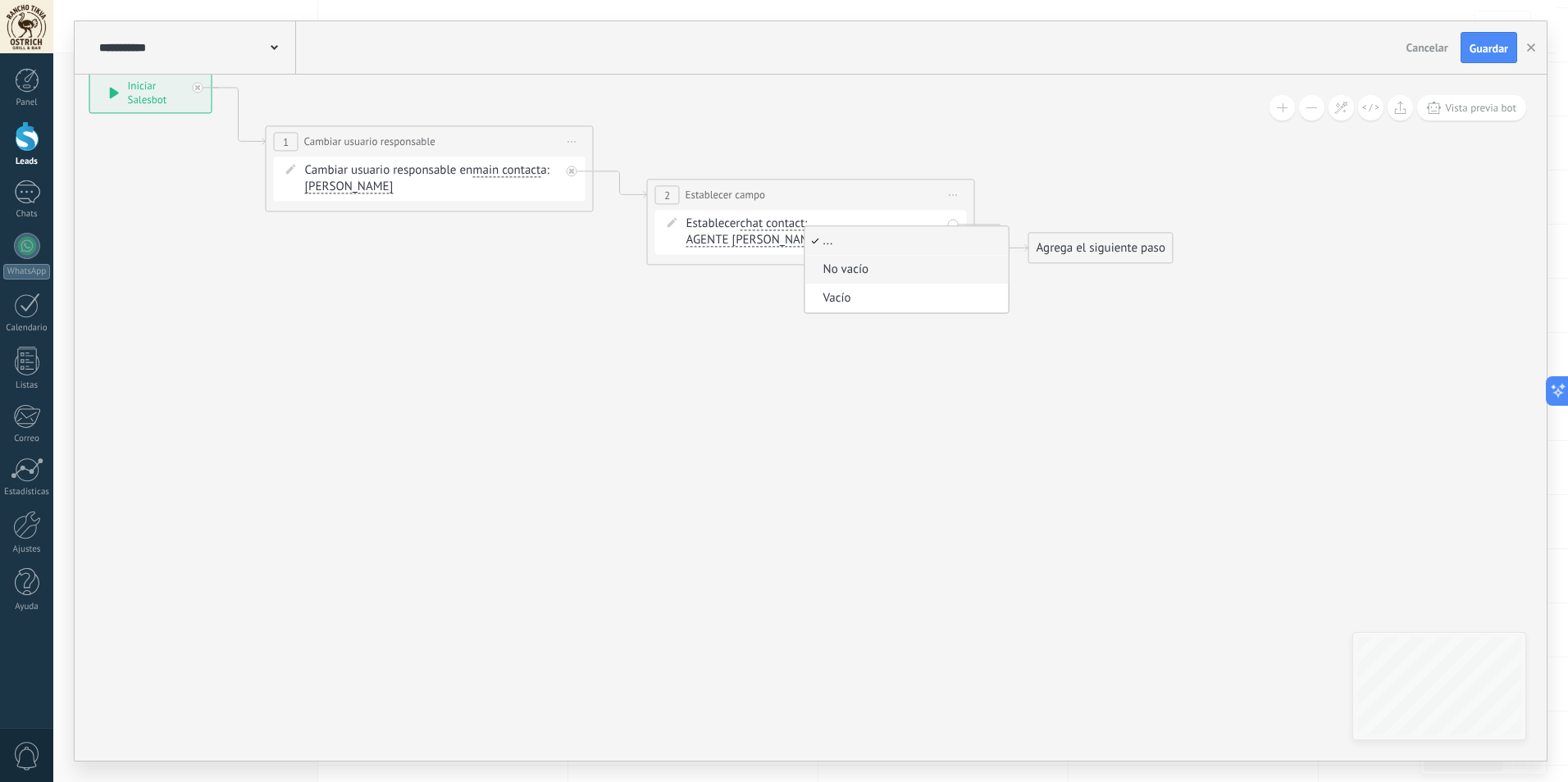 click on "No vacío" at bounding box center (905, 270) 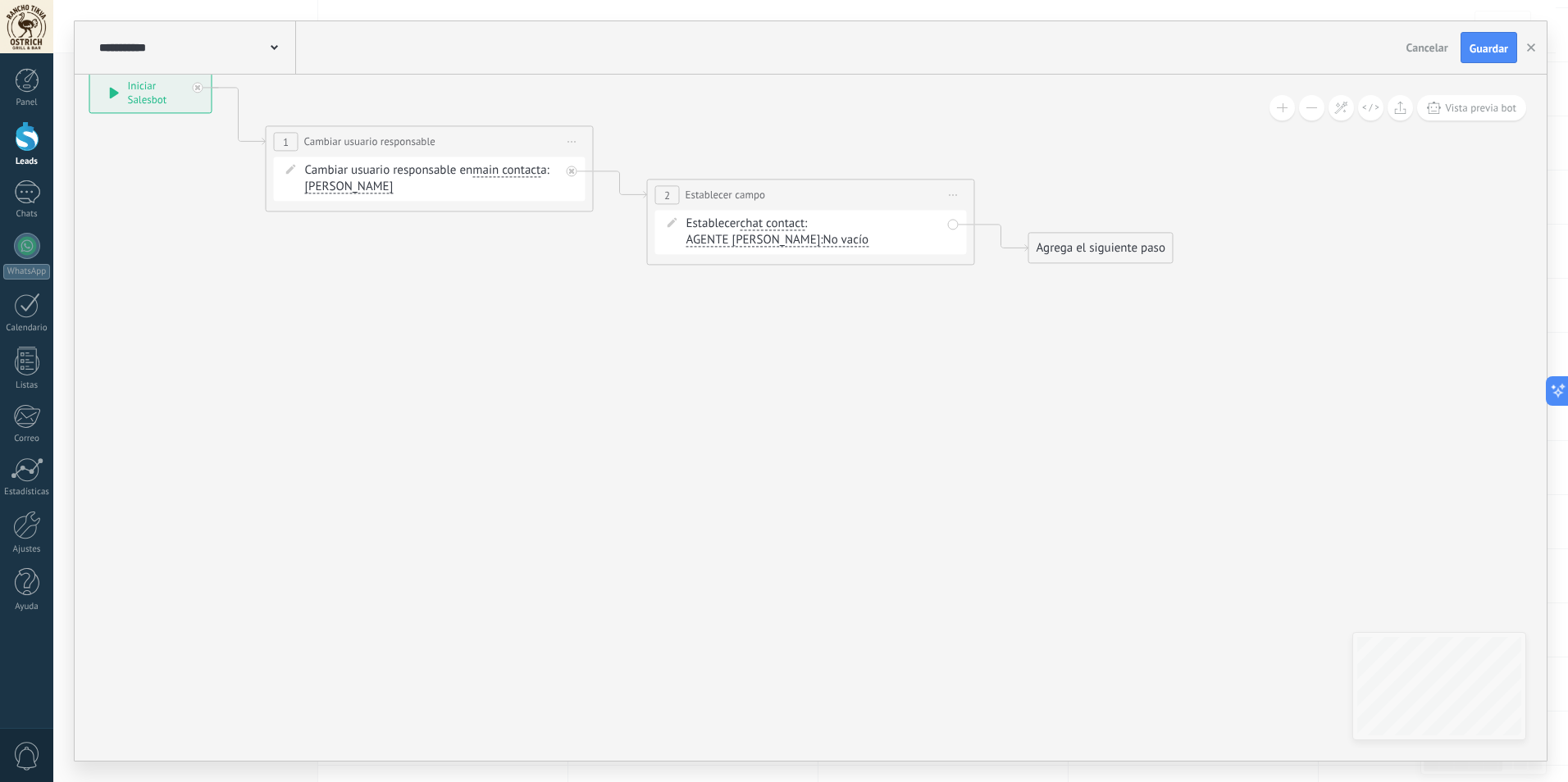 click on "Agrega el siguiente paso" at bounding box center [1101, 248] 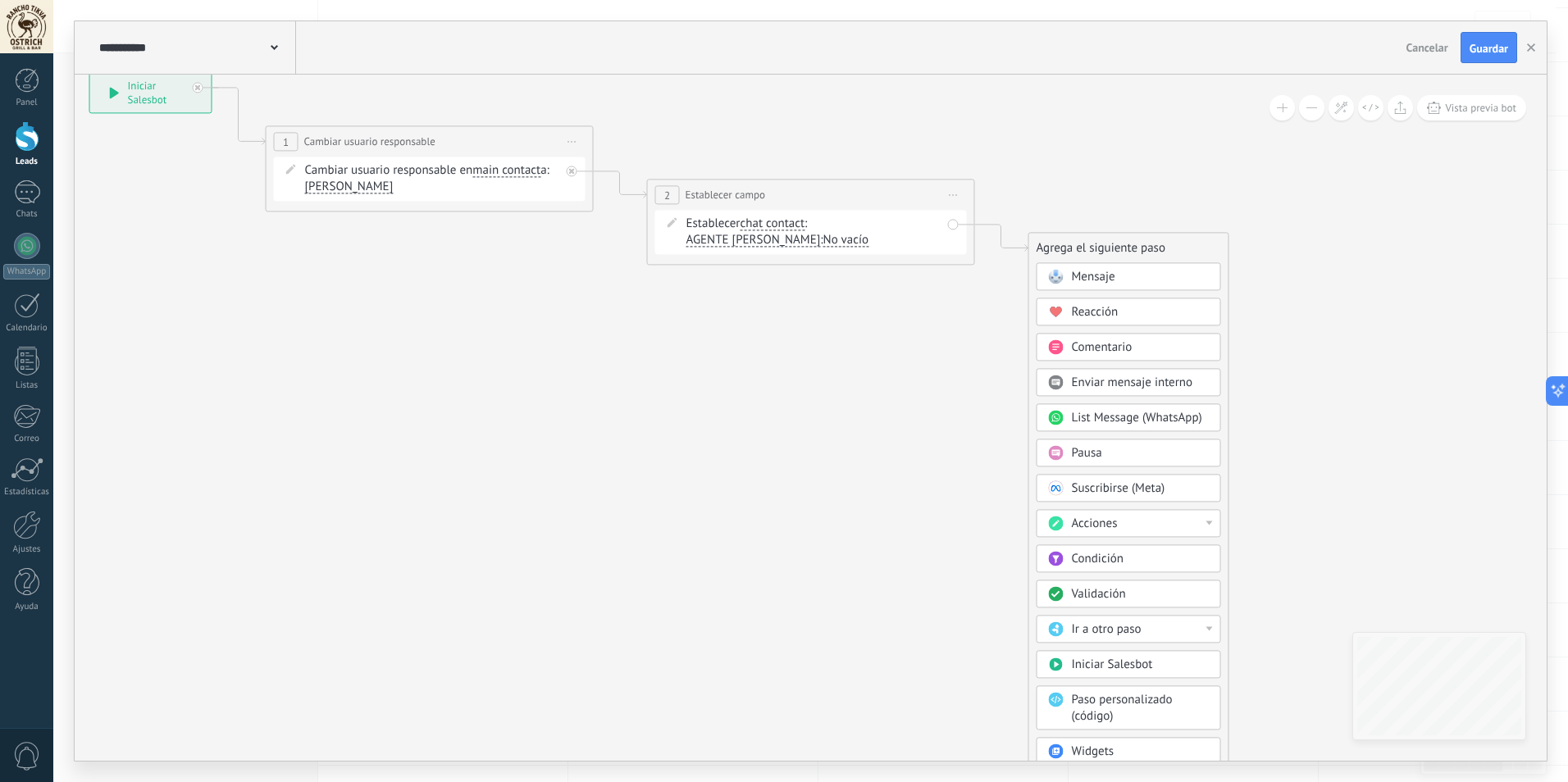 click on "Mensaje" at bounding box center (1141, 277) 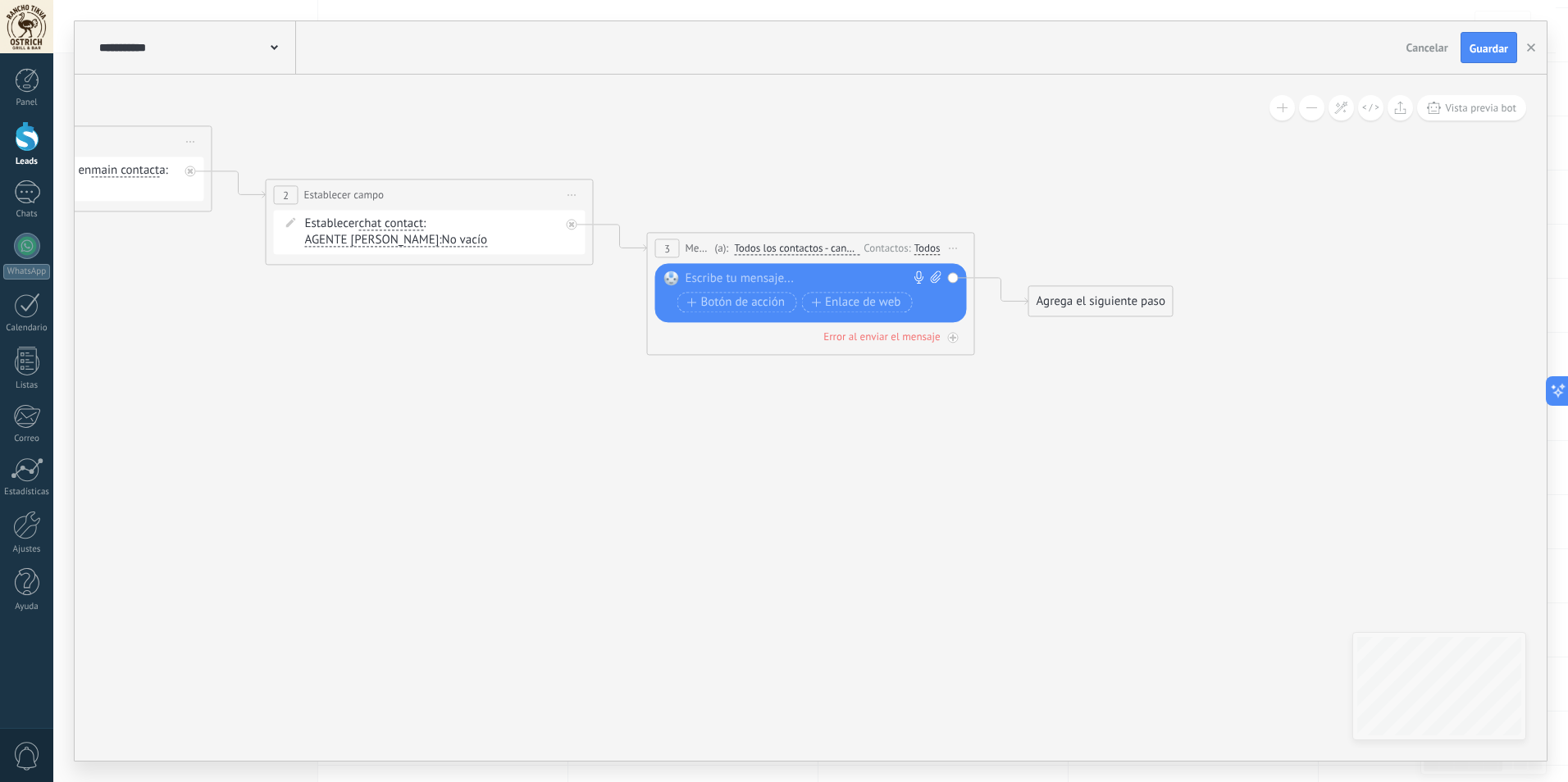 click at bounding box center [807, 279] 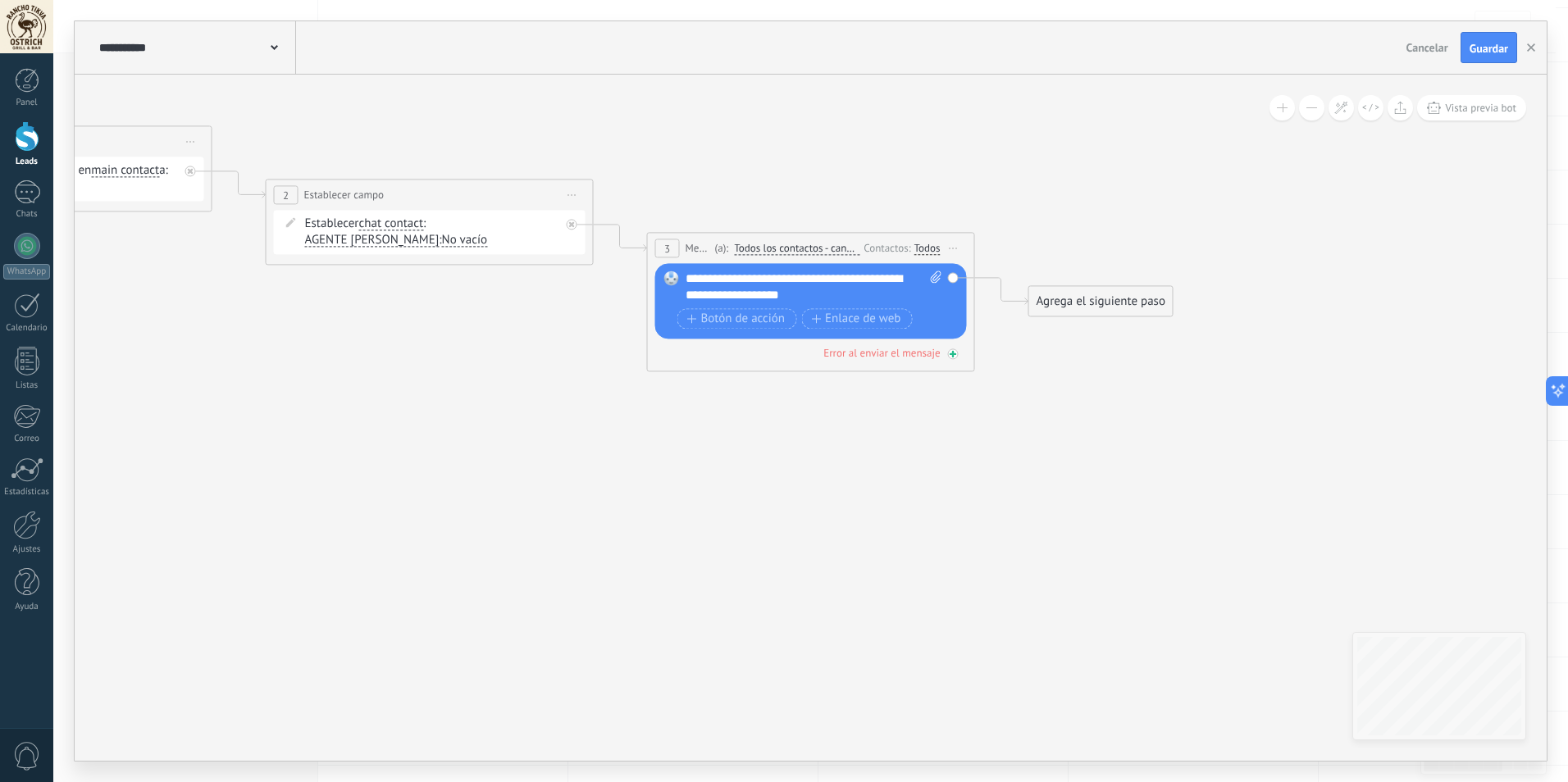 click at bounding box center [953, 353] 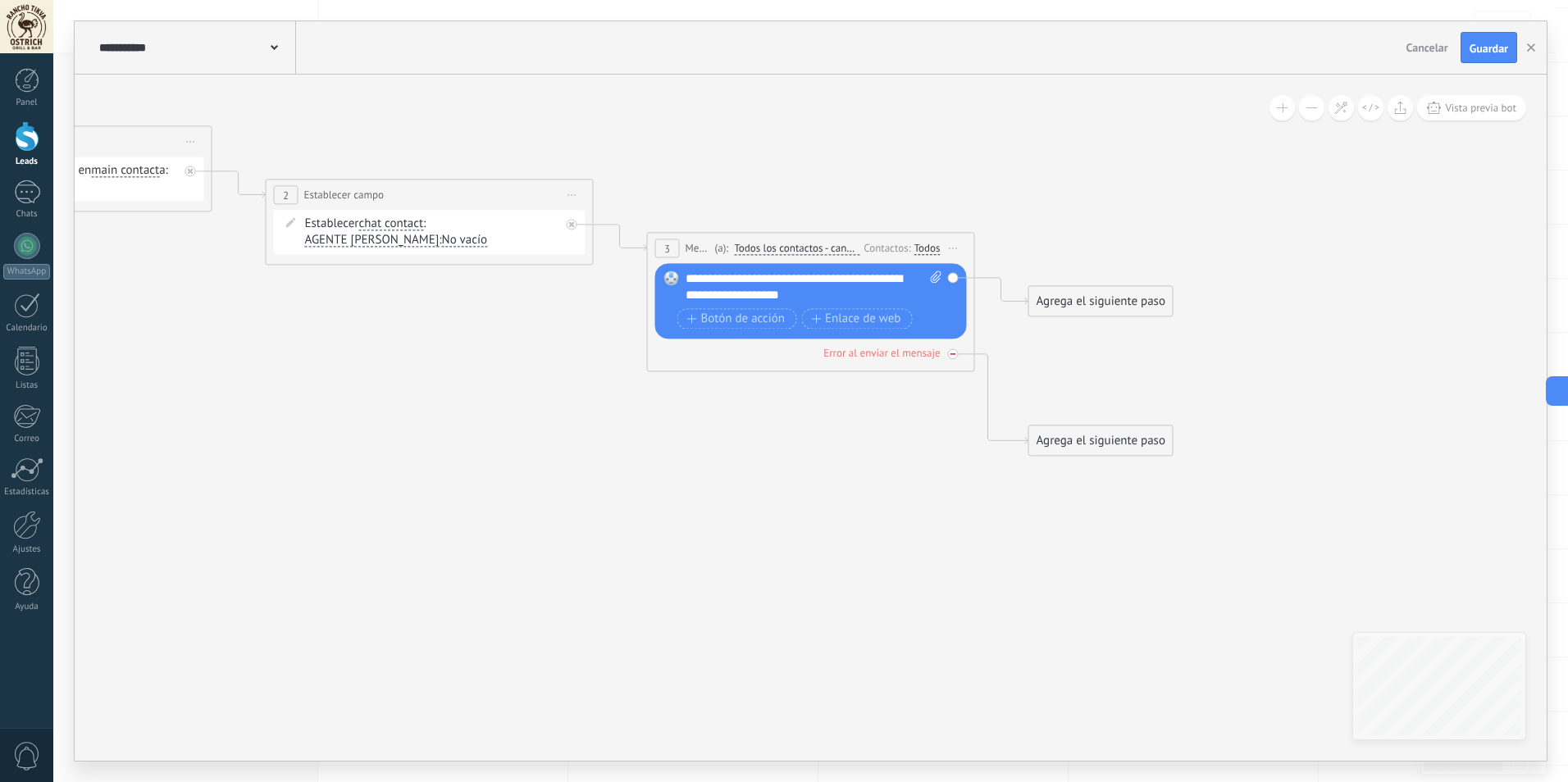 click 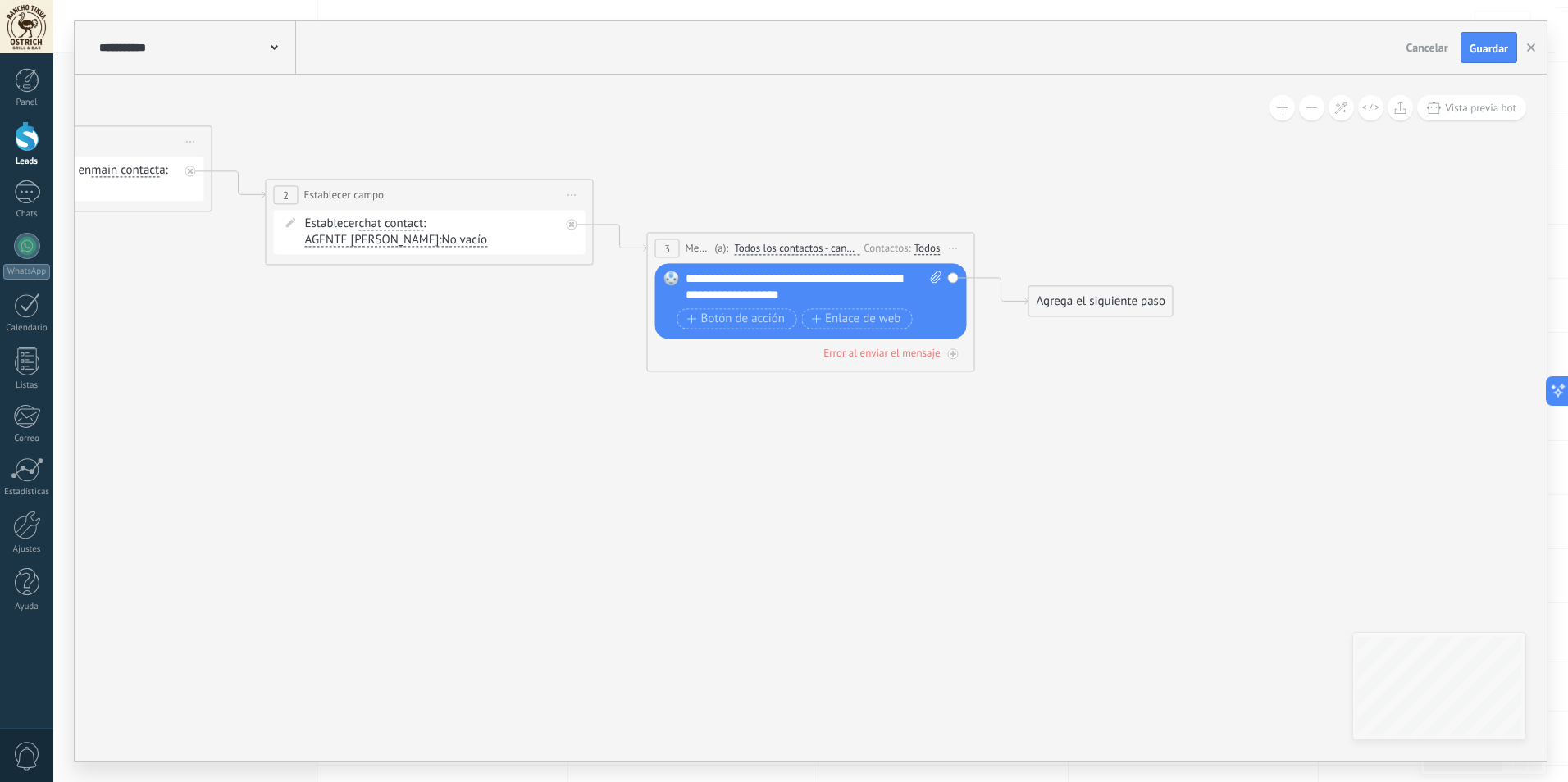 drag, startPoint x: 693, startPoint y: 357, endPoint x: 670, endPoint y: 343, distance: 26.92582 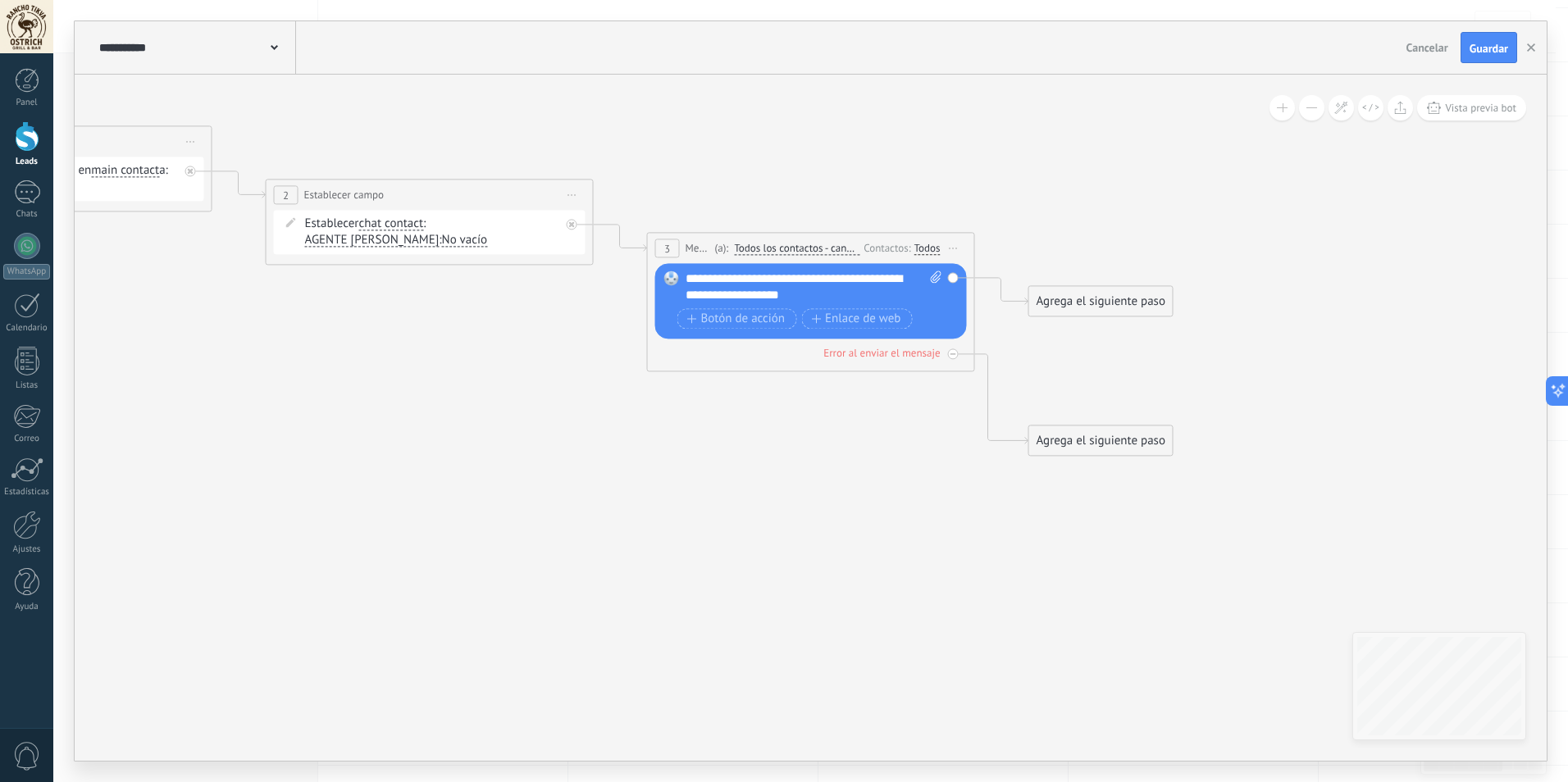 click on "3" at bounding box center [667, 248] 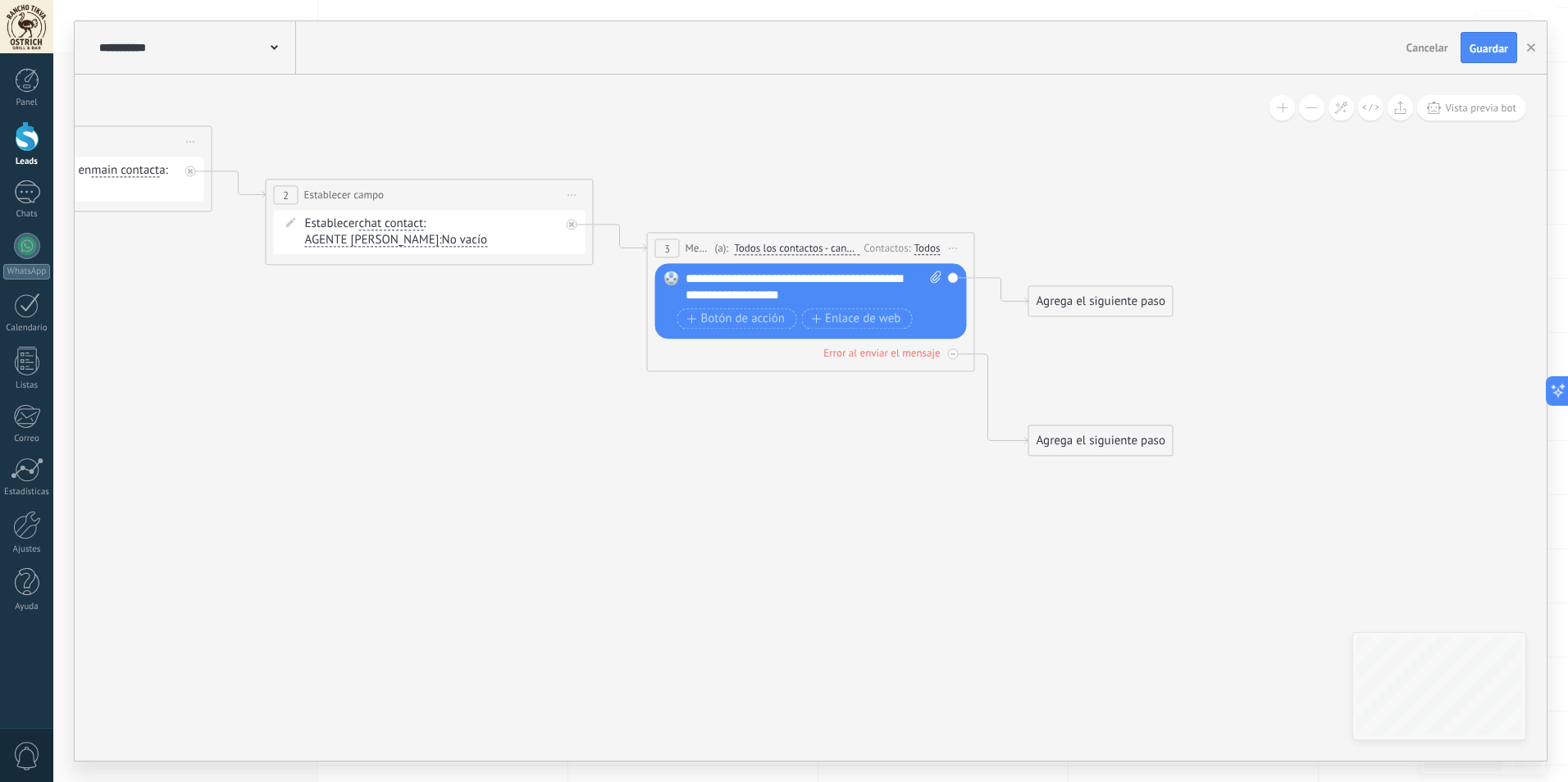 click on "Iniciar vista previa aquí
Cambiar nombre
Duplicar
Borrar" at bounding box center [954, 248] 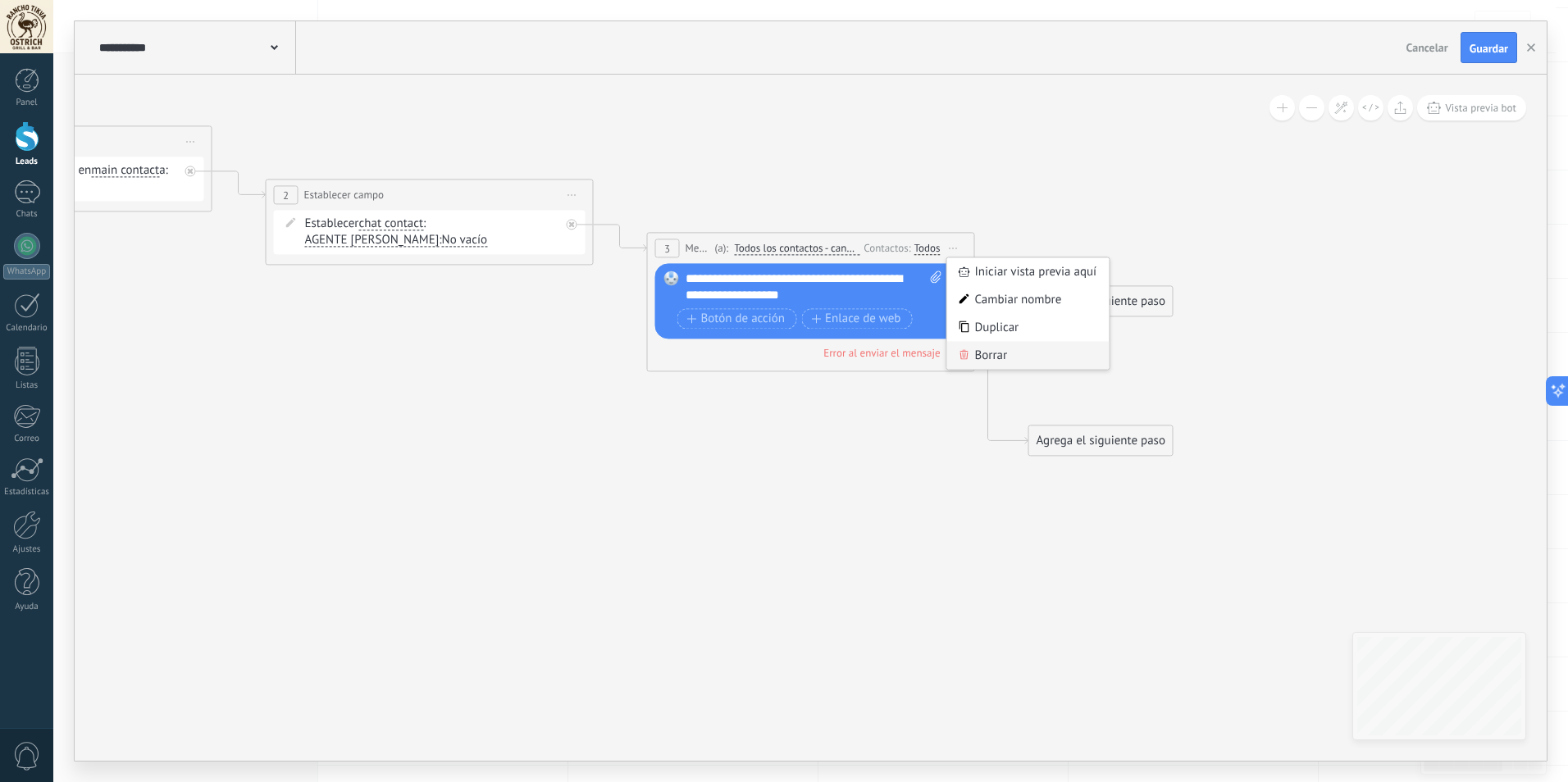 click on "Borrar" at bounding box center (1028, 355) 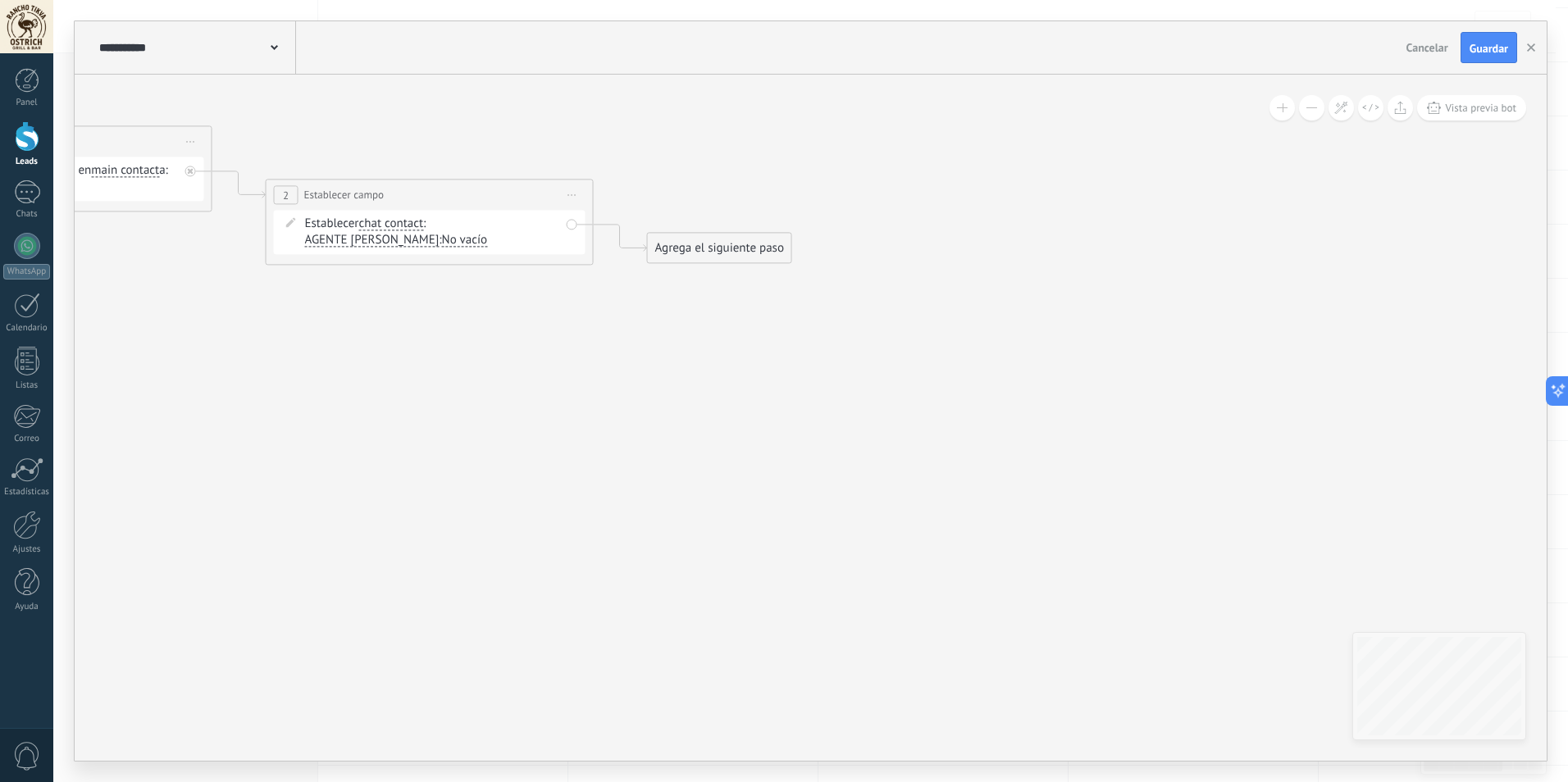 click on "Agrega el siguiente paso" at bounding box center [719, 248] 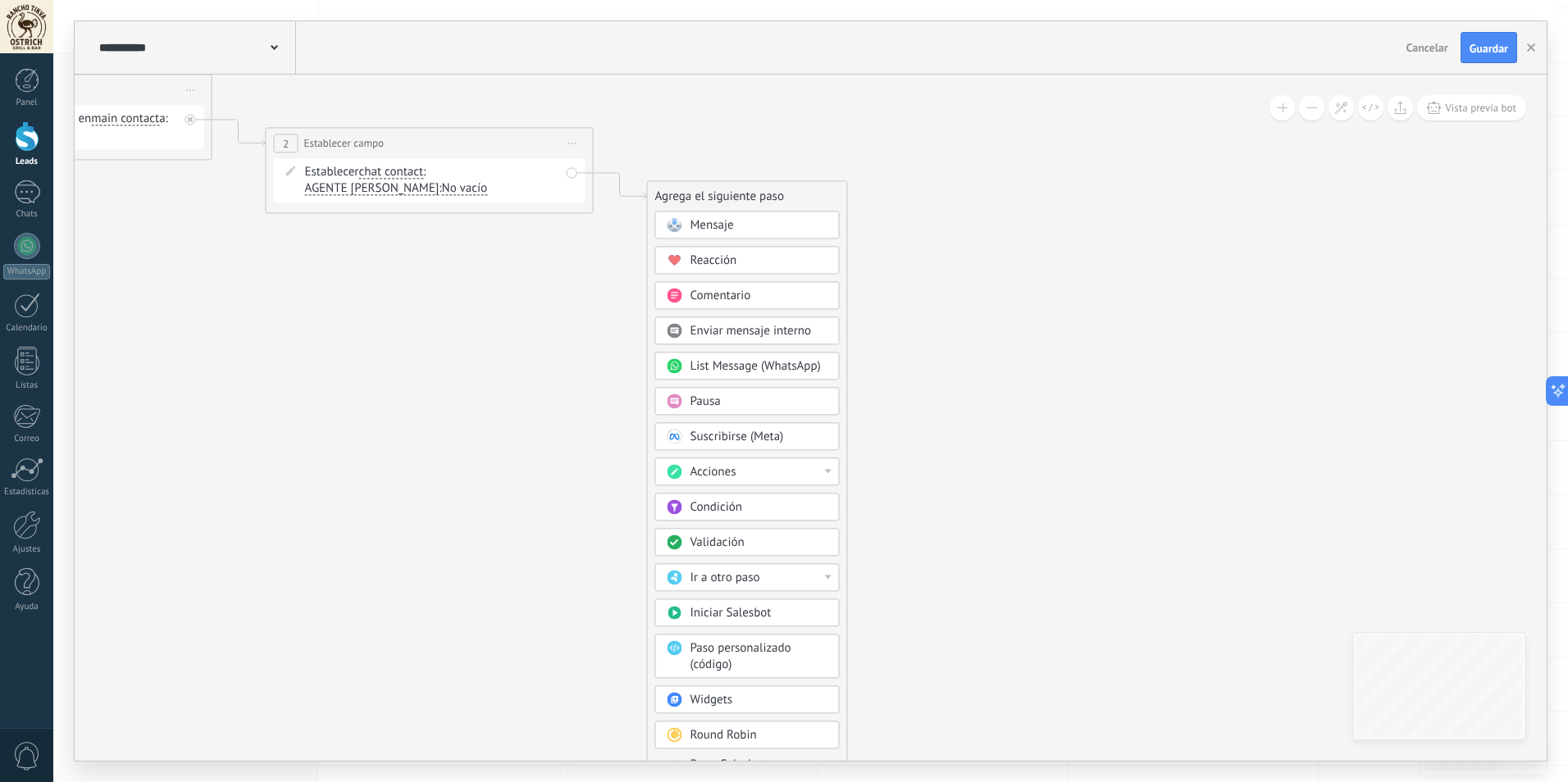 click on "Paso personalizado (código)" at bounding box center [741, 656] 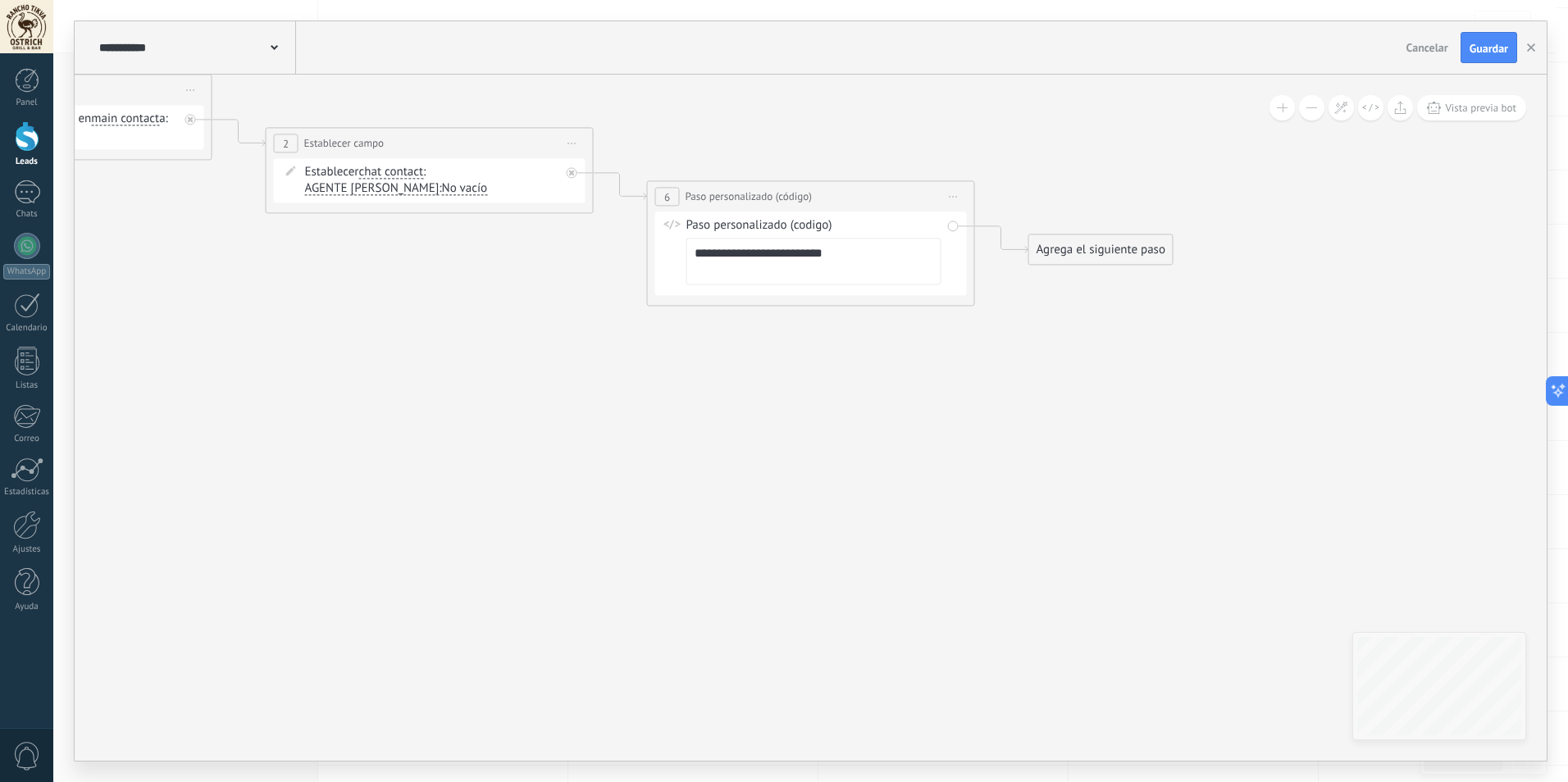 click on "Iniciar vista previa aquí
Cambiar nombre
Duplicar
Borrar" at bounding box center (954, 196) 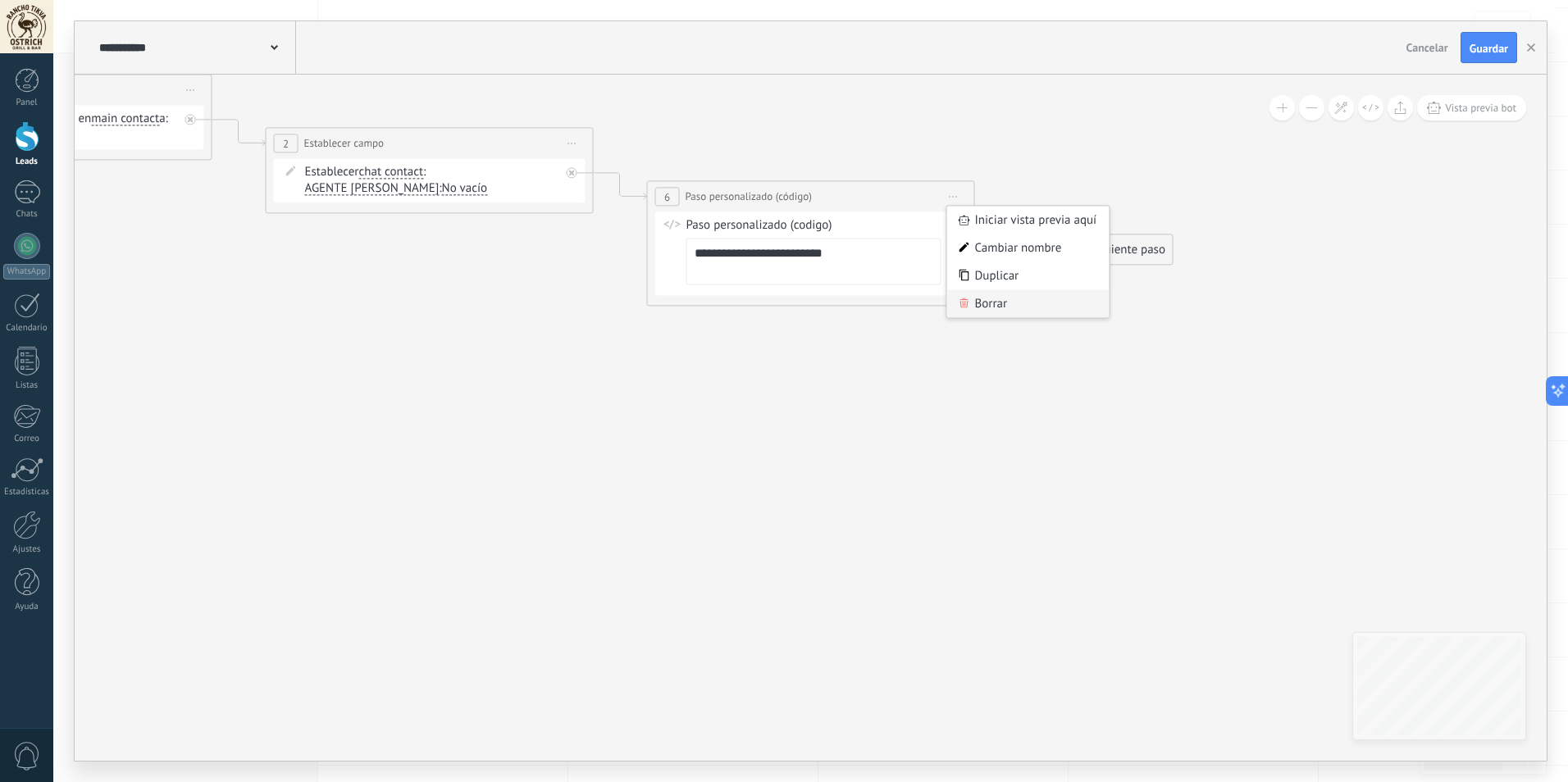 click on "Borrar" at bounding box center (1028, 303) 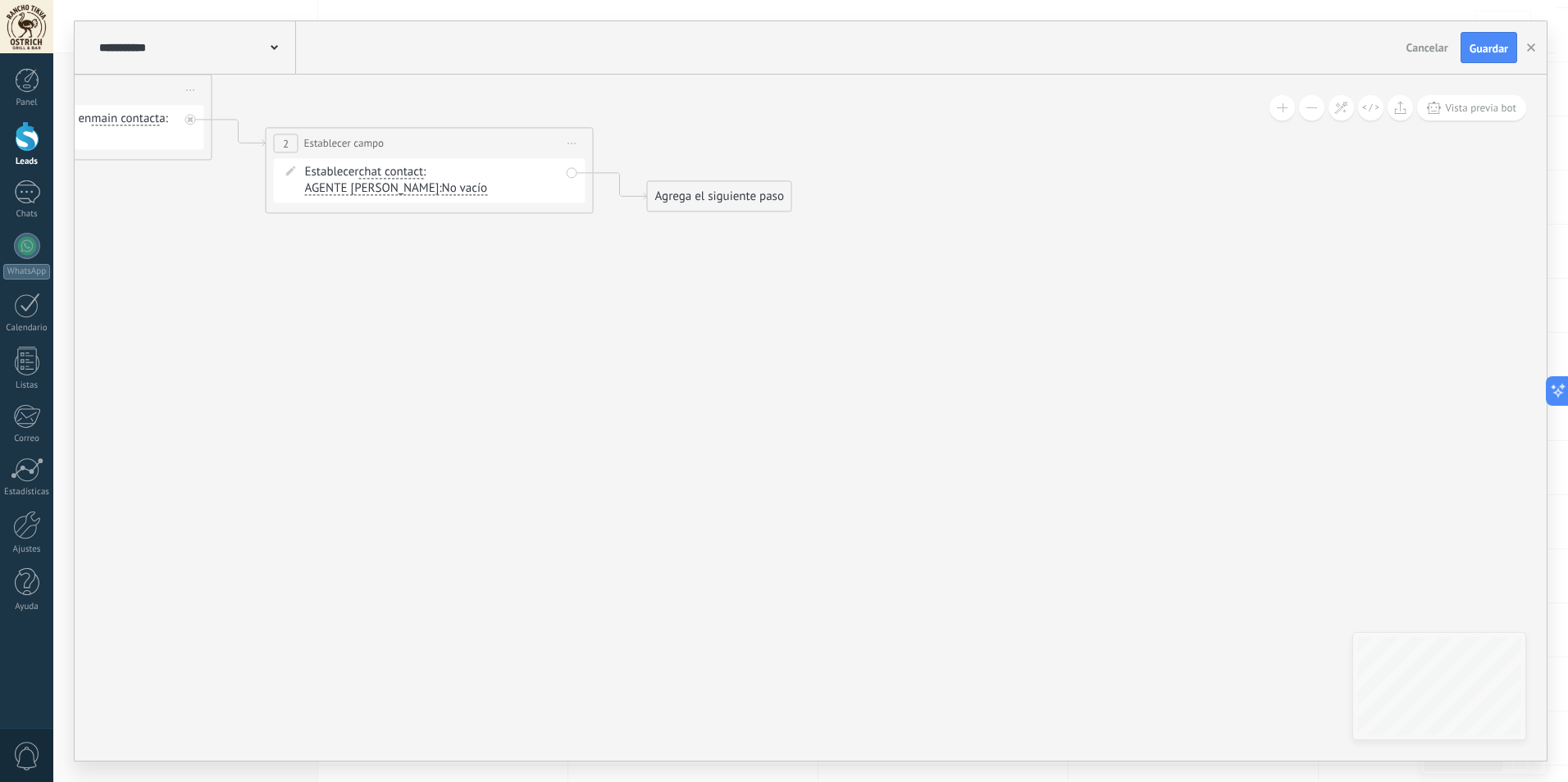 click on "Agrega el siguiente paso" at bounding box center (719, 196) 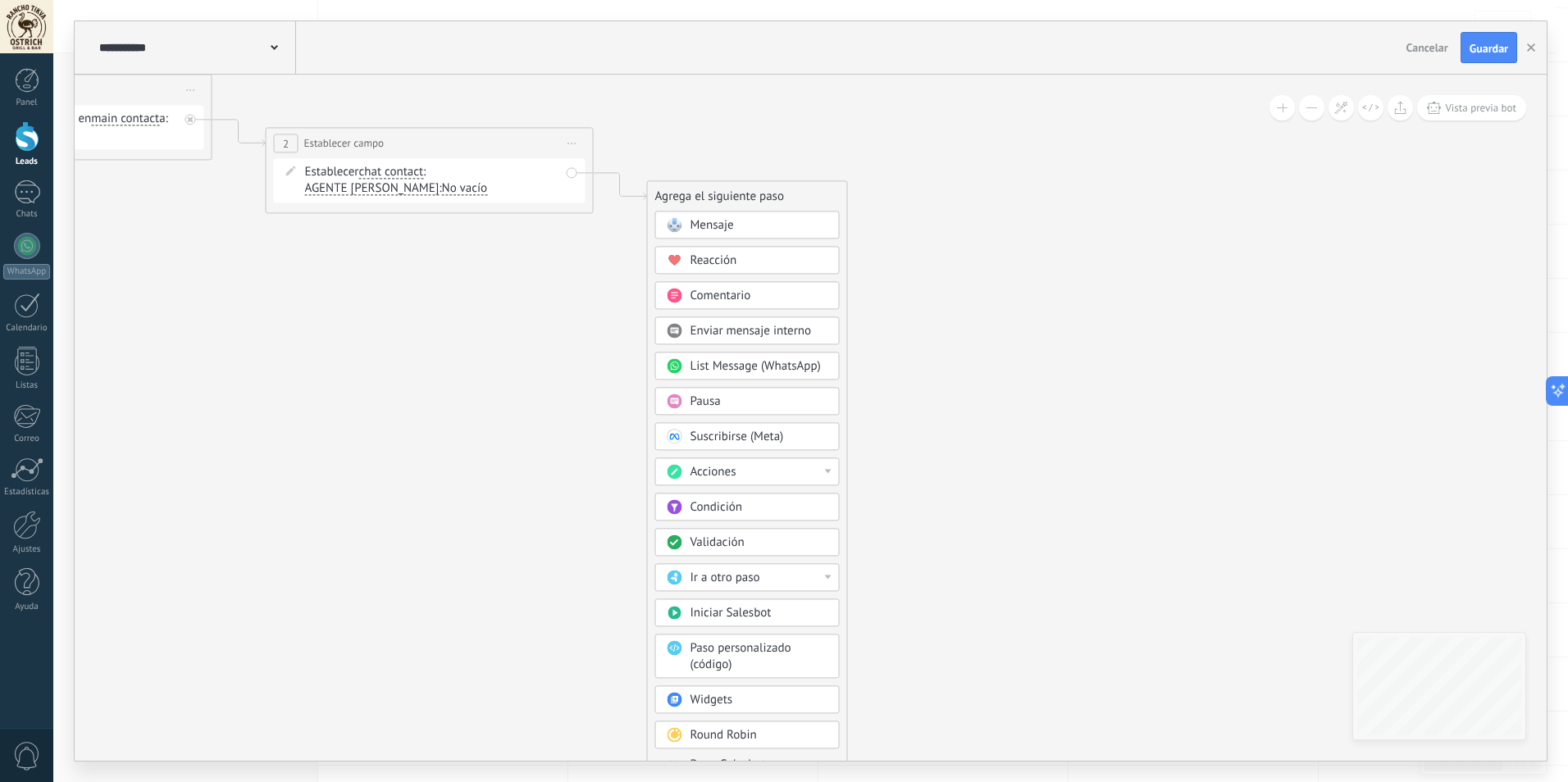 click on "Ir a otro paso" at bounding box center (759, 578) 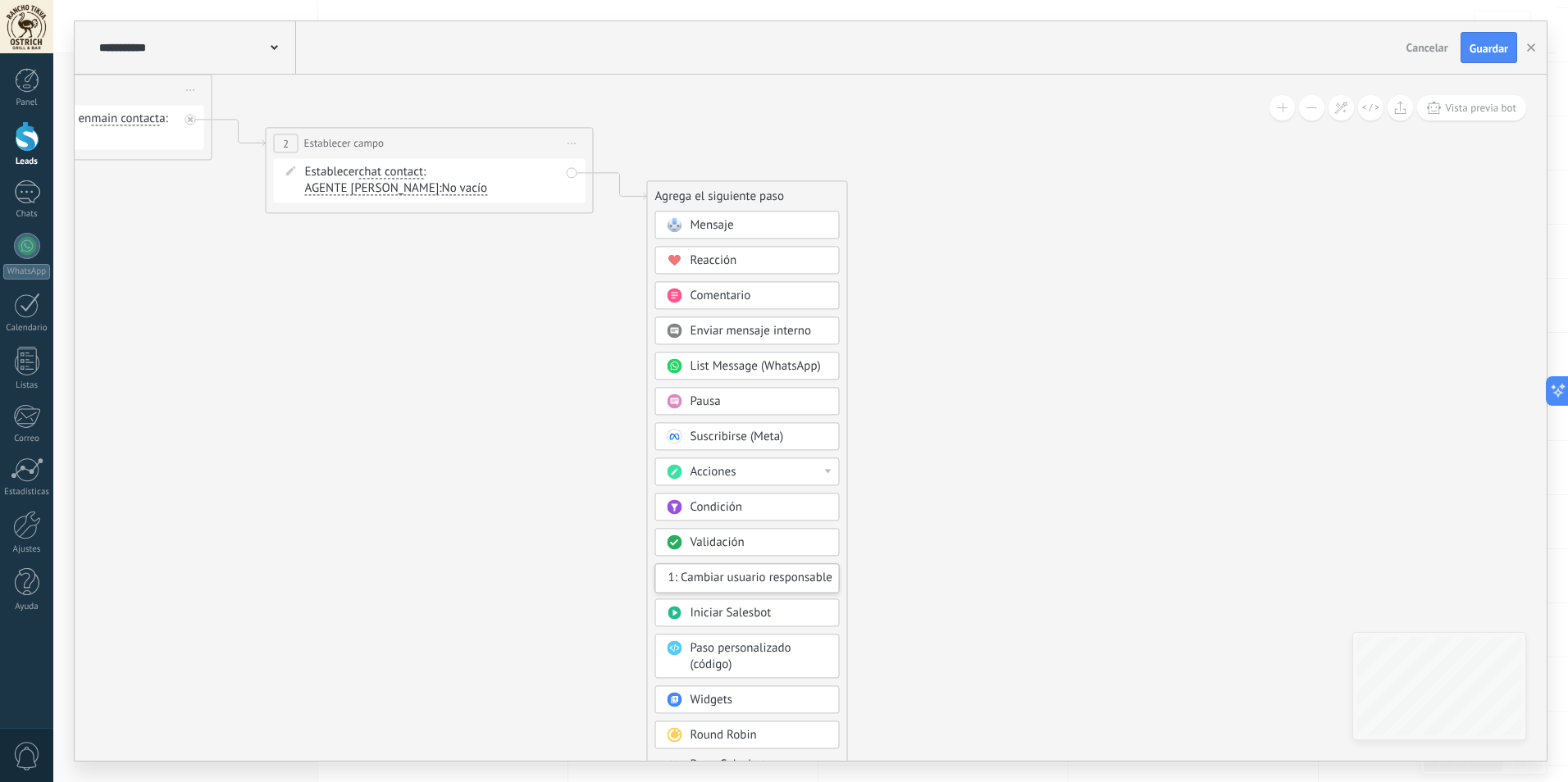 click 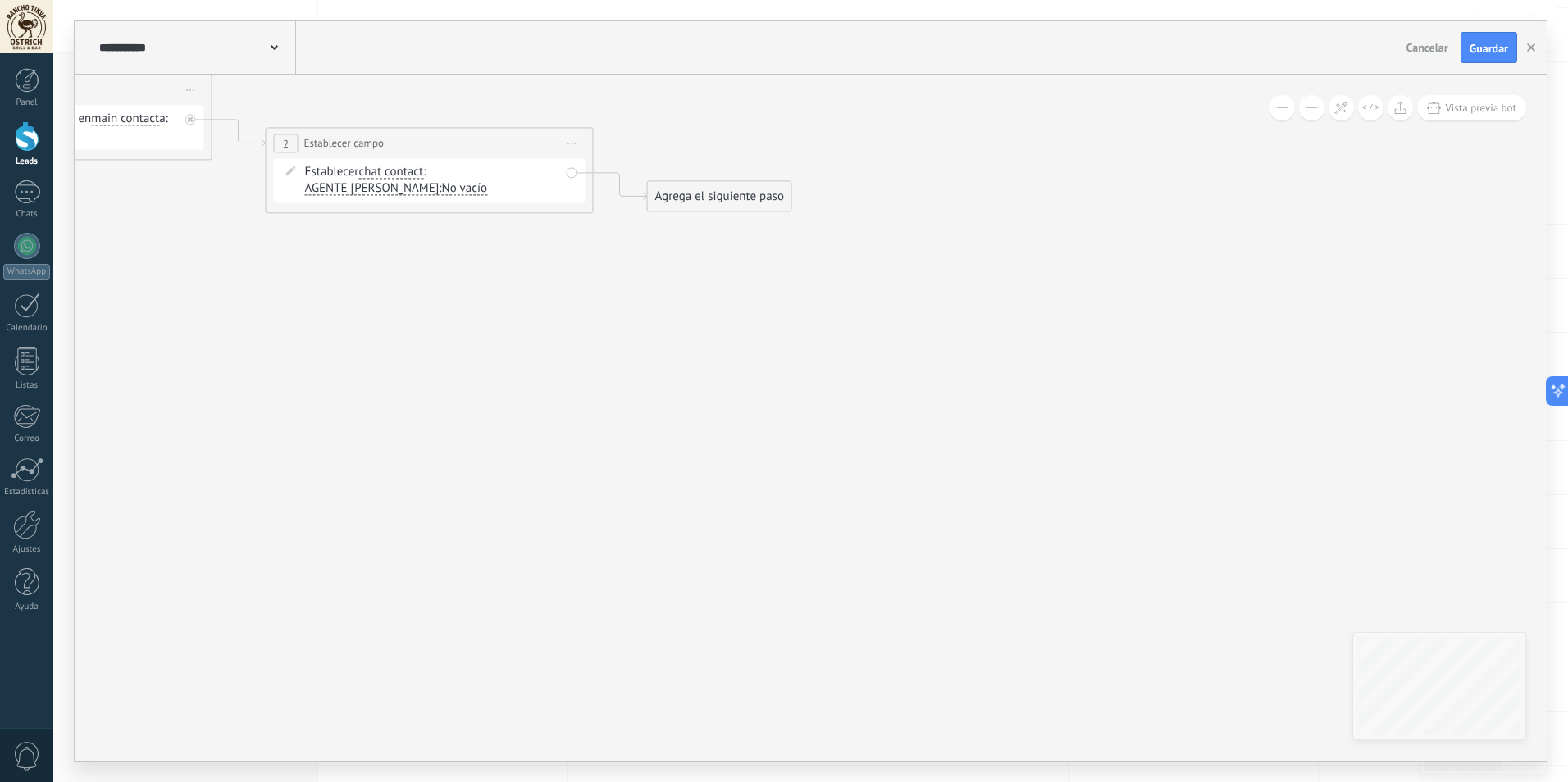 click on "Agrega el siguiente paso" at bounding box center (719, 196) 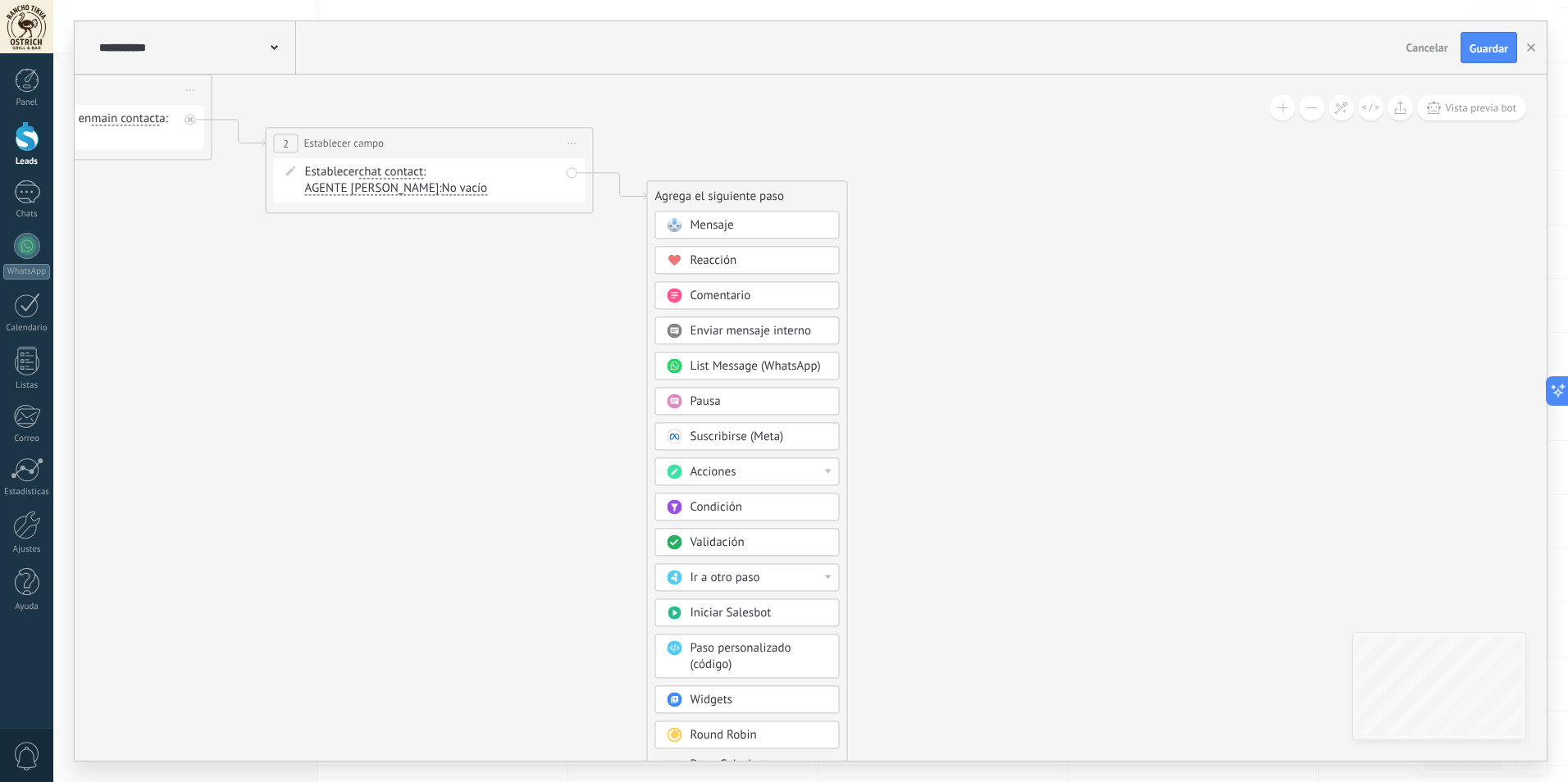click on "Acciones" at bounding box center [759, 472] 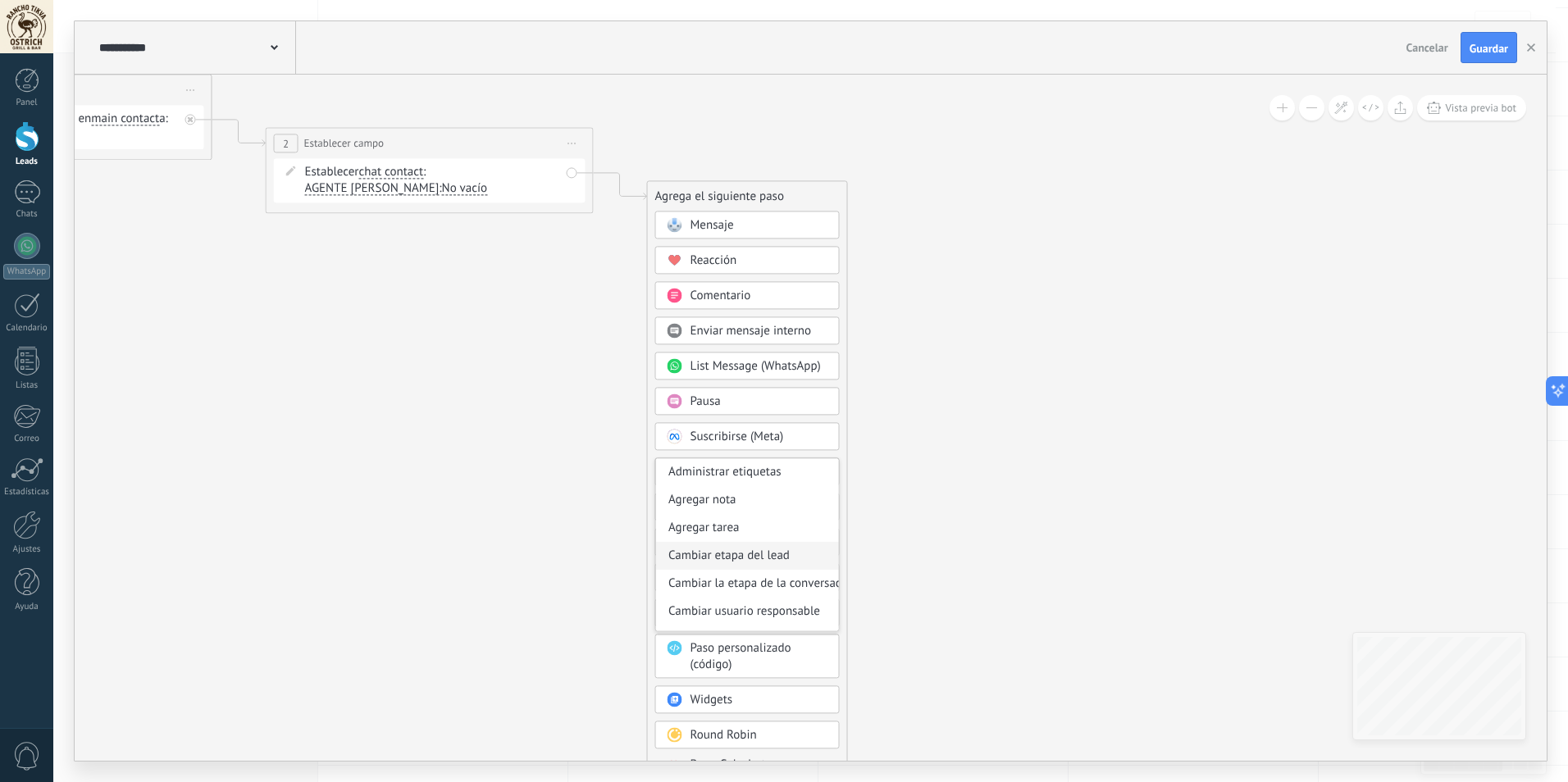 click on "Cambiar etapa del lead" at bounding box center (747, 556) 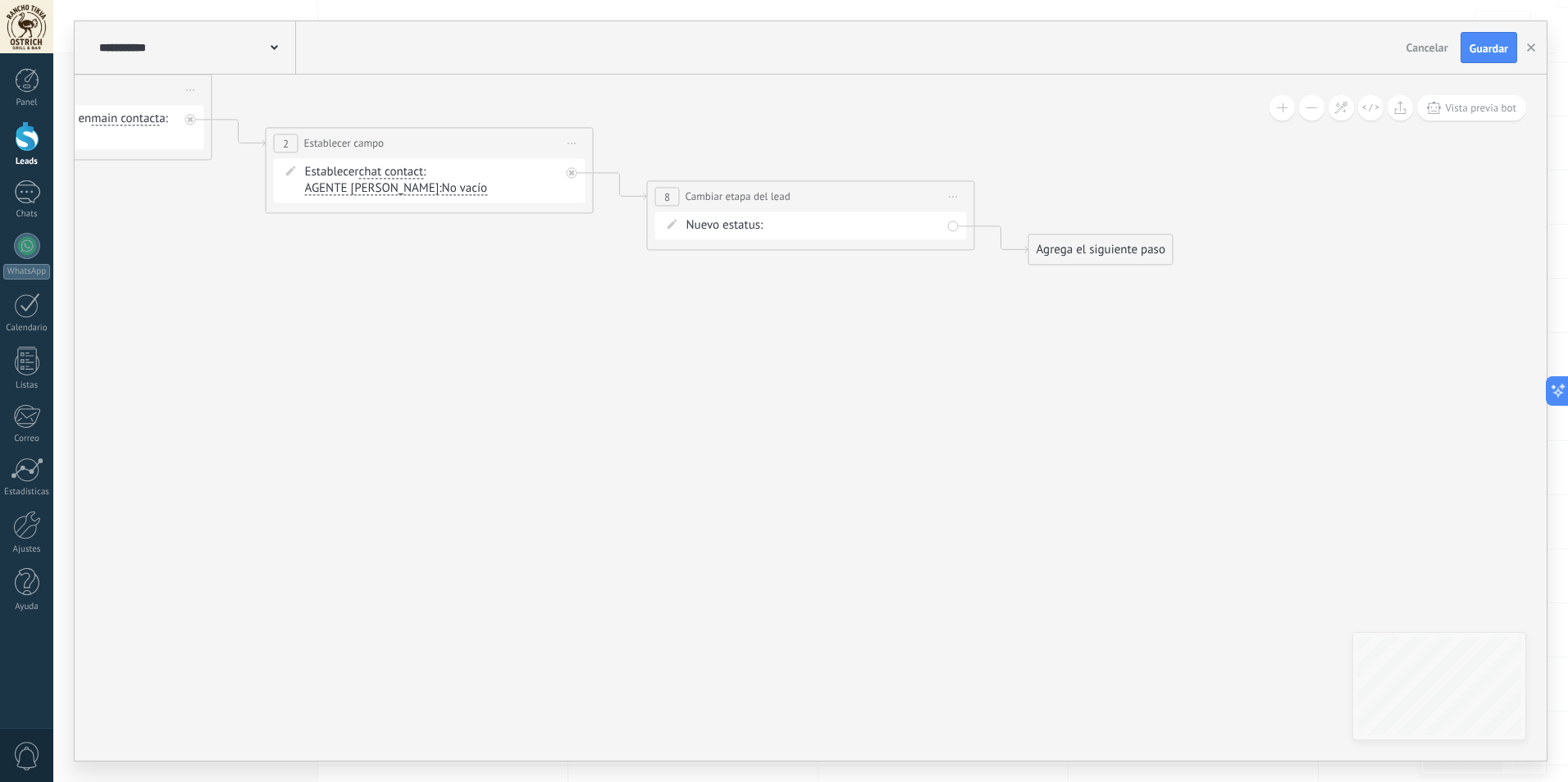 click on "Agrega el siguiente paso" at bounding box center (1101, 249) 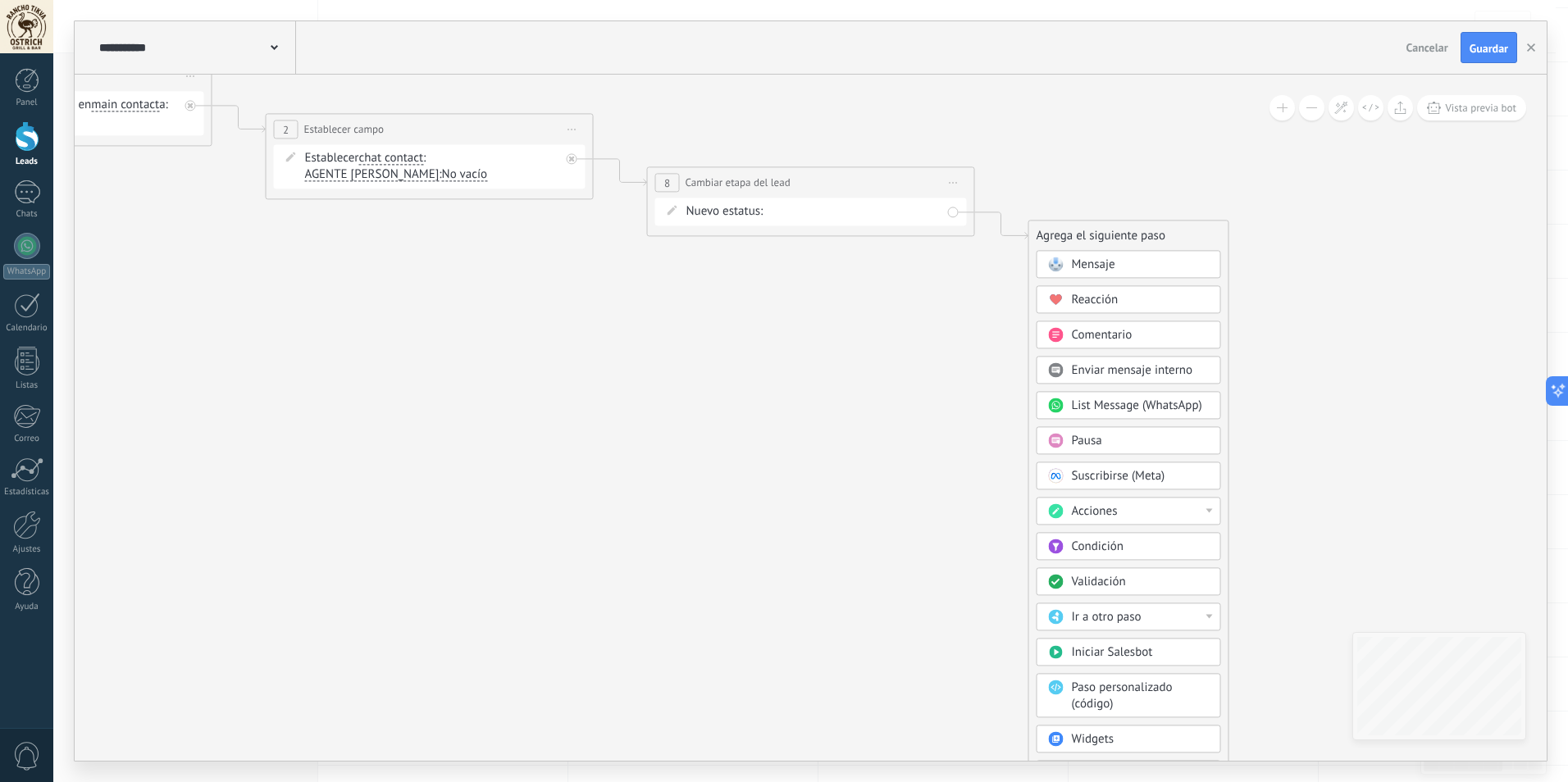 click on "Acciones" at bounding box center (1141, 511) 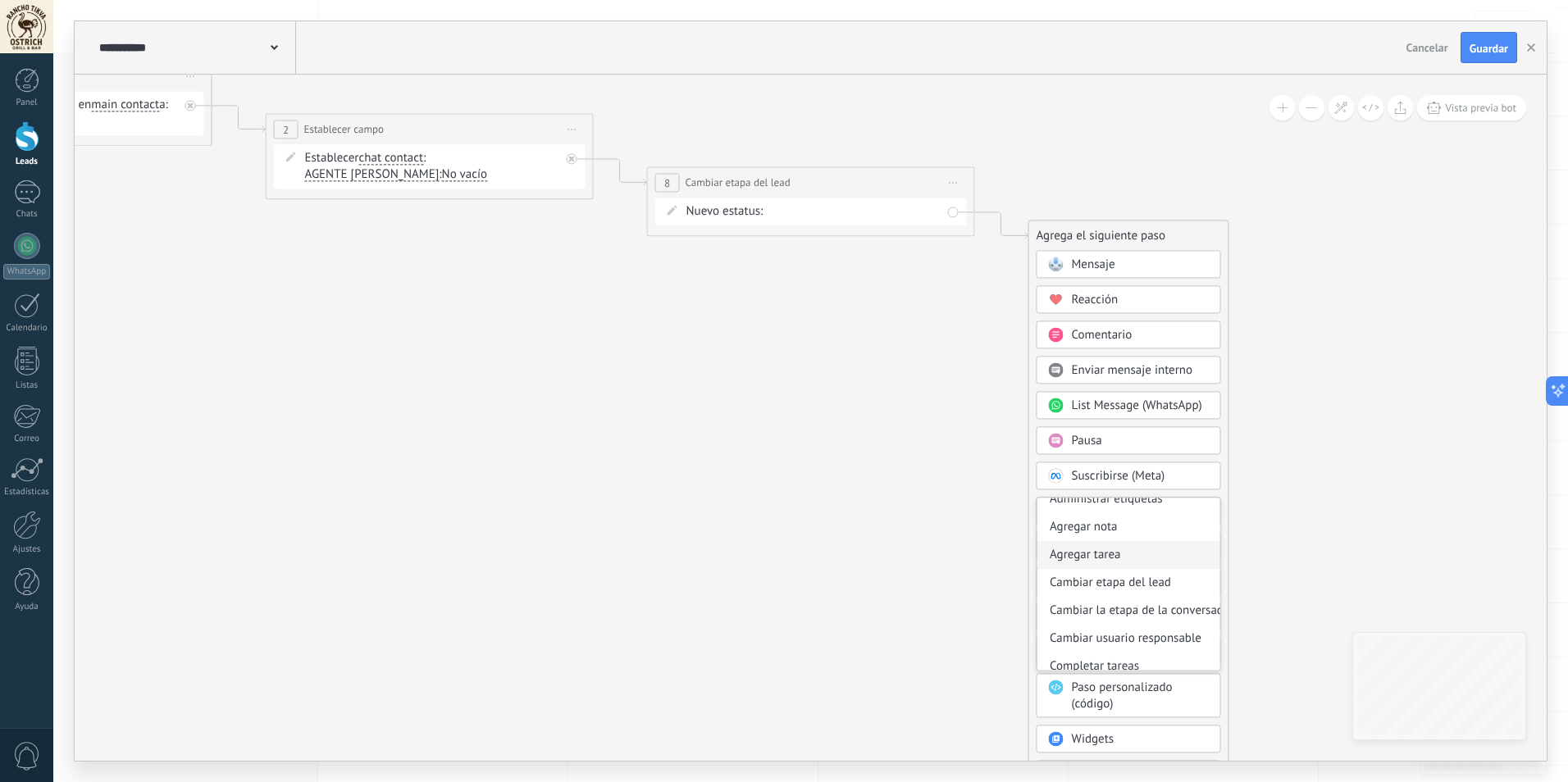 scroll, scrollTop: 0, scrollLeft: 0, axis: both 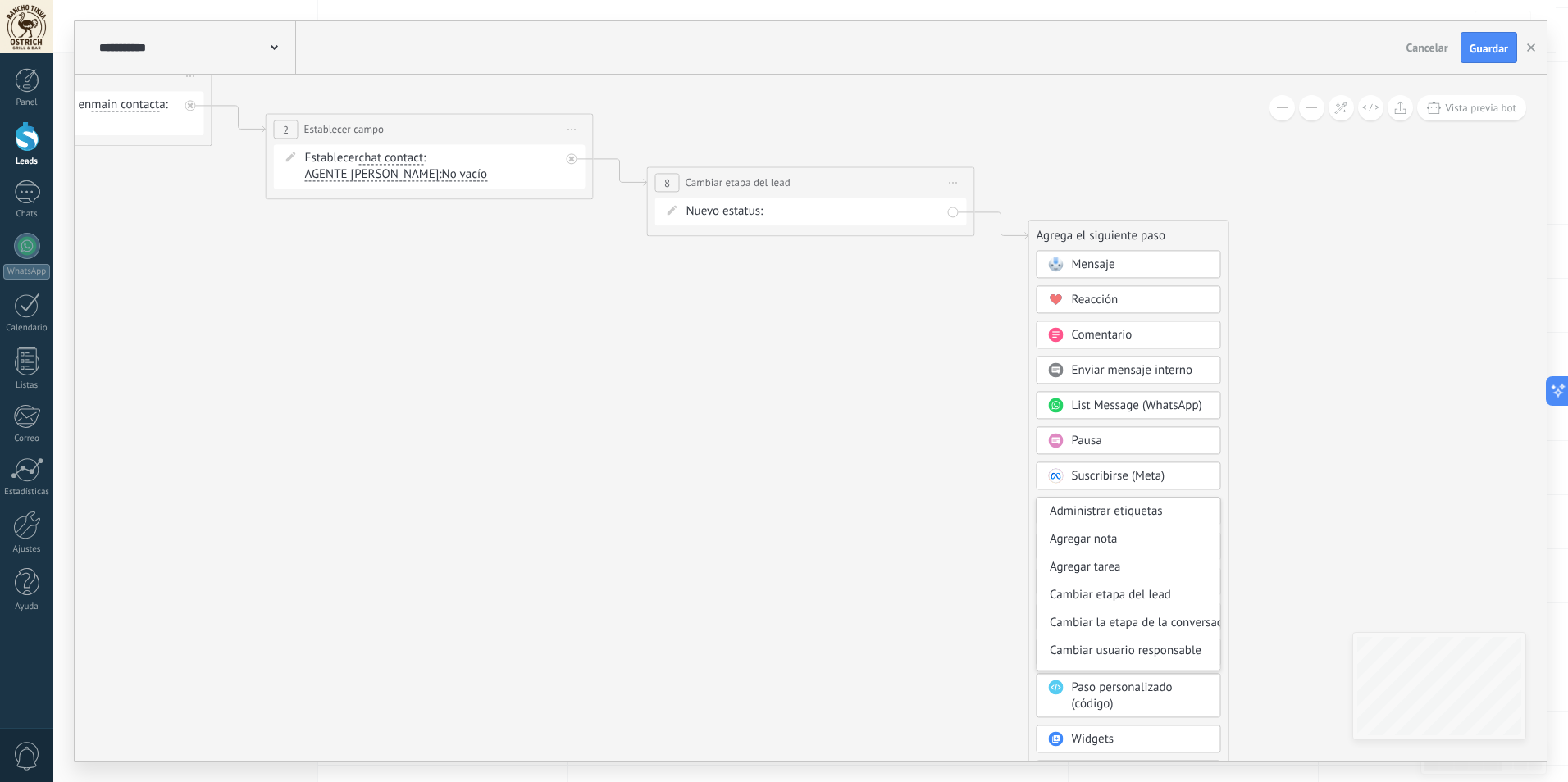 click on "Pausa" at bounding box center [1141, 441] 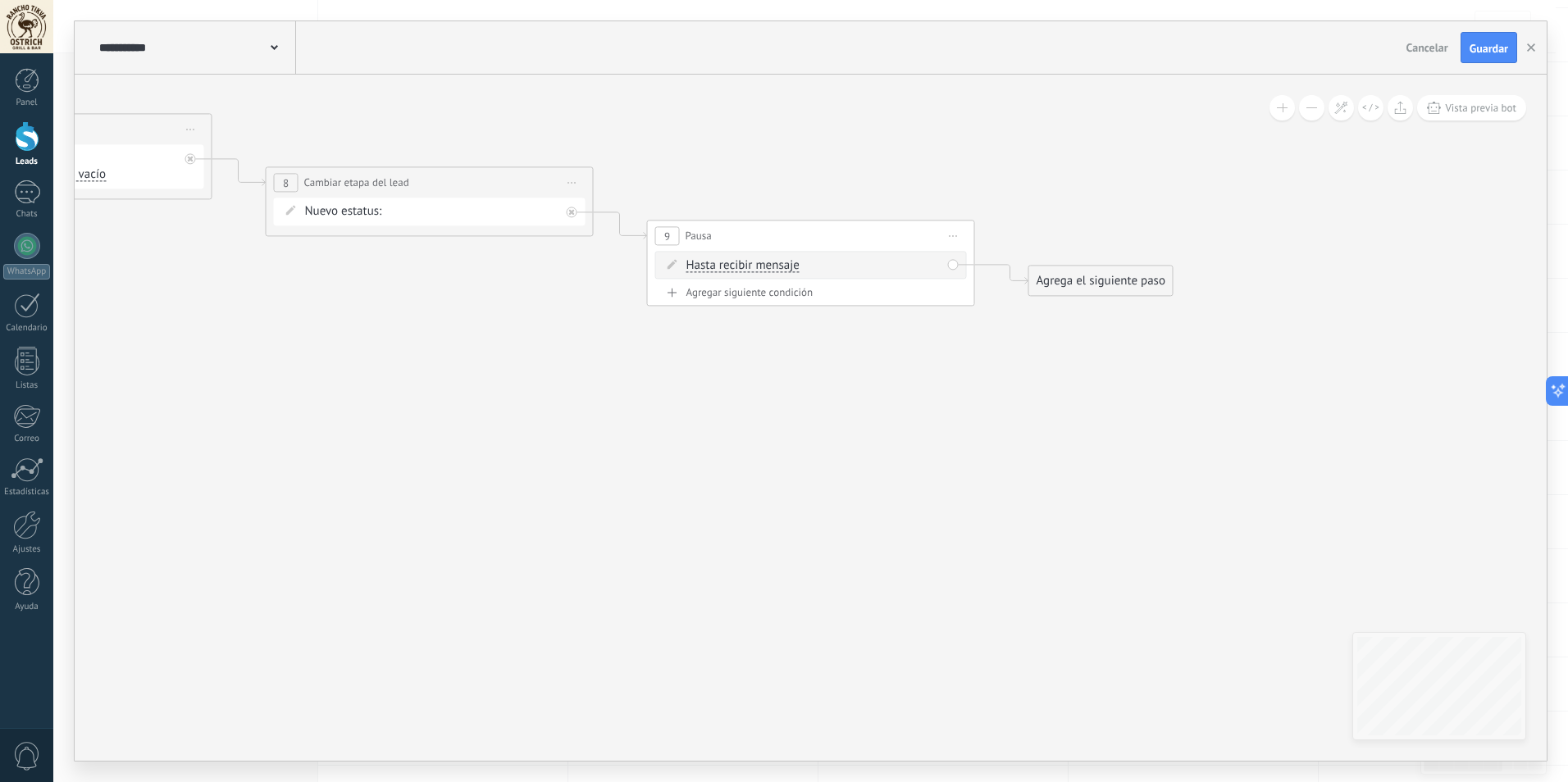 click 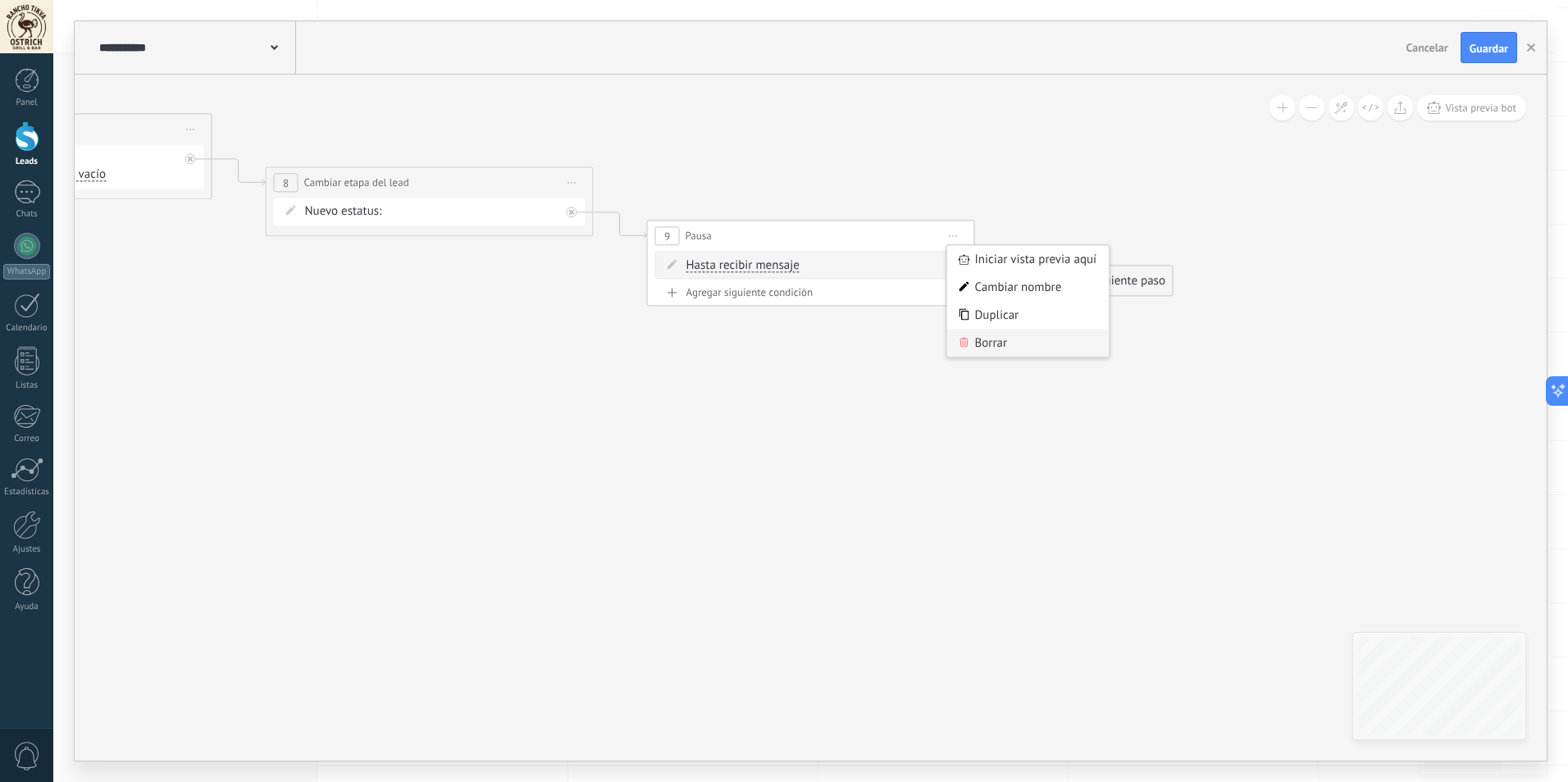 click on "Borrar" at bounding box center (1028, 343) 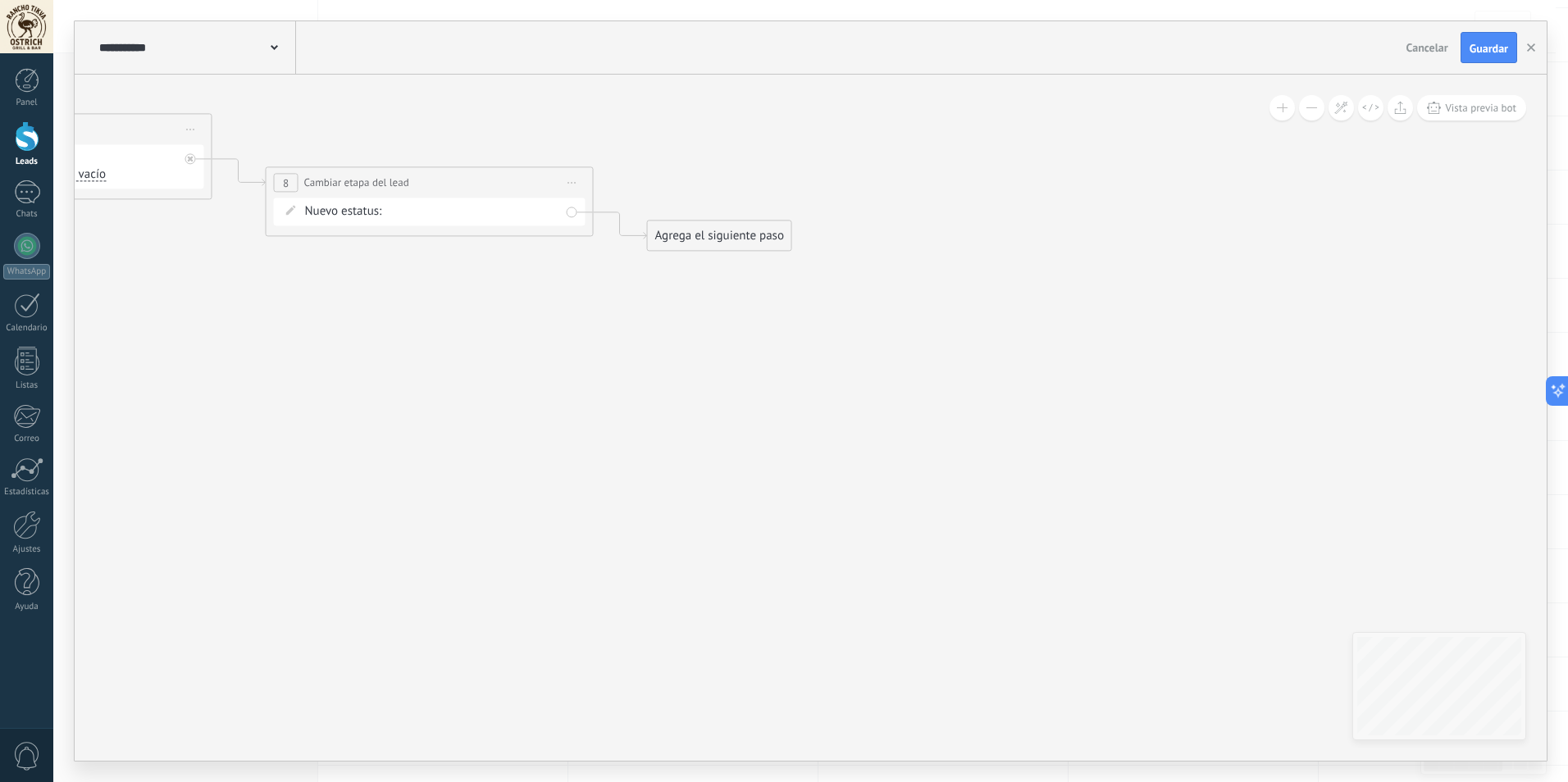 click on "Agrega el siguiente paso" at bounding box center (719, 235) 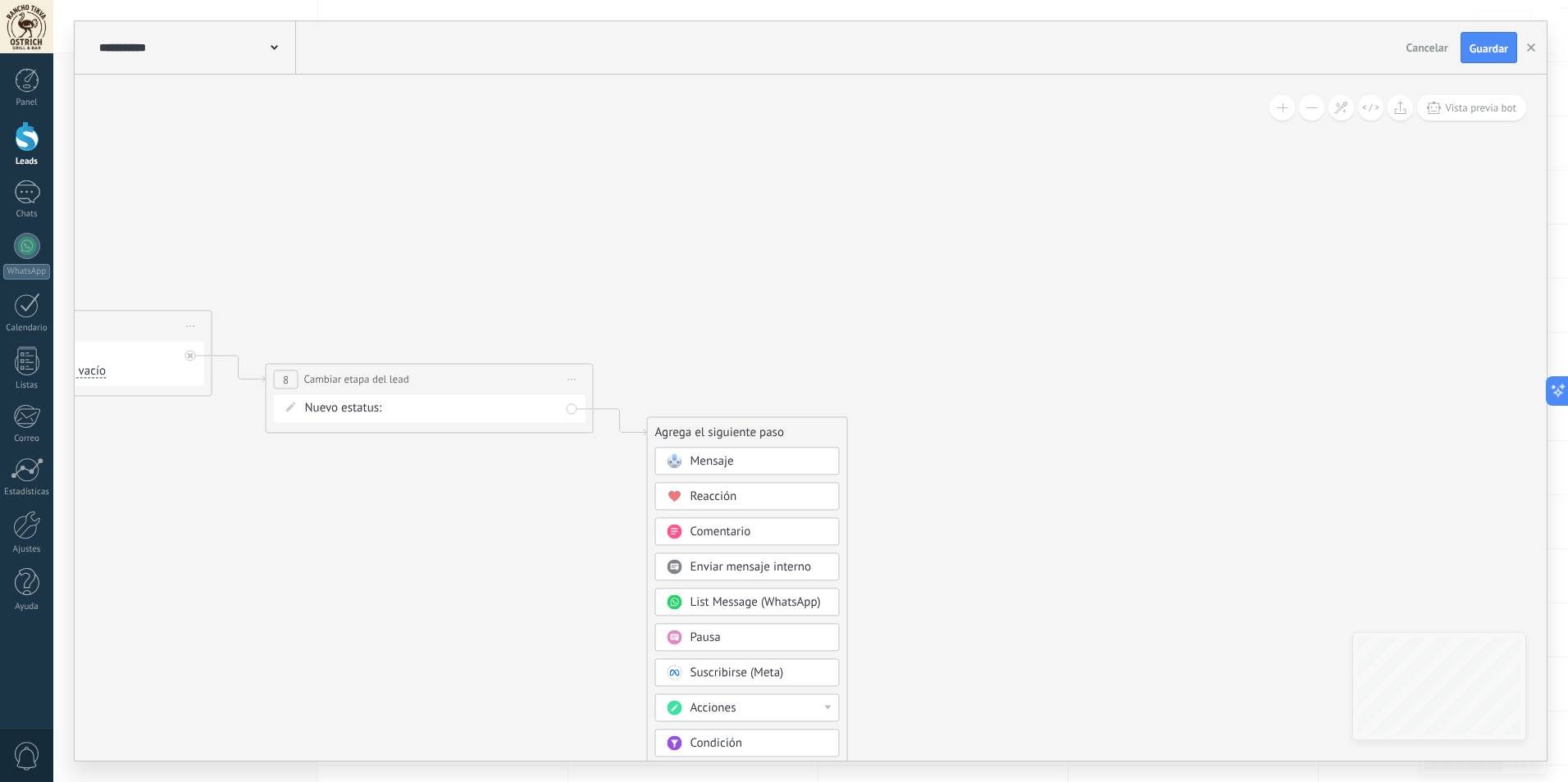 click 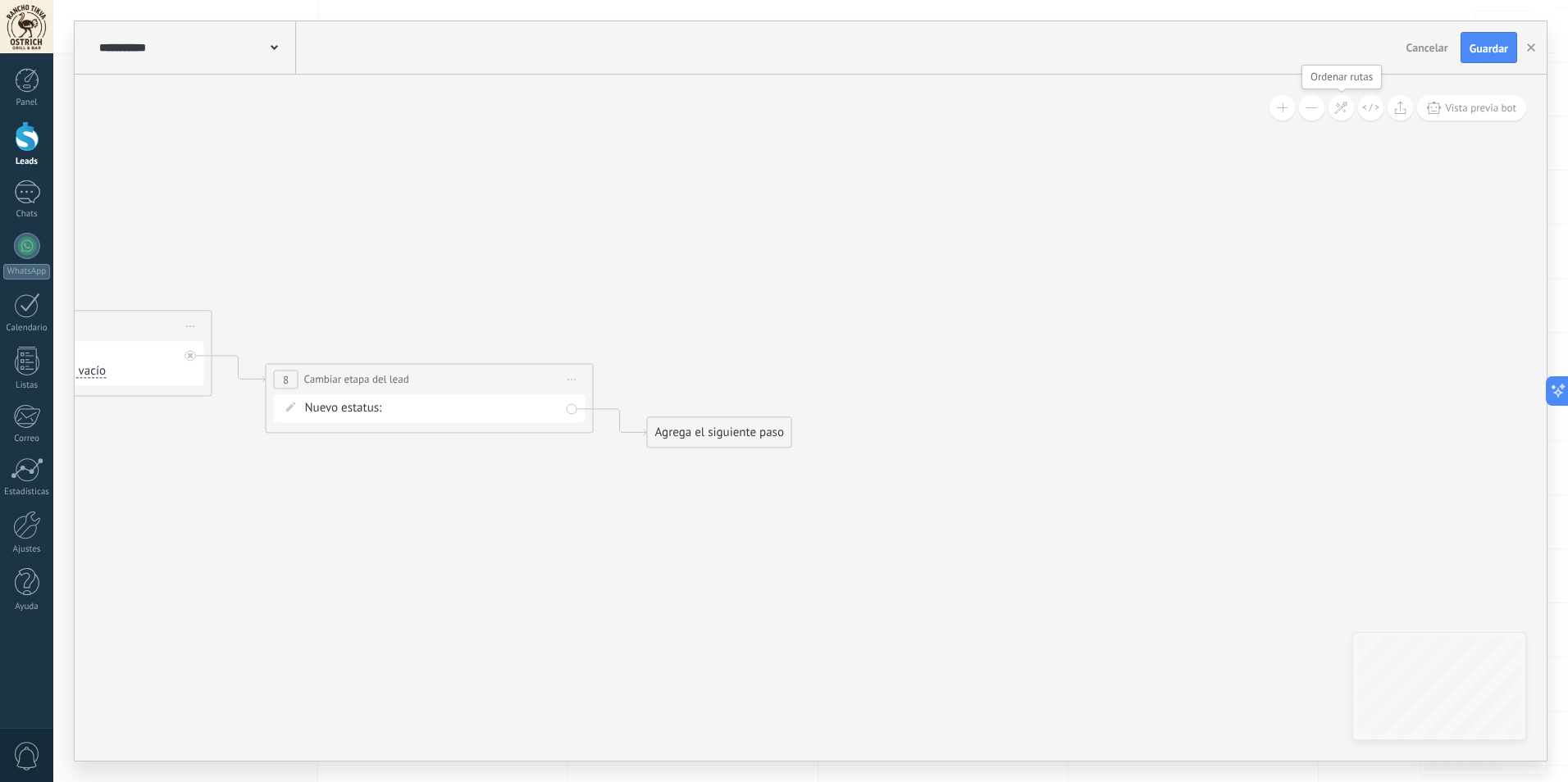 click 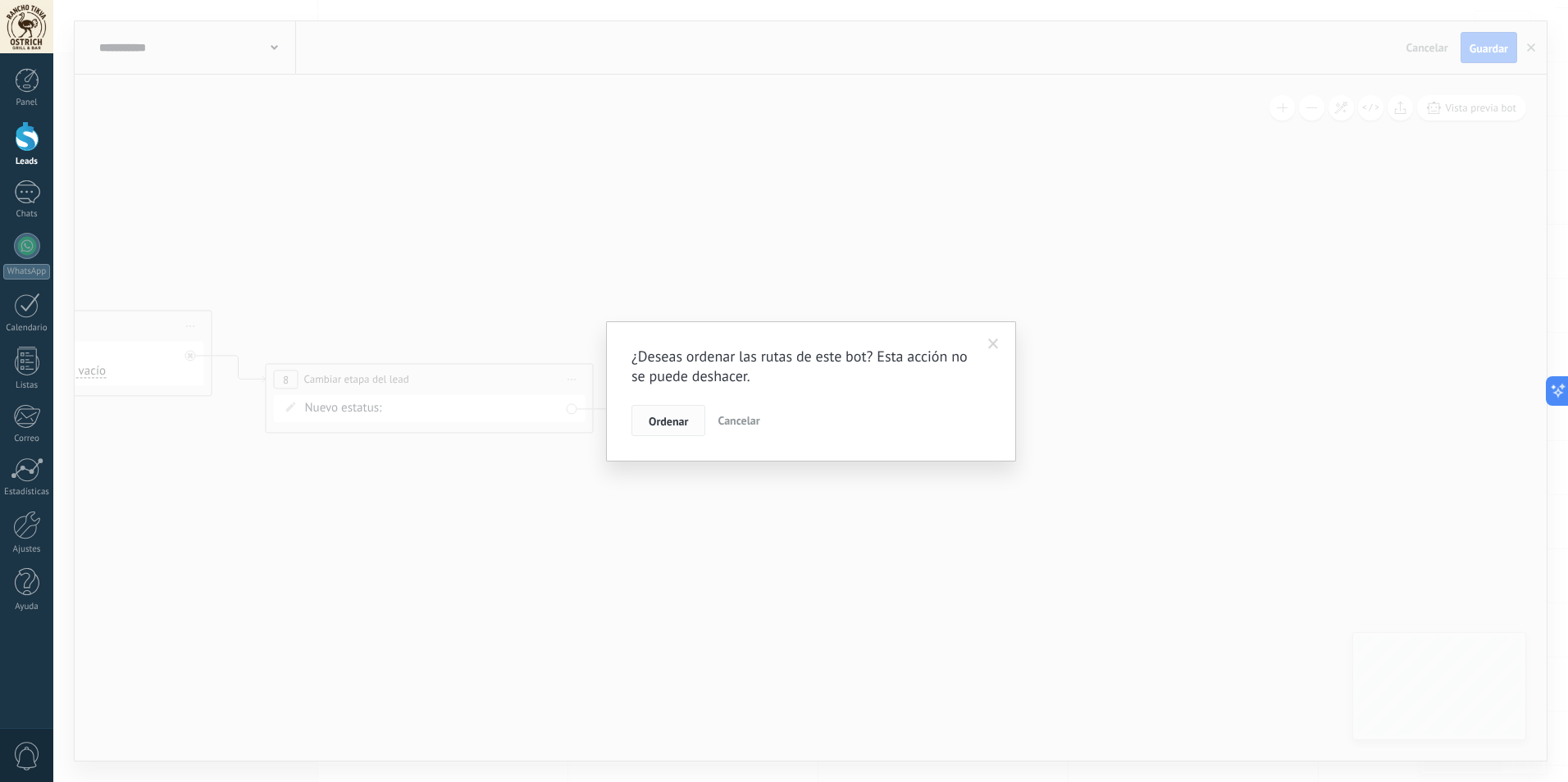 click on "Ordenar" at bounding box center [668, 421] 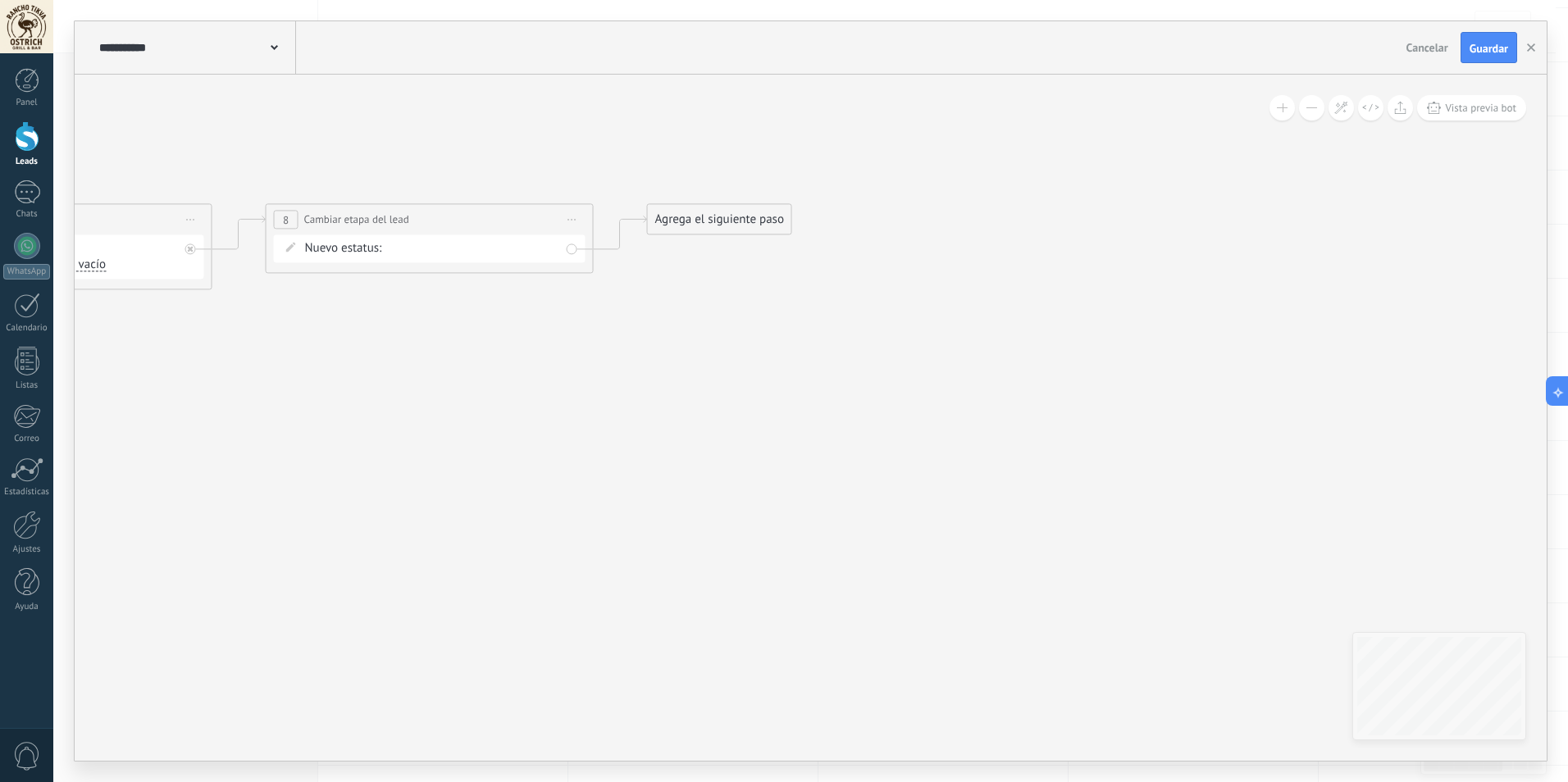 drag, startPoint x: 360, startPoint y: 466, endPoint x: 809, endPoint y: 453, distance: 449.18816 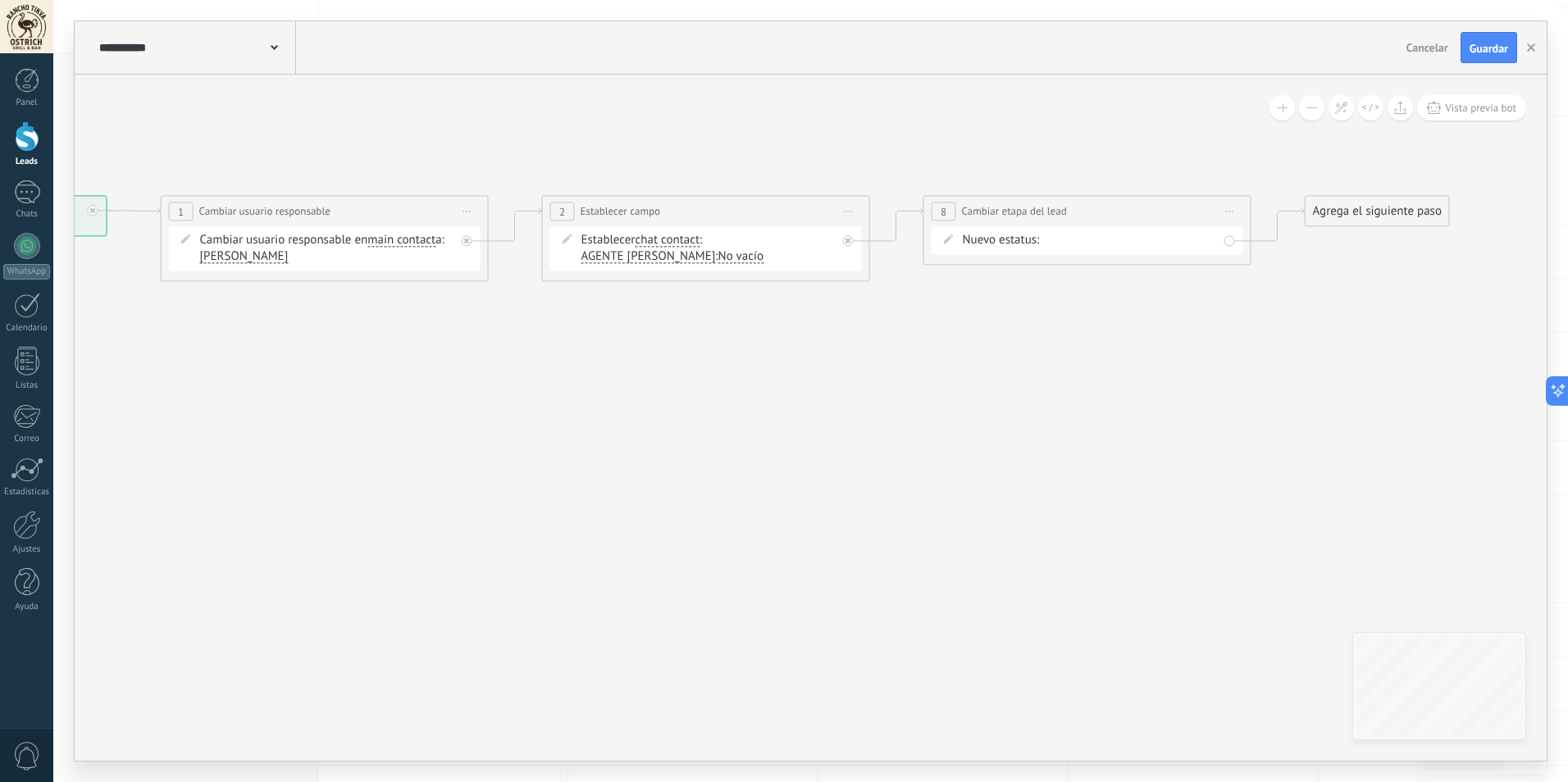 drag, startPoint x: 459, startPoint y: 466, endPoint x: 1117, endPoint y: 457, distance: 658.0615 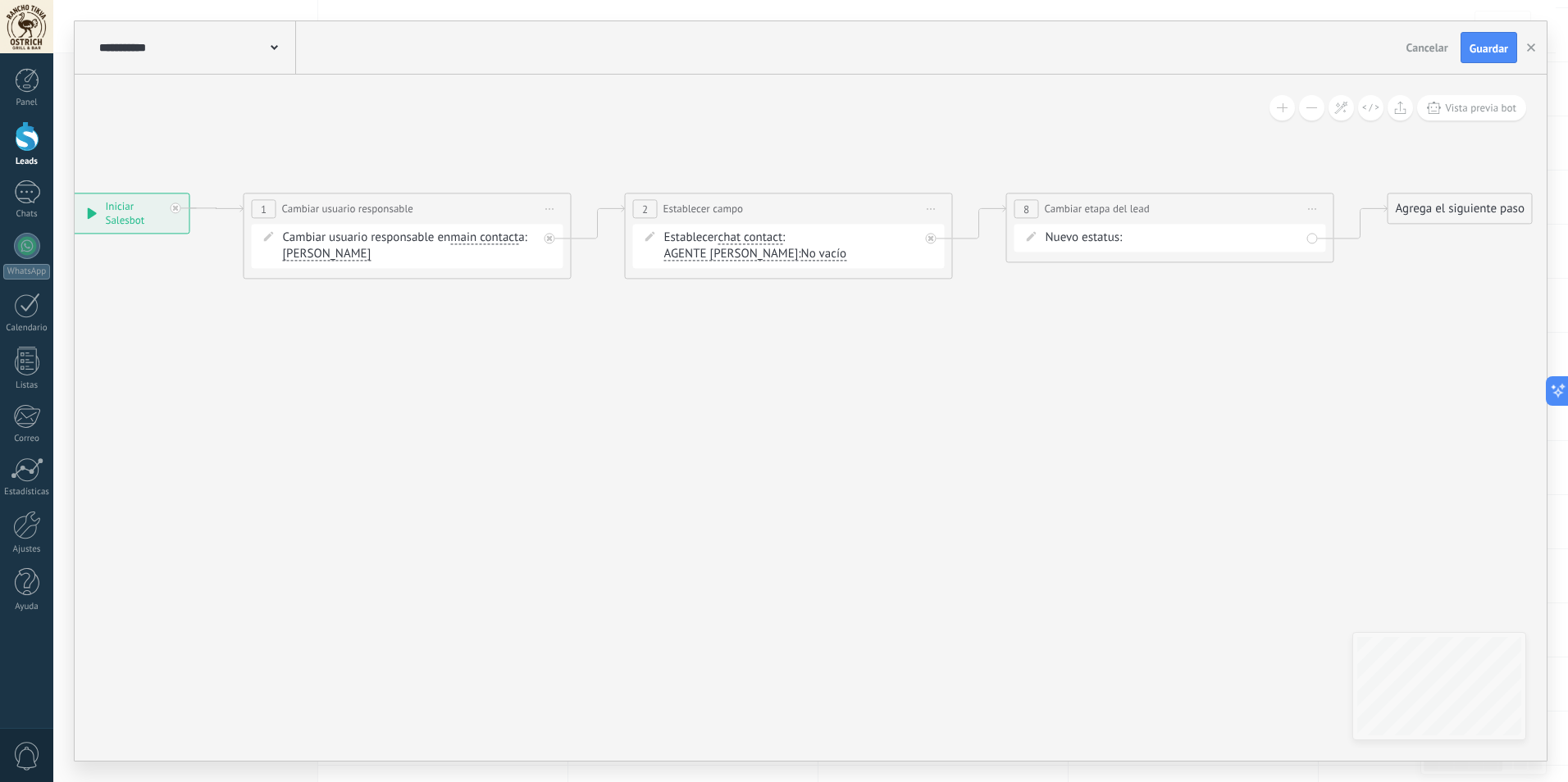 drag, startPoint x: 534, startPoint y: 457, endPoint x: 610, endPoint y: 455, distance: 76.02631 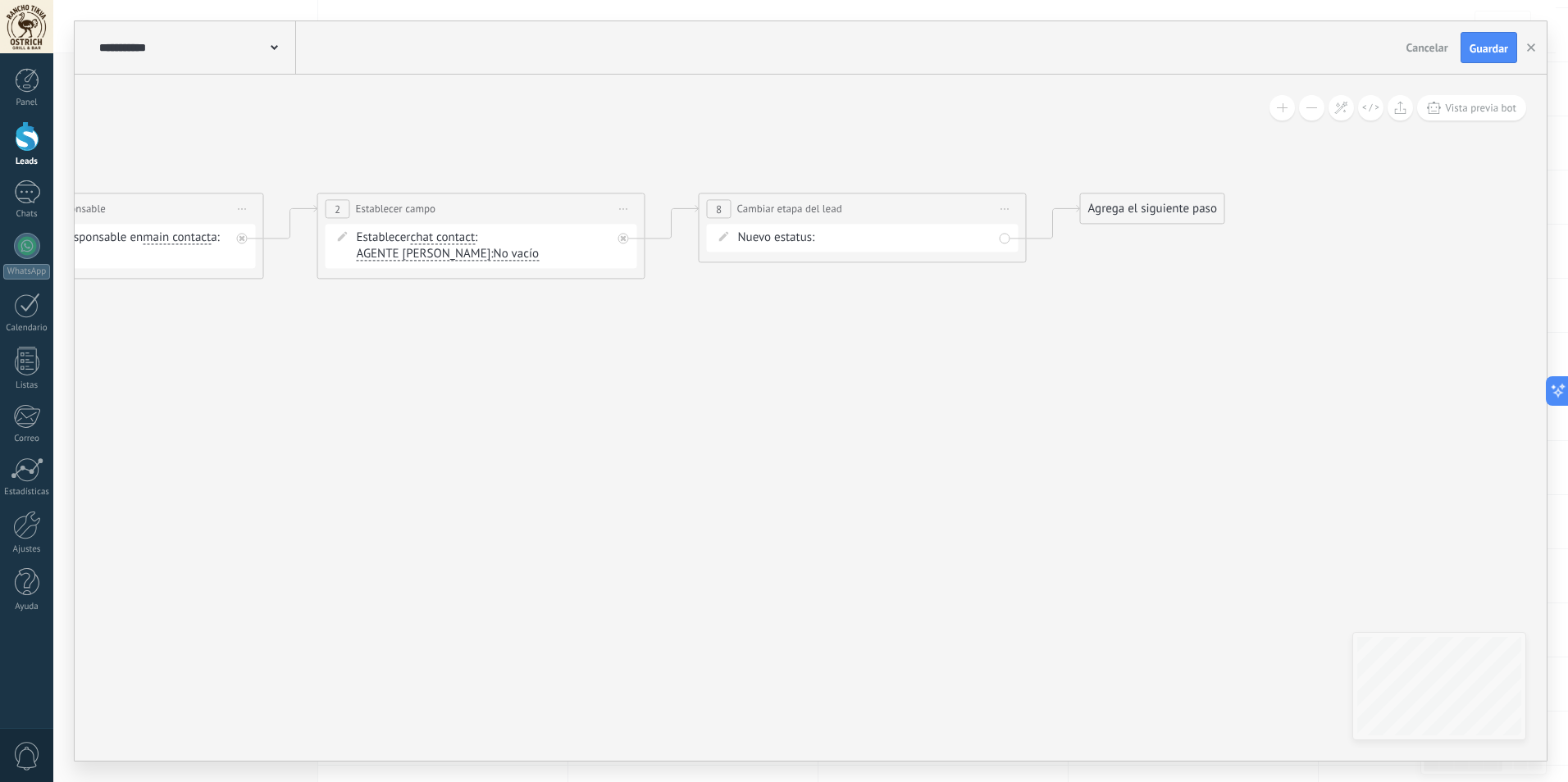 drag, startPoint x: 950, startPoint y: 446, endPoint x: 644, endPoint y: 446, distance: 306 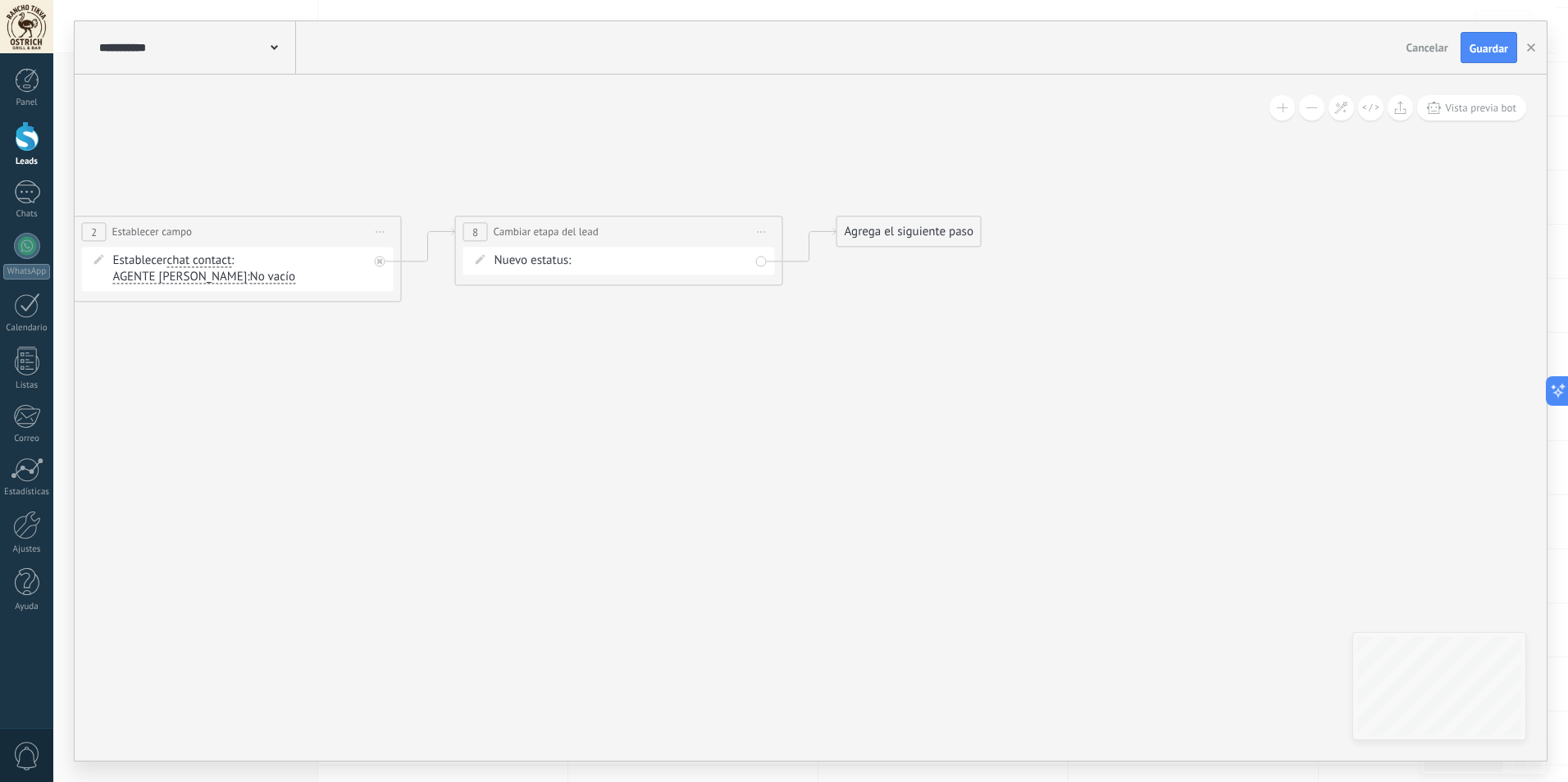 drag, startPoint x: 1083, startPoint y: 432, endPoint x: 873, endPoint y: 448, distance: 210.6086 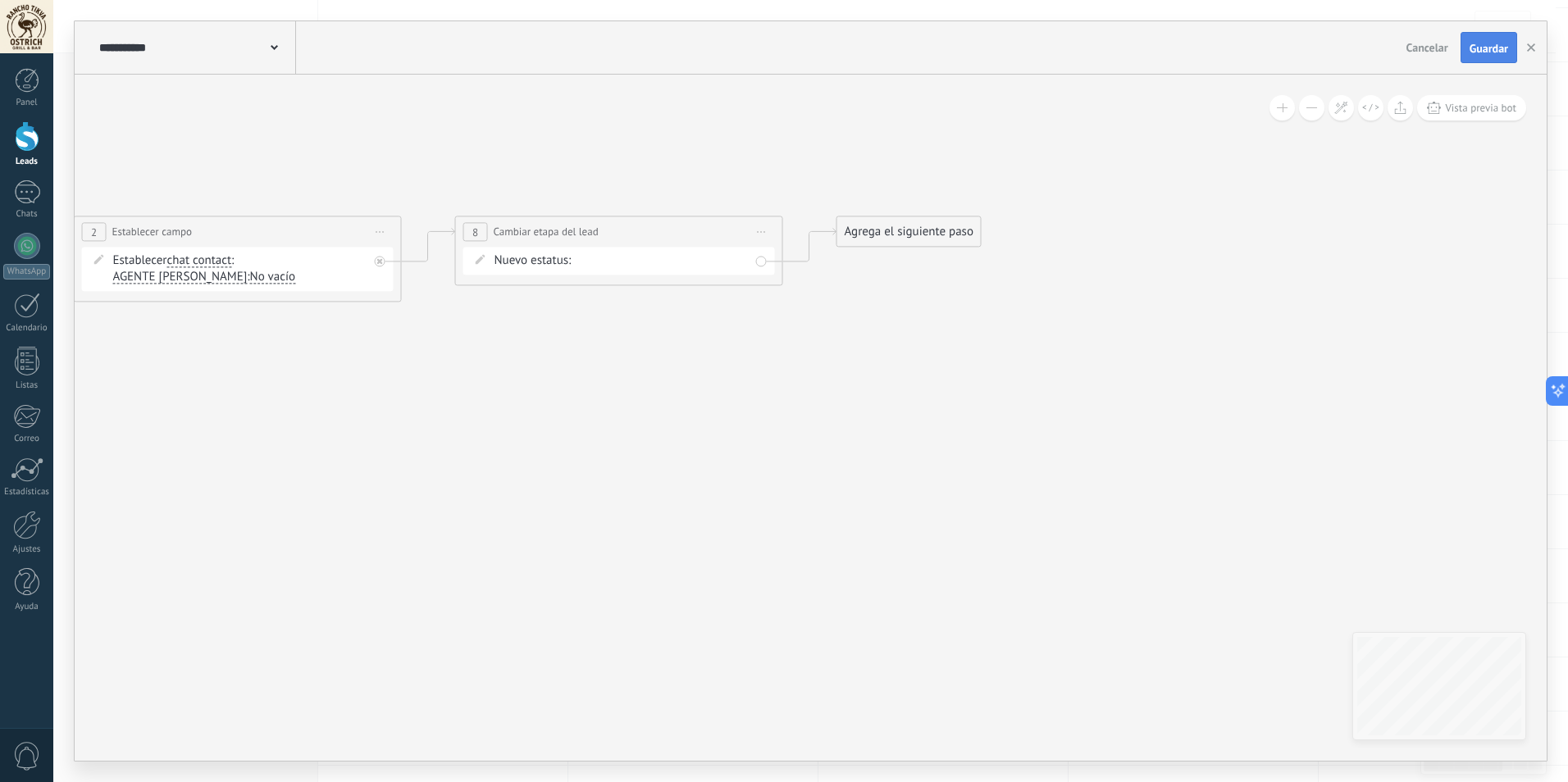 click on "Guardar" at bounding box center [1488, 48] 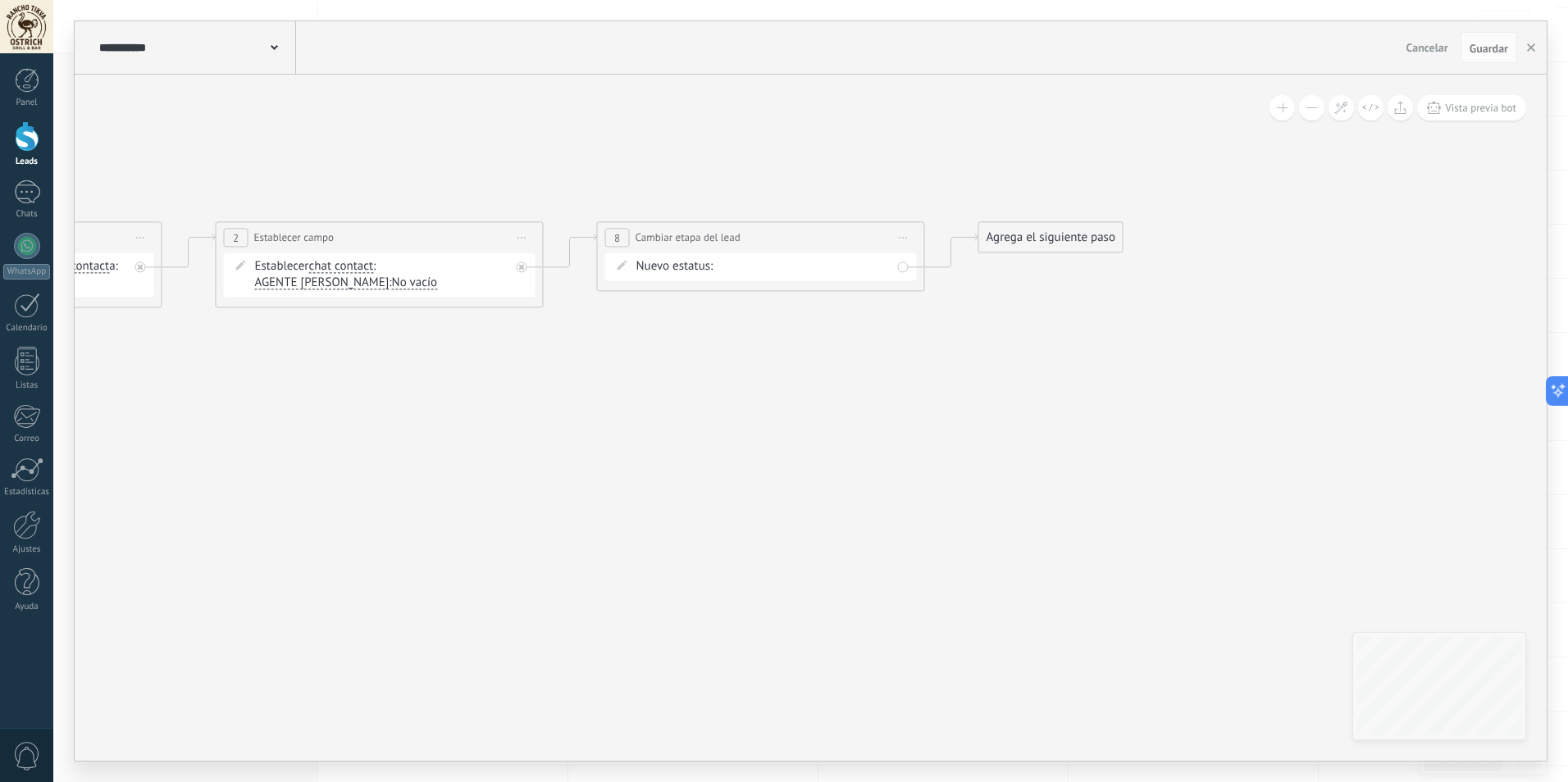 drag, startPoint x: 272, startPoint y: 371, endPoint x: 440, endPoint y: 378, distance: 168.14577 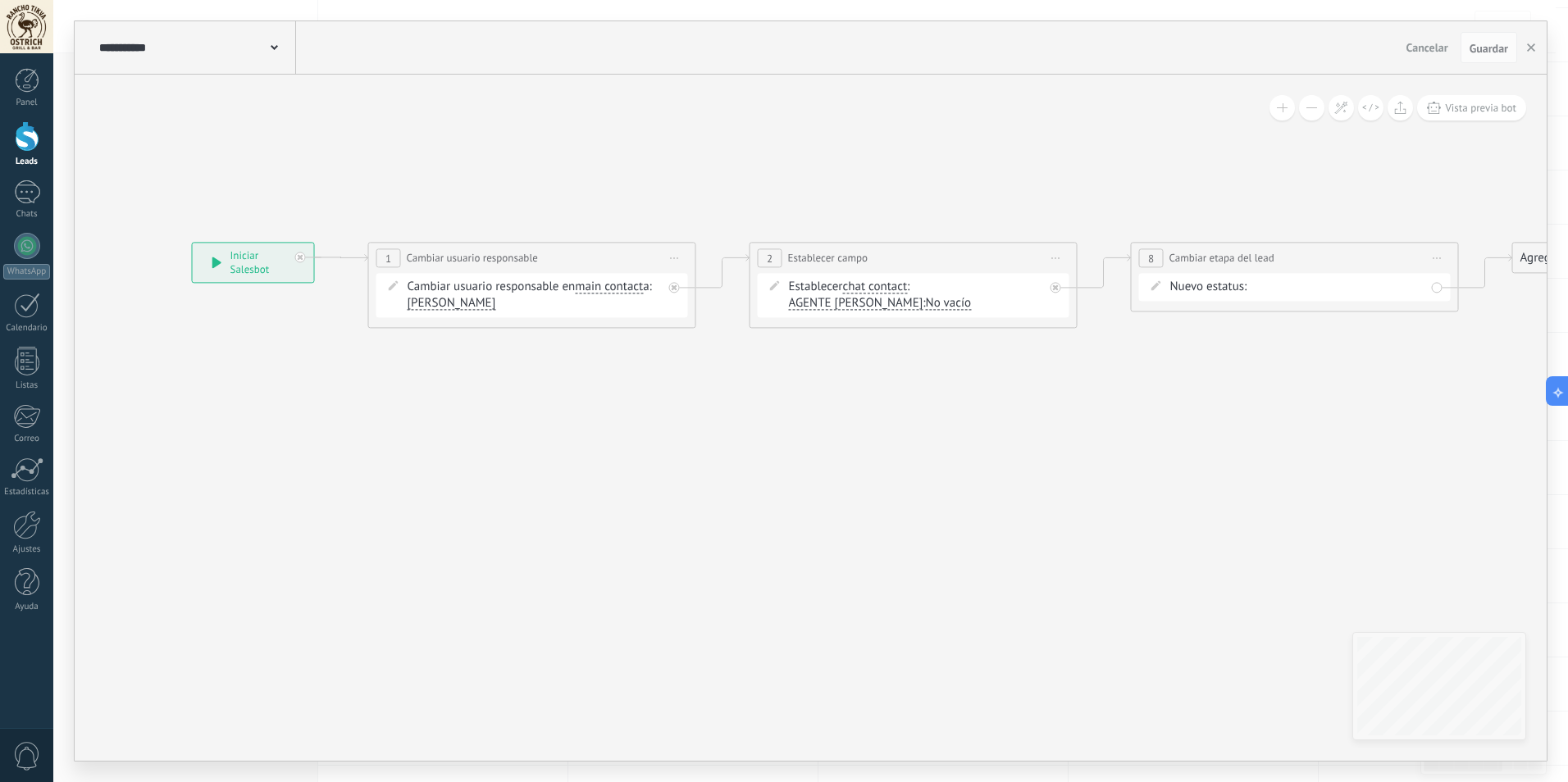 drag, startPoint x: 301, startPoint y: 380, endPoint x: 766, endPoint y: 382, distance: 465.0043 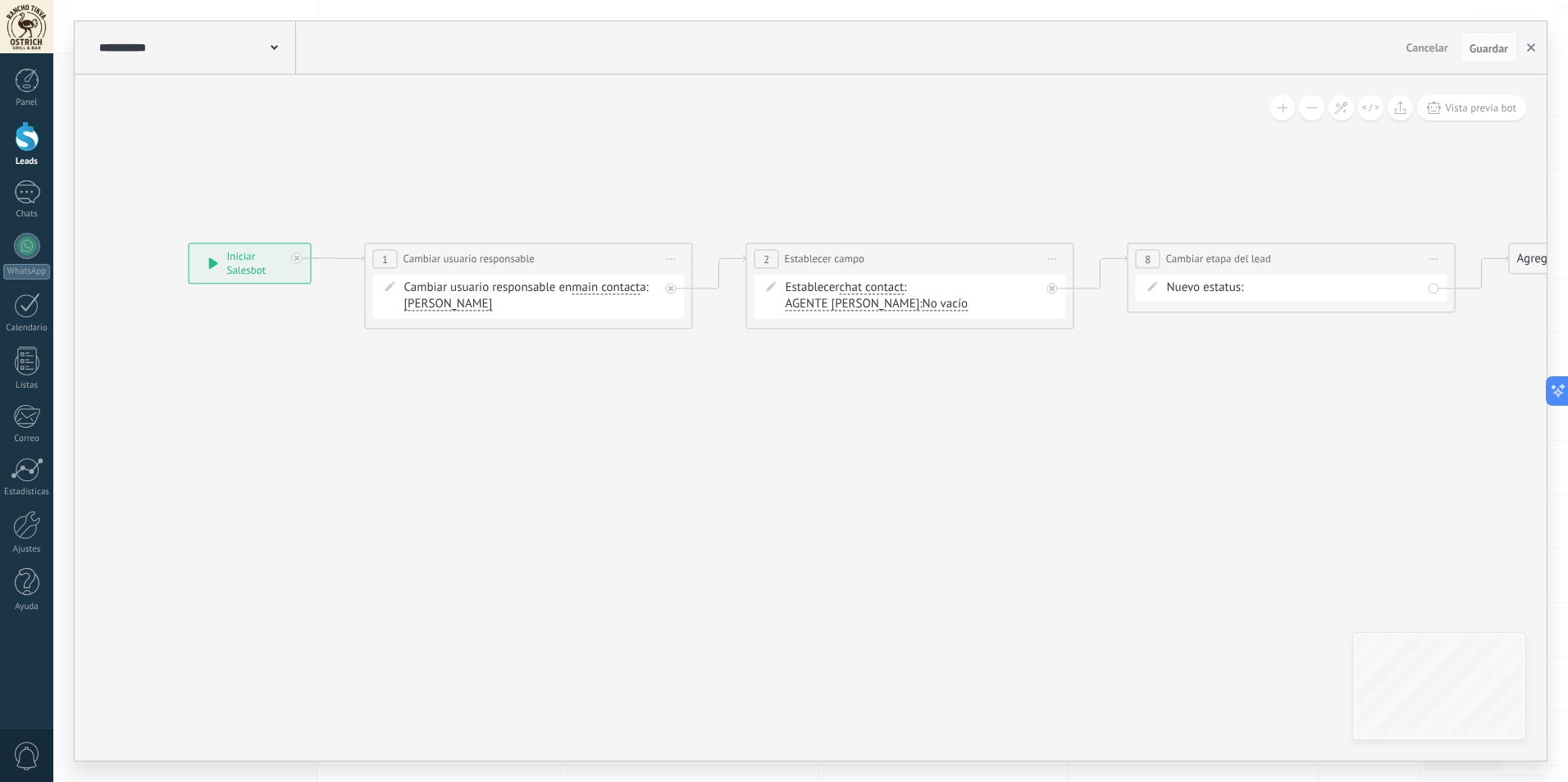 click 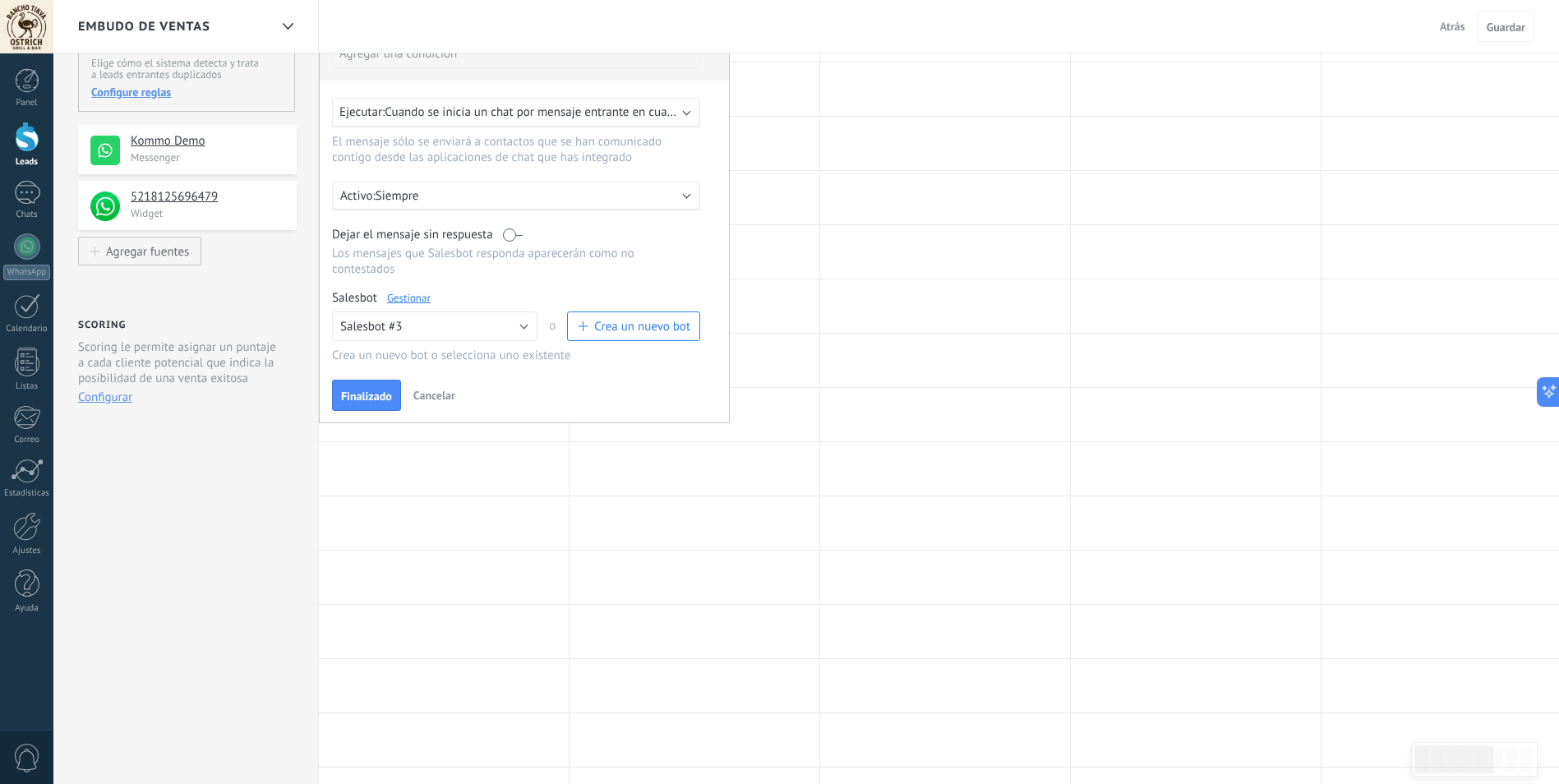 click on "Gestionar" at bounding box center [408, 297] 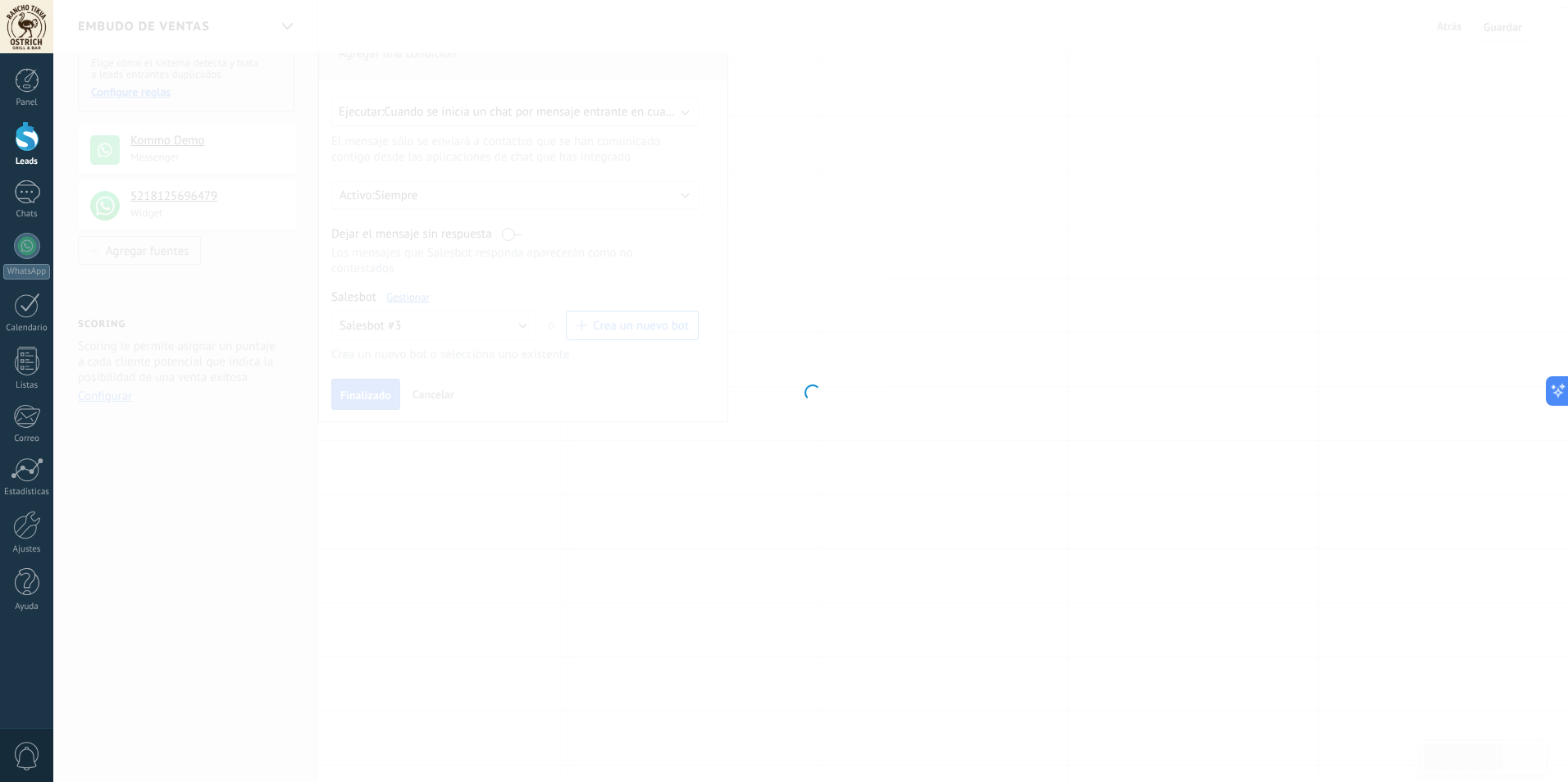 type on "**********" 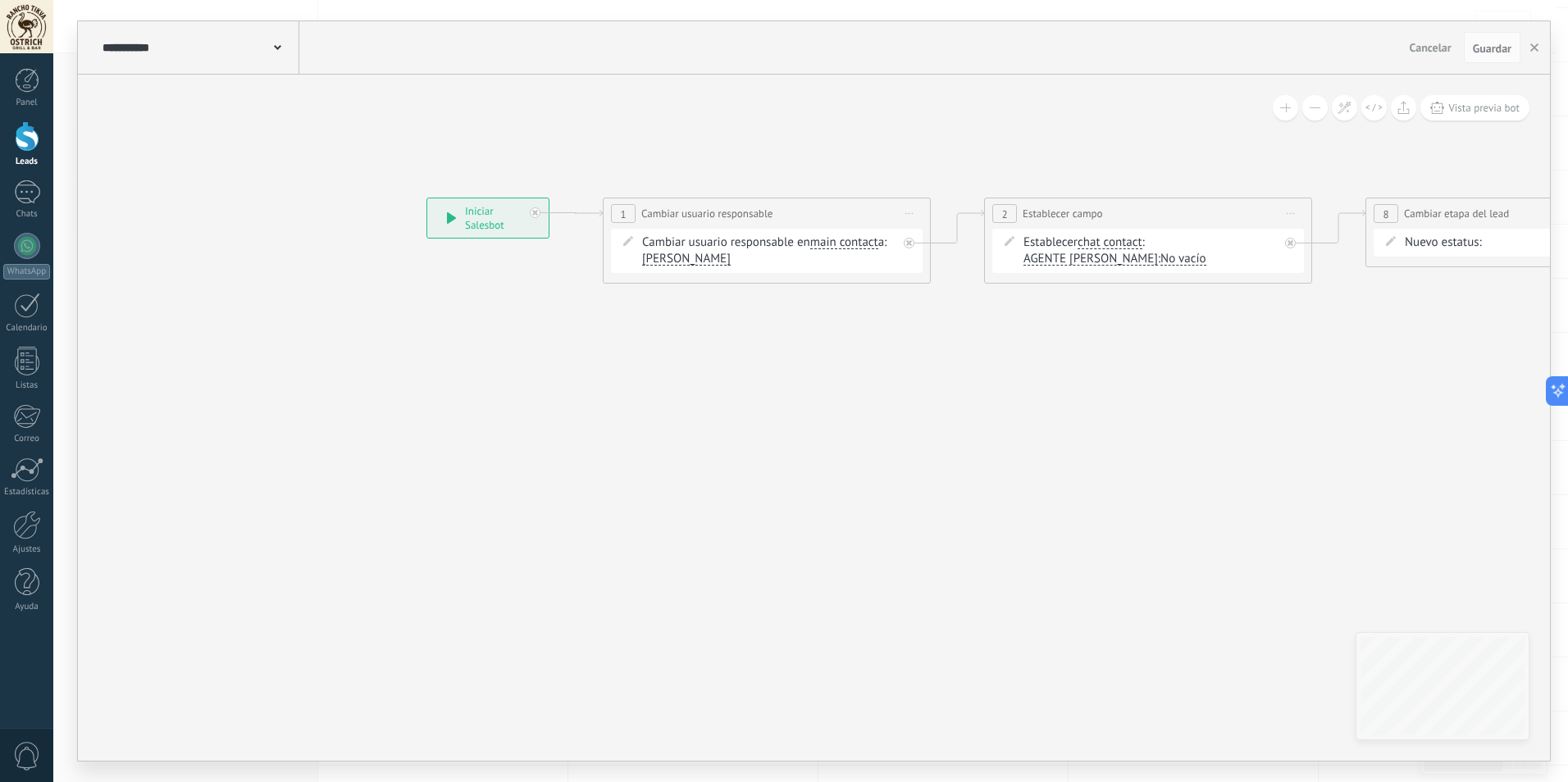 drag, startPoint x: 133, startPoint y: 42, endPoint x: 149, endPoint y: 139, distance: 98.310732 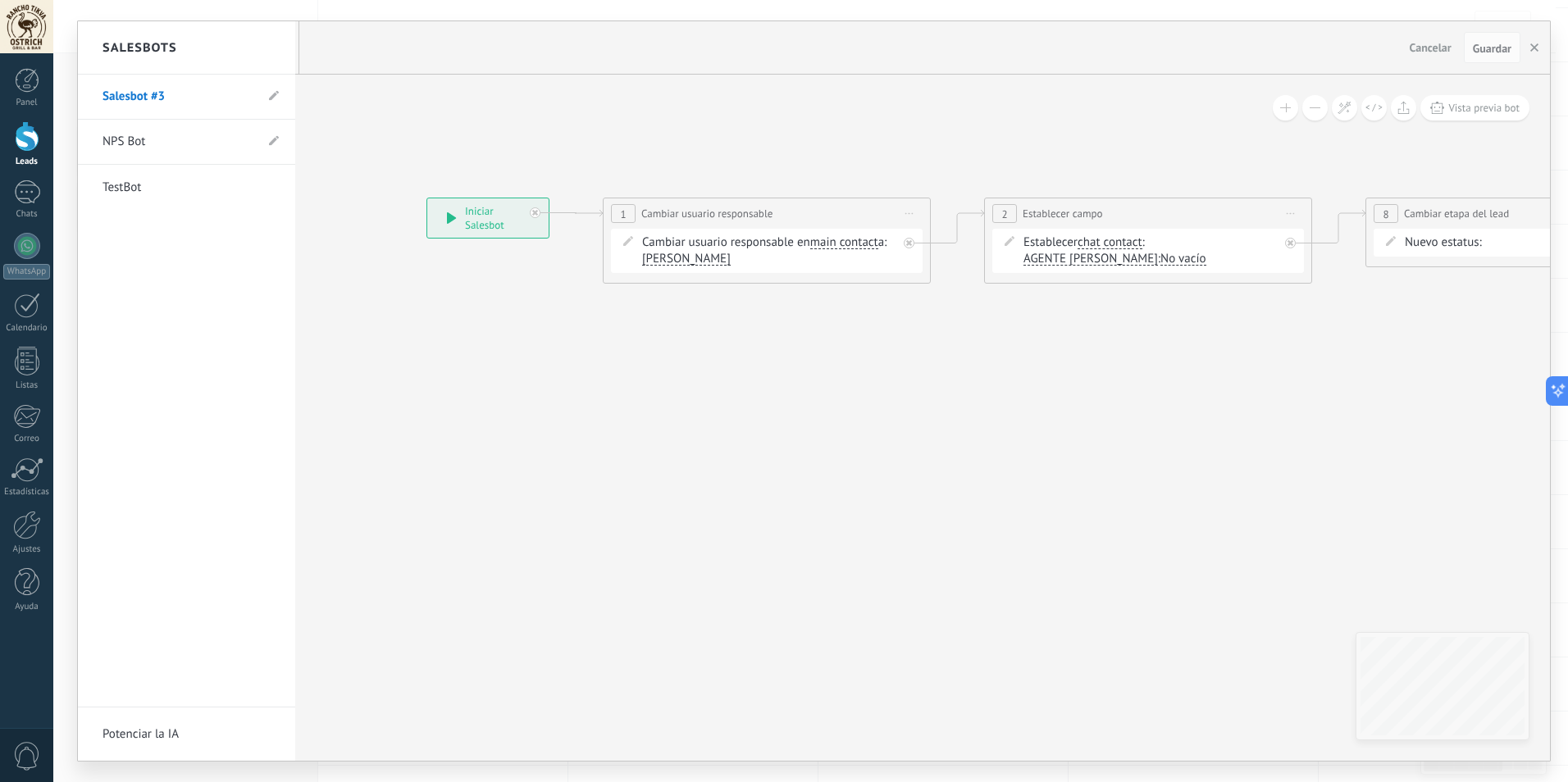 click on "Salesbot #3" at bounding box center [186, 97] 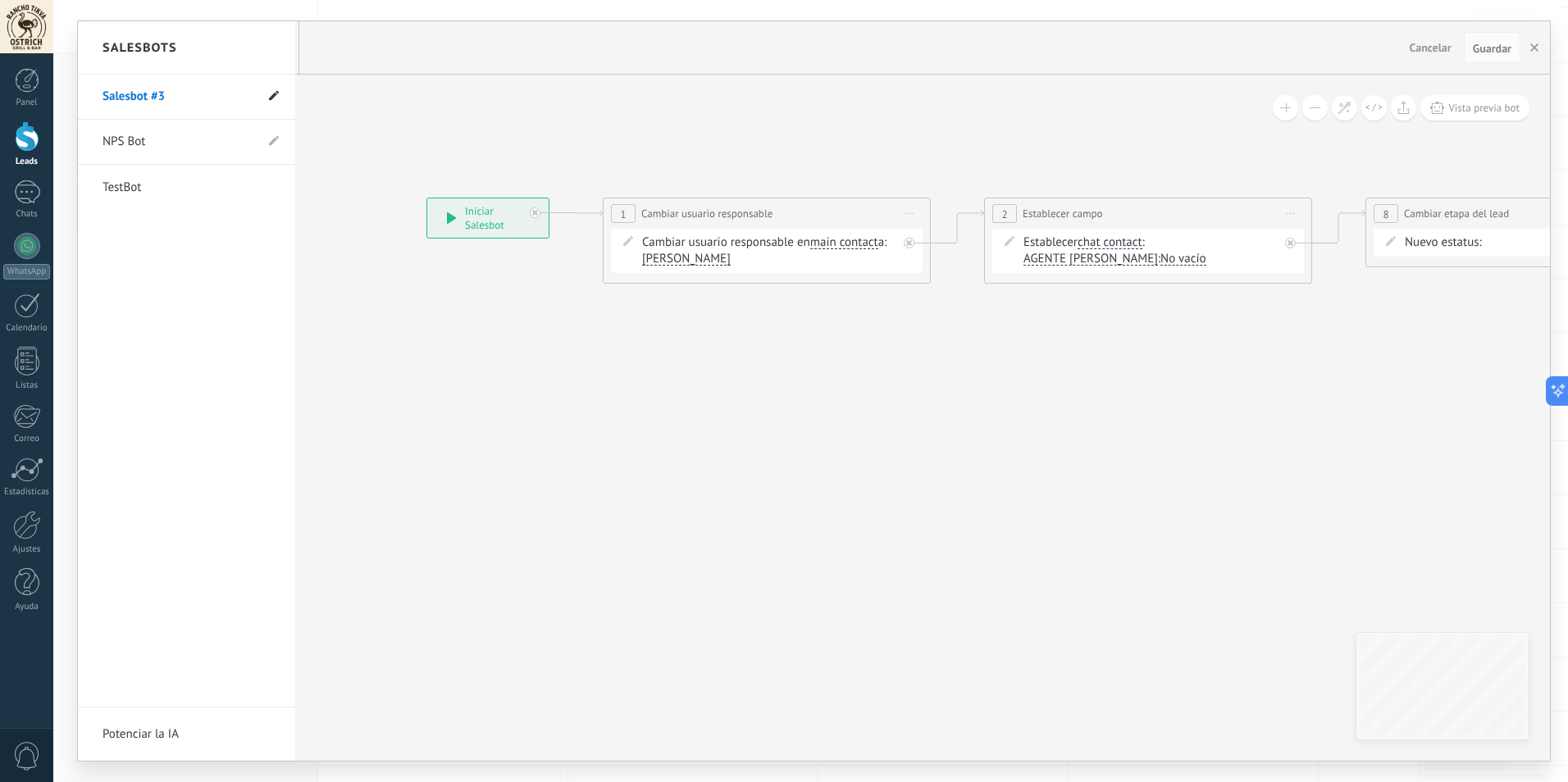 click 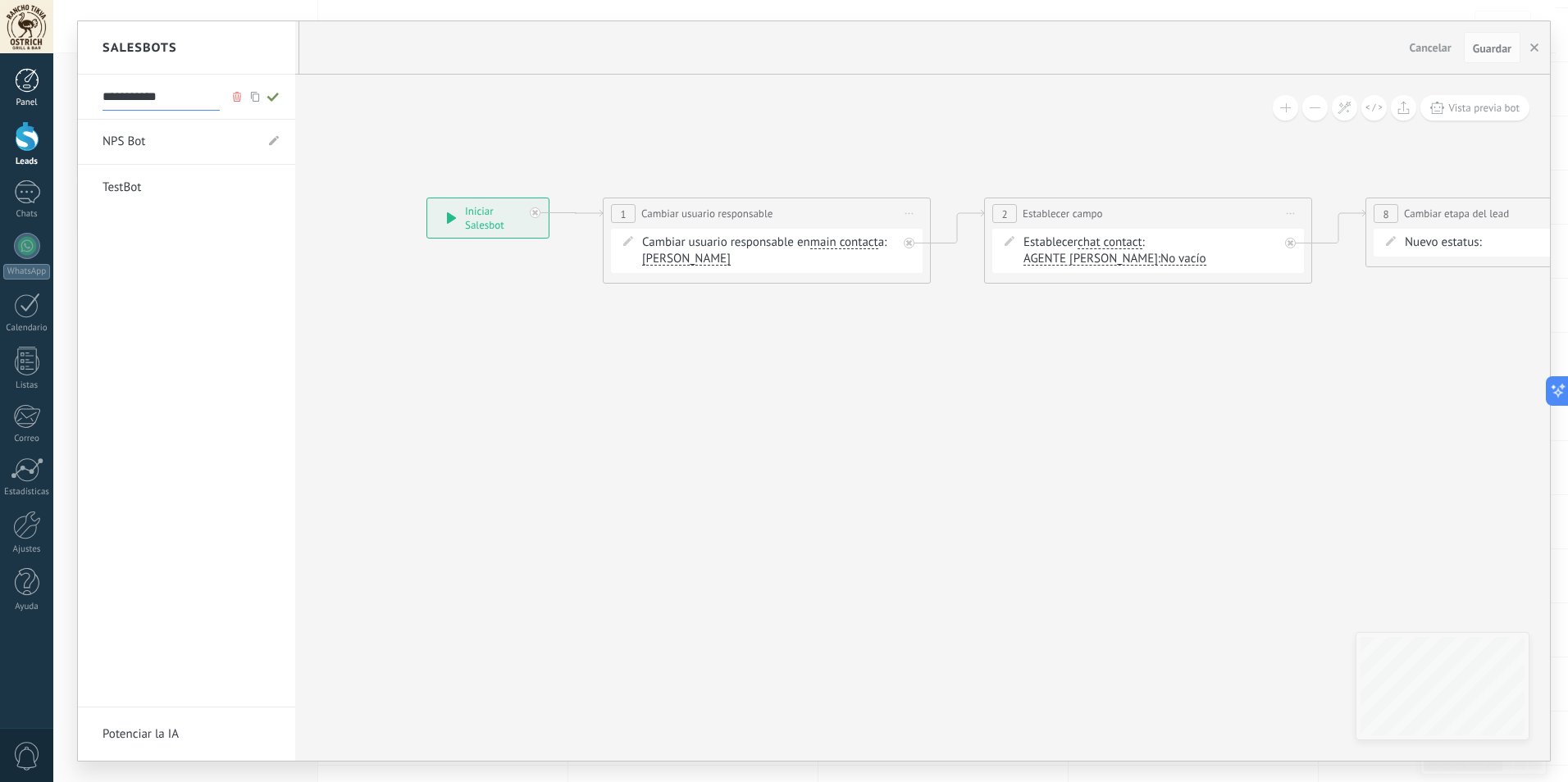 drag, startPoint x: 49, startPoint y: 102, endPoint x: 0, endPoint y: 104, distance: 49.040799 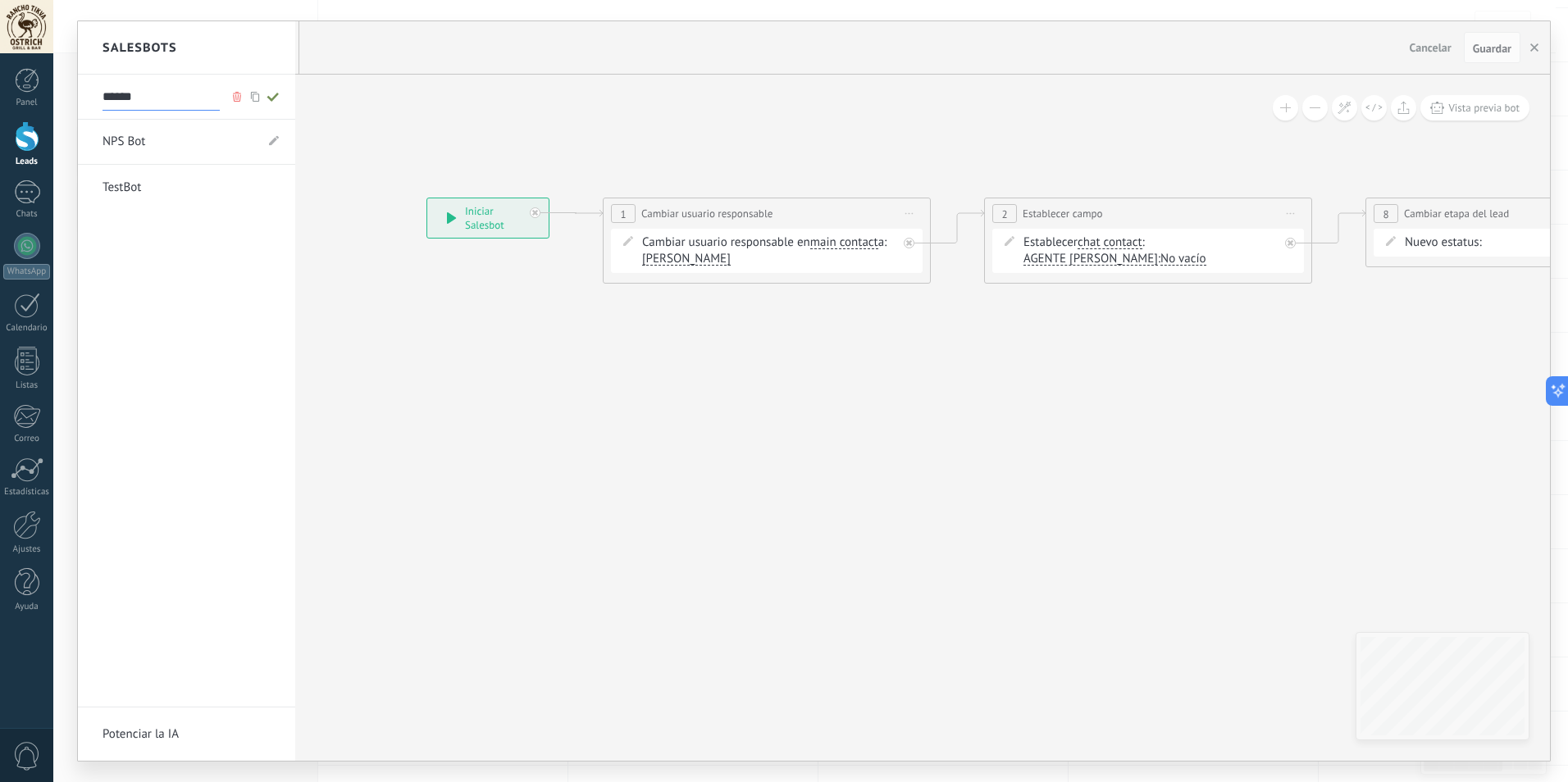 type on "******" 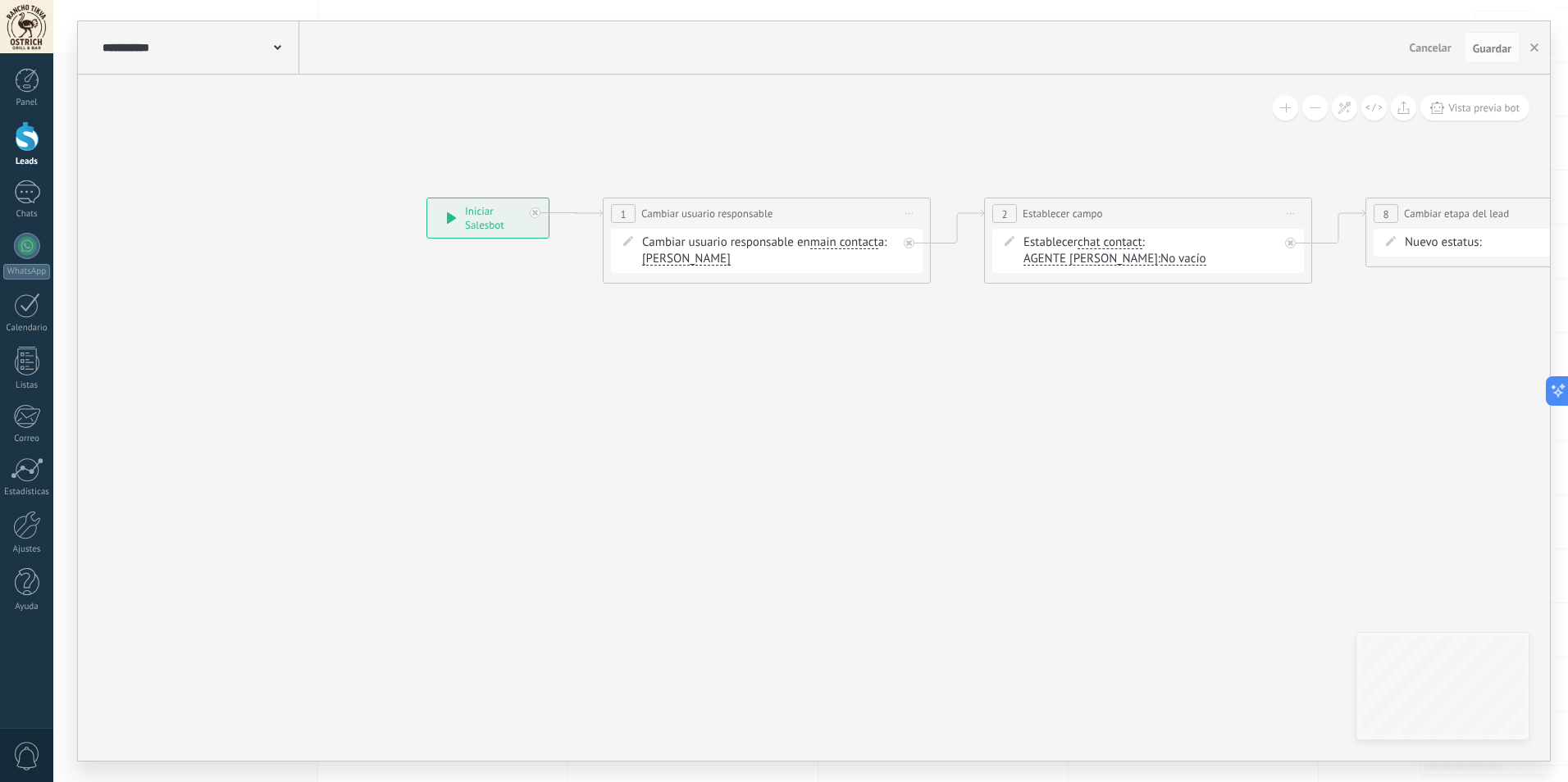click 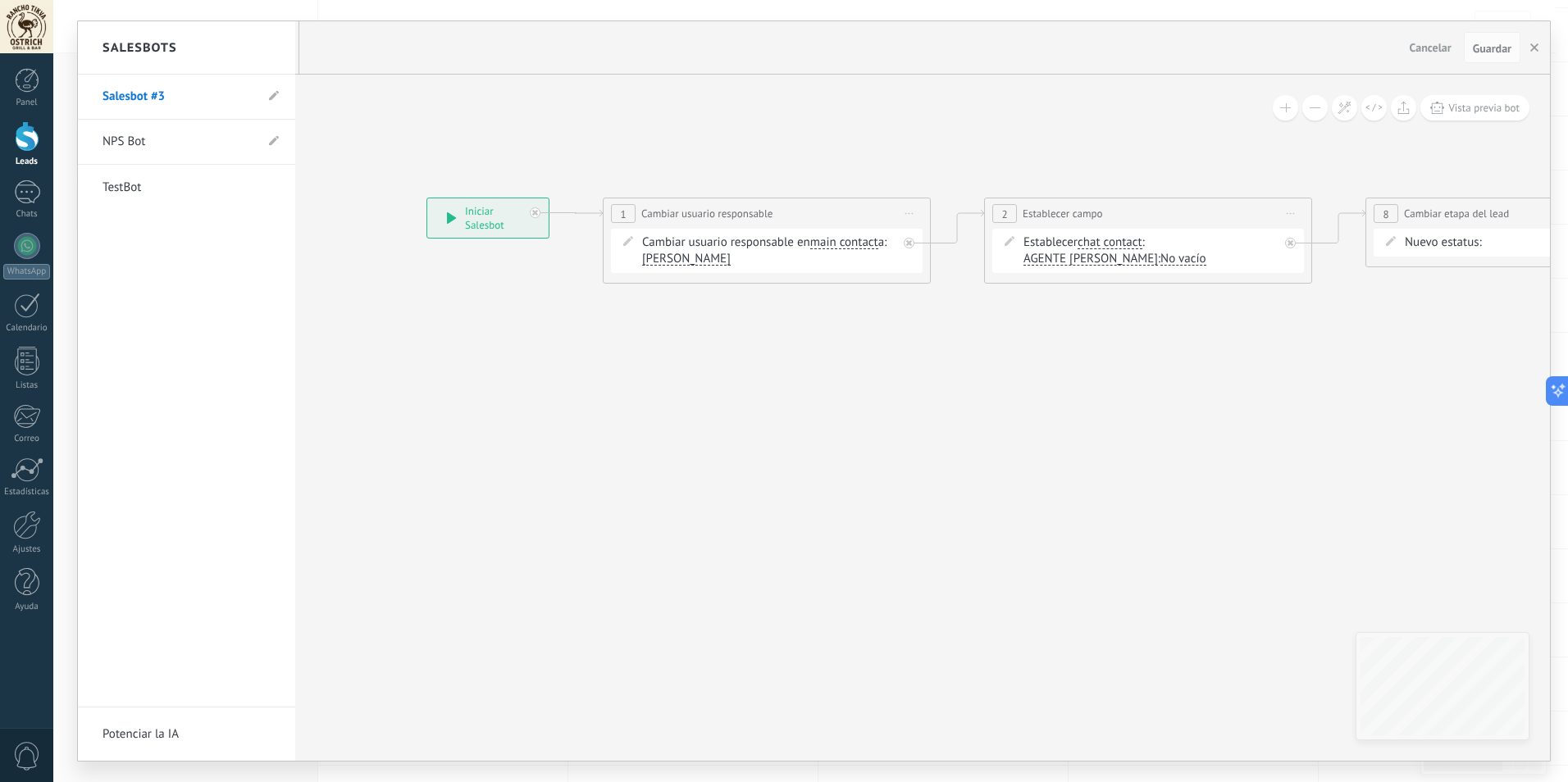 click on "Salesbot #3" at bounding box center [178, 97] 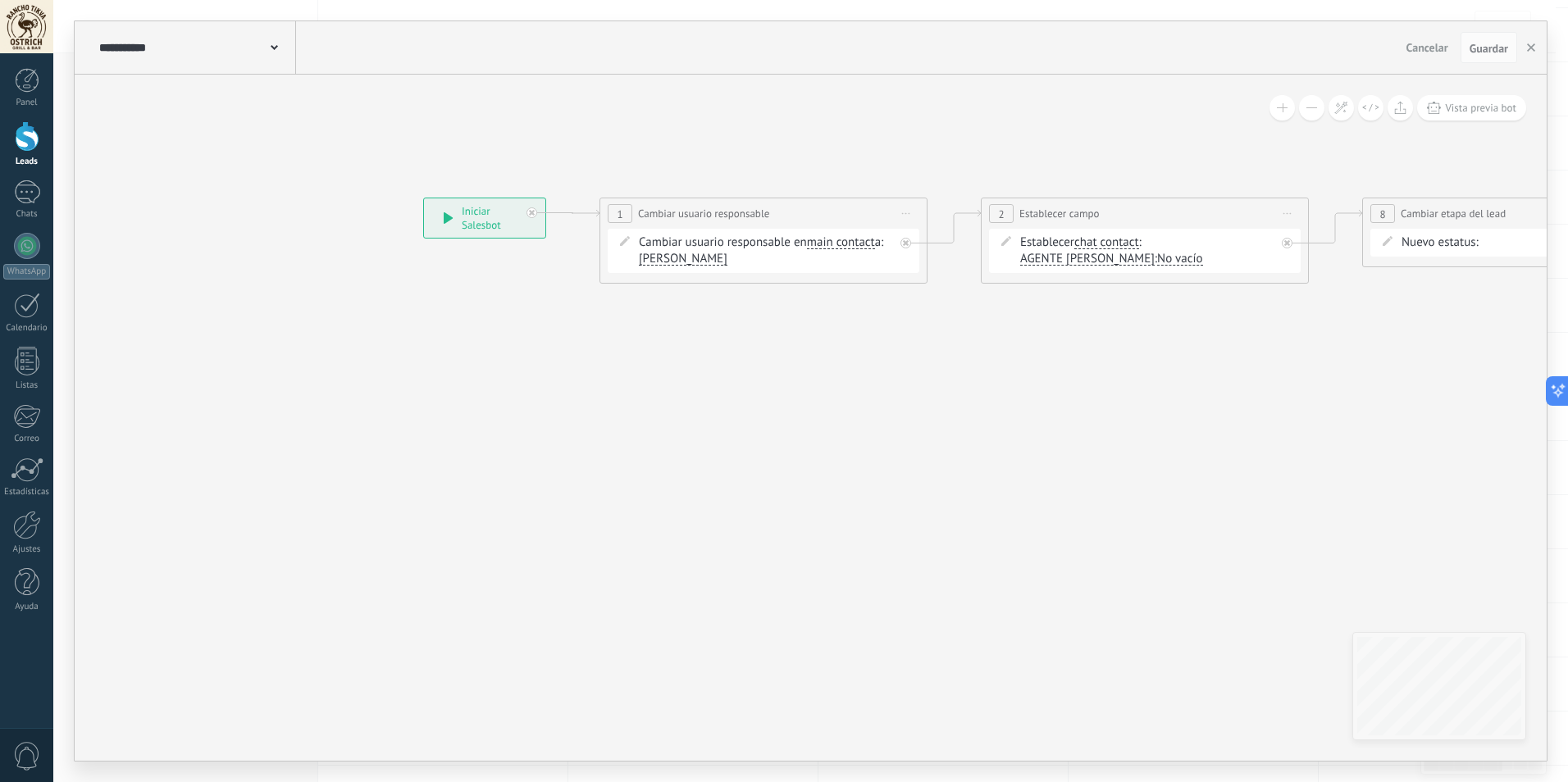 click 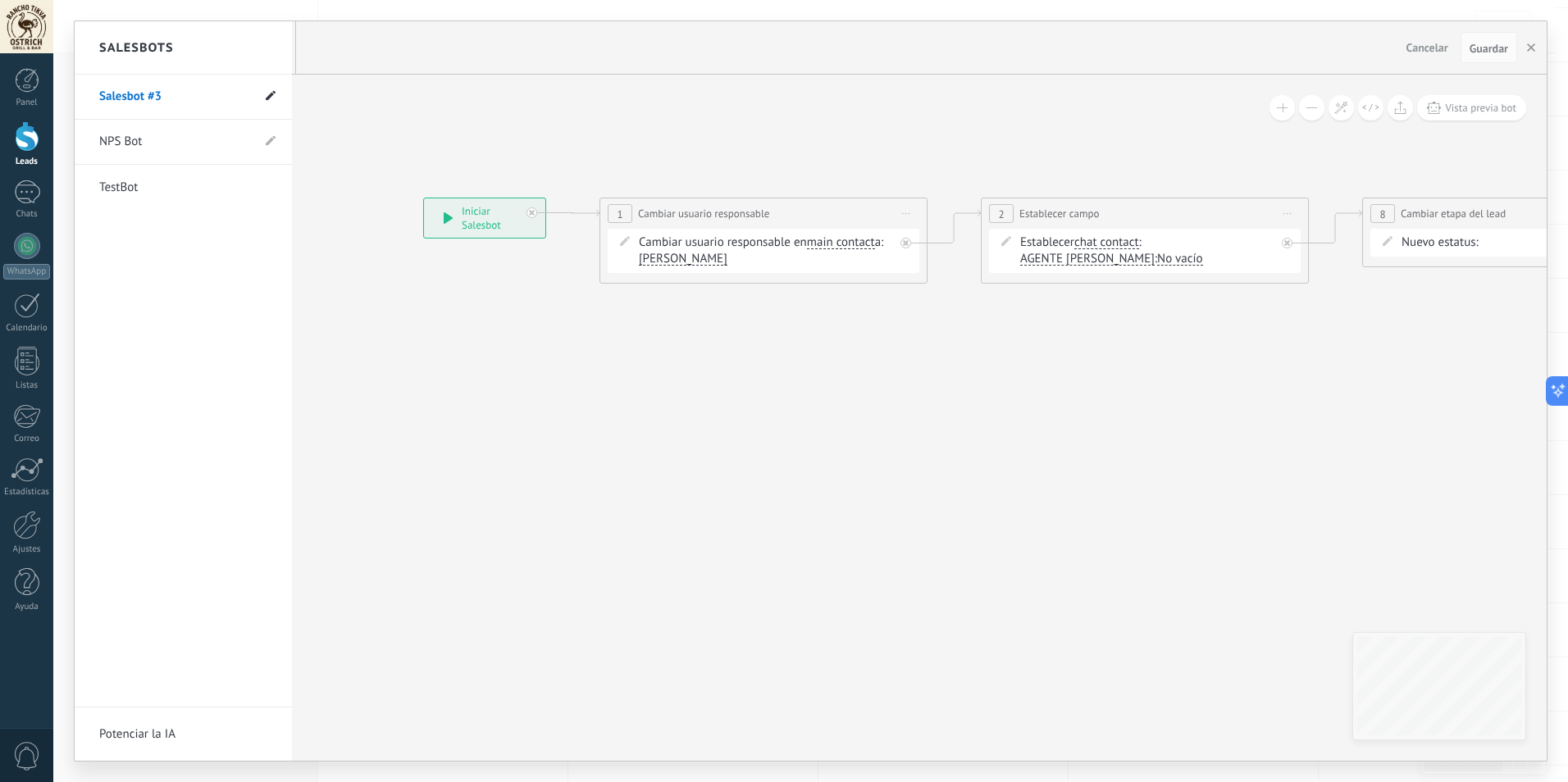 click 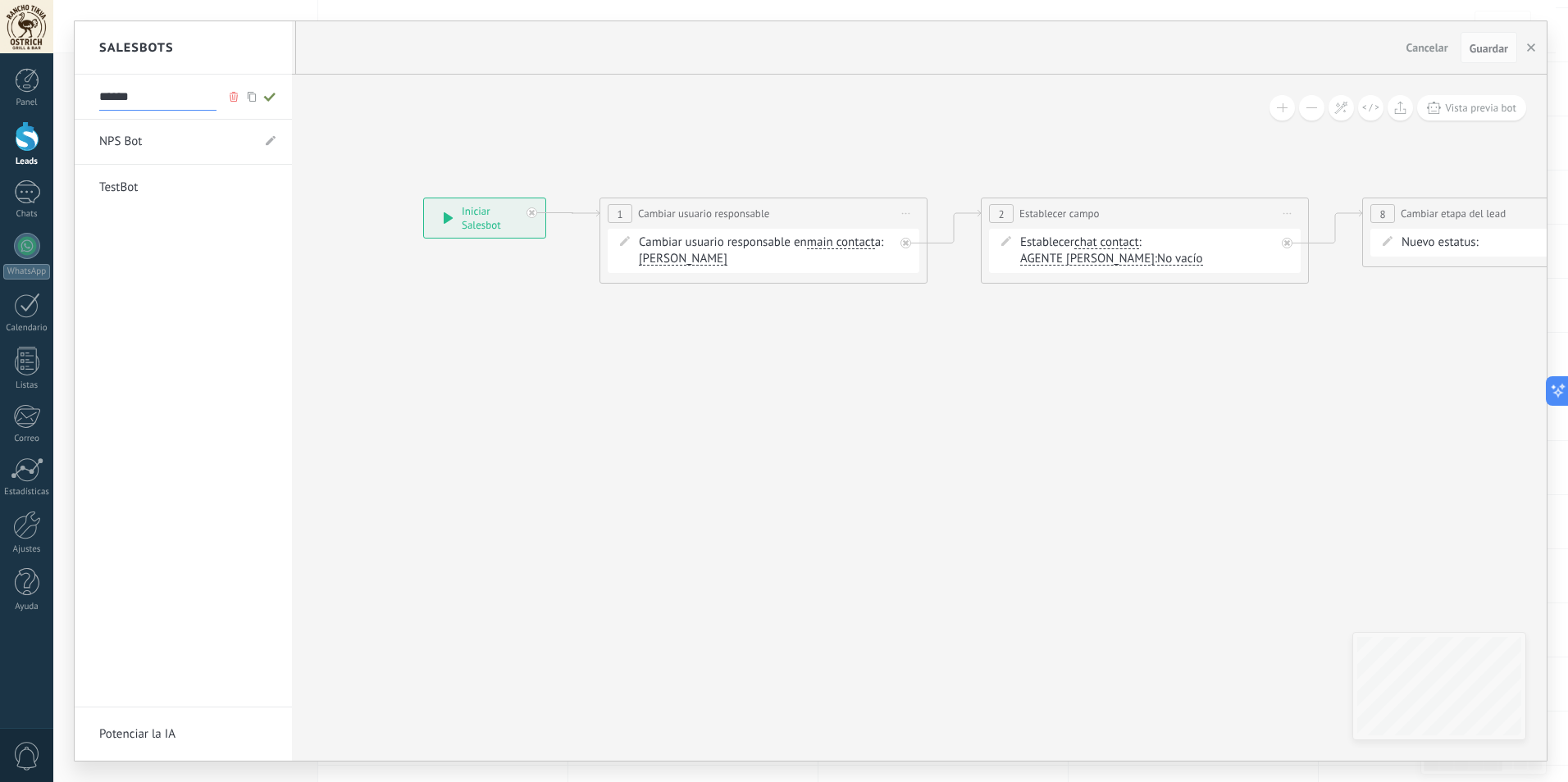 type on "******" 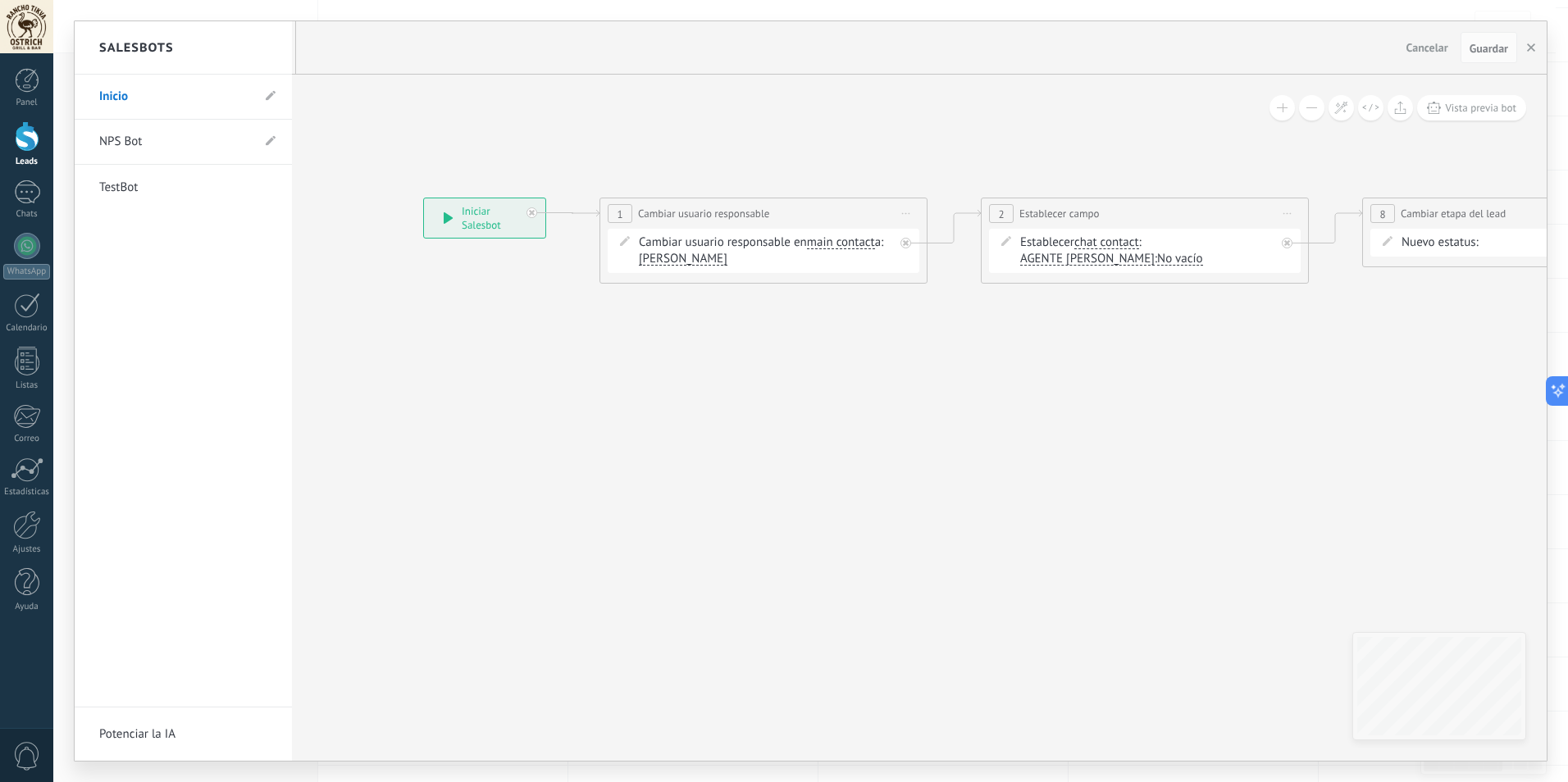 click on "TestBot" at bounding box center [175, 188] 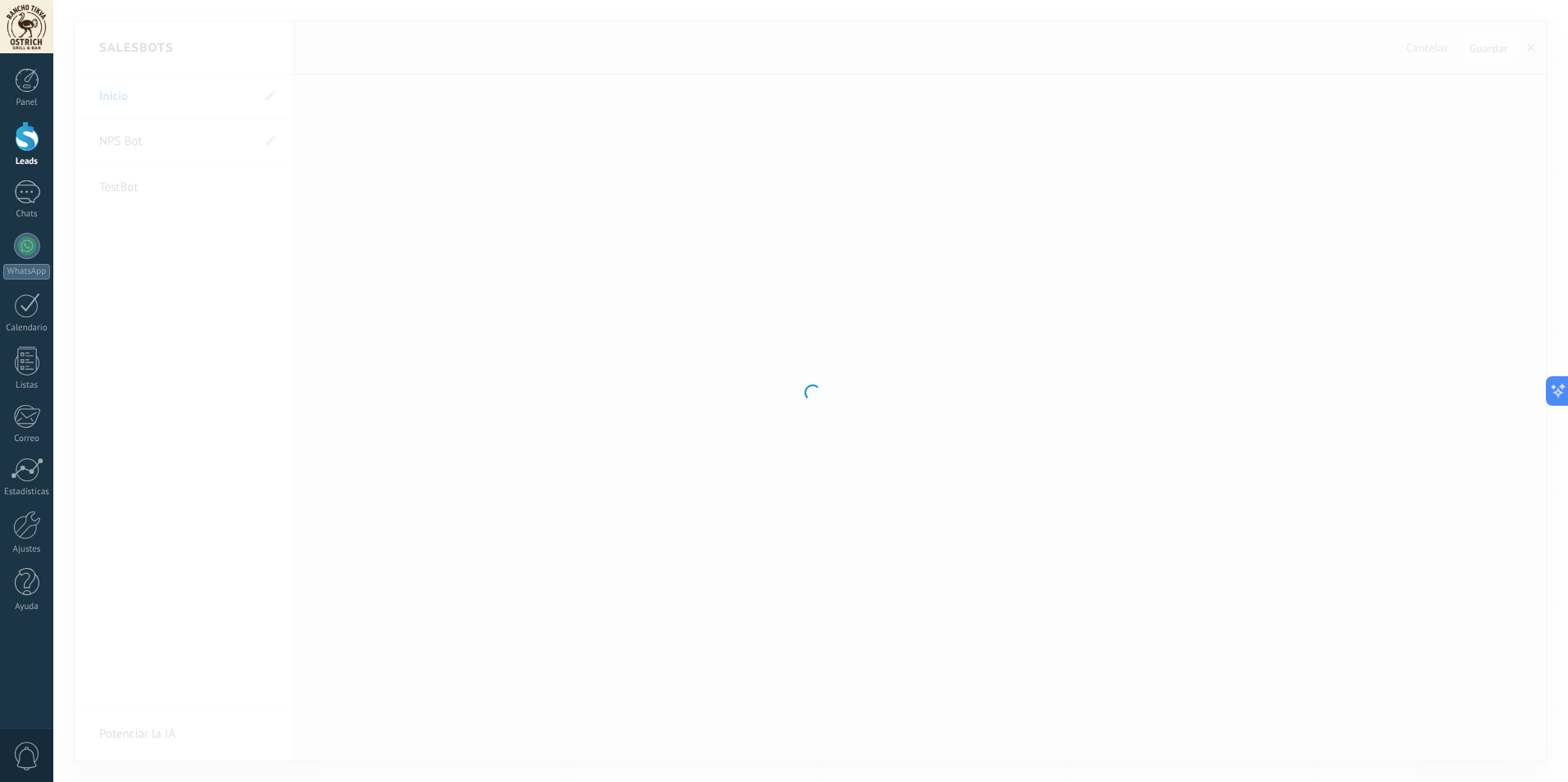type on "*******" 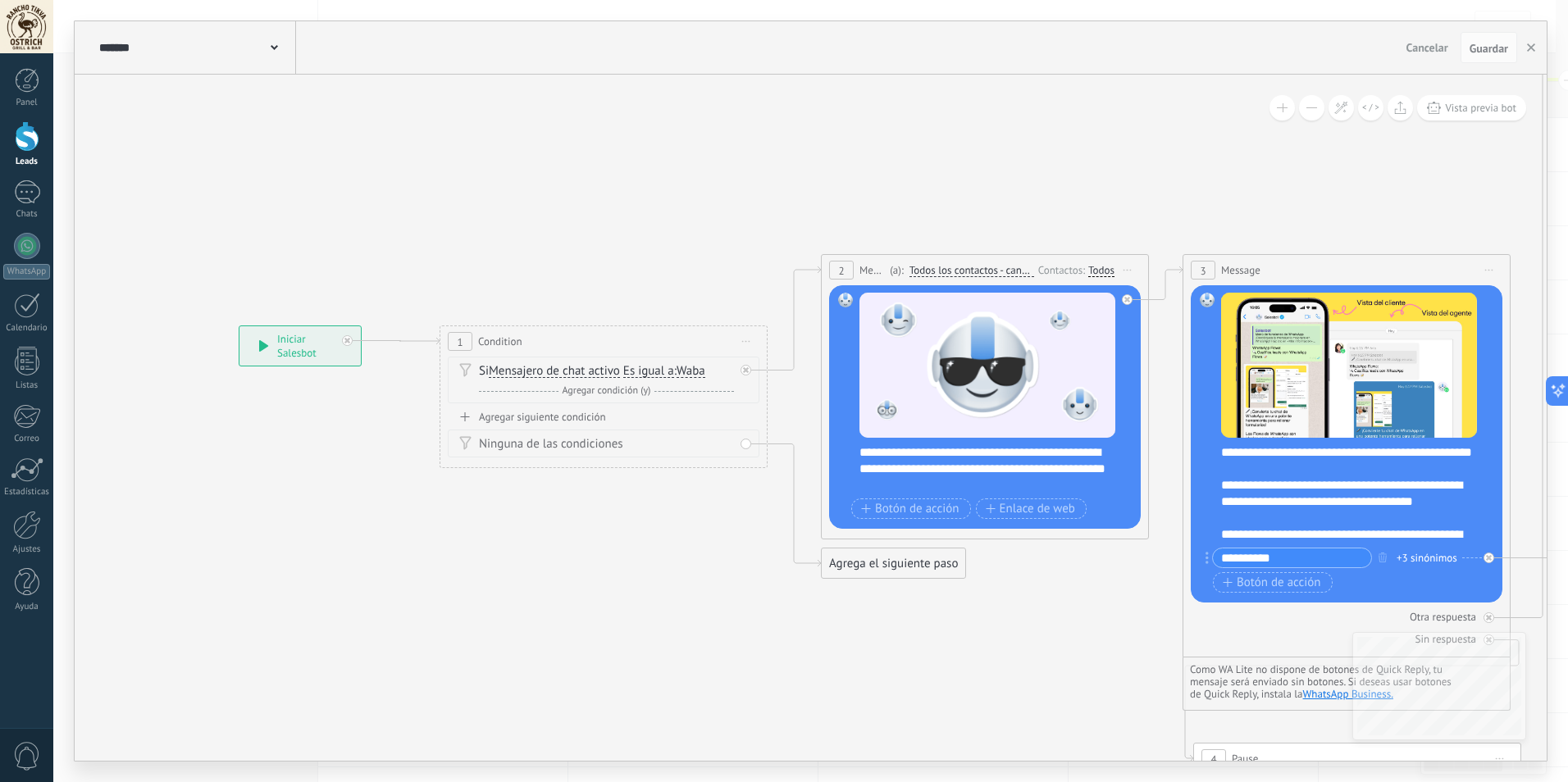 scroll, scrollTop: 164, scrollLeft: 0, axis: vertical 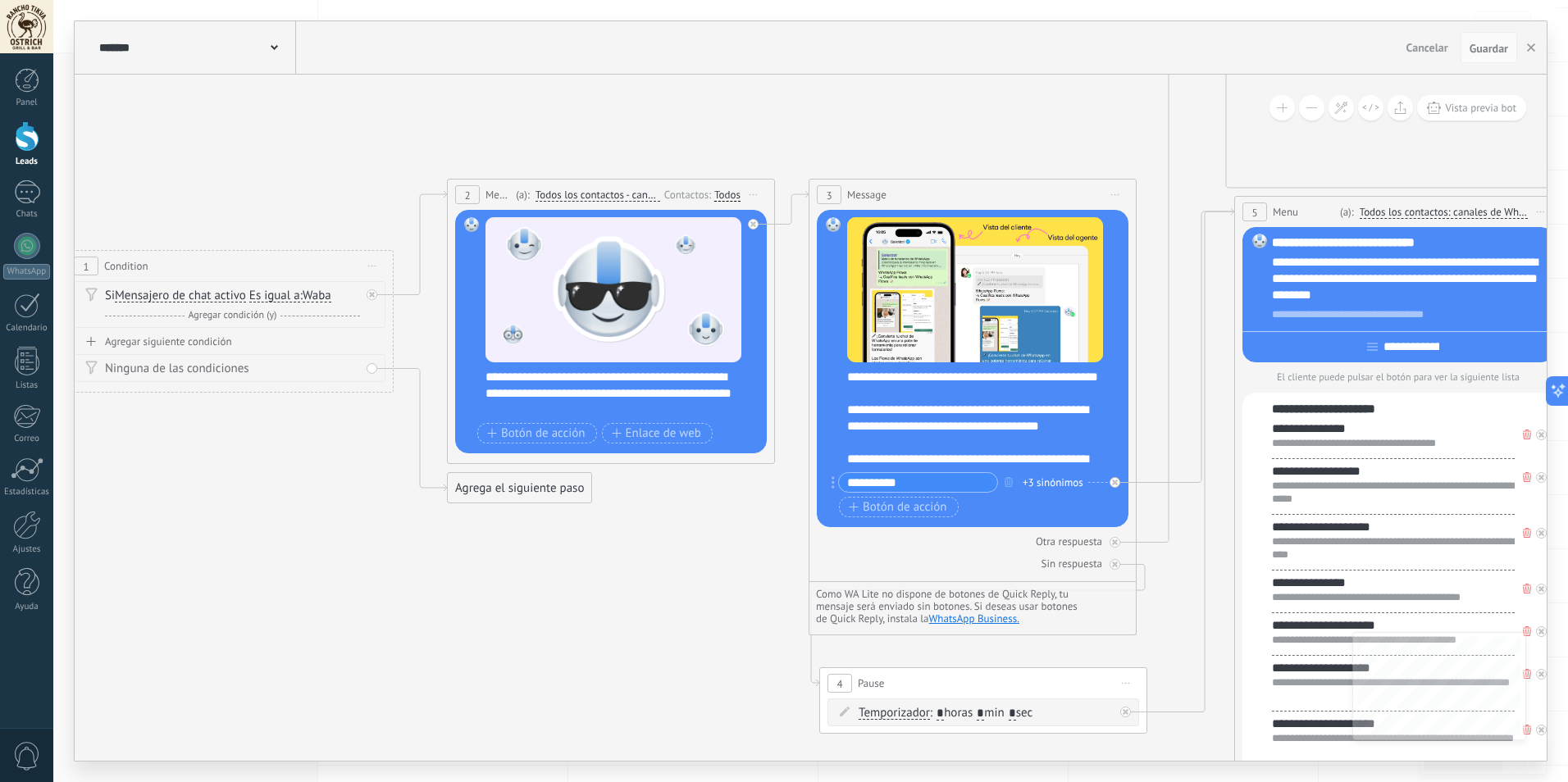 click on "6 Flows 7 List 8 Buttons 9 AI 10 Broadcast 11 Ads 12 Carousel 13 Verification 14 Get started 15 Get a demo 19 Close the bot" 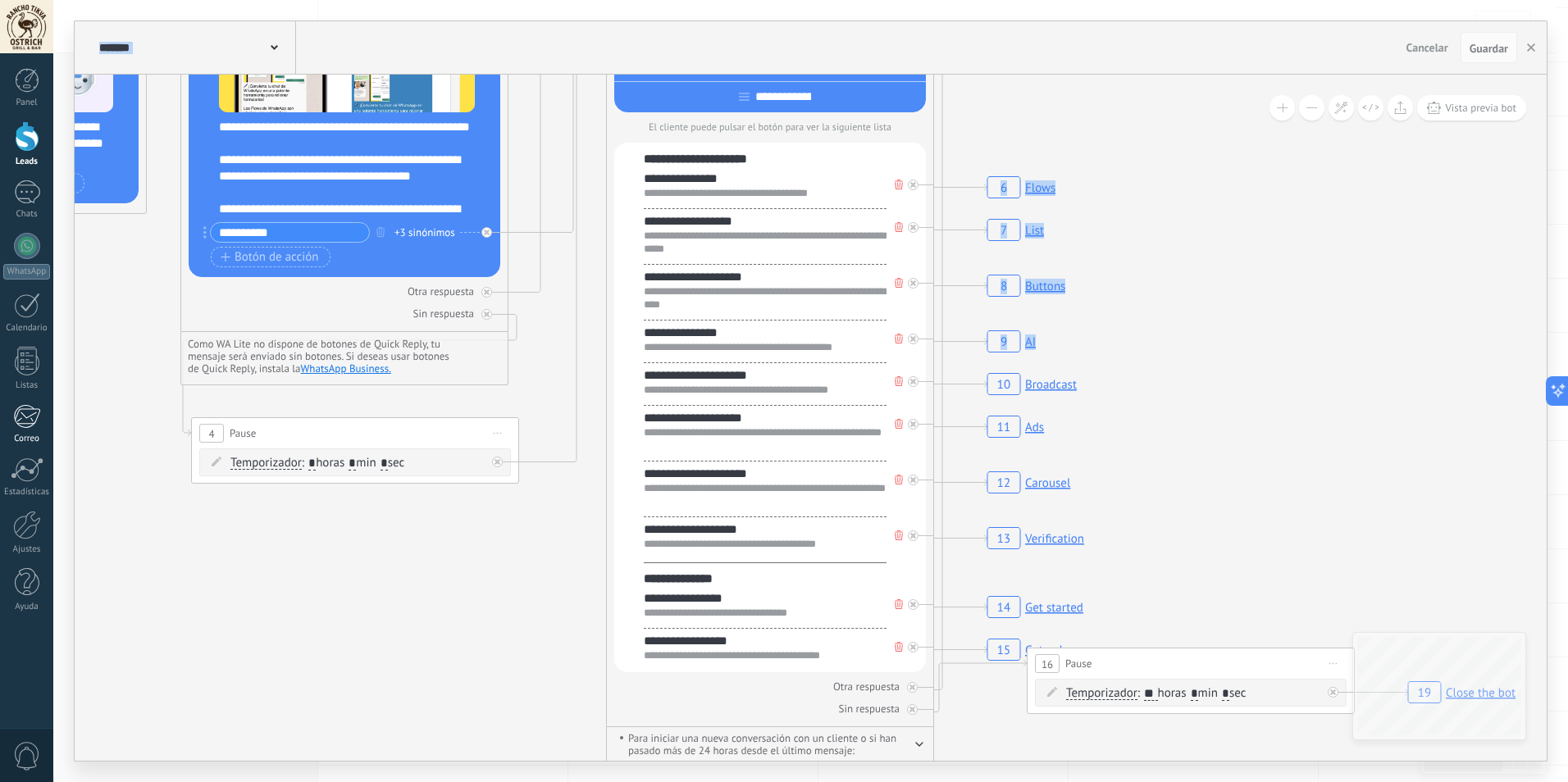 drag, startPoint x: 526, startPoint y: 615, endPoint x: 0, endPoint y: 438, distance: 554.982 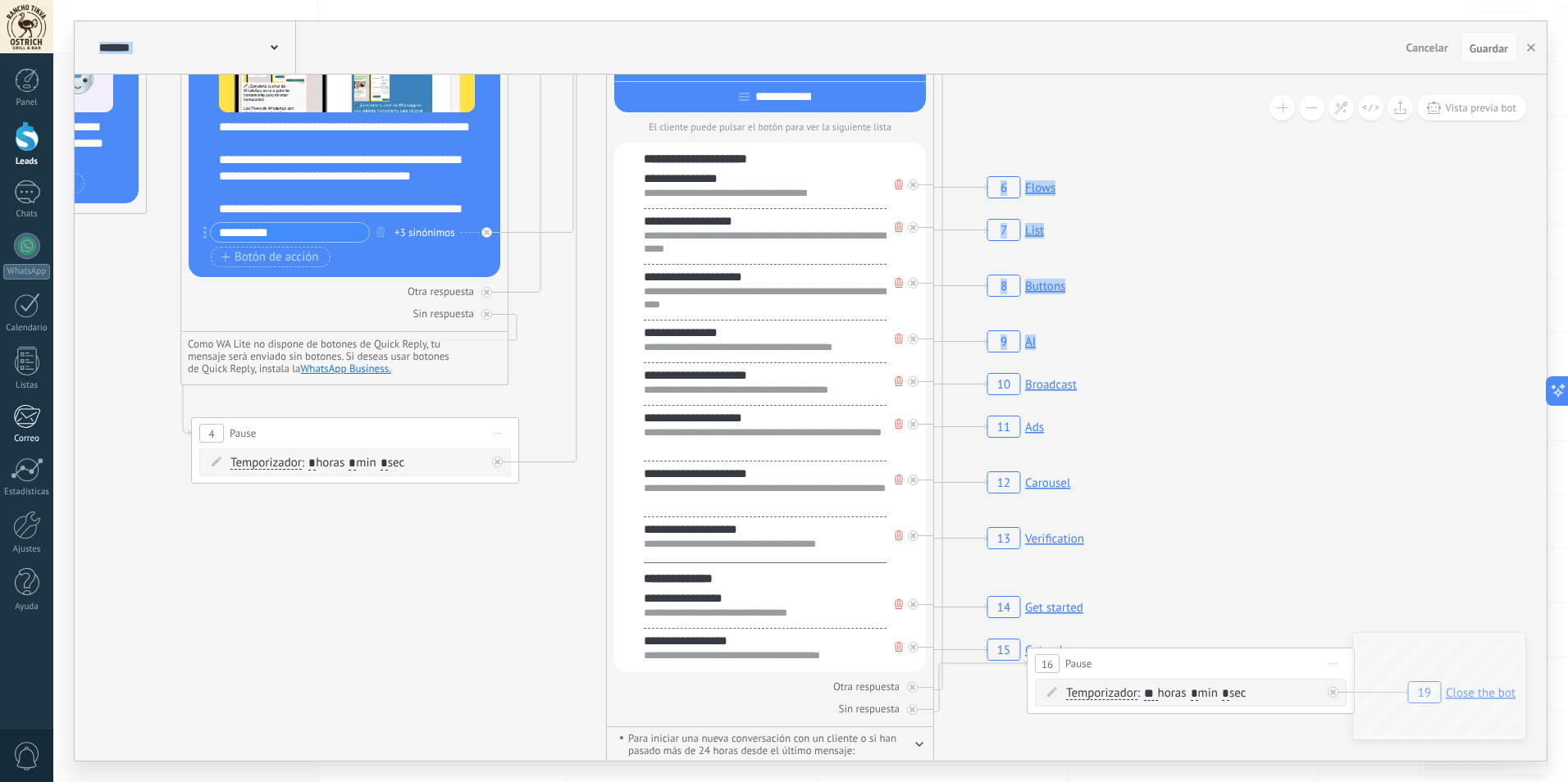 click on ".abccls-1,.abccls-2{fill-rule:evenodd}.abccls-2{fill:#fff} .abfcls-1{fill:none}.abfcls-2{fill:#fff} .abncls-1{isolation:isolate}.abncls-2{opacity:.06}.abncls-2,.abncls-3,.abncls-6{mix-blend-mode:multiply}.abncls-3{opacity:.15}.abncls-4,.abncls-8{fill:#fff}.abncls-5{fill:url(#abnlinear-gradient)}.abncls-6{opacity:.04}.abncls-7{fill:url(#abnlinear-gradient-2)}.abncls-8{fill-rule:evenodd} .abqst0{fill:#ffa200} .abwcls-1{fill:#252525} .cls-1{isolation:isolate} .acicls-1{fill:none} .aclcls-1{fill:#232323} .acnst0{display:none} .addcls-1,.addcls-2{fill:none;stroke-miterlimit:10}.addcls-1{stroke:#dfe0e5}.addcls-2{stroke:#a1a7ab} .adecls-1,.adecls-2{fill:none;stroke-miterlimit:10}.adecls-1{stroke:#dfe0e5}.adecls-2{stroke:#a1a7ab} .adqcls-1{fill:#8591a5;fill-rule:evenodd} .aeccls-1{fill:#5c9f37} .aeecls-1{fill:#f86161} .aejcls-1{fill:#8591a5;fill-rule:evenodd} .aekcls-1{fill-rule:evenodd} .aelcls-1{fill-rule:evenodd;fill:currentColor} .aemcls-1{fill-rule:evenodd;fill:currentColor} .aercls-2{fill:#24bc8c}" at bounding box center (784, 227) 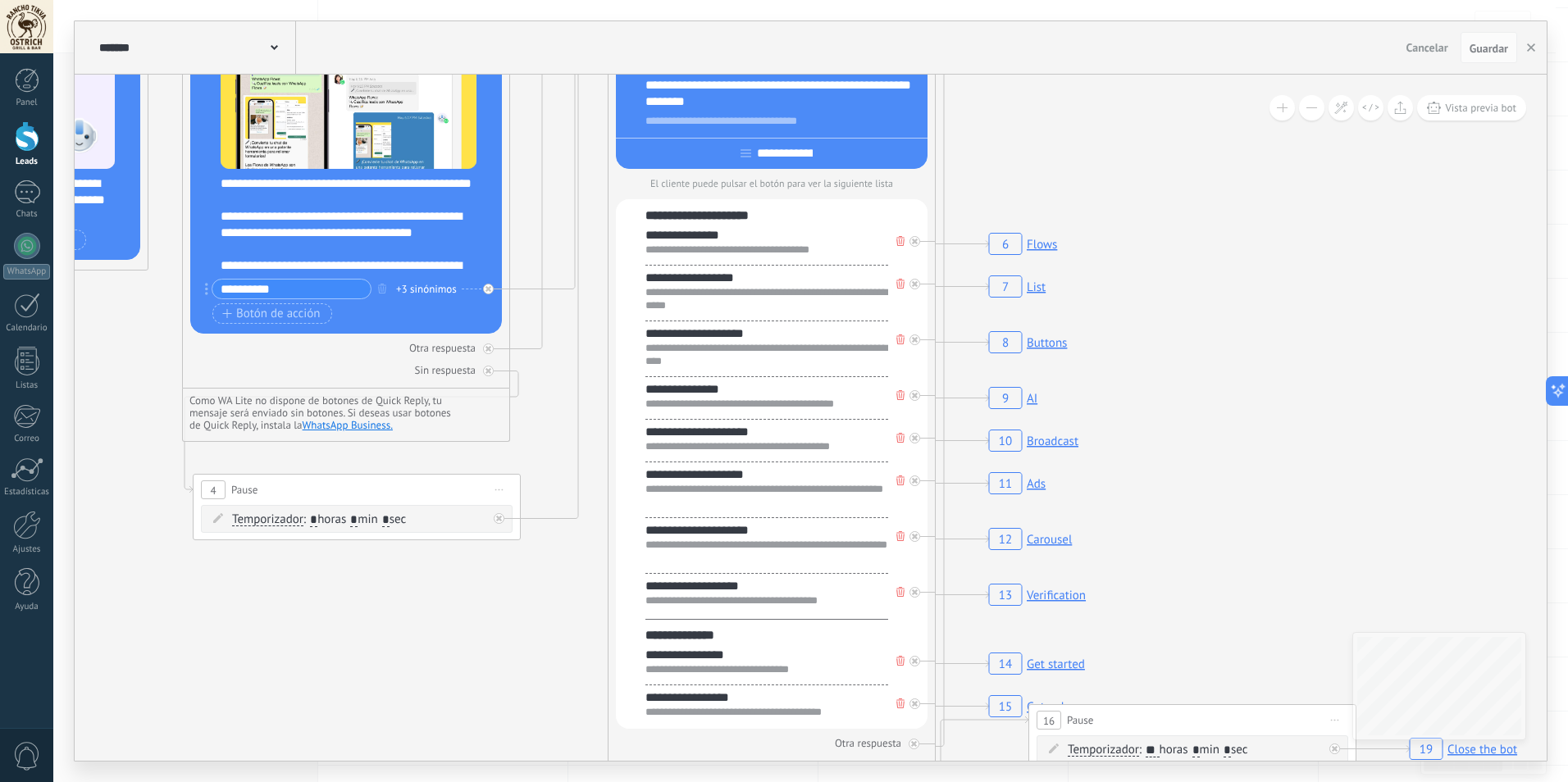 click on "6 Flows 7 List 8 Buttons 9 AI 10 Broadcast 11 Ads 12 Carousel 13 Verification 14 Get started 15 Get a demo 19 Close the bot" 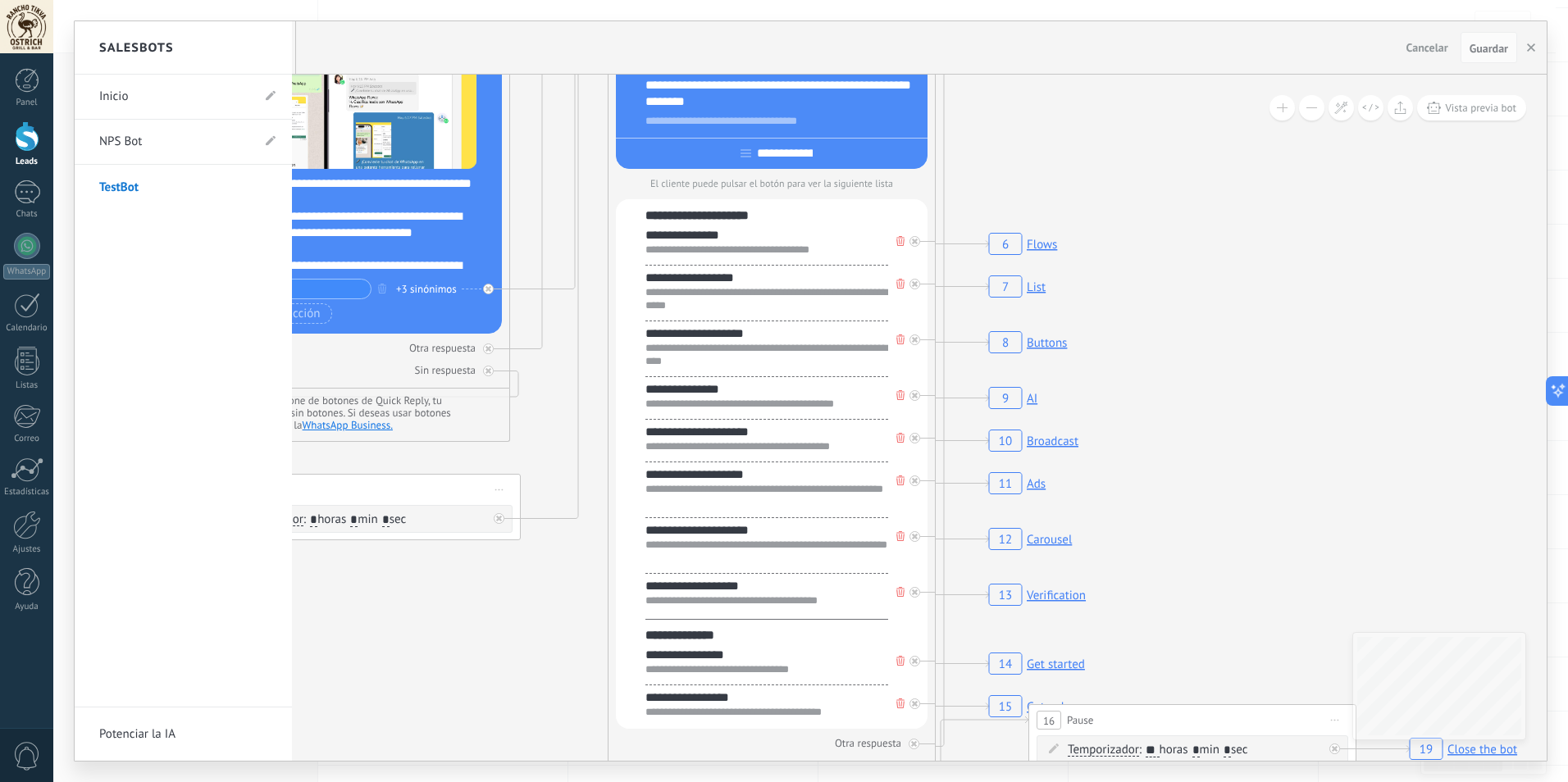 click on "NPS Bot" at bounding box center [175, 142] 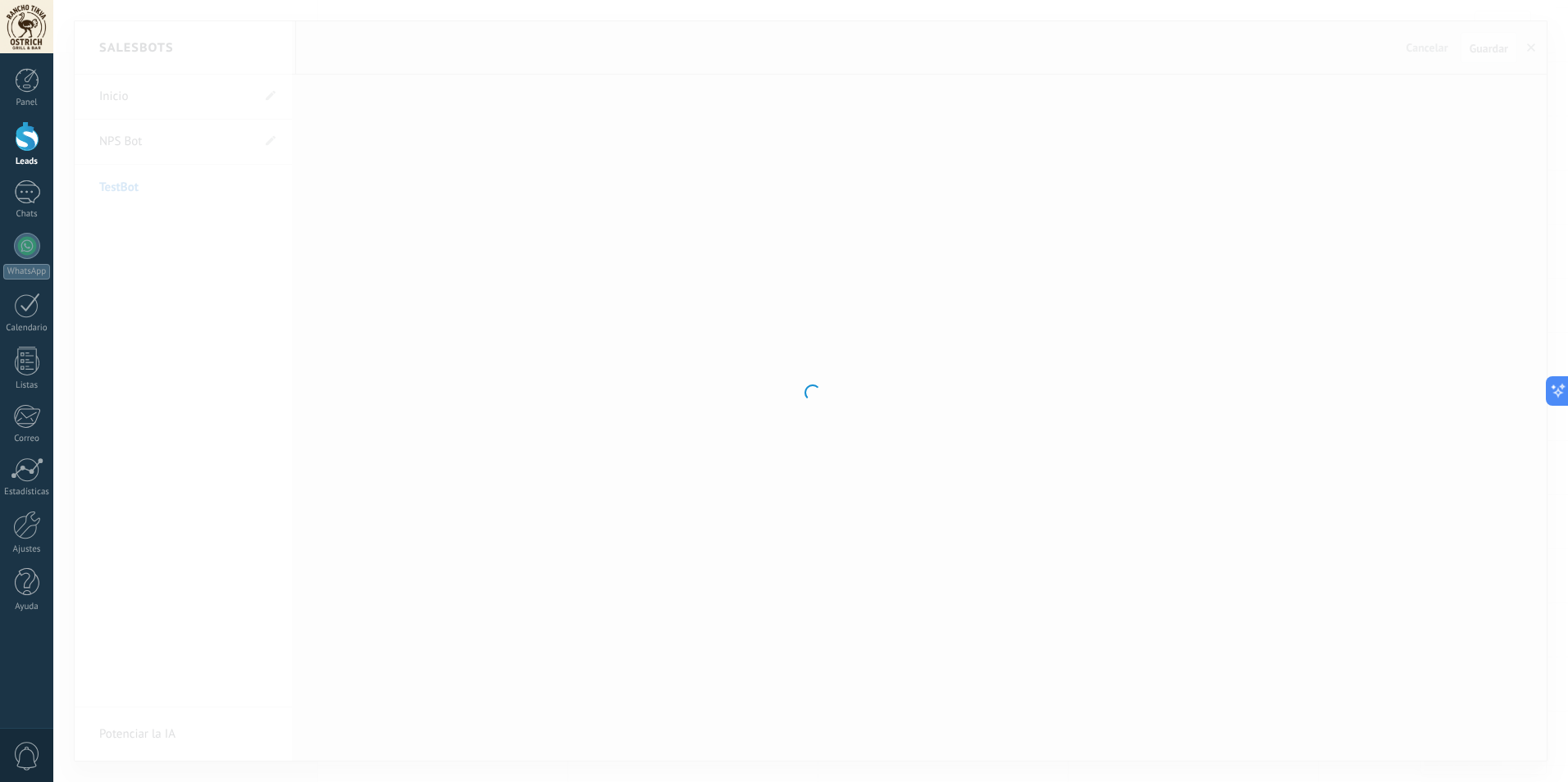 type on "*******" 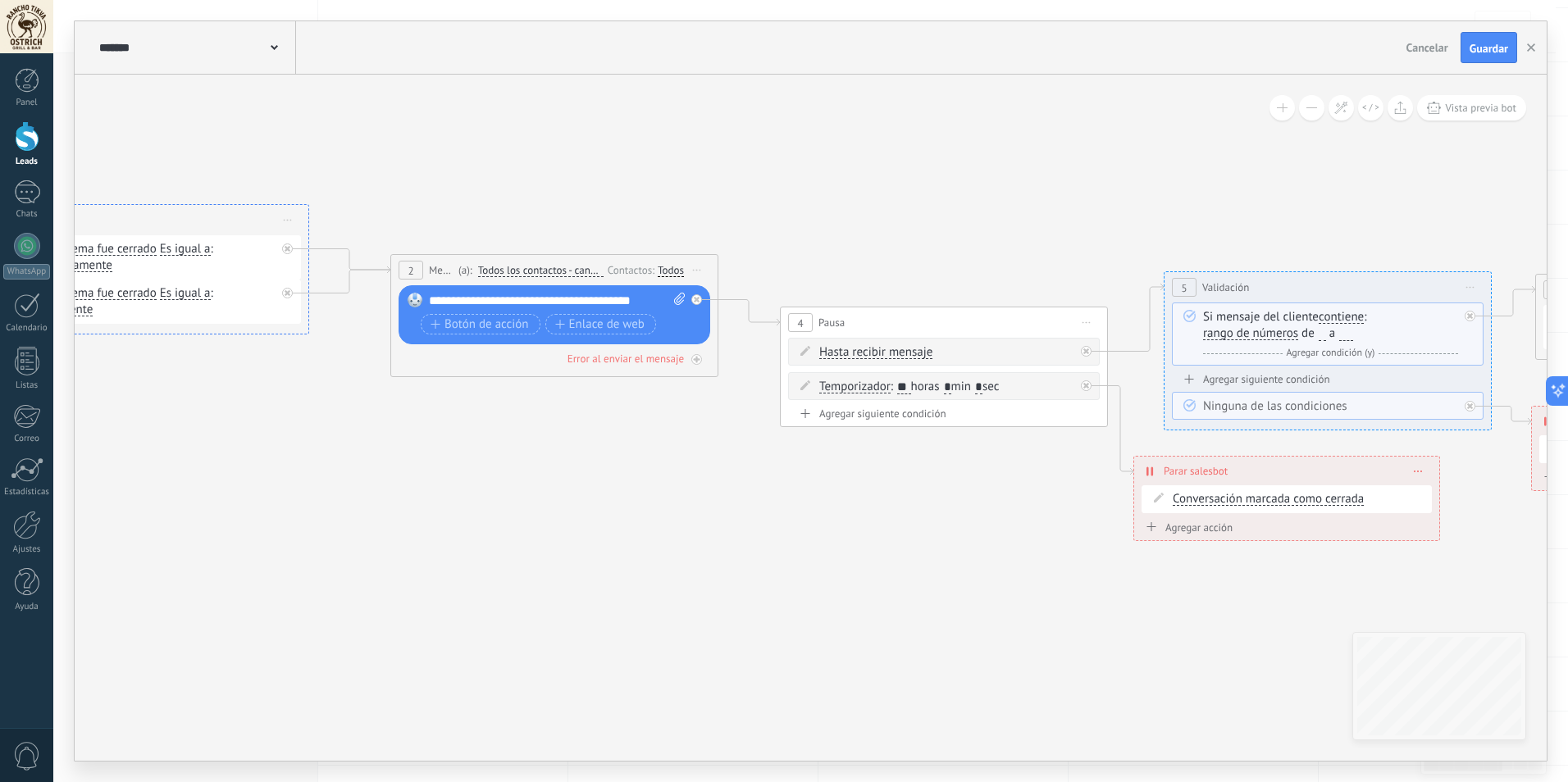 drag, startPoint x: 871, startPoint y: 520, endPoint x: 267, endPoint y: 440, distance: 609.27498 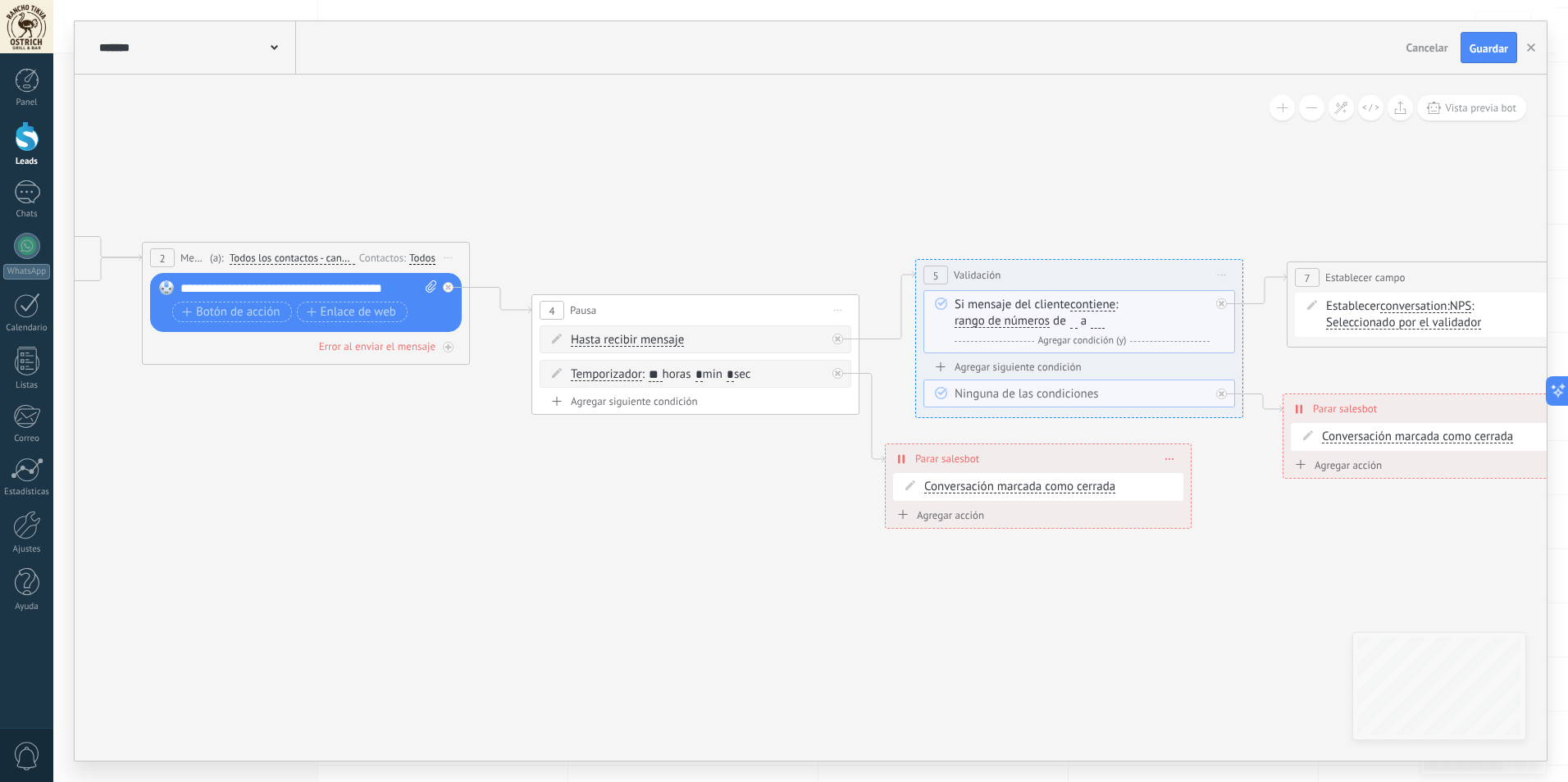 drag, startPoint x: 955, startPoint y: 521, endPoint x: 791, endPoint y: 504, distance: 164.8787 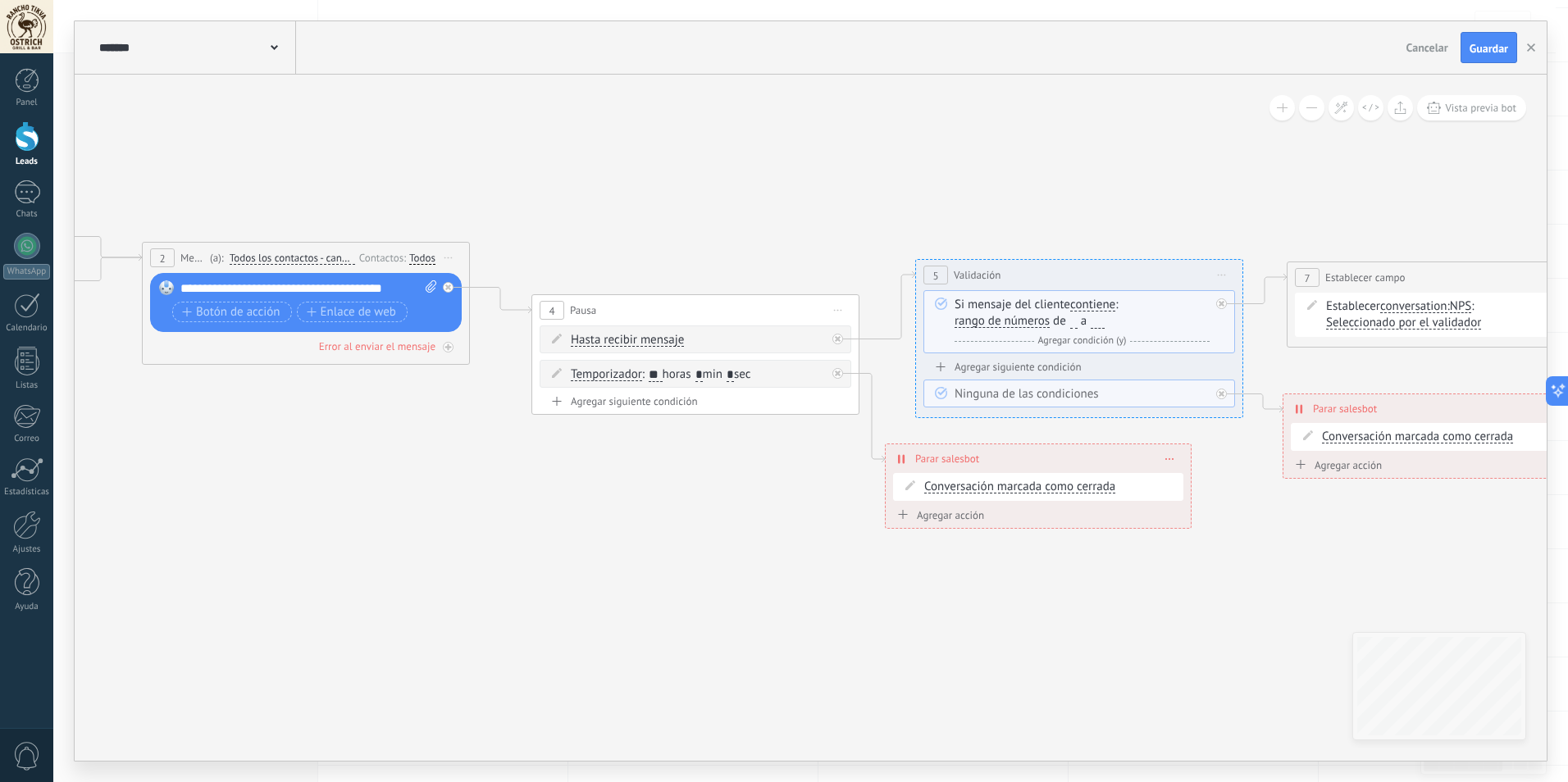 click 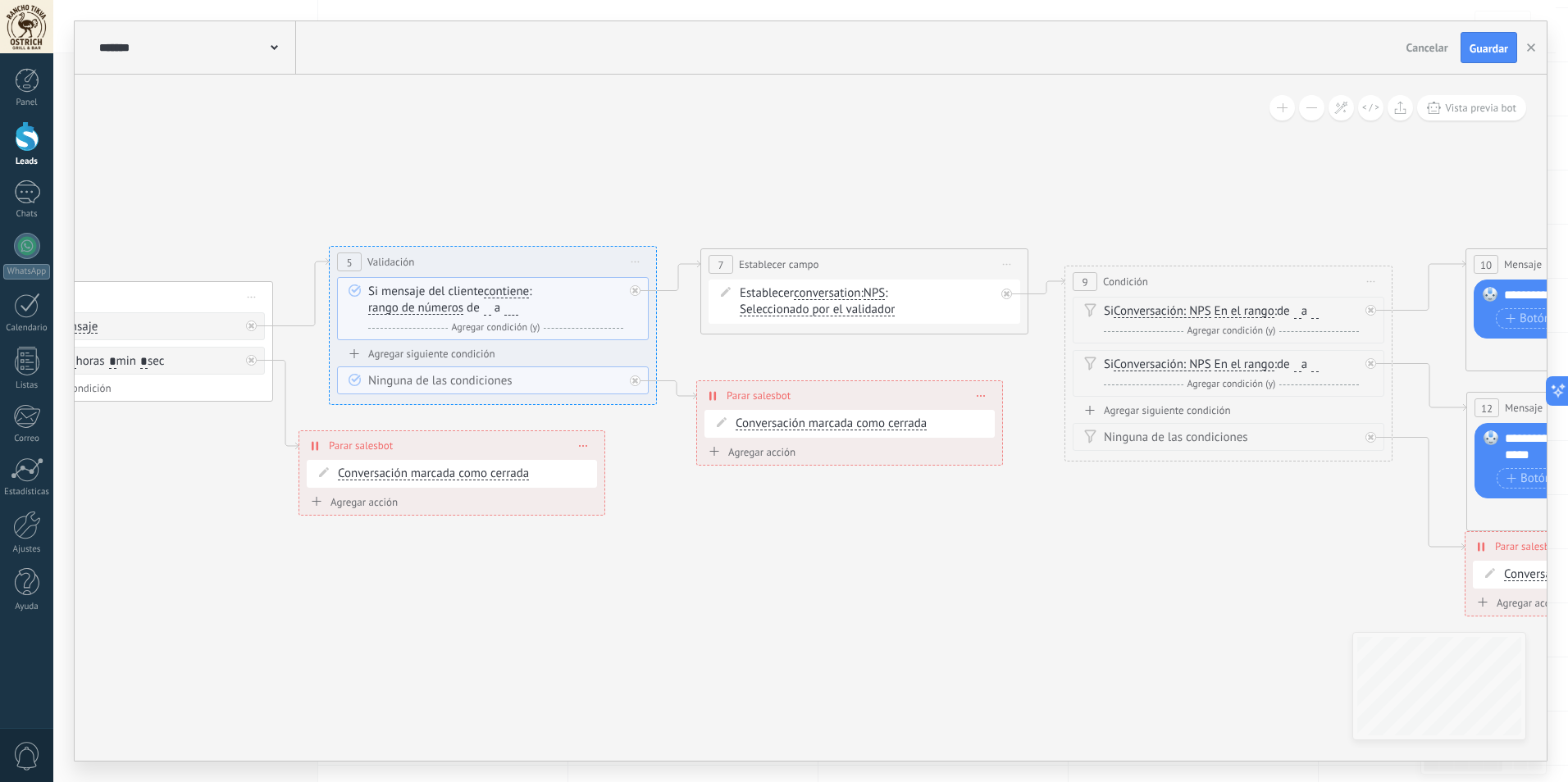 drag, startPoint x: 1221, startPoint y: 593, endPoint x: 650, endPoint y: 576, distance: 571.253 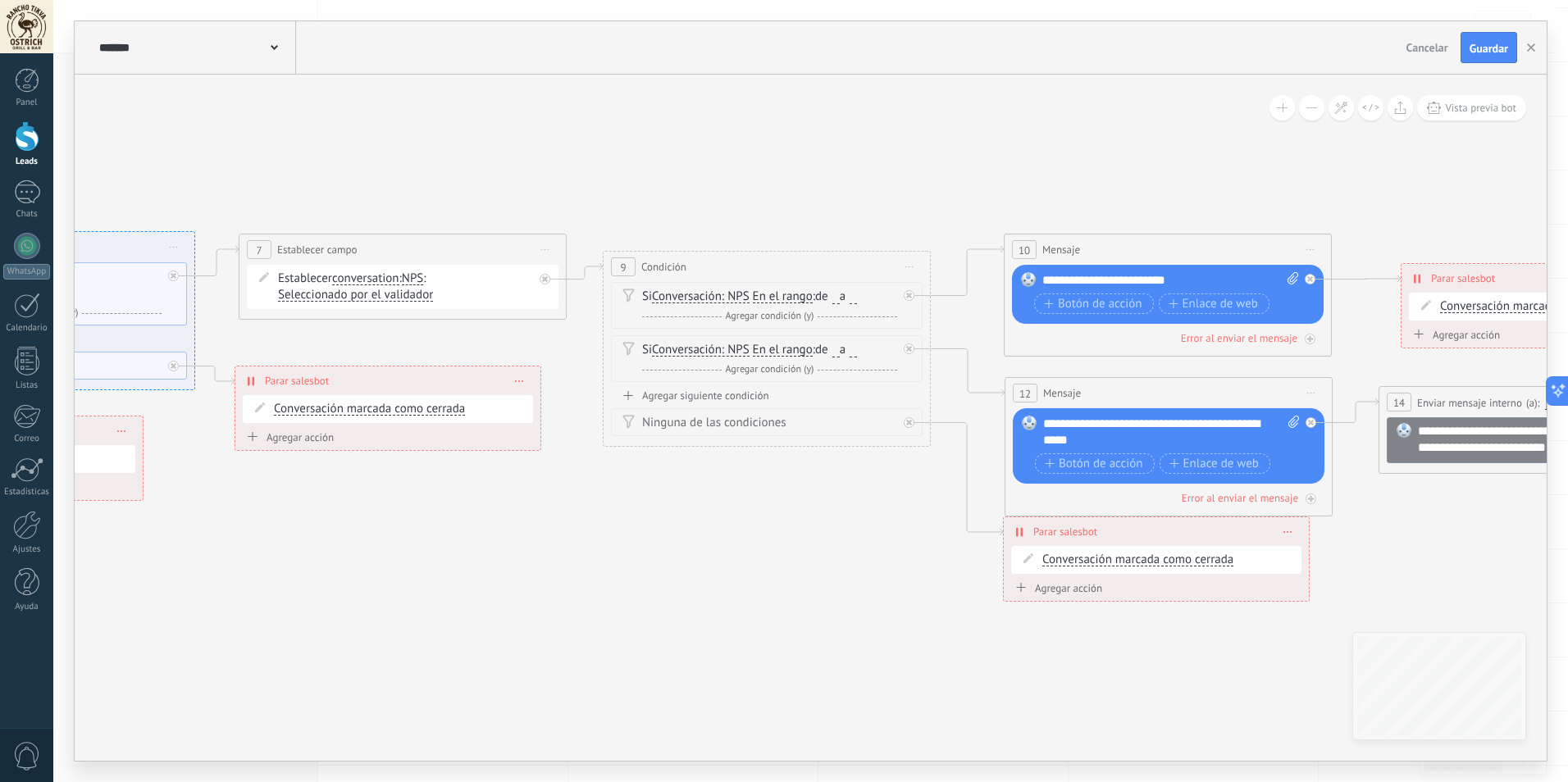 drag, startPoint x: 1017, startPoint y: 575, endPoint x: 555, endPoint y: 561, distance: 462.21207 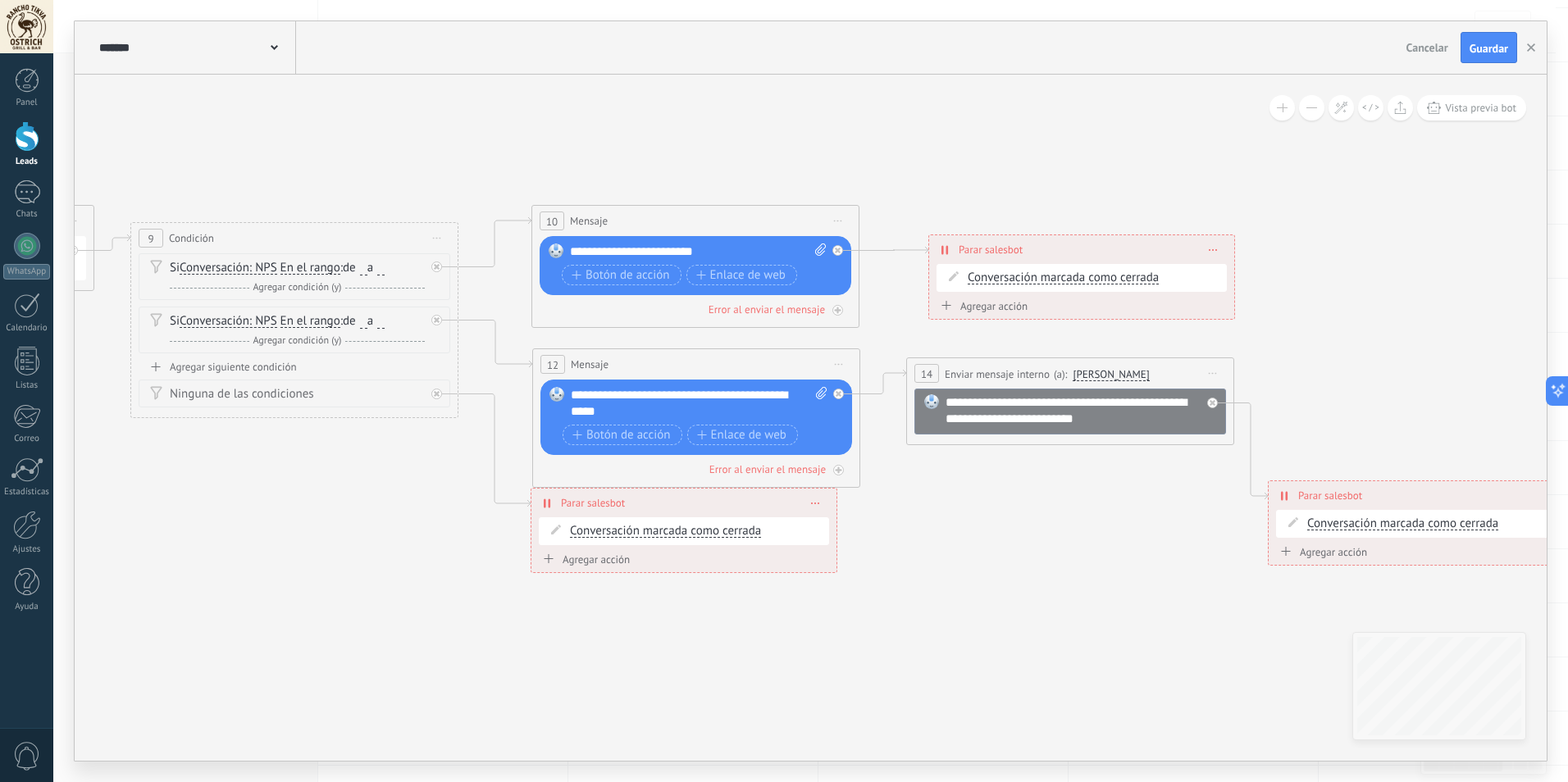 drag, startPoint x: 963, startPoint y: 618, endPoint x: 513, endPoint y: 587, distance: 451.0665 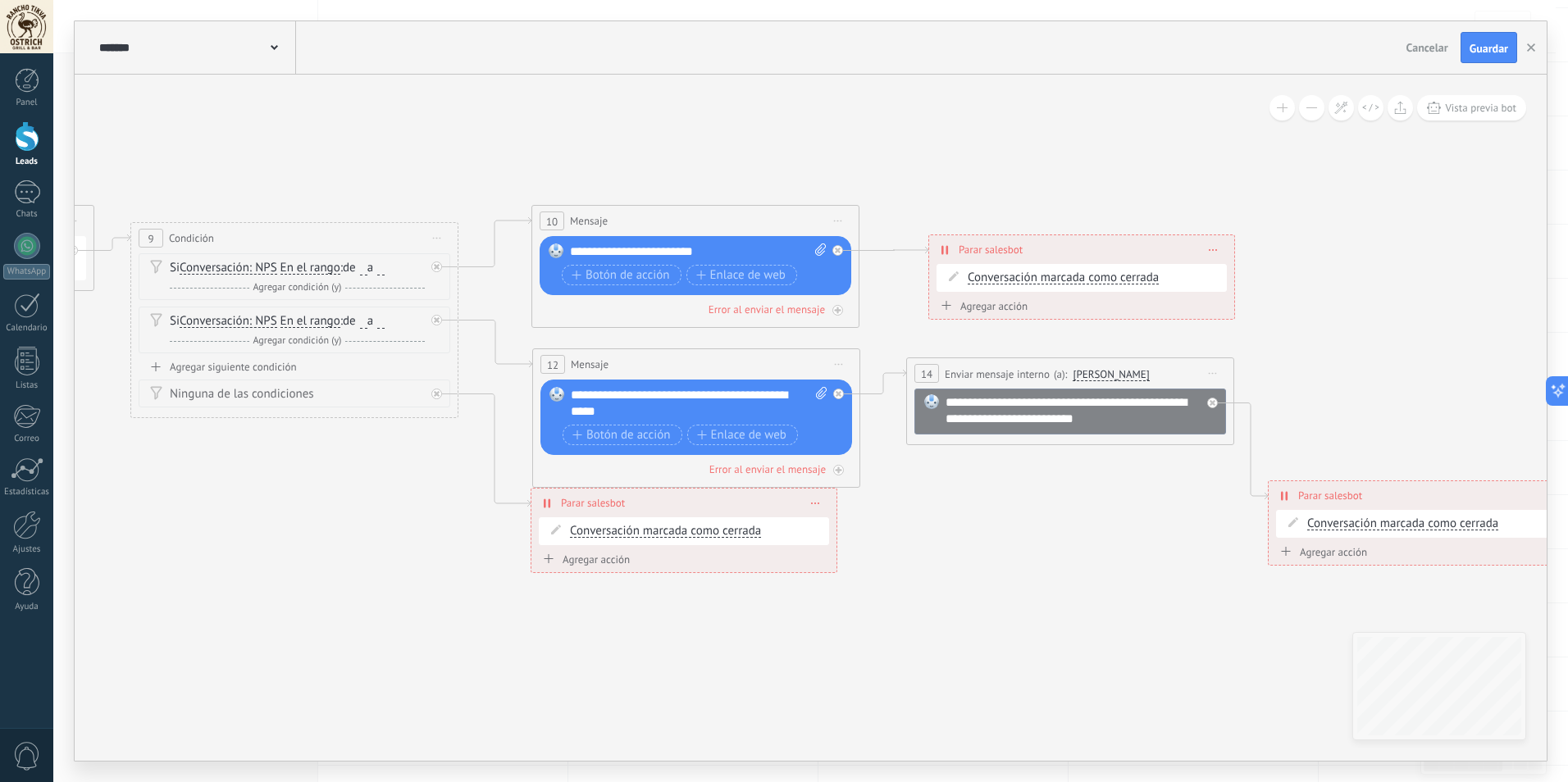 click 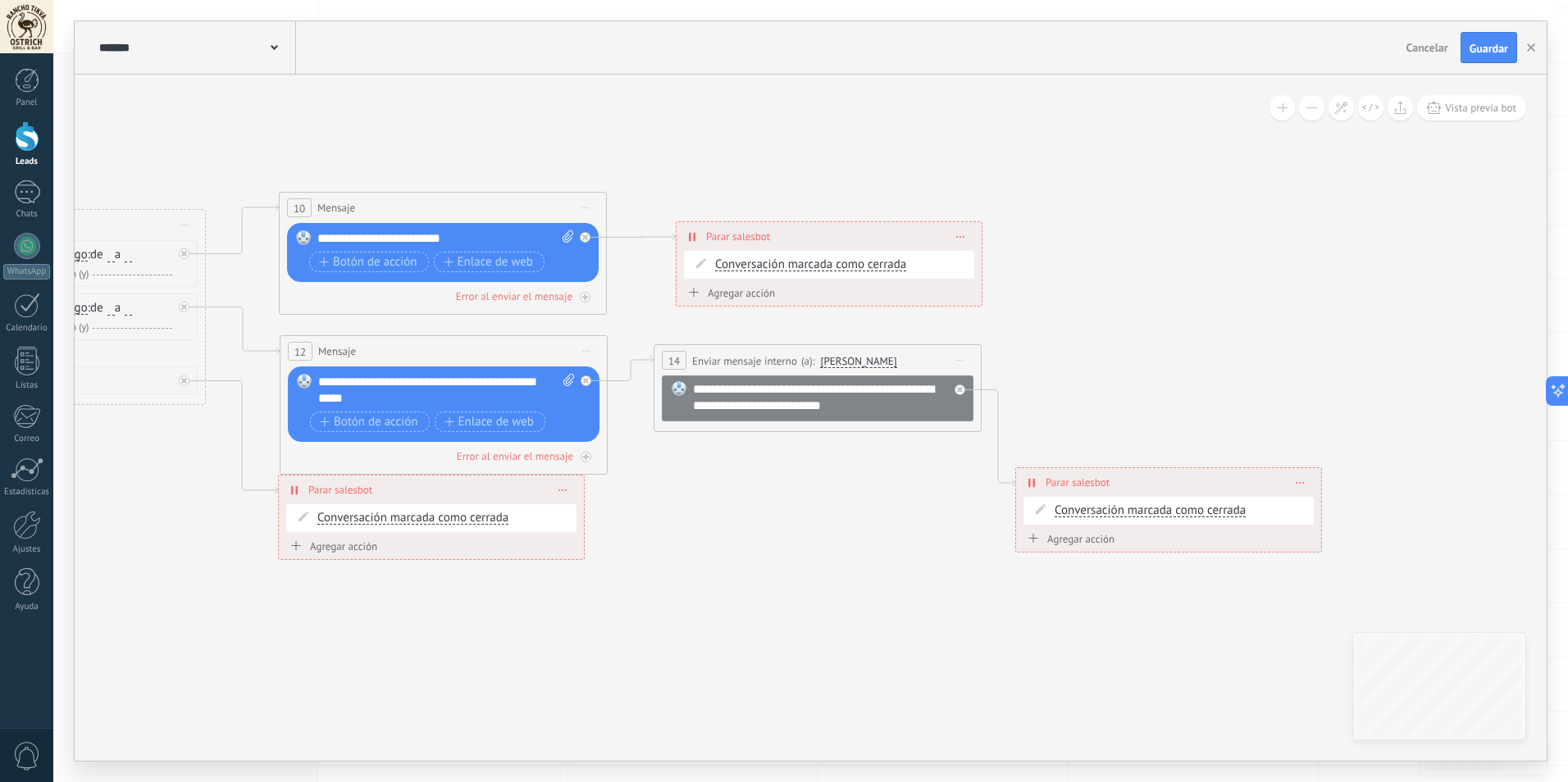 drag, startPoint x: 1119, startPoint y: 621, endPoint x: 1034, endPoint y: 600, distance: 87.5557 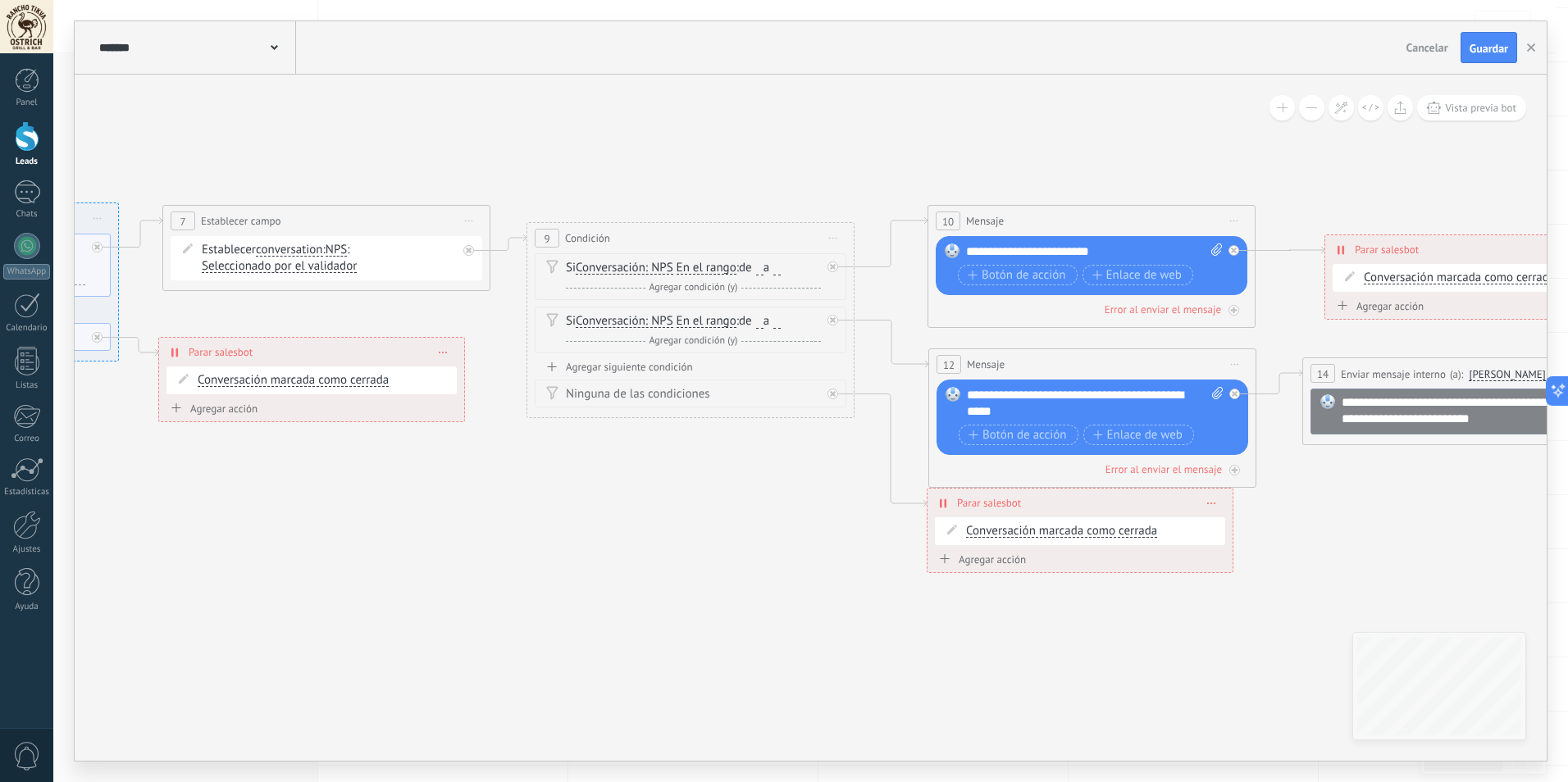 drag, startPoint x: 732, startPoint y: 674, endPoint x: 943, endPoint y: 693, distance: 211.85372 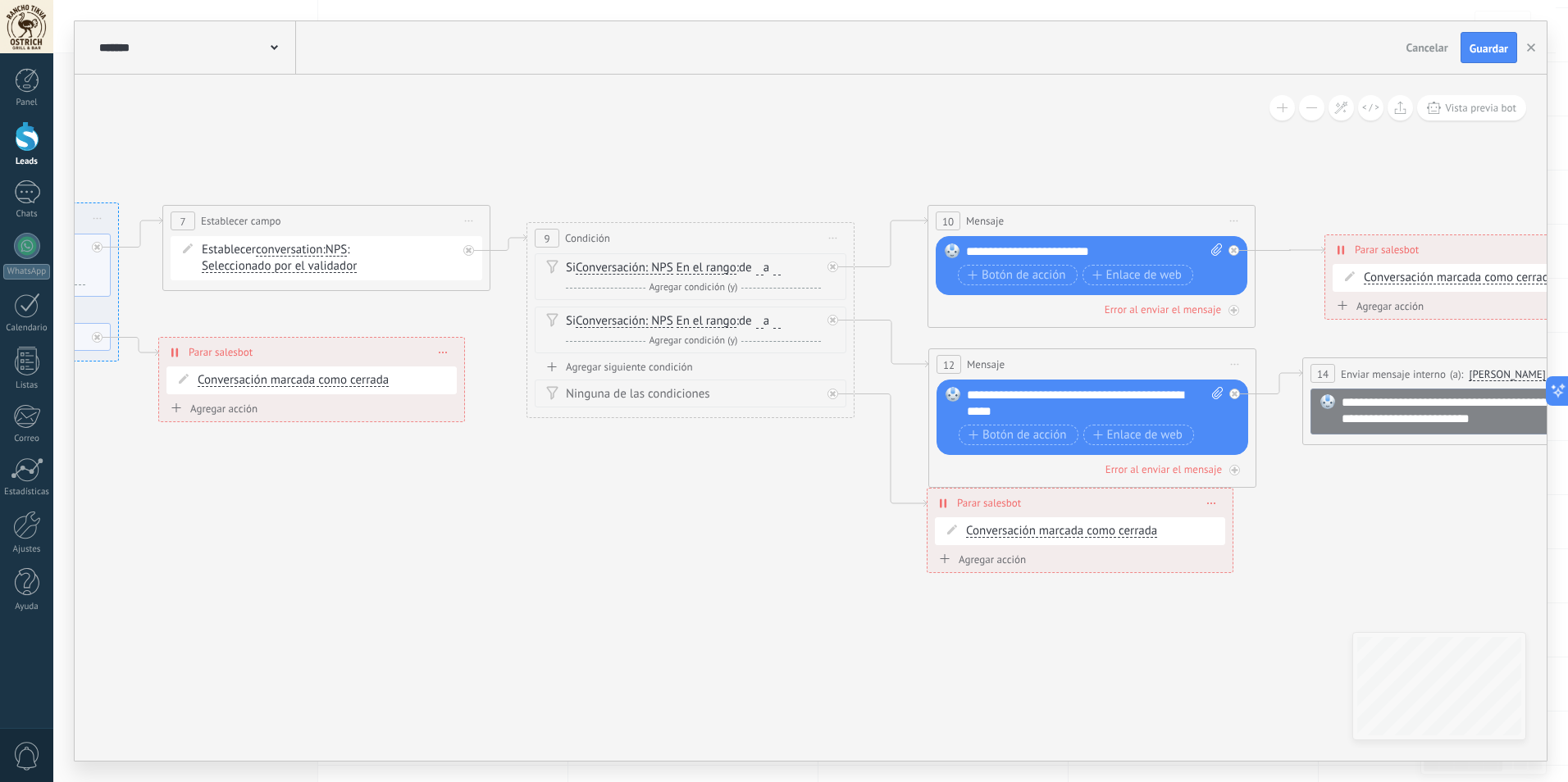 click 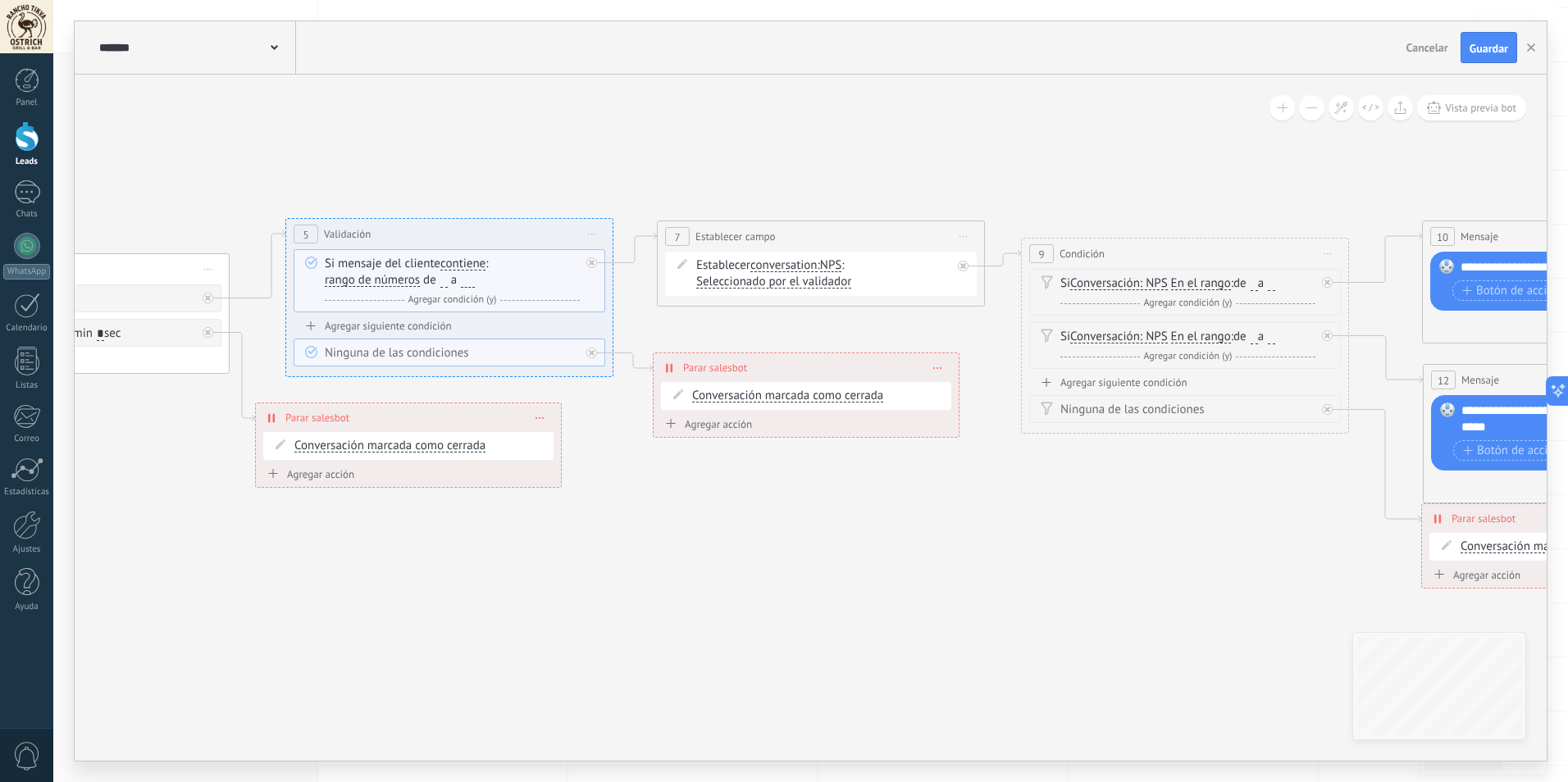 drag, startPoint x: 391, startPoint y: 607, endPoint x: 820, endPoint y: 615, distance: 429.07459 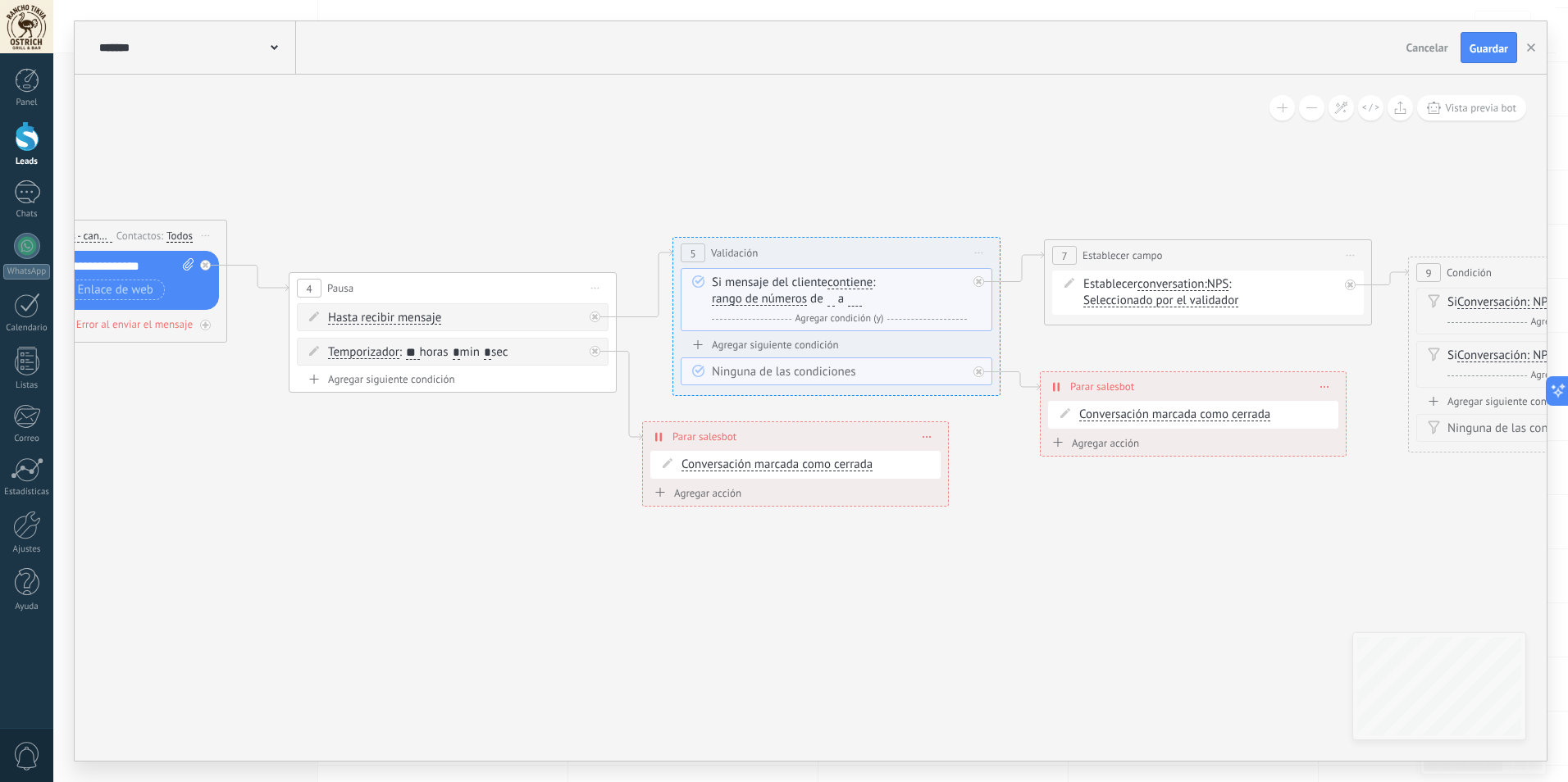 drag, startPoint x: 484, startPoint y: 614, endPoint x: 893, endPoint y: 633, distance: 409.4411 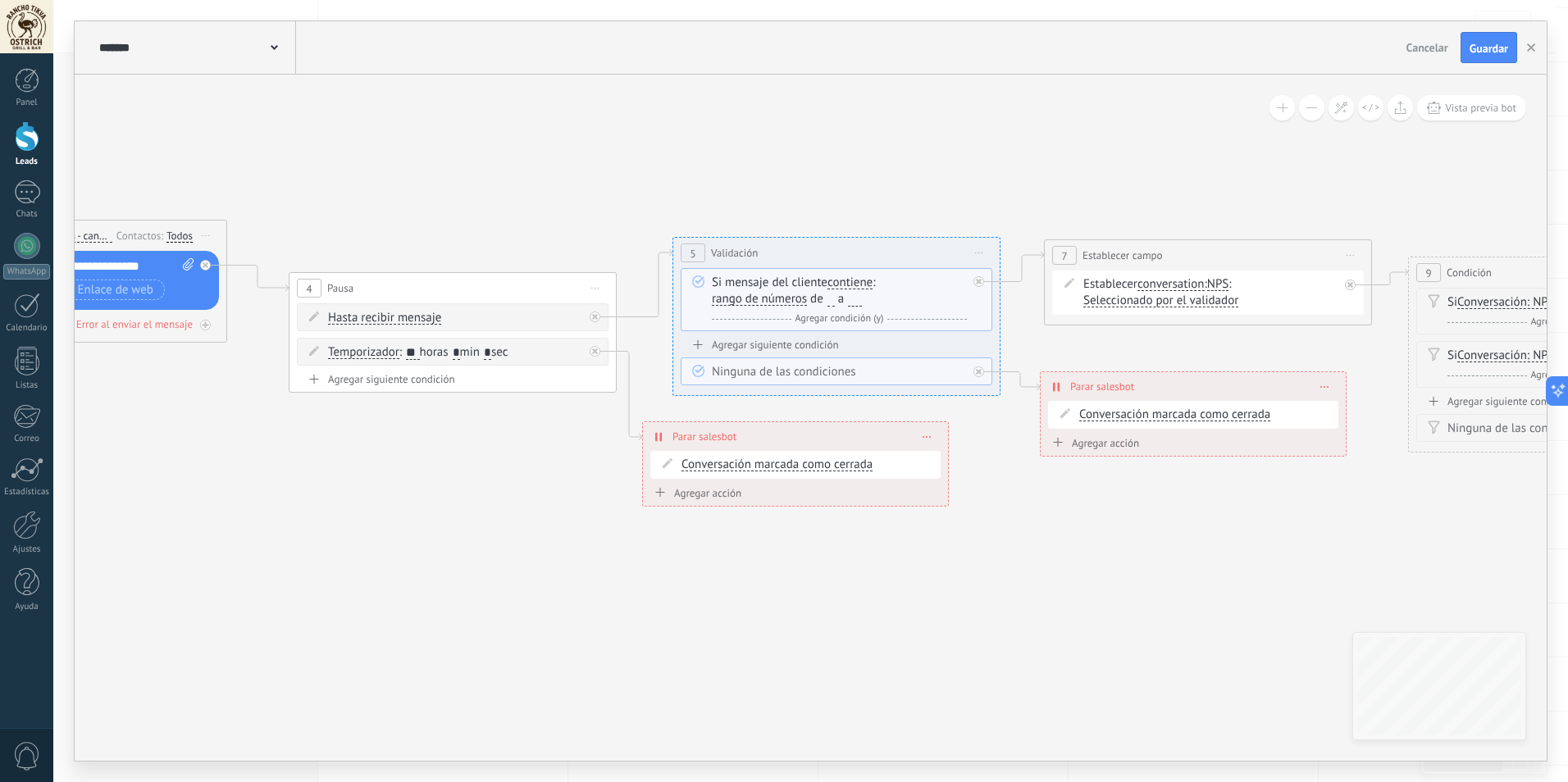 click 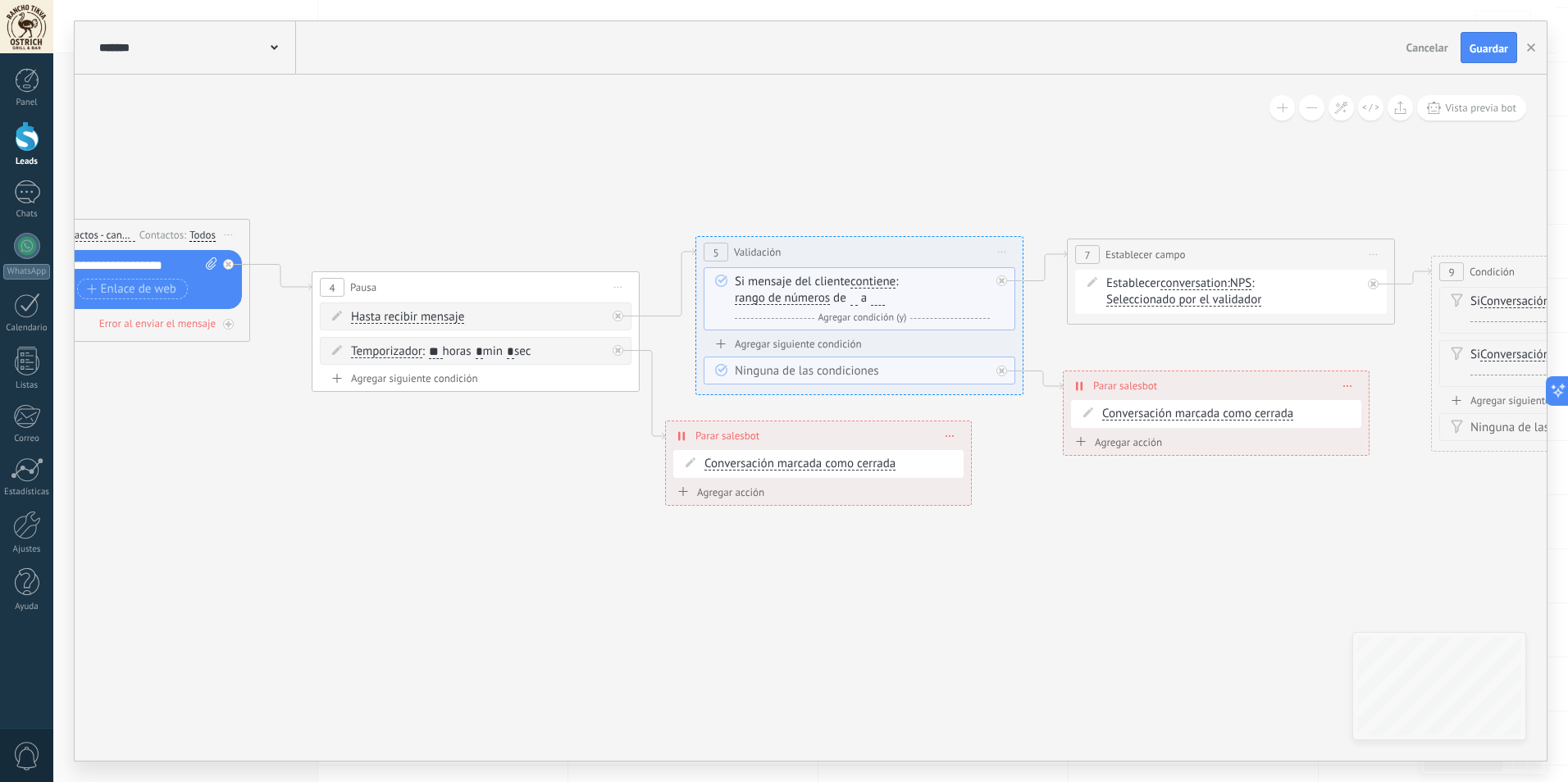 drag, startPoint x: 516, startPoint y: 578, endPoint x: 641, endPoint y: 606, distance: 128.09762 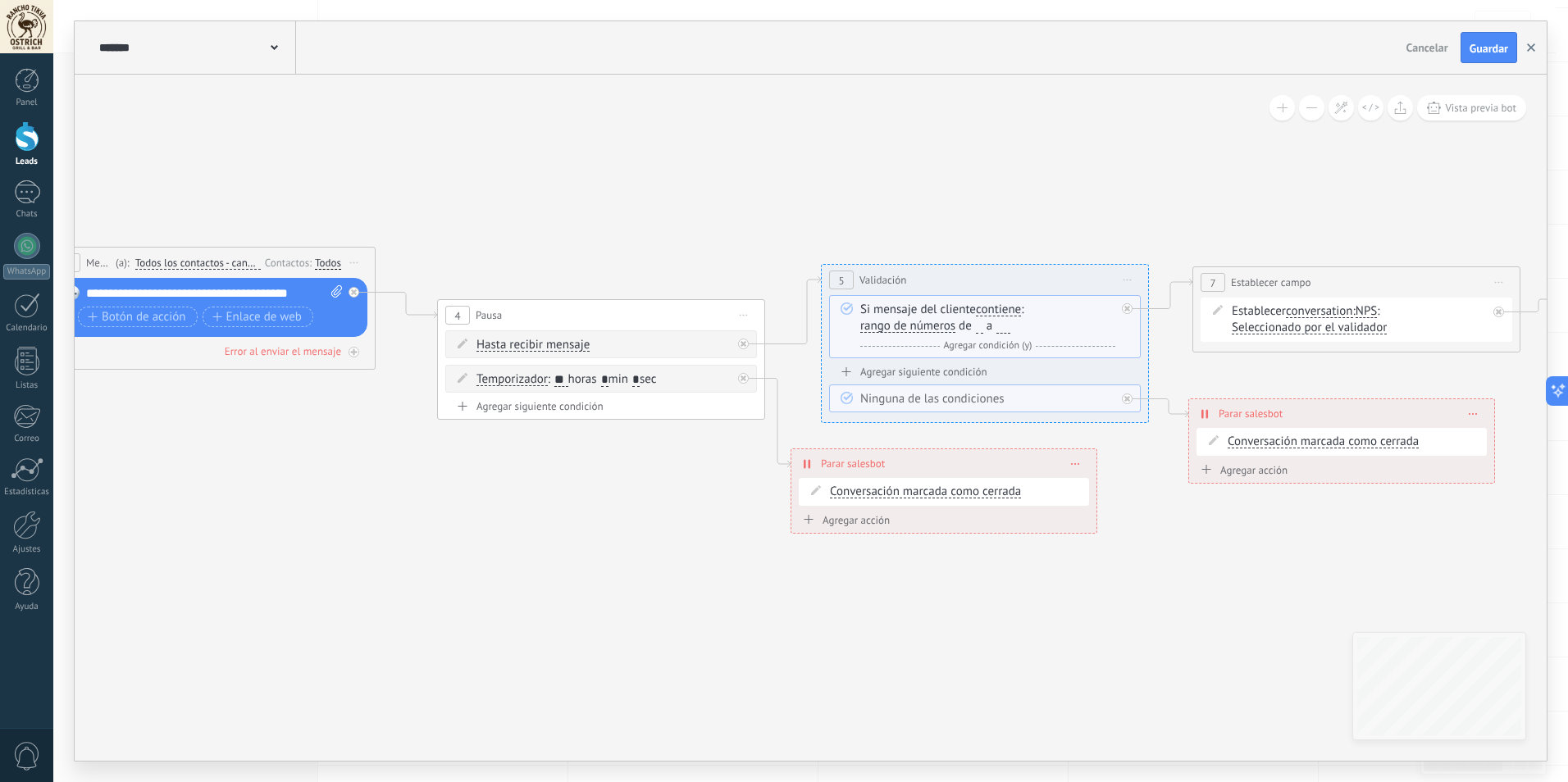 click at bounding box center [1531, 48] 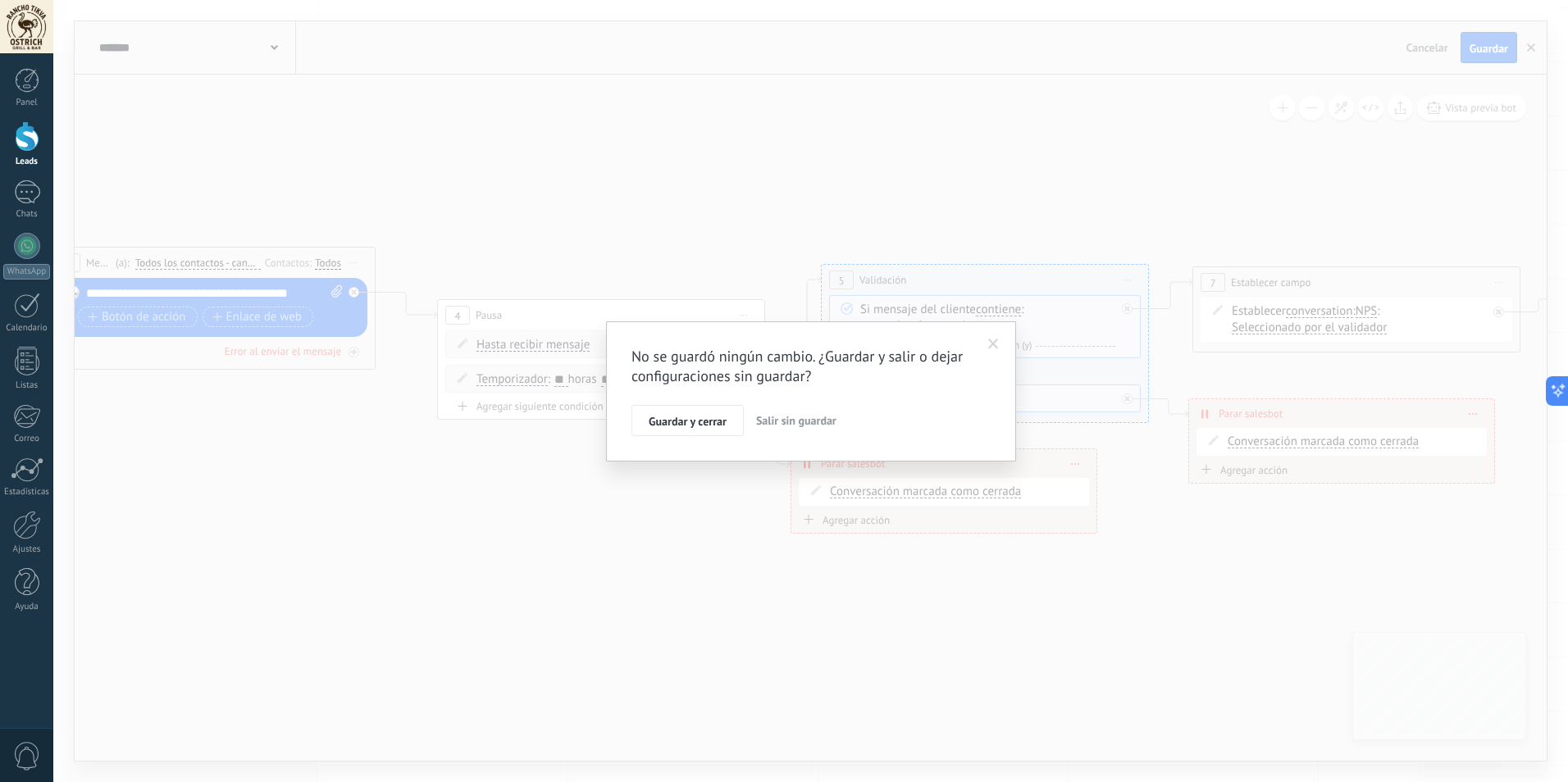 drag, startPoint x: 667, startPoint y: 596, endPoint x: 737, endPoint y: 572, distance: 74 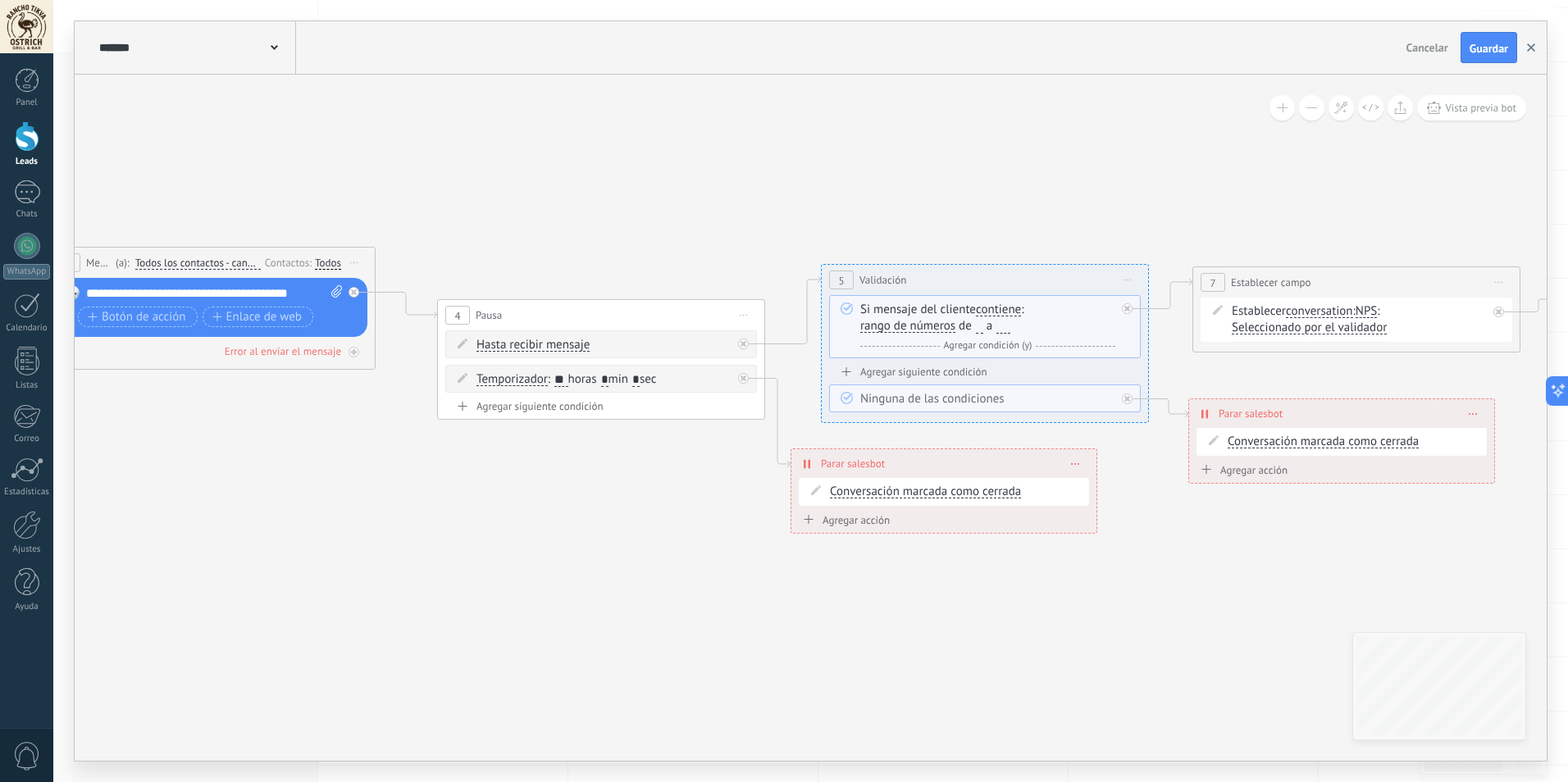 click 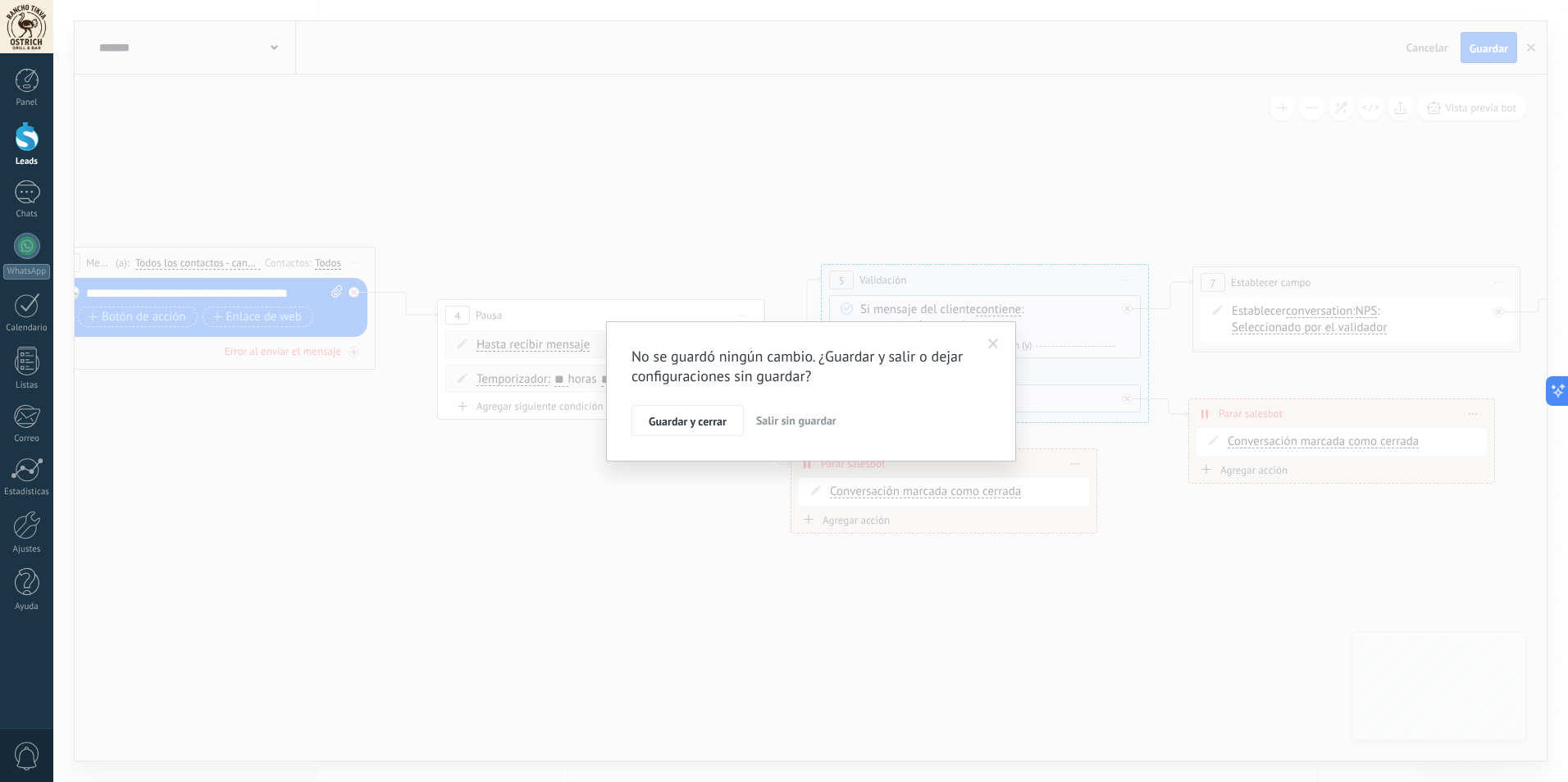 click on "Salir sin guardar" at bounding box center [796, 421] 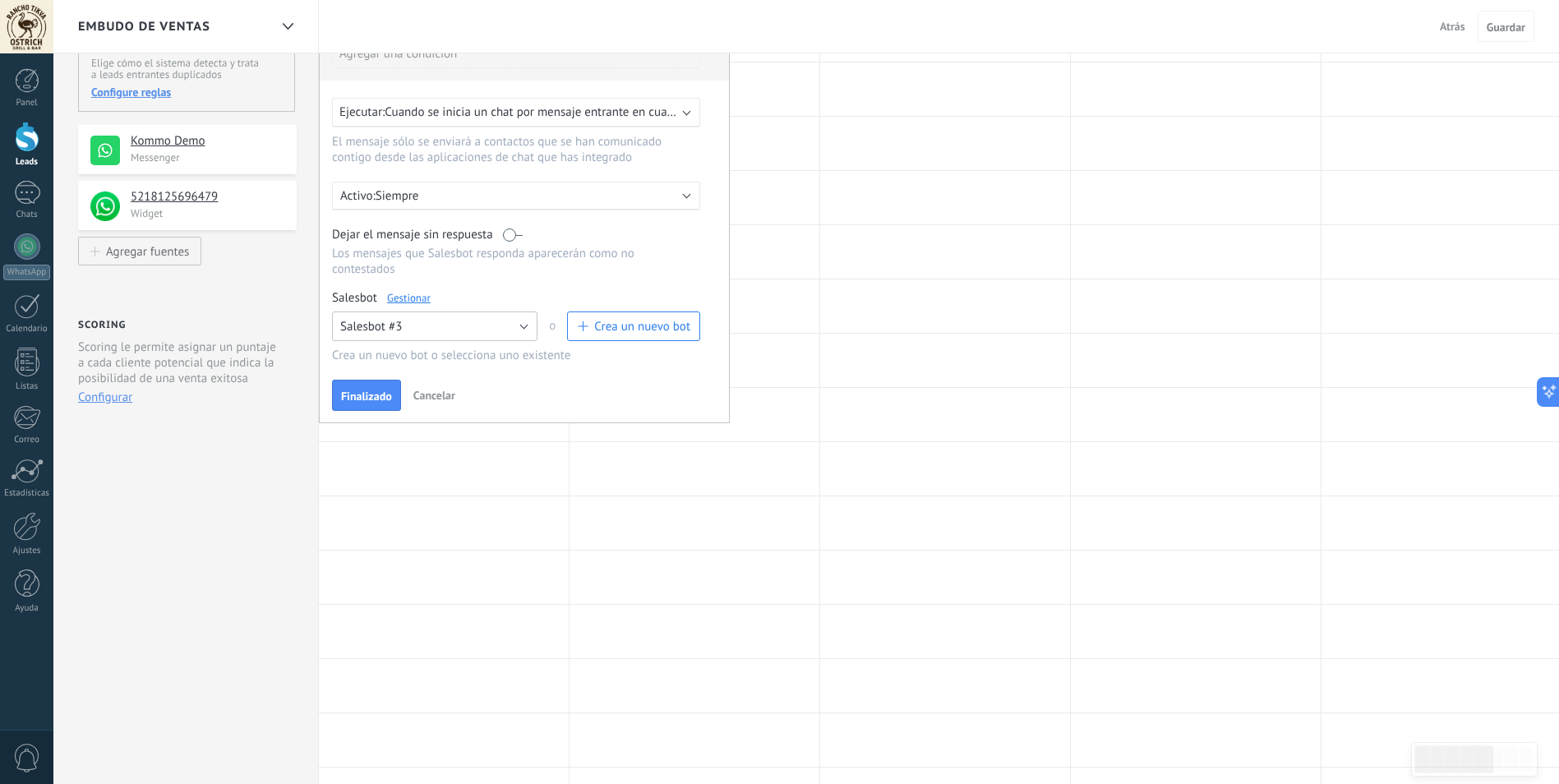 click on "Salesbot #3" at bounding box center [435, 326] 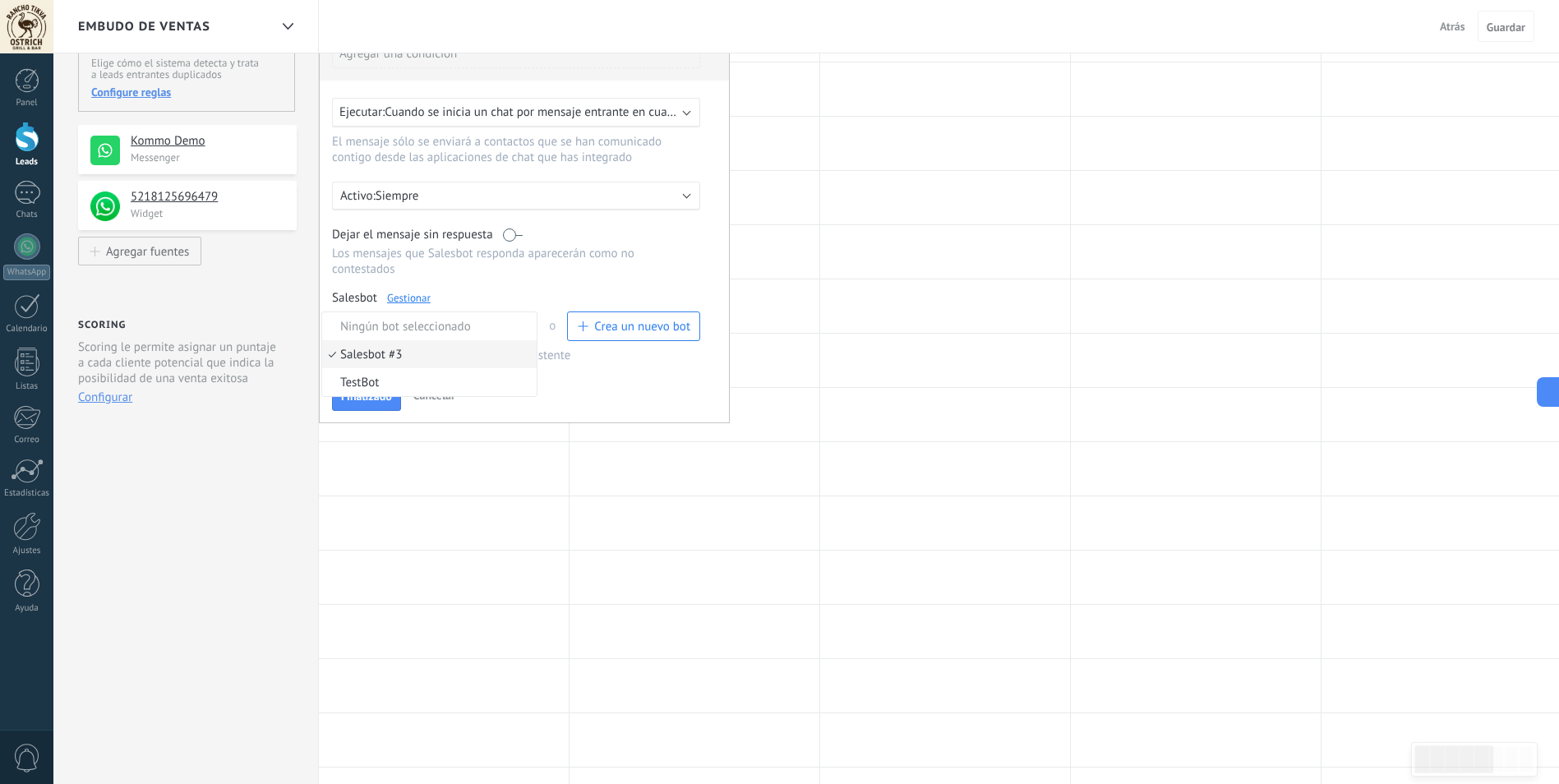 click on "Los mensajes que Salesbot responda aparecerán como no contestados" at bounding box center [516, 261] 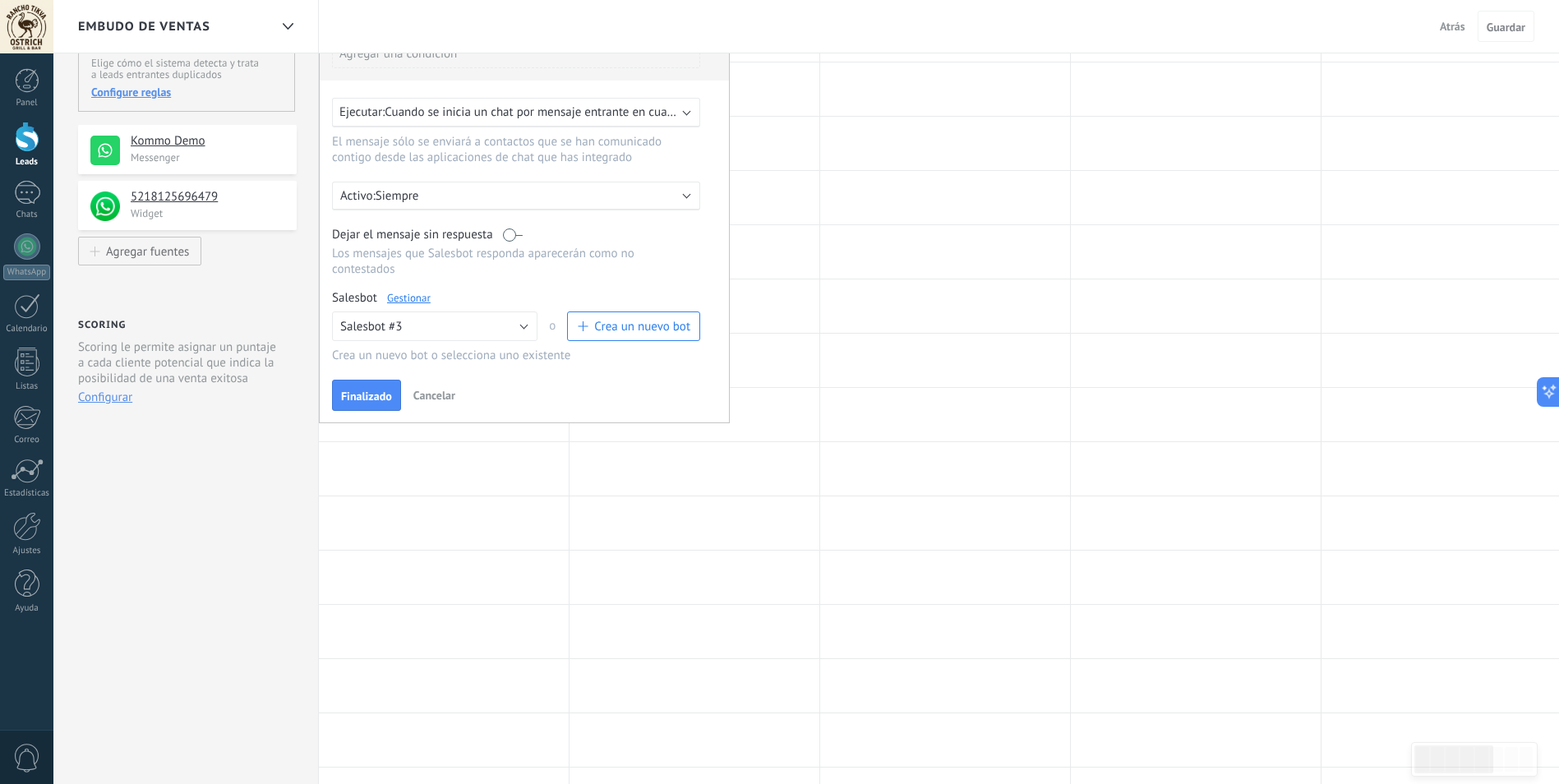 click on "Finalizado" at bounding box center (367, 396) 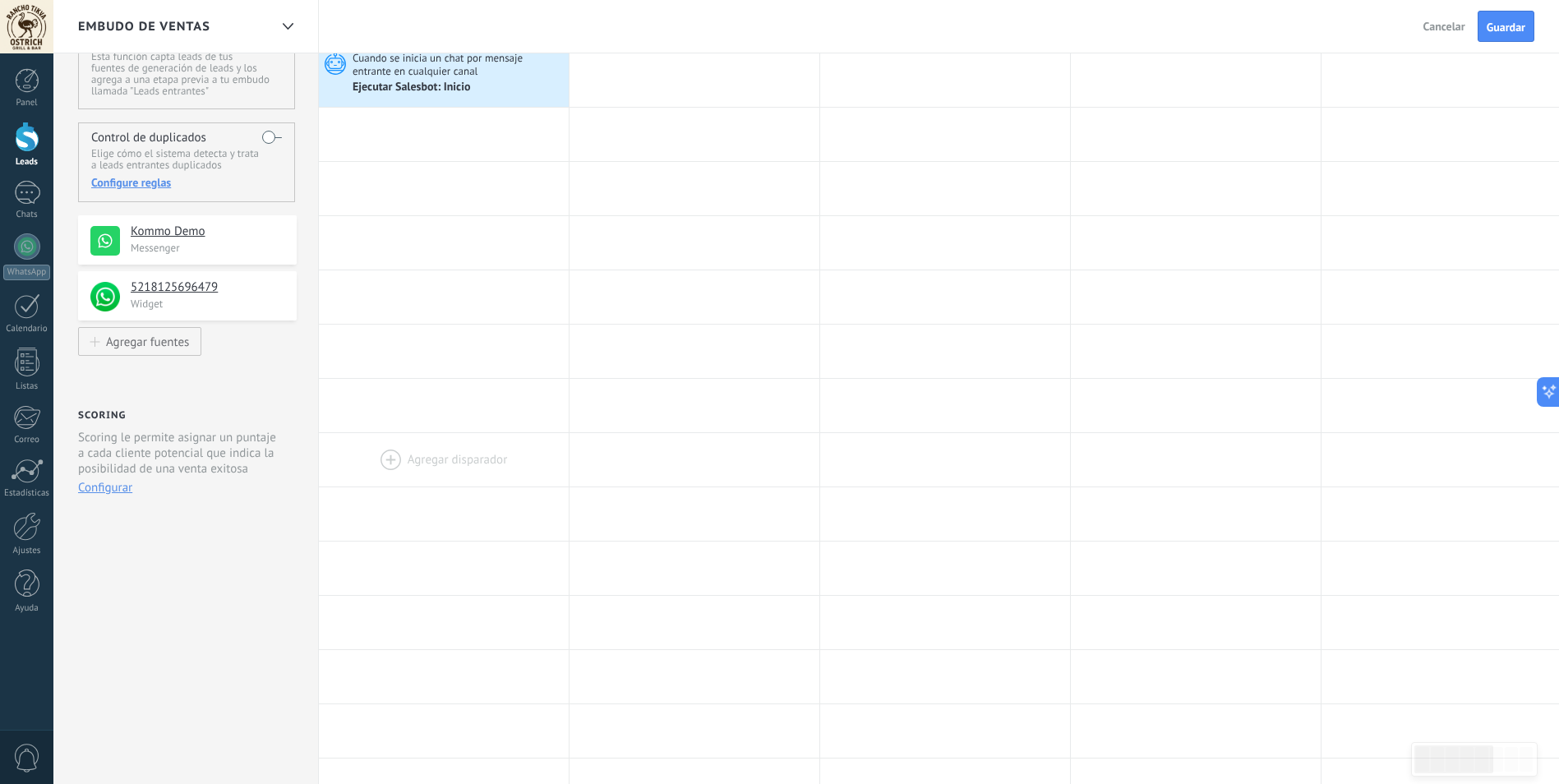 scroll, scrollTop: 0, scrollLeft: 0, axis: both 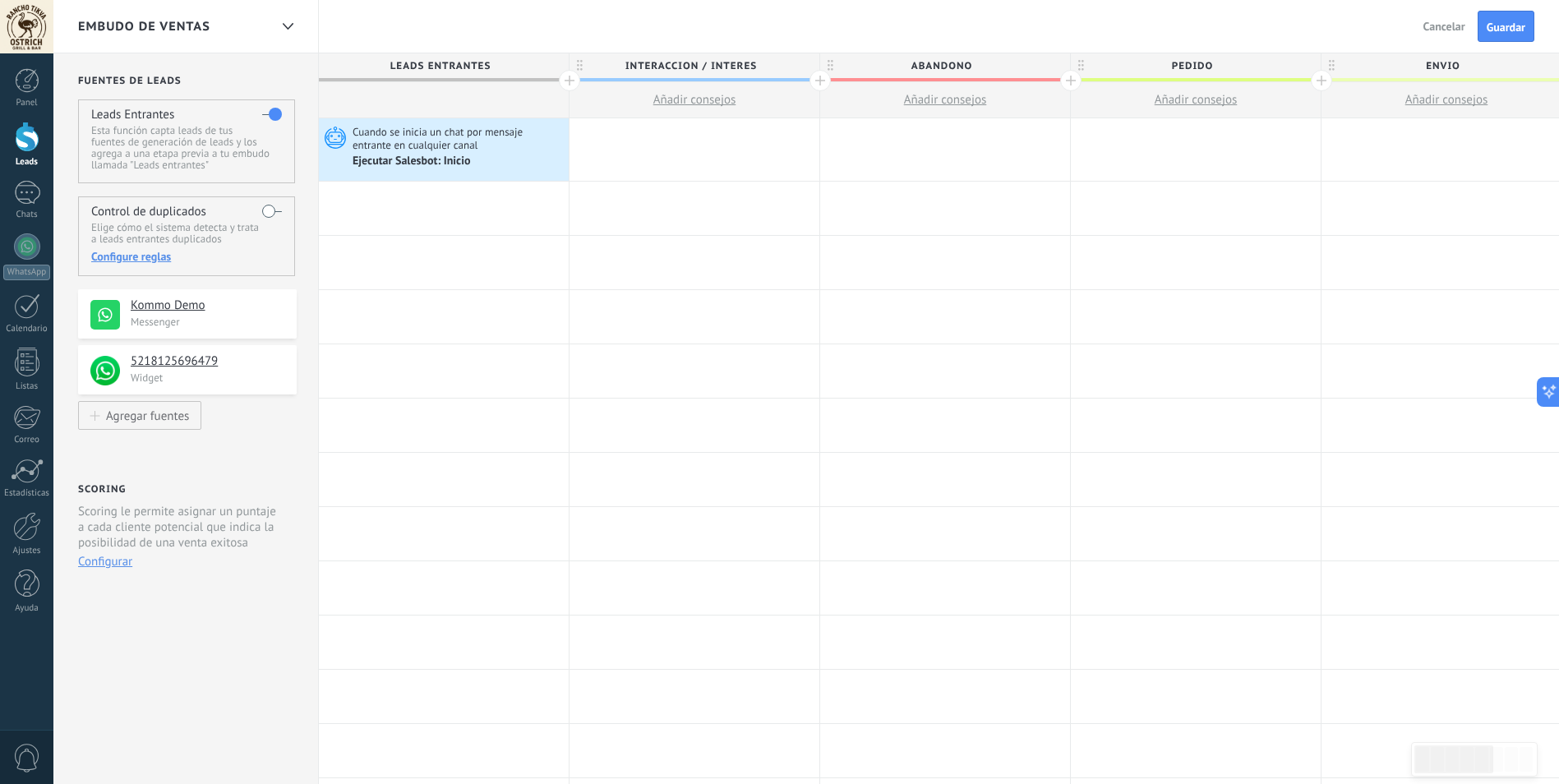click at bounding box center (27, 136) 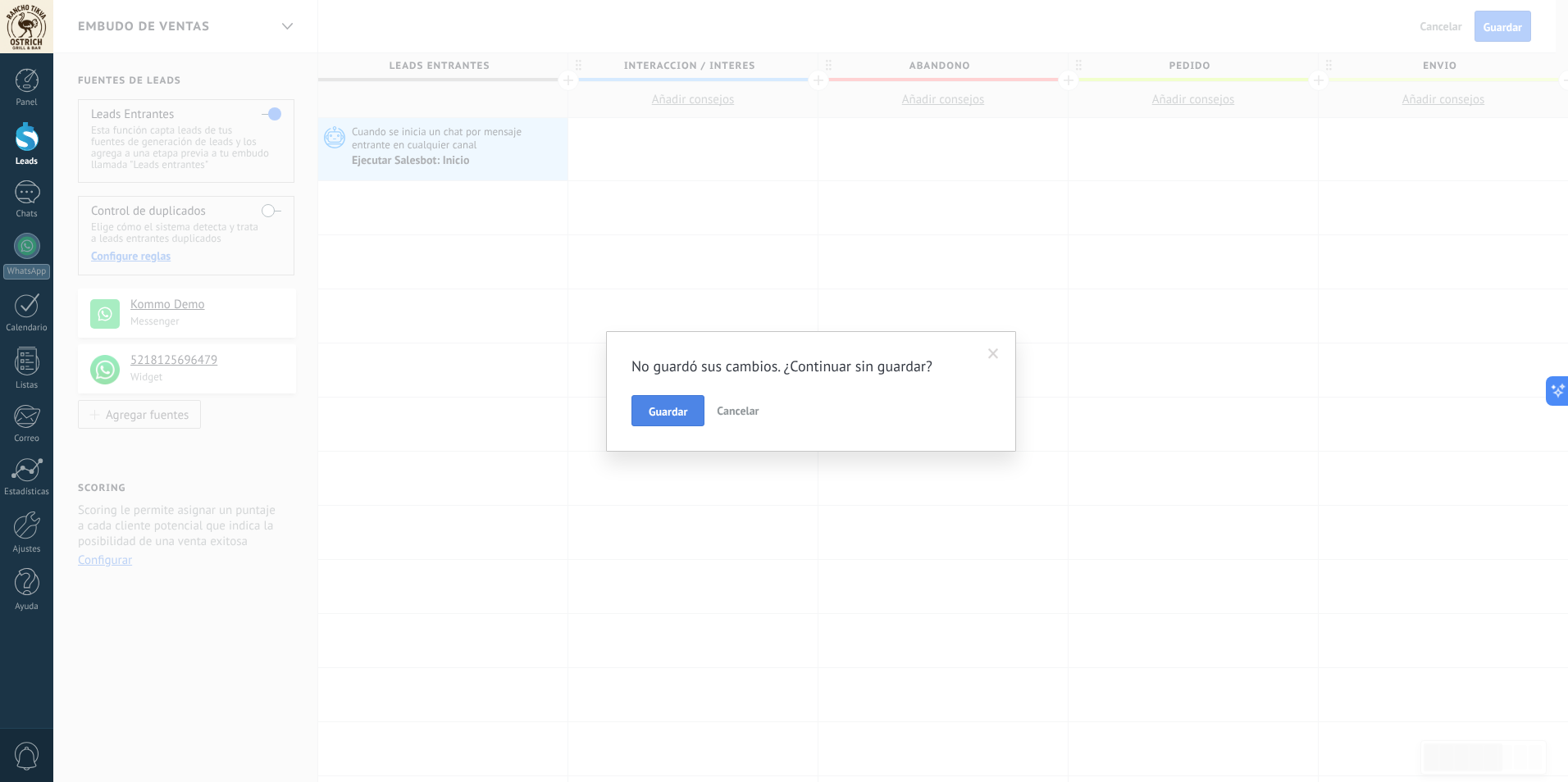 click on "Guardar" at bounding box center [668, 411] 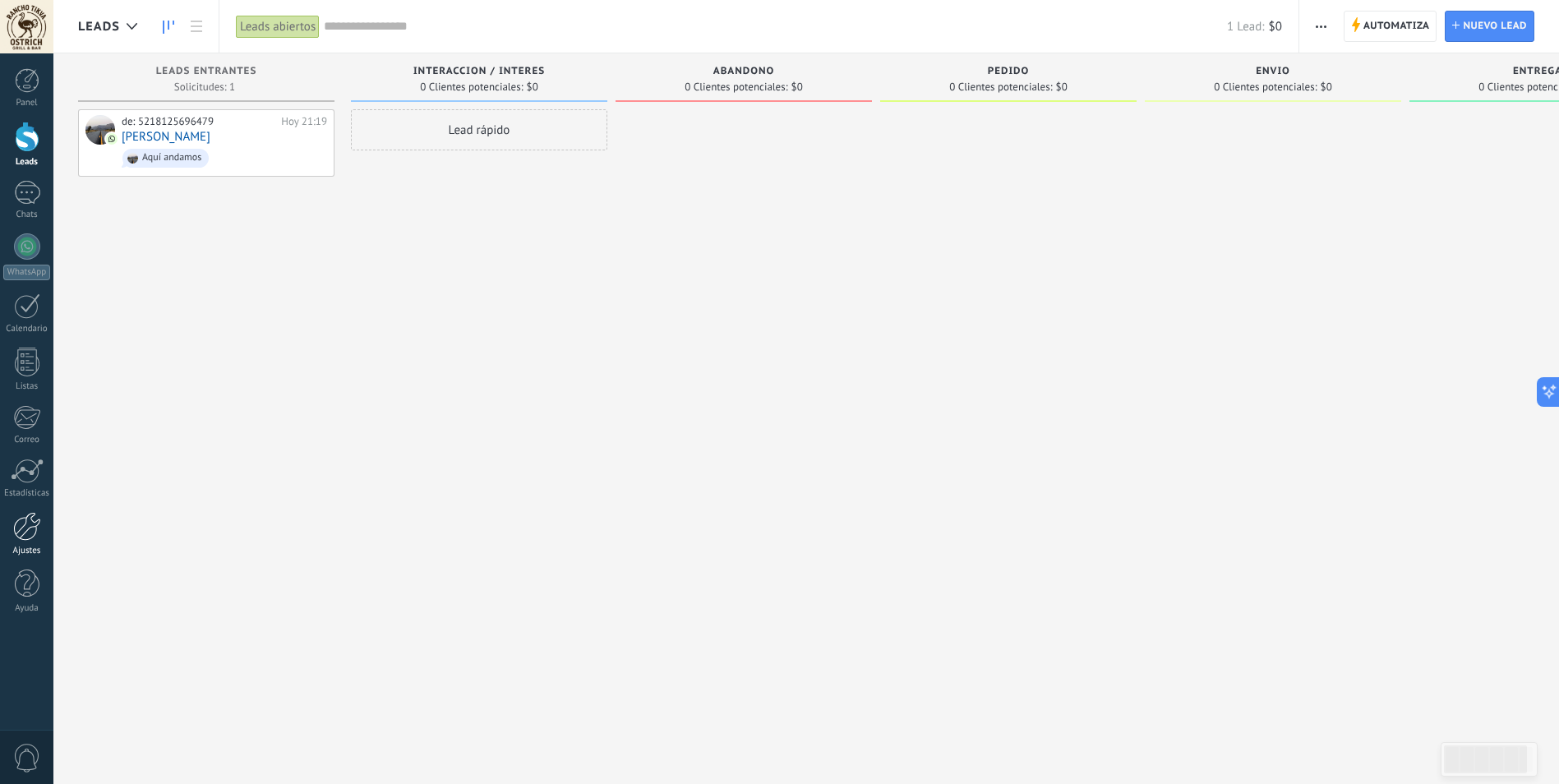 click at bounding box center [27, 526] 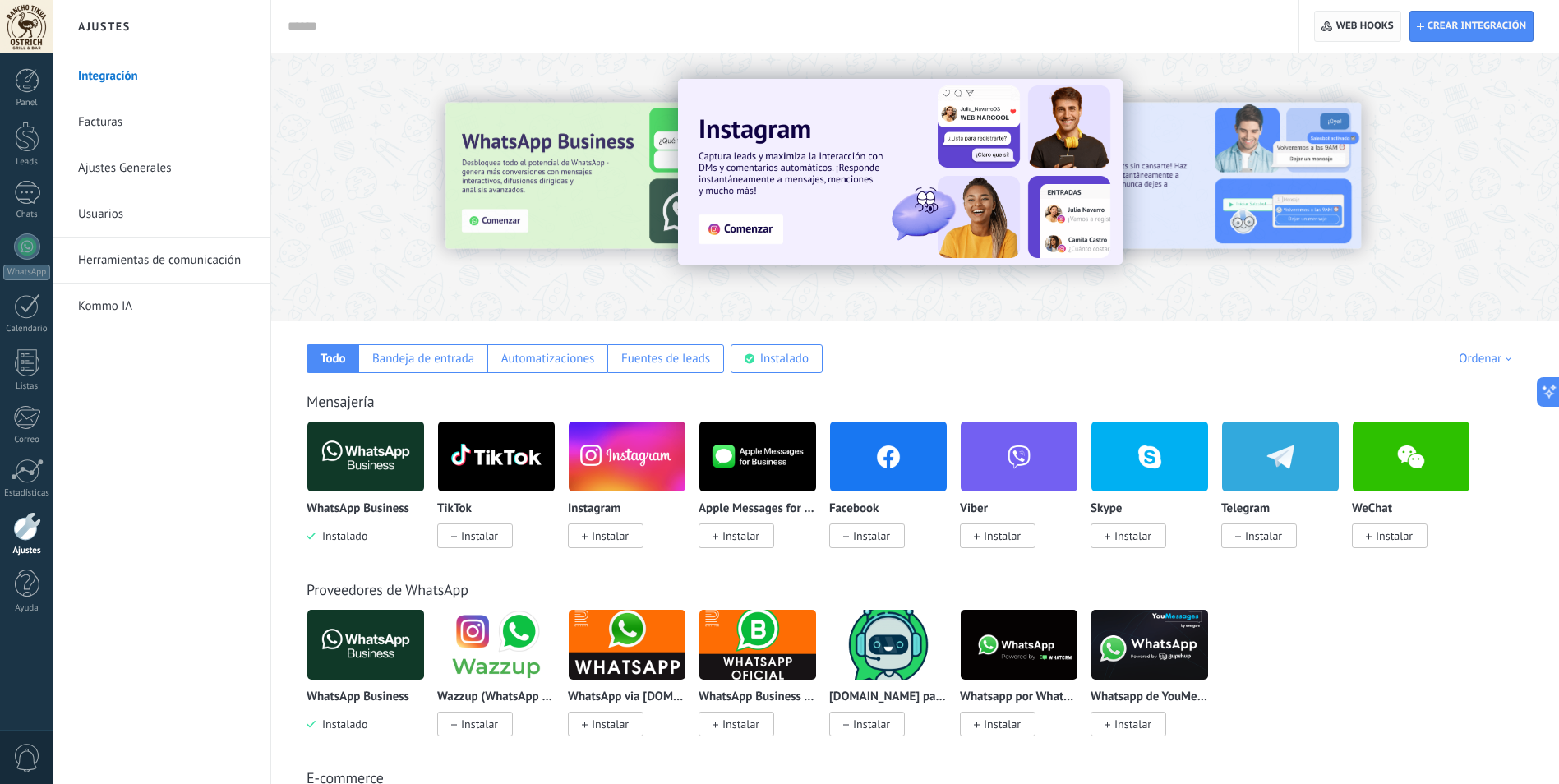 click on "Web hooks  0" at bounding box center [1365, 26] 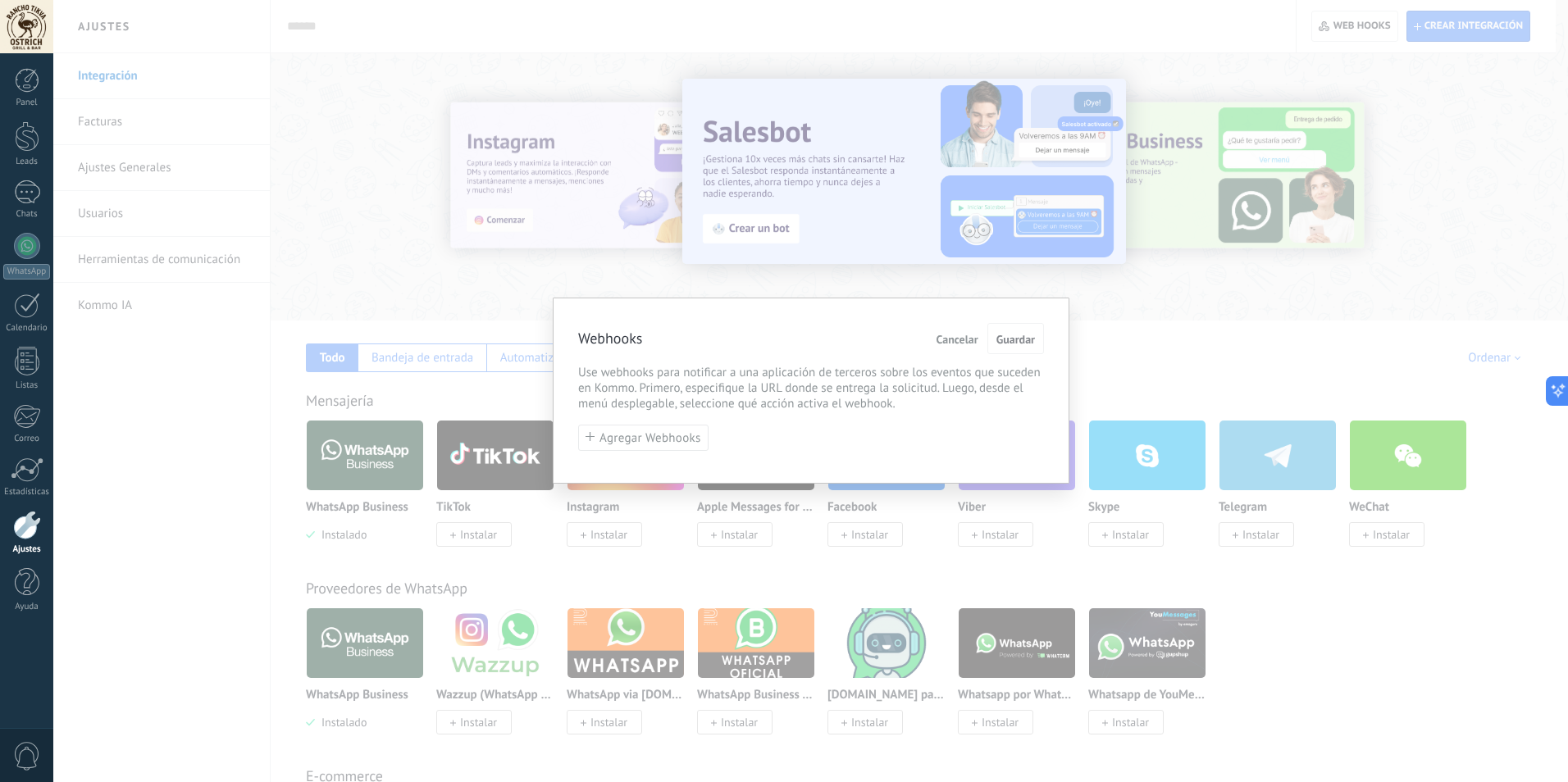 click on "Cancelar" at bounding box center [957, 339] 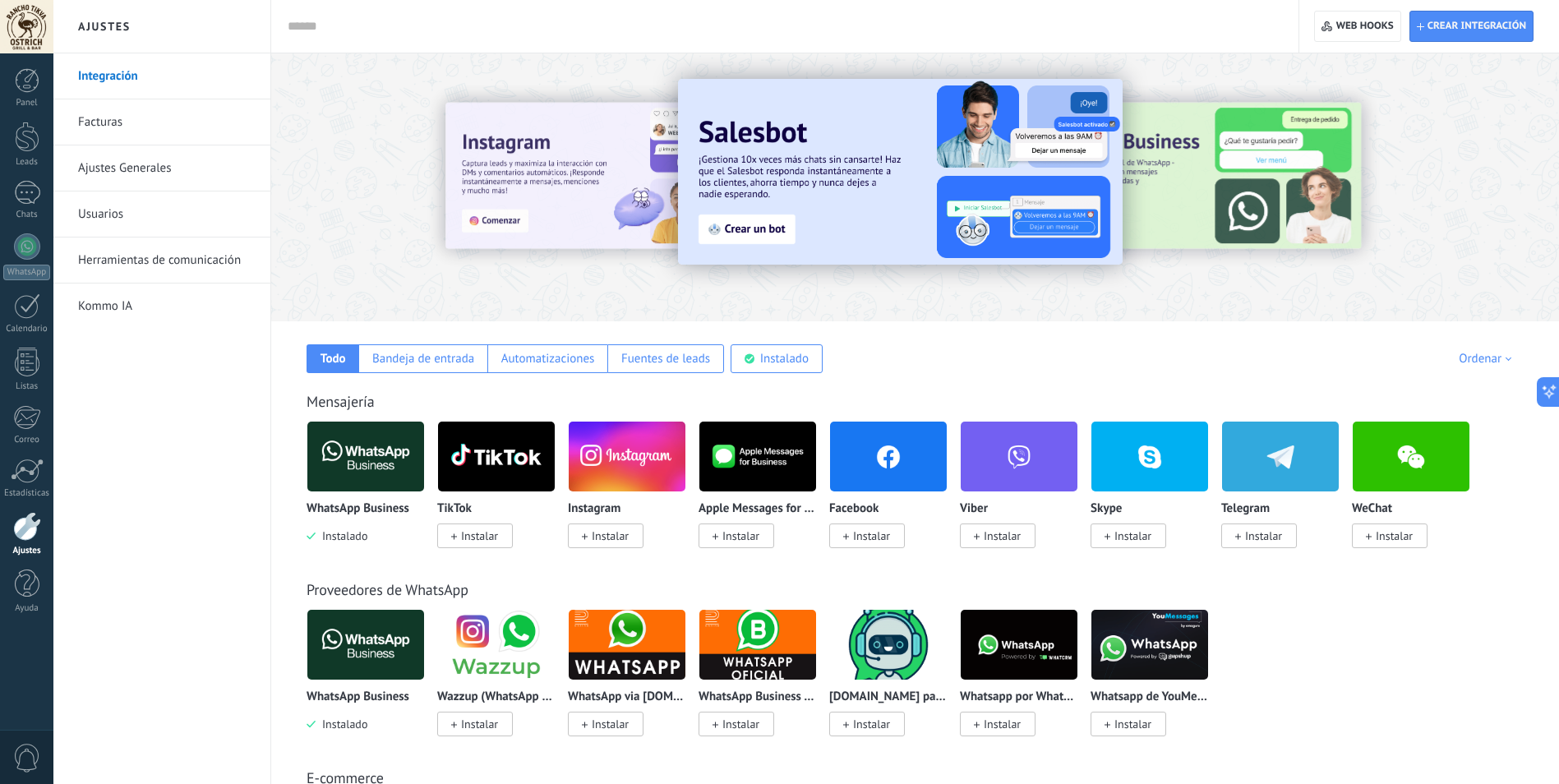 click on "Ajustes Generales" at bounding box center (166, 168) 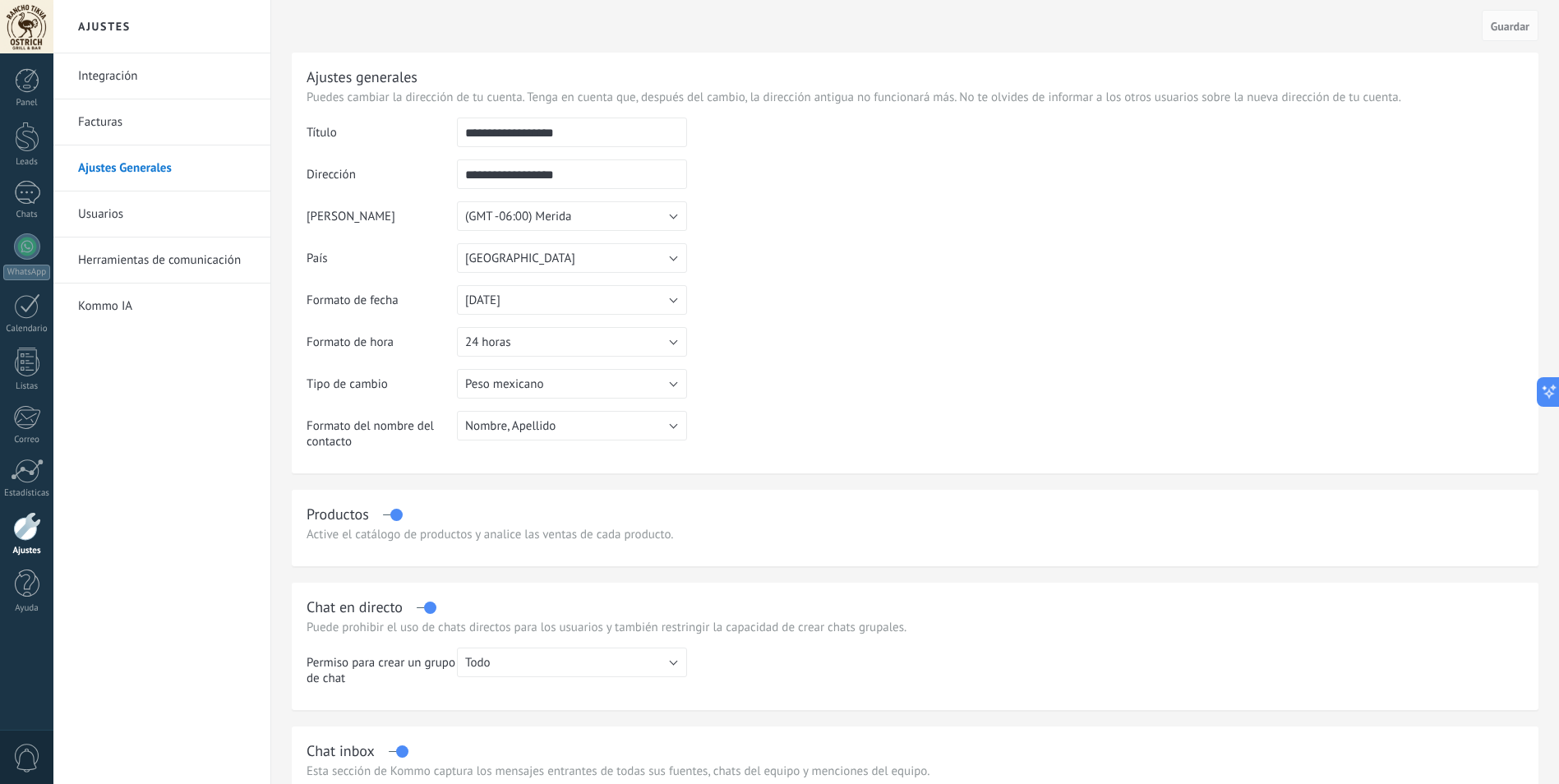click on "**********" at bounding box center [572, 132] 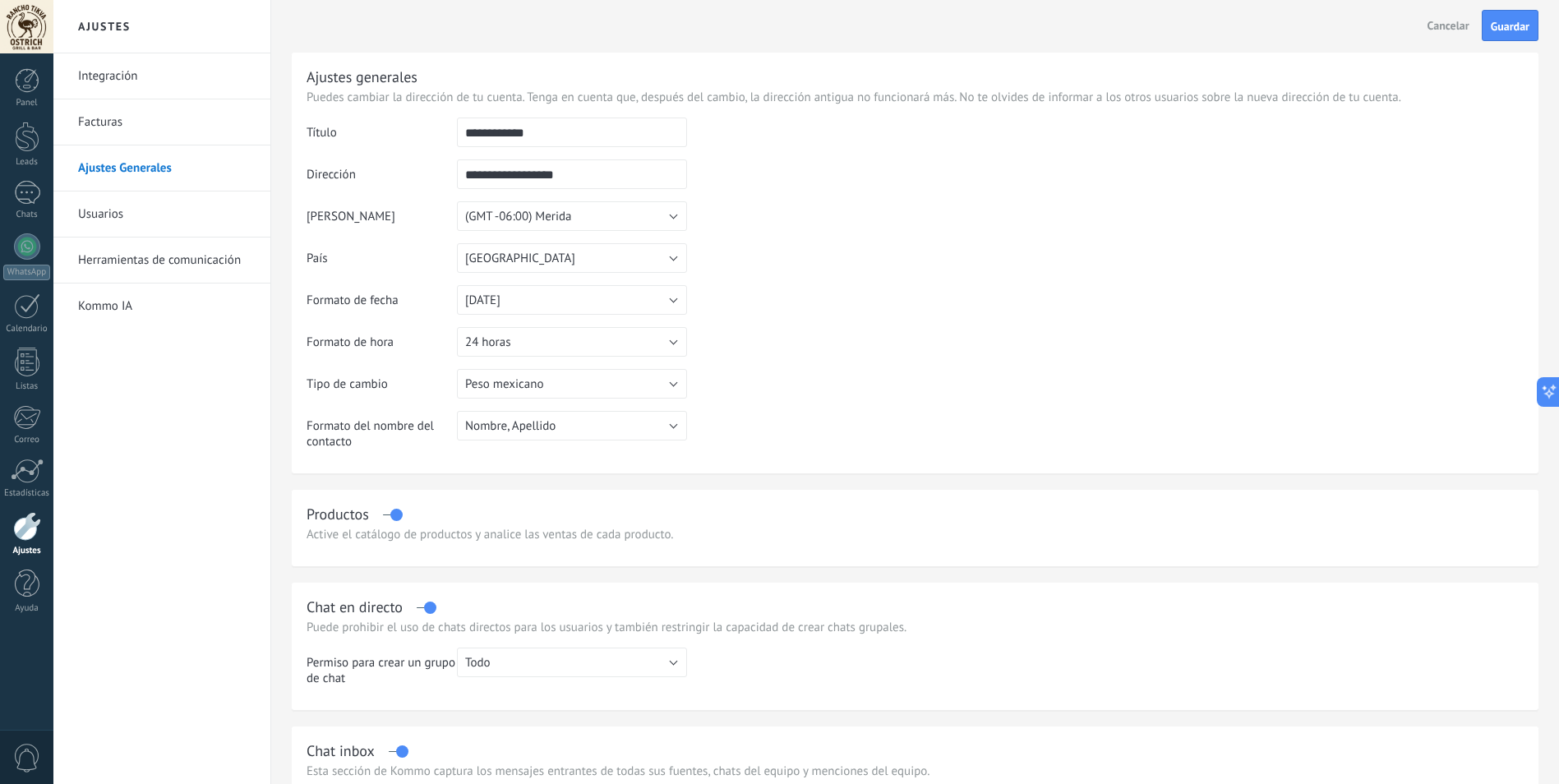 type on "**********" 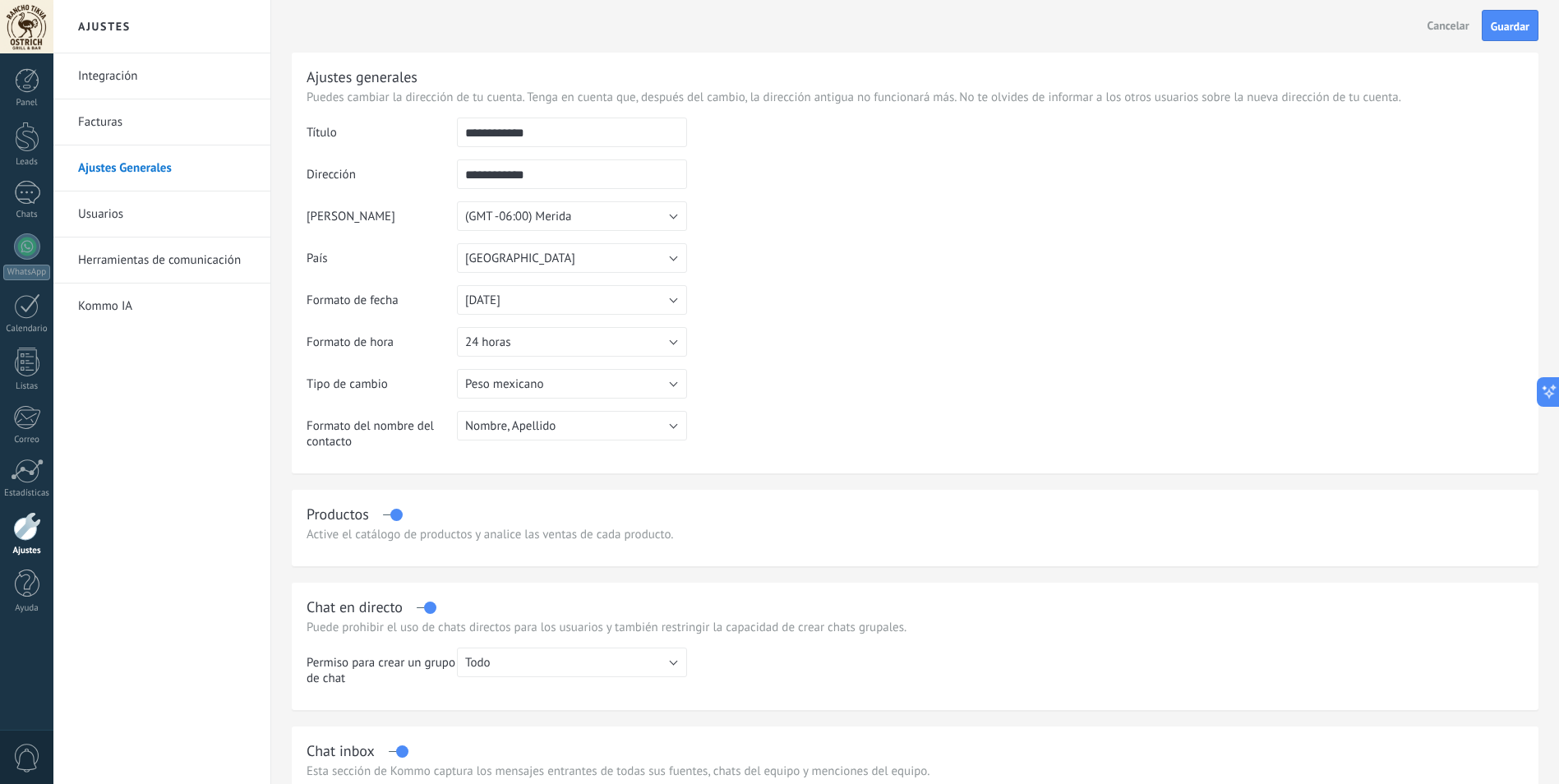 drag, startPoint x: 583, startPoint y: 176, endPoint x: 391, endPoint y: 178, distance: 192.01042 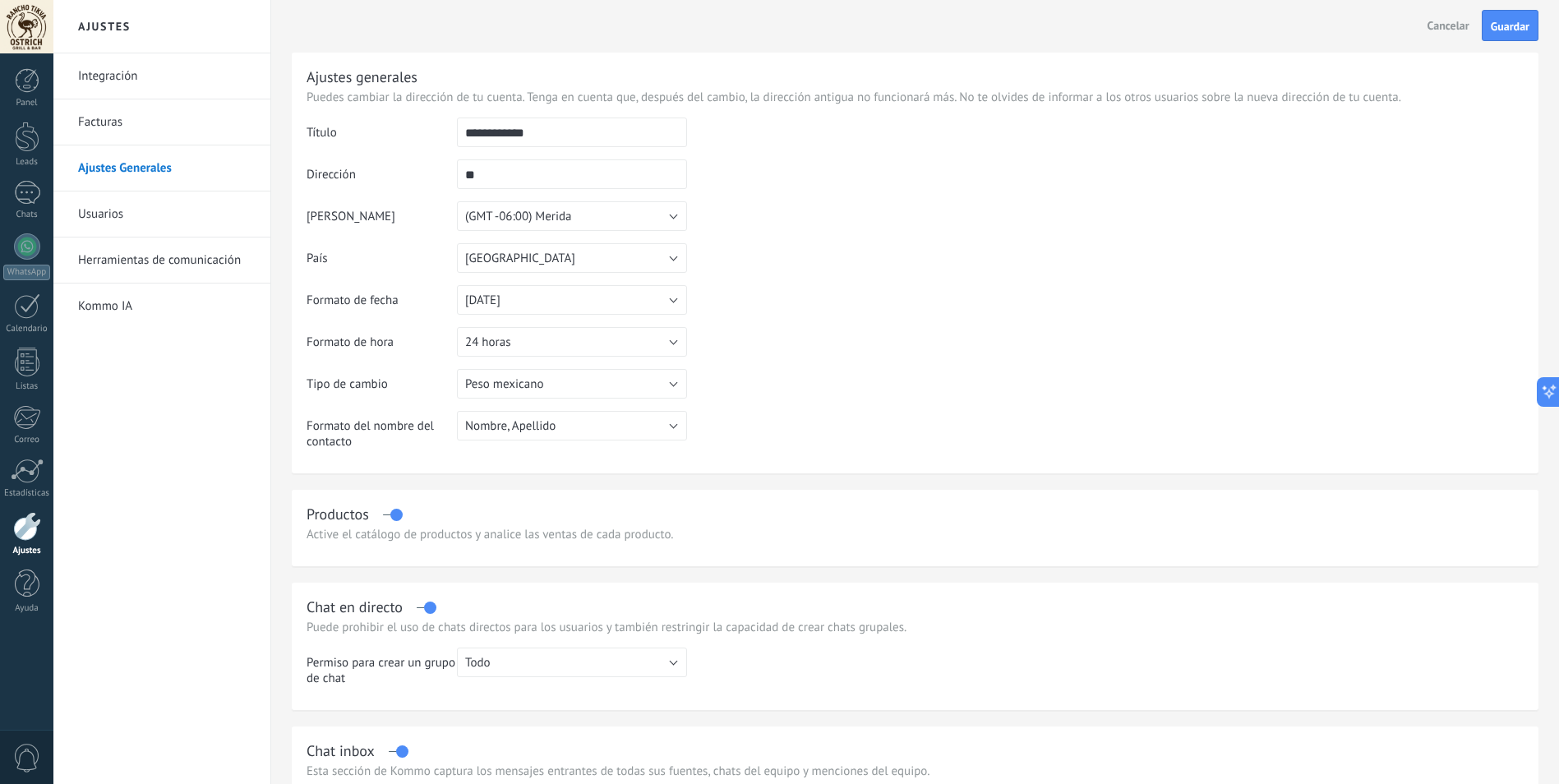 type on "*" 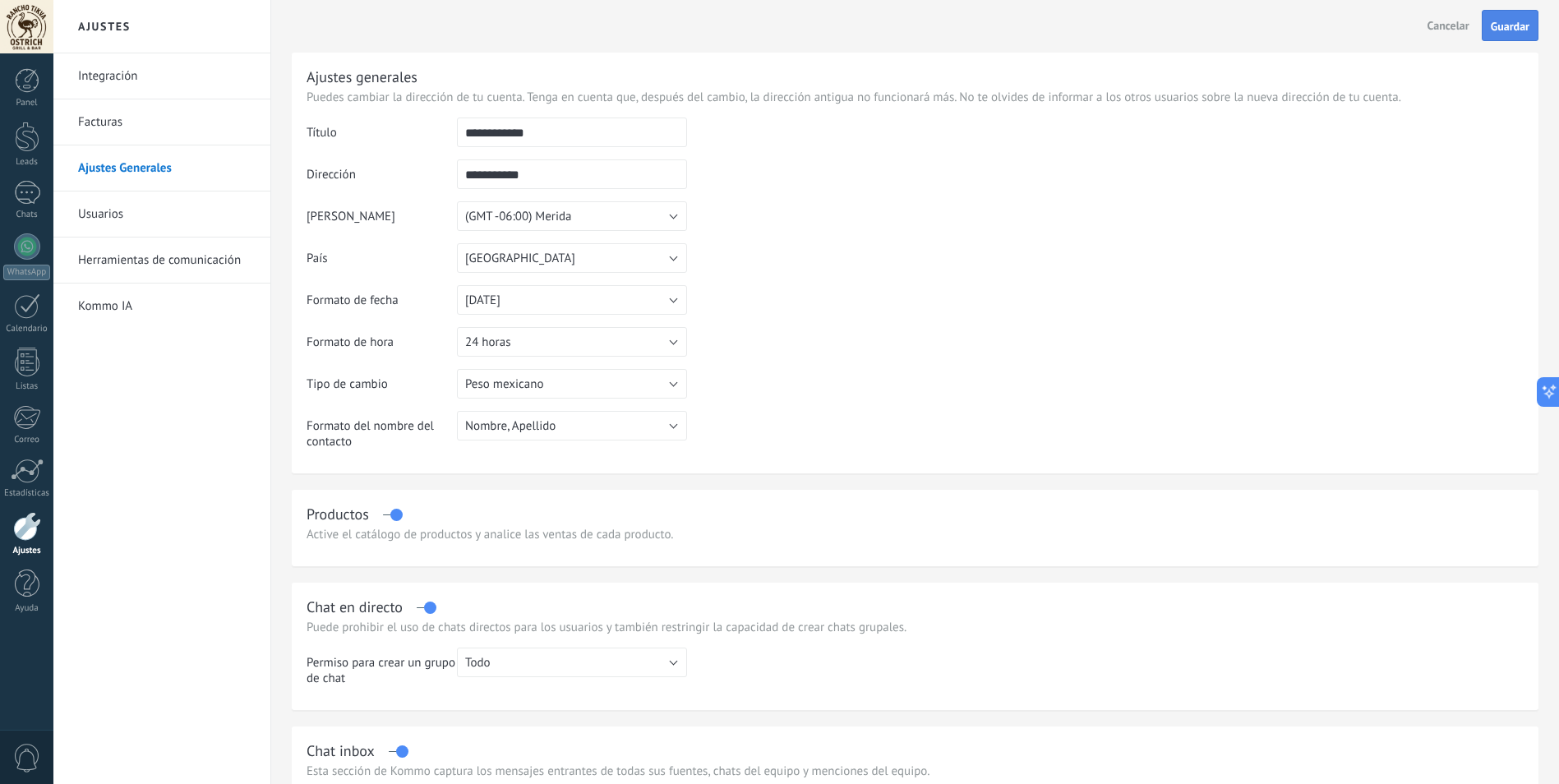 type on "**********" 